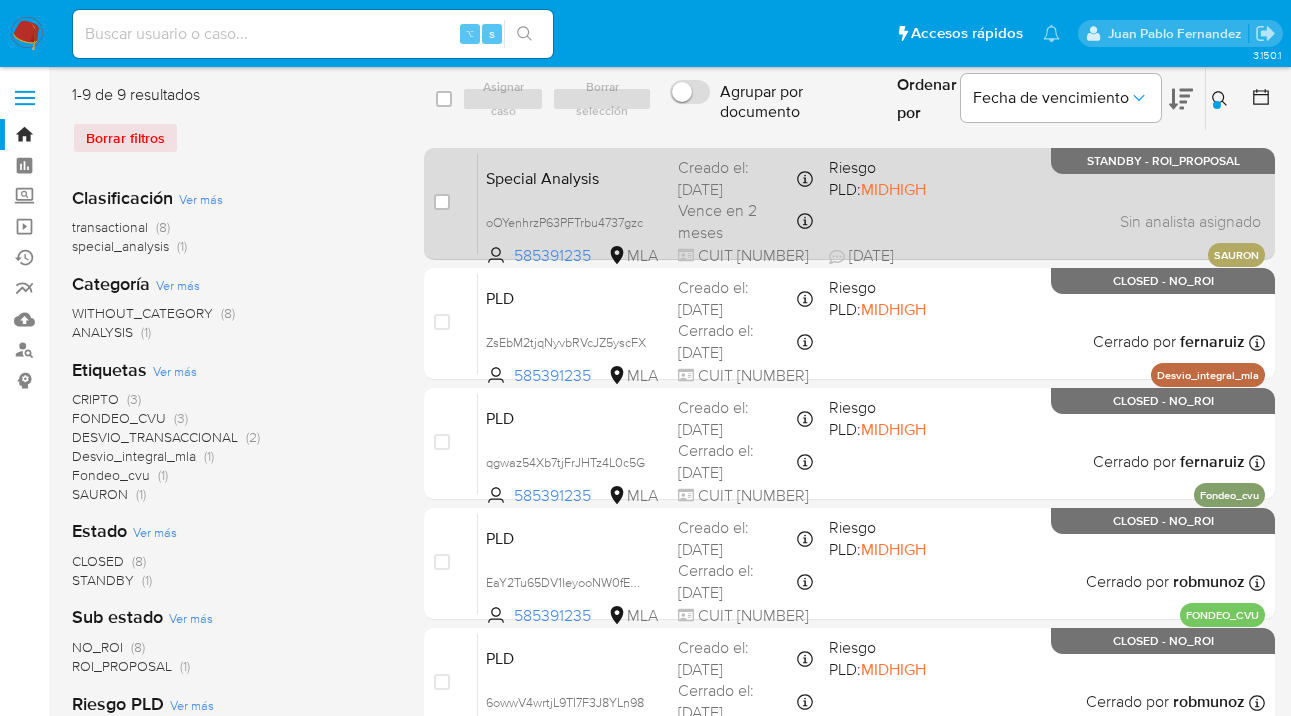 scroll, scrollTop: 0, scrollLeft: 0, axis: both 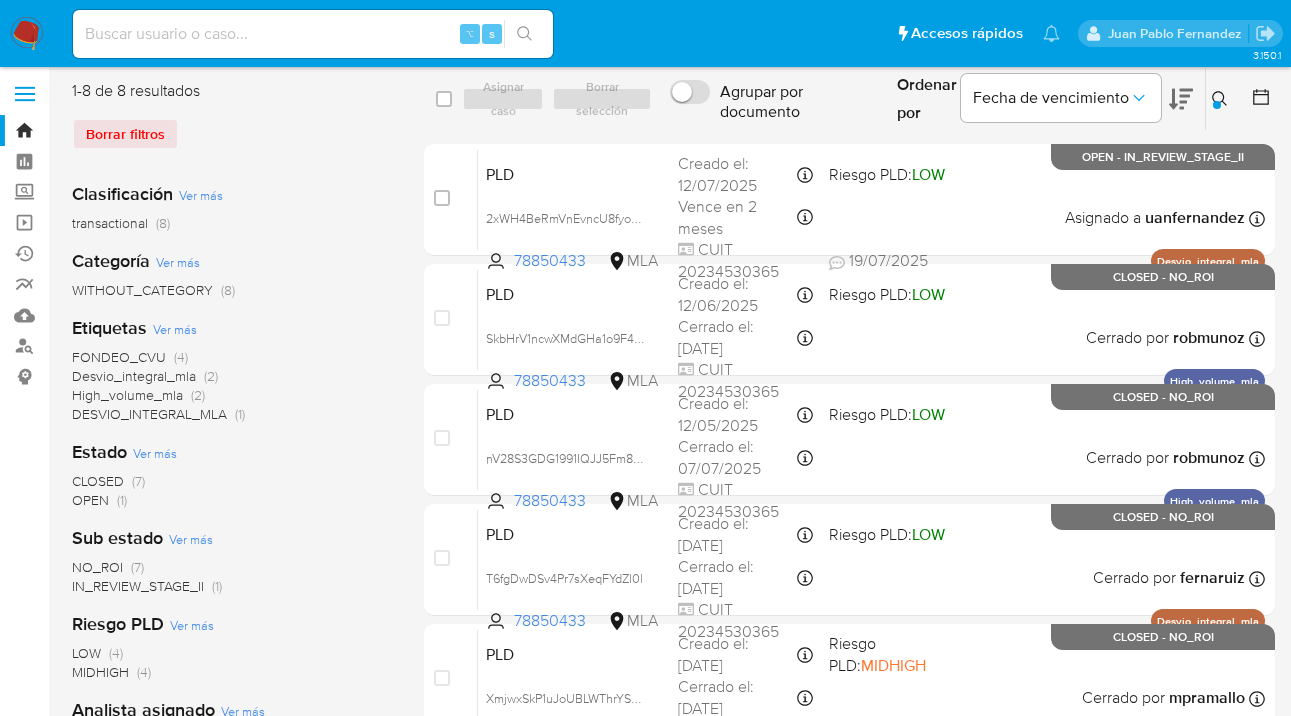 click 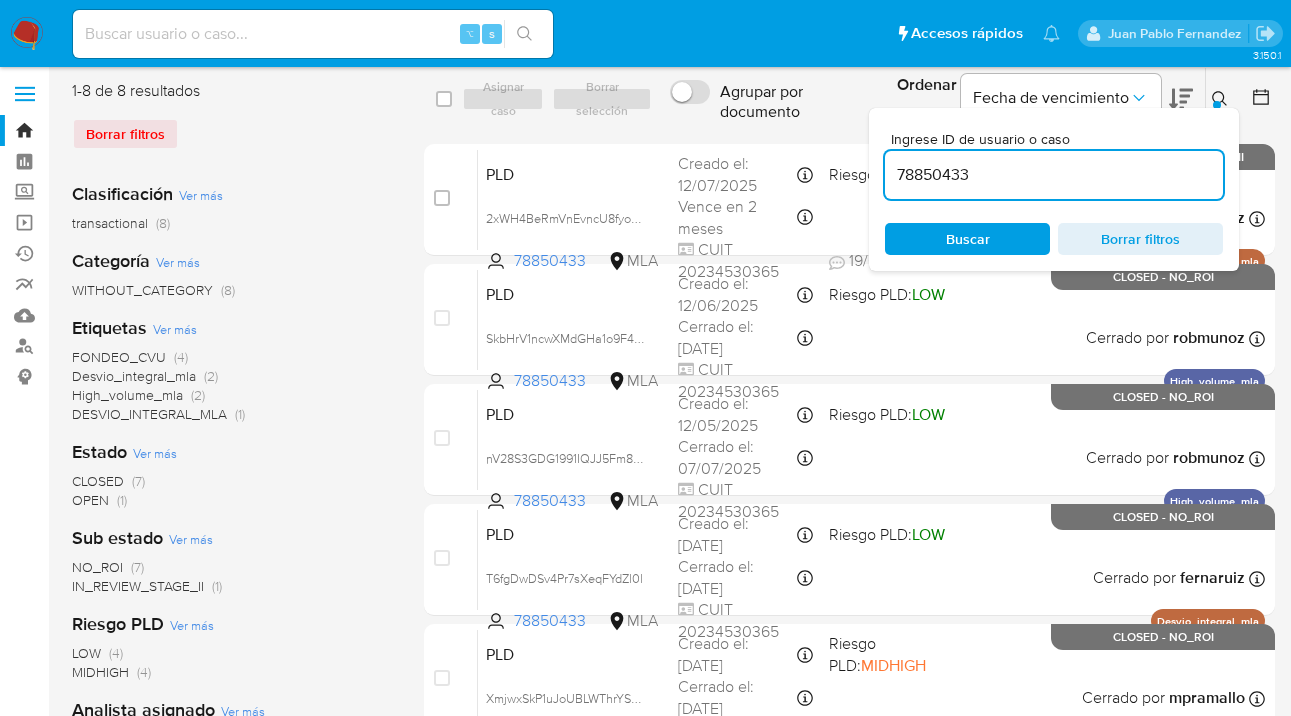 click on "Buscar" at bounding box center [967, 239] 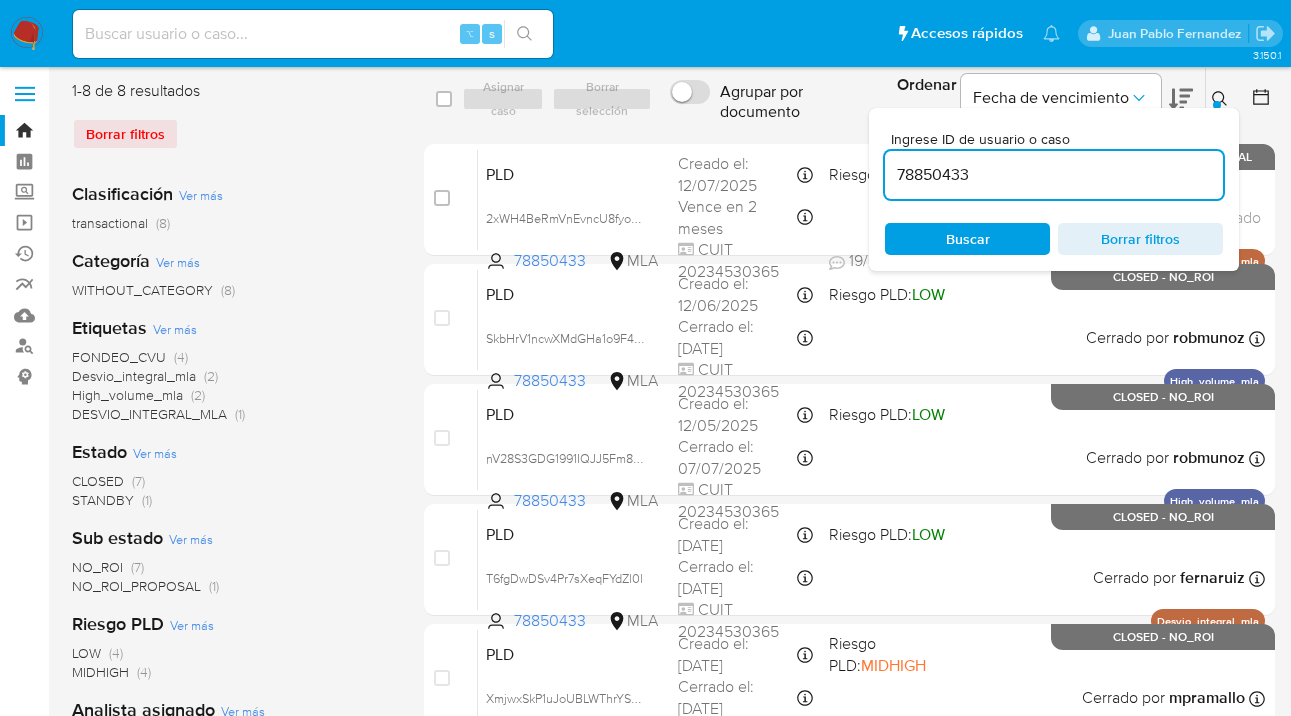 click 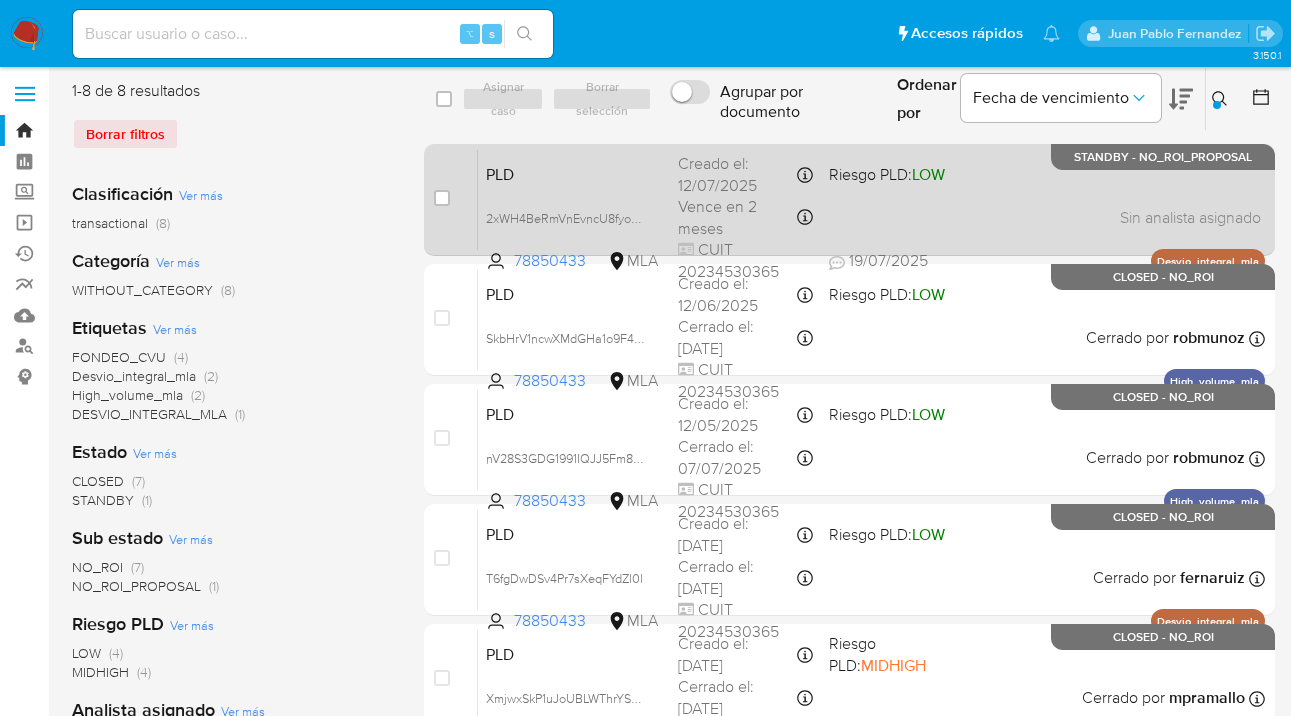 click on "PLD 2xWH4BeRmVnEvncU8fyoQNAL 78850433 MLA Riesgo PLD:  LOW Creado el: 12/07/2025   Creado el: 12/07/2025 03:15:16 Vence en 2 meses   Vence el 10/10/2025 03:15:17 CUIT   20234530365 19/07/2025   19/07/2025 20:47 Sin analista asignado   Asignado el: 17/07/2025 16:37:34 Desvio_integral_mla STANDBY - NO_ROI_PROPOSAL" at bounding box center (871, 199) 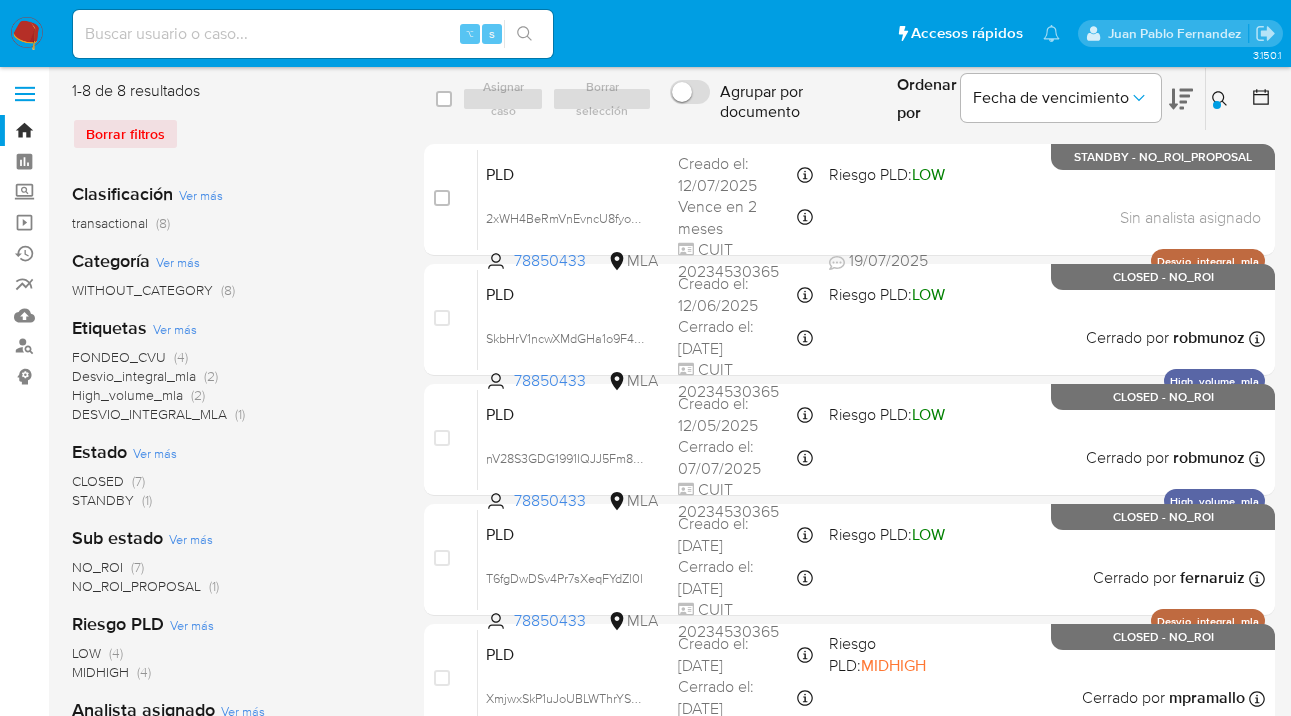 drag, startPoint x: 1222, startPoint y: 101, endPoint x: 1123, endPoint y: 137, distance: 105.3423 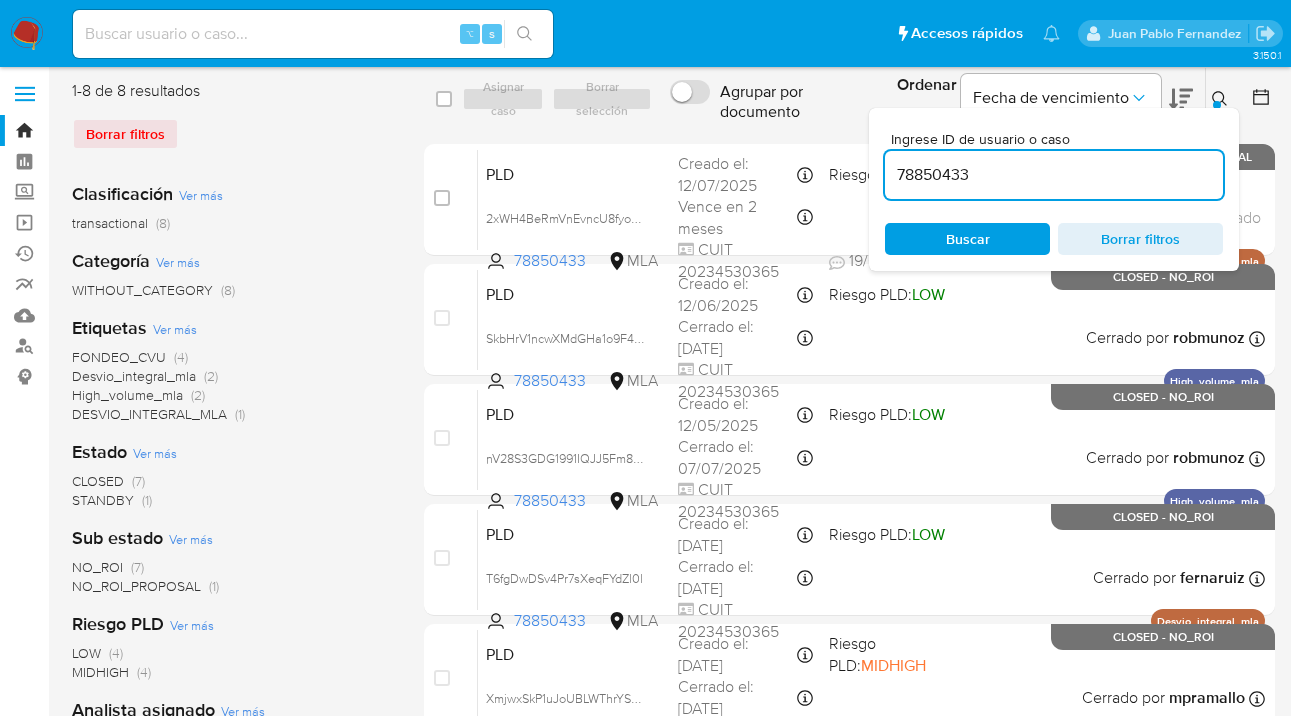 drag, startPoint x: 965, startPoint y: 170, endPoint x: 873, endPoint y: 164, distance: 92.19544 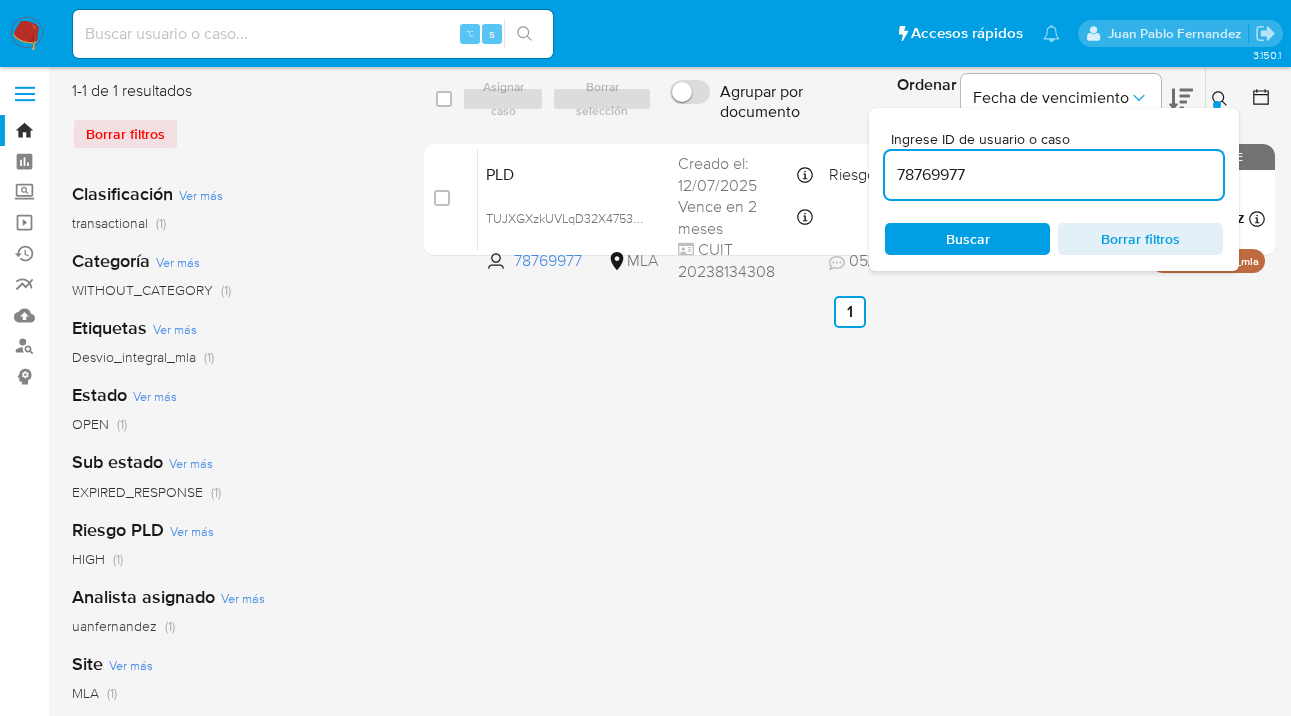click 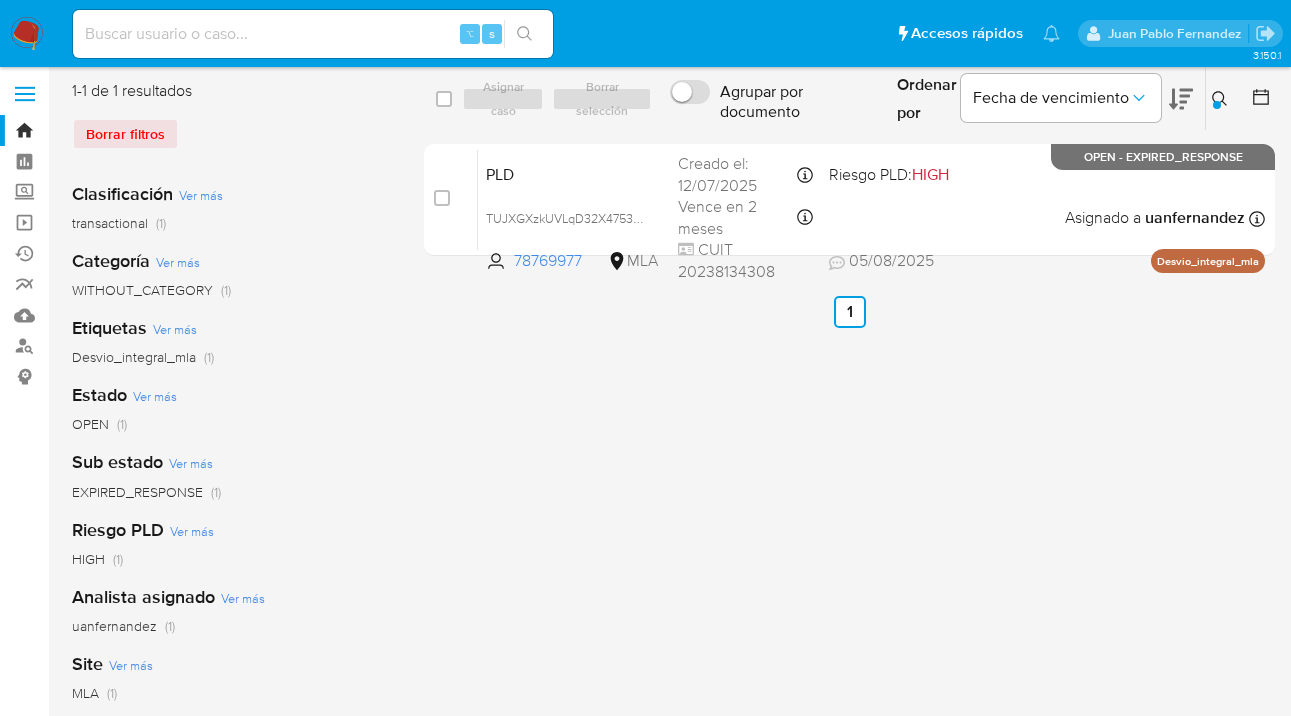 drag, startPoint x: 1226, startPoint y: 91, endPoint x: 1114, endPoint y: 137, distance: 121.07848 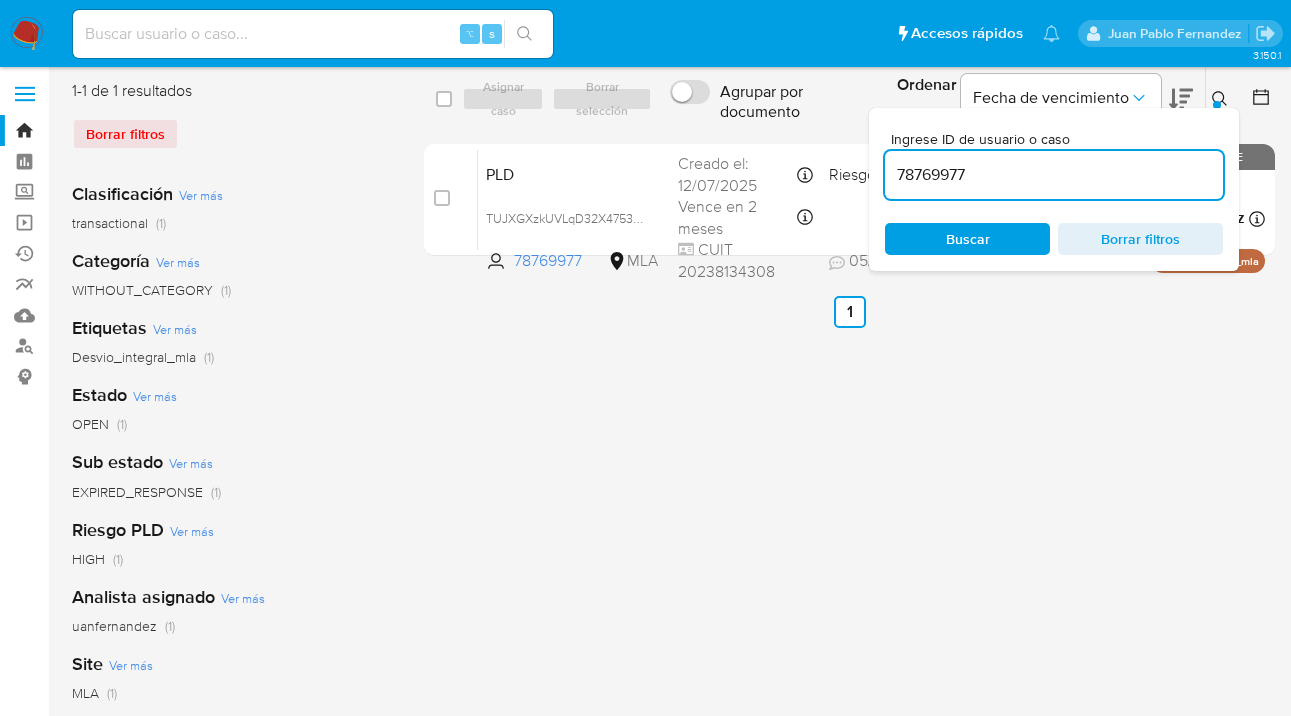 drag, startPoint x: 964, startPoint y: 174, endPoint x: 886, endPoint y: 174, distance: 78 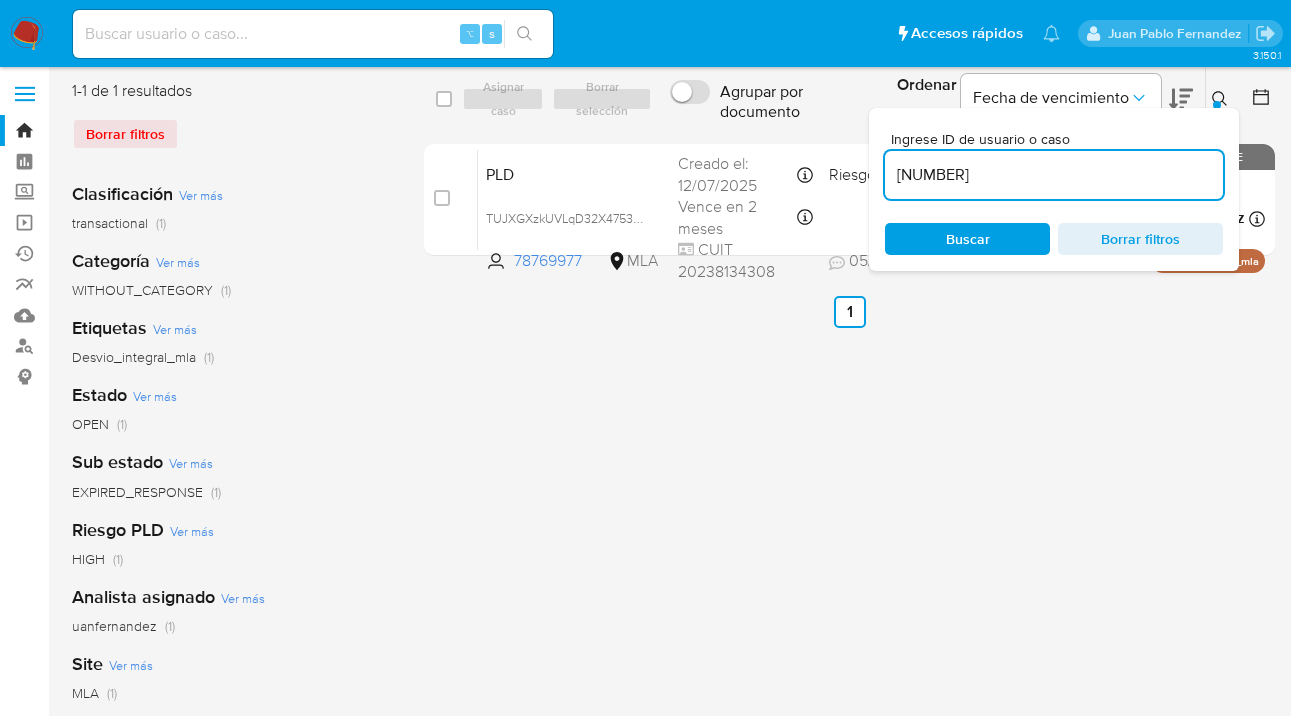 type on "2395349430" 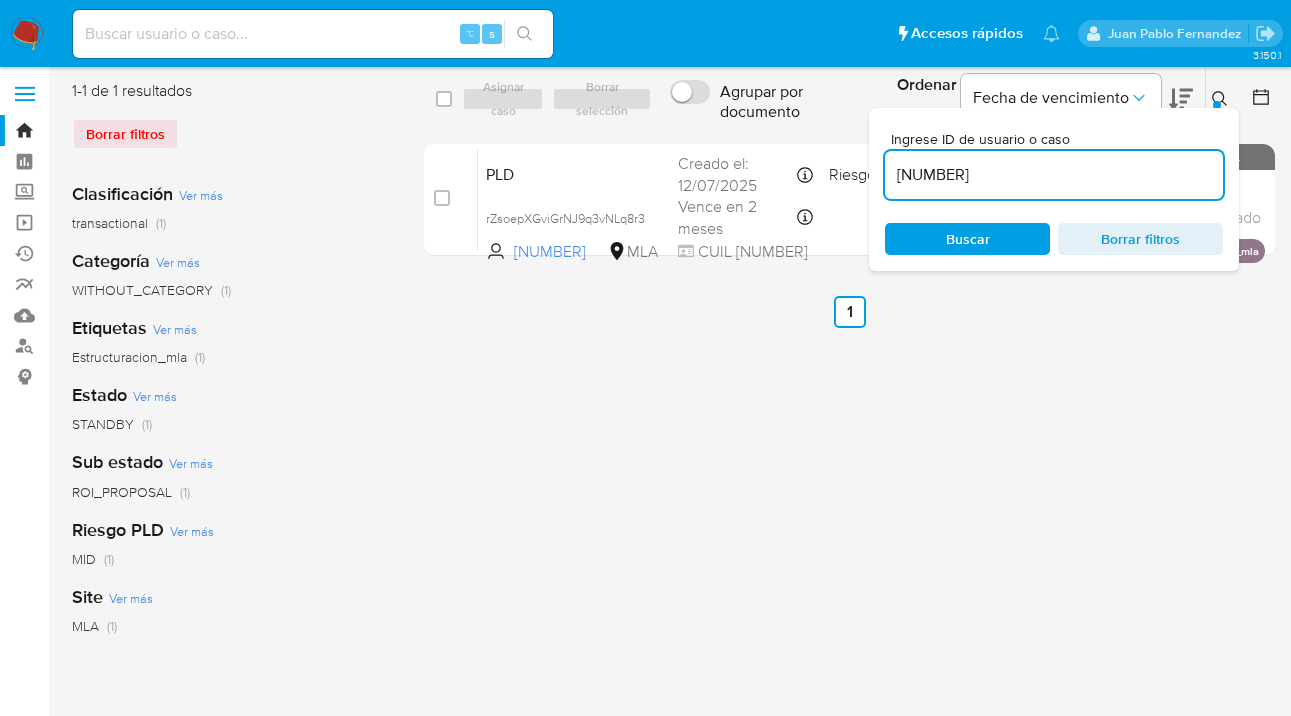 click 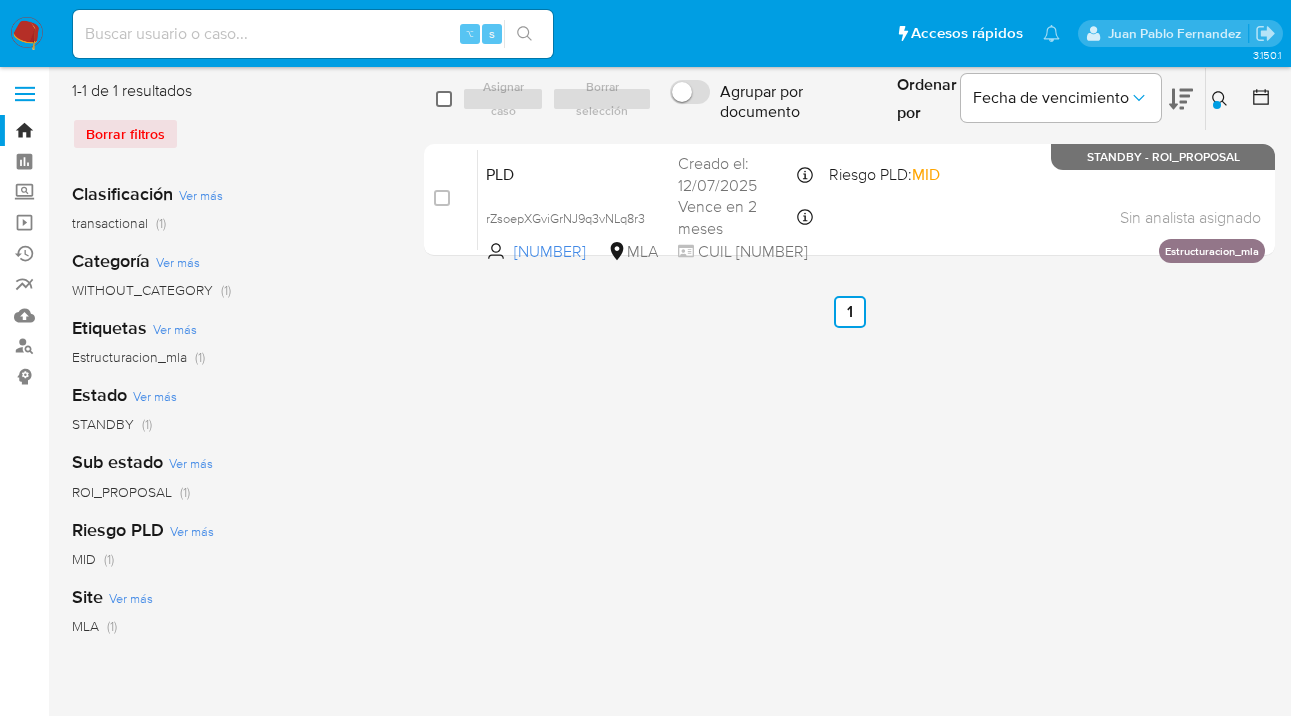 click at bounding box center (444, 99) 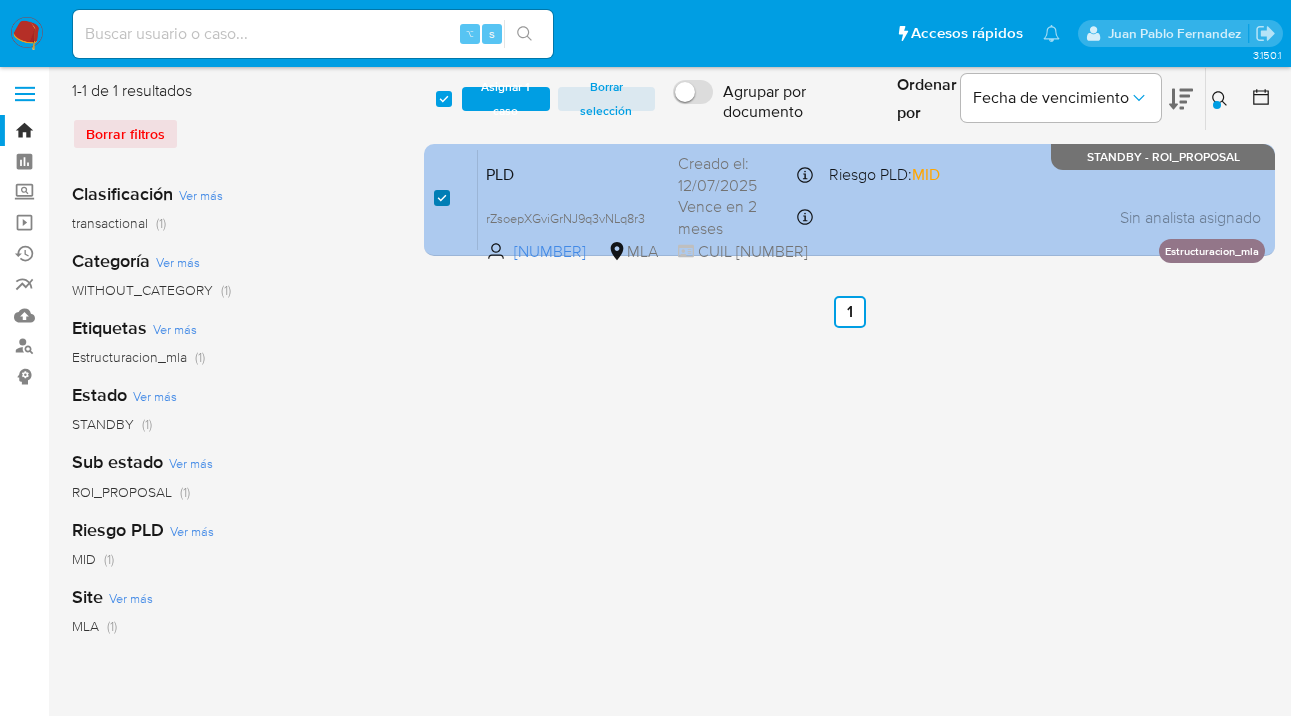 click at bounding box center (442, 198) 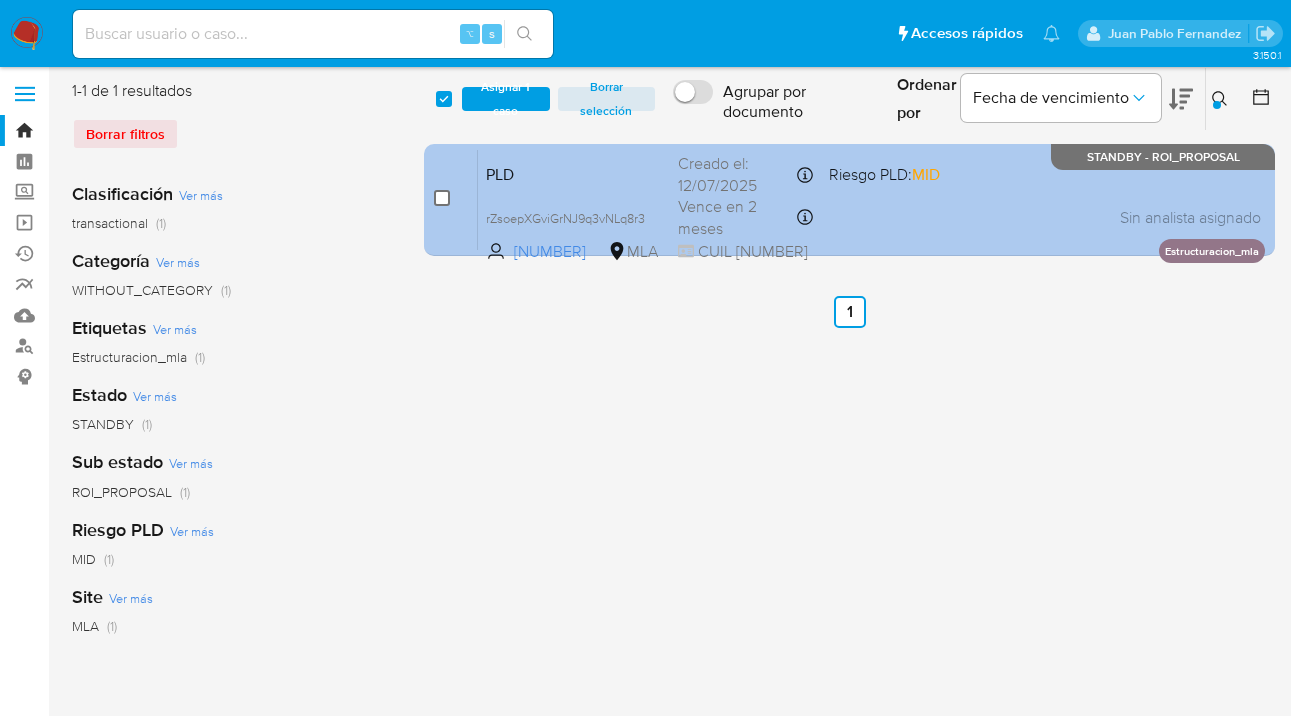 checkbox on "false" 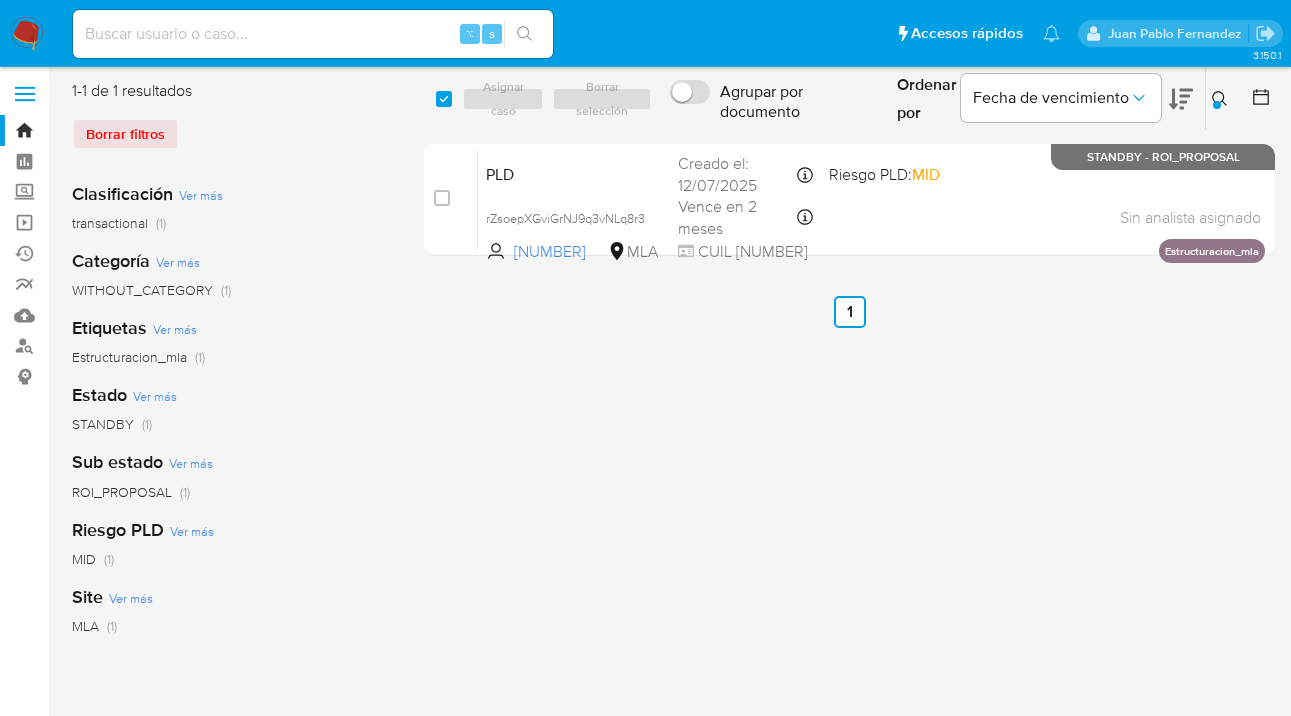 drag, startPoint x: 440, startPoint y: 97, endPoint x: 461, endPoint y: 95, distance: 21.095022 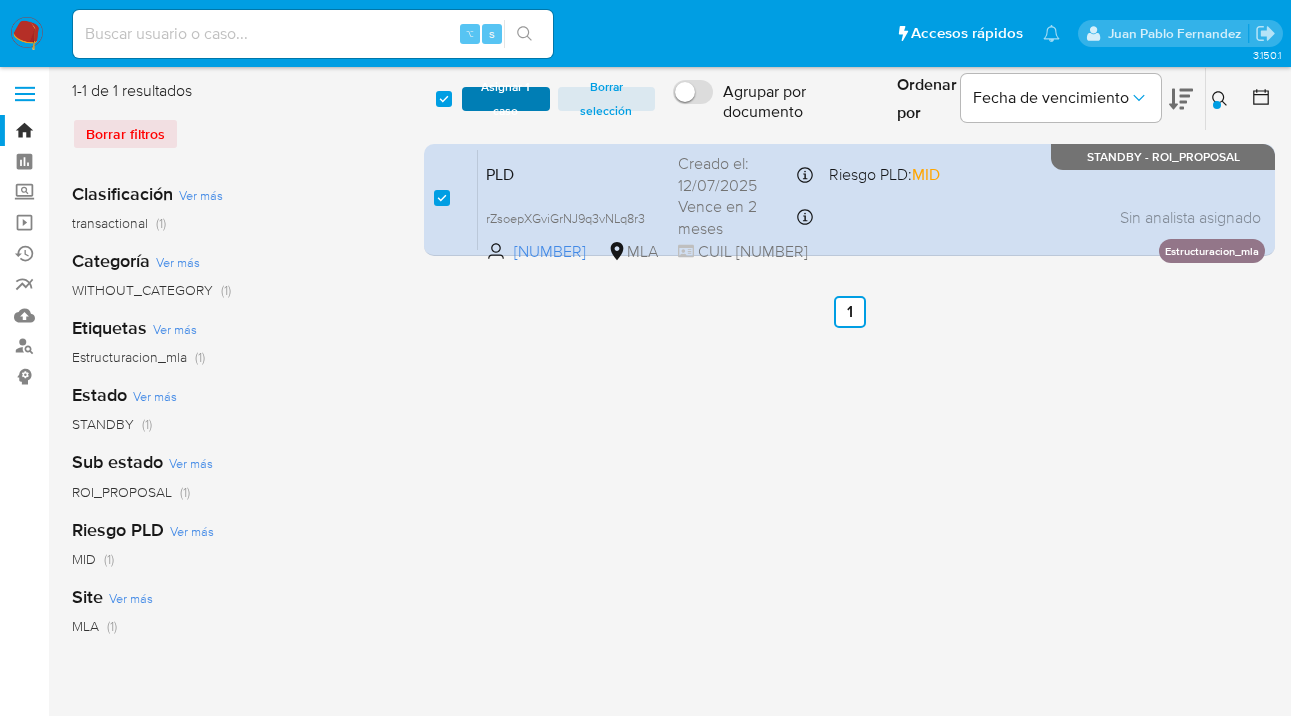 click on "Asignar 1 caso" at bounding box center (506, 99) 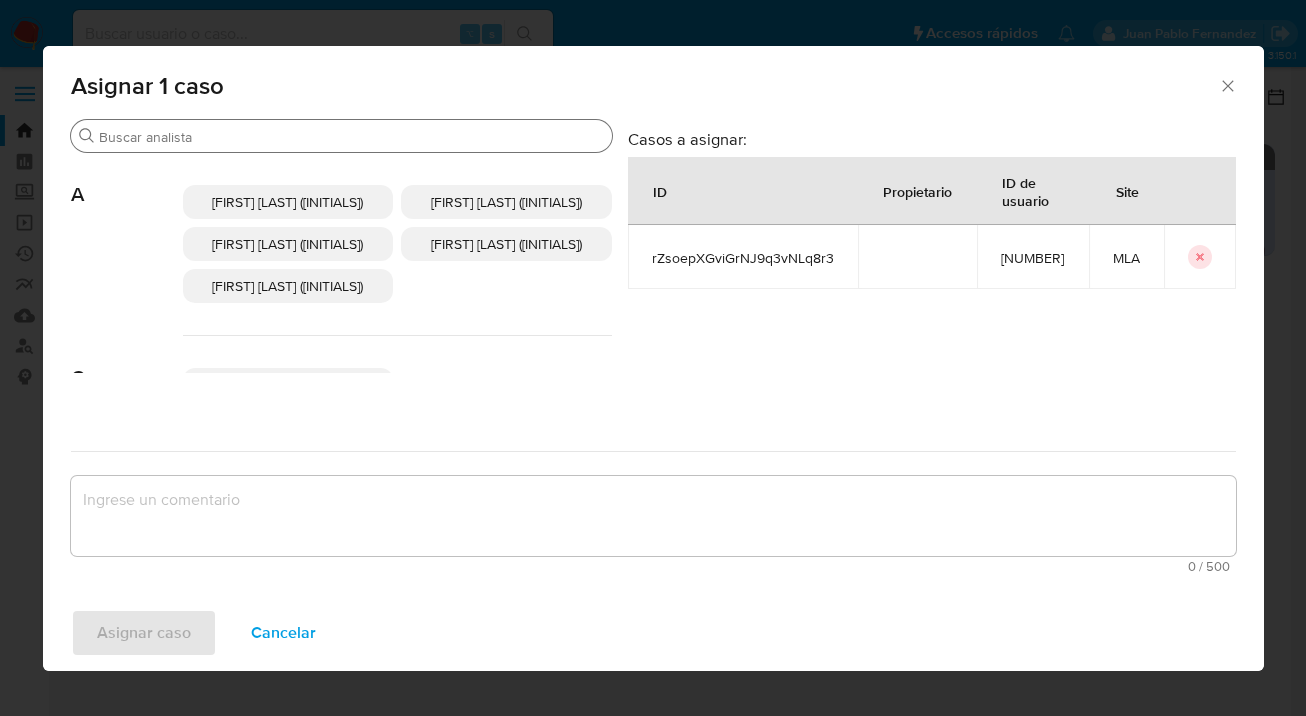 click on "Buscar" at bounding box center (351, 137) 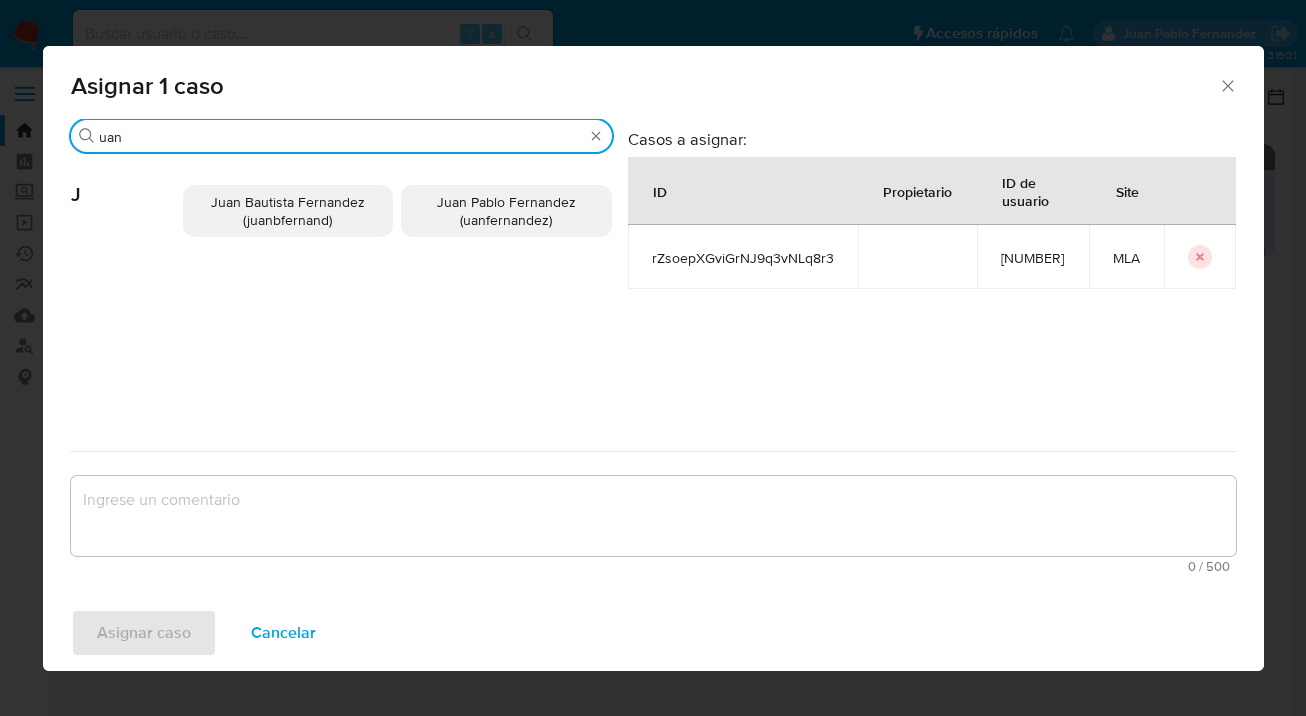 type on "uan" 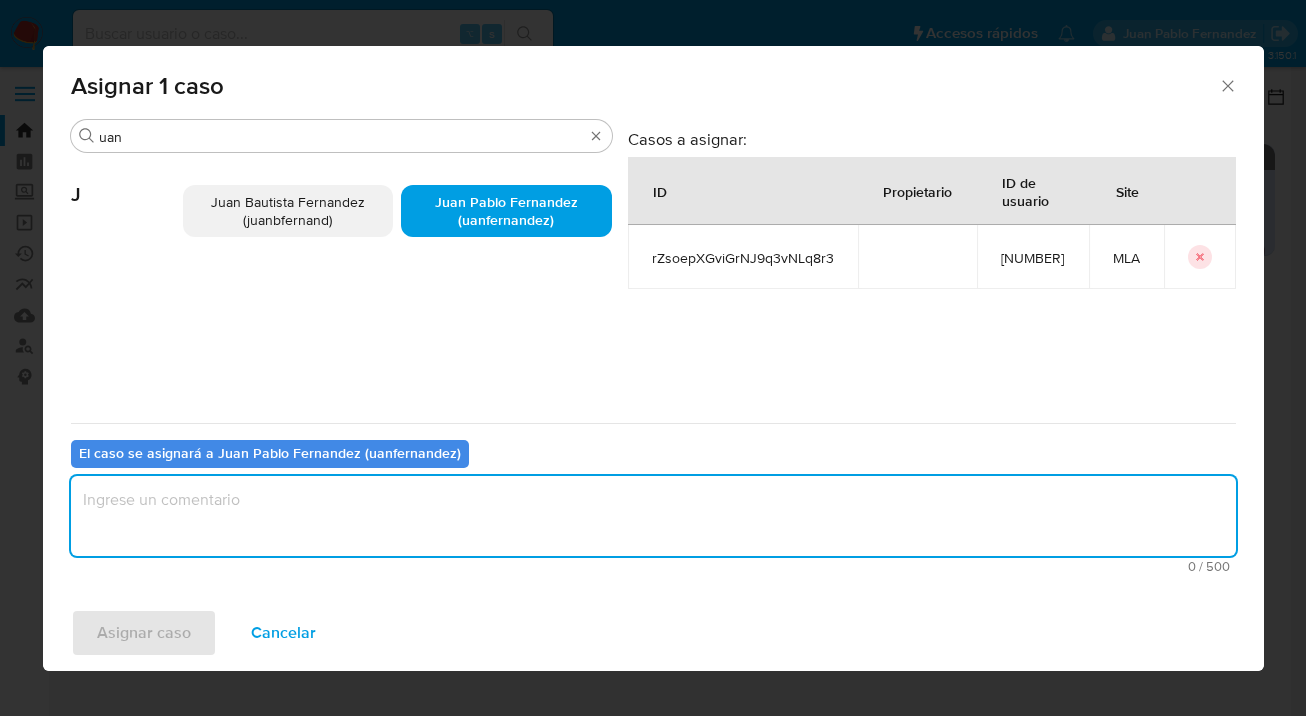 click at bounding box center (653, 516) 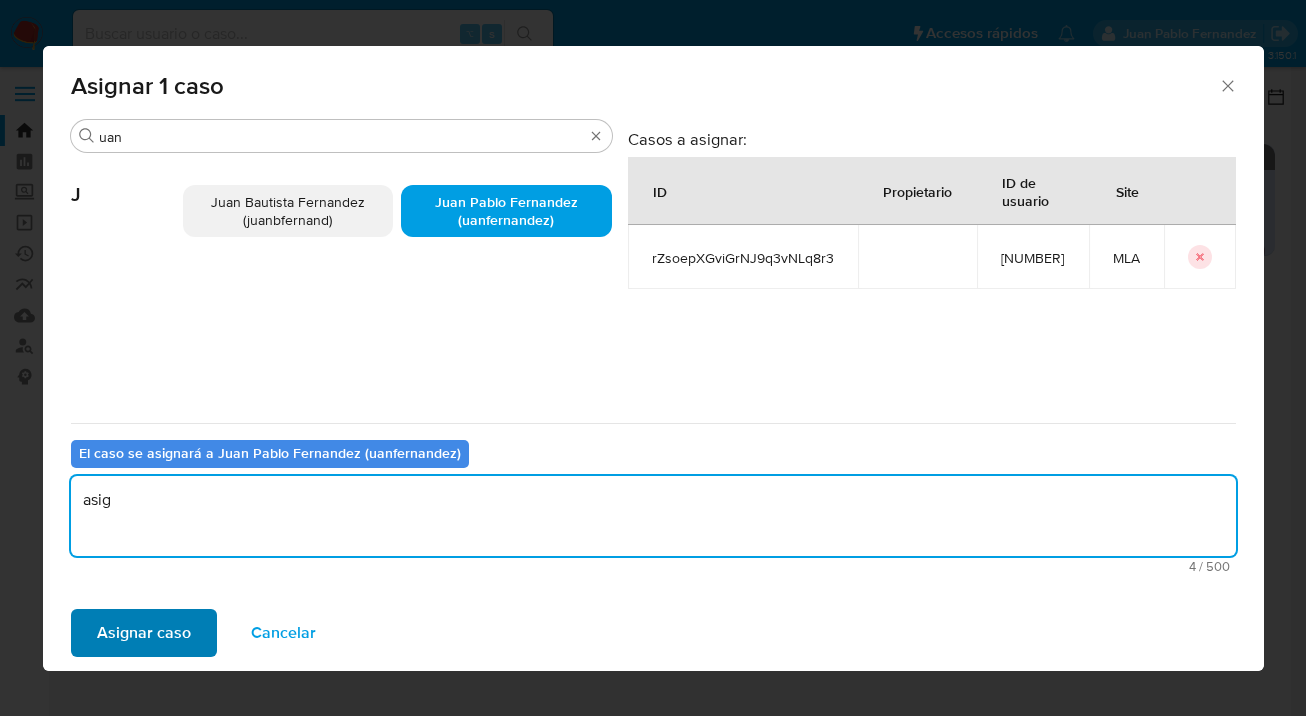 type on "asig" 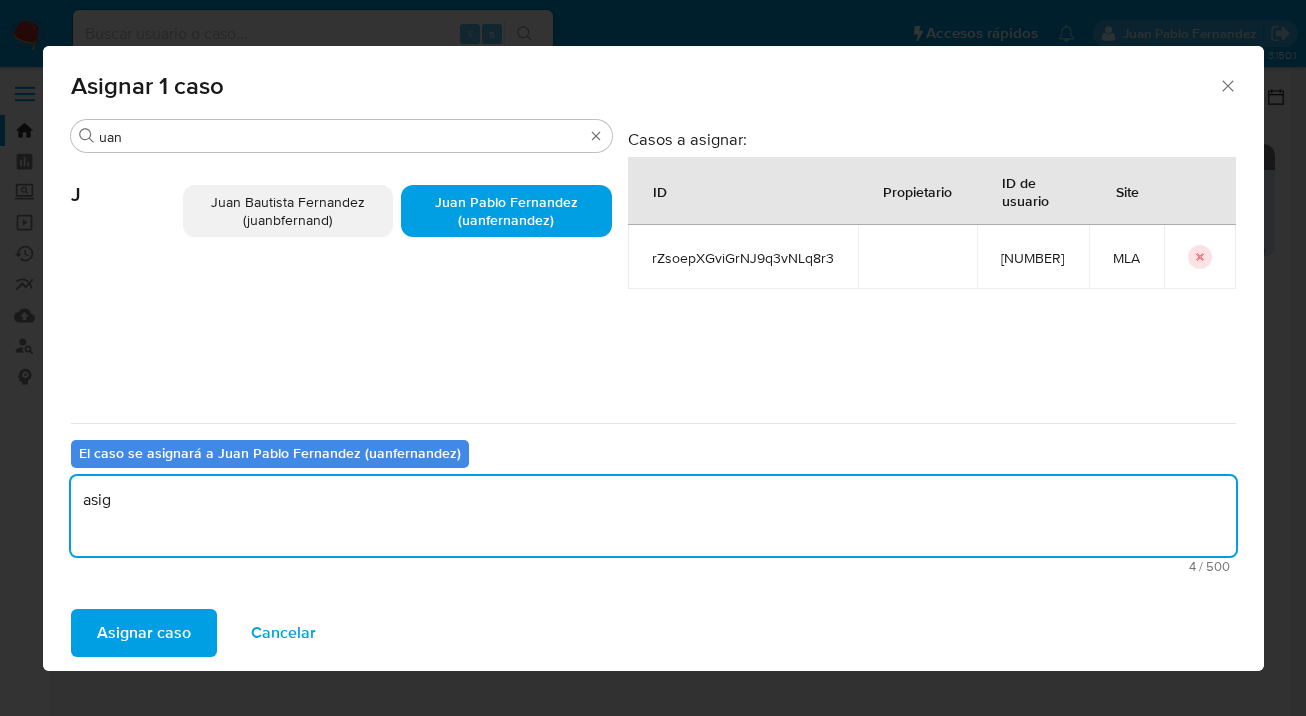 click on "Asignar caso" at bounding box center [144, 633] 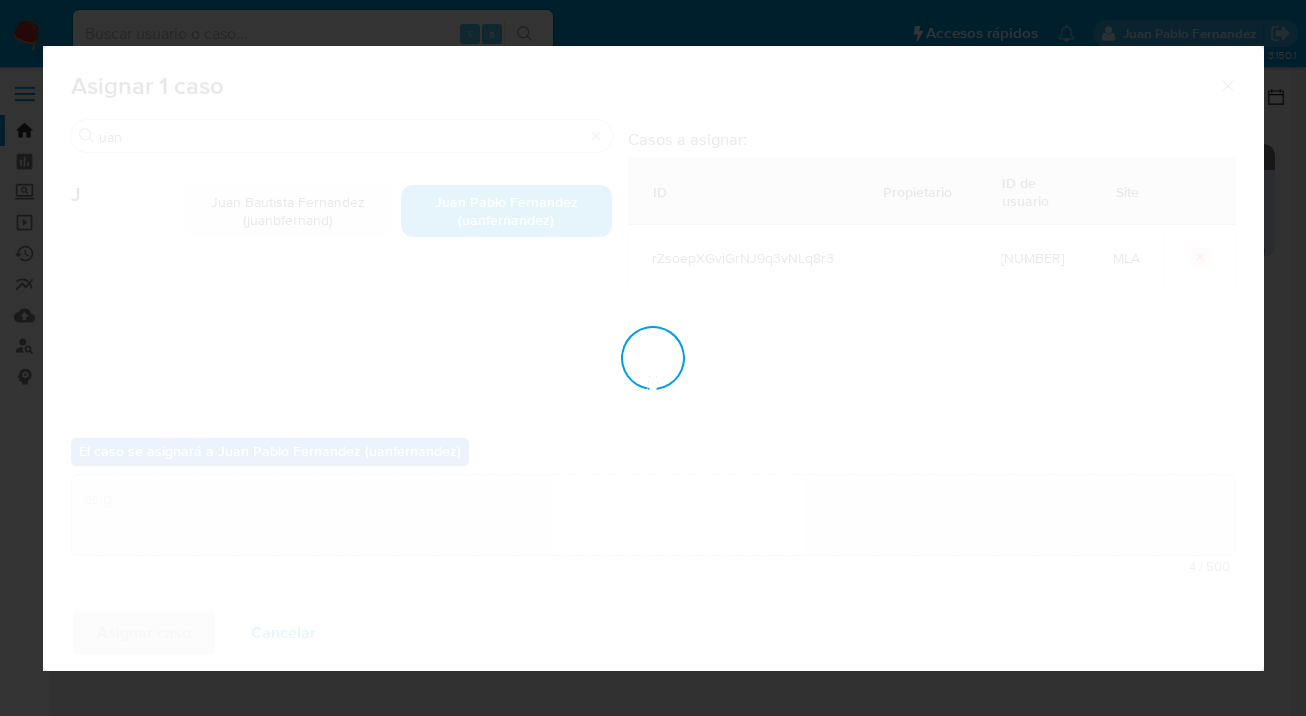 type 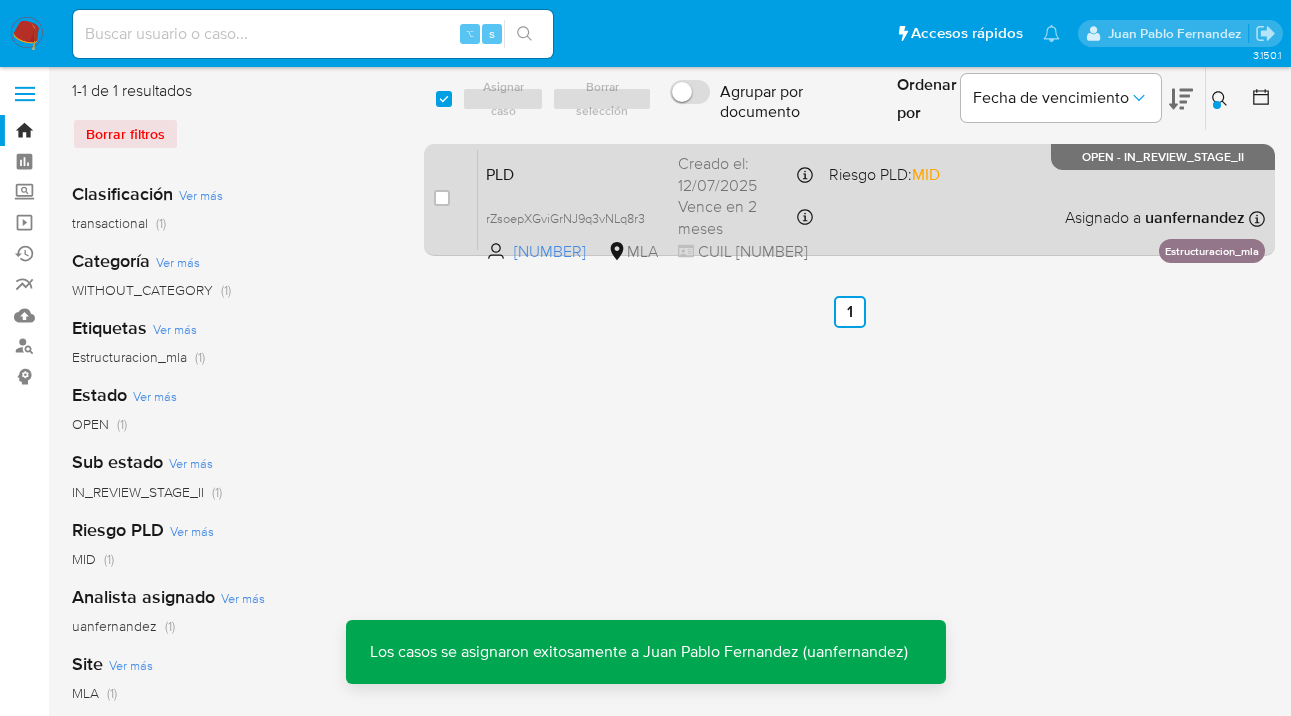 click on "PLD rZsoepXGviGrNJ9q3vNLq8r3 2395349430 MLA Riesgo PLD:  MID Creado el: 12/07/2025   Creado el: 12/07/2025 03:39:05 Vence en 2 meses   Vence el 10/10/2025 03:39:05 CUIL   20278925278 Asignado a   uanfernandez   Asignado el: 17/07/2025 16:37:03 Estructuracion_mla OPEN - IN_REVIEW_STAGE_II" at bounding box center [871, 199] 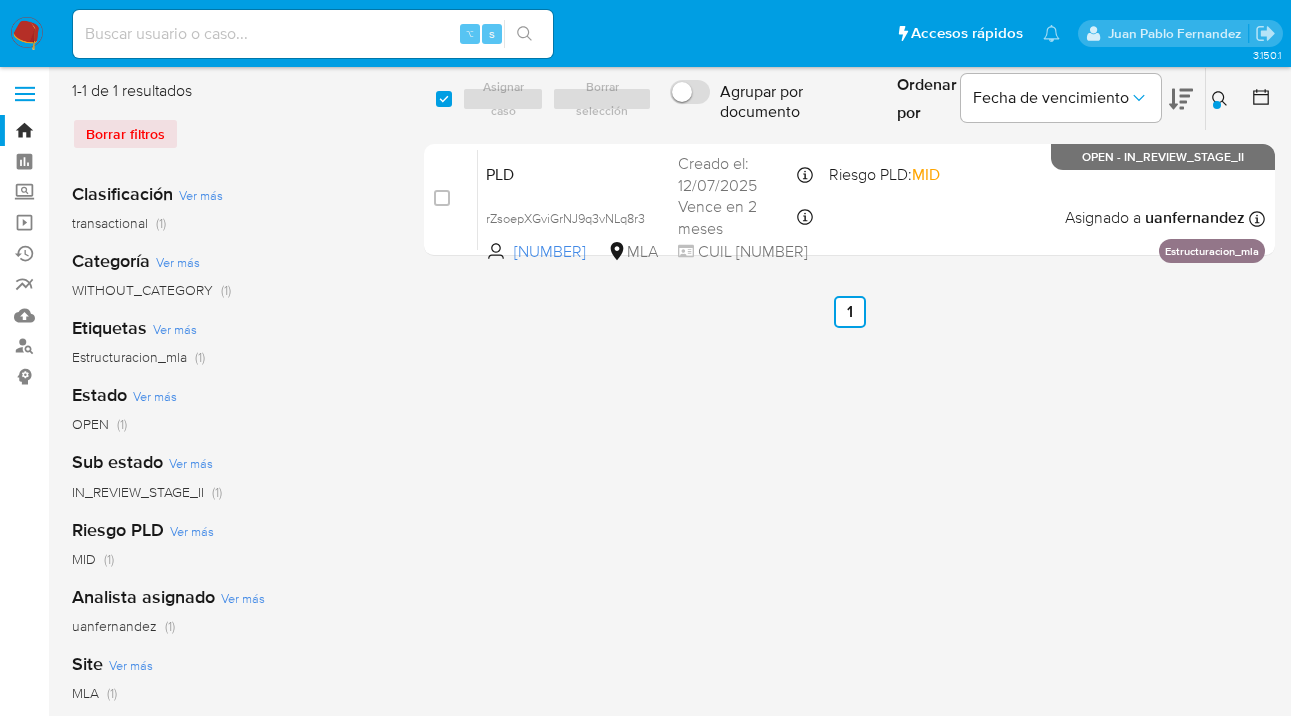 click on "Ingrese ID de usuario o caso 2395349430 Buscar Borrar filtros" at bounding box center [1222, 99] 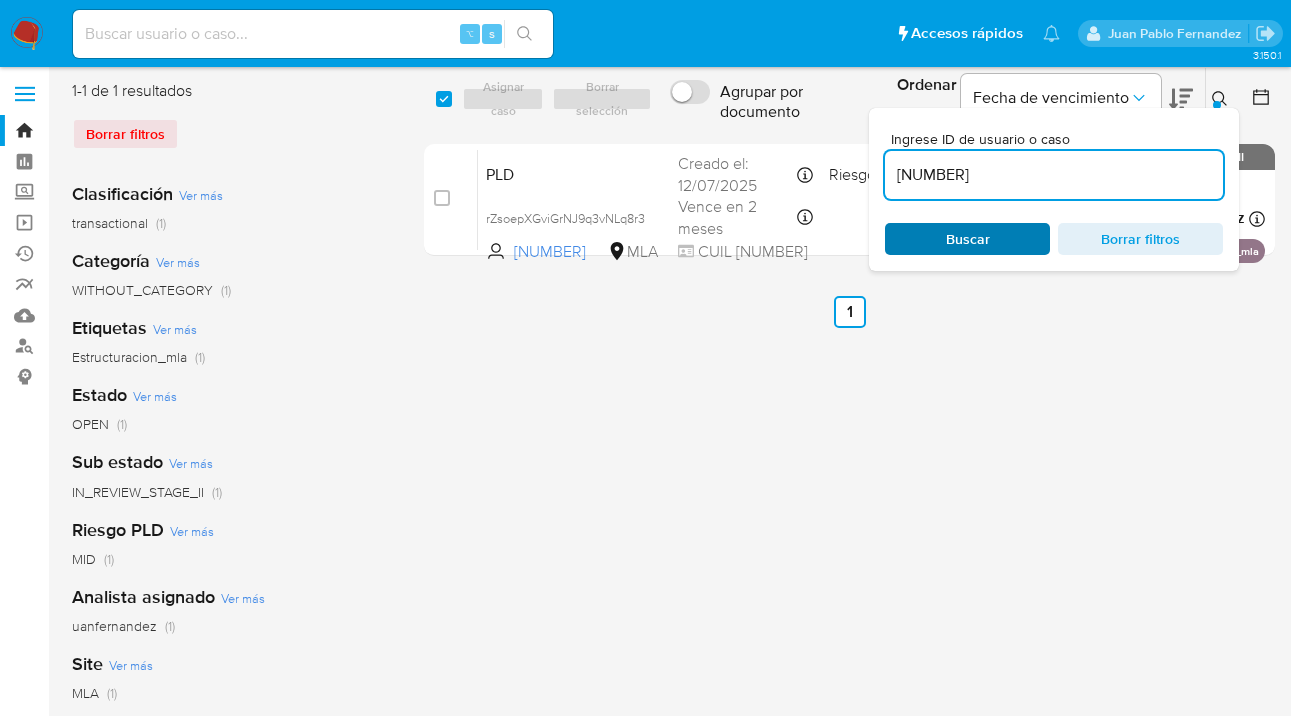 drag, startPoint x: 965, startPoint y: 238, endPoint x: 985, endPoint y: 234, distance: 20.396078 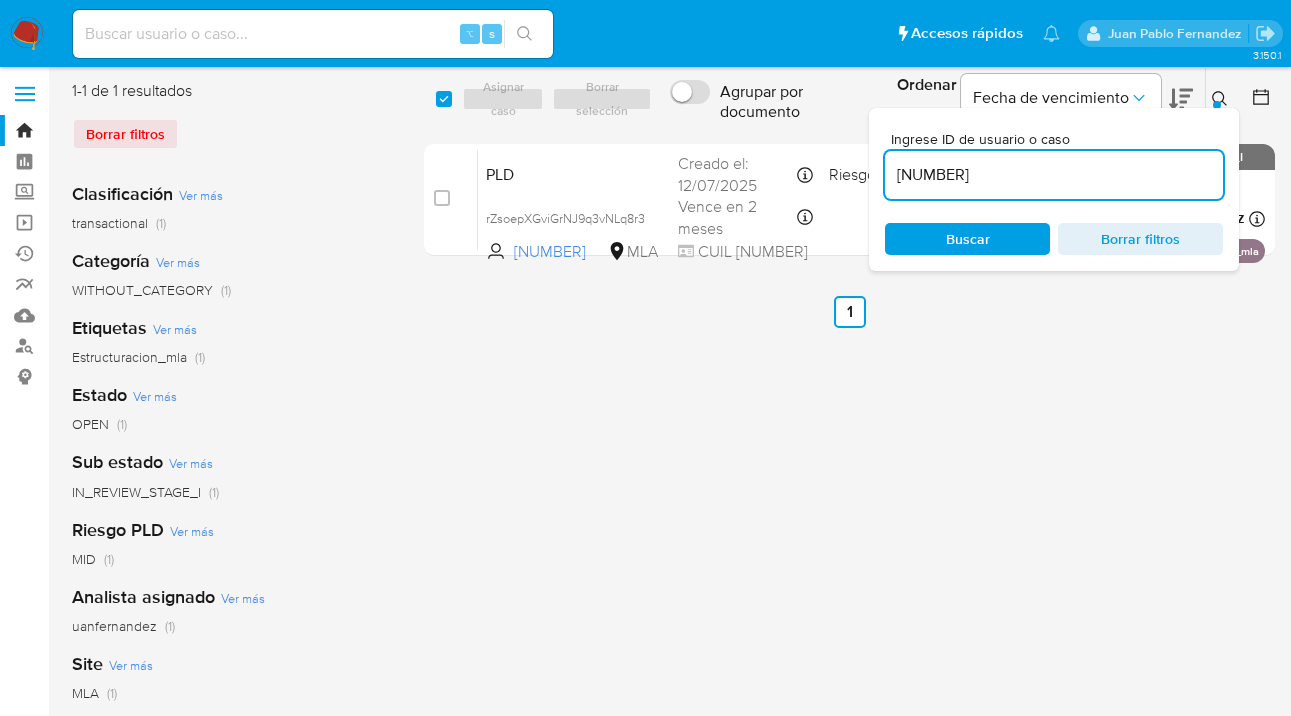 click 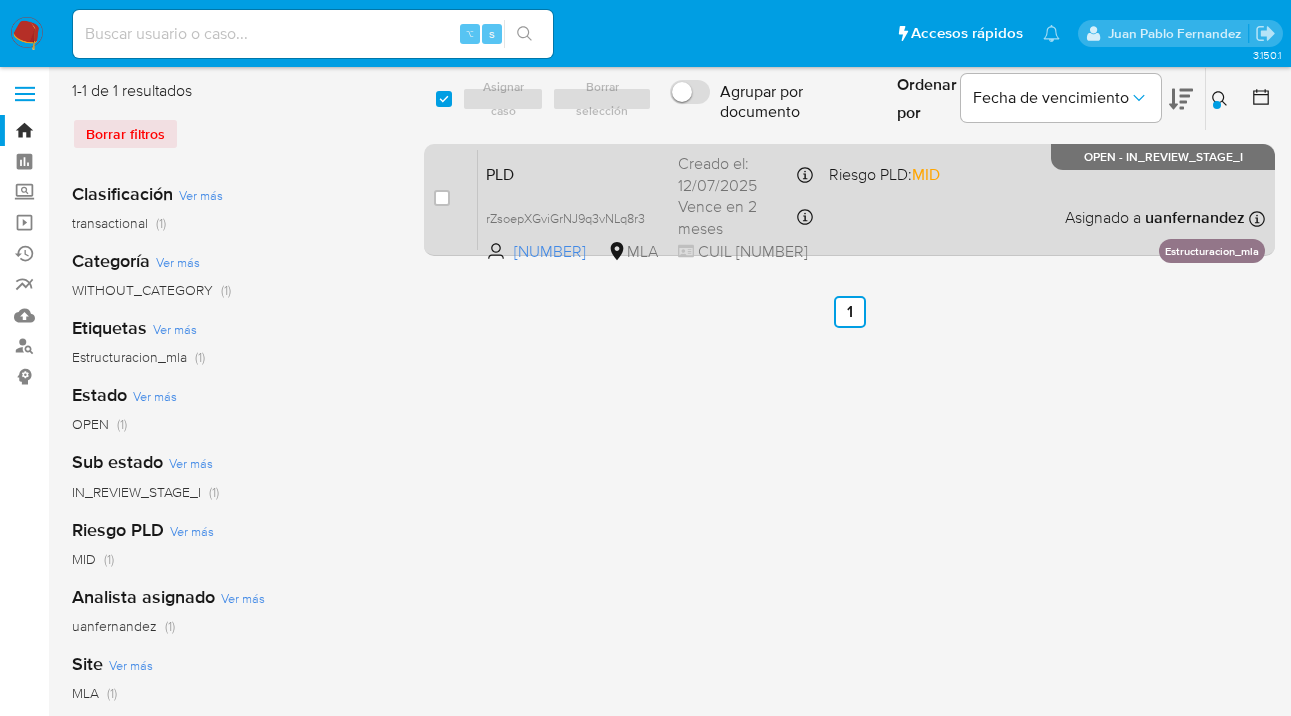 click on "PLD rZsoepXGviGrNJ9q3vNLq8r3 2395349430 MLA Riesgo PLD:  MID Creado el: 12/07/2025   Creado el: 12/07/2025 03:39:05 Vence en 2 meses   Vence el 10/10/2025 03:39:05 CUIL   20278925278 Asignado a   uanfernandez   Asignado el: 17/07/2025 16:37:03 Estructuracion_mla OPEN - IN_REVIEW_STAGE_I" at bounding box center [871, 199] 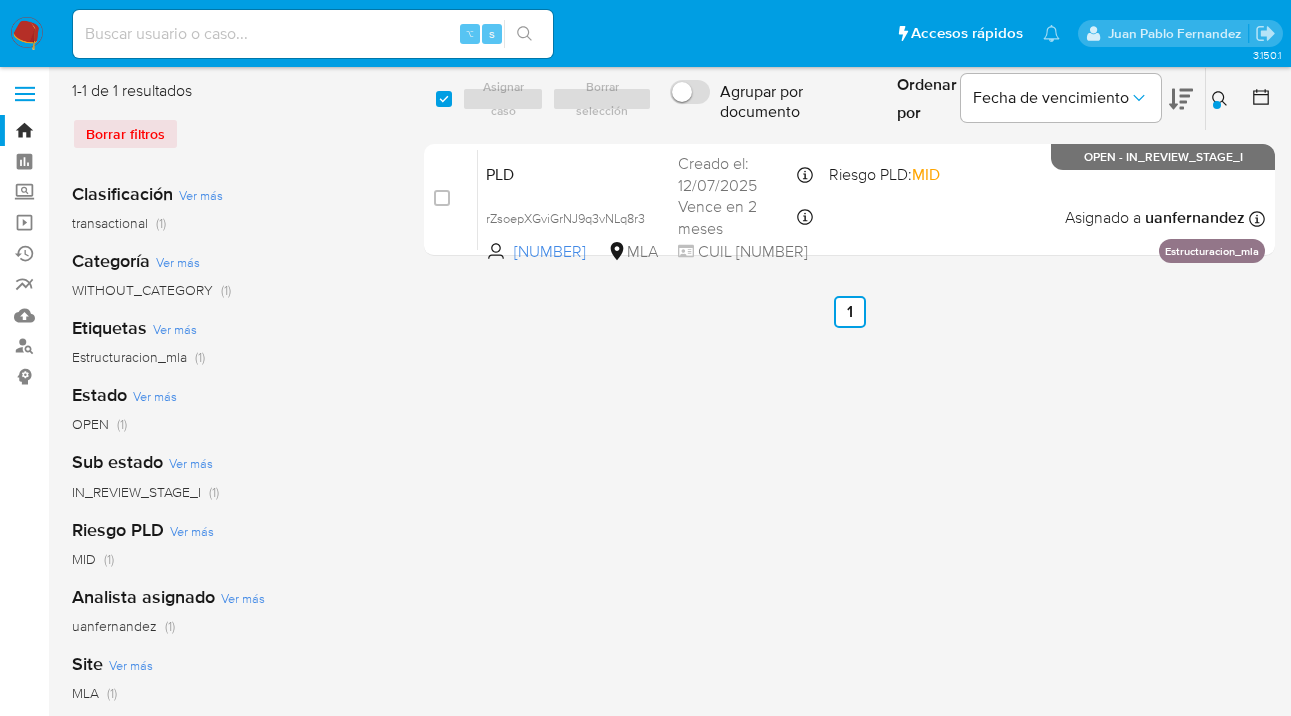 drag, startPoint x: 1221, startPoint y: 92, endPoint x: 1187, endPoint y: 135, distance: 54.81788 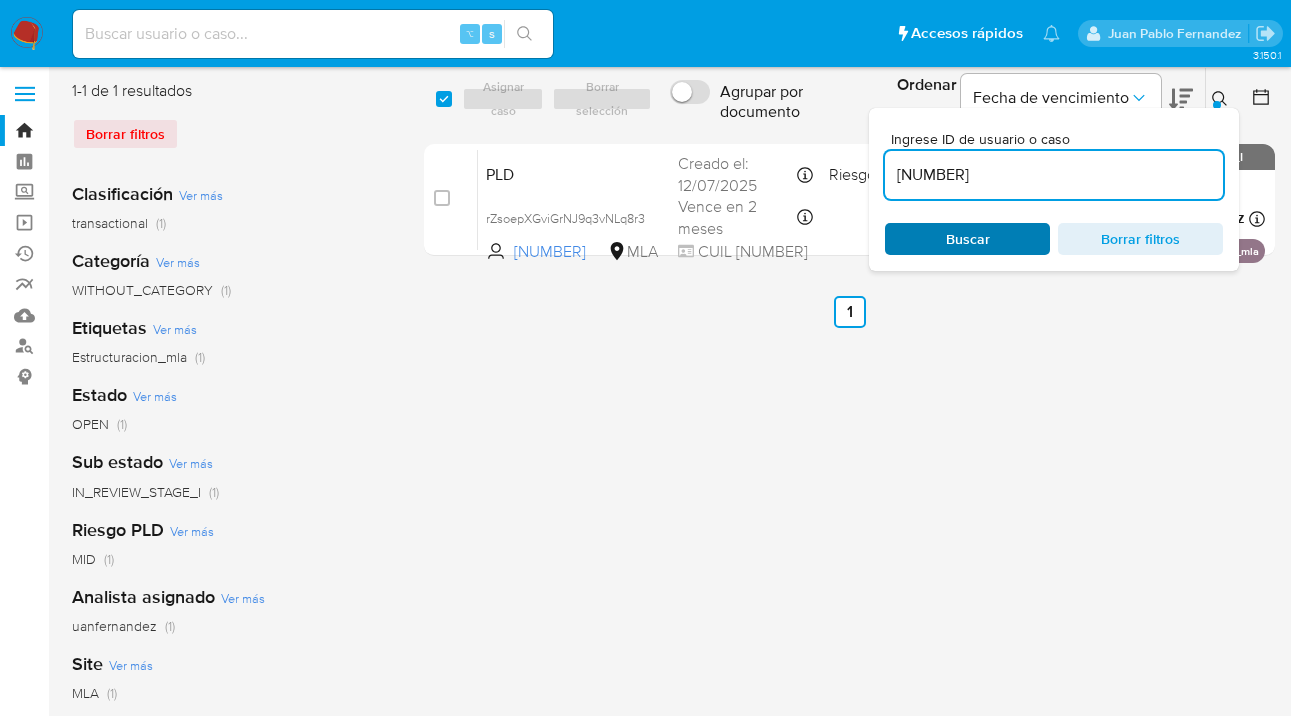 click on "Buscar" at bounding box center [967, 239] 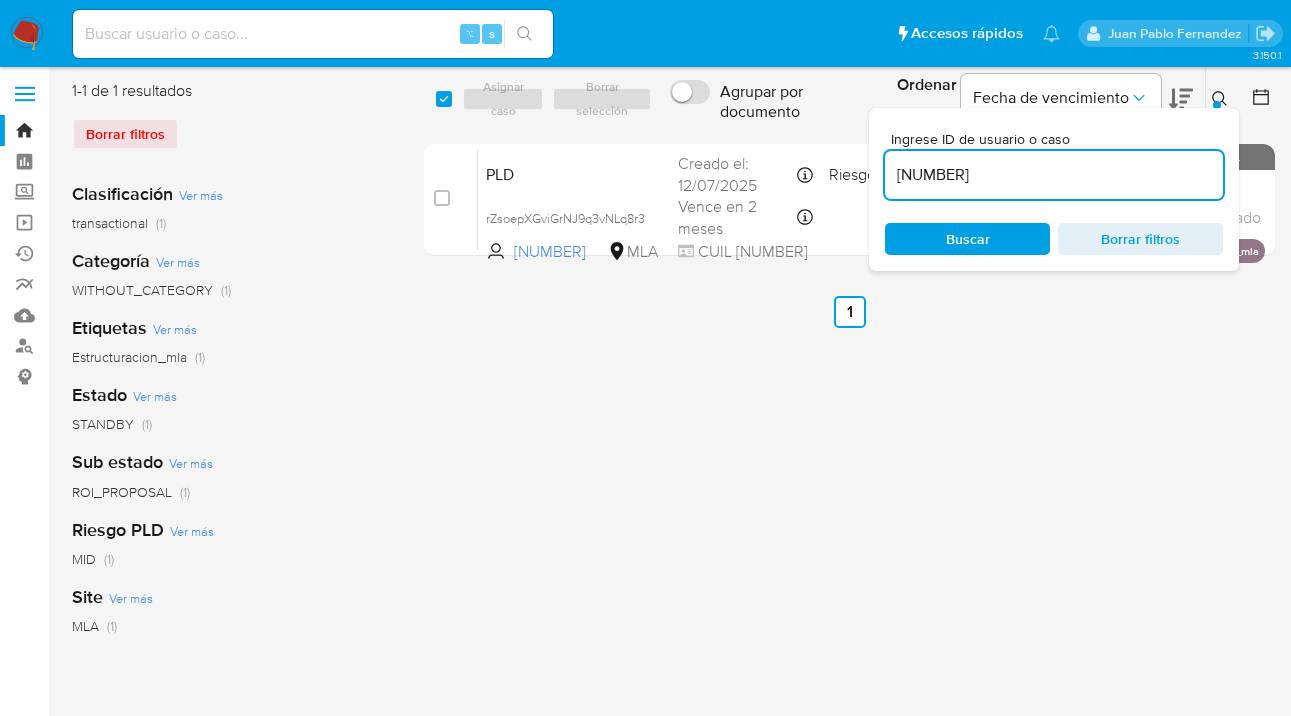 click 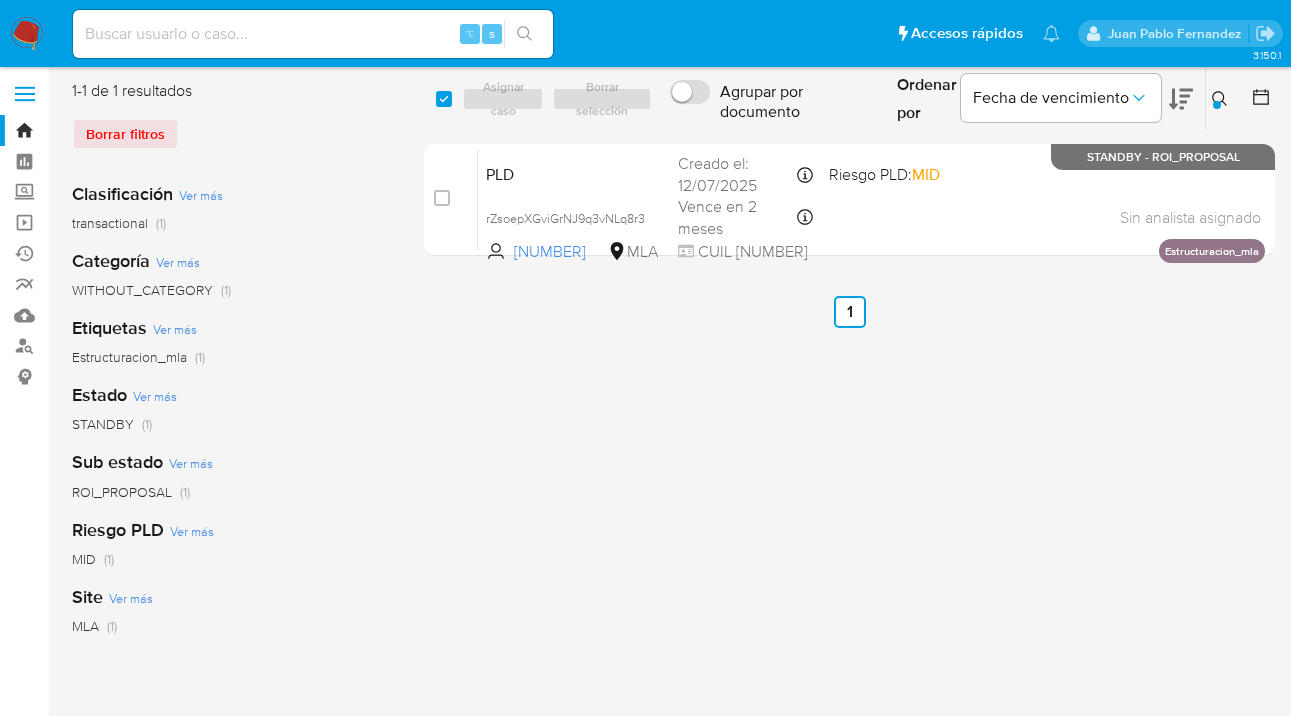 click 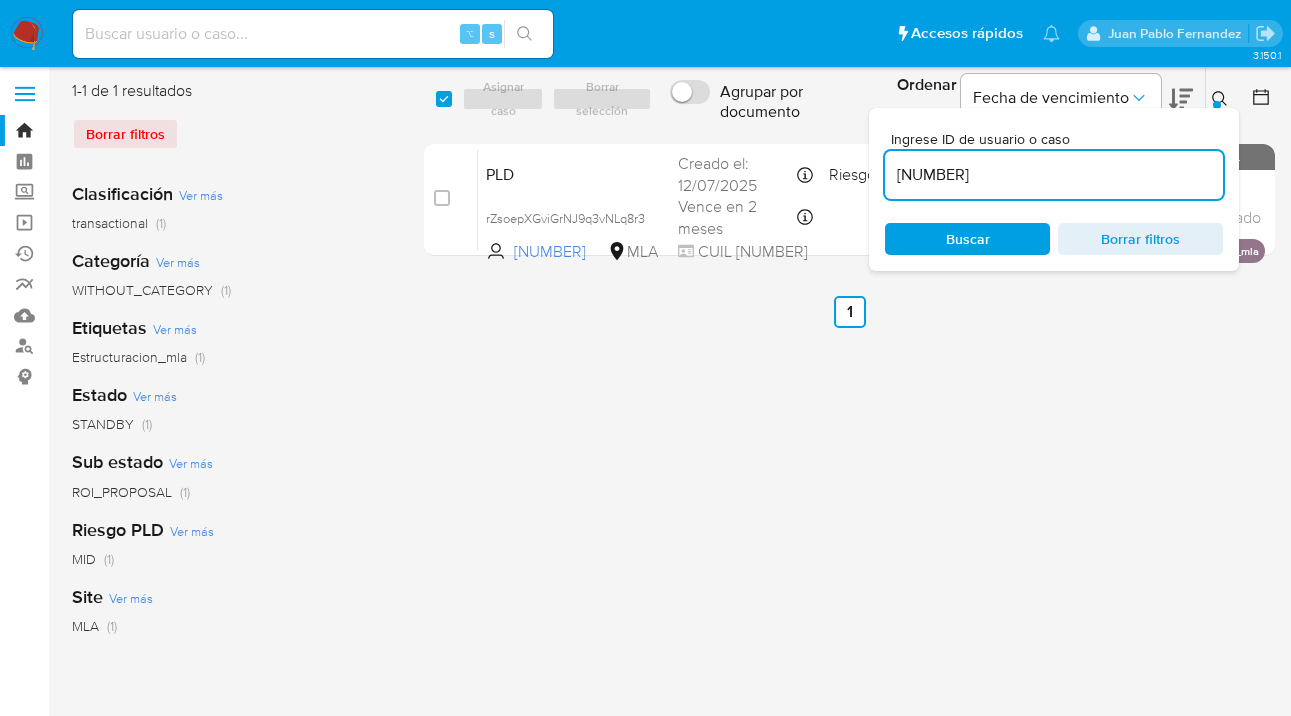 drag, startPoint x: 993, startPoint y: 173, endPoint x: 904, endPoint y: 181, distance: 89.358826 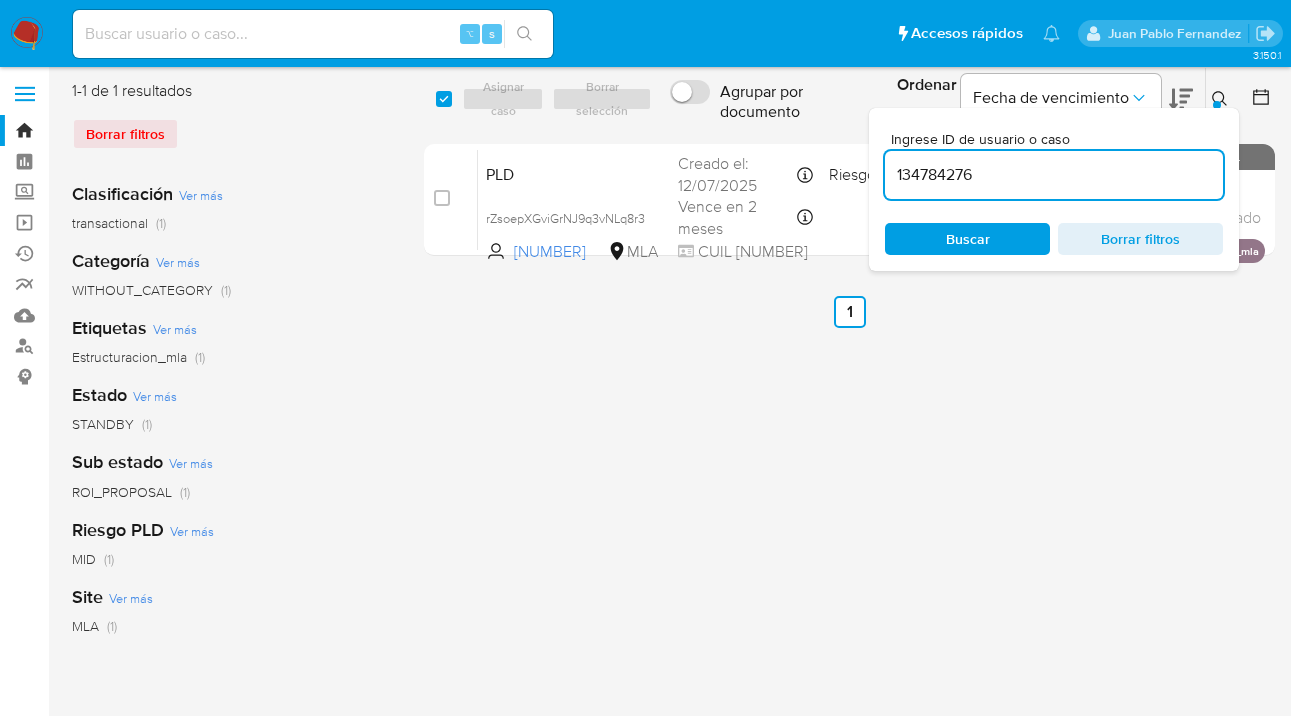 type on "134784276" 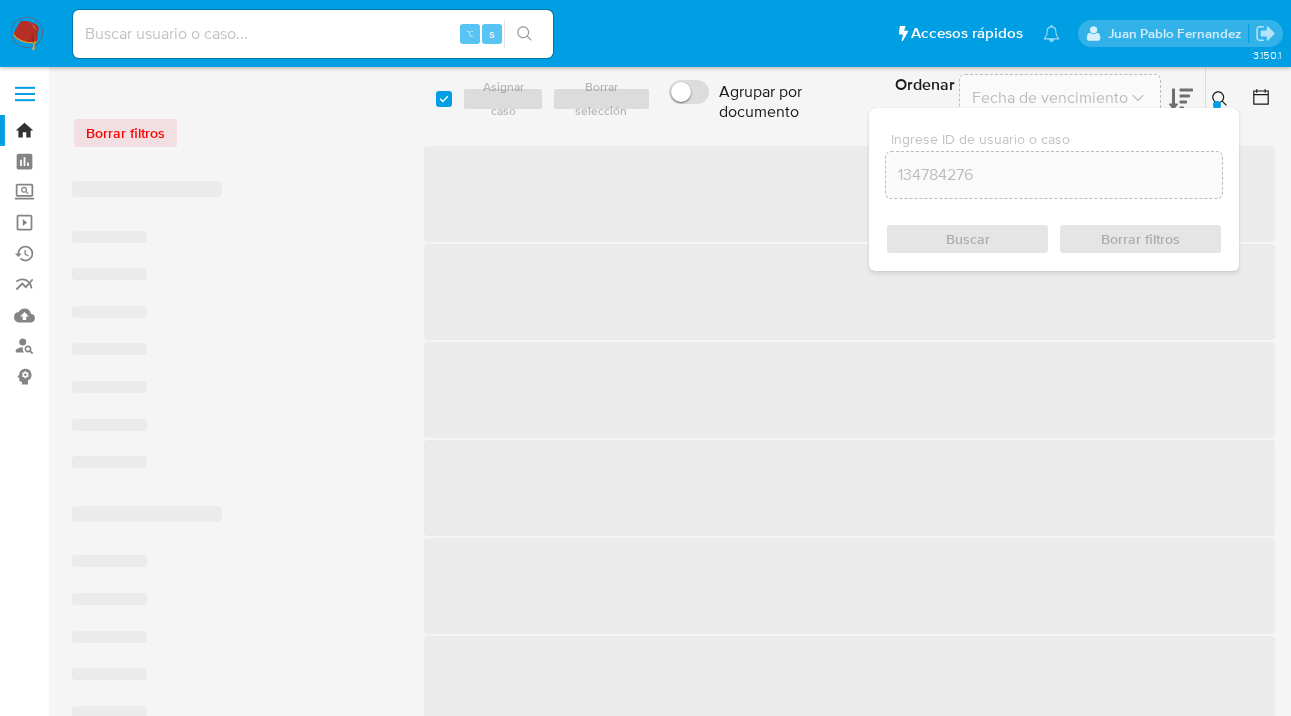 scroll, scrollTop: 0, scrollLeft: 0, axis: both 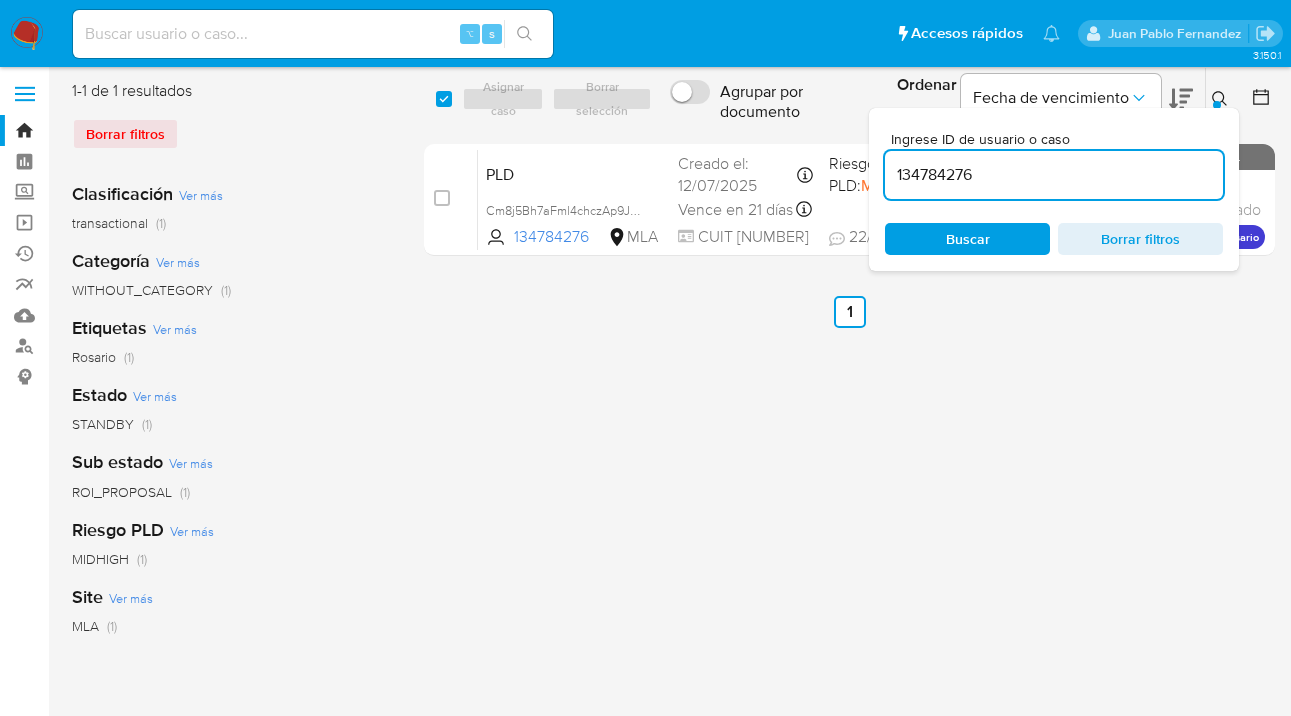click 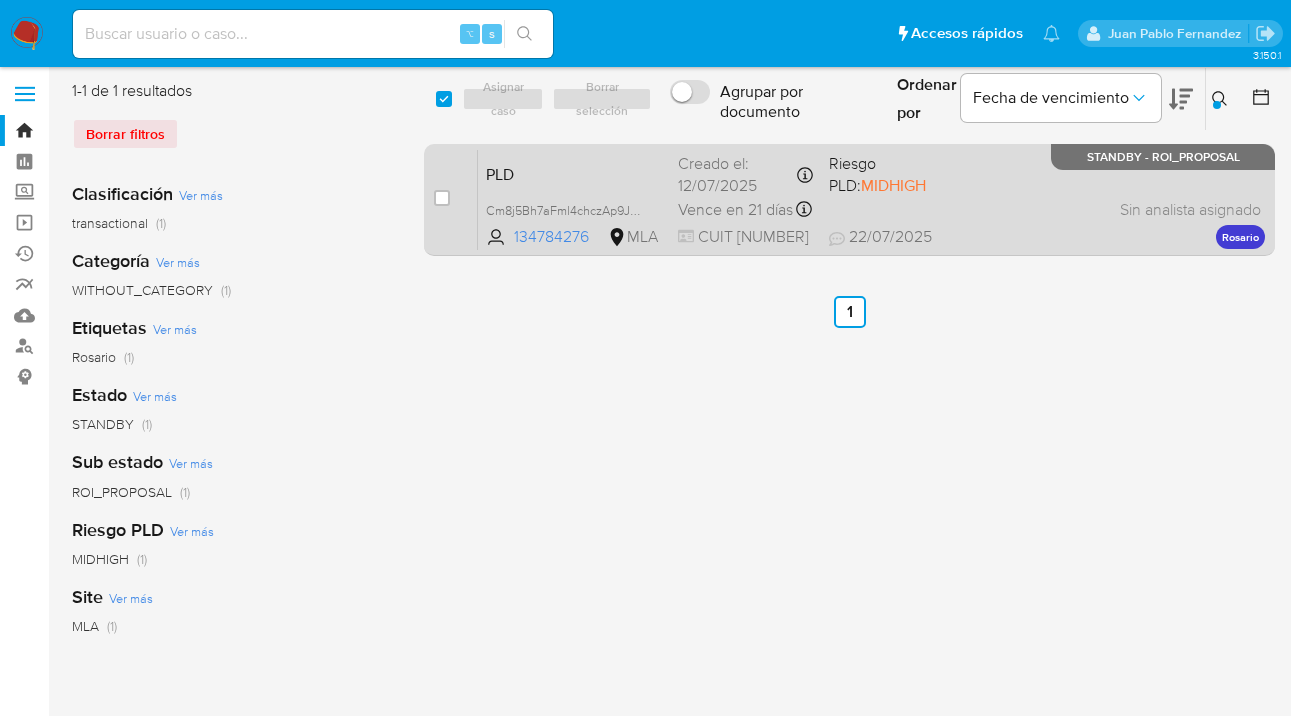 click on "PLD Cm8j5Bh7aFml4chczAp9Jvat 134784276 MLA Riesgo PLD:  MIDHIGH Creado el: 12/07/2025   Creado el: 12/07/2025 03:22:49 Vence en 21 días   Vence el 29/08/2025 03:22:49 CUIT   27202862247 22/07/2025   22/07/2025 11:00 Sin analista asignado   Asignado el: 17/07/2025 16:32:41 Rosario STANDBY - ROI_PROPOSAL" at bounding box center (871, 199) 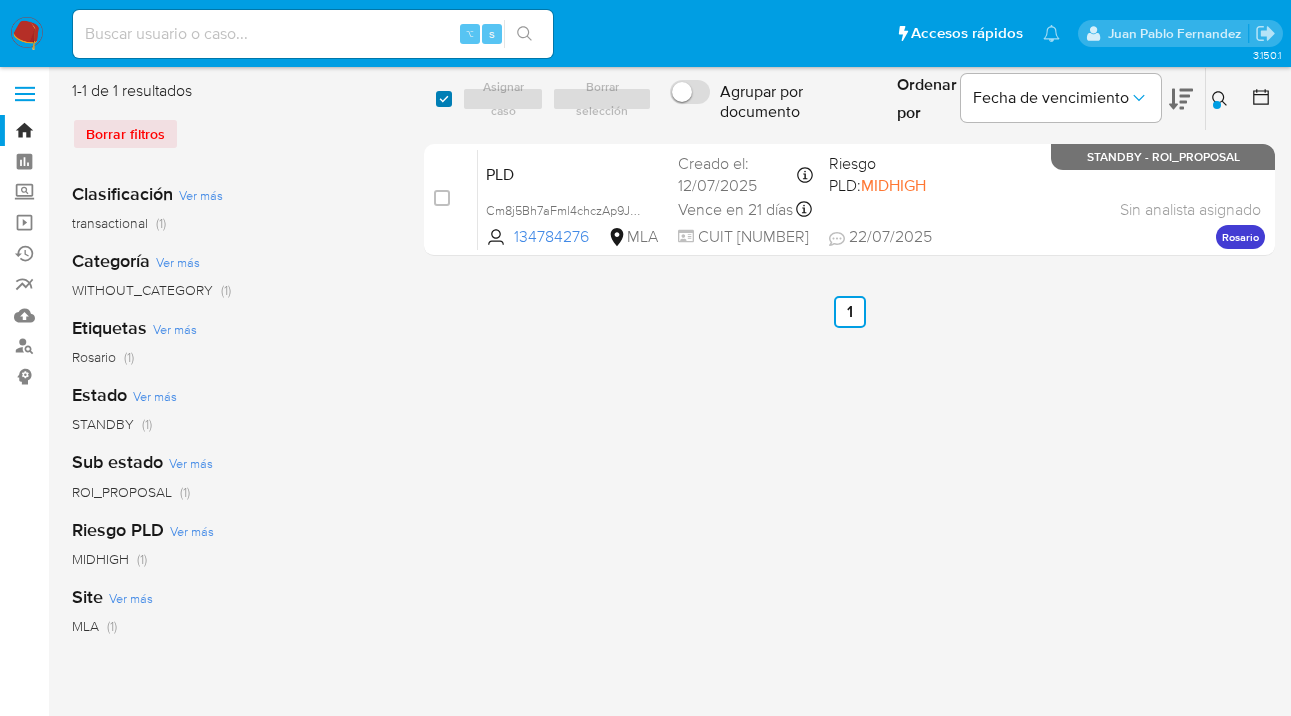 click at bounding box center (444, 99) 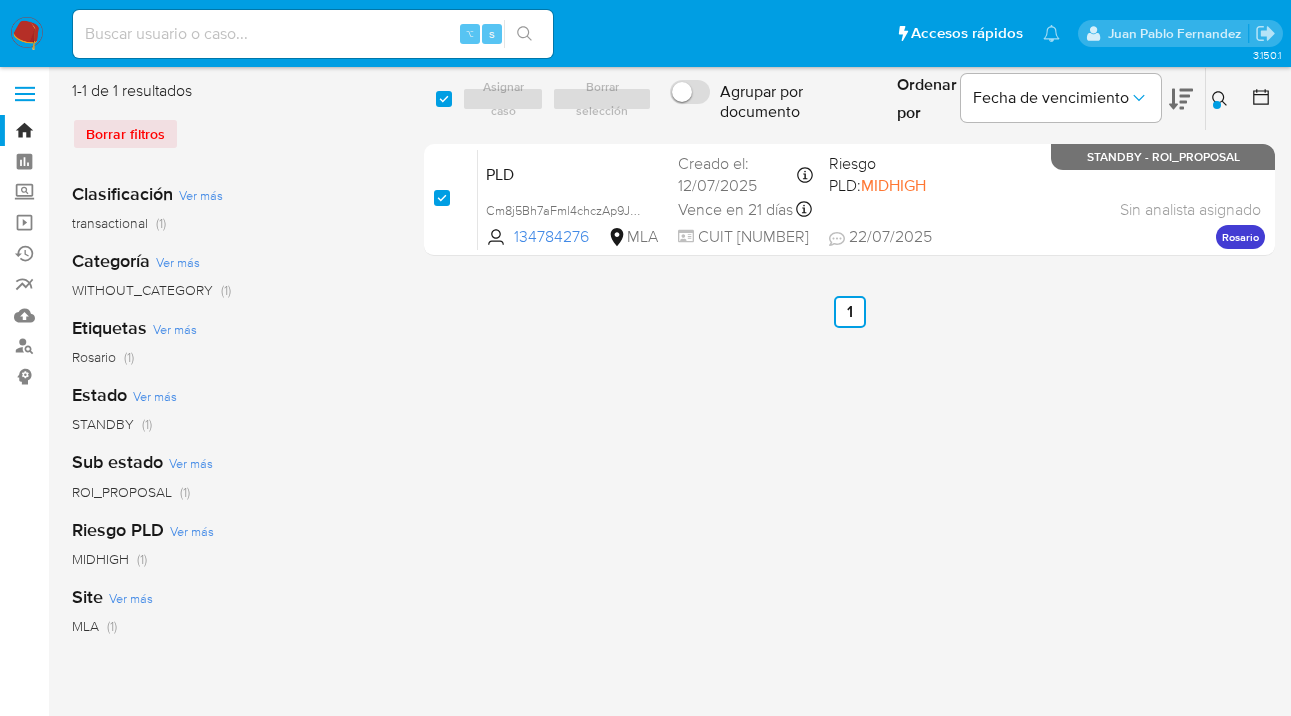 checkbox on "true" 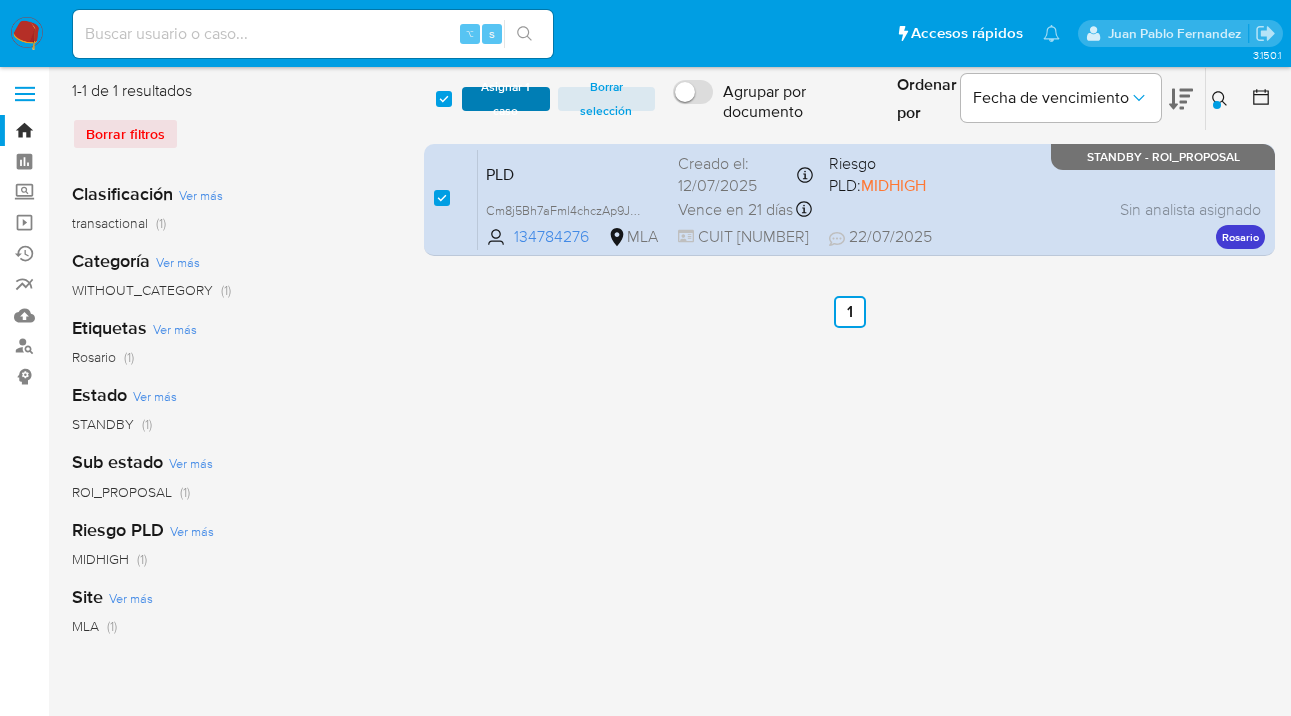 click on "Asignar 1 caso" at bounding box center [506, 99] 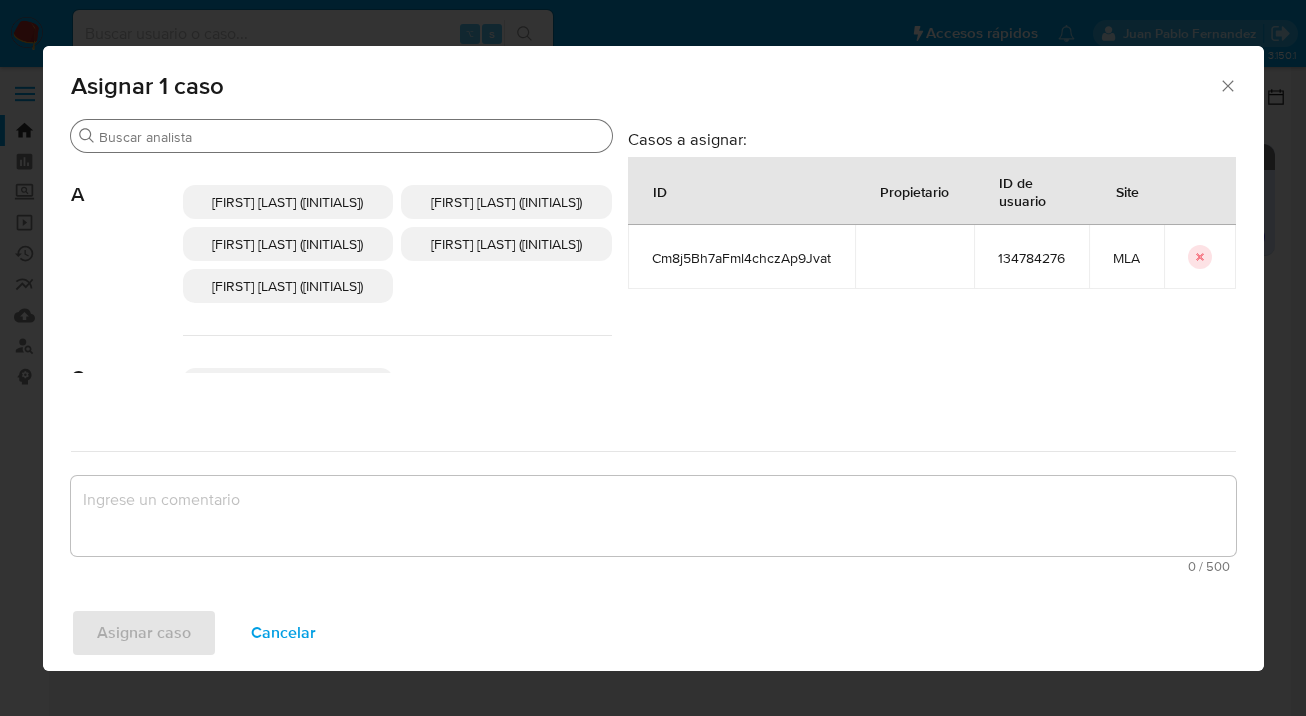 click on "Buscar" at bounding box center (351, 137) 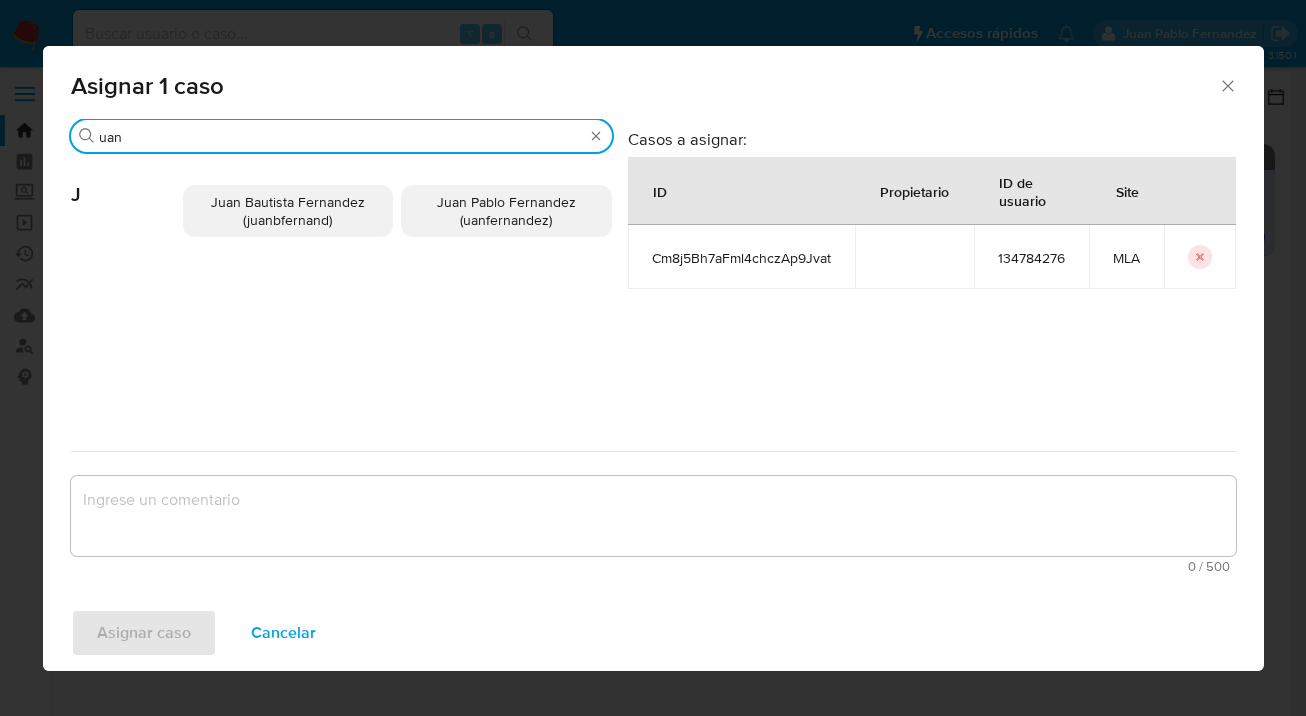type on "uan" 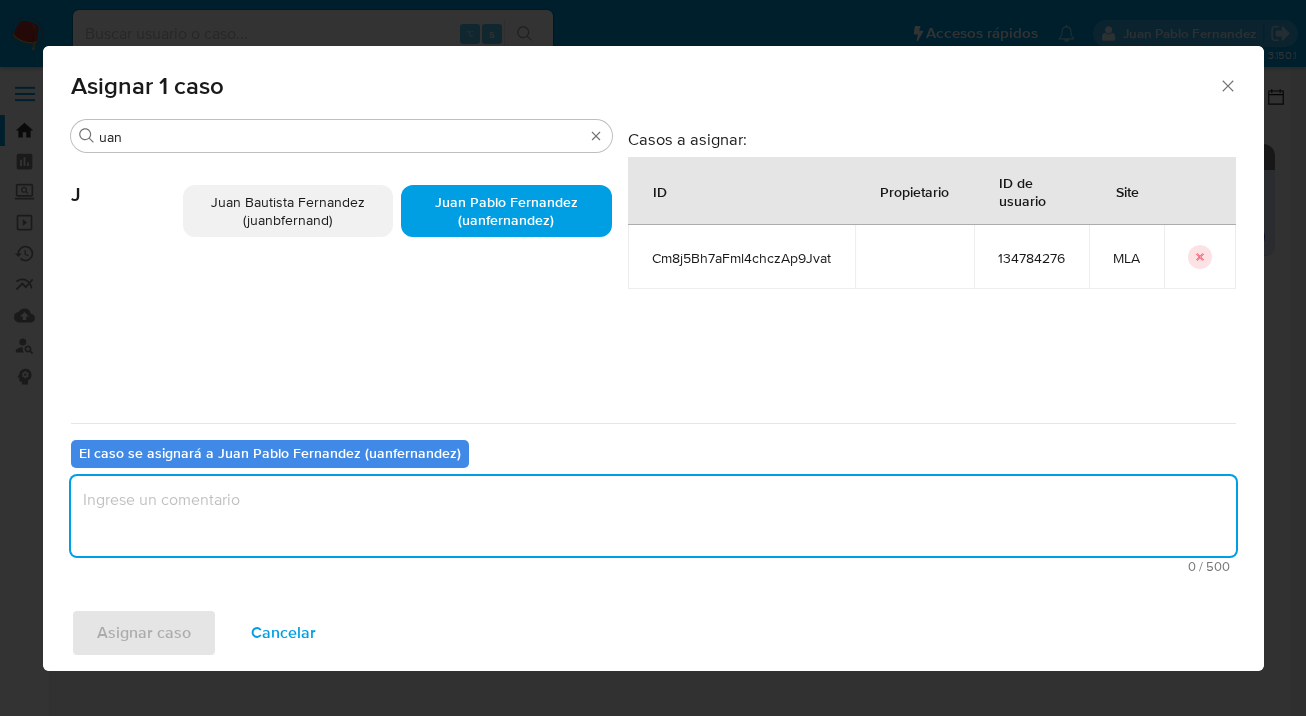 click at bounding box center (653, 516) 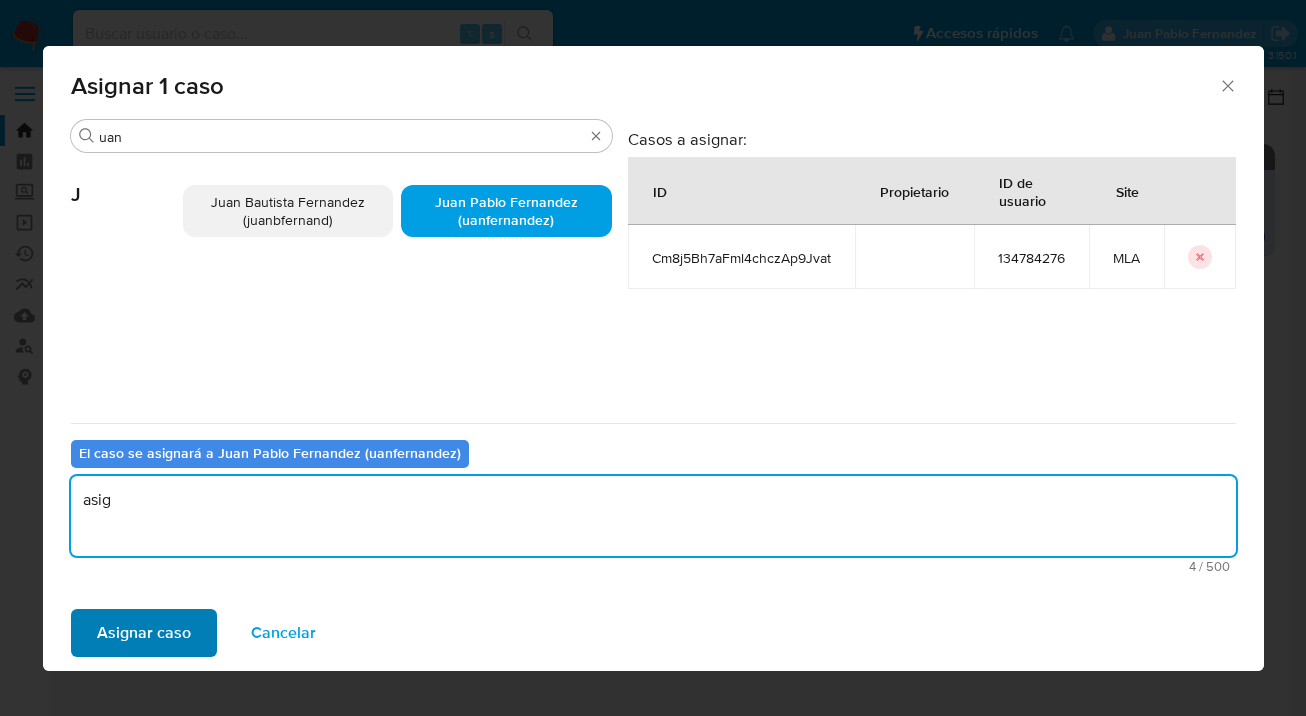 type on "asig" 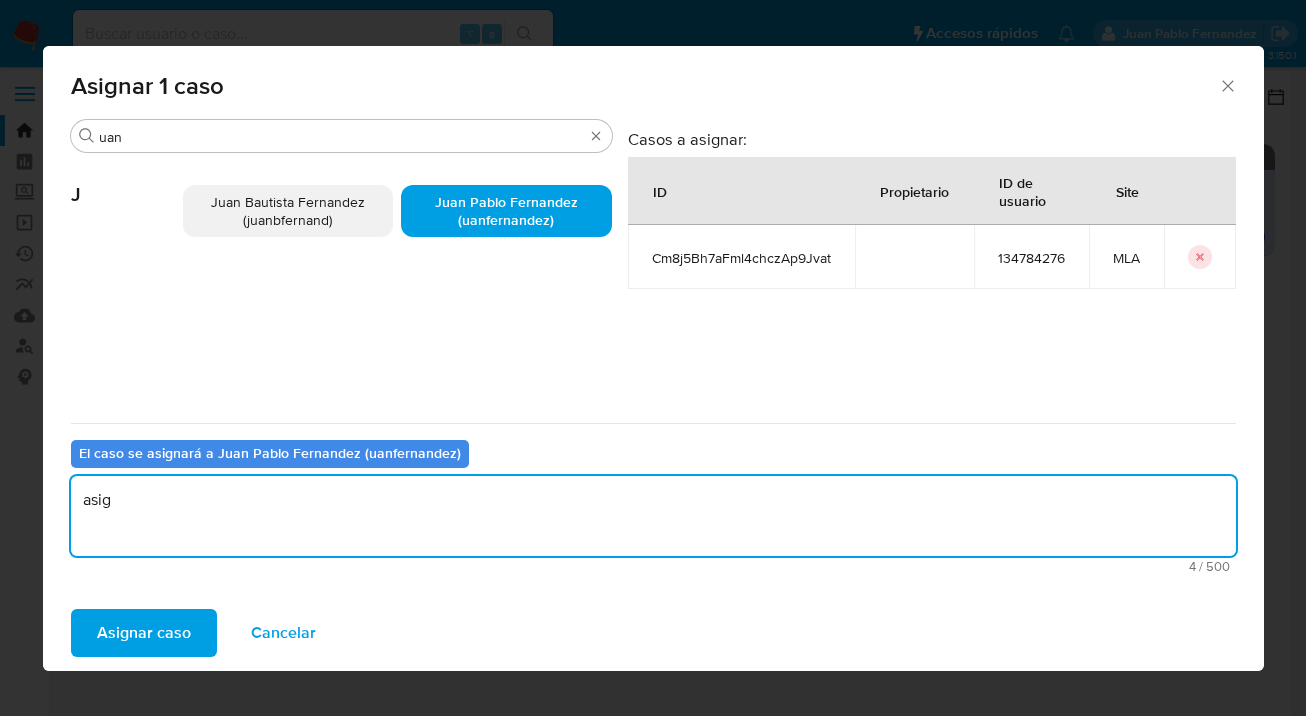 click on "Asignar caso" at bounding box center [144, 633] 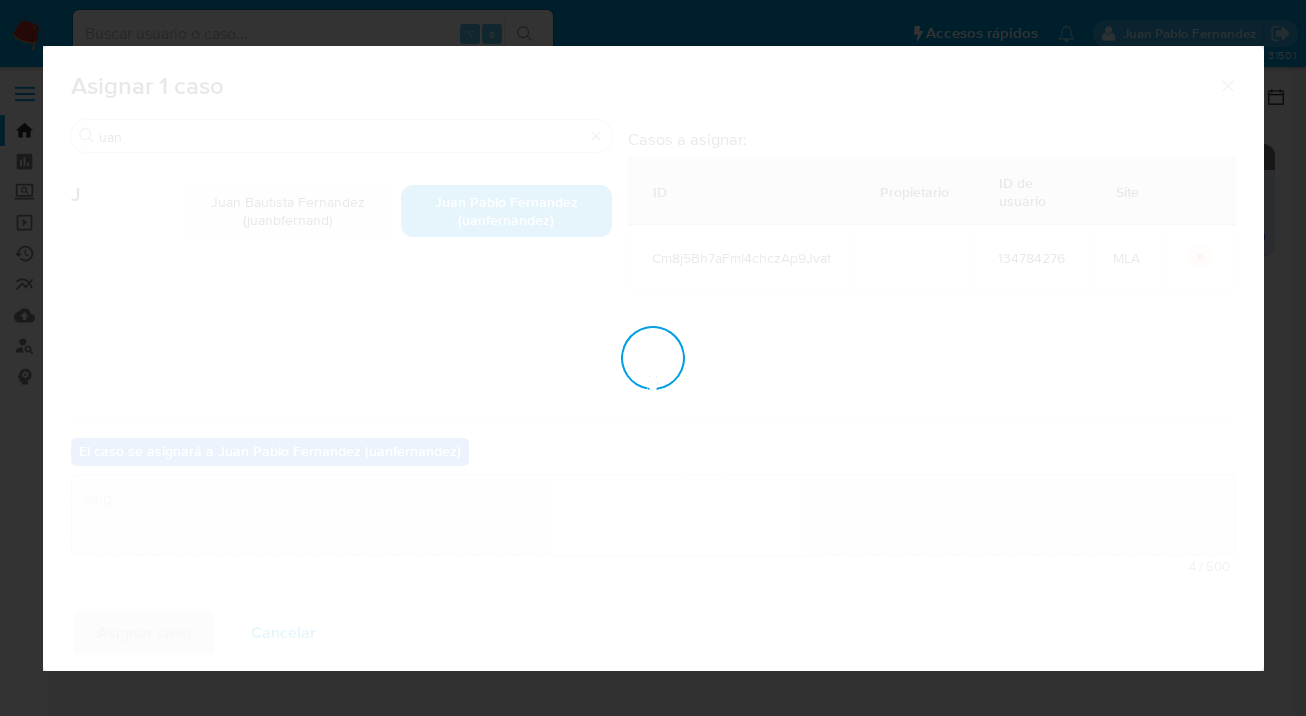 type 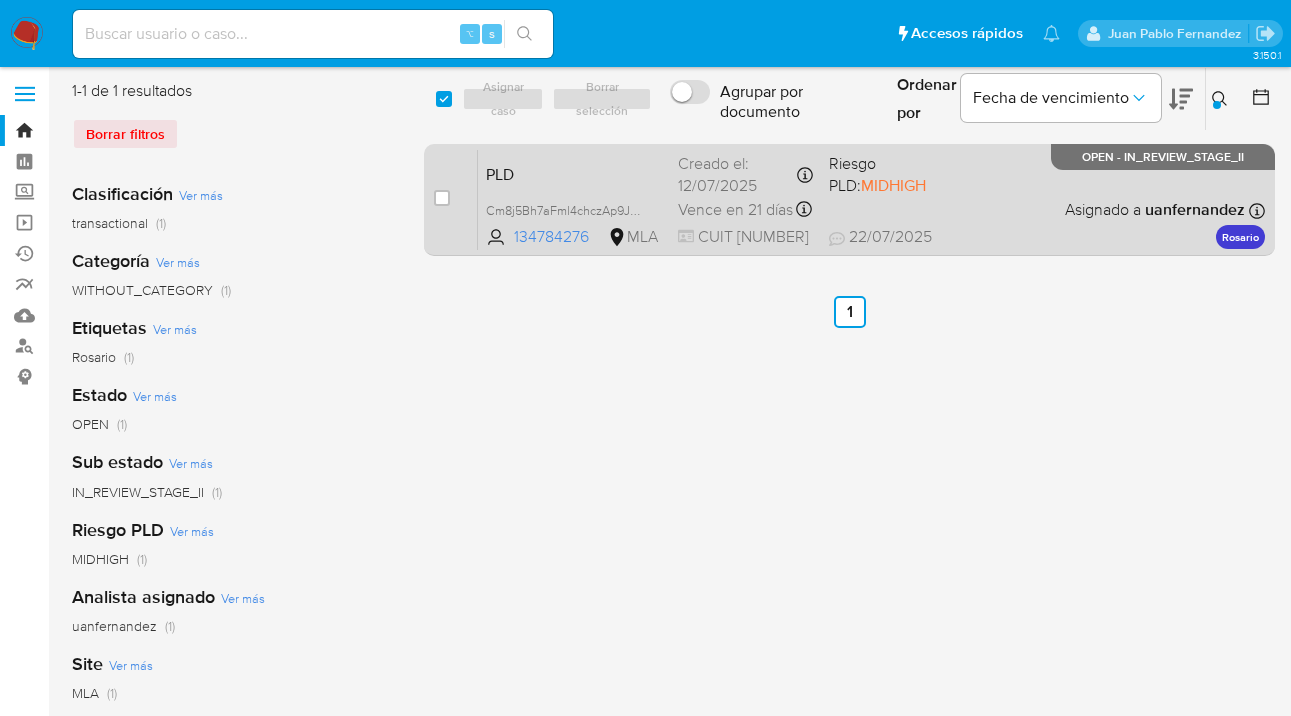click on "Riesgo PLD:  MIDHIGH" at bounding box center (896, 172) 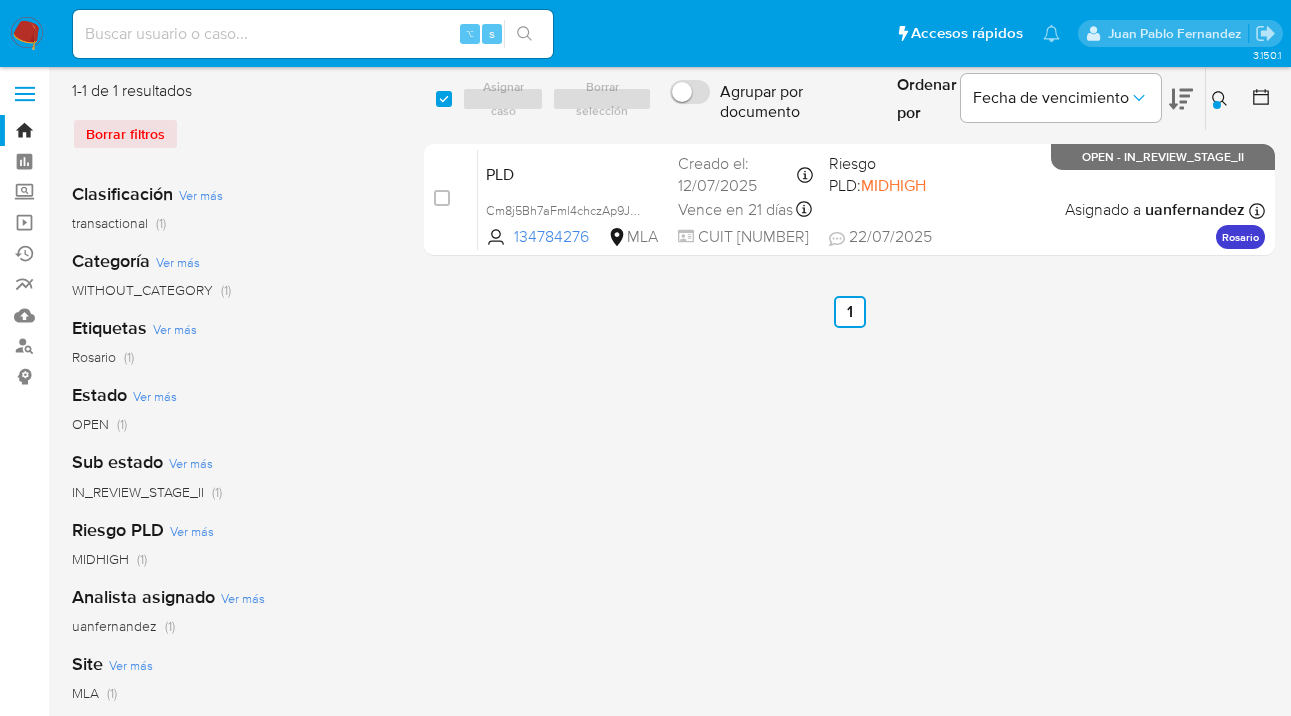 click 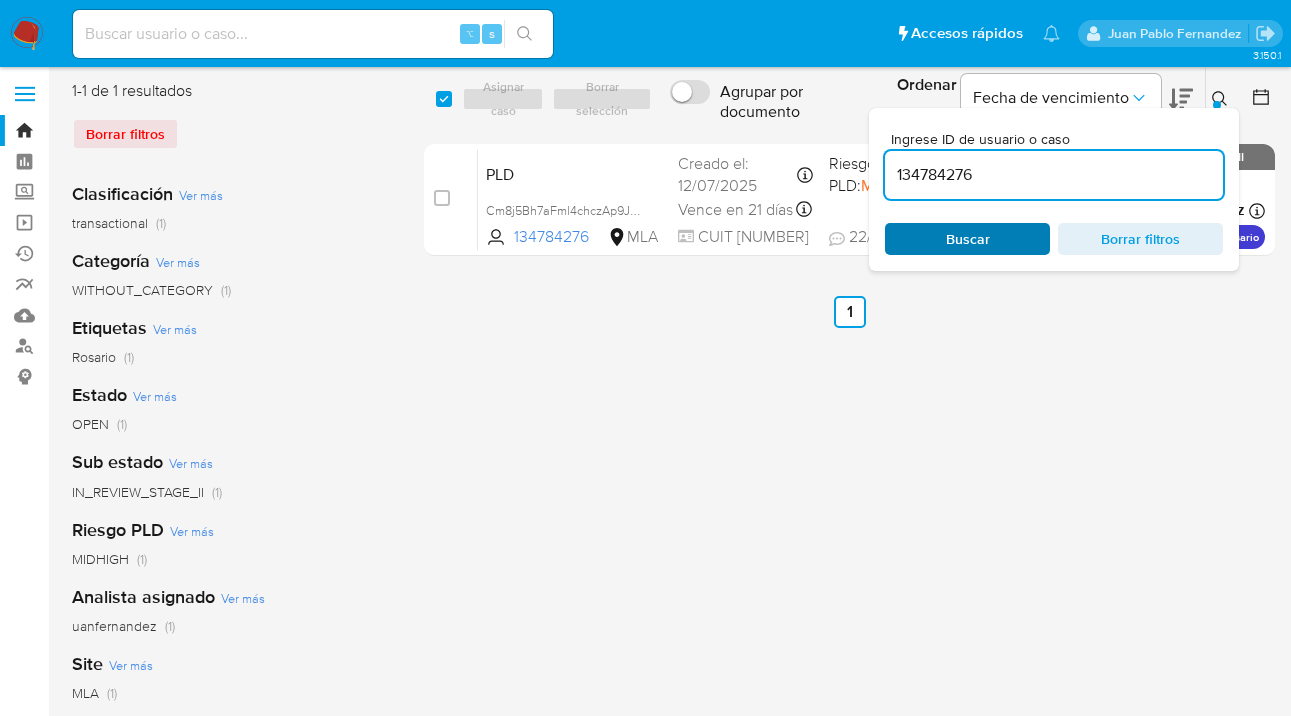 click on "Buscar" at bounding box center [967, 239] 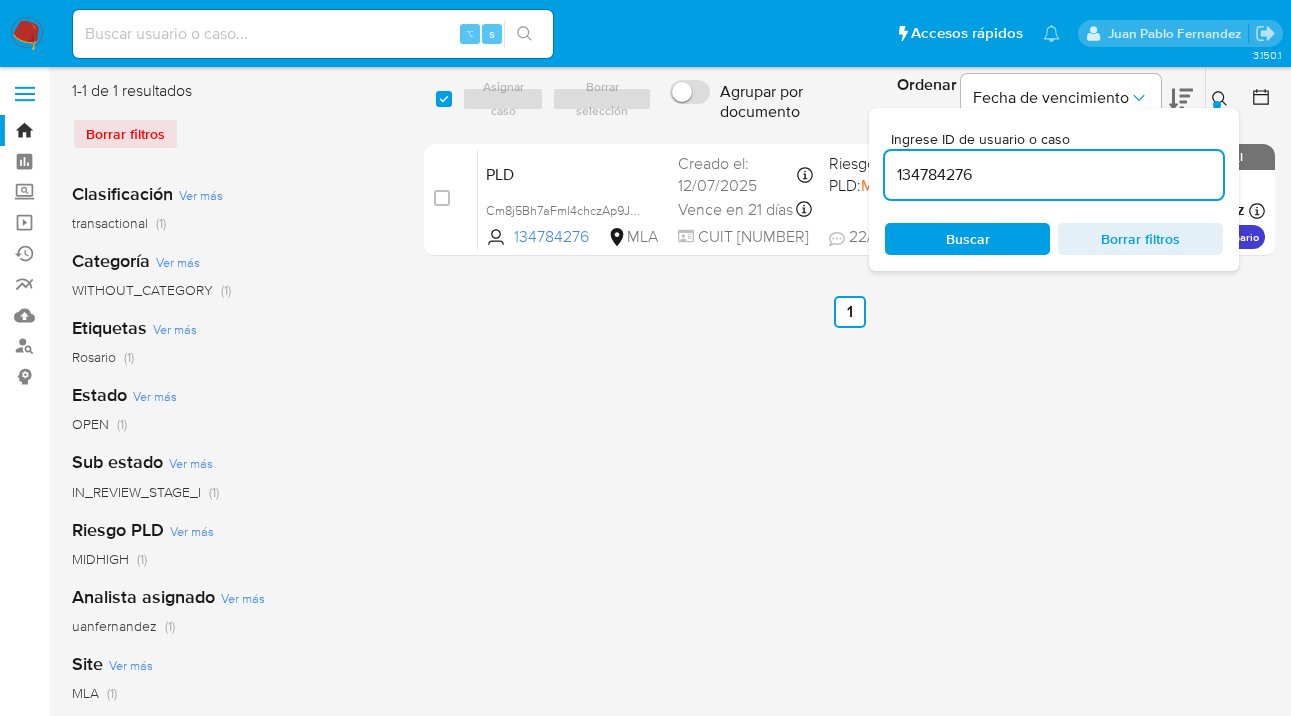 click 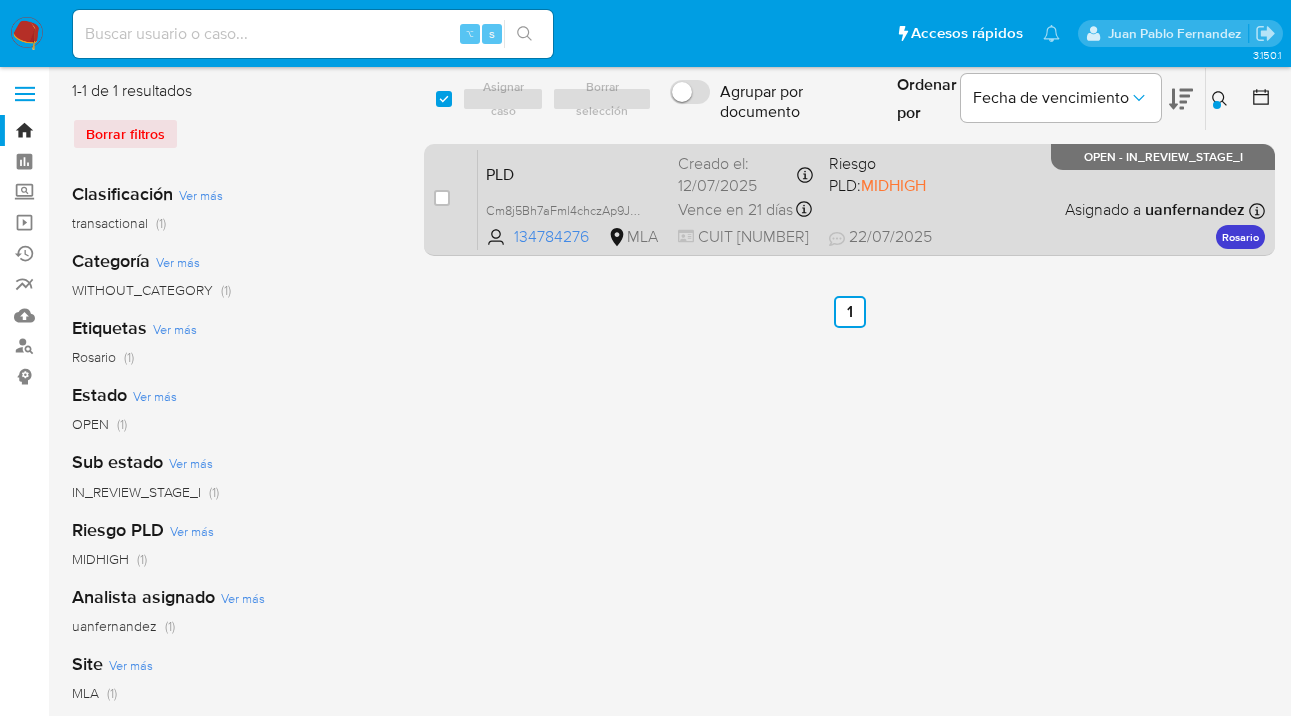 click on "PLD Cm8j5Bh7aFml4chczAp9Jvat 134784276 MLA Riesgo PLD:  MIDHIGH Creado el: 12/07/2025   Creado el: 12/07/2025 03:22:49 Vence en 21 días   Vence el 29/08/2025 03:22:49 CUIT   27202862247 22/07/2025   22/07/2025 11:00 Asignado a   uanfernandez   Asignado el: 17/07/2025 16:32:41 Rosario OPEN - IN_REVIEW_STAGE_I" at bounding box center (871, 199) 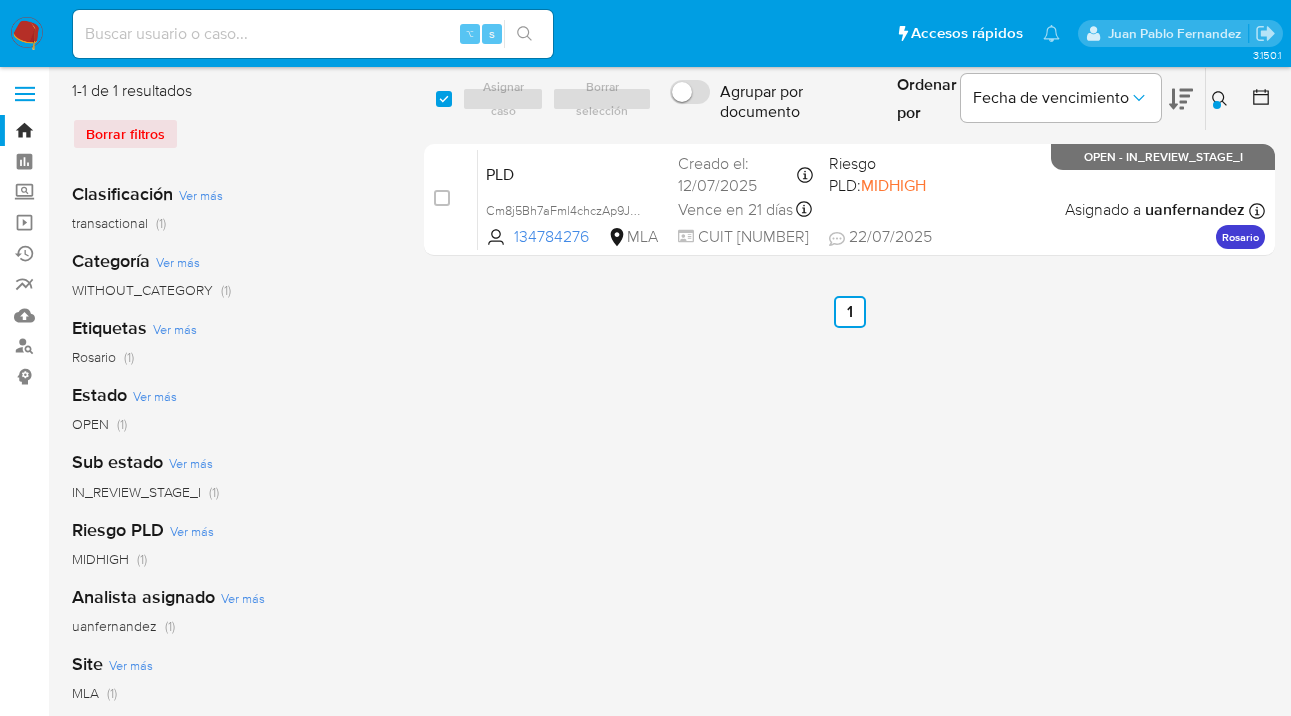 drag, startPoint x: 1212, startPoint y: 93, endPoint x: 1123, endPoint y: 187, distance: 129.44884 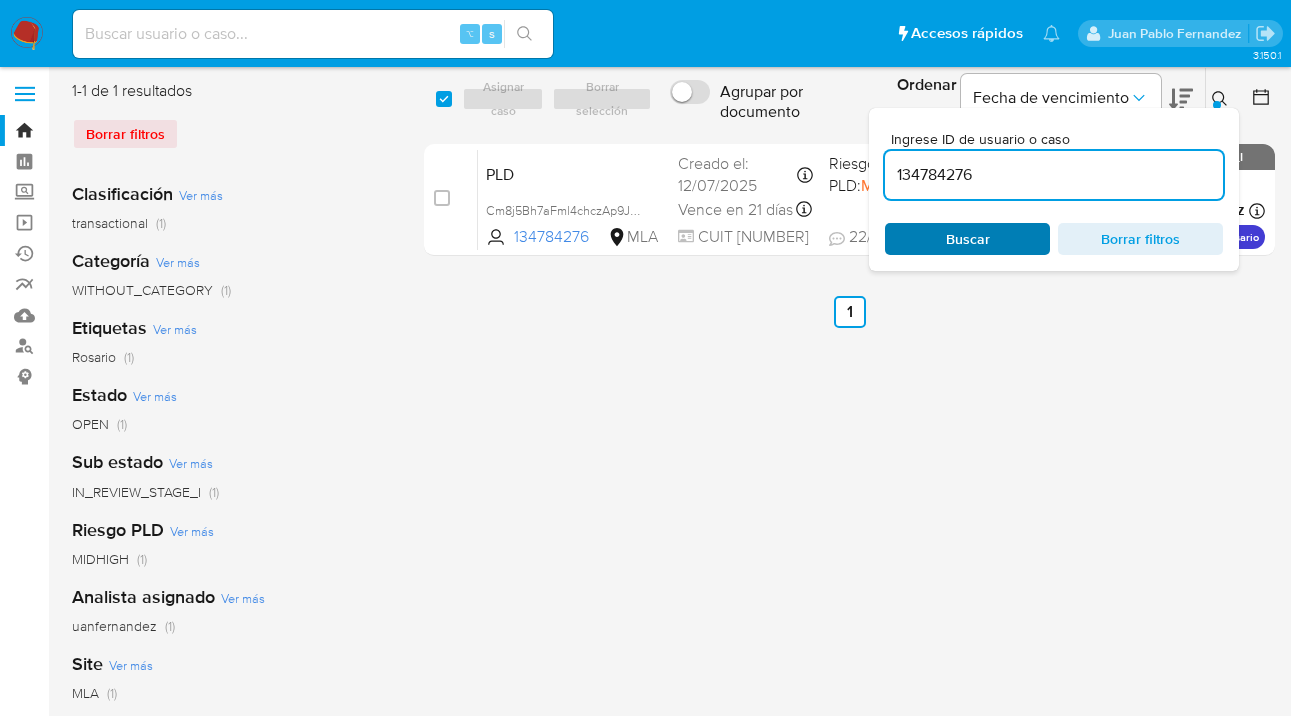 click on "Buscar" at bounding box center (967, 239) 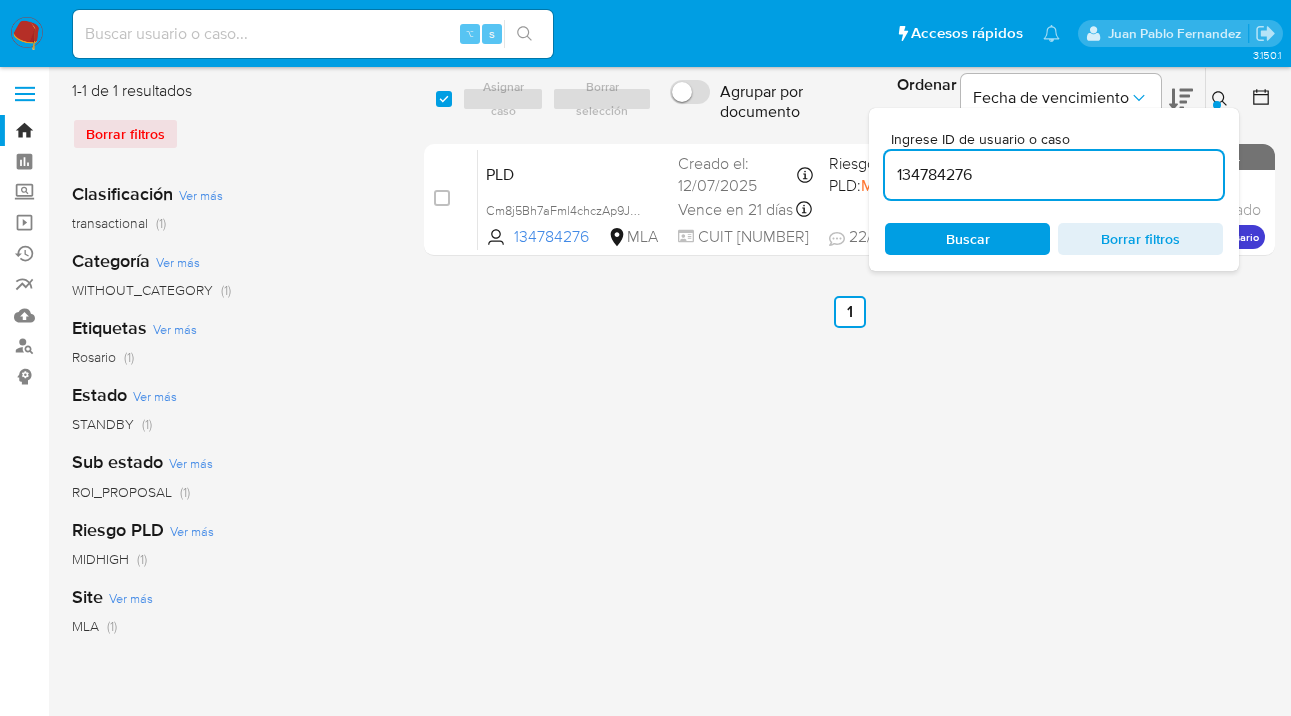 click 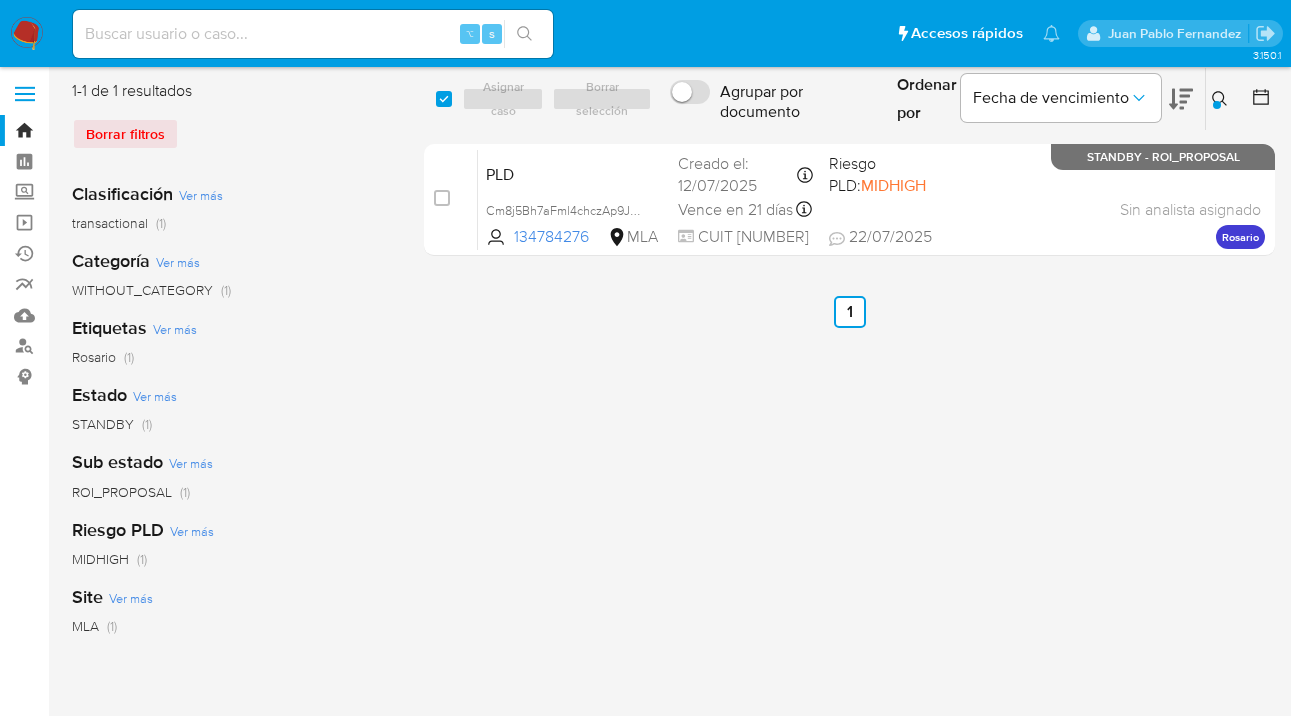 click 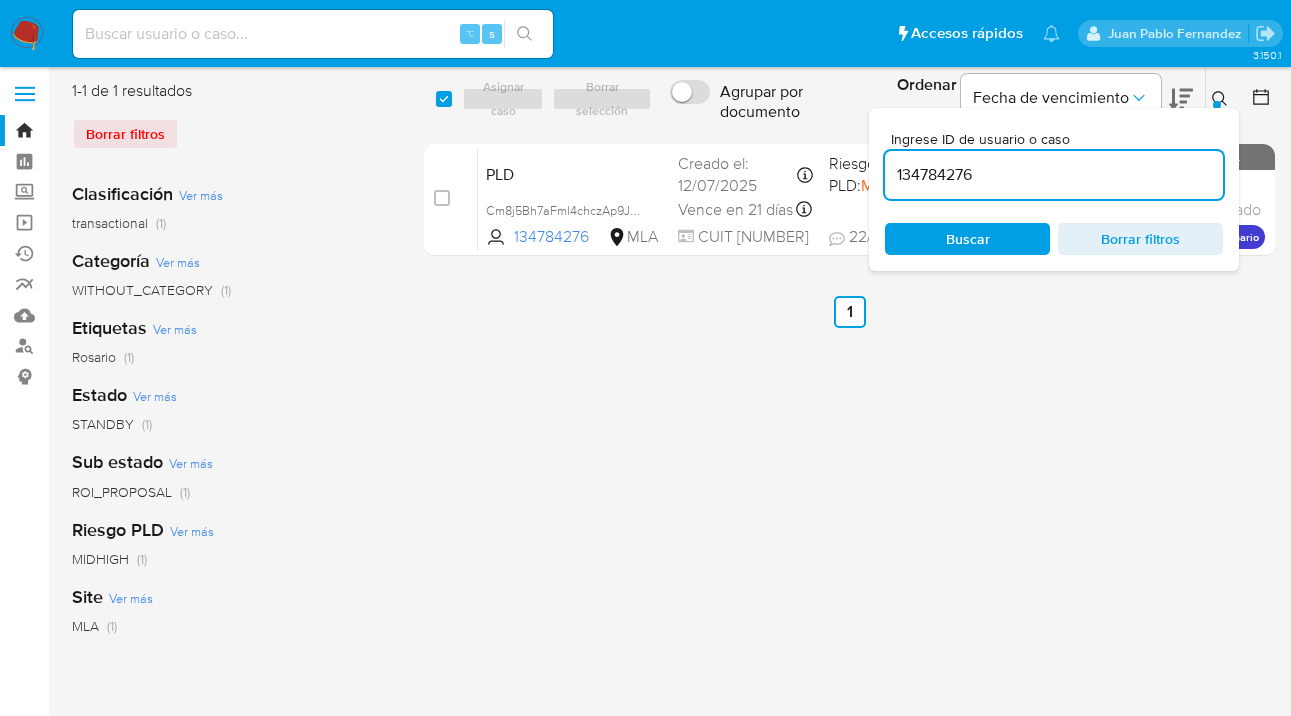 scroll, scrollTop: 0, scrollLeft: 0, axis: both 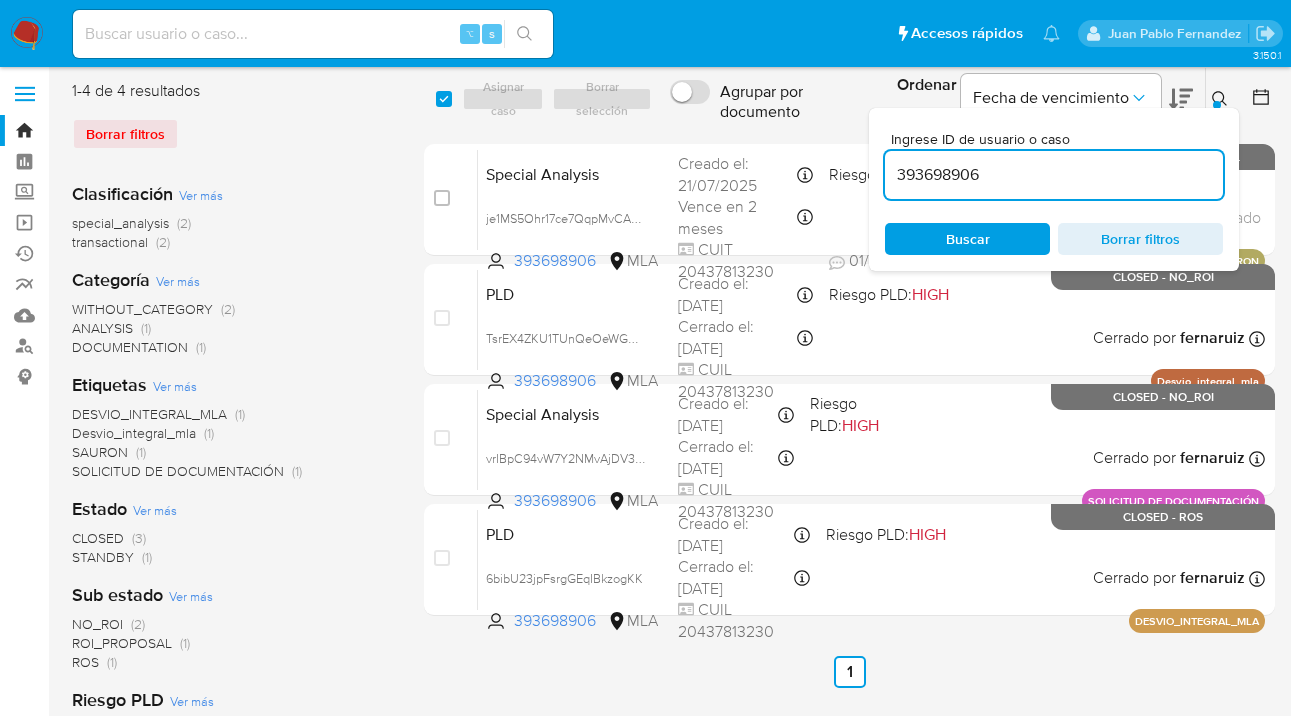 click 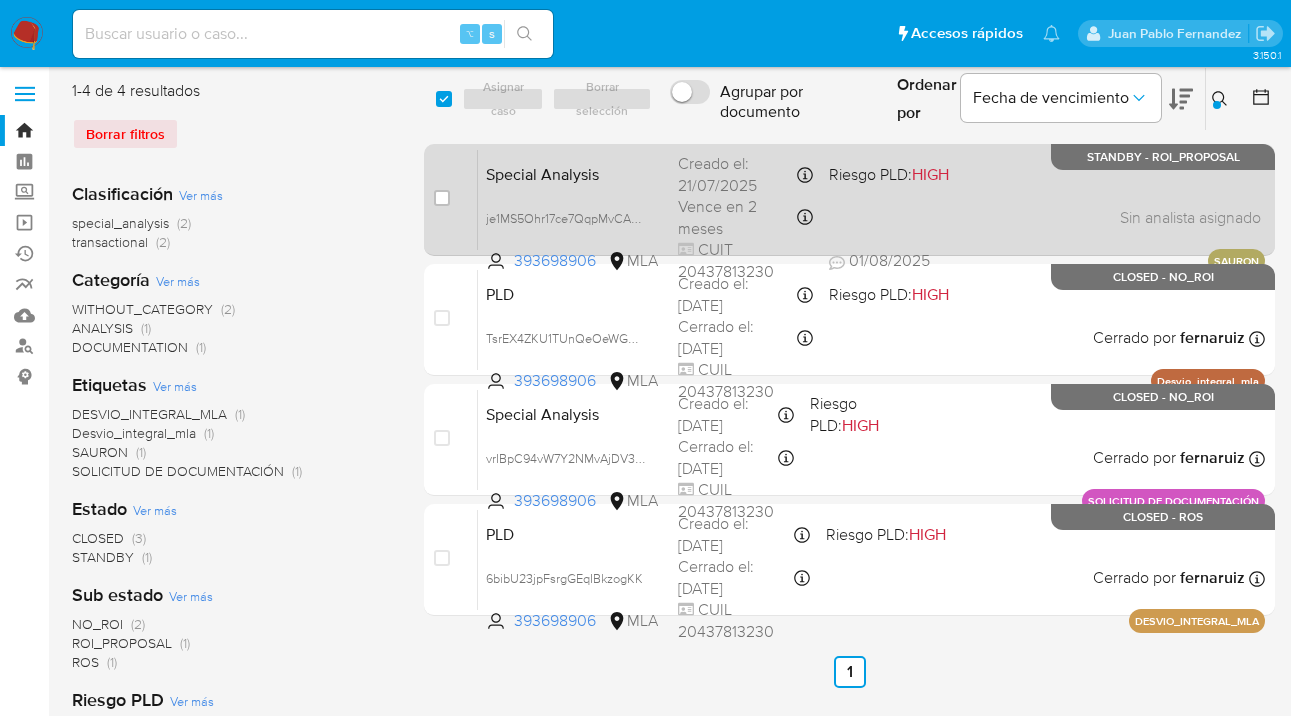 click on "Special Analysis je1MS5Ohr17ce7QqpMvCAqd9 393698906 MLA Riesgo PLD:  HIGH Creado el: 21/07/2025   Creado el: 21/07/2025 09:51:43 Vence en 2 meses   Vence el 19/10/2025 09:51:43 CUIT   20437813230 01/08/2025   01/08/2025 20:36 Sin analista asignado   Asignado el: 21/07/2025 09:51:43 SAURON STANDBY - ROI_PROPOSAL" at bounding box center [871, 199] 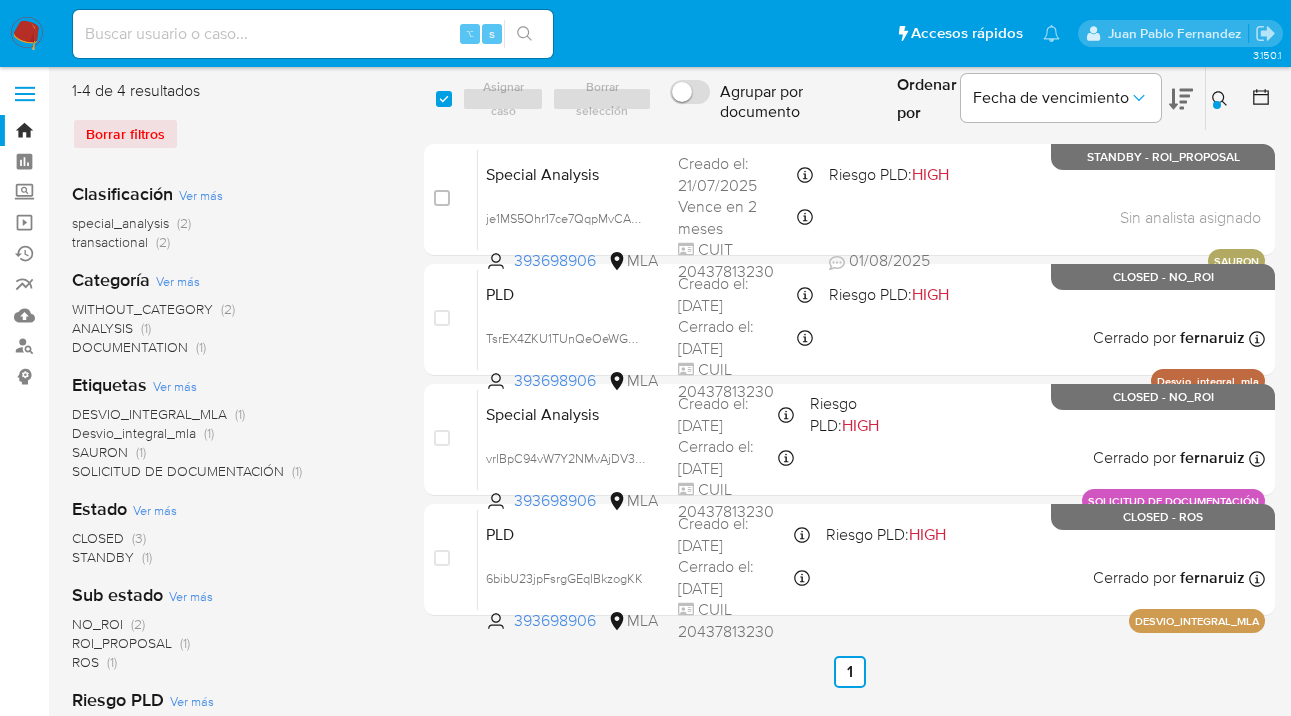 click at bounding box center [1222, 99] 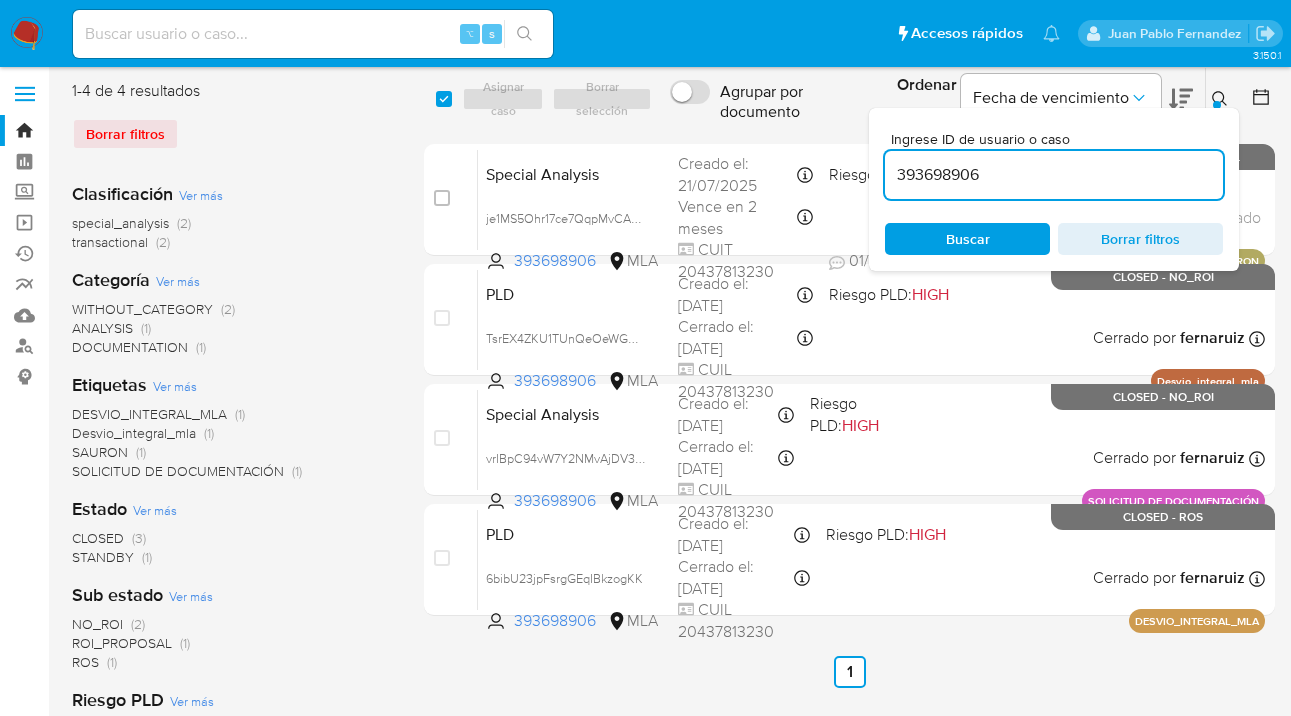 drag, startPoint x: 994, startPoint y: 174, endPoint x: 890, endPoint y: 175, distance: 104.00481 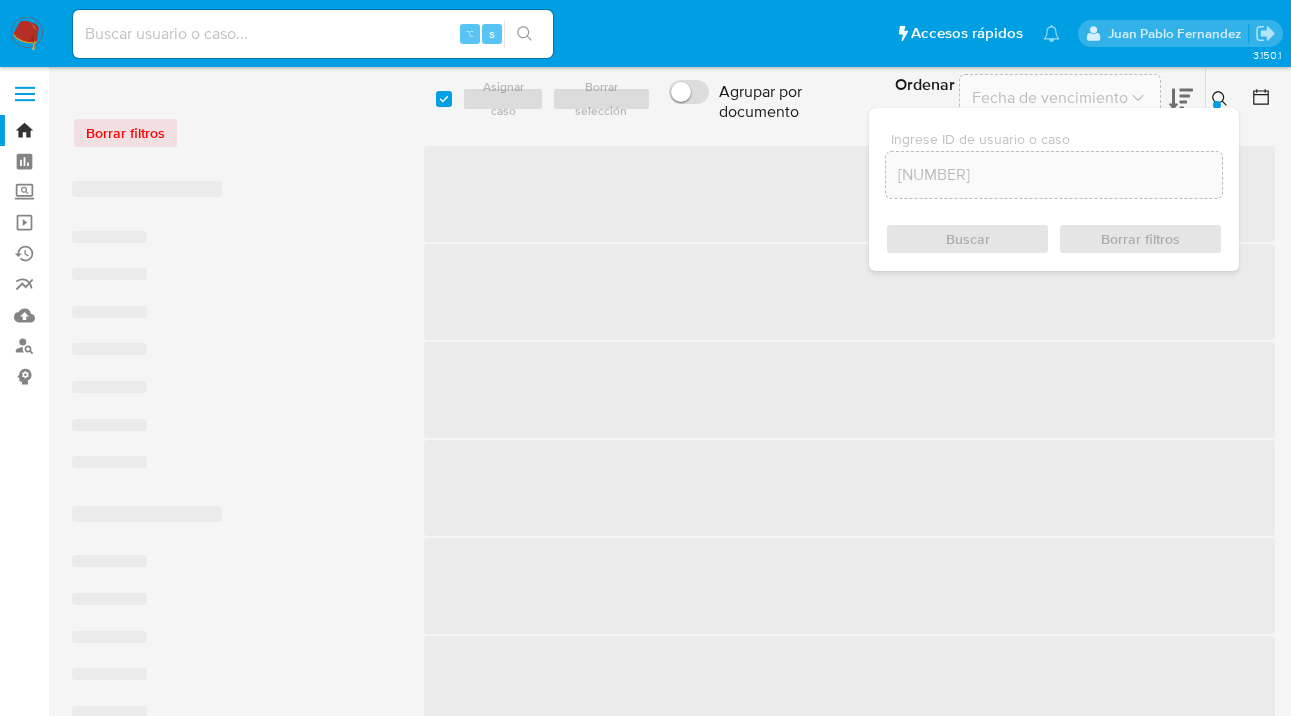 scroll, scrollTop: 0, scrollLeft: 0, axis: both 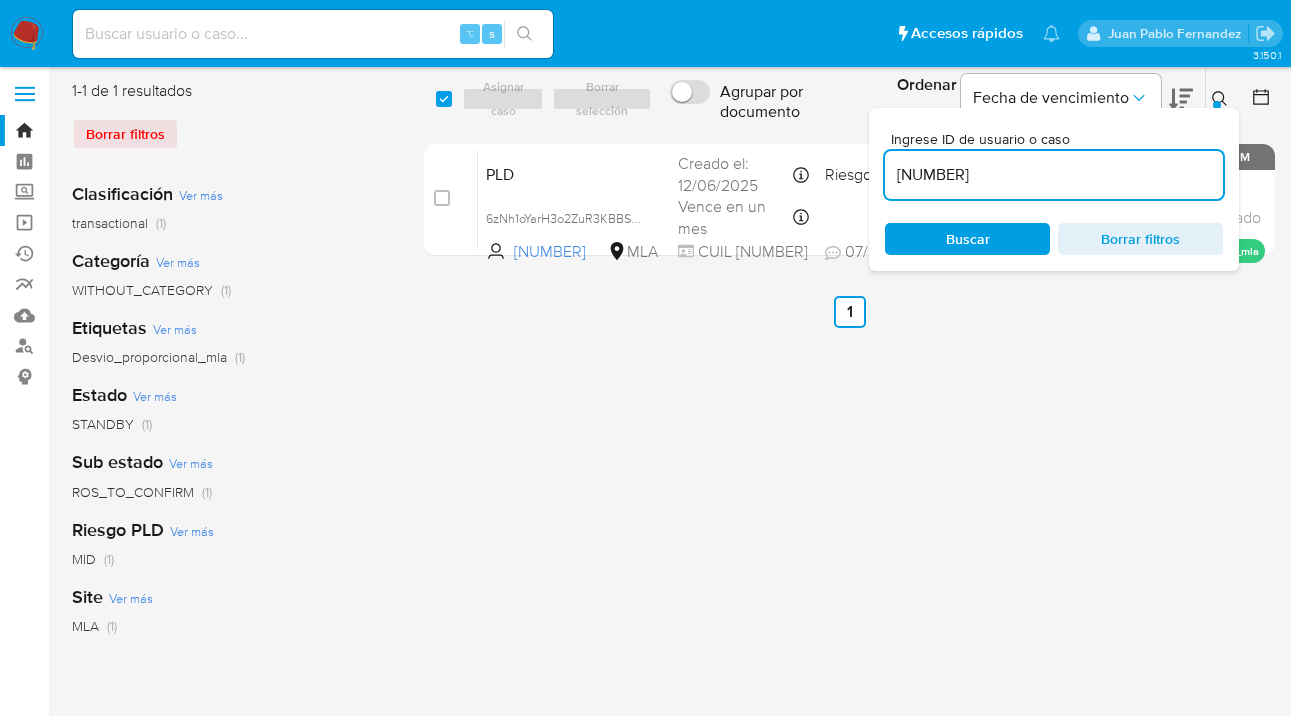 click 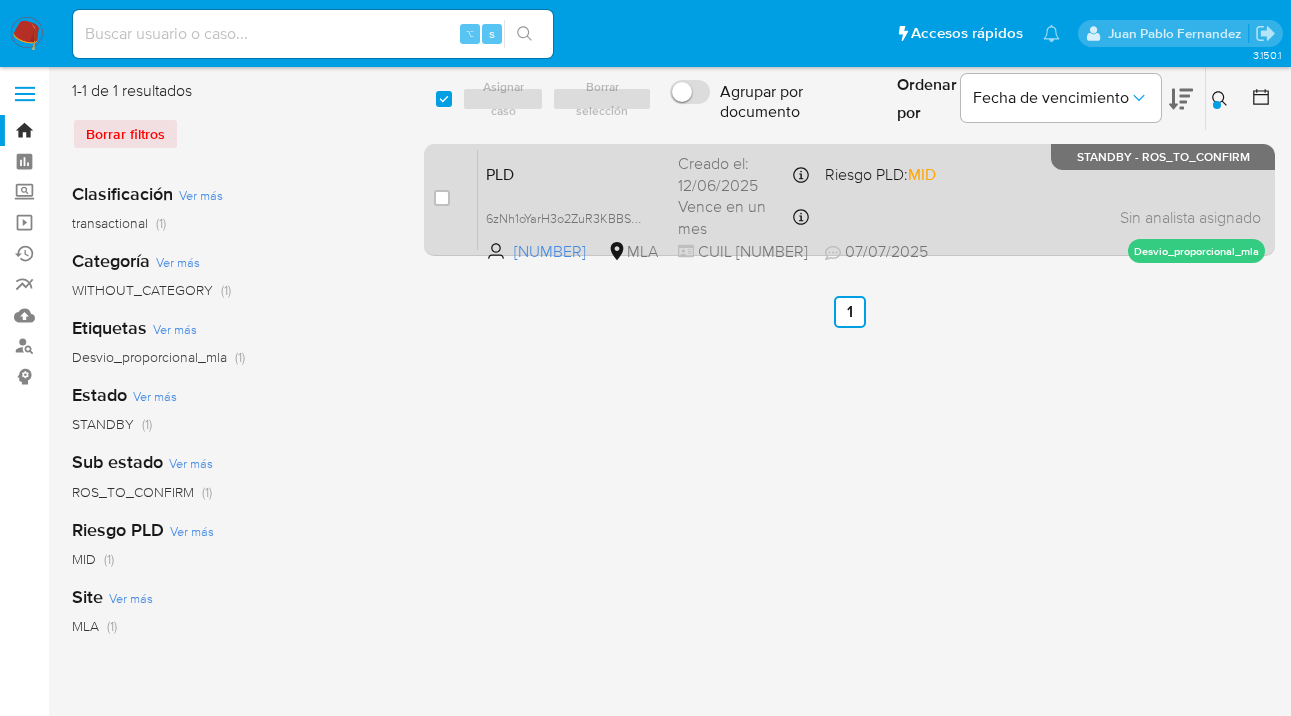 click on "PLD 6zNh1oYarH3o2ZuR3KBBS3g3 554734093 MLA Riesgo PLD:  MID Creado el: 12/06/2025   Creado el: 12/06/2025 03:33:57 Vence en un mes   Vence el 10/09/2025 03:33:57 CUIL   27432656697 07/07/2025   07/07/2025 17:23 Sin analista asignado   Asignado el: 18/06/2025 14:16:47 Desvio_proporcional_mla STANDBY - ROS_TO_CONFIRM" at bounding box center (871, 199) 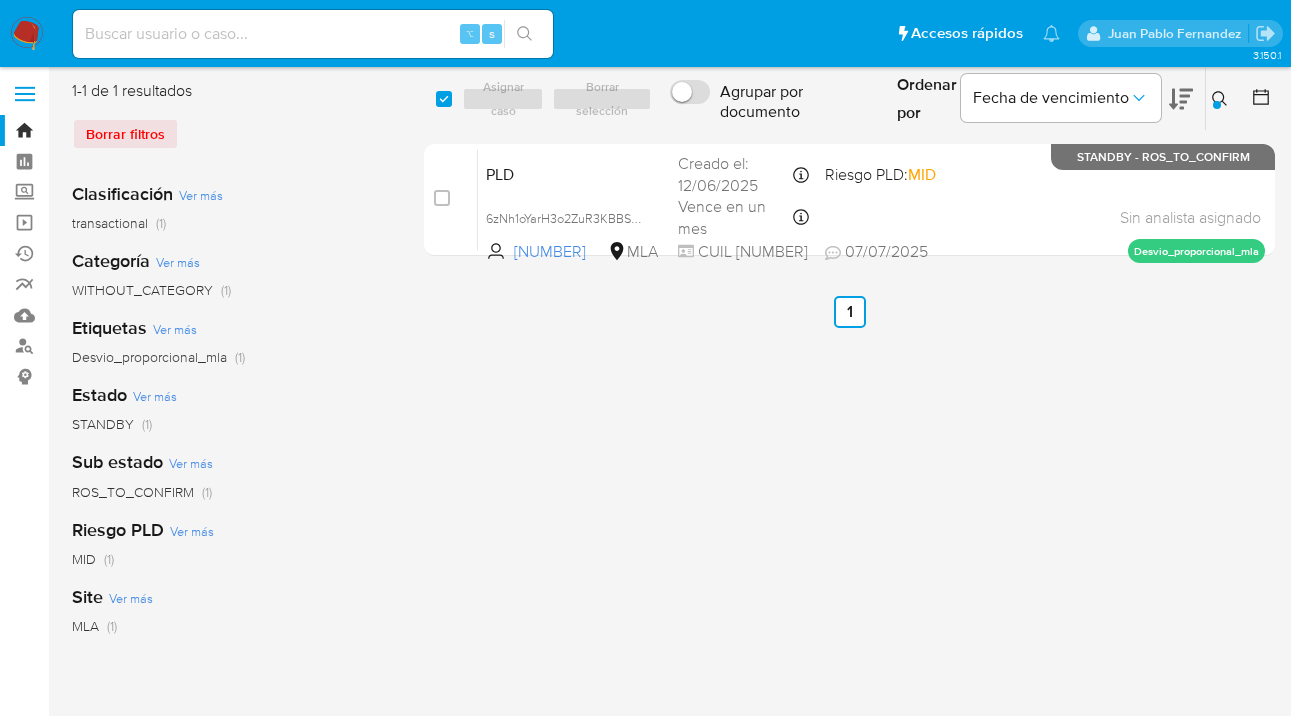 click 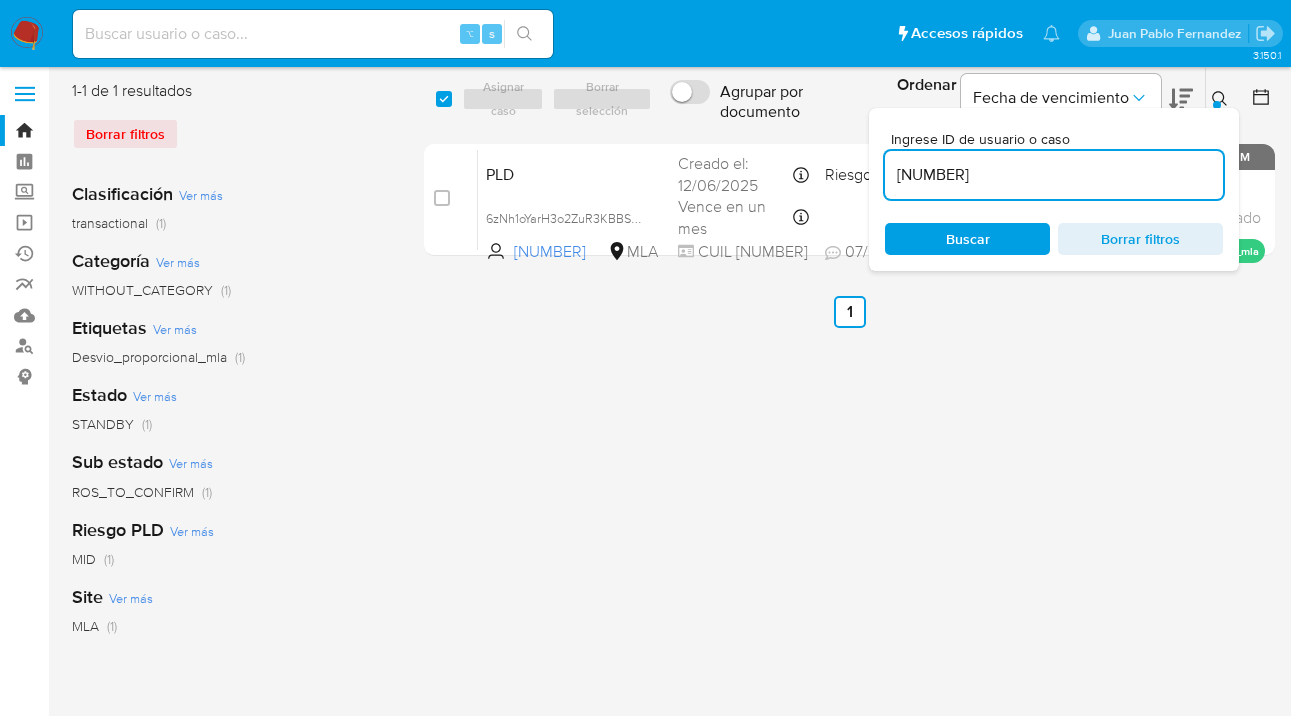scroll, scrollTop: 0, scrollLeft: 0, axis: both 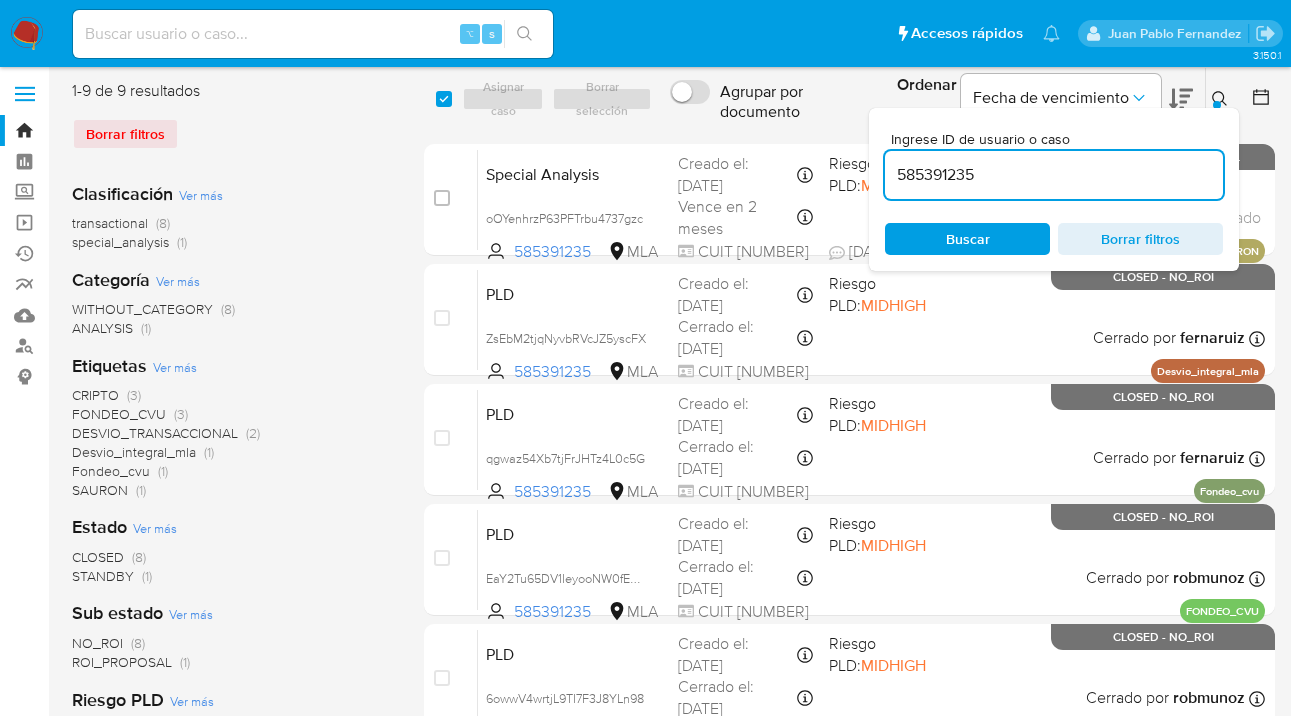 click 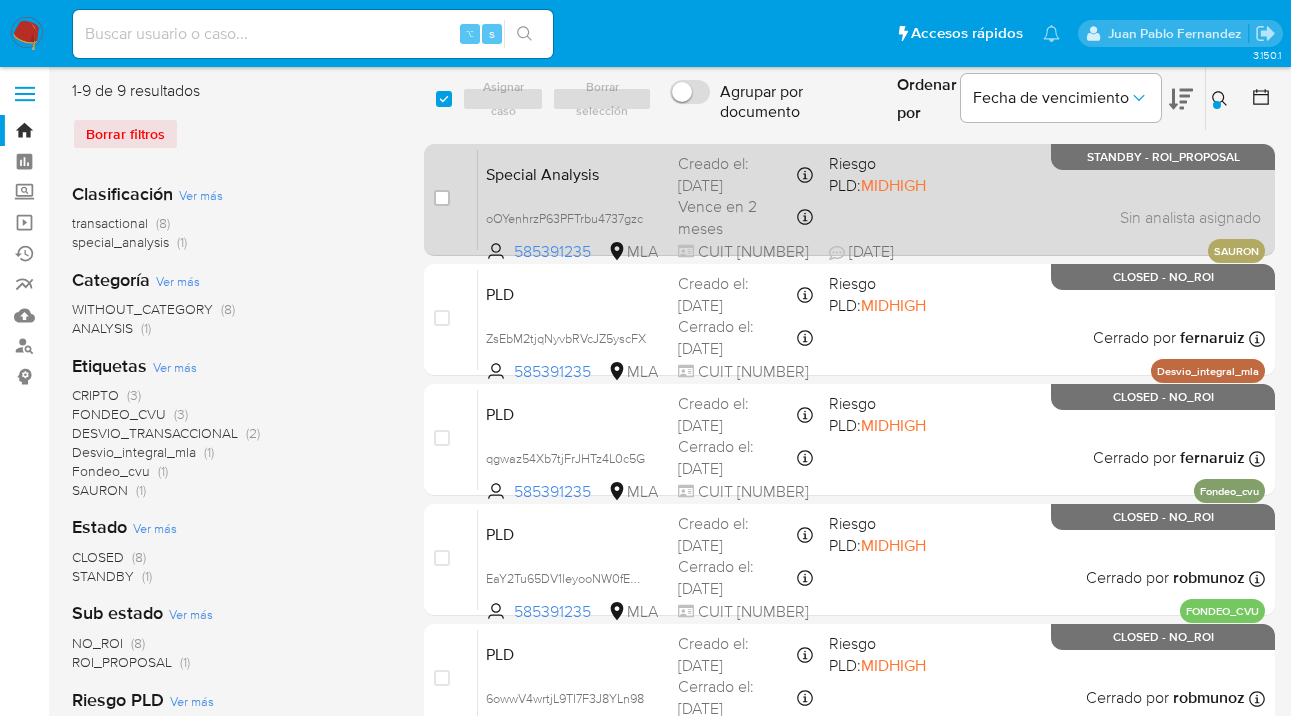 click on "Special Analysis oOYenhrzP63PFTrbu4737gzc 585391235 MLA Riesgo PLD:  MIDHIGH Creado el: 07/07/2025   Creado el: 07/07/2025 11:11:50 Vence en 2 meses   Vence el 05/10/2025 11:11:50 CUIT   20353589483 08/07/2025   08/07/2025 12:06 Sin analista asignado   Asignado el: 07/07/2025 11:11:50 SAURON STANDBY - ROI_PROPOSAL" at bounding box center (871, 199) 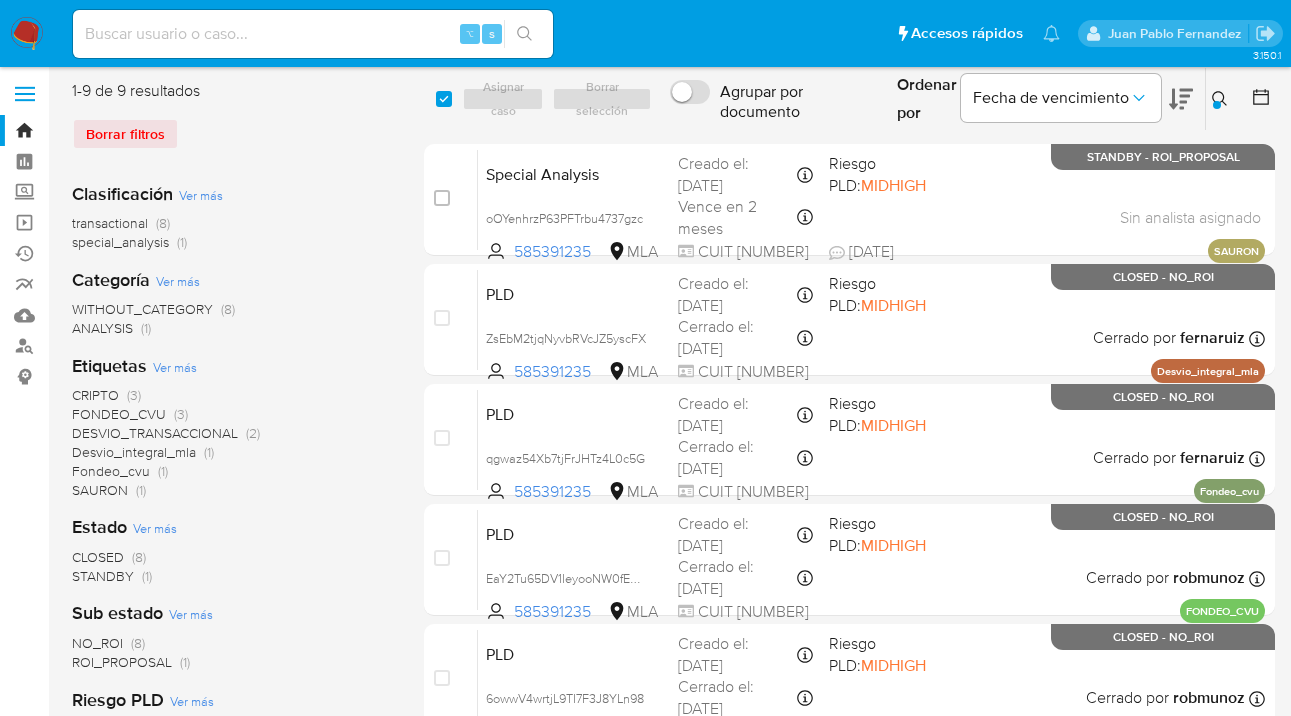 click 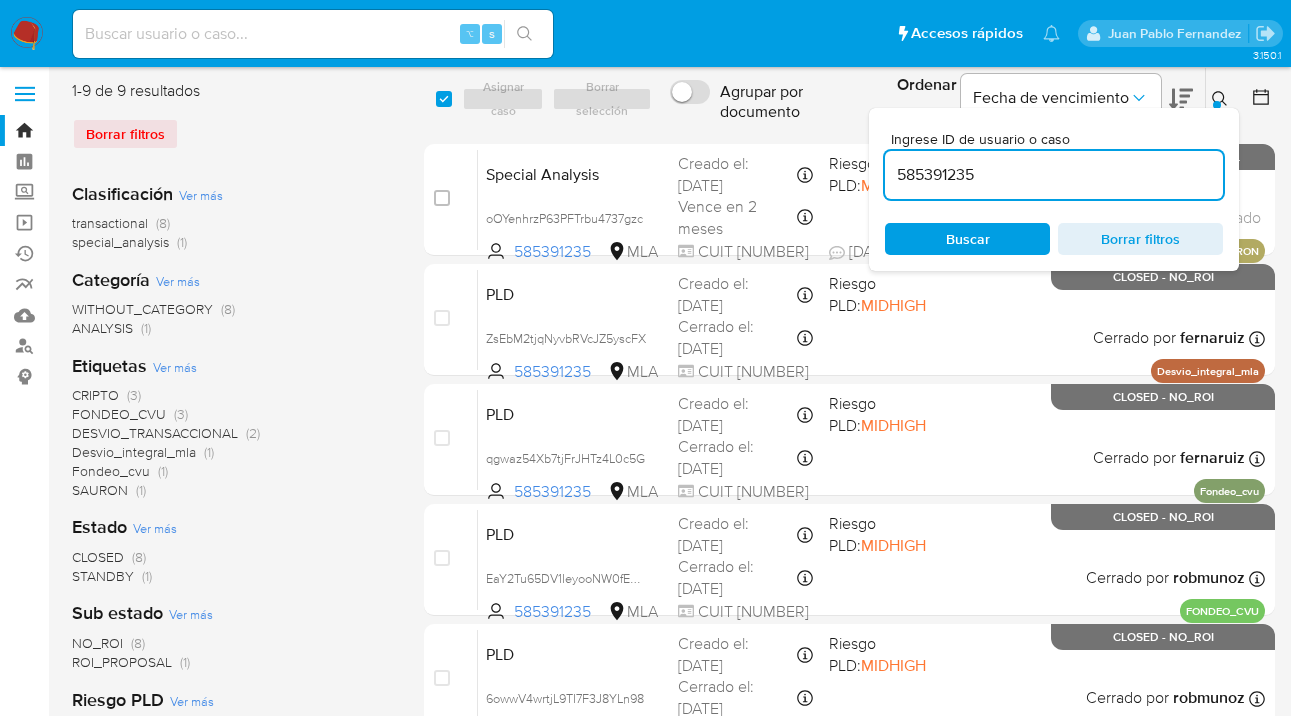drag, startPoint x: 1004, startPoint y: 177, endPoint x: 879, endPoint y: 178, distance: 125.004 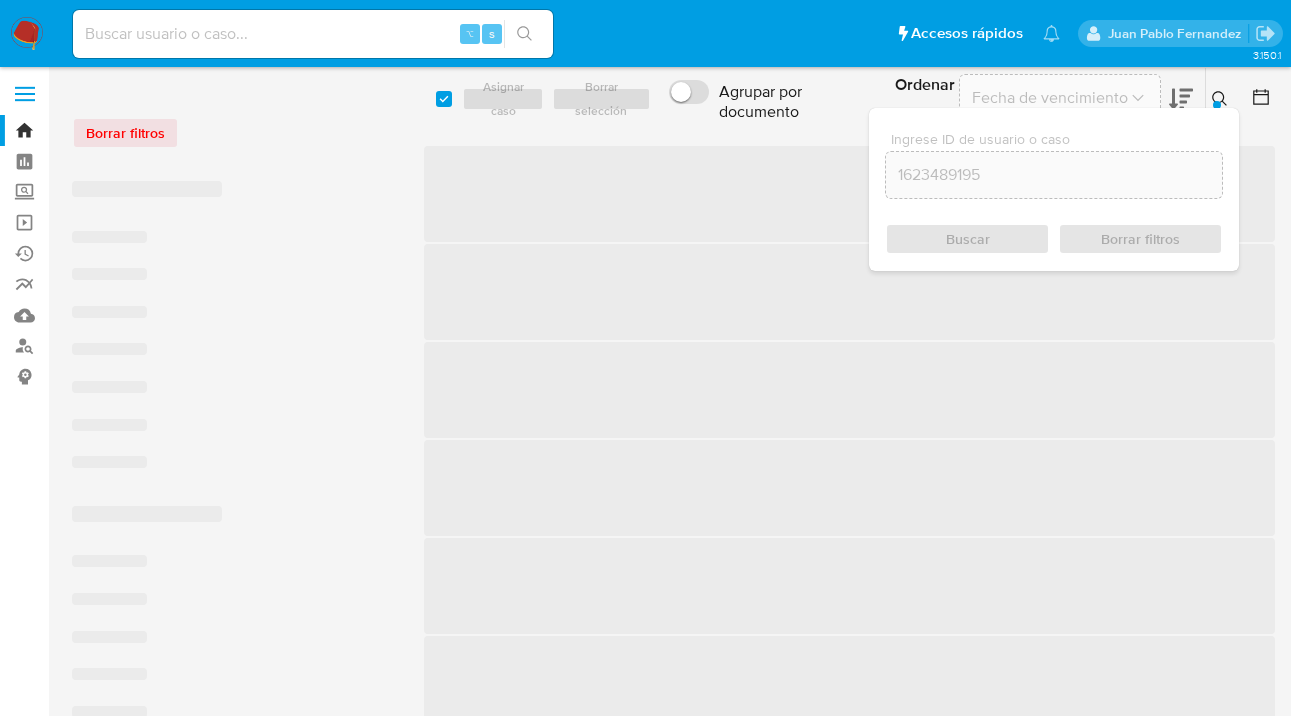 scroll, scrollTop: 0, scrollLeft: 0, axis: both 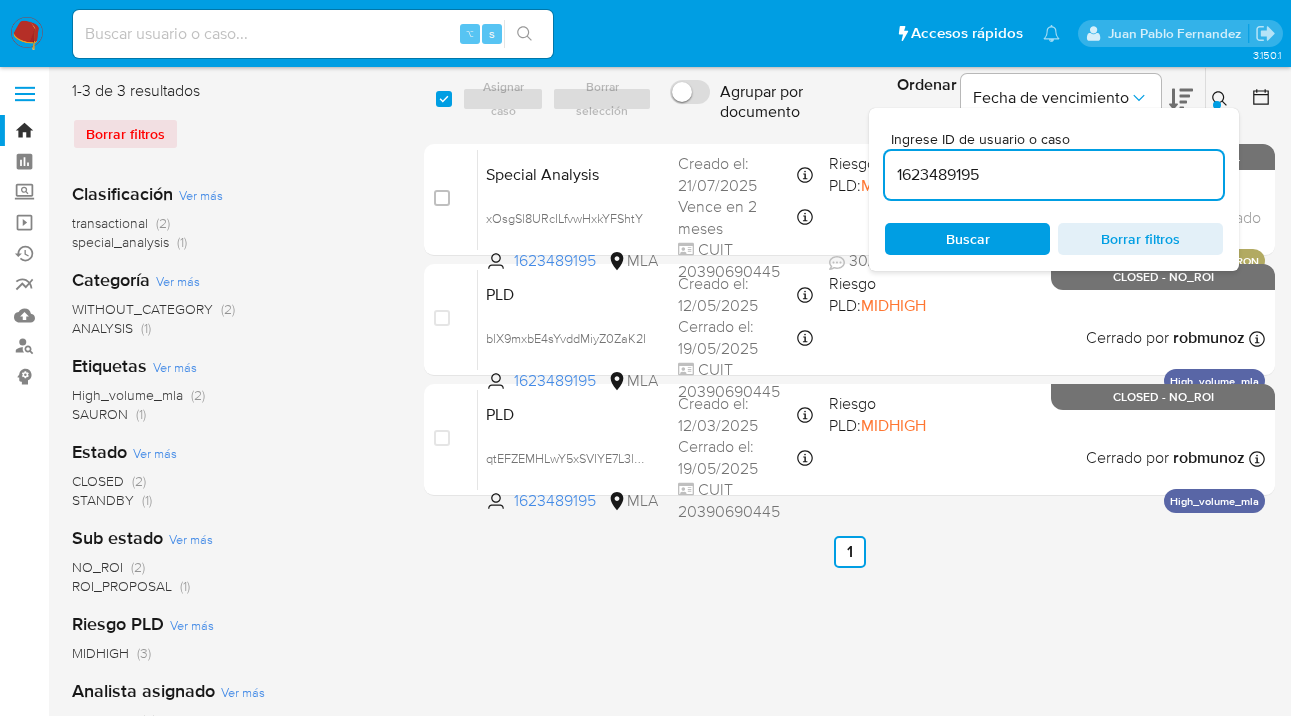 click 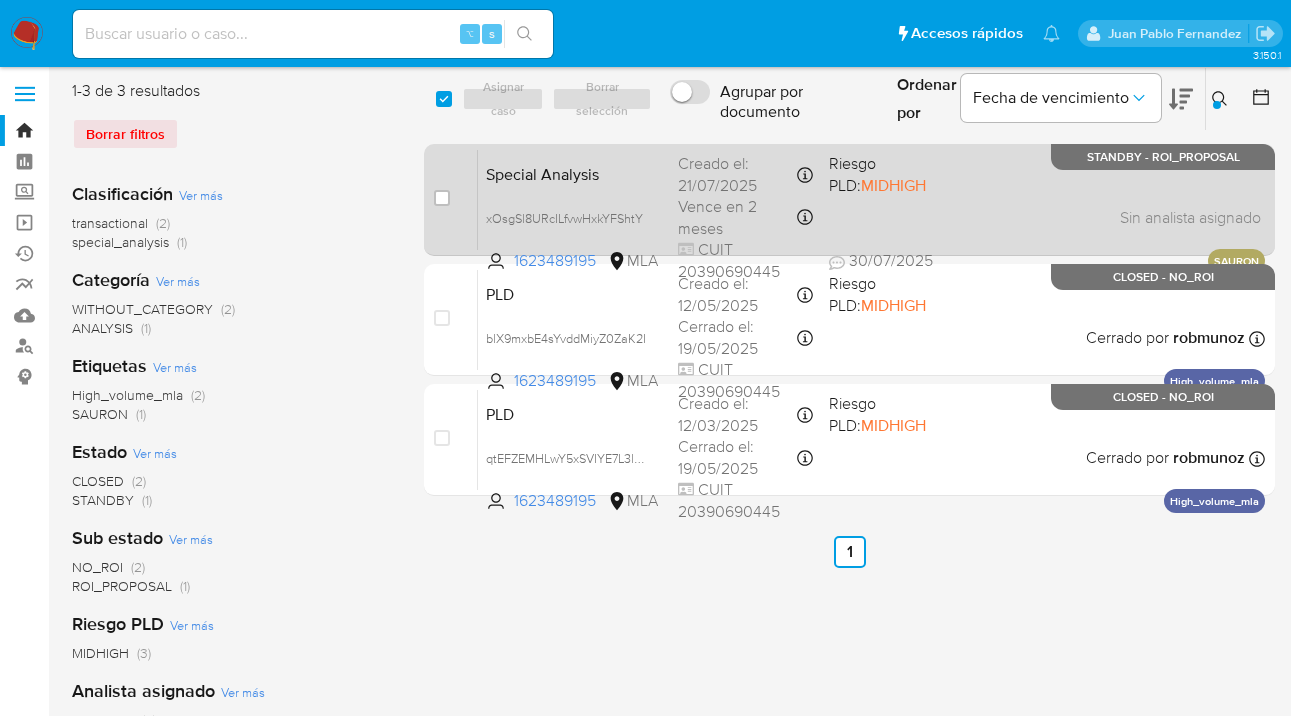 click on "Special Analysis xOsgSl8URcILfvwHxkYFShtY 1623489195 MLA Riesgo PLD:  MIDHIGH Creado el: 21/07/2025   Creado el: 21/07/2025 09:52:41 Vence en 2 meses   Vence el 19/10/2025 09:52:41 CUIT   20390690445 30/07/2025   30/07/2025 09:55 Sin analista asignado   Asignado el: 21/07/2025 09:52:41 SAURON STANDBY - ROI_PROPOSAL" at bounding box center (871, 199) 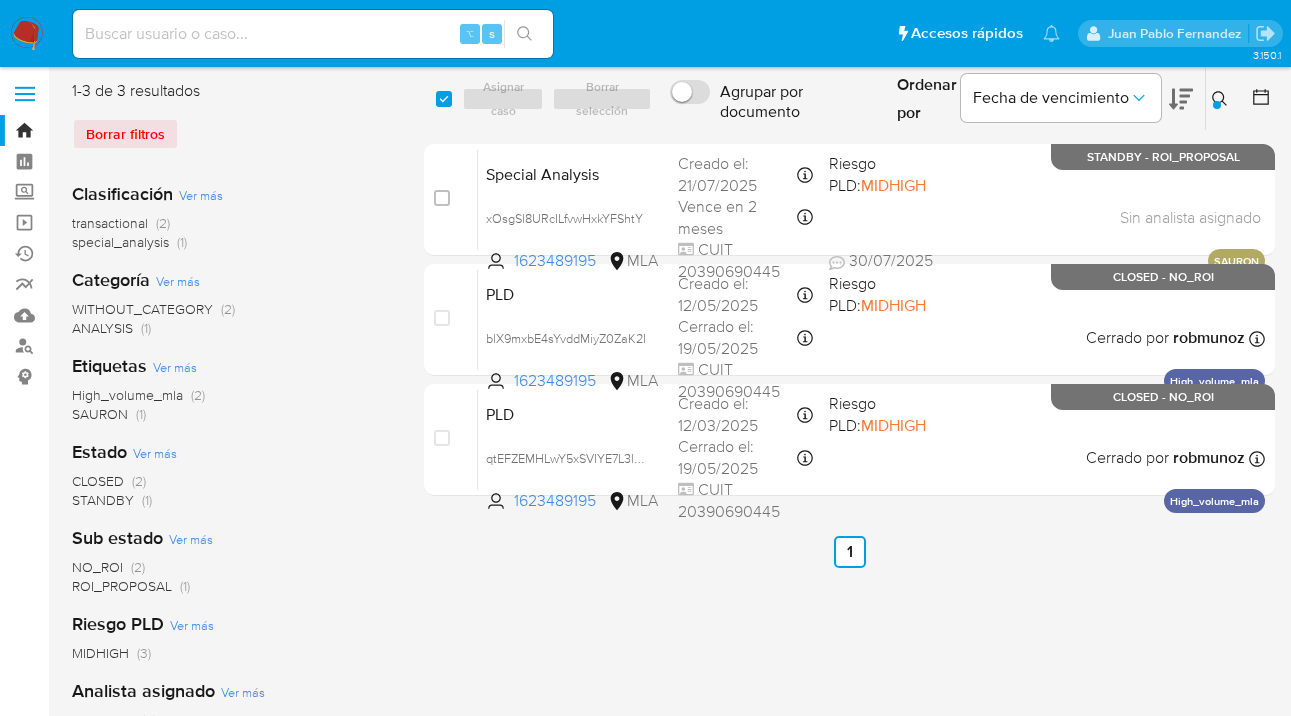 click 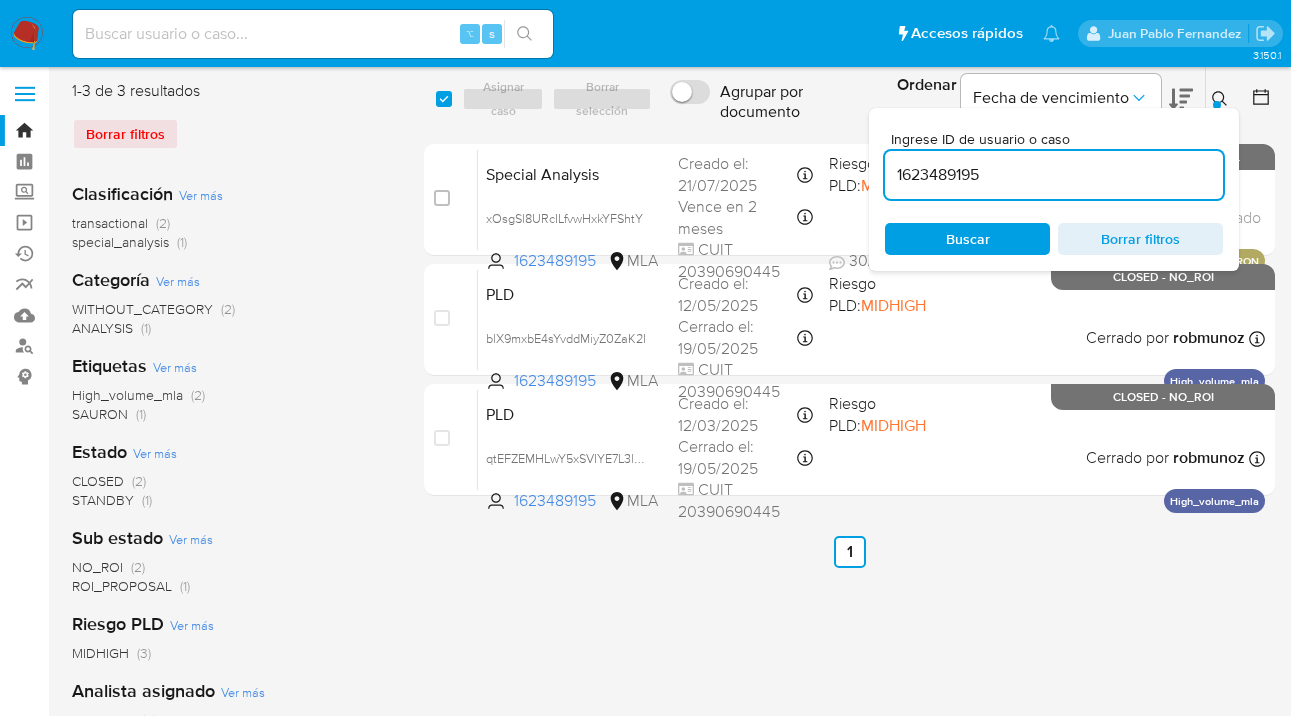 scroll, scrollTop: 0, scrollLeft: 0, axis: both 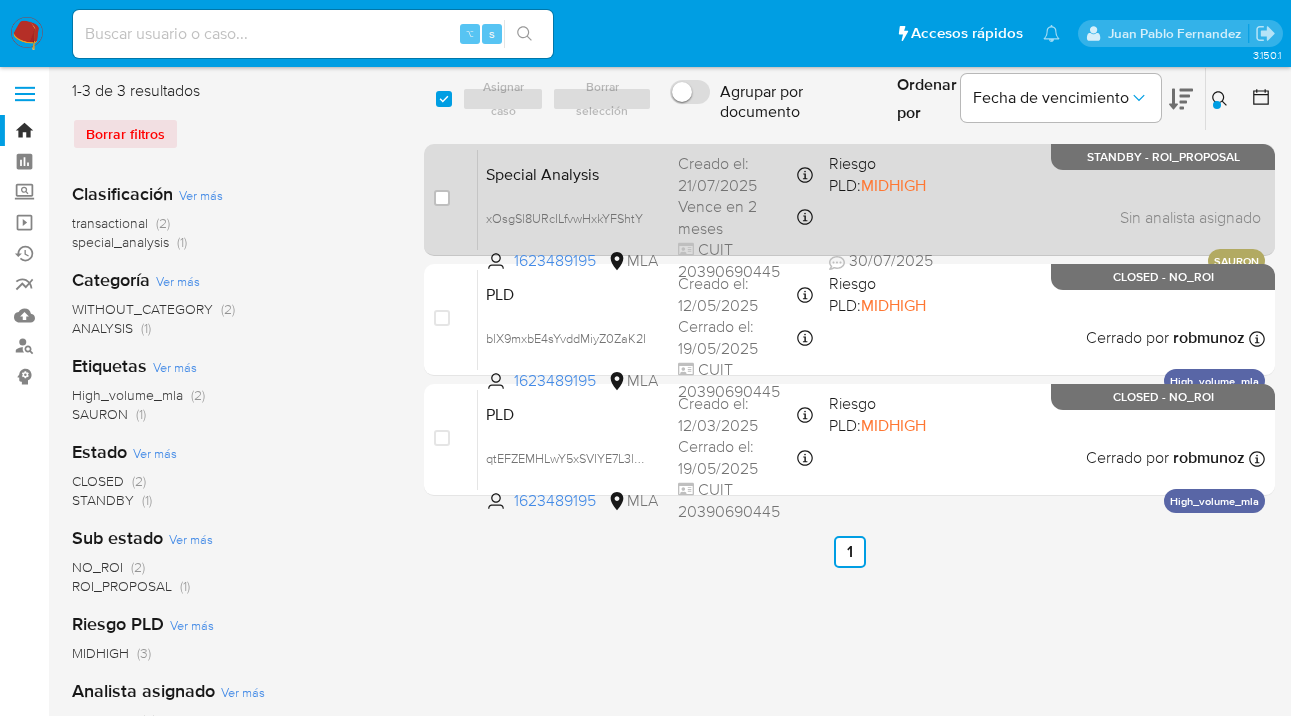 click on "Special Analysis xOsgSl8URcILfvwHxkYFShtY 1623489195 MLA Riesgo PLD:  MIDHIGH Creado el: 21/07/2025   Creado el: 21/07/2025 09:52:41 Vence en 2 meses   Vence el 19/10/2025 09:52:41 CUIT   20390690445 30/07/2025   30/07/2025 09:55 Sin analista asignado   Asignado el: 21/07/2025 09:52:41 SAURON STANDBY - ROI_PROPOSAL" at bounding box center (871, 199) 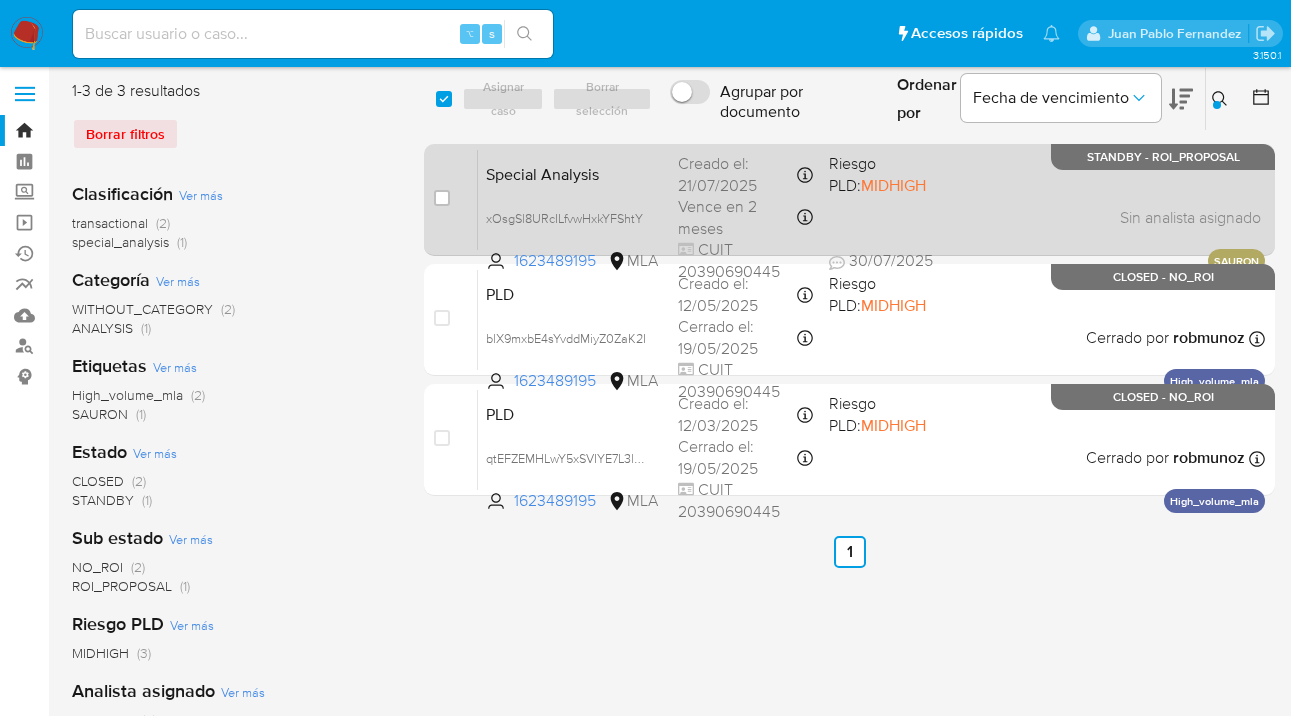 click on "Special Analysis xOsgSl8URcILfvwHxkYFShtY 1623489195 MLA Riesgo PLD:  MIDHIGH Creado el: 21/07/2025   Creado el: 21/07/2025 09:52:41 Vence en 2 meses   Vence el 19/10/2025 09:52:41 CUIT   20390690445 30/07/2025   30/07/2025 09:55 Sin analista asignado   Asignado el: 21/07/2025 09:52:41 SAURON STANDBY - ROI_PROPOSAL" at bounding box center [871, 199] 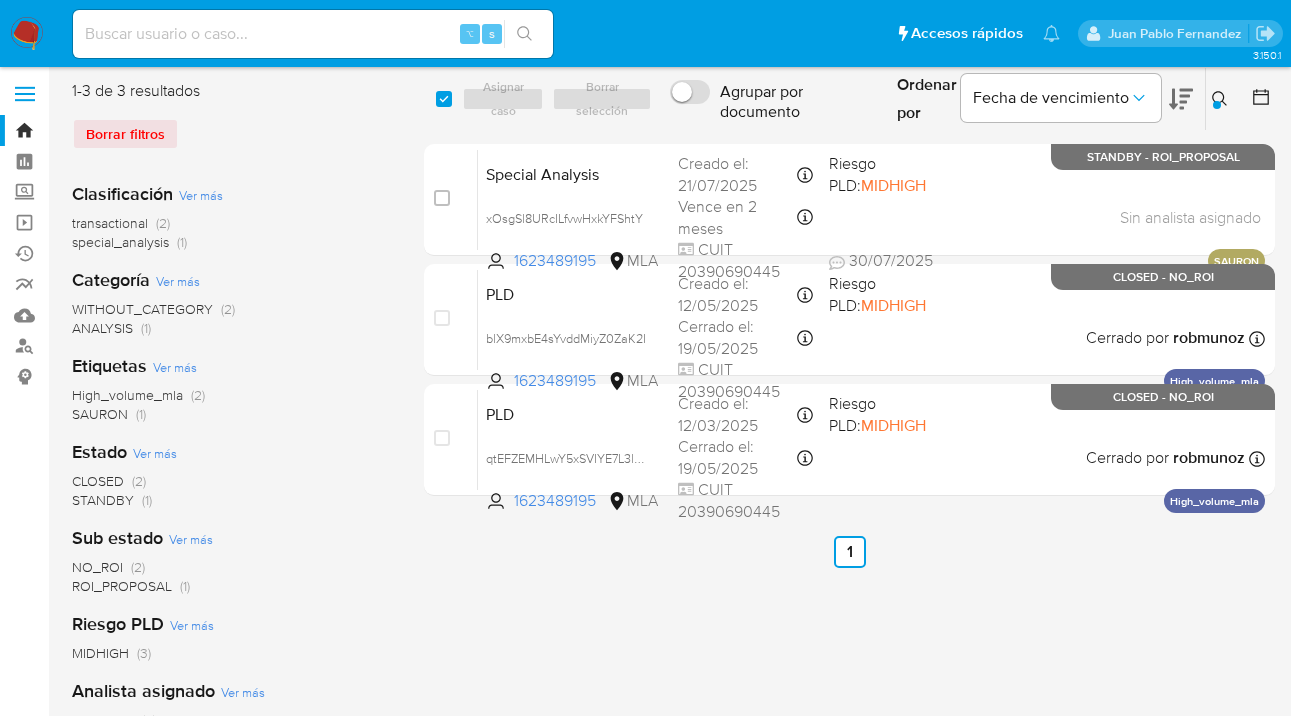 click 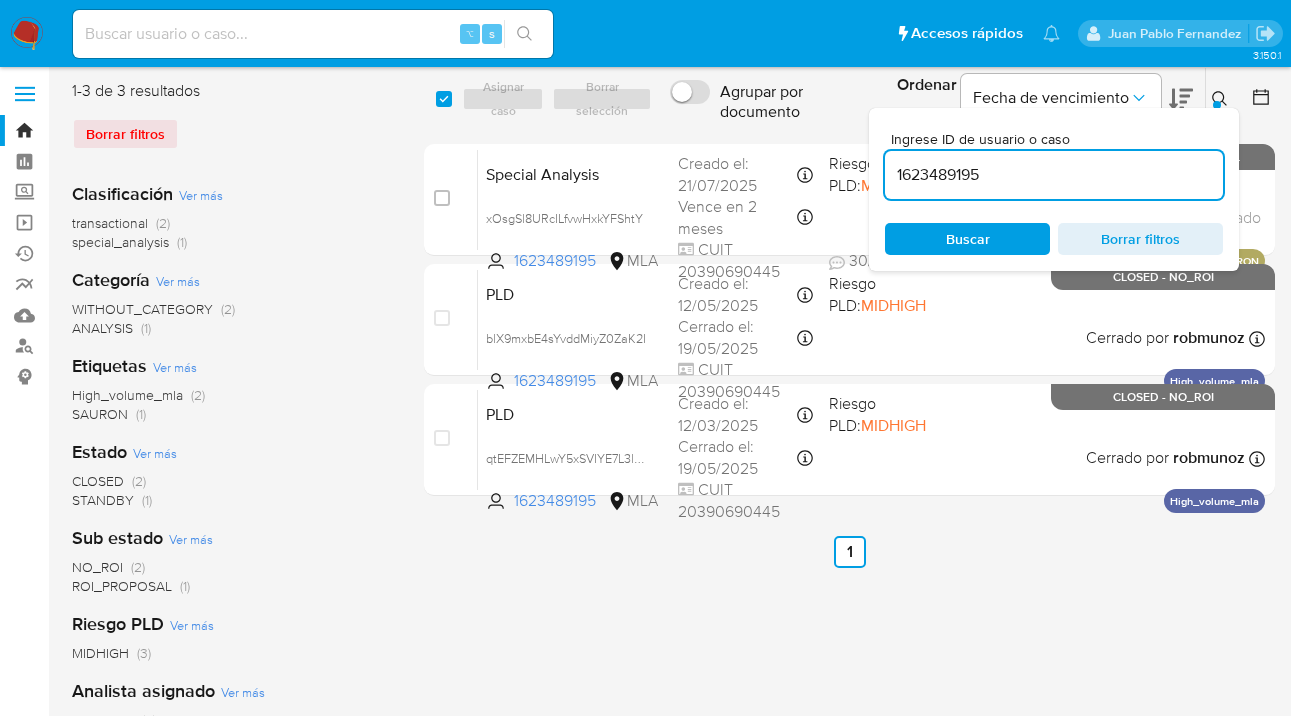 click on "1623489195" at bounding box center [1054, 175] 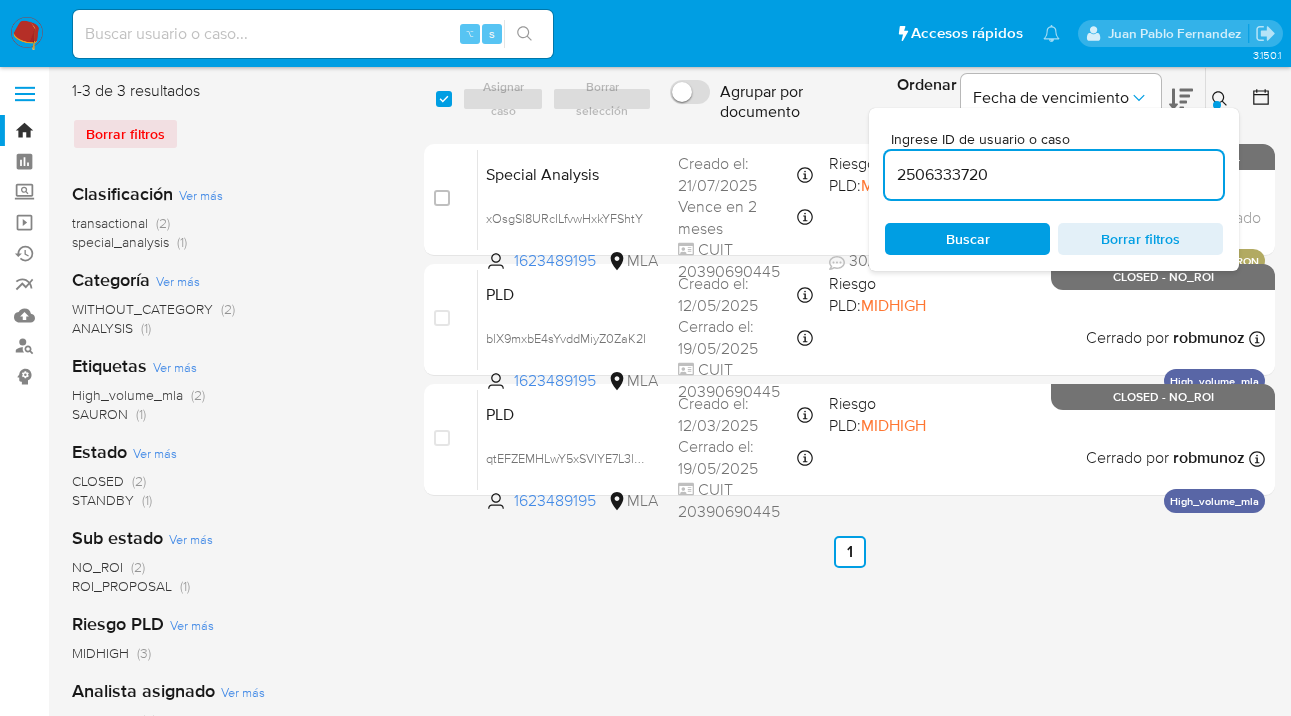 type on "2506333720" 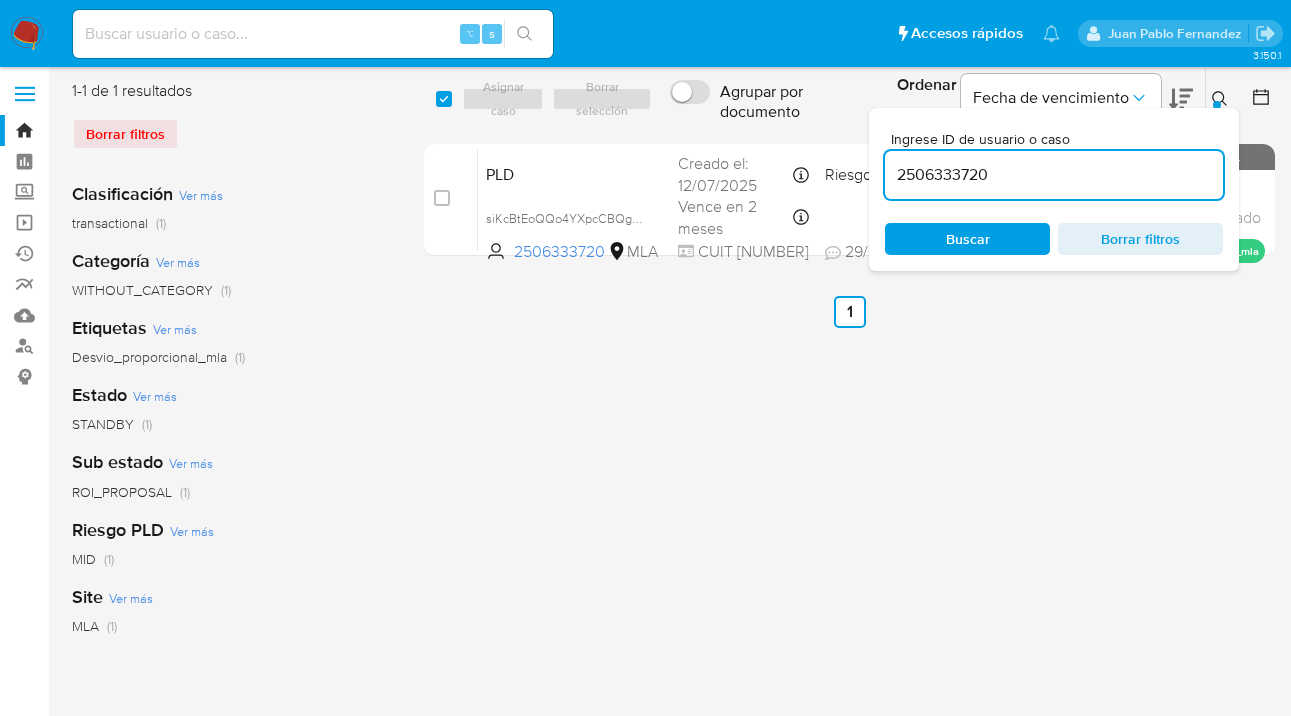 click 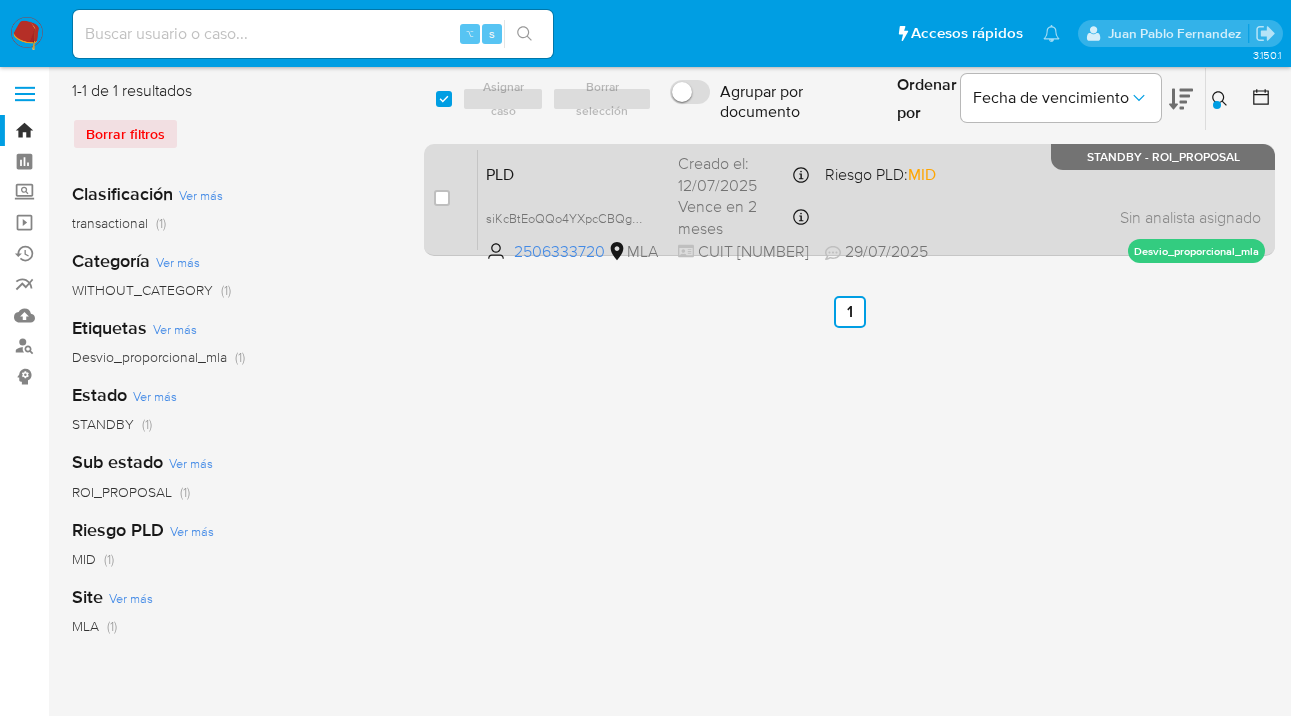 click on "PLD siKcBtEoQQo4YXpcCBQg4NVf 2506333720 MLA Riesgo PLD:  MID Creado el: 12/07/2025   Creado el: 12/07/2025 03:31:55 Vence en 2 meses   Vence el 10/10/2025 03:31:55 CUIT   27215329742 29/07/2025   29/07/2025 14:36 Sin analista asignado   Asignado el: 17/07/2025 16:32:38 Desvio_proporcional_mla STANDBY - ROI_PROPOSAL" at bounding box center (871, 199) 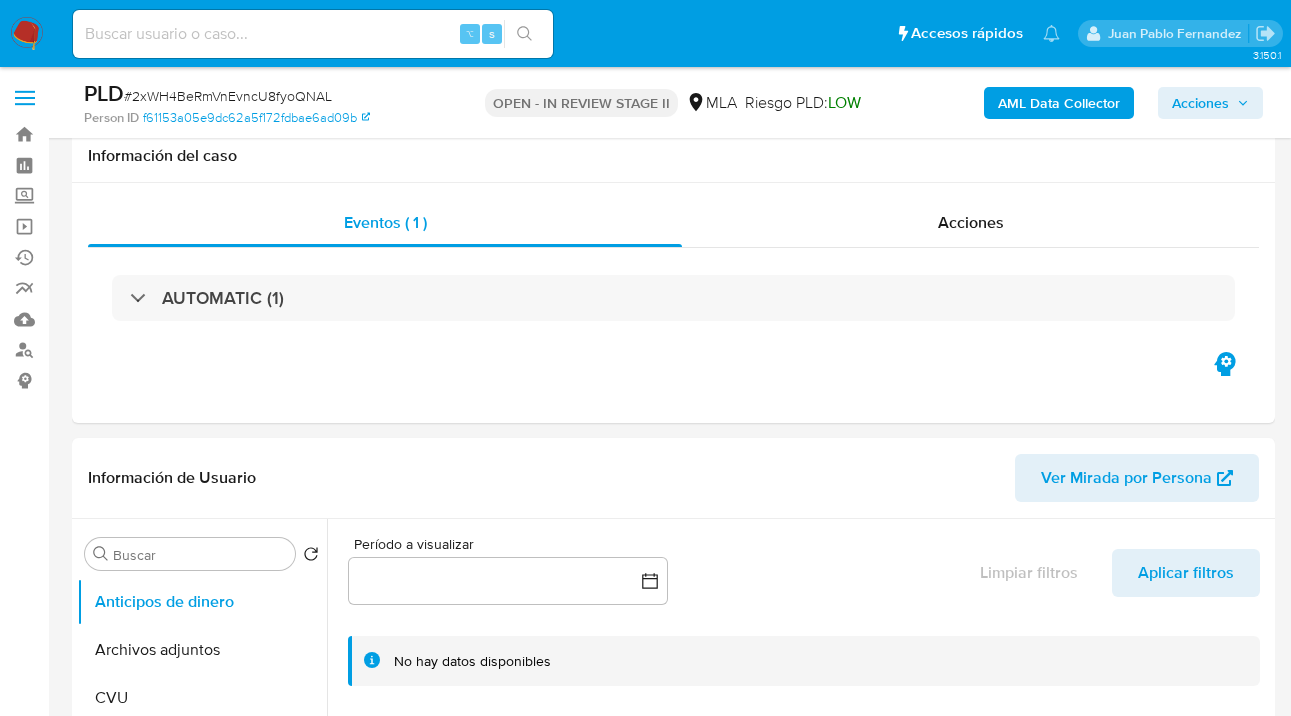 scroll, scrollTop: 1125, scrollLeft: 0, axis: vertical 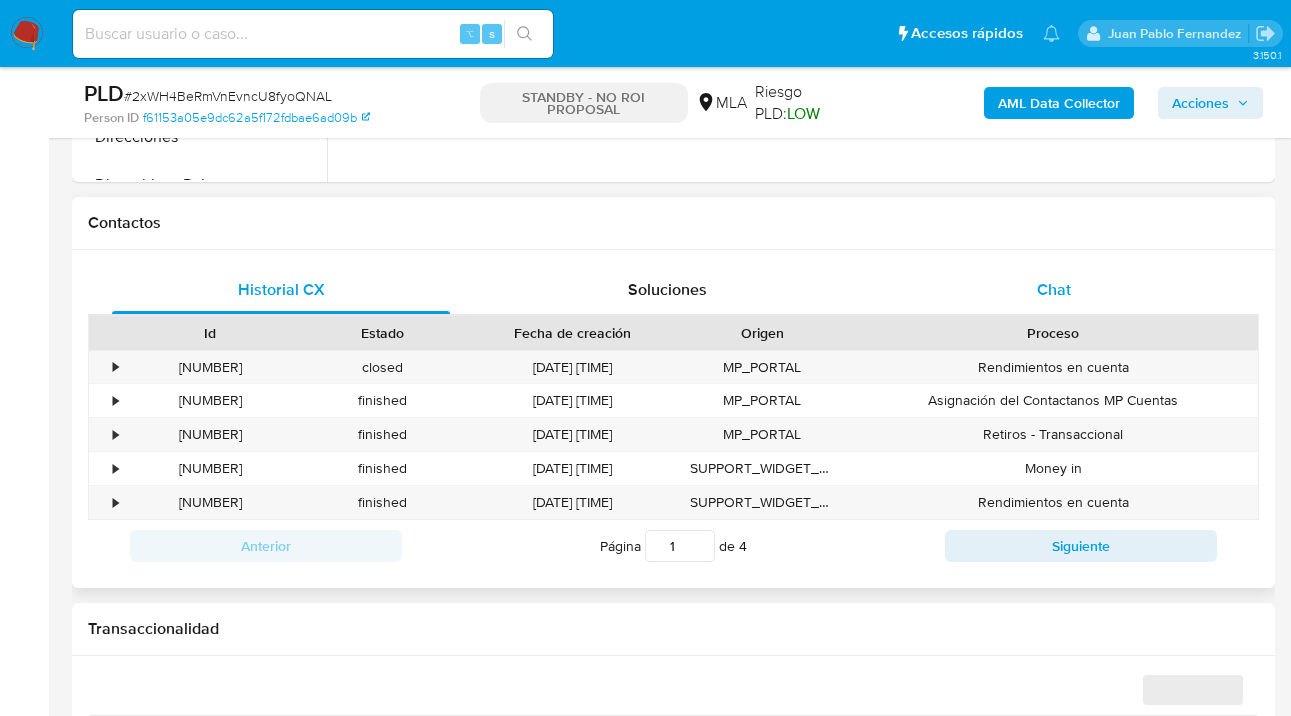 click on "Chat" at bounding box center [1054, 290] 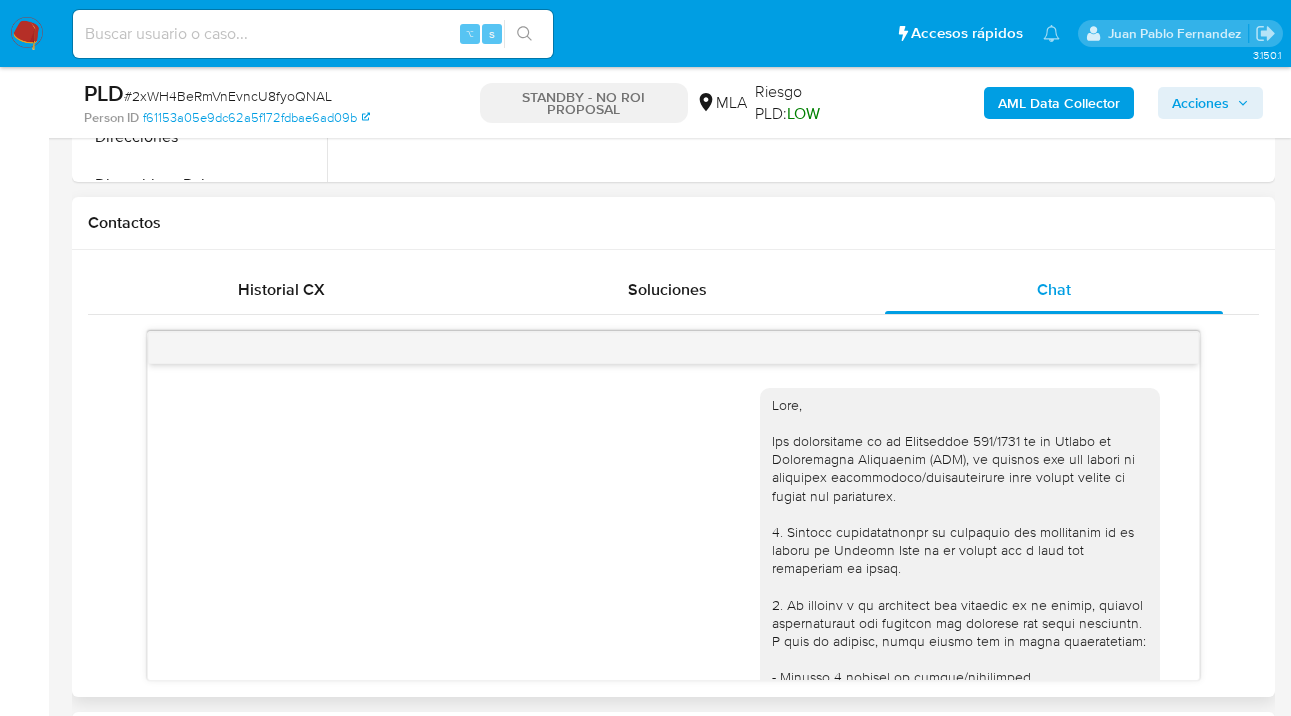 scroll, scrollTop: 1256, scrollLeft: 0, axis: vertical 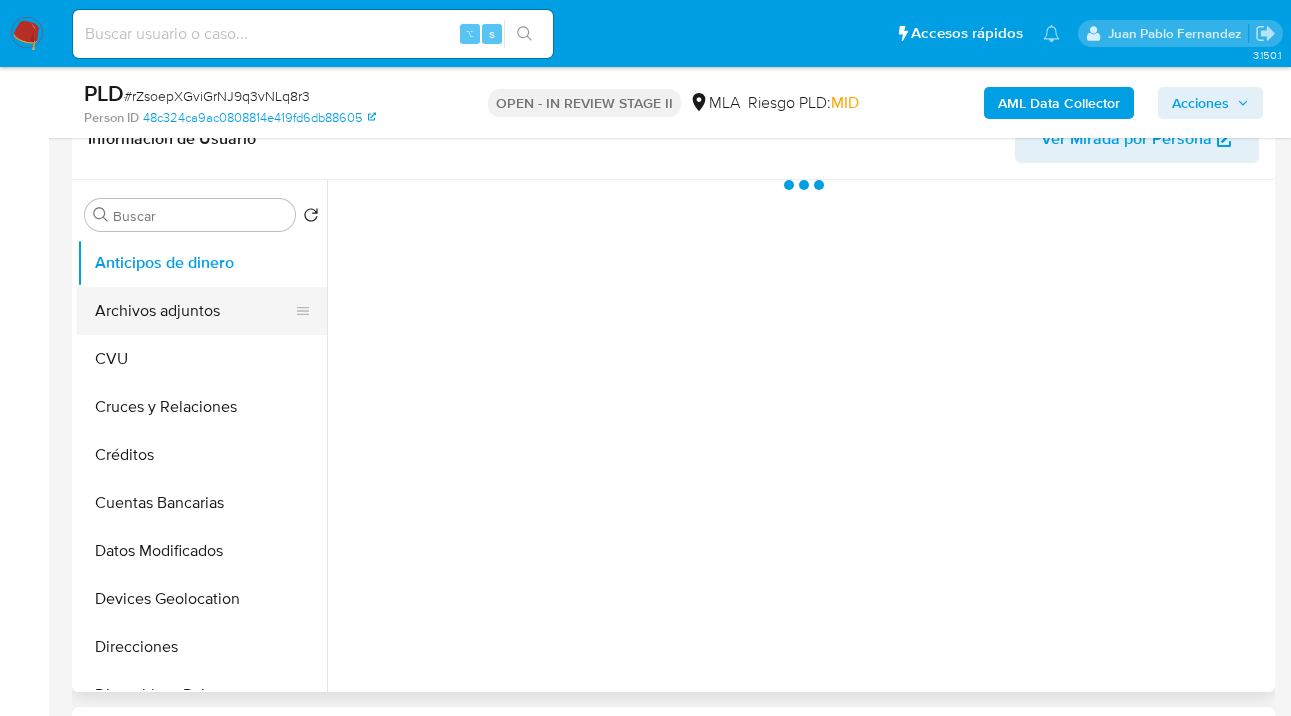 click on "Archivos adjuntos" at bounding box center (194, 311) 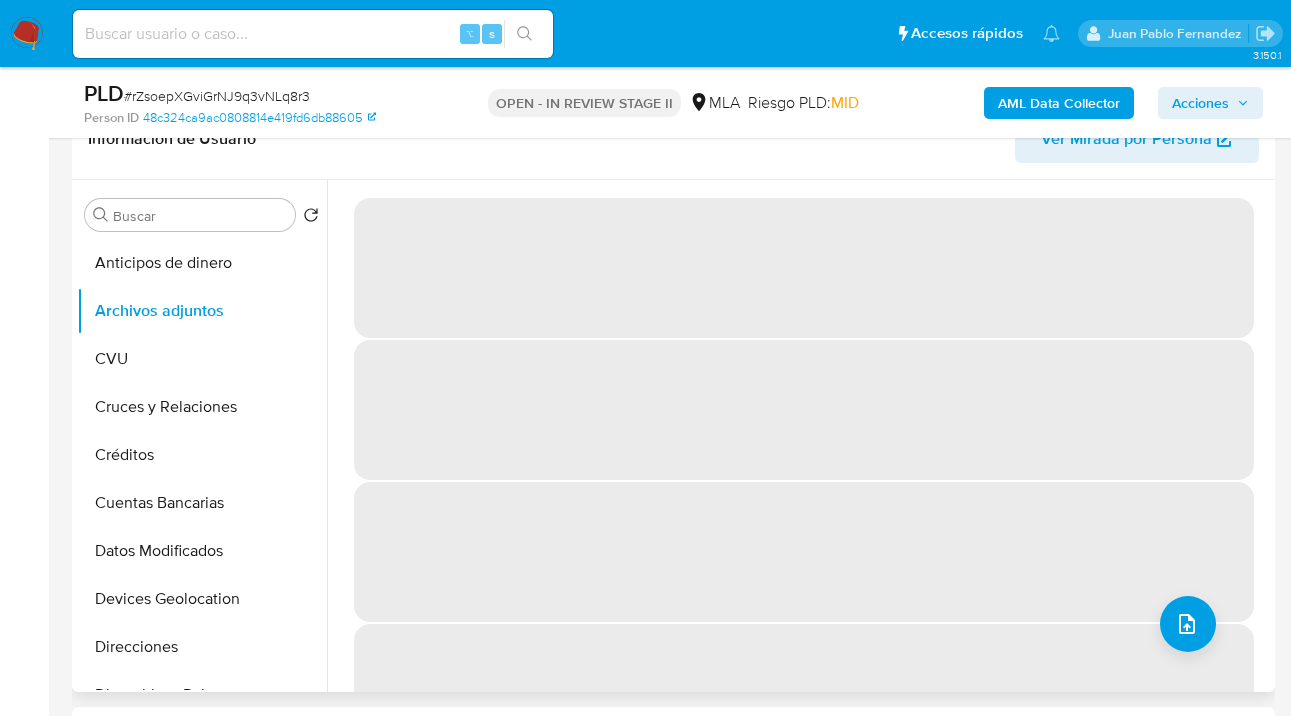 select on "10" 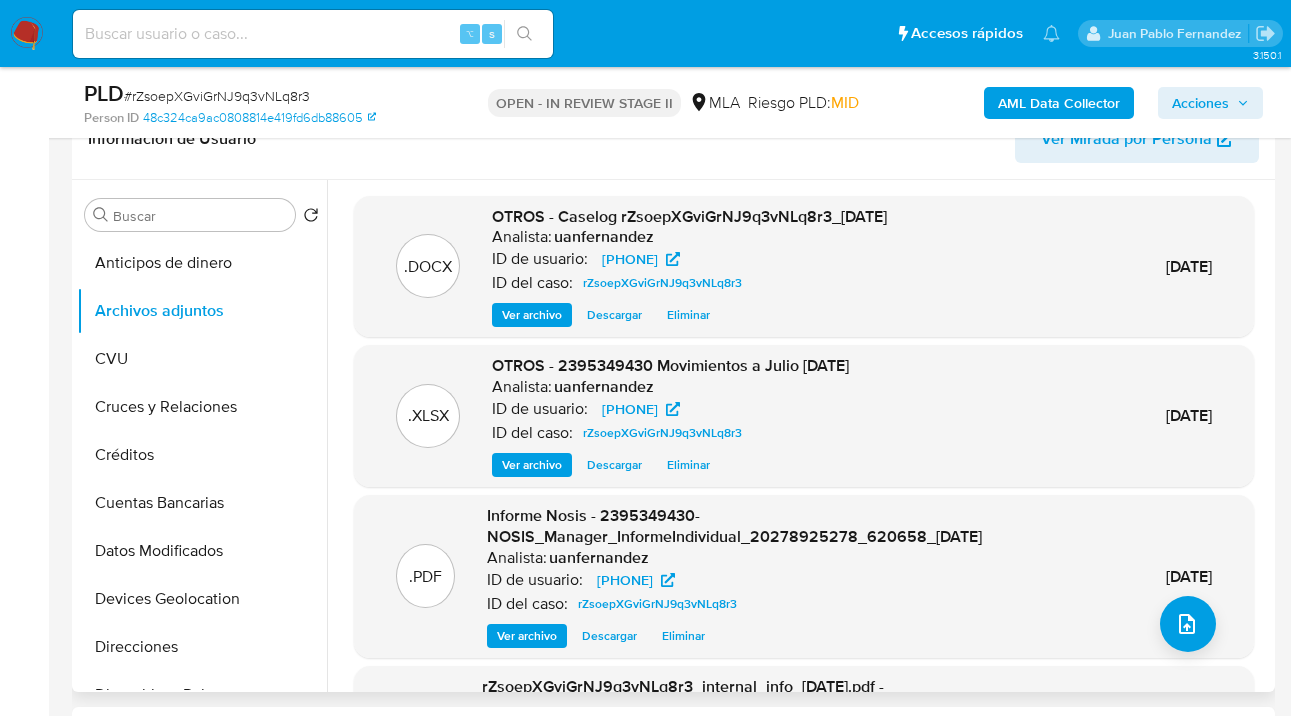 click on "Descargar" at bounding box center [614, 315] 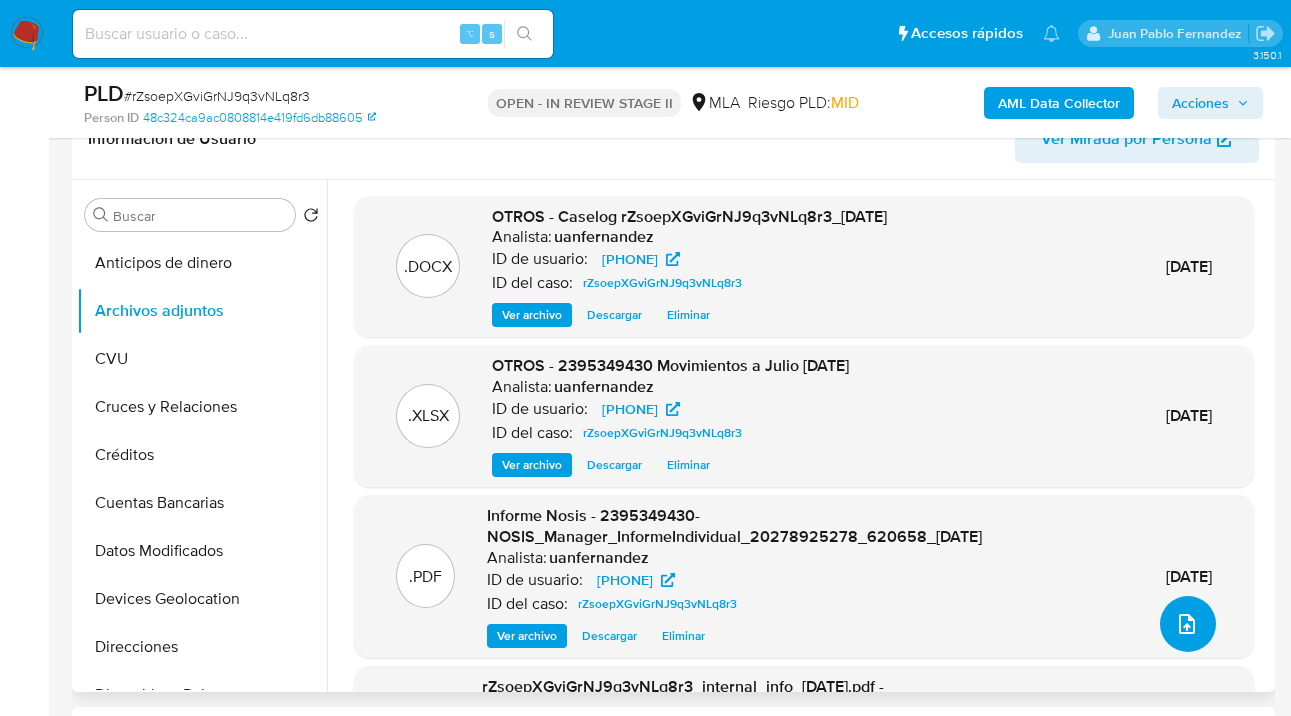 click 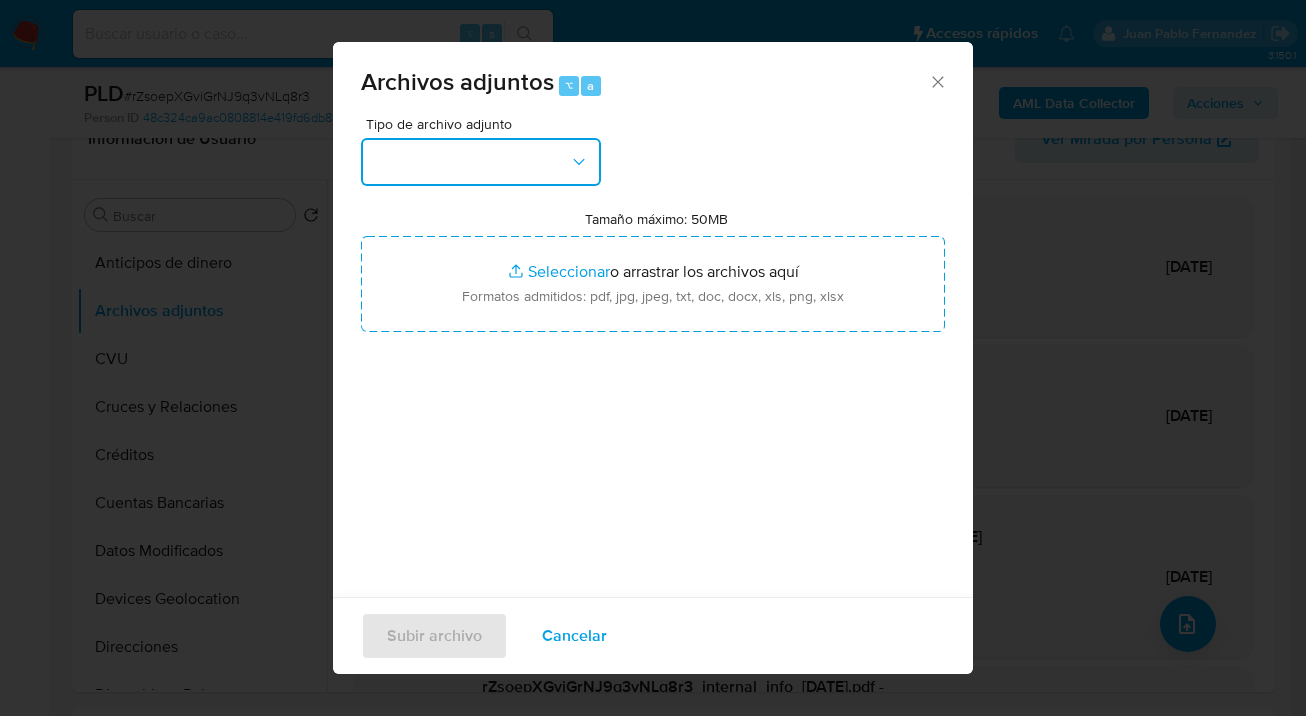 click at bounding box center (481, 162) 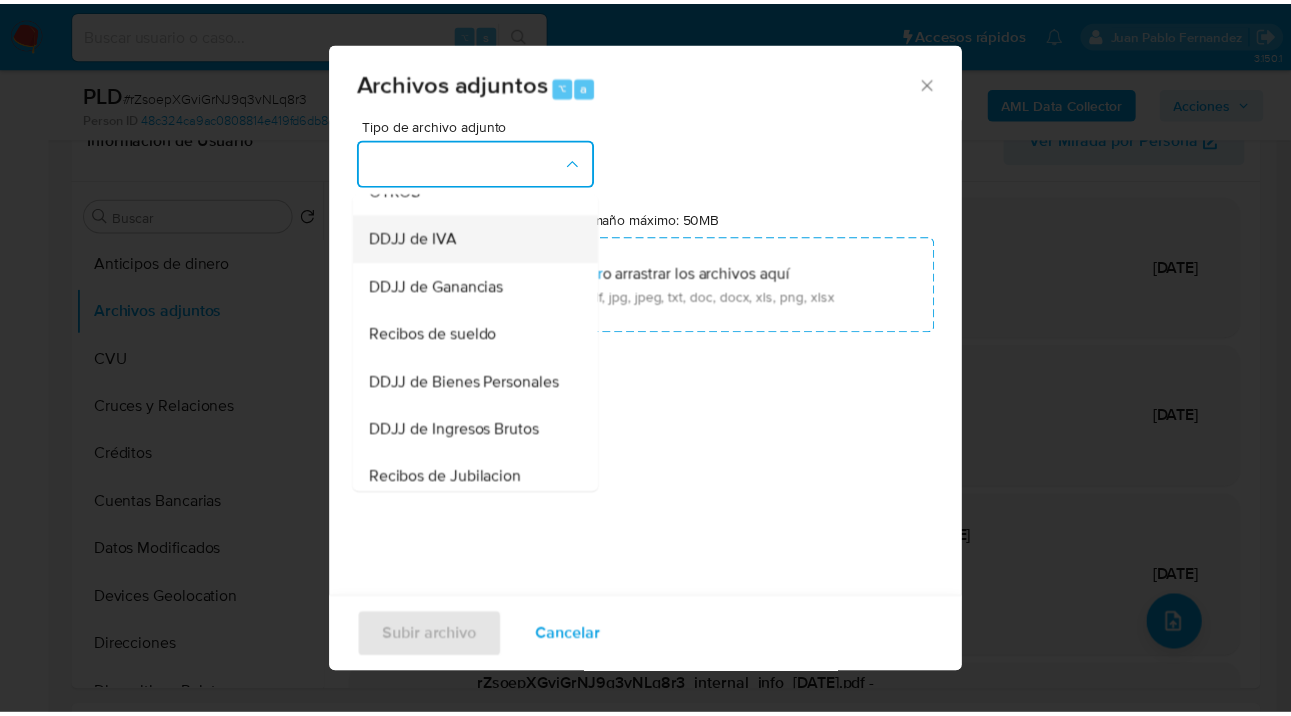 scroll, scrollTop: 438, scrollLeft: 0, axis: vertical 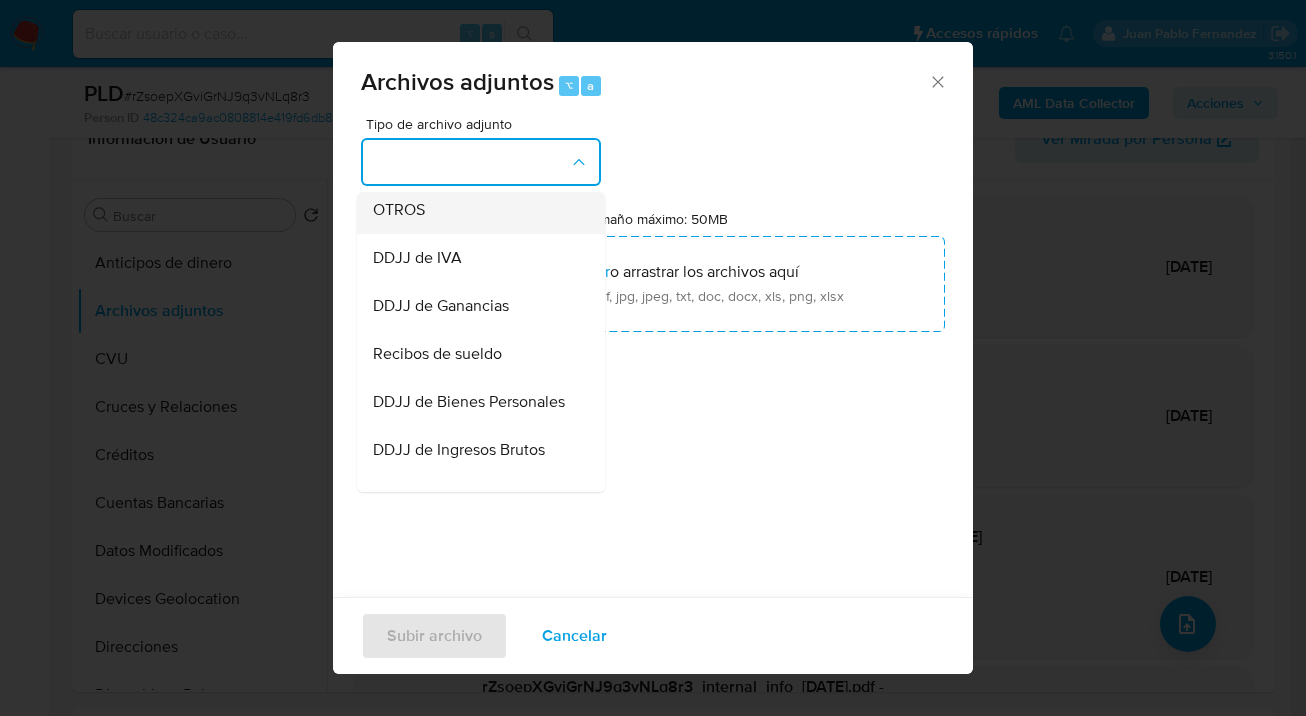 click on "OTROS" at bounding box center [475, 210] 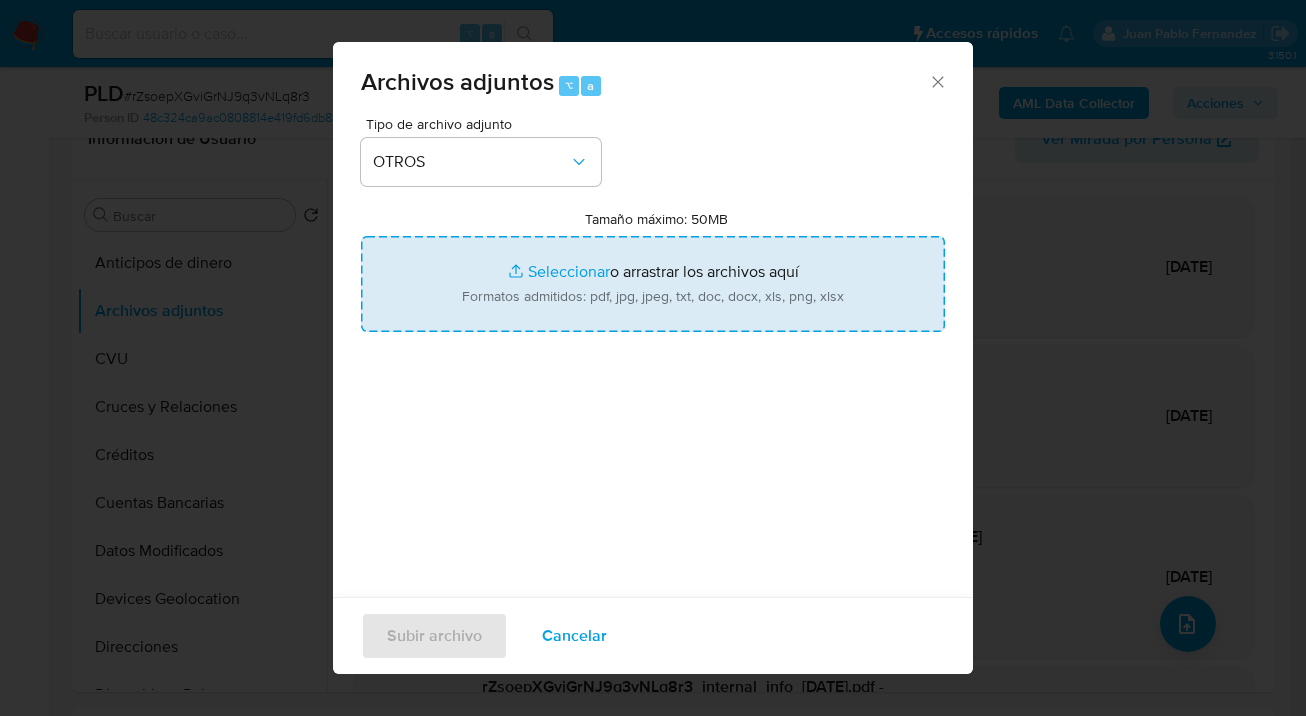 click on "Tamaño máximo: 50MB Seleccionar archivos" at bounding box center (653, 284) 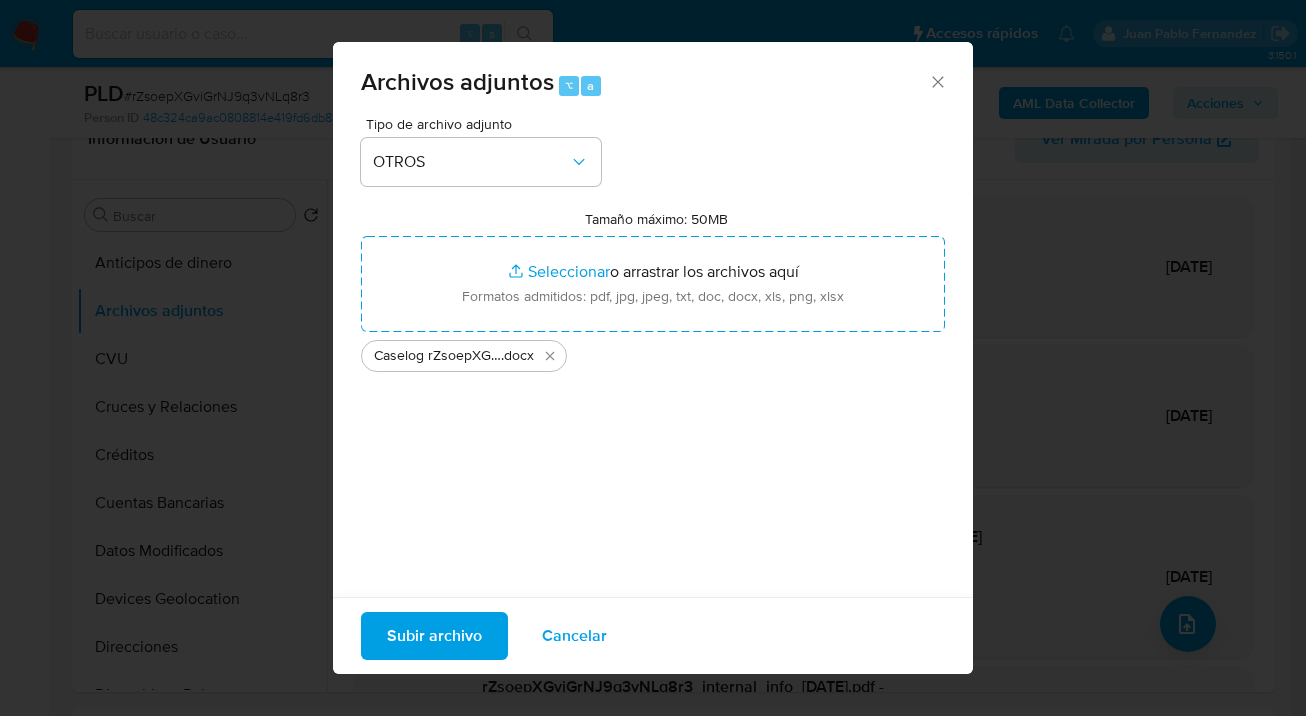 click on "Subir archivo" at bounding box center (434, 636) 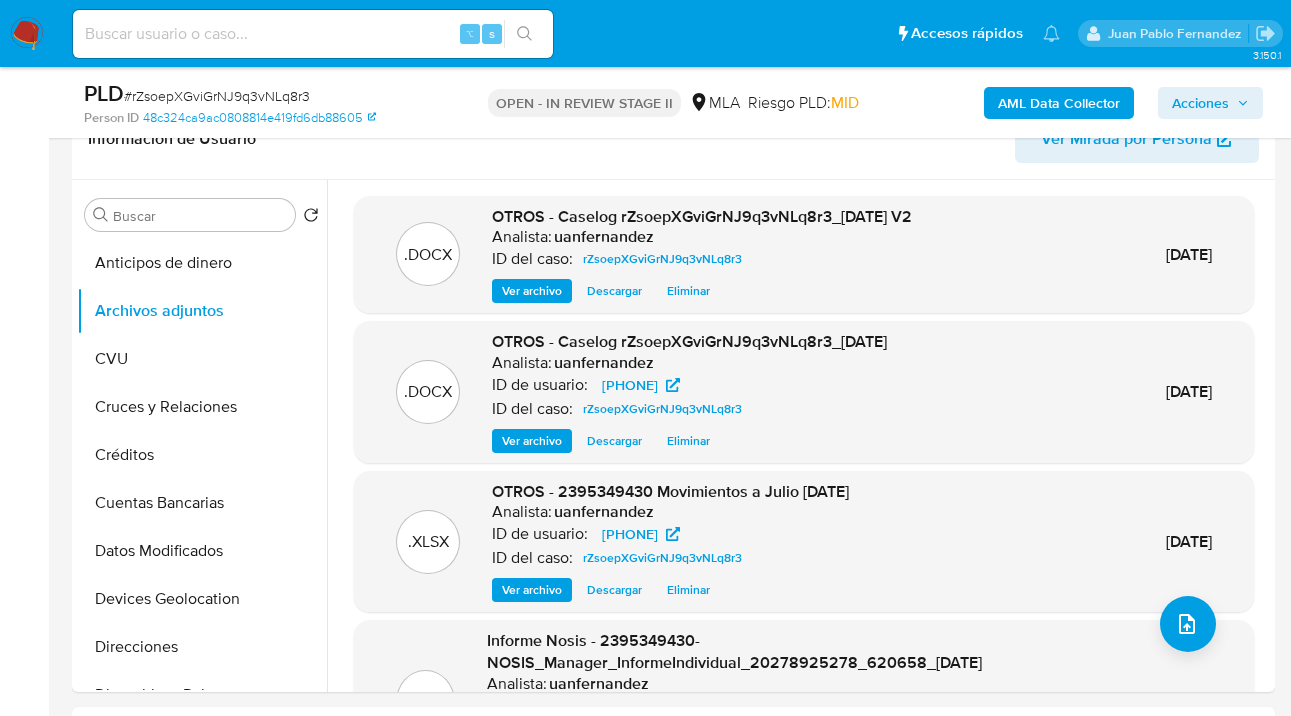 click on "Acciones" at bounding box center [1200, 103] 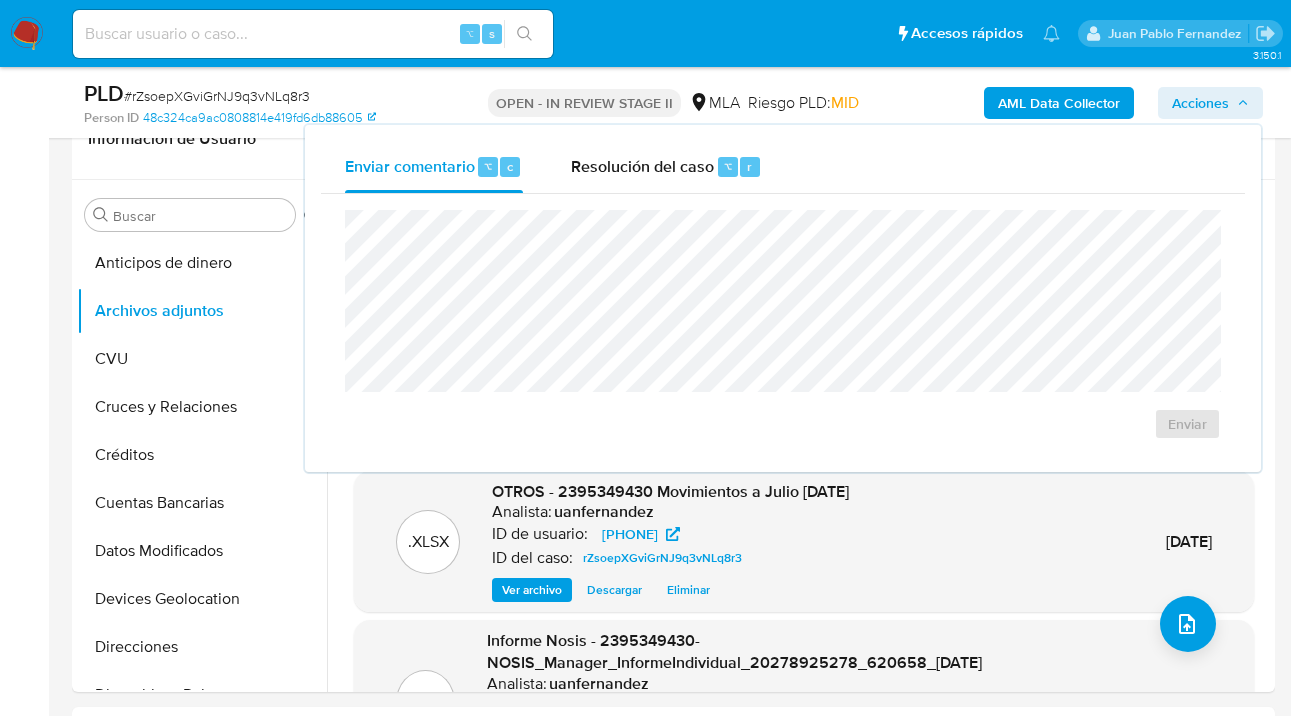 drag, startPoint x: 604, startPoint y: 169, endPoint x: 618, endPoint y: 195, distance: 29.529646 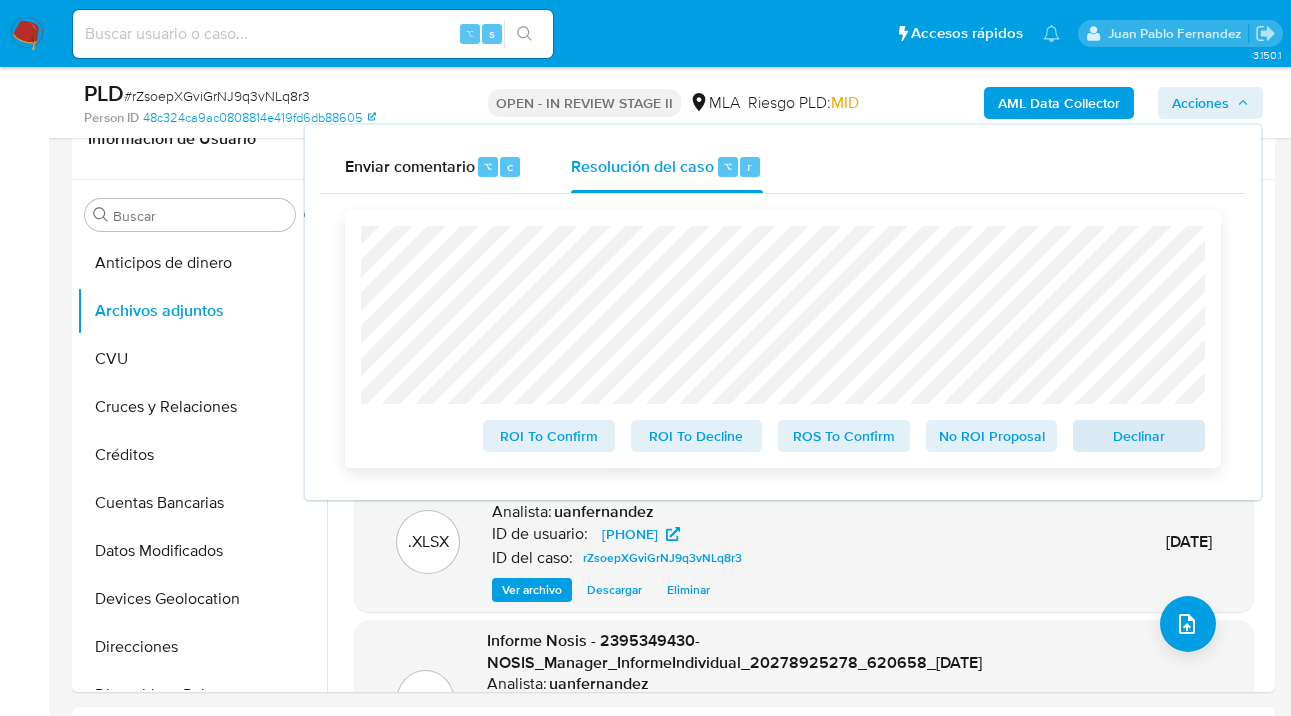 click on "Declinar" at bounding box center [1135, 432] 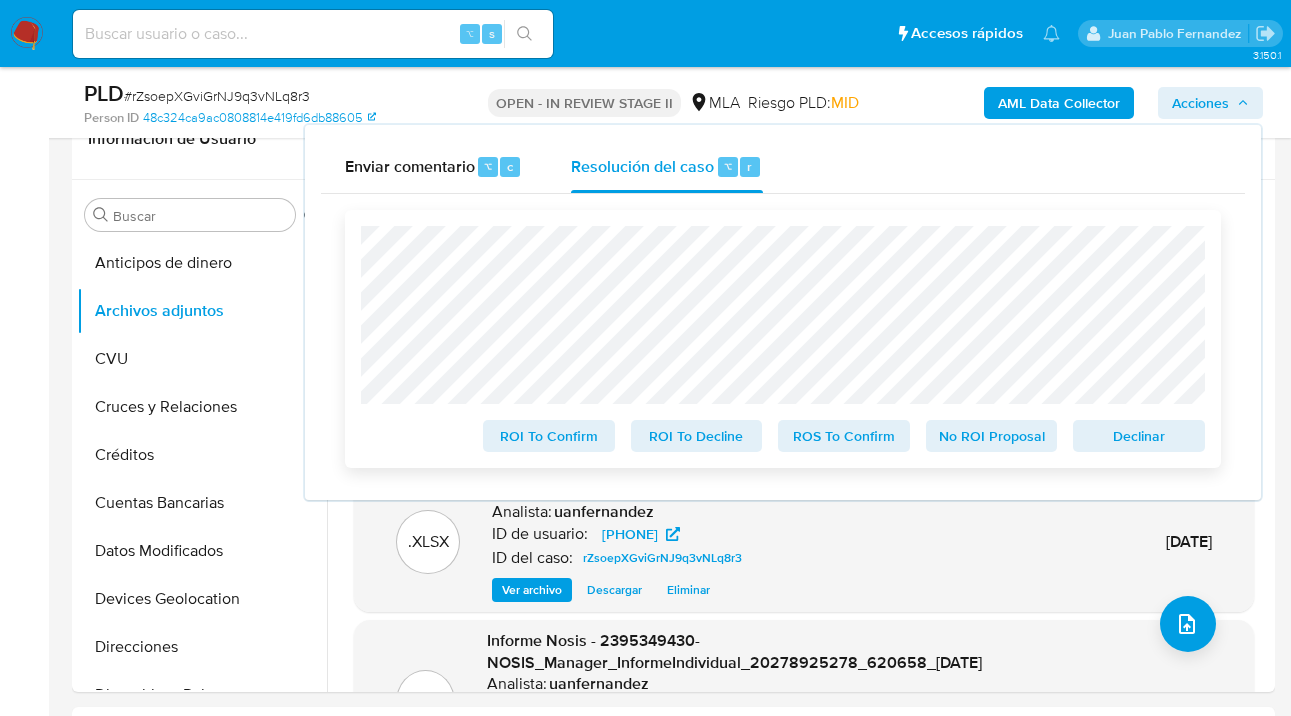 click on "Declinar" at bounding box center (1139, 436) 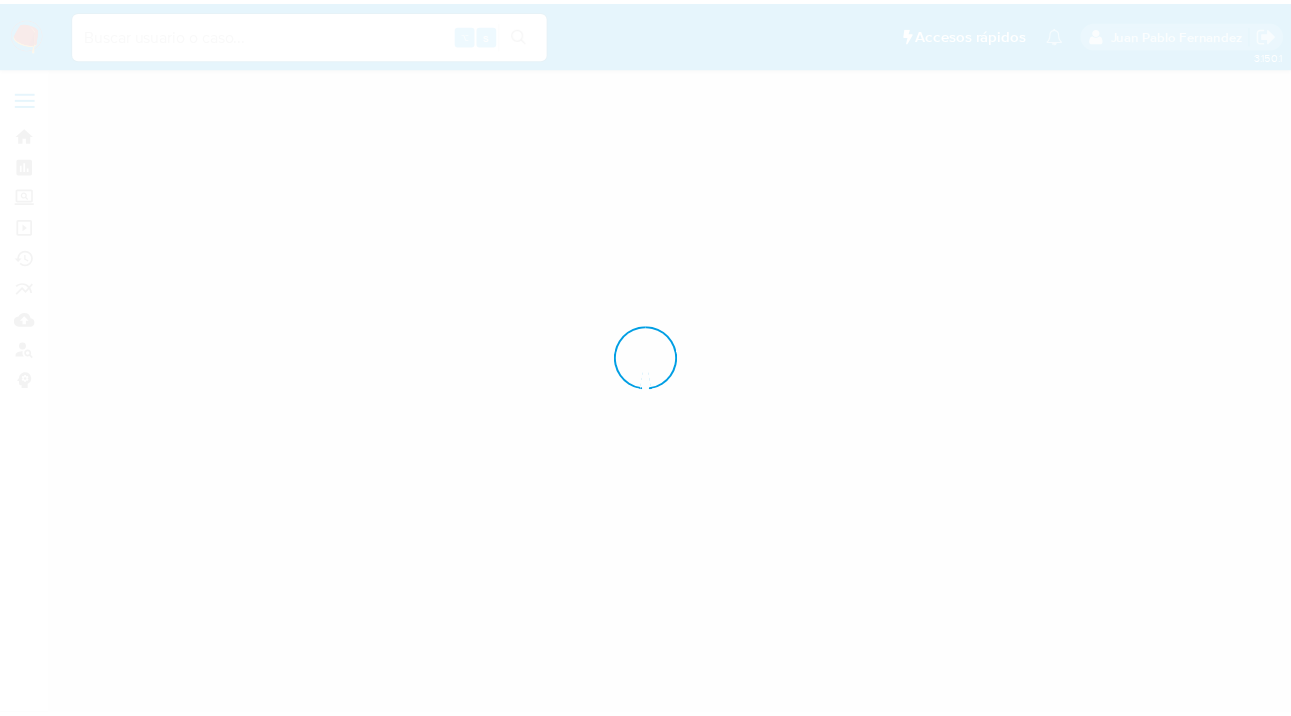 scroll, scrollTop: 0, scrollLeft: 0, axis: both 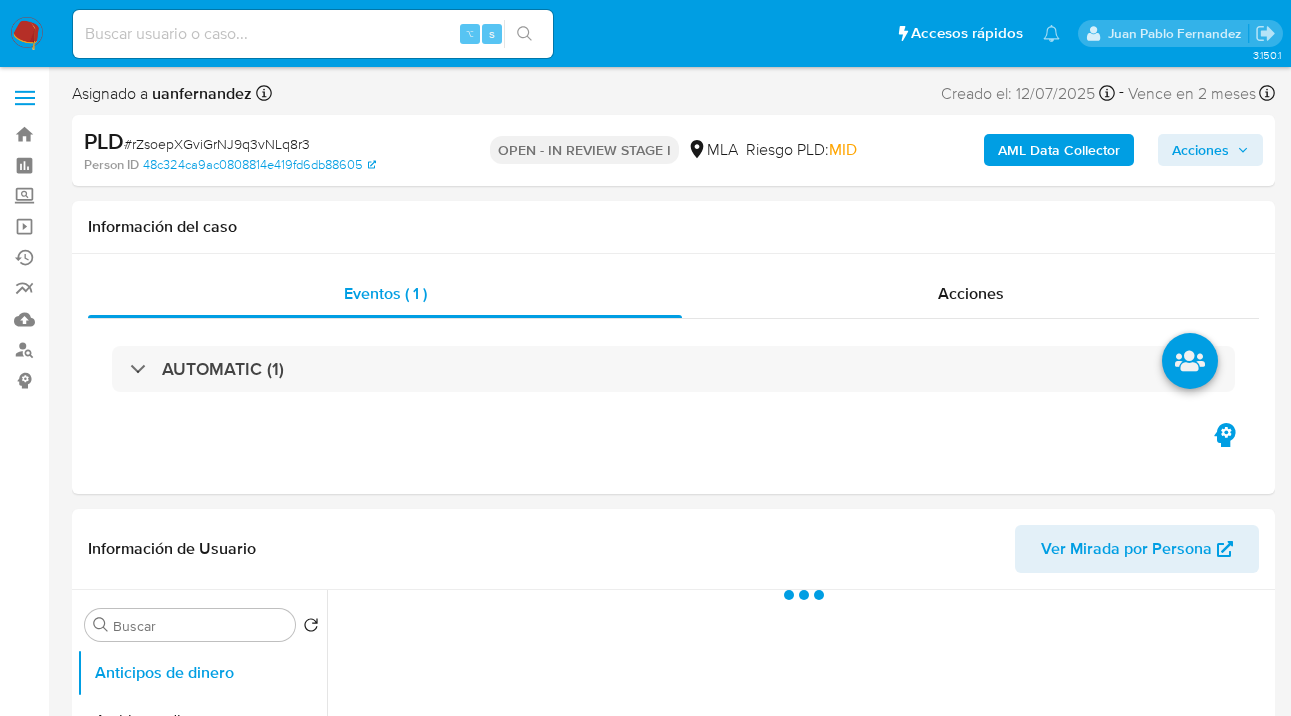 click on "Acciones" at bounding box center [1200, 150] 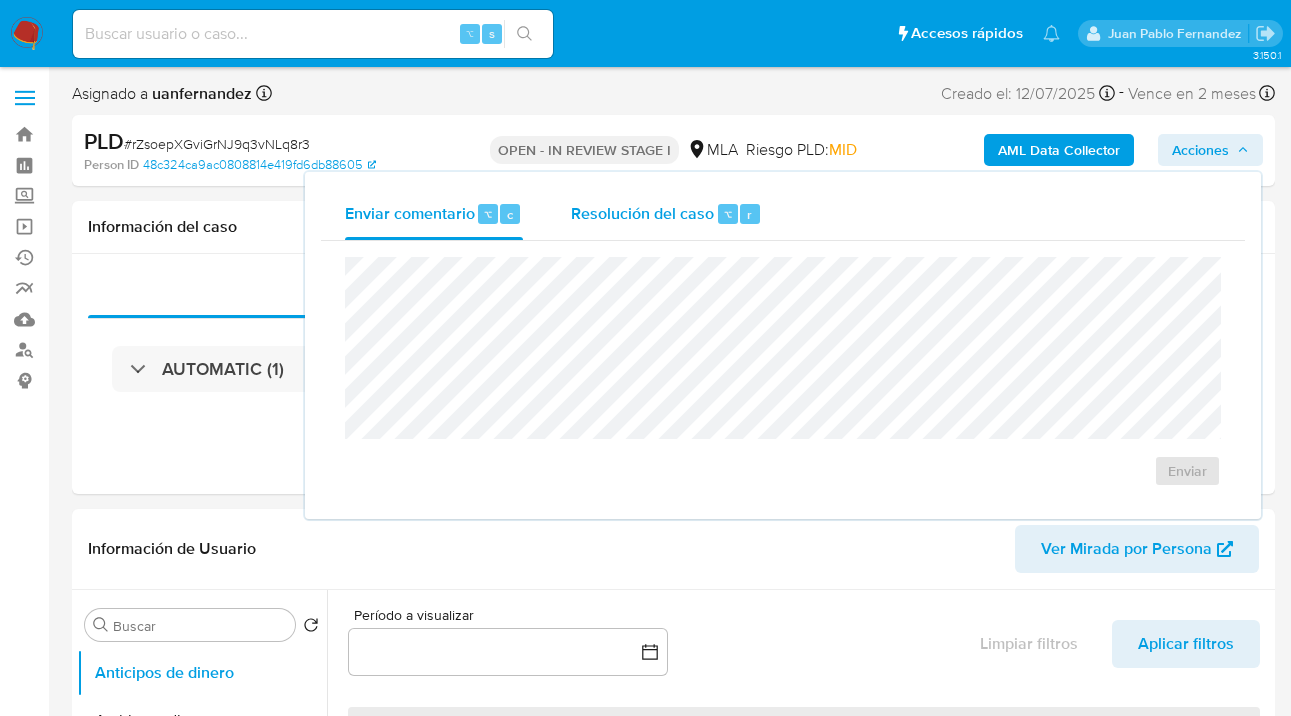 drag, startPoint x: 647, startPoint y: 219, endPoint x: 639, endPoint y: 246, distance: 28.160255 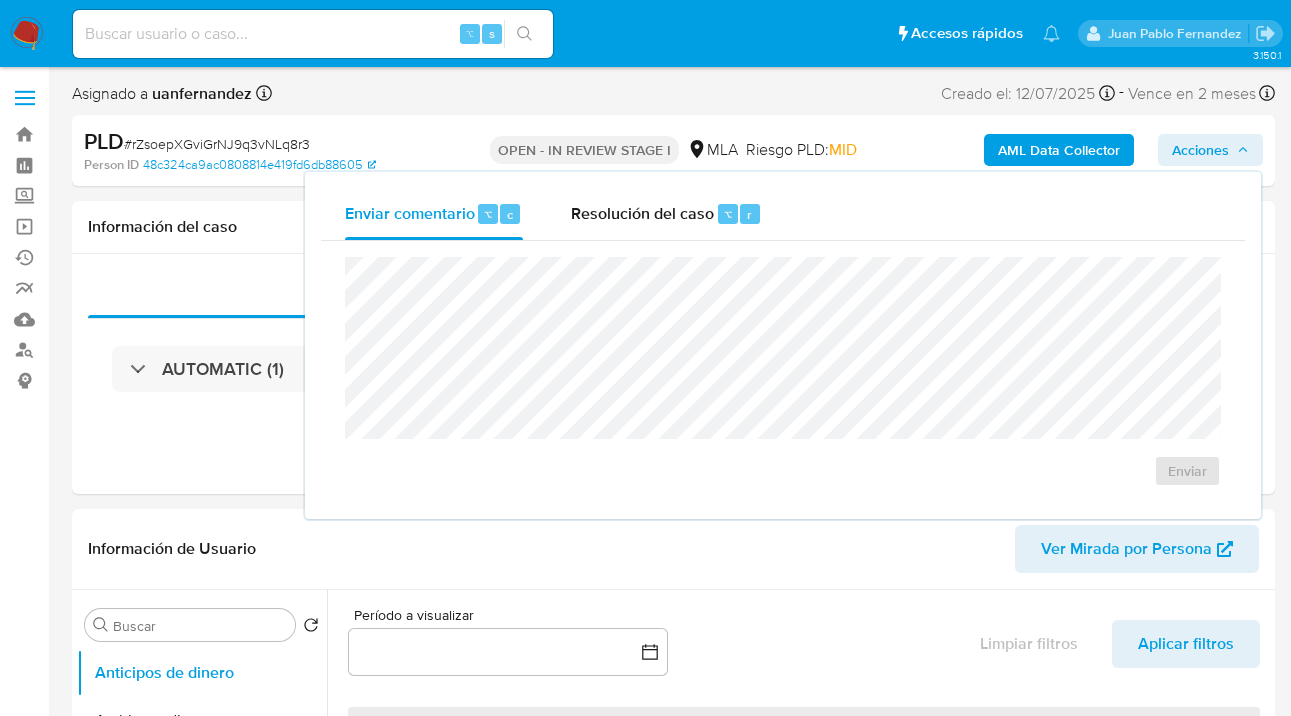 click on "Resolución del caso" at bounding box center (642, 213) 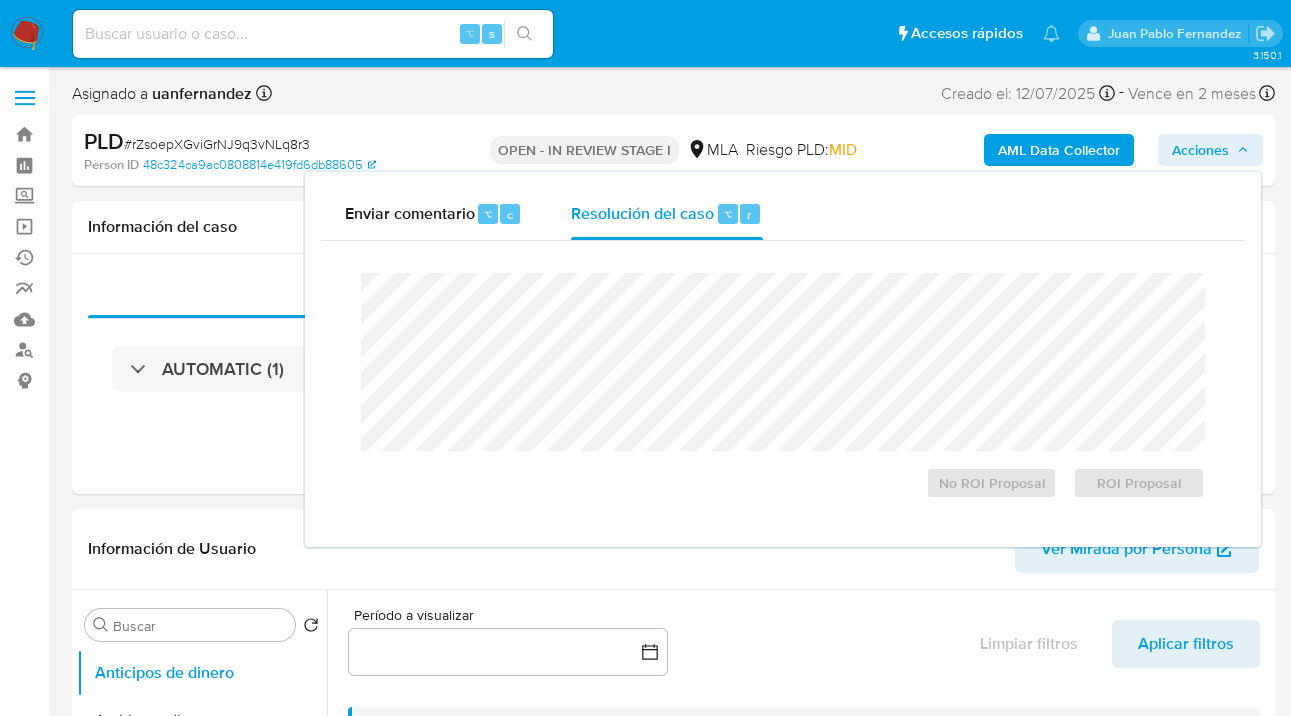 select on "10" 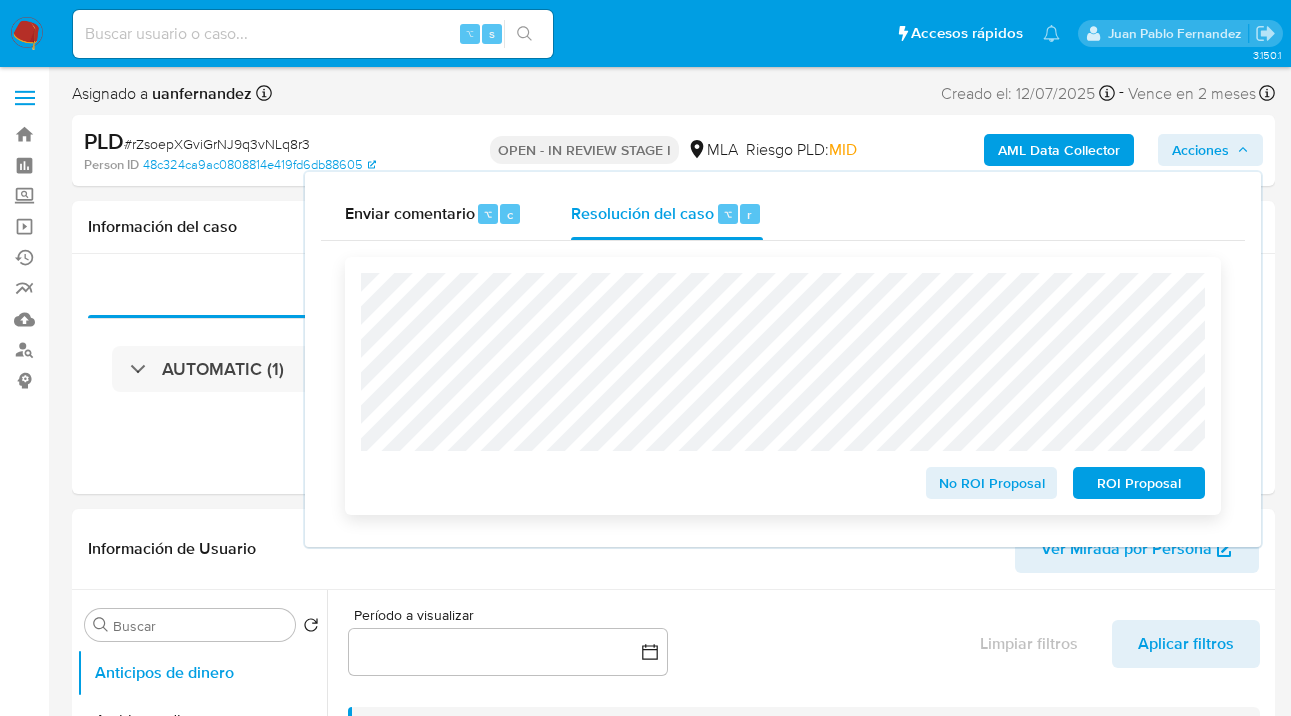 click on "ROI Proposal" at bounding box center [1139, 483] 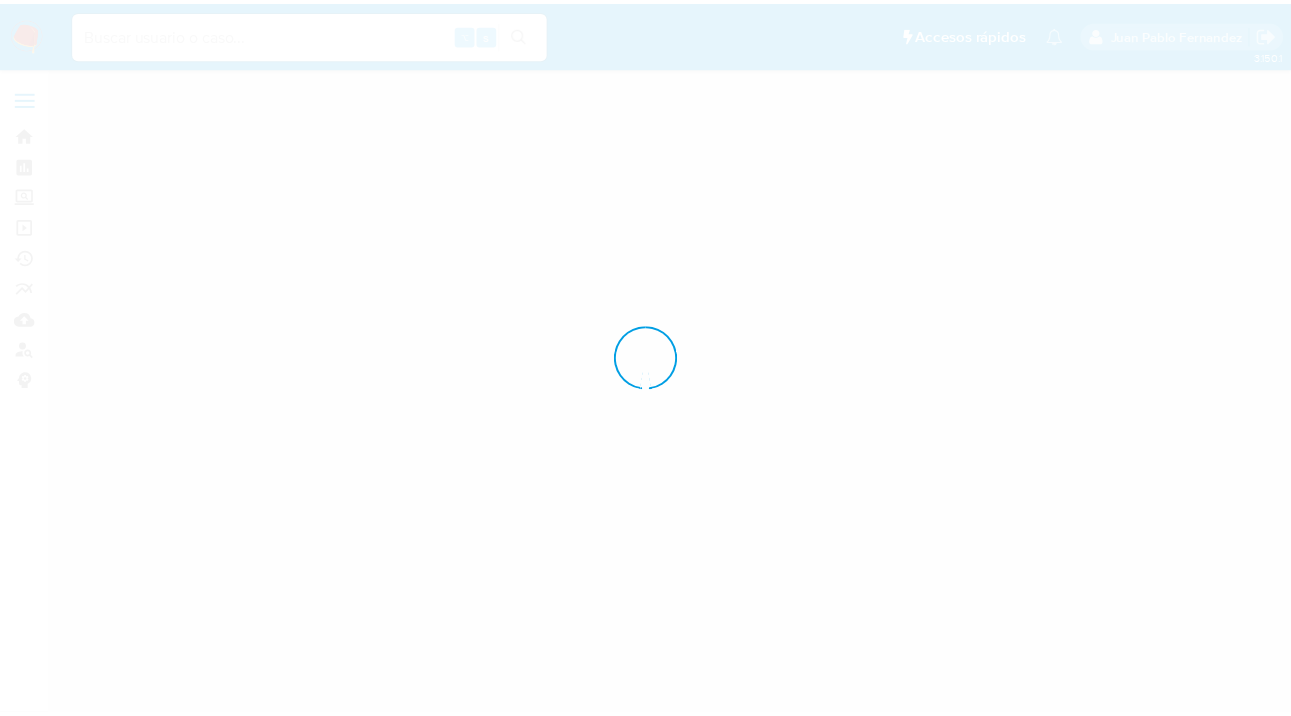 scroll, scrollTop: 0, scrollLeft: 0, axis: both 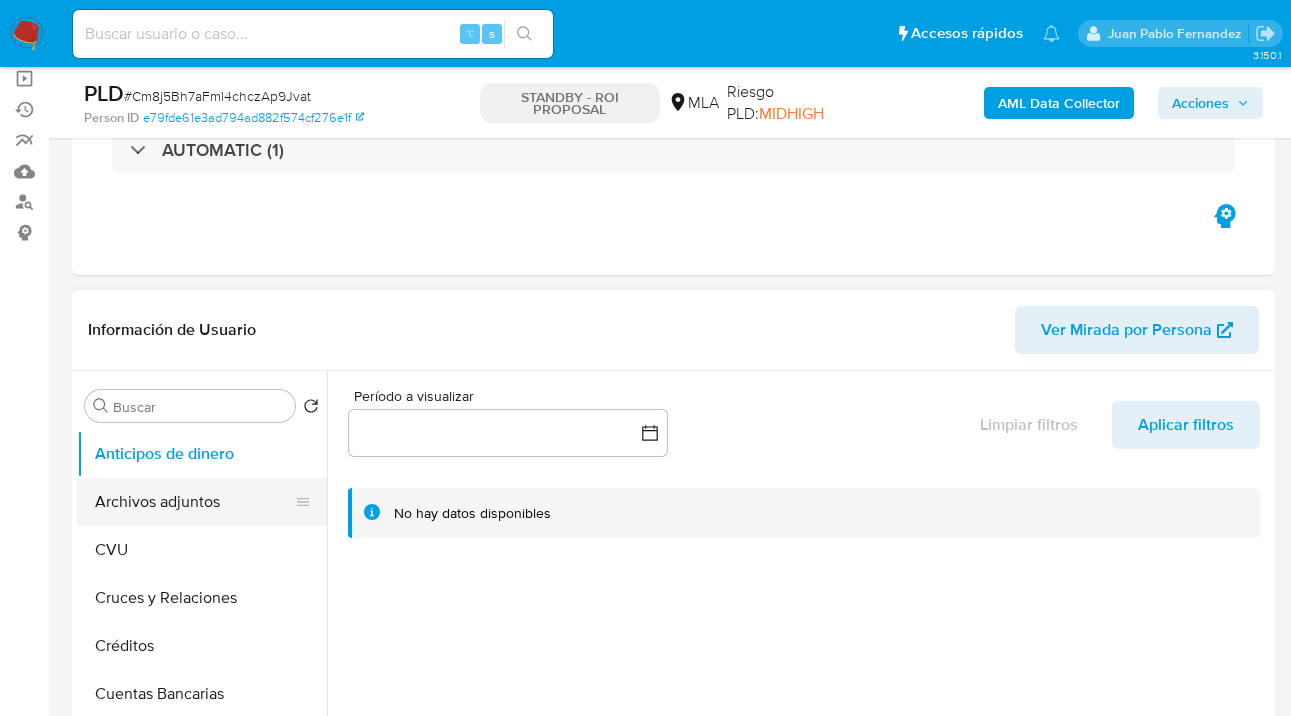 click on "Archivos adjuntos" at bounding box center (194, 502) 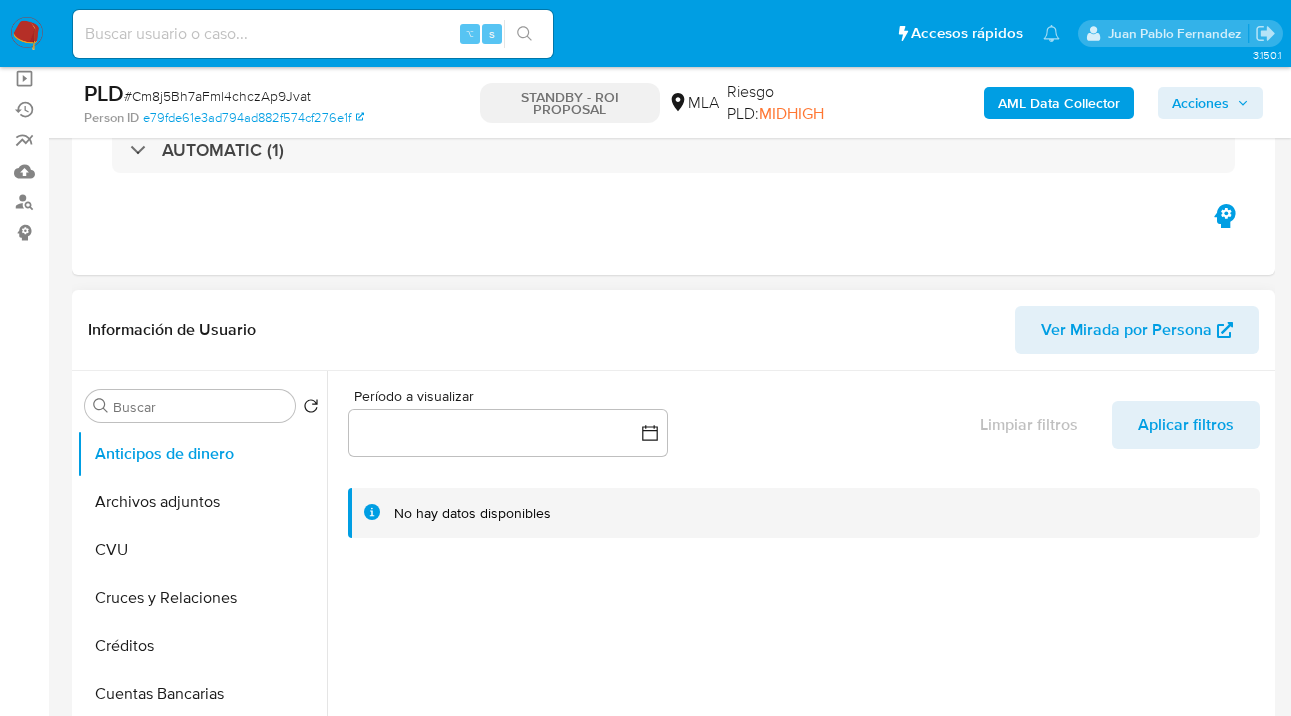 select on "10" 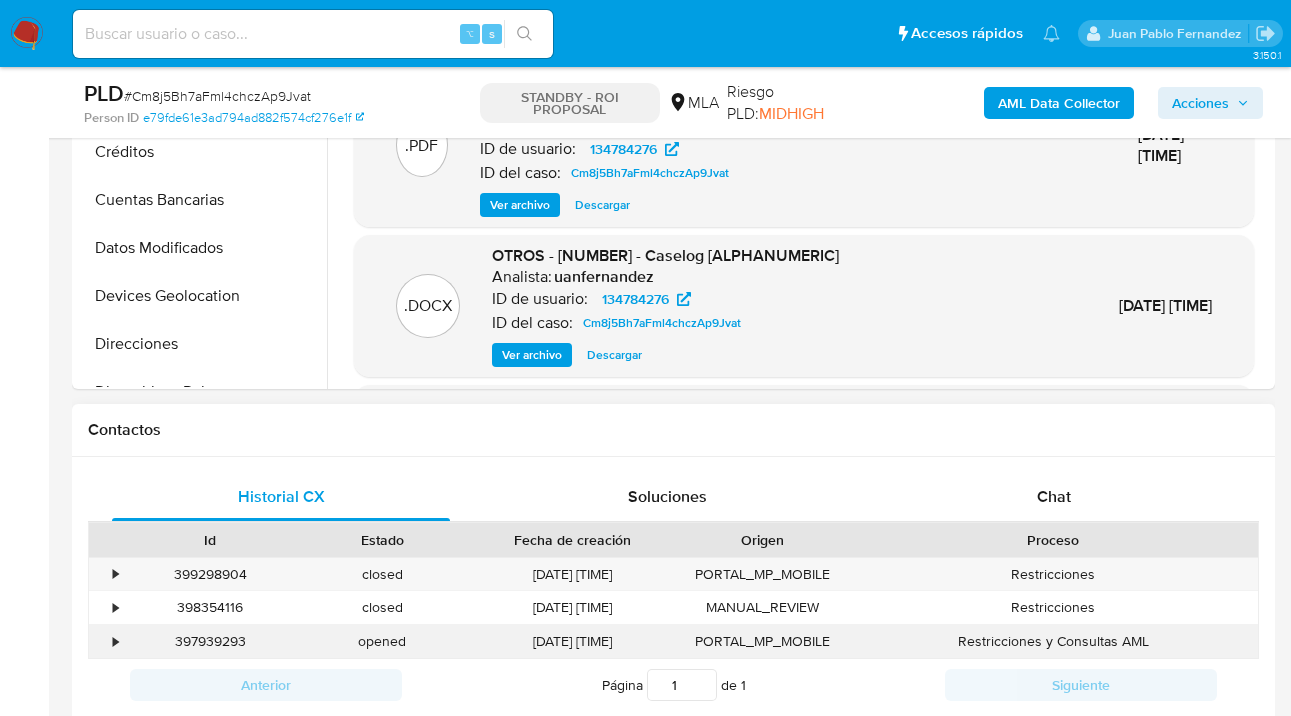 scroll, scrollTop: 675, scrollLeft: 0, axis: vertical 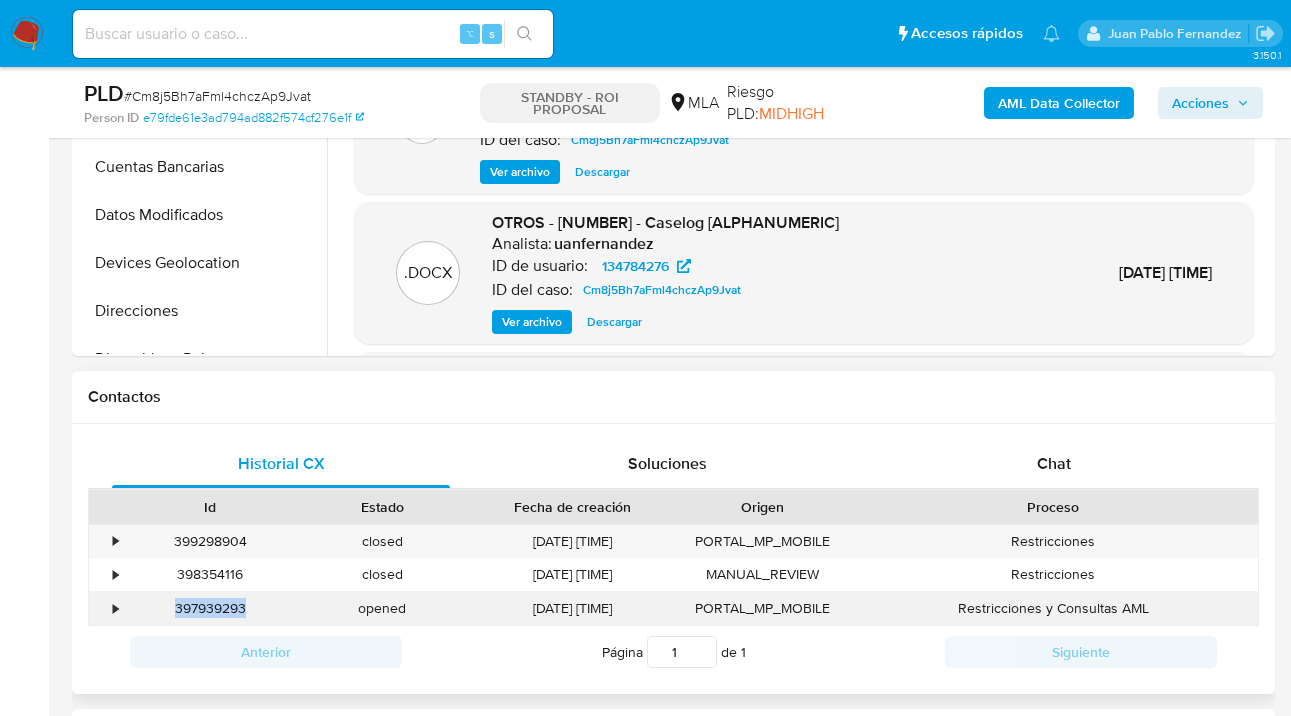 drag, startPoint x: 250, startPoint y: 614, endPoint x: 176, endPoint y: 606, distance: 74.431175 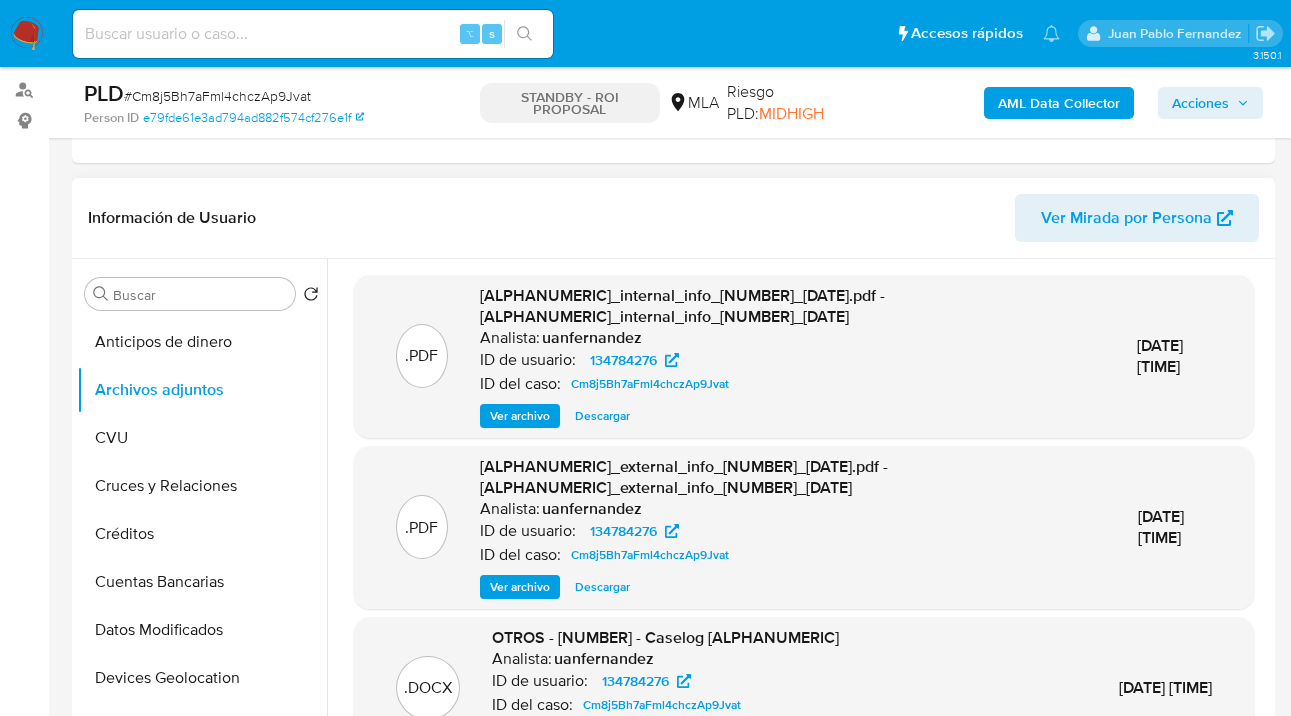scroll, scrollTop: 261, scrollLeft: 0, axis: vertical 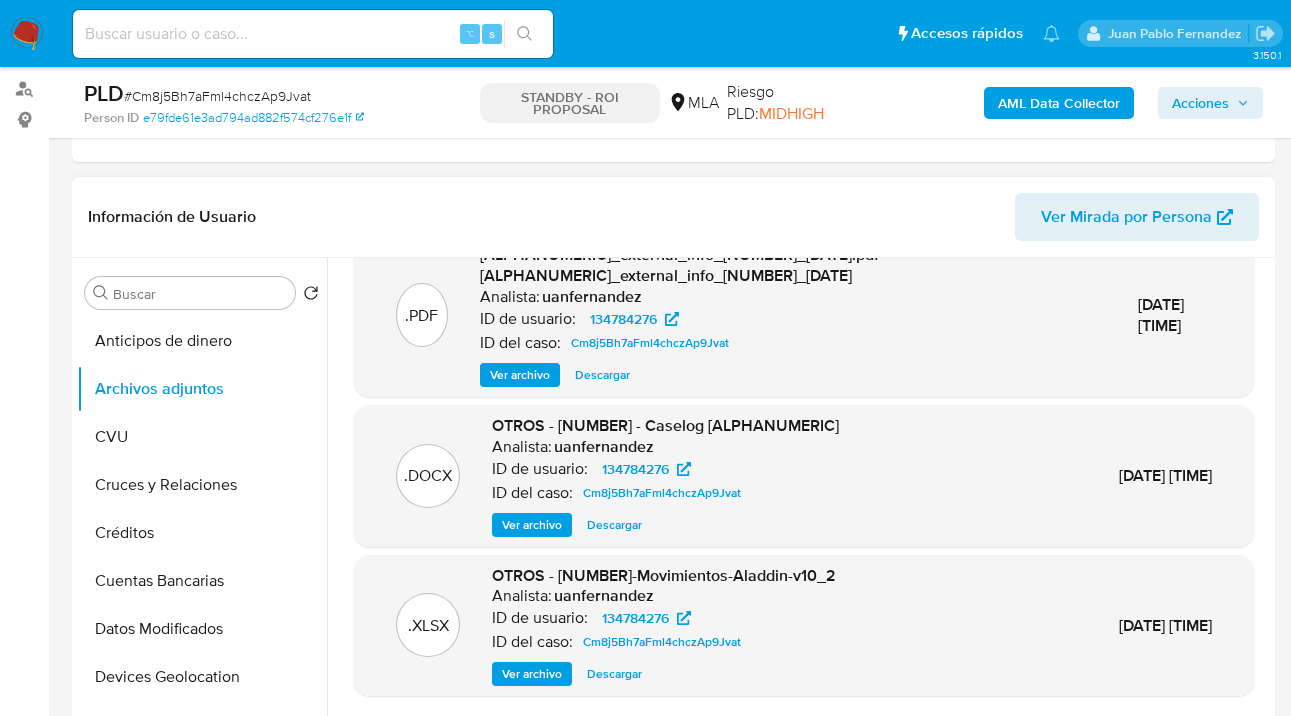 click on "Ver archivo" at bounding box center [532, 525] 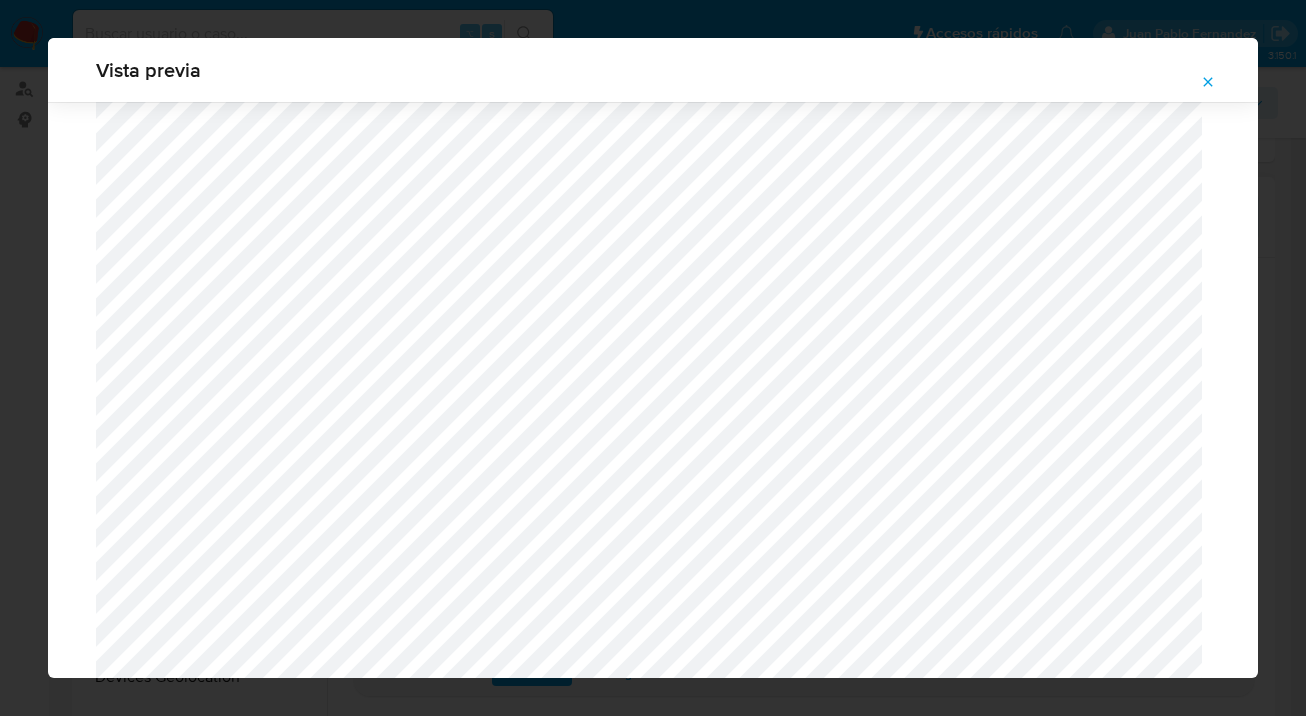 scroll, scrollTop: 2481, scrollLeft: 0, axis: vertical 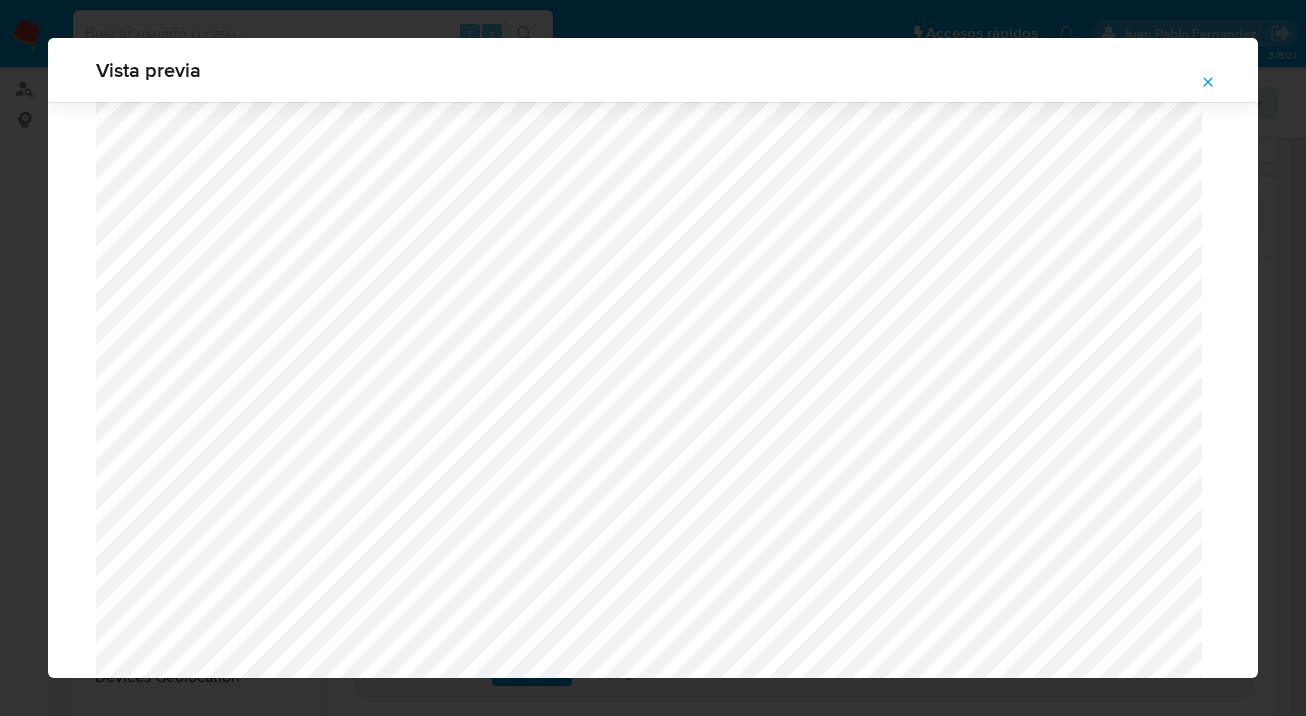 click 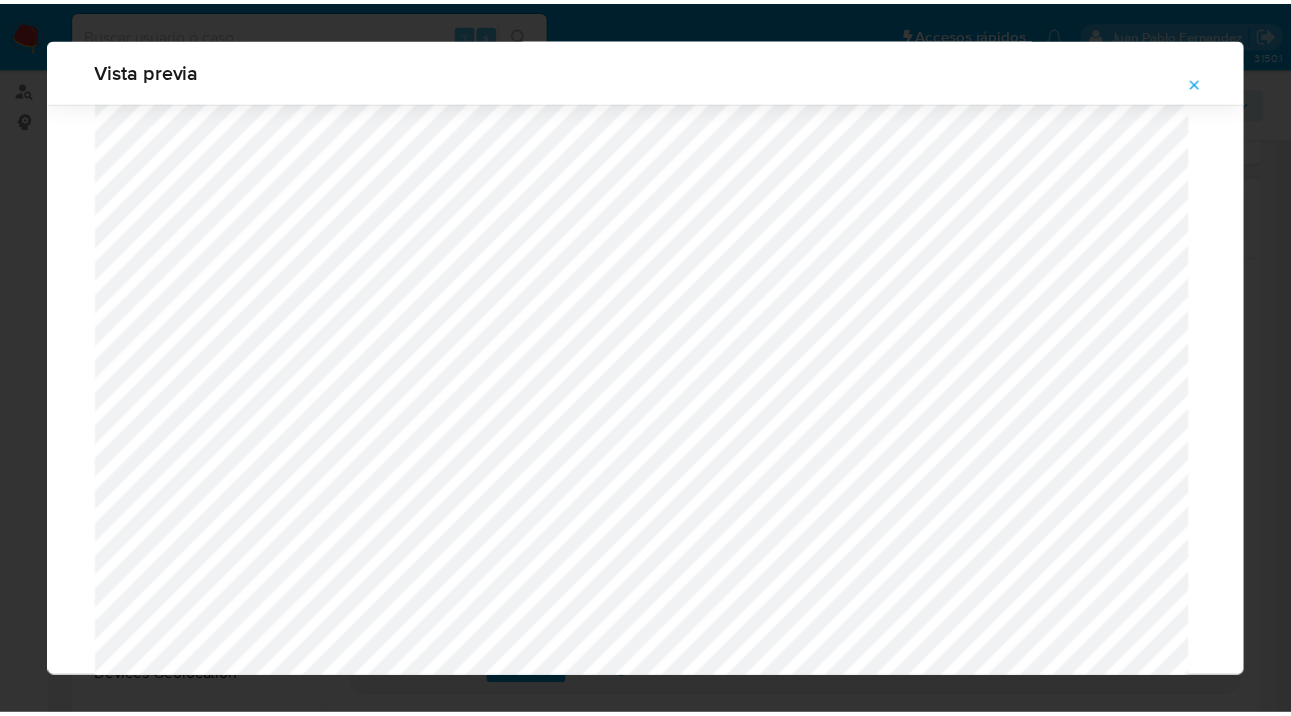 scroll, scrollTop: 64, scrollLeft: 0, axis: vertical 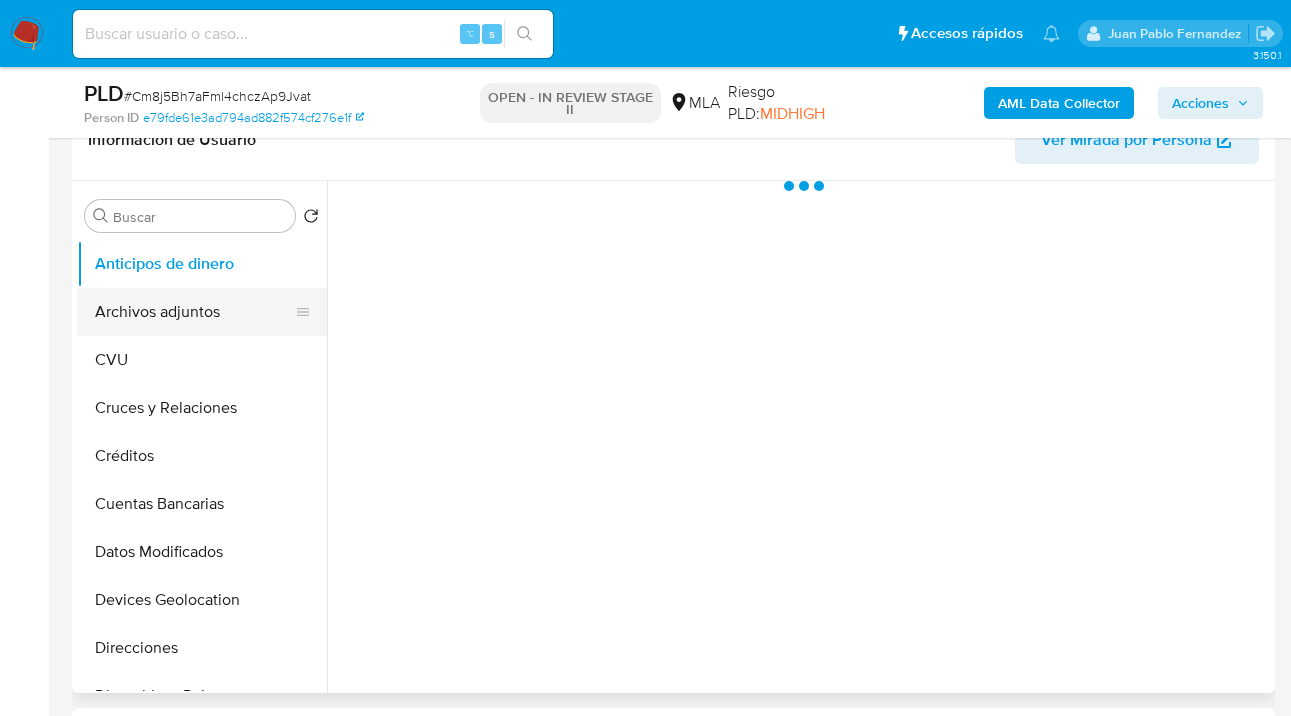 click on "Archivos adjuntos" at bounding box center [194, 312] 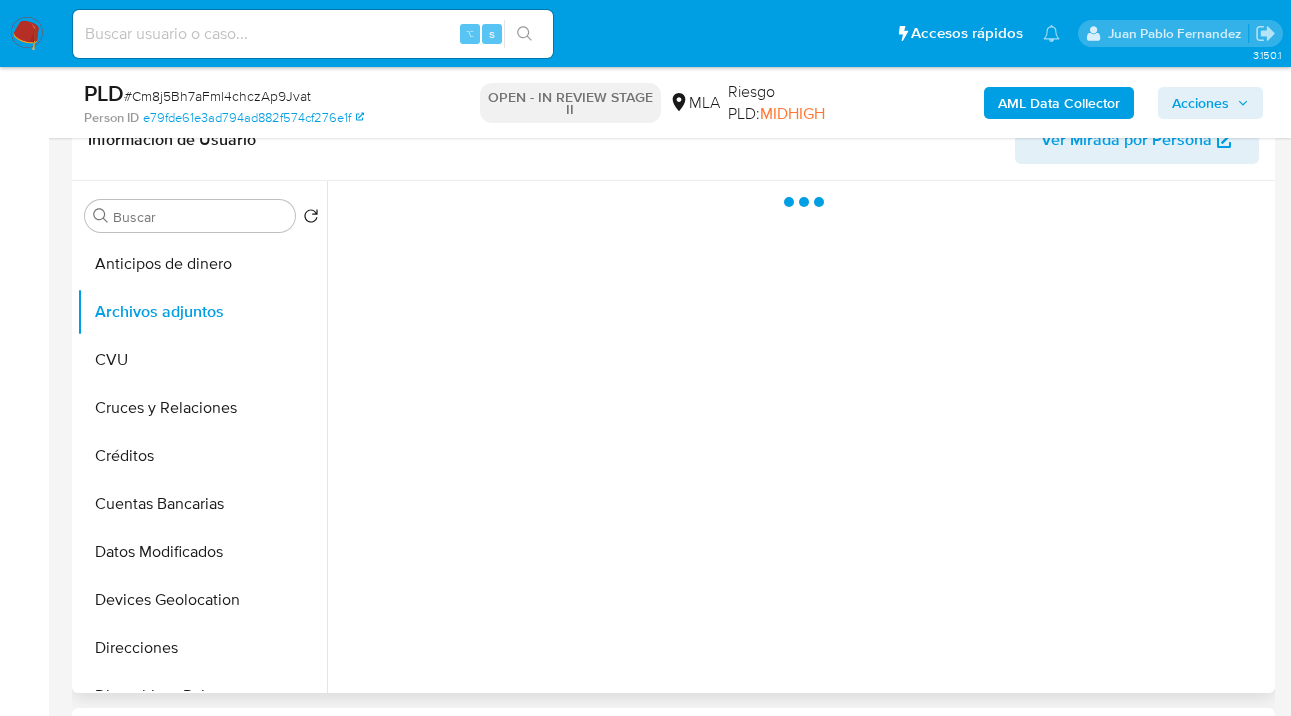 select on "10" 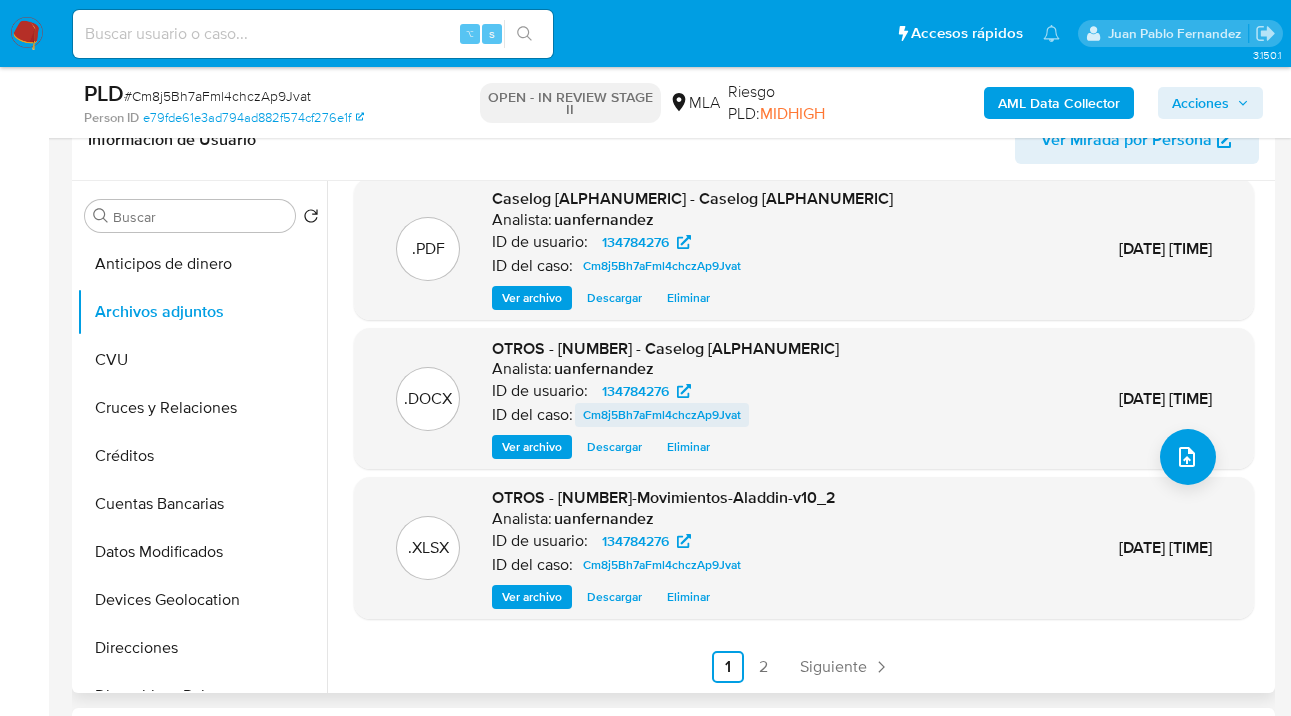 scroll, scrollTop: 211, scrollLeft: 0, axis: vertical 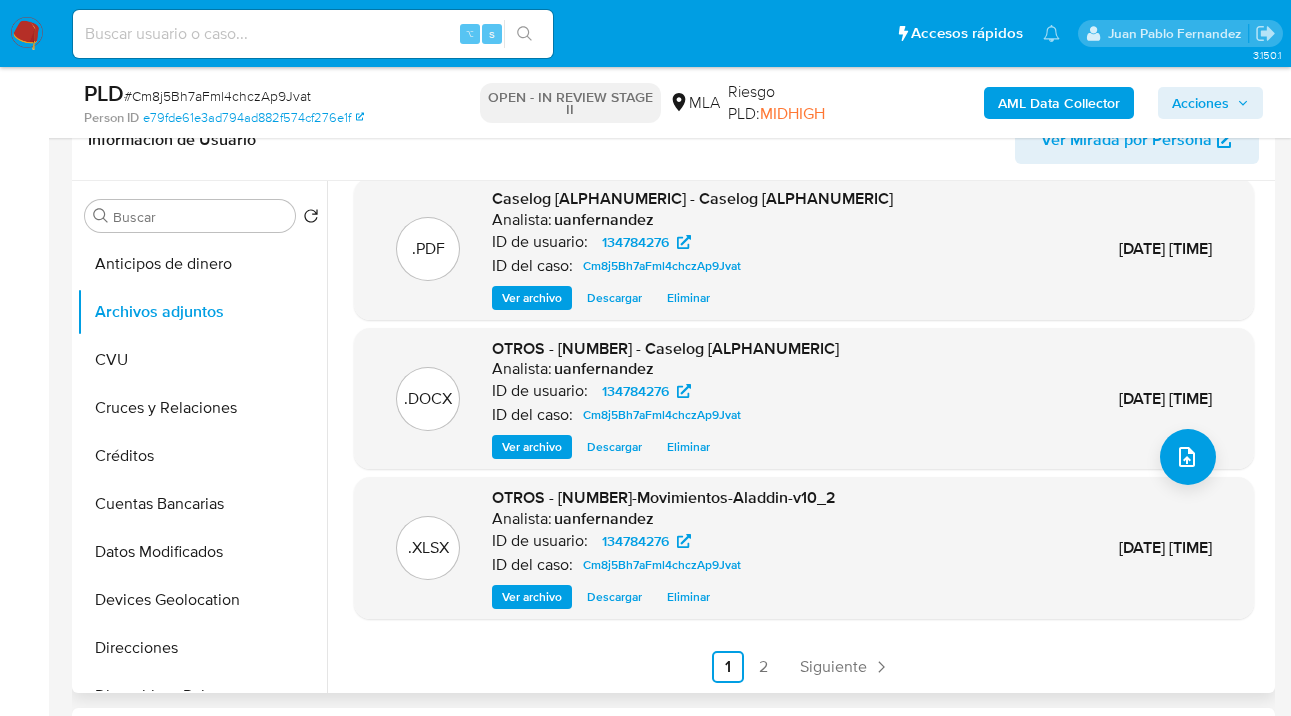 click on "Descargar" at bounding box center [614, 447] 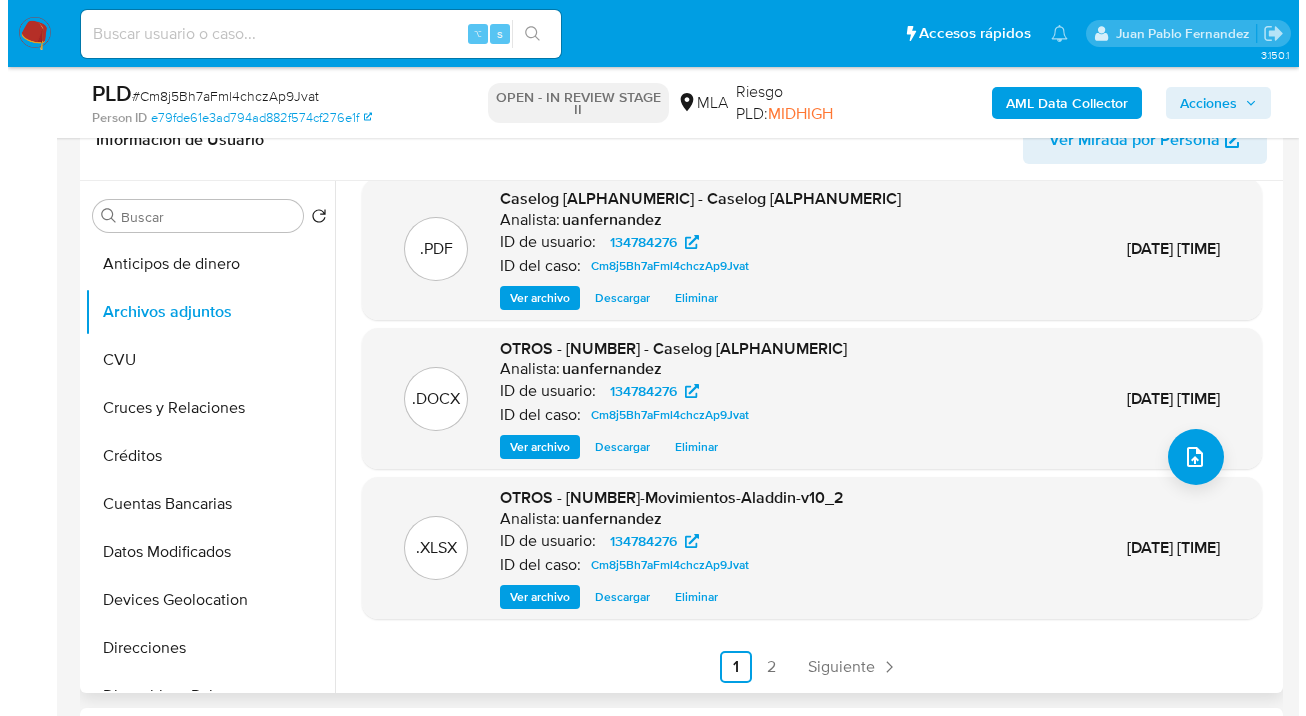 scroll, scrollTop: 33, scrollLeft: 0, axis: vertical 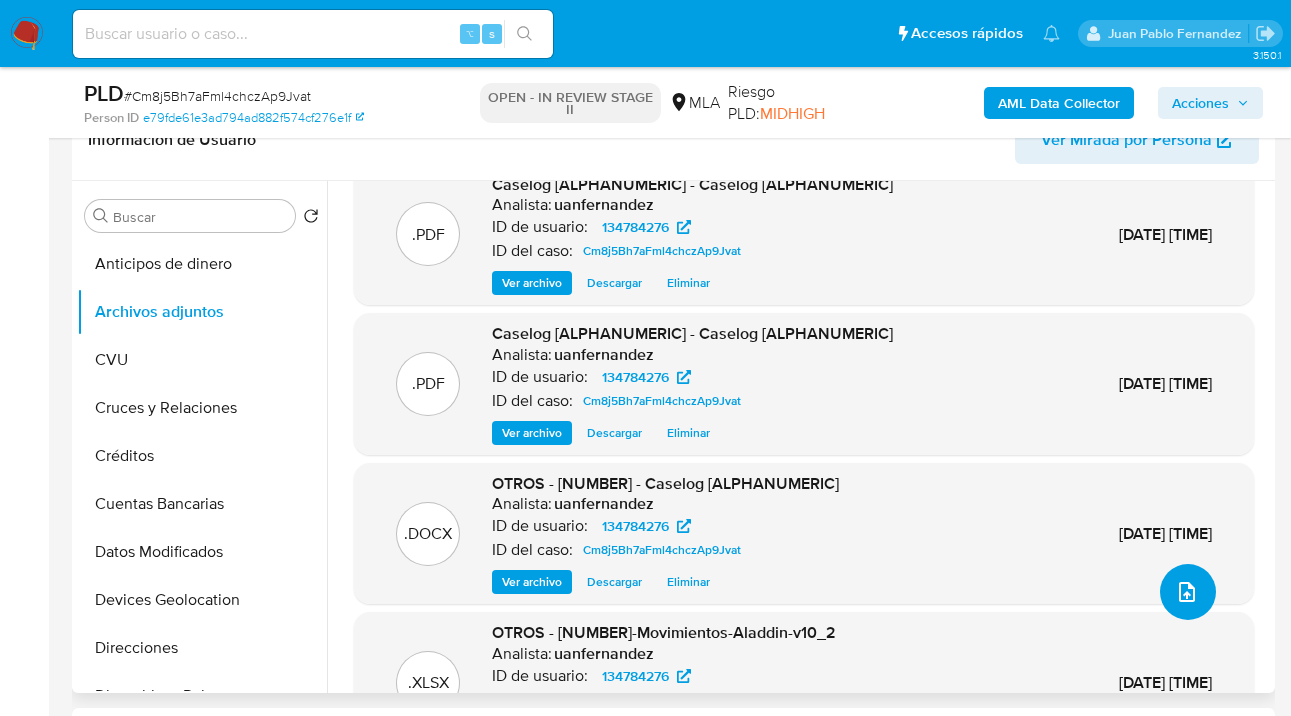 click at bounding box center (1187, 592) 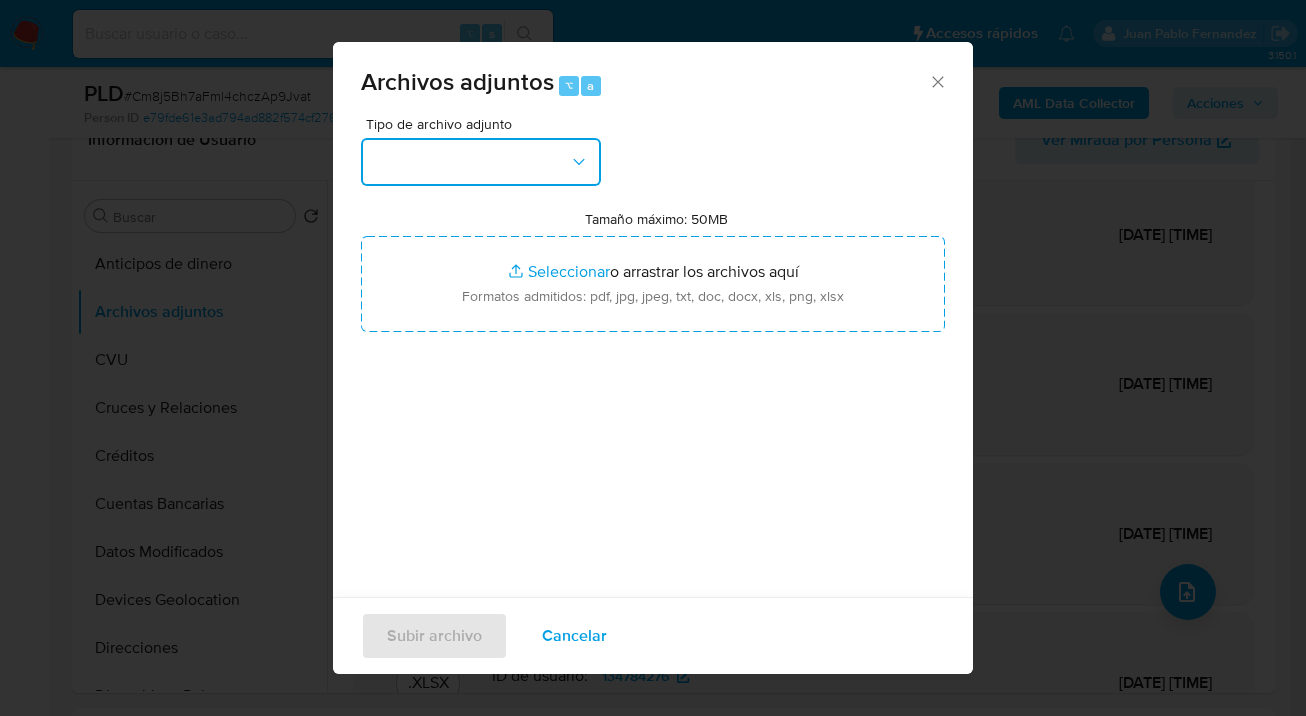 drag, startPoint x: 580, startPoint y: 166, endPoint x: 576, endPoint y: 176, distance: 10.770329 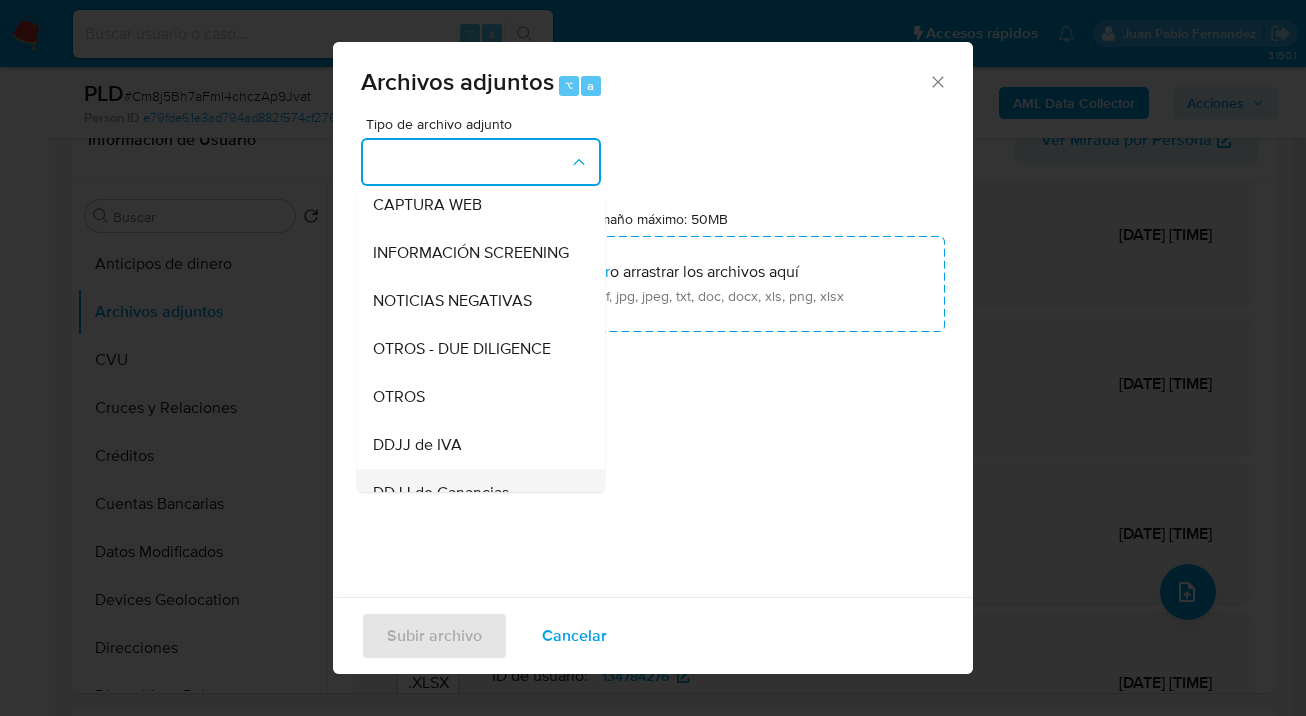 scroll, scrollTop: 419, scrollLeft: 0, axis: vertical 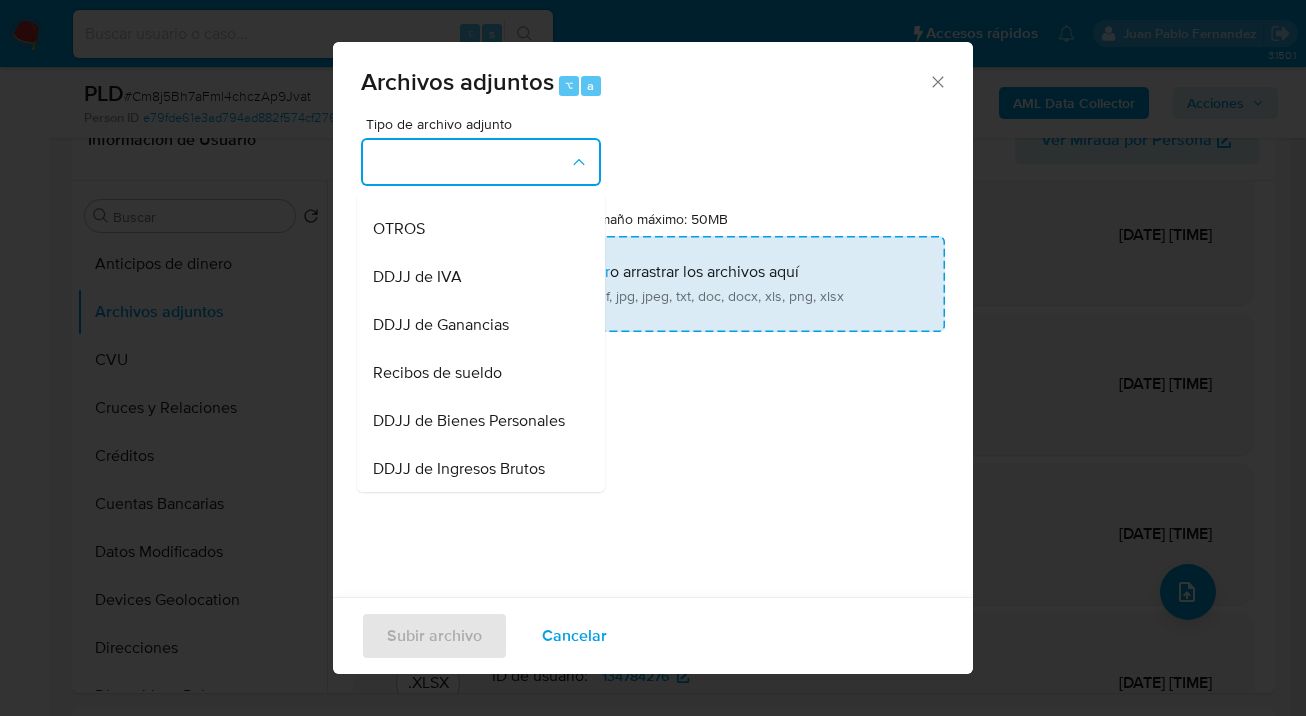 drag, startPoint x: 464, startPoint y: 245, endPoint x: 612, endPoint y: 268, distance: 149.7765 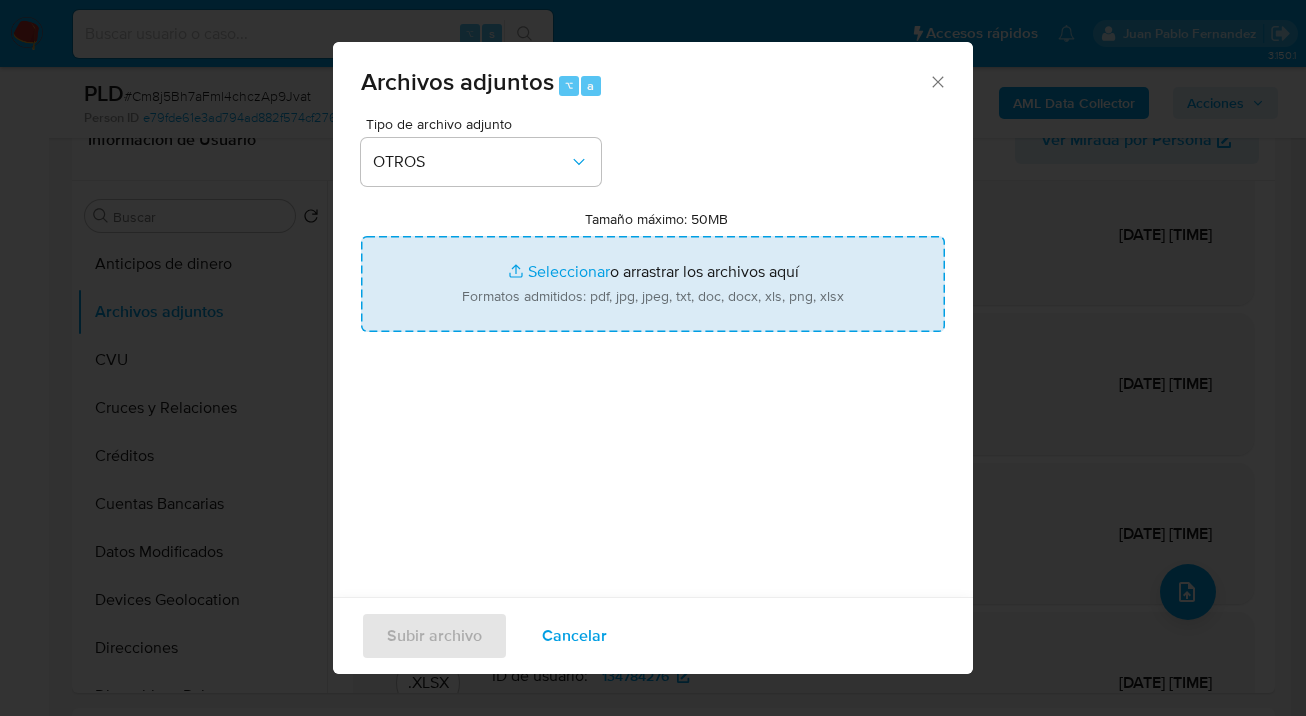 click on "Tamaño máximo: 50MB Seleccionar archivos" at bounding box center [653, 284] 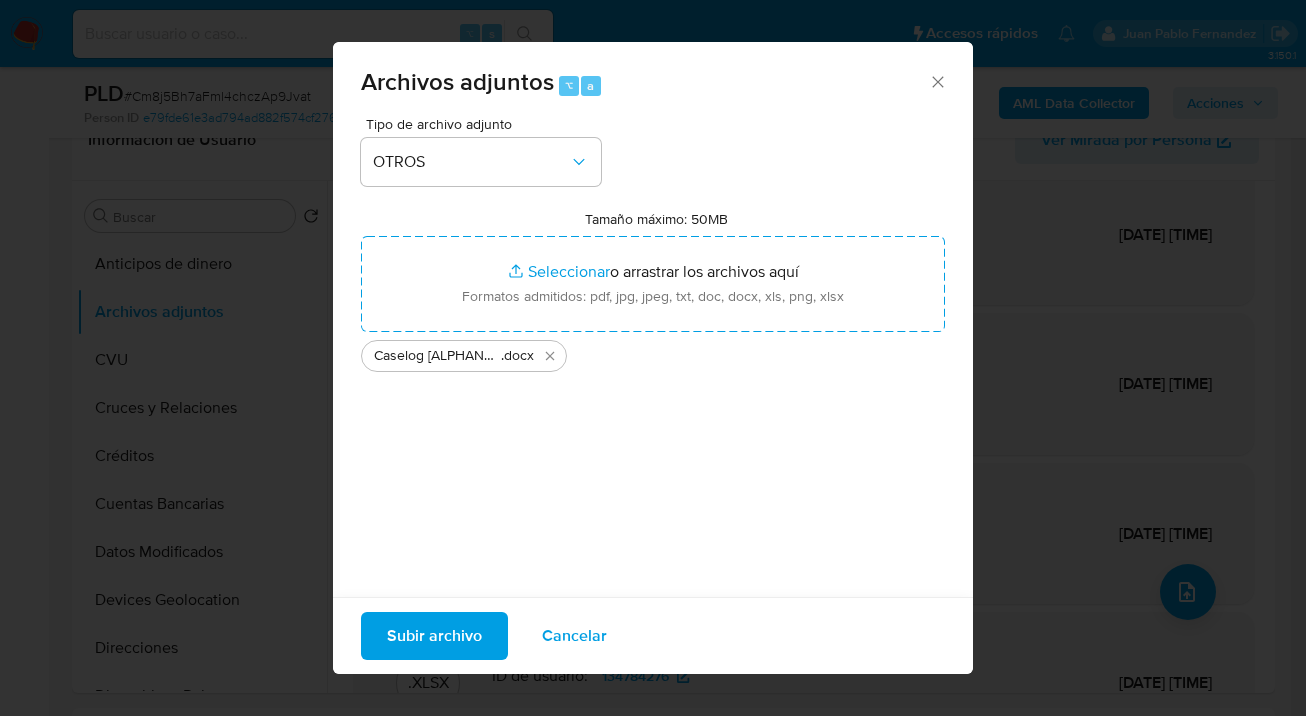 click on "Subir archivo" at bounding box center [434, 636] 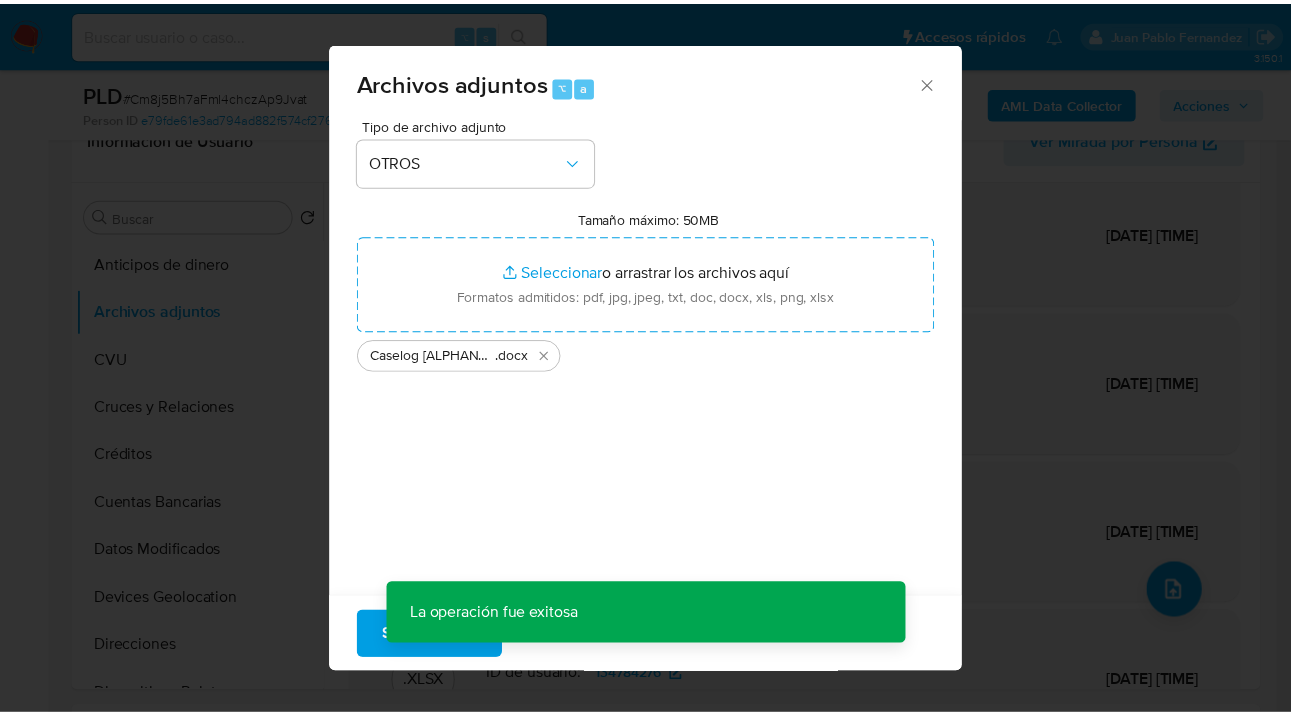 scroll, scrollTop: 159, scrollLeft: 0, axis: vertical 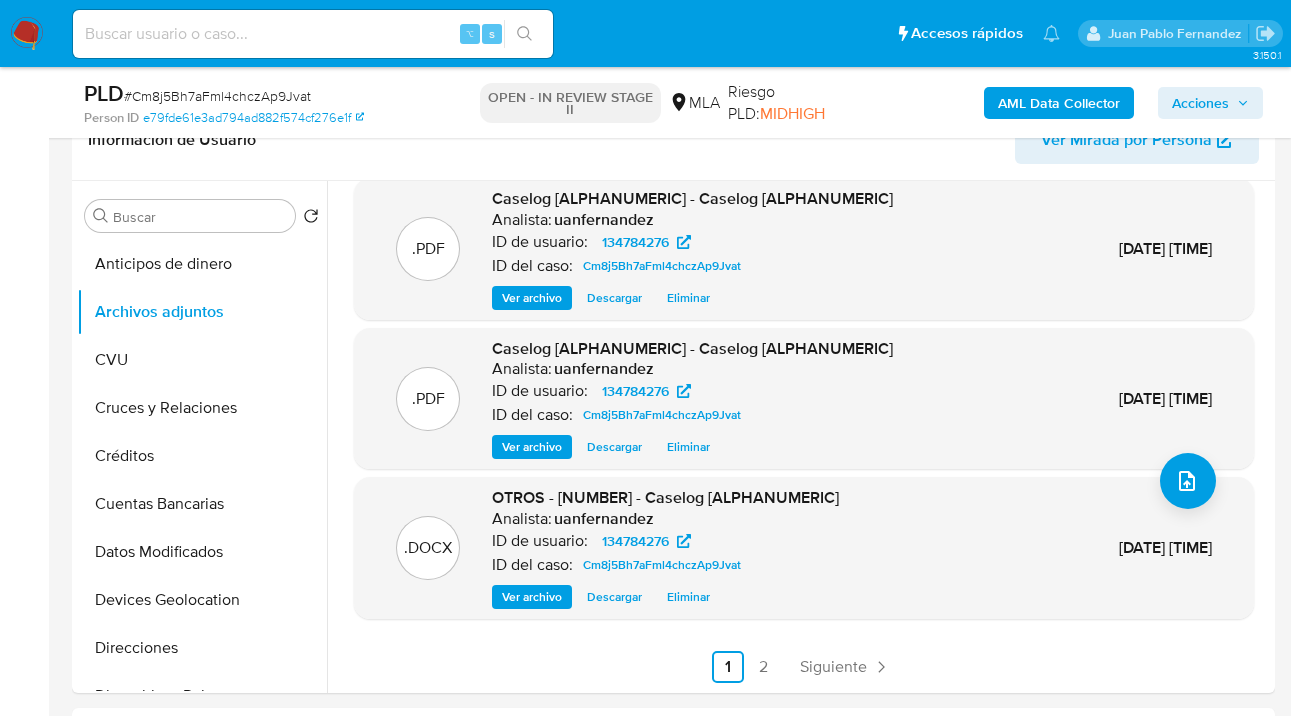 click on "Acciones" at bounding box center (1200, 103) 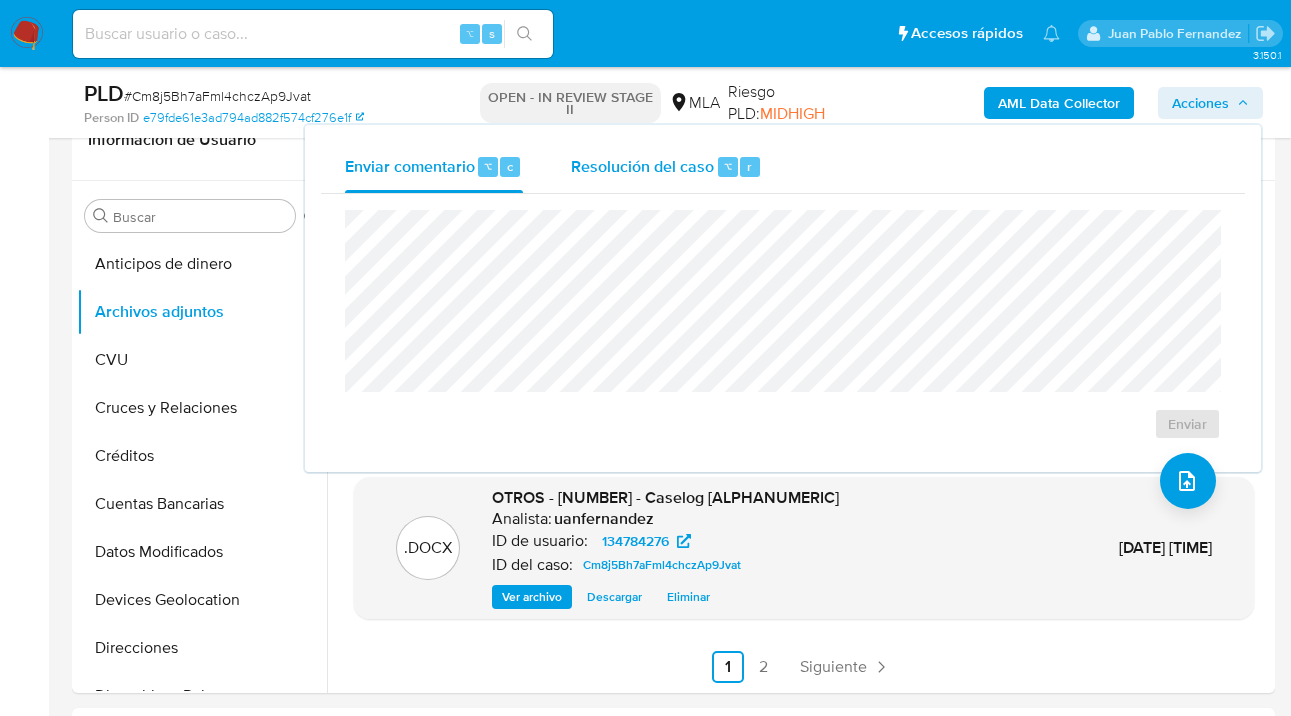 click on "Resolución del caso" at bounding box center [642, 165] 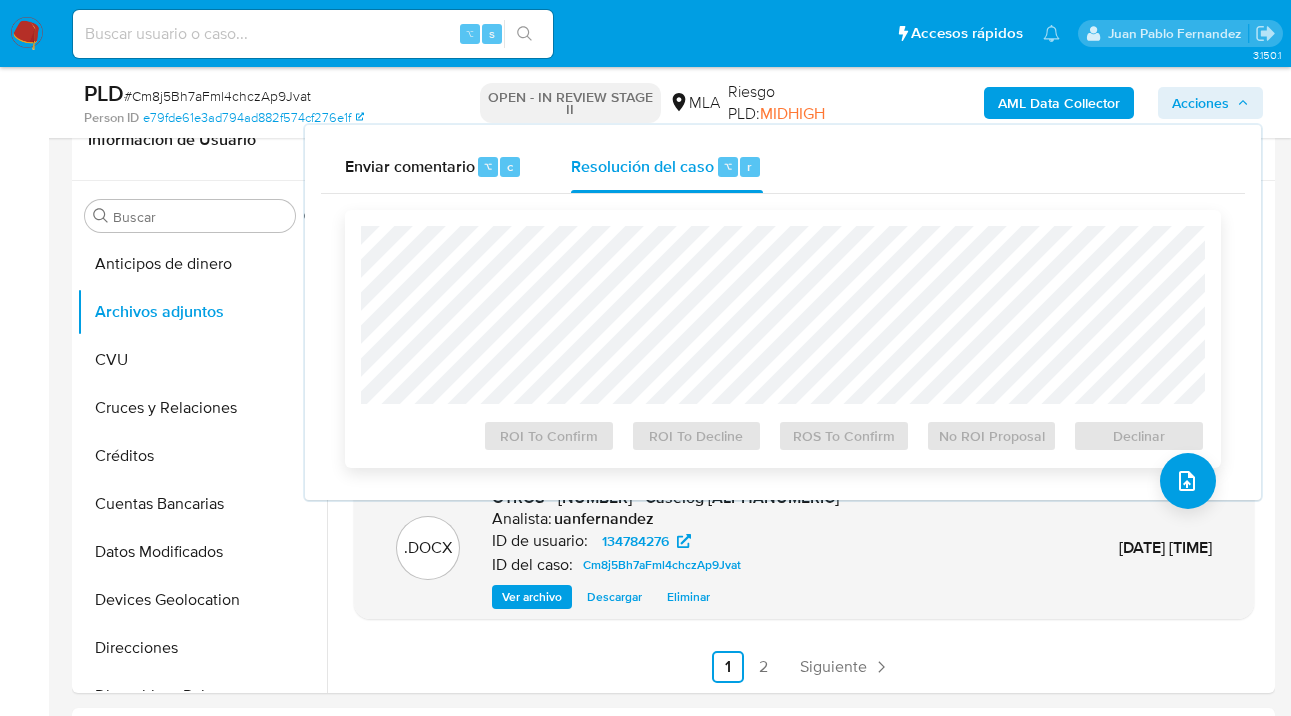 drag, startPoint x: 611, startPoint y: 213, endPoint x: 616, endPoint y: 227, distance: 14.866069 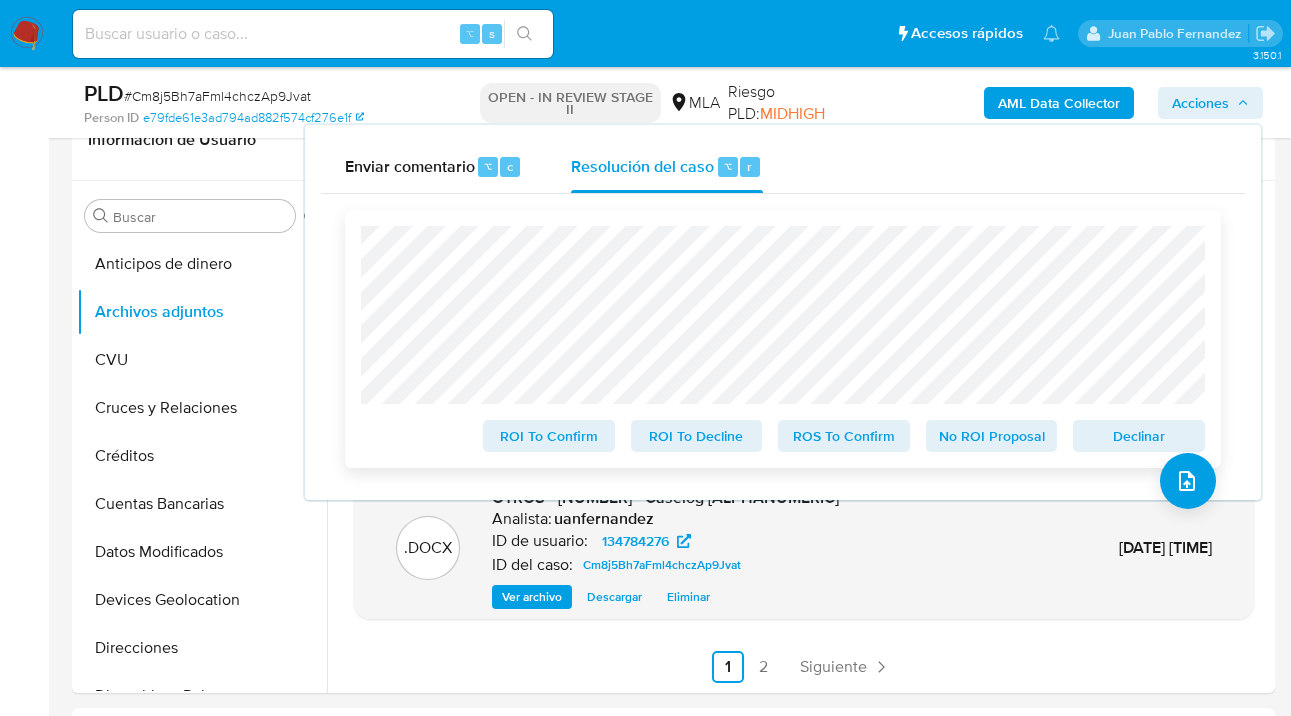 click on "Declinar" at bounding box center (1139, 436) 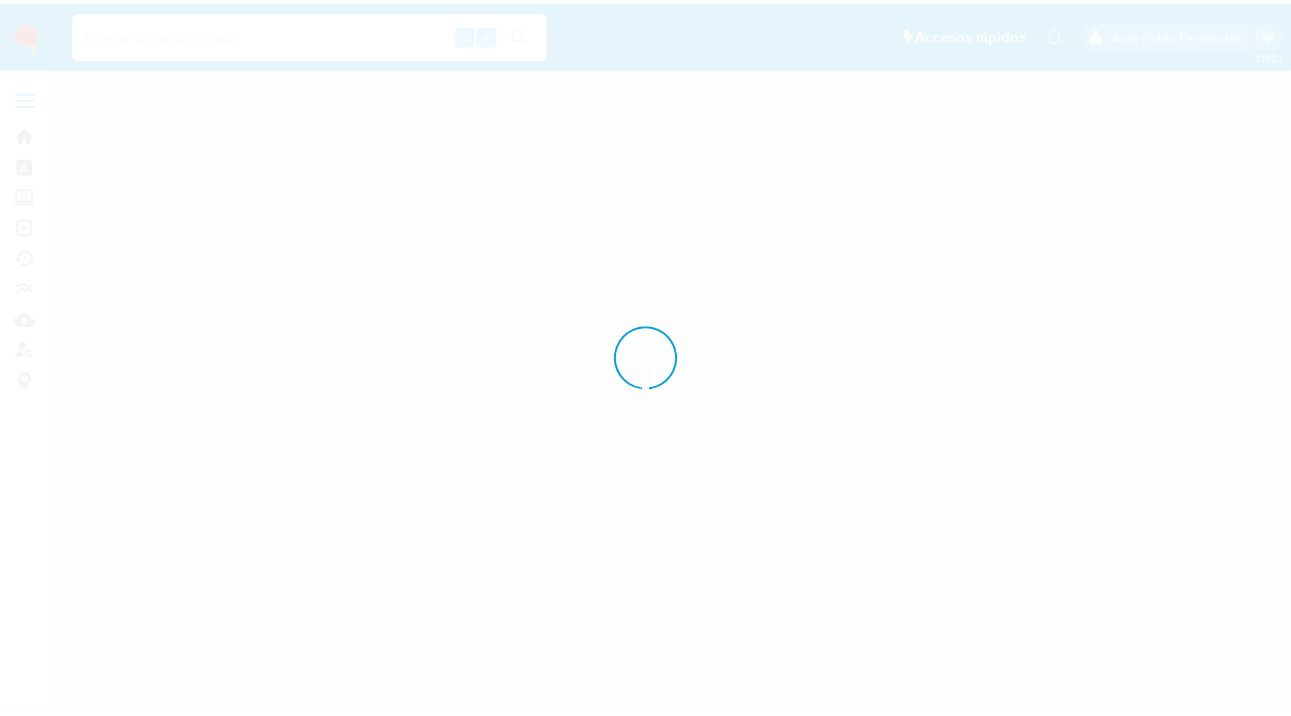 scroll, scrollTop: 0, scrollLeft: 0, axis: both 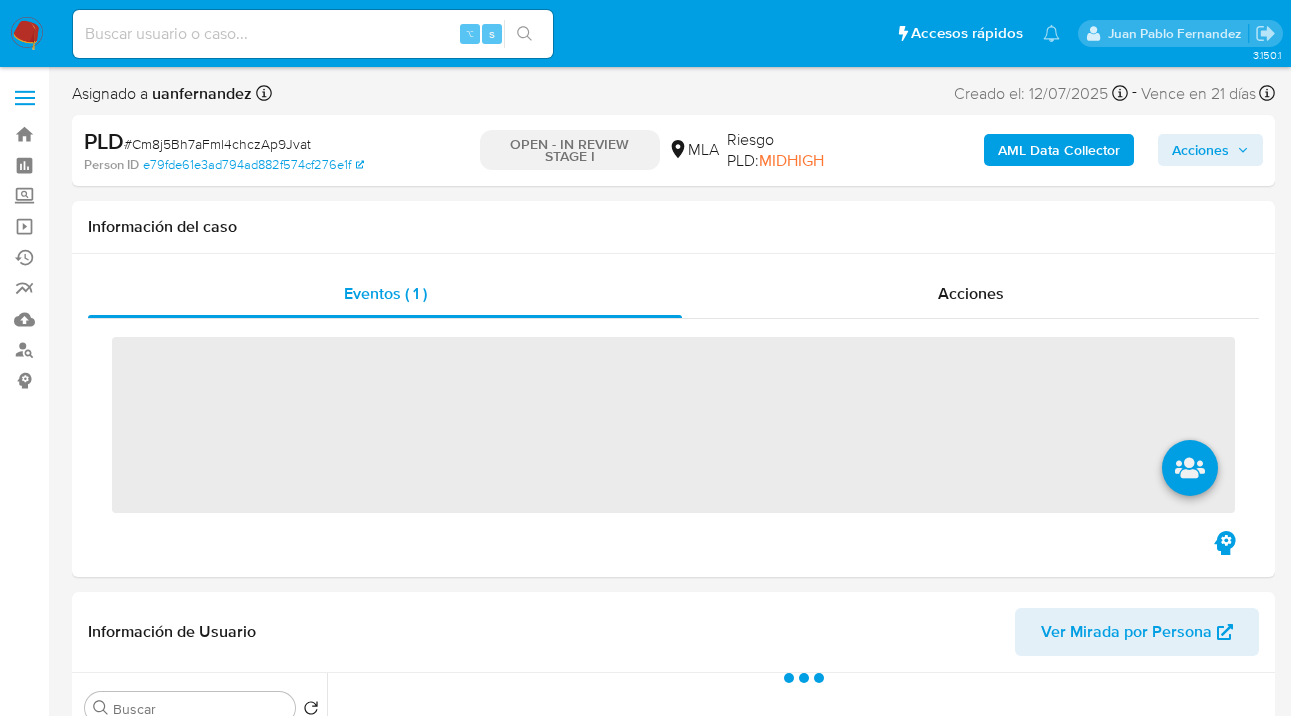 drag, startPoint x: 1202, startPoint y: 153, endPoint x: 1182, endPoint y: 157, distance: 20.396078 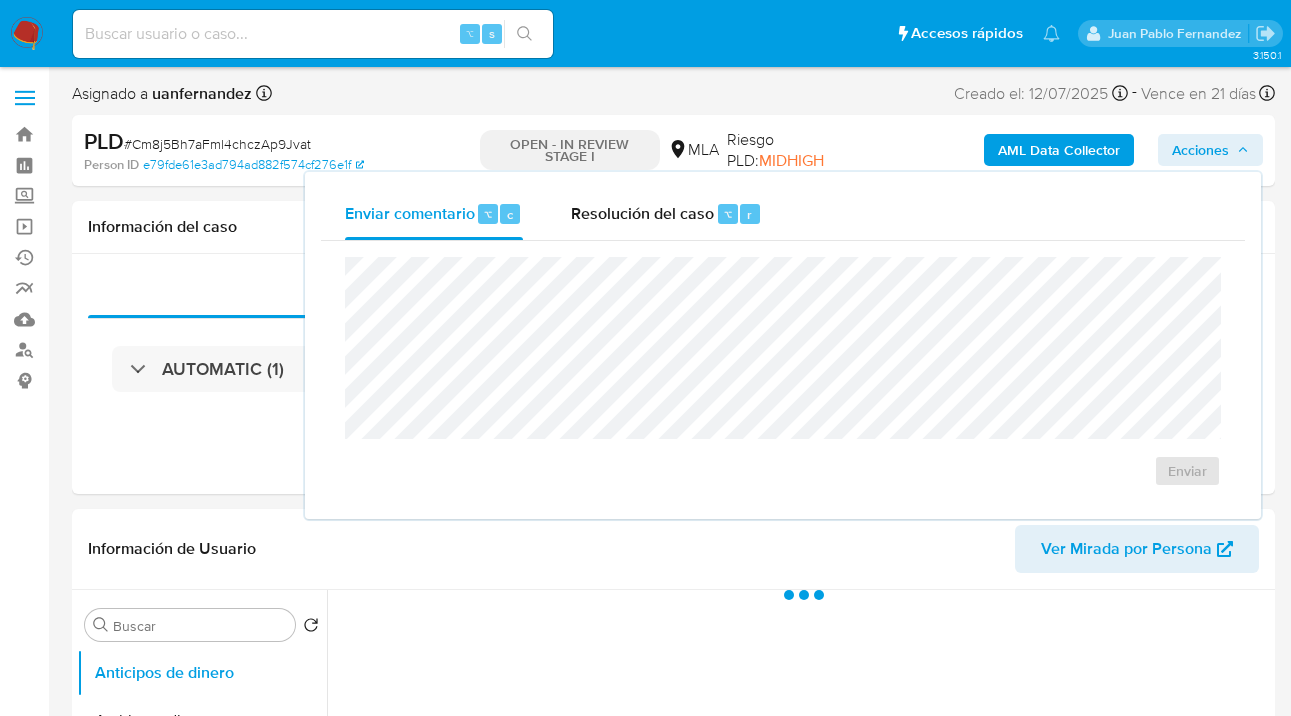 drag, startPoint x: 663, startPoint y: 197, endPoint x: 629, endPoint y: 240, distance: 54.81788 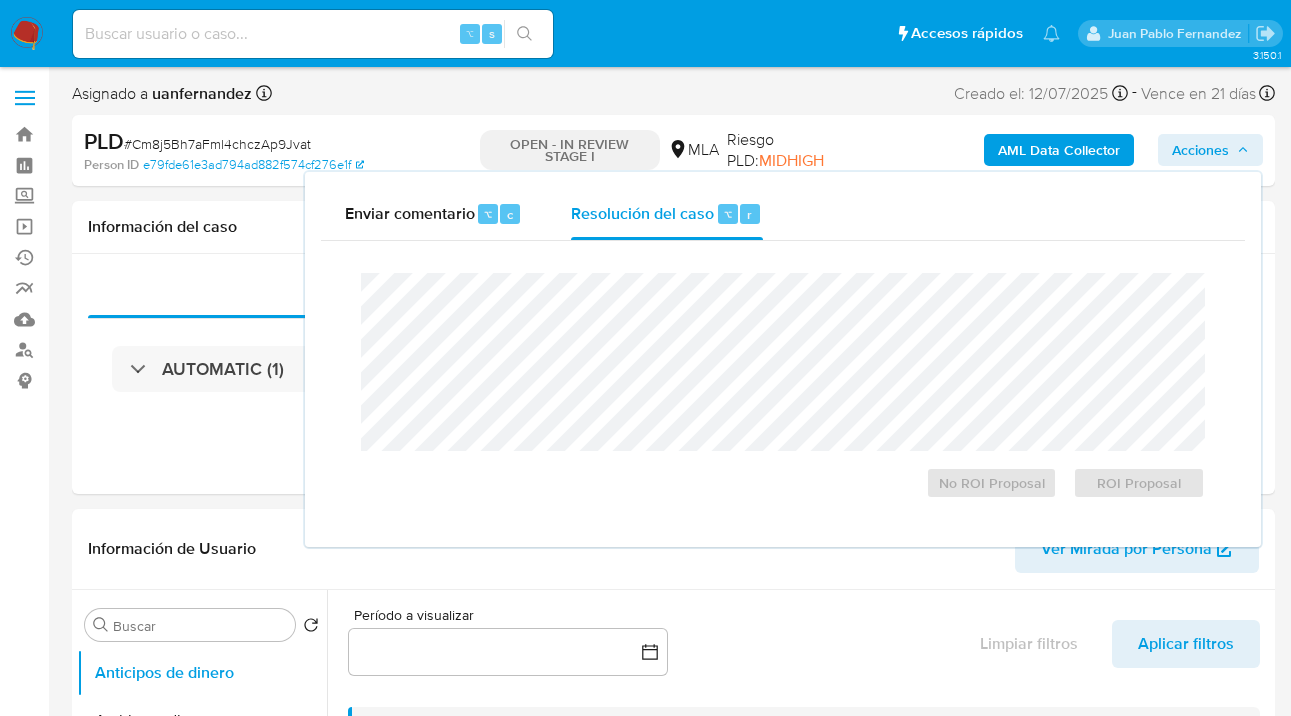 select on "10" 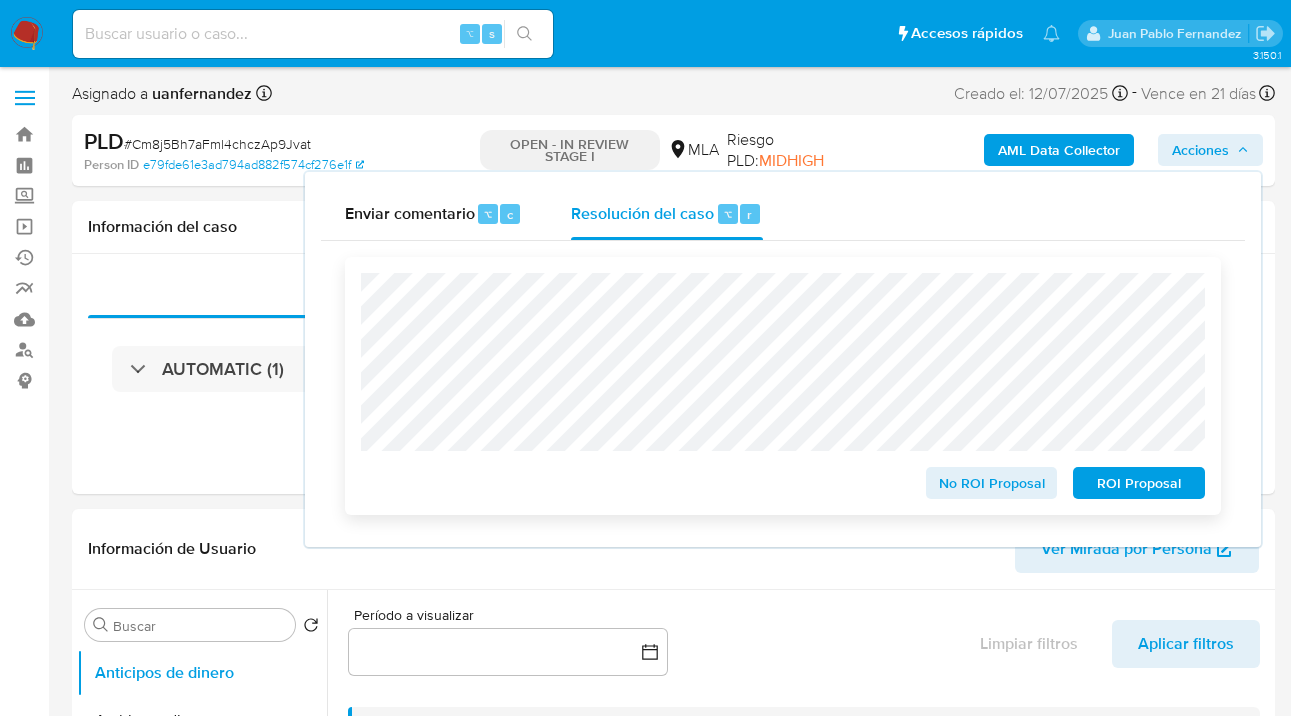 click on "ROI Proposal" at bounding box center (1139, 483) 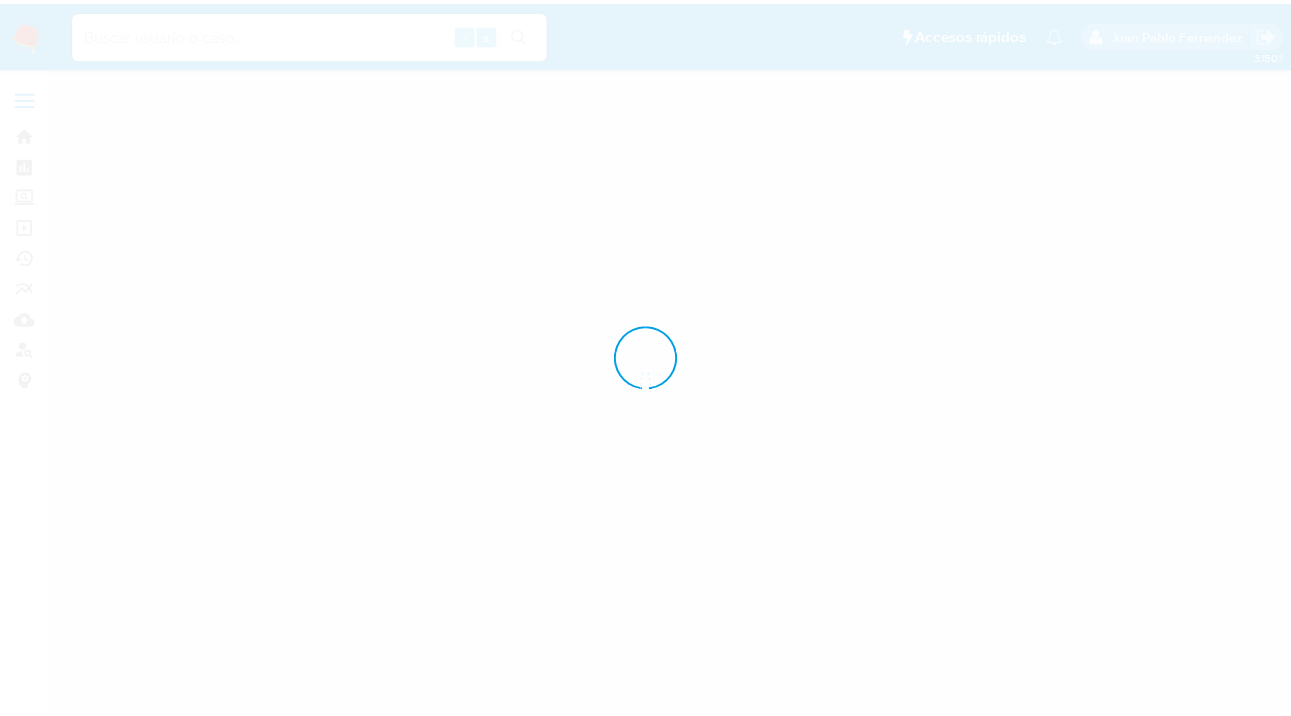 scroll, scrollTop: 0, scrollLeft: 0, axis: both 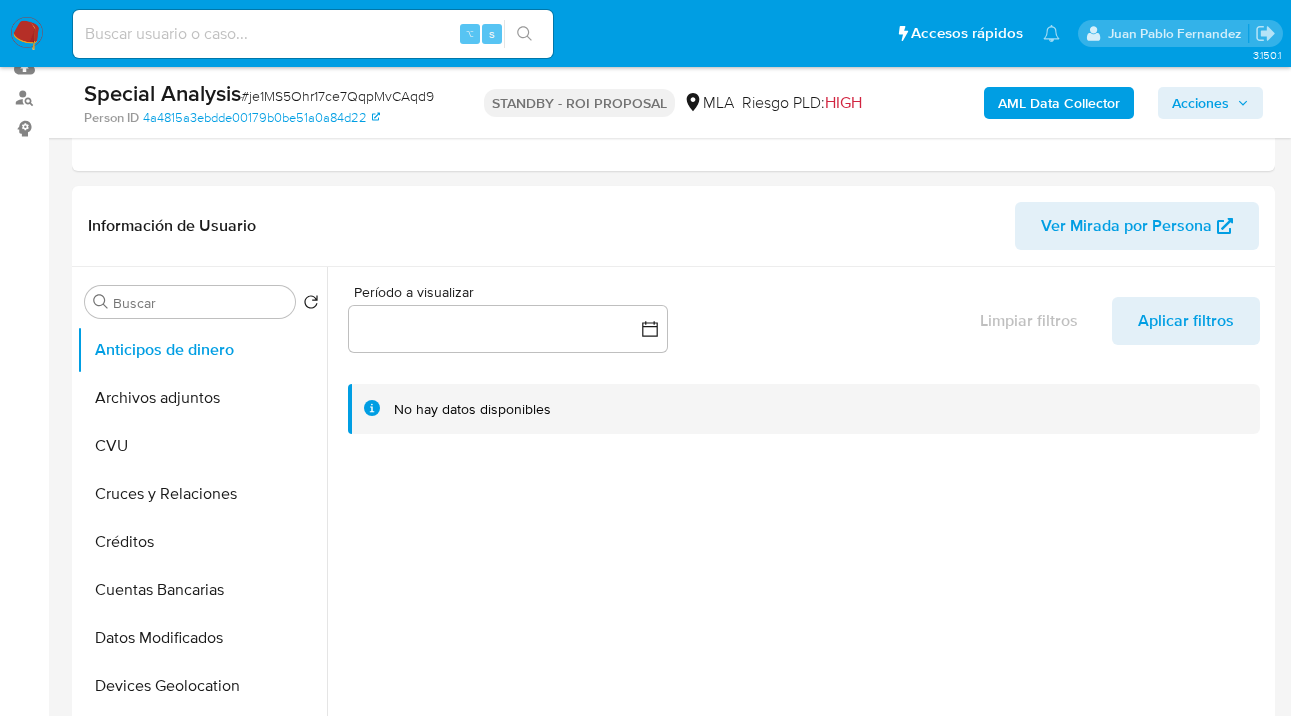 select on "10" 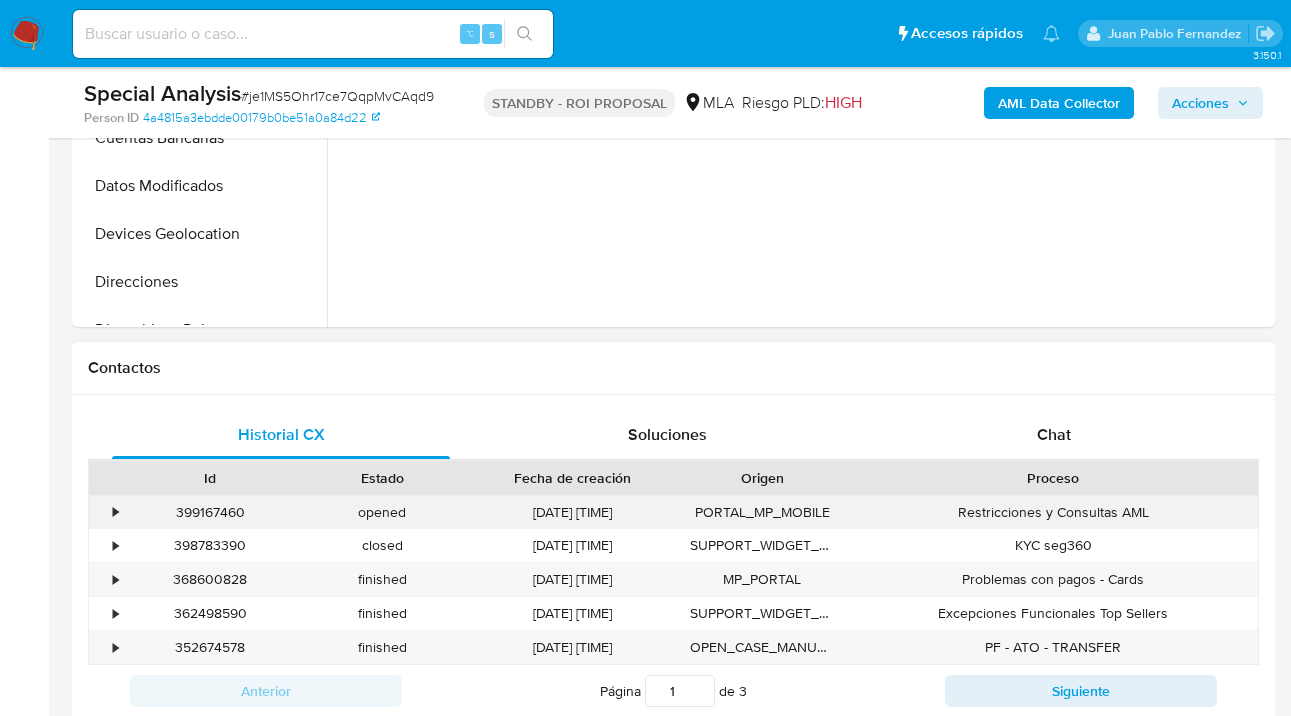 scroll, scrollTop: 704, scrollLeft: 0, axis: vertical 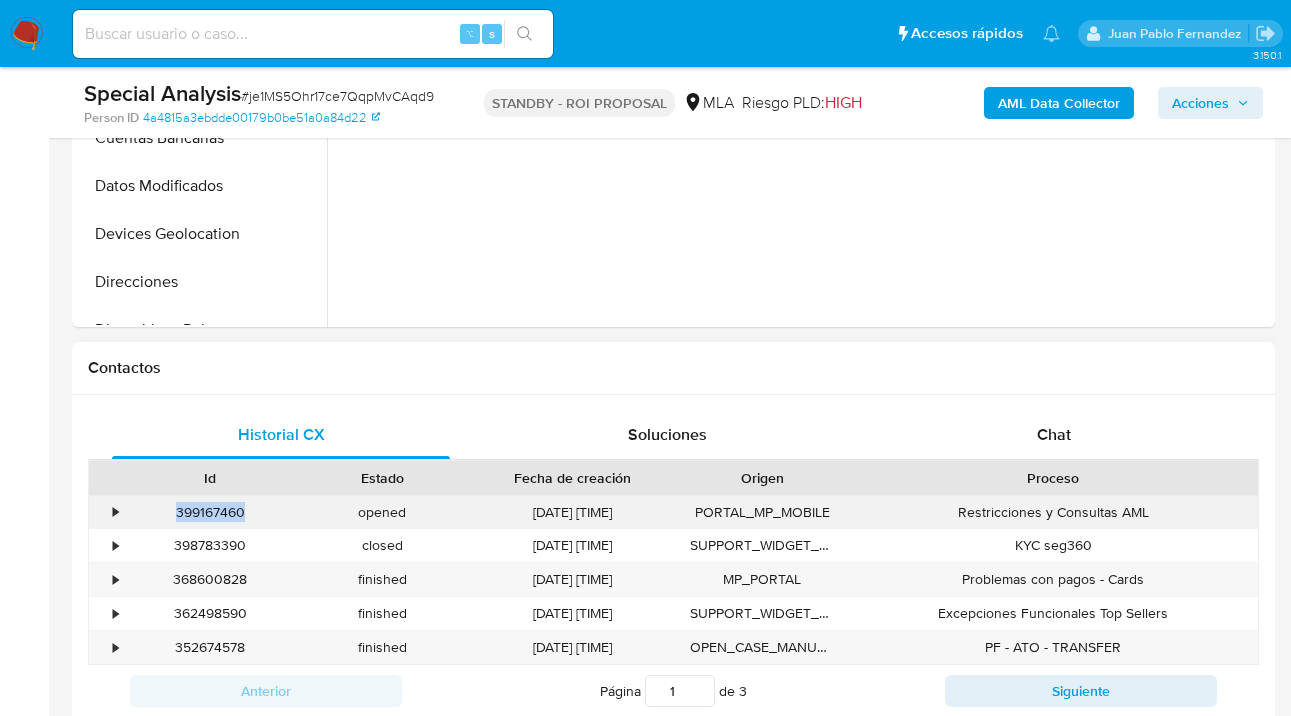 drag, startPoint x: 246, startPoint y: 511, endPoint x: 173, endPoint y: 515, distance: 73.109505 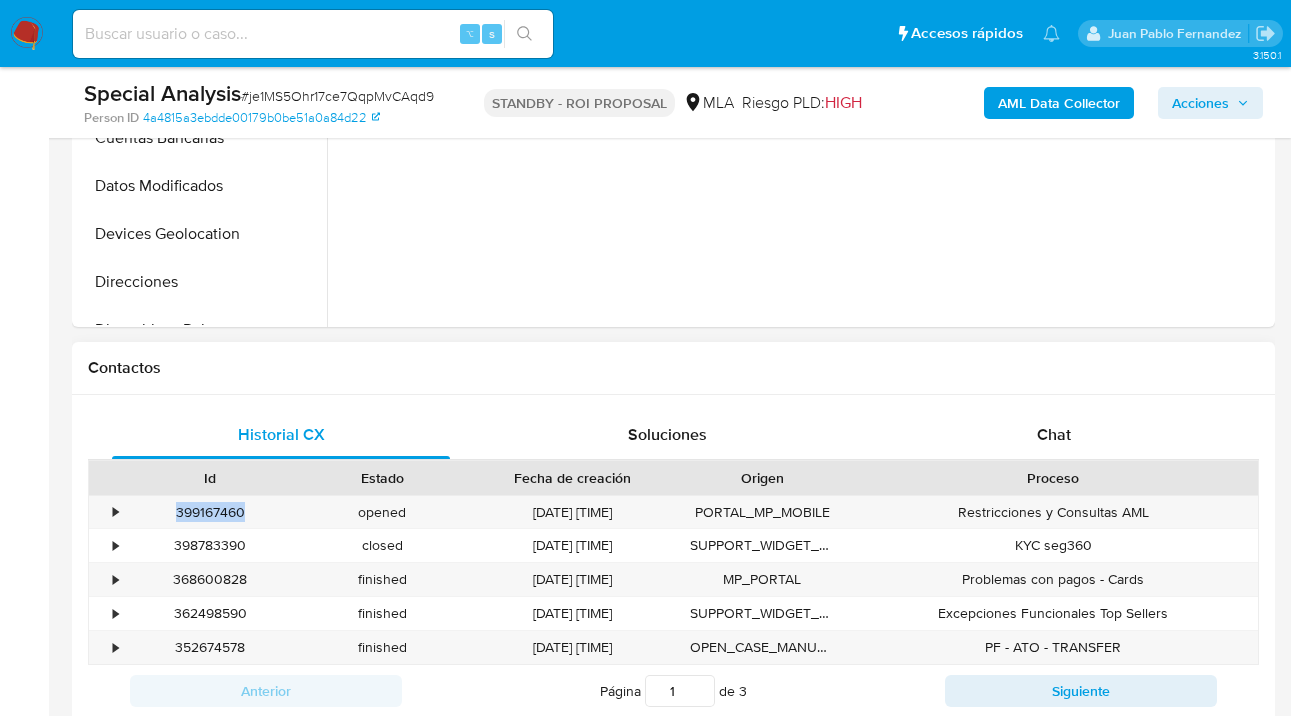 copy on "399167460" 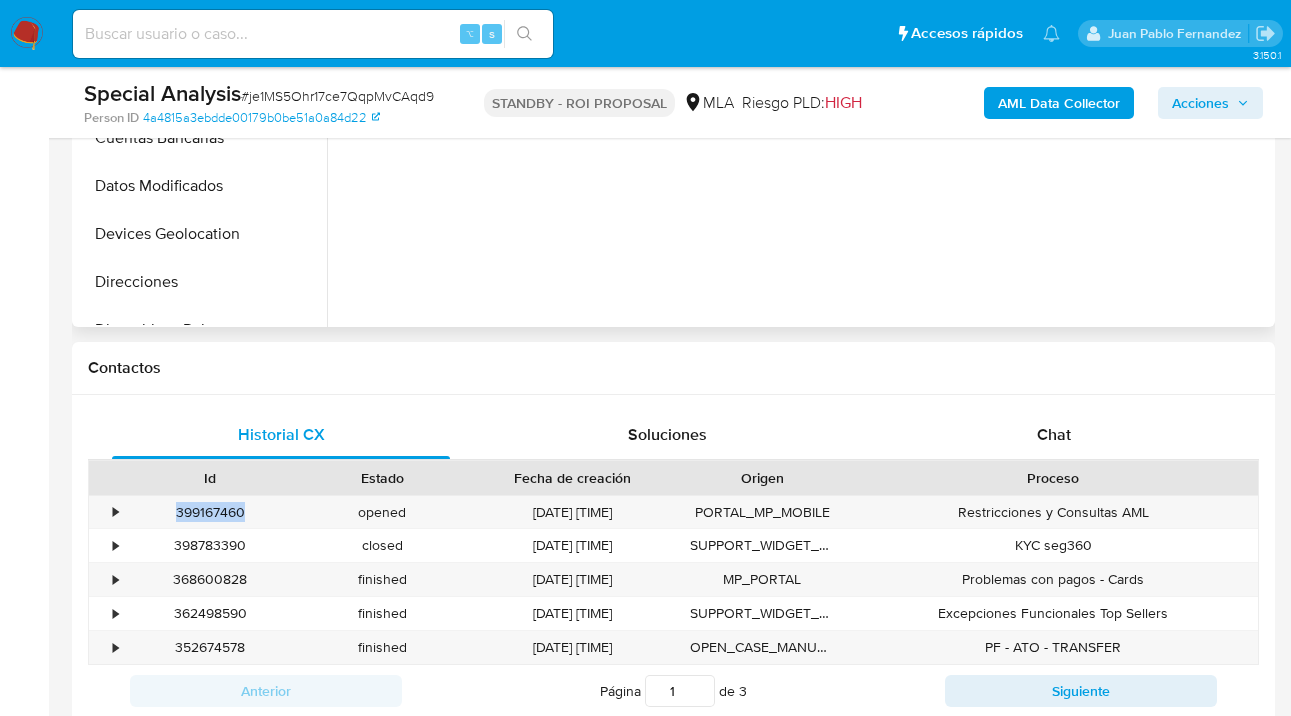 scroll, scrollTop: 284, scrollLeft: 0, axis: vertical 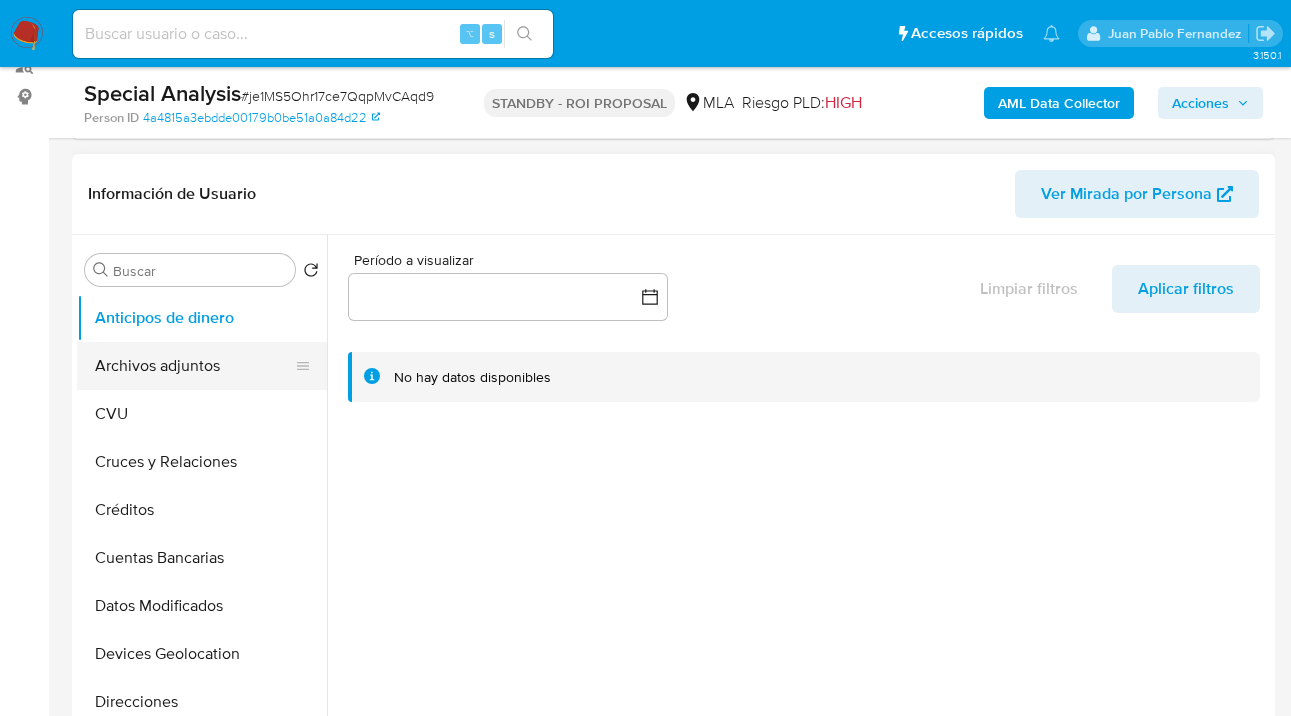 click on "Archivos adjuntos" at bounding box center (194, 366) 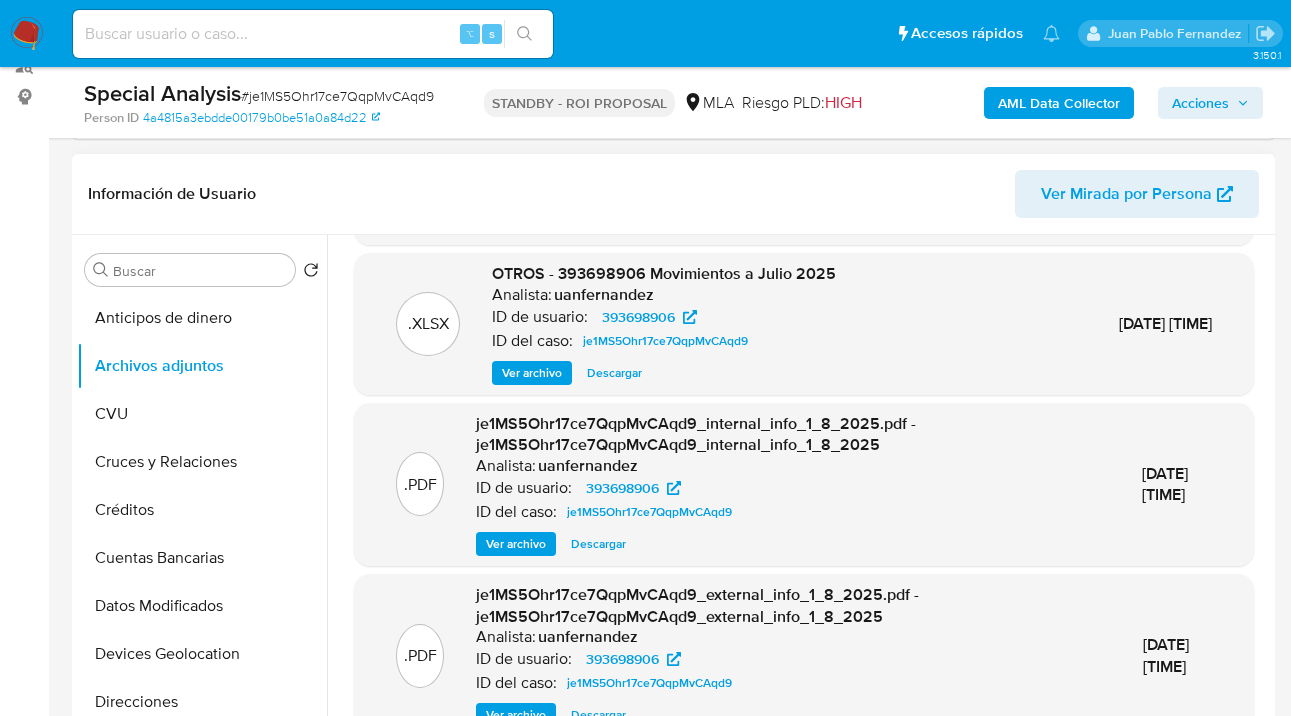 scroll, scrollTop: 233, scrollLeft: 0, axis: vertical 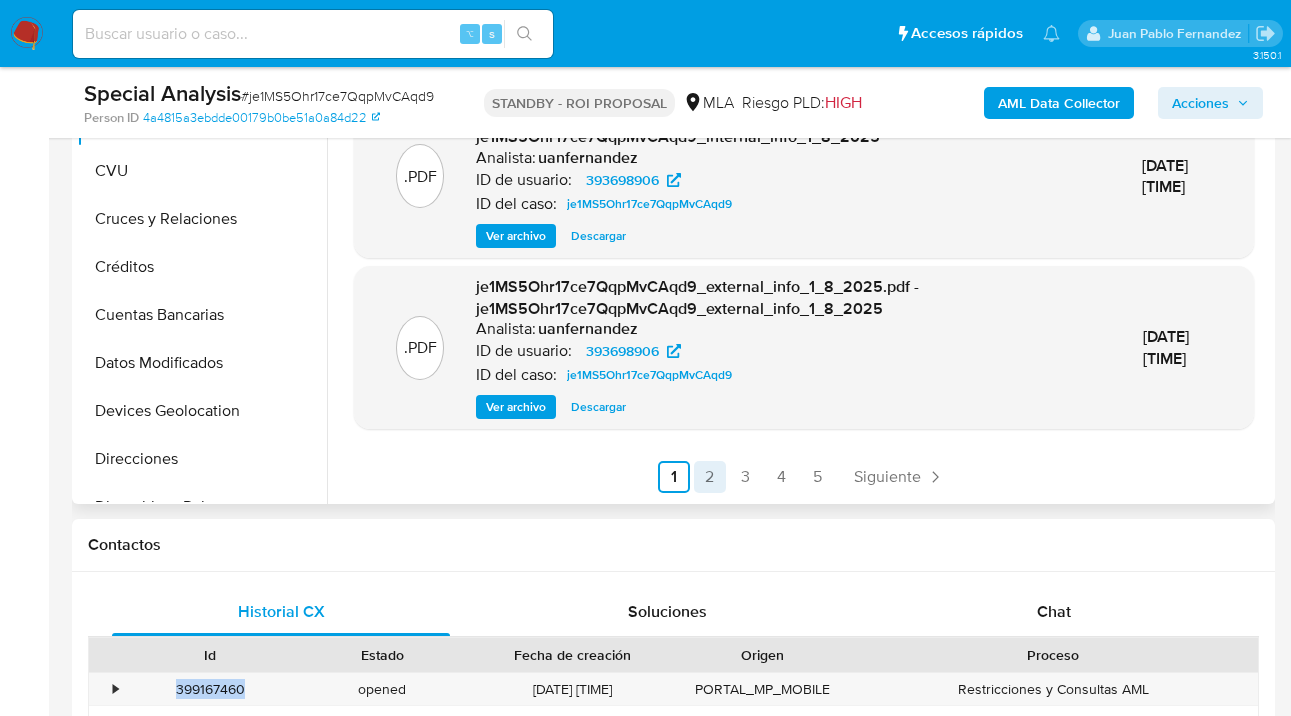 click on "2" at bounding box center [710, 477] 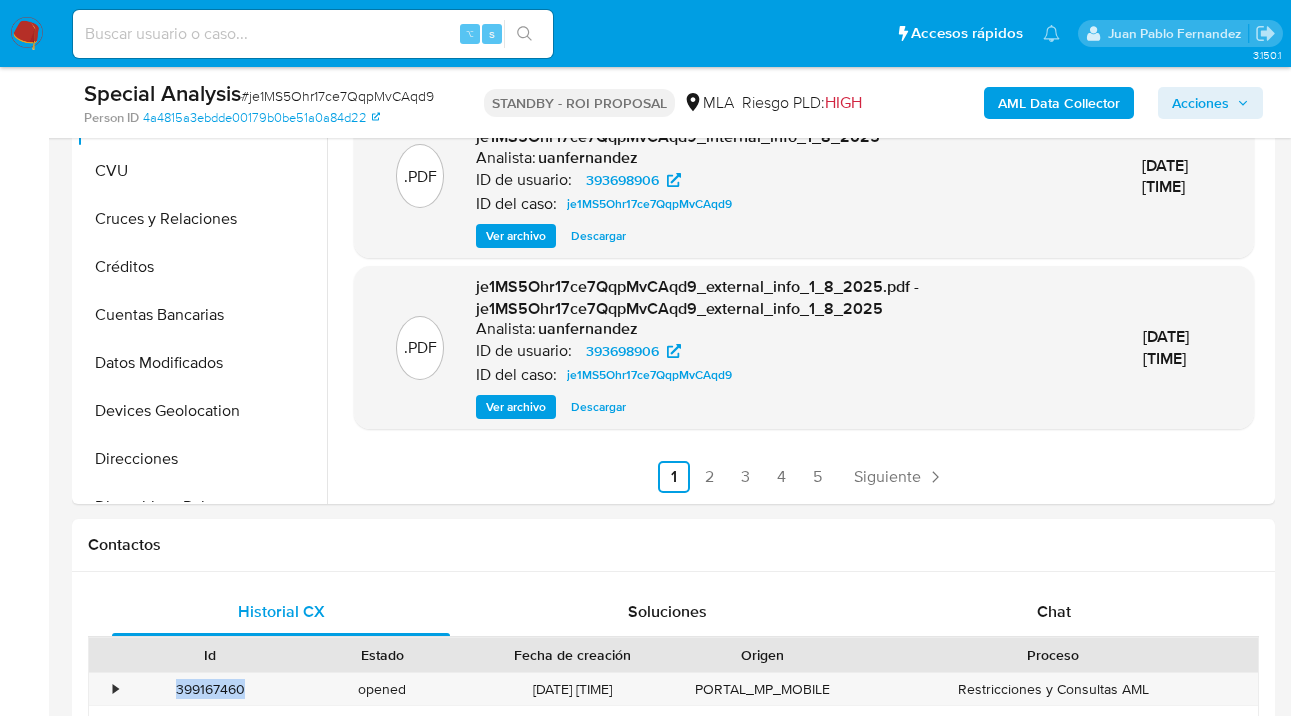 scroll, scrollTop: 0, scrollLeft: 0, axis: both 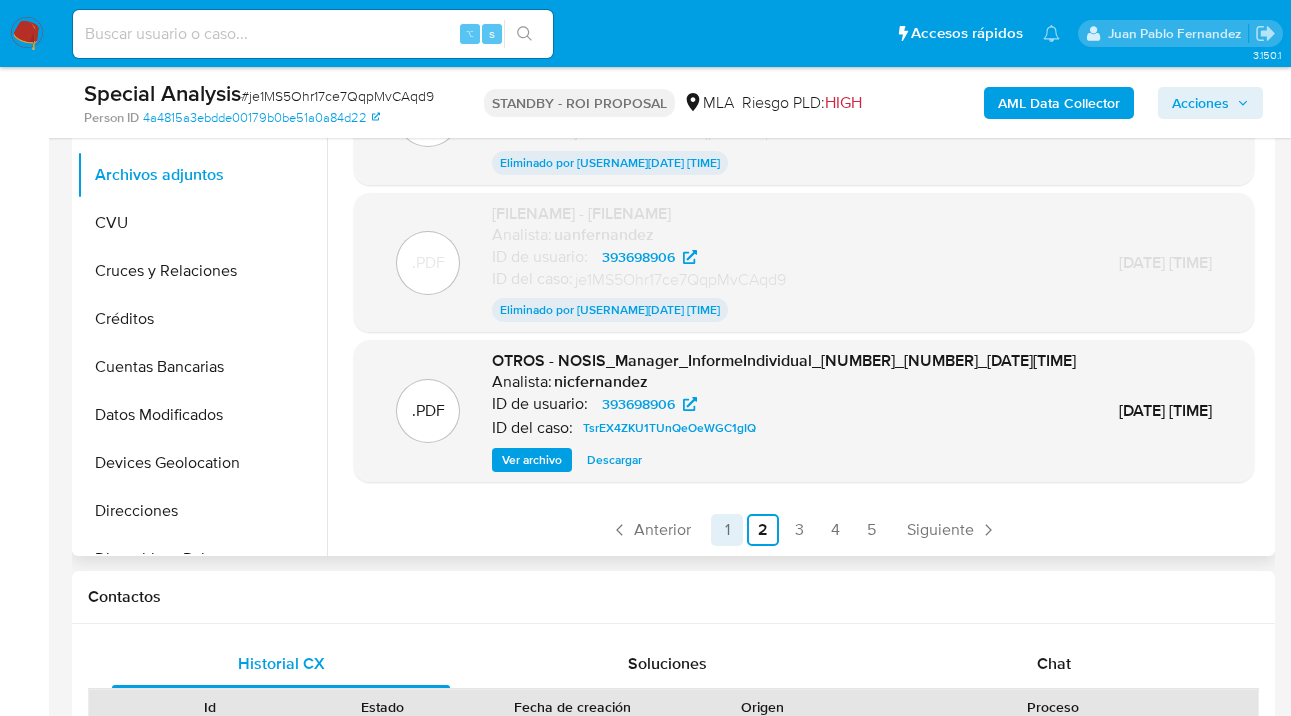 click on "1" at bounding box center (727, 530) 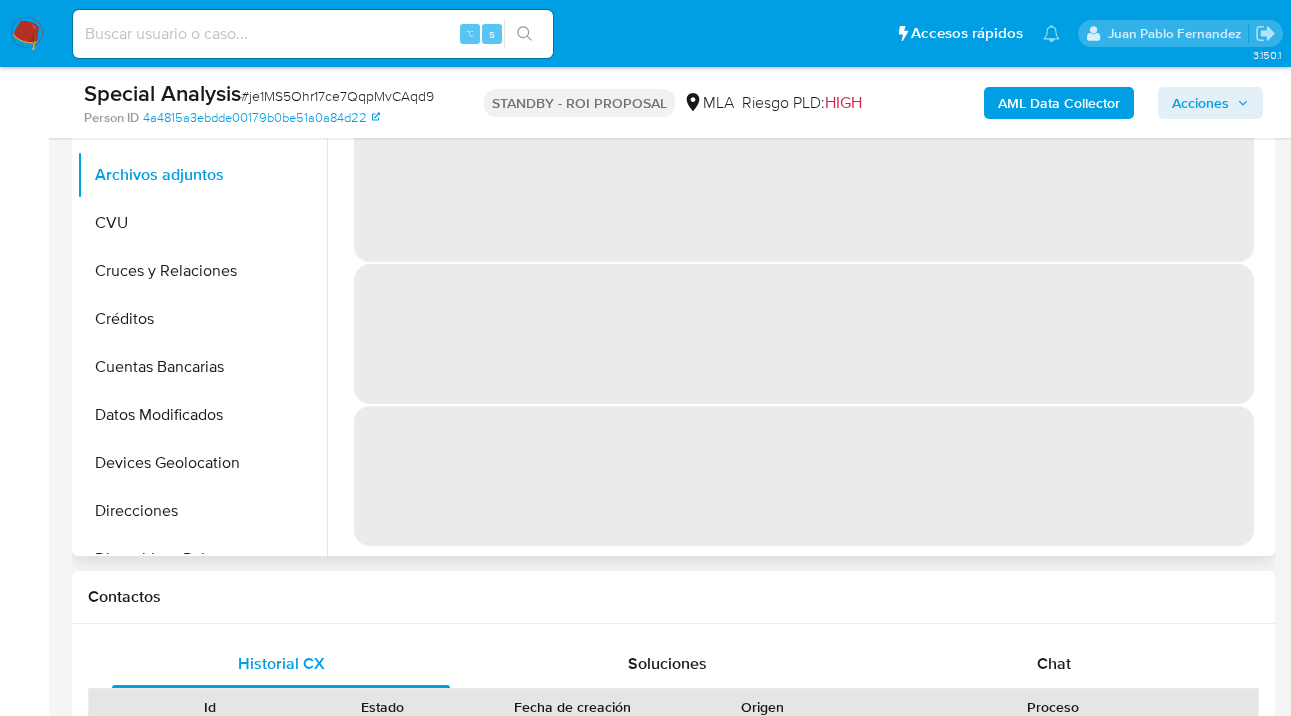 scroll, scrollTop: 0, scrollLeft: 0, axis: both 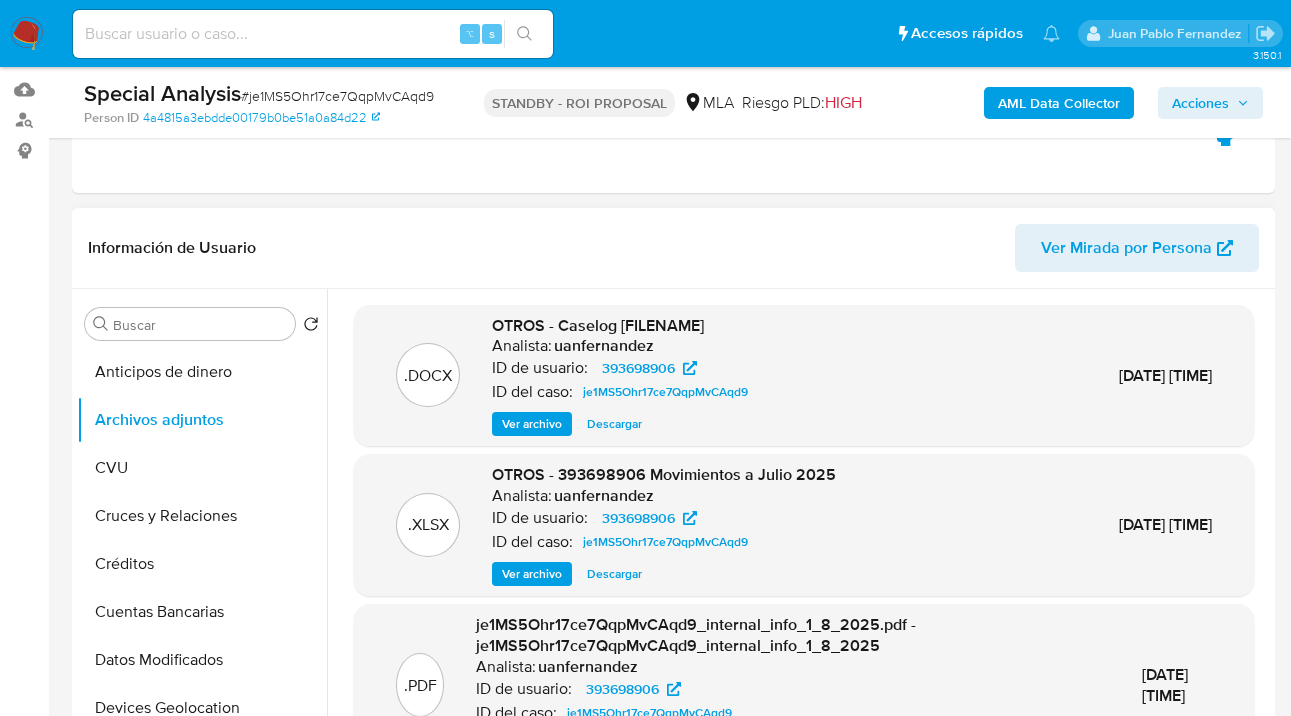 click on "Ver archivo" at bounding box center (532, 424) 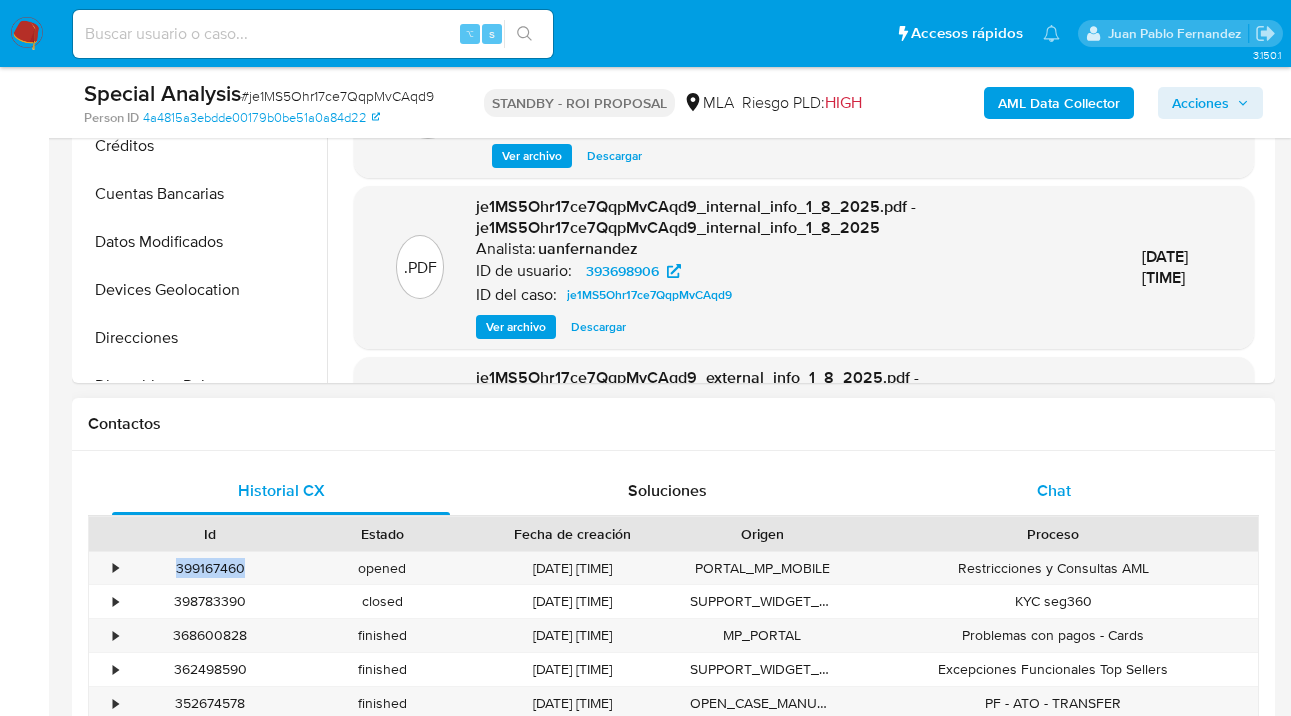 click on "Chat" at bounding box center (1054, 491) 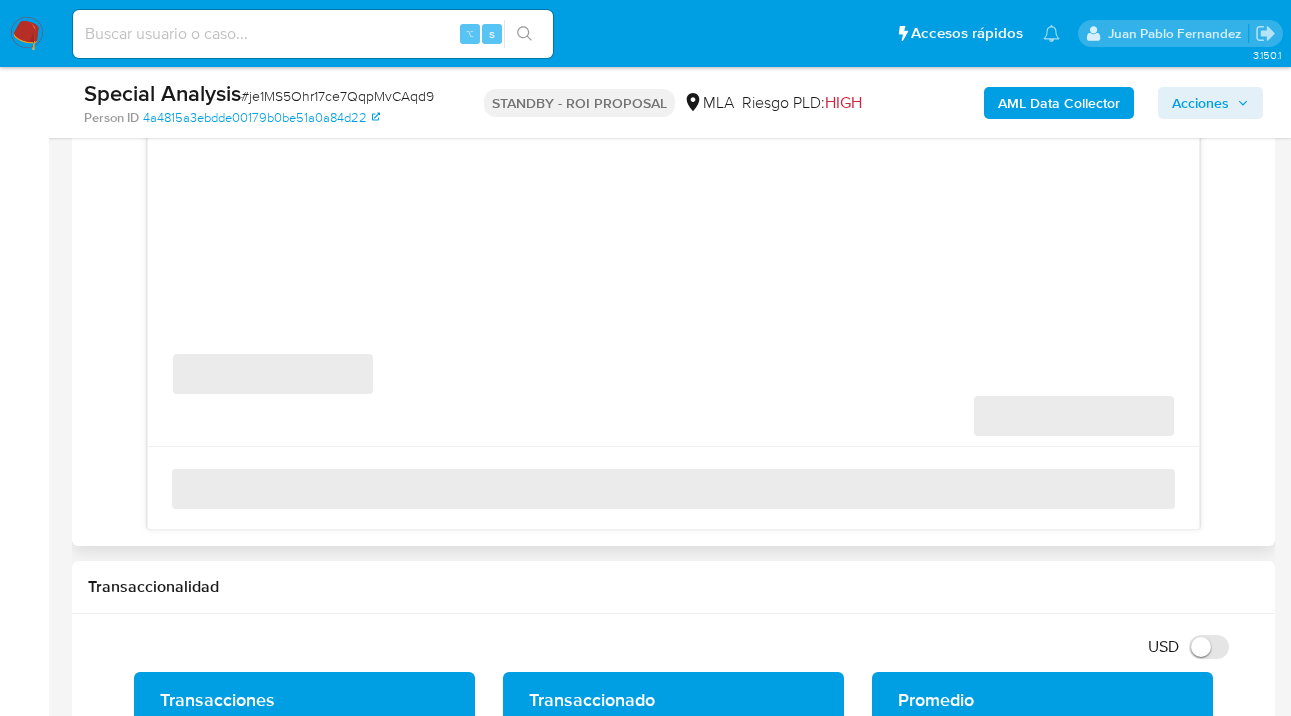 scroll, scrollTop: 886, scrollLeft: 0, axis: vertical 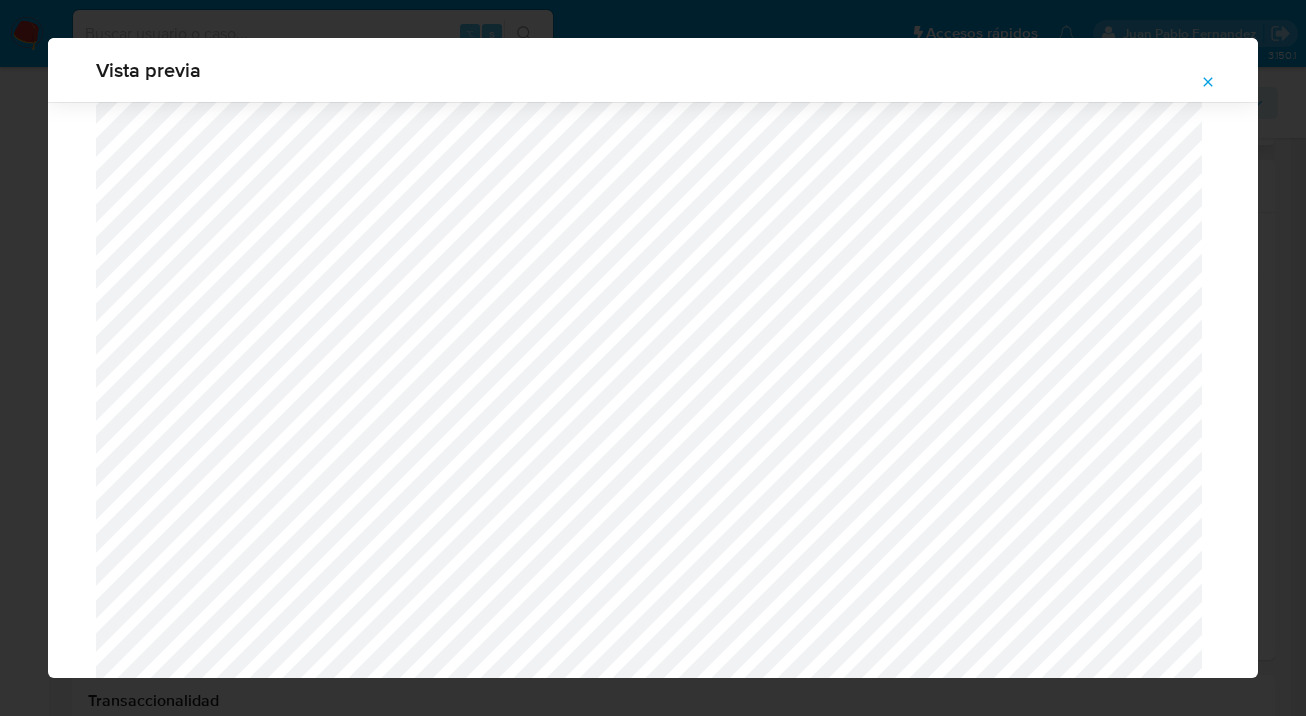 click 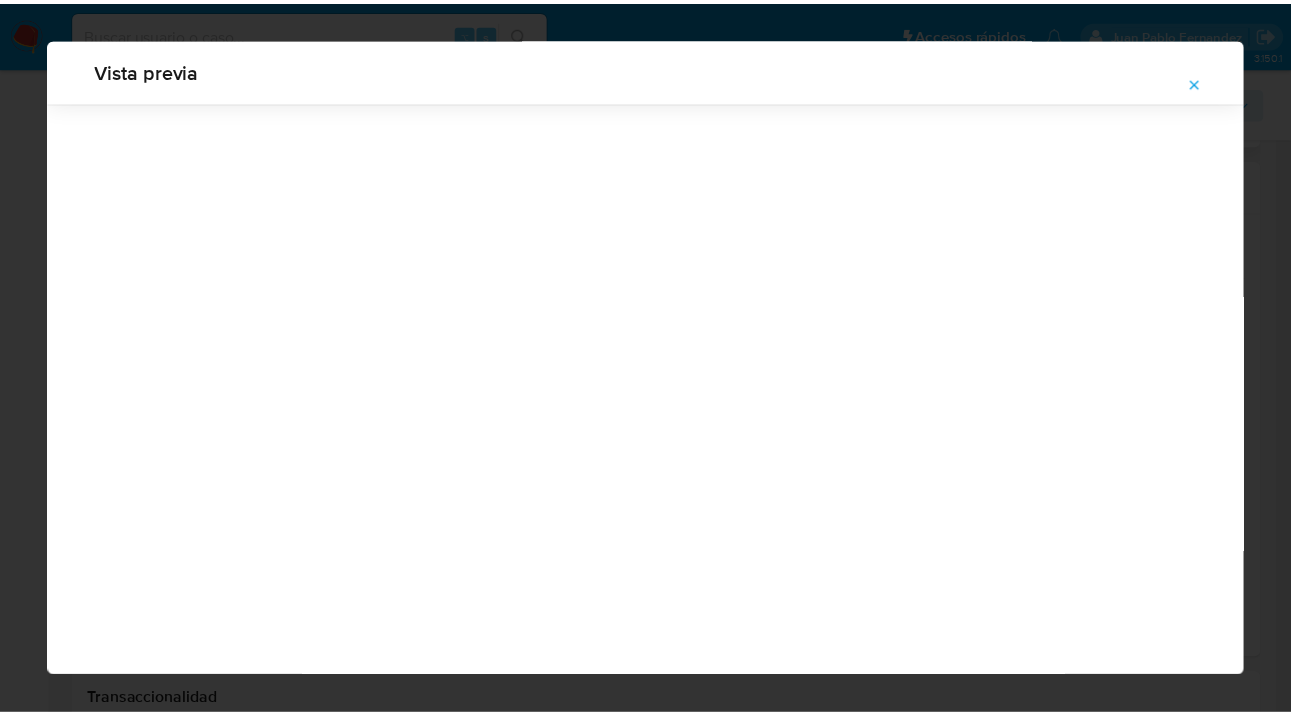 scroll, scrollTop: 64, scrollLeft: 0, axis: vertical 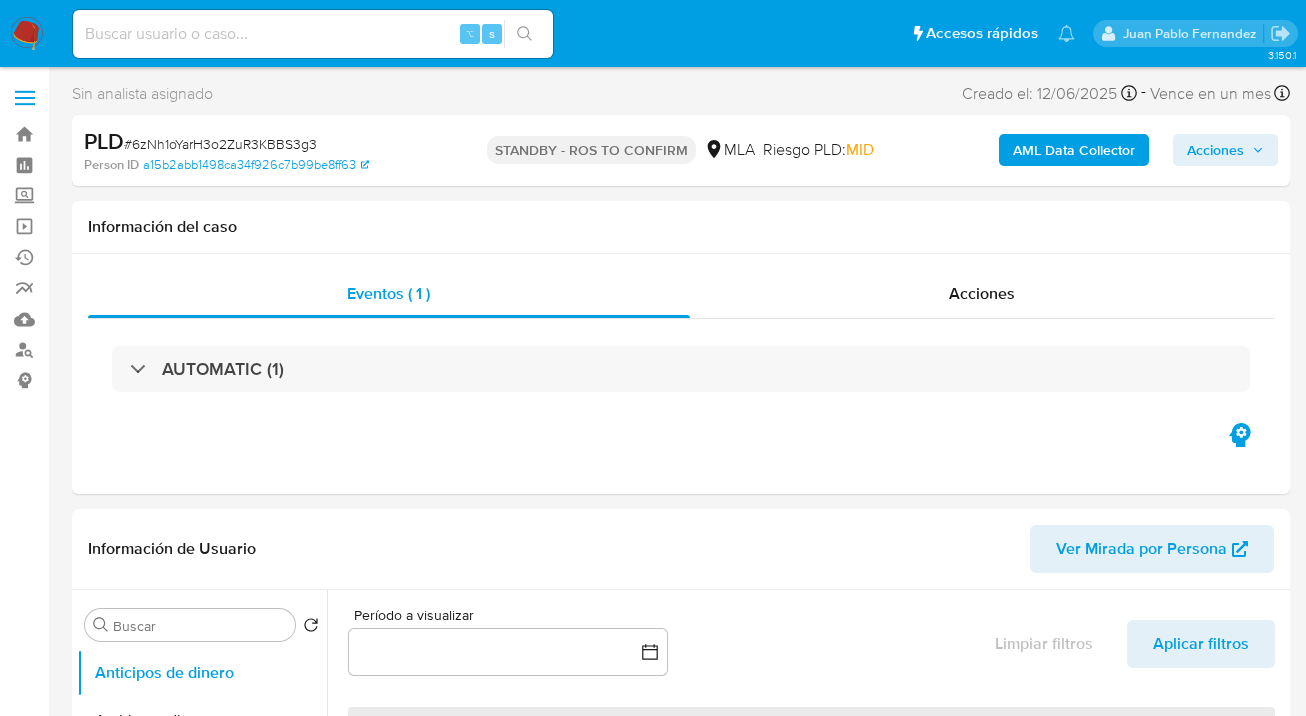select on "10" 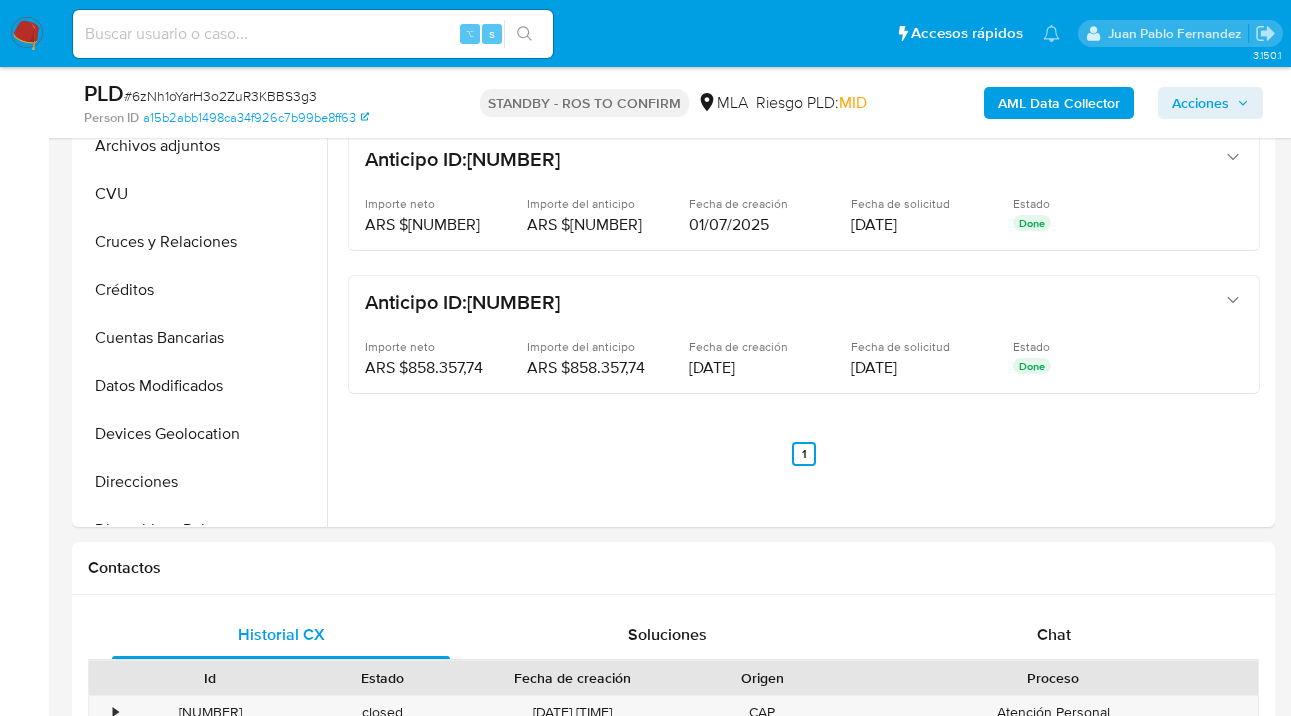 scroll, scrollTop: 933, scrollLeft: 0, axis: vertical 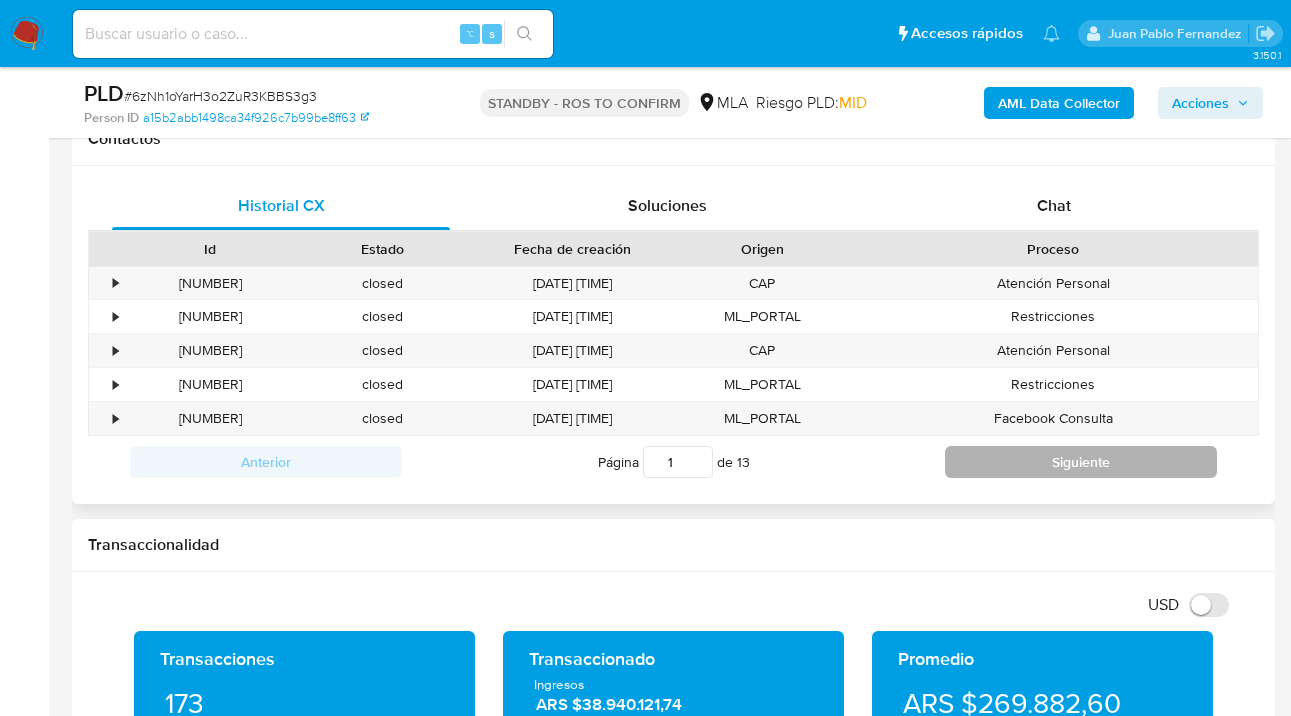 click on "Siguiente" at bounding box center (1081, 462) 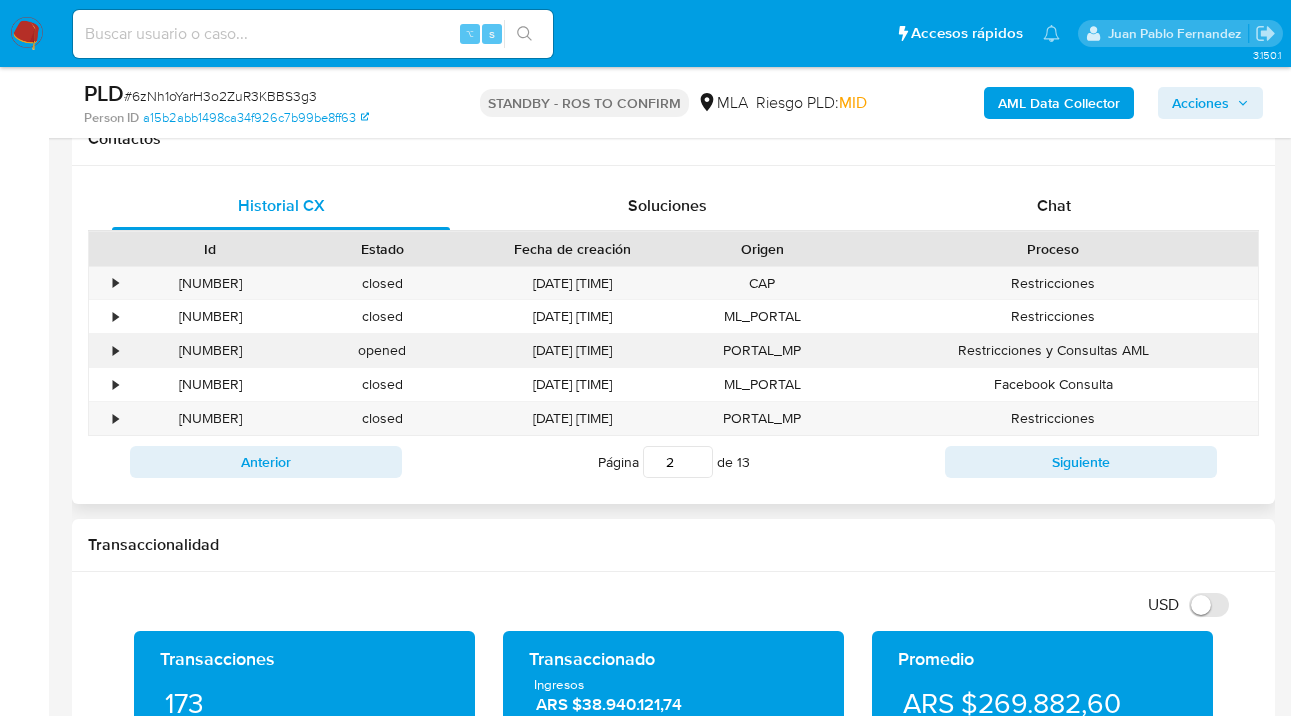 drag, startPoint x: 273, startPoint y: 351, endPoint x: 175, endPoint y: 348, distance: 98.045906 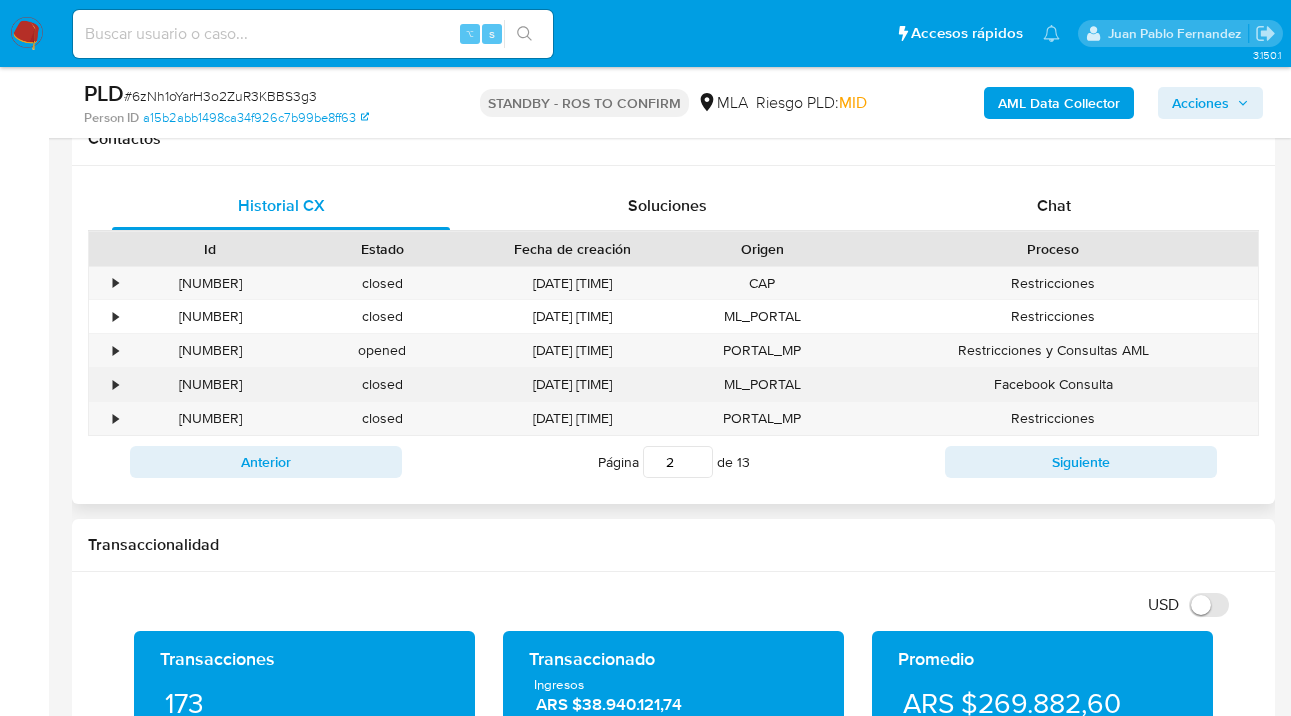 copy on "396935620" 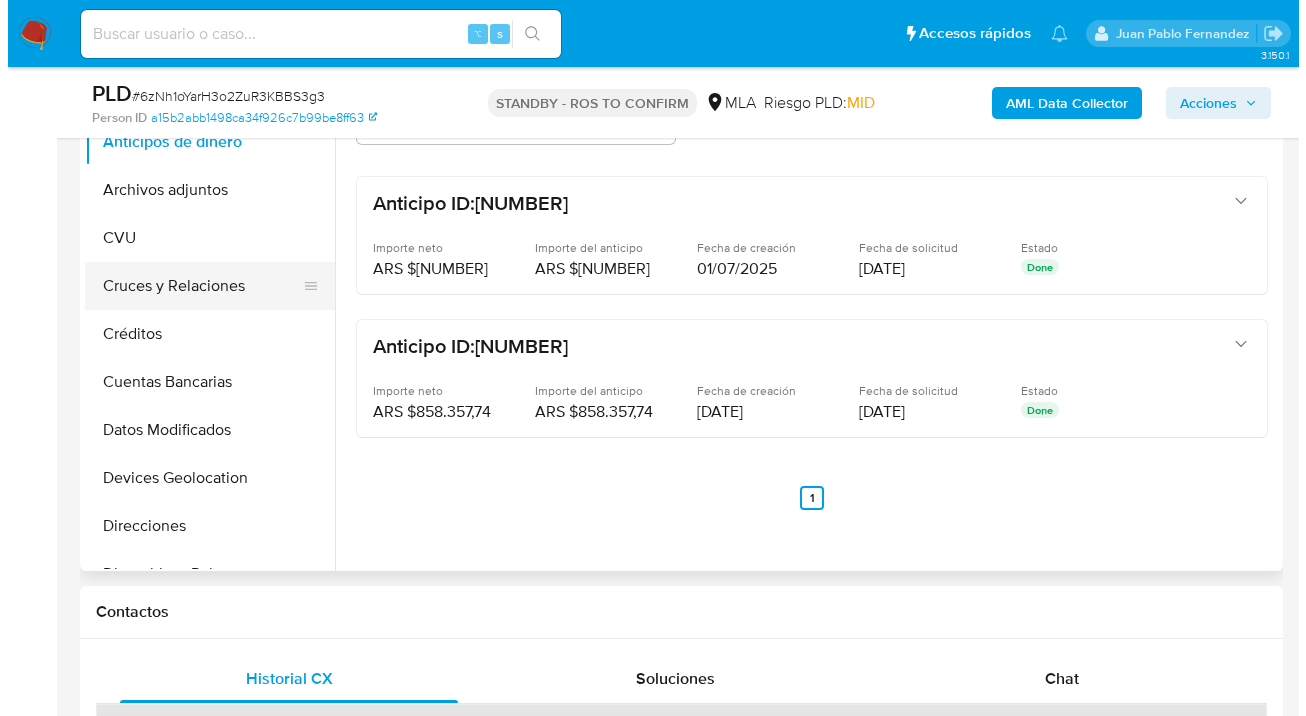 scroll, scrollTop: 289, scrollLeft: 0, axis: vertical 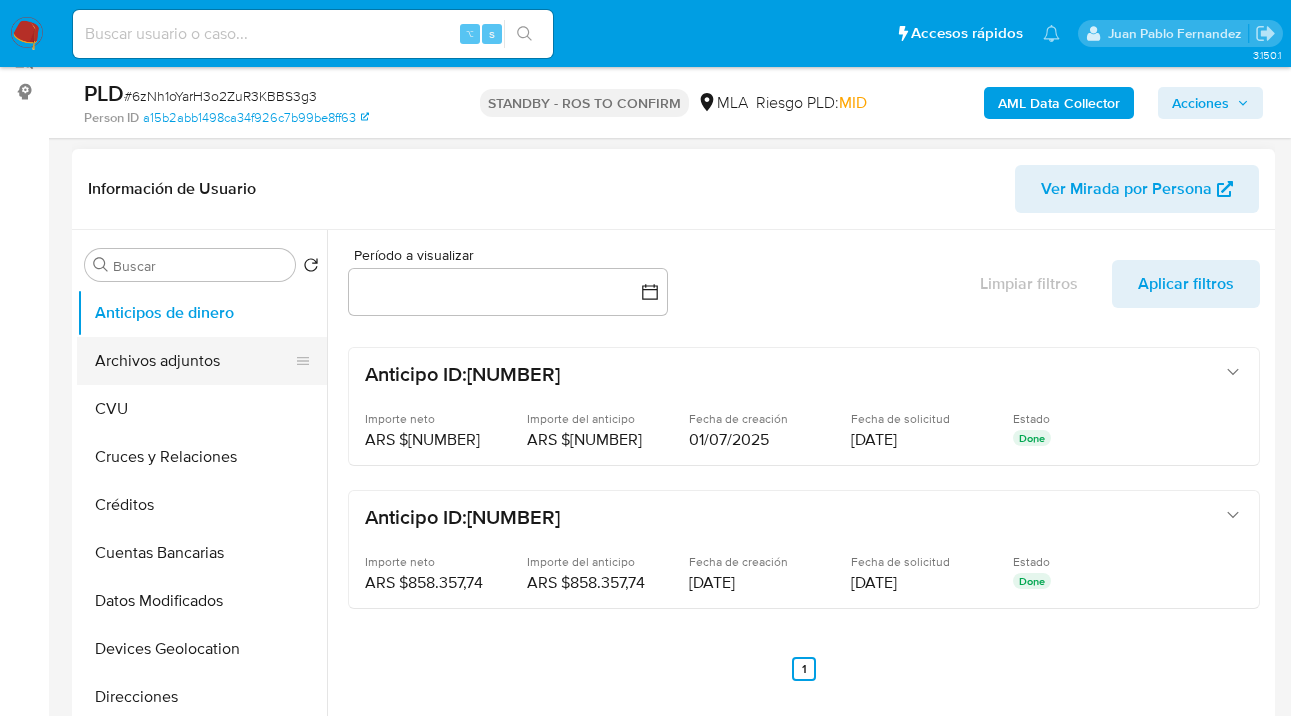 click on "Archivos adjuntos" at bounding box center [194, 361] 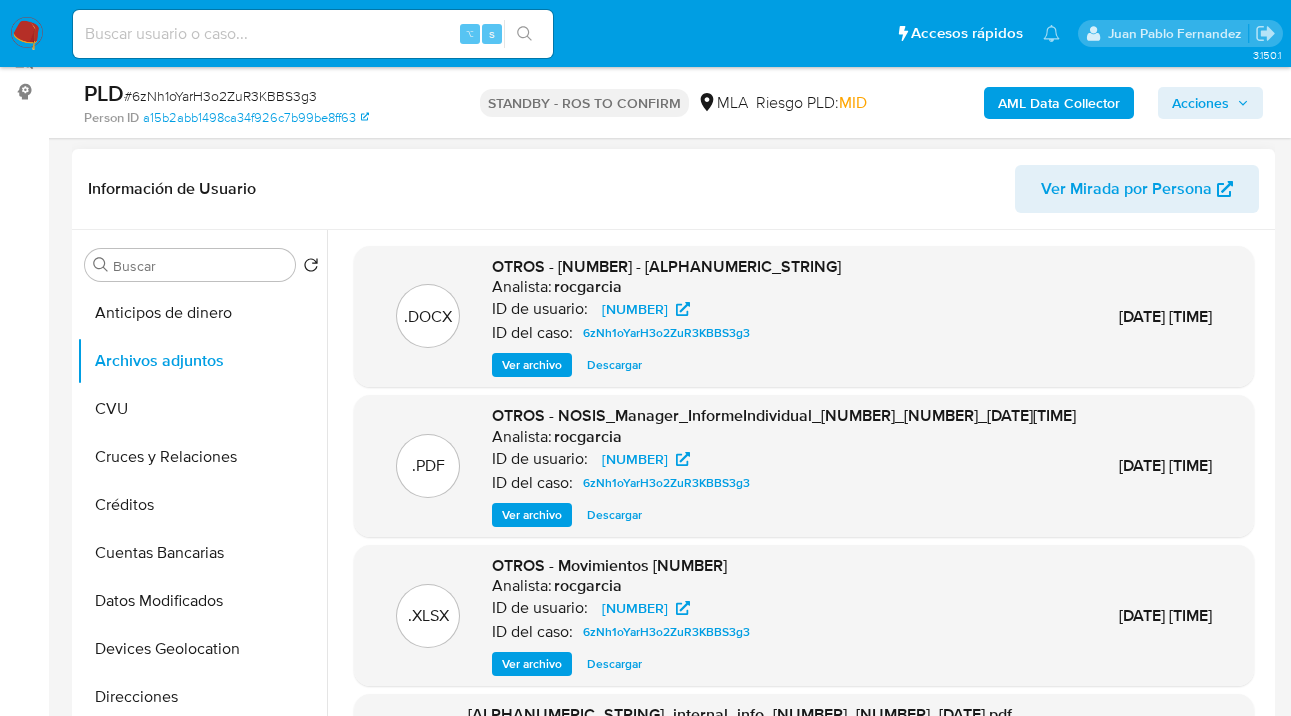 click on "Ver archivo" at bounding box center (532, 365) 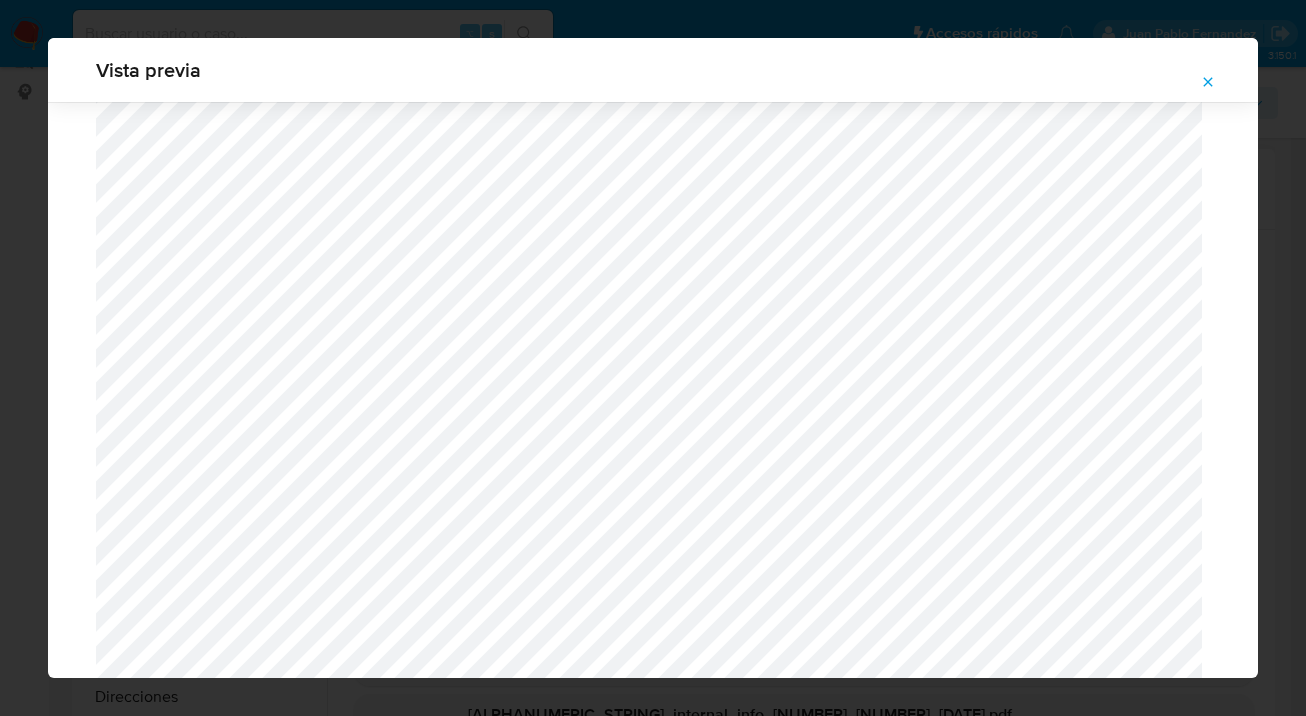 scroll, scrollTop: 1371, scrollLeft: 0, axis: vertical 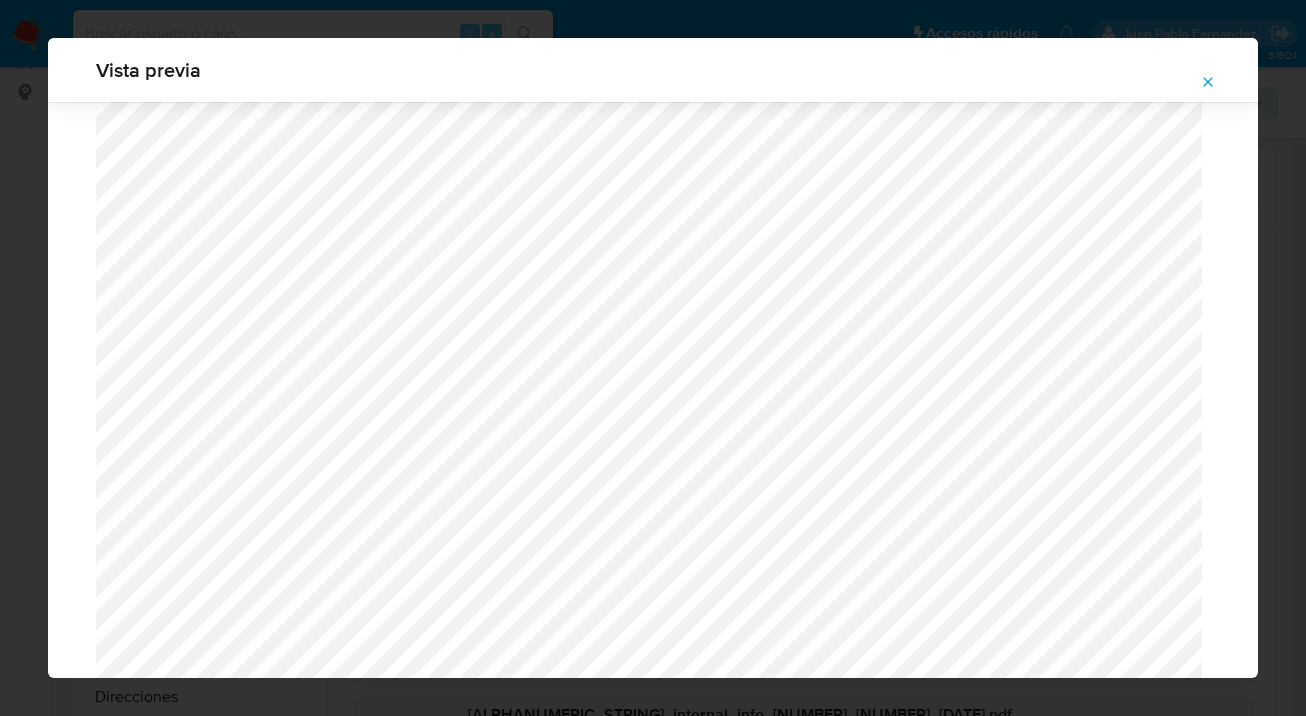 click 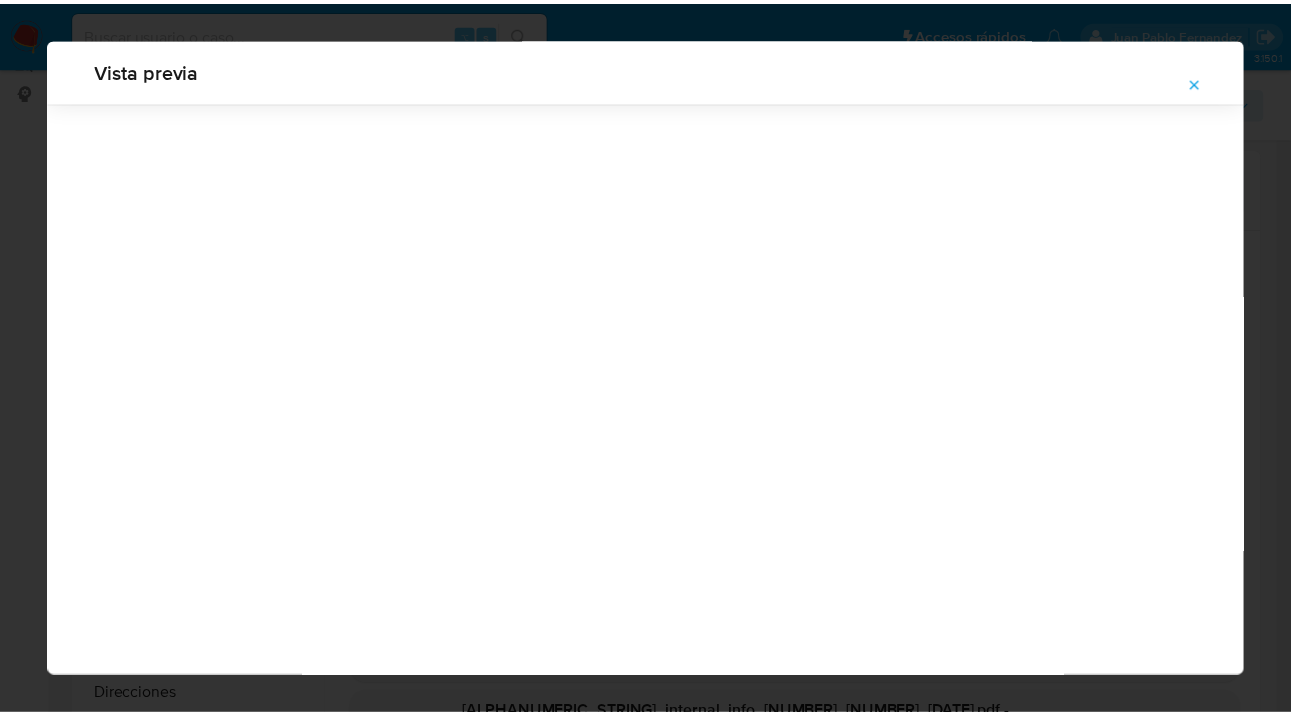 scroll, scrollTop: 64, scrollLeft: 0, axis: vertical 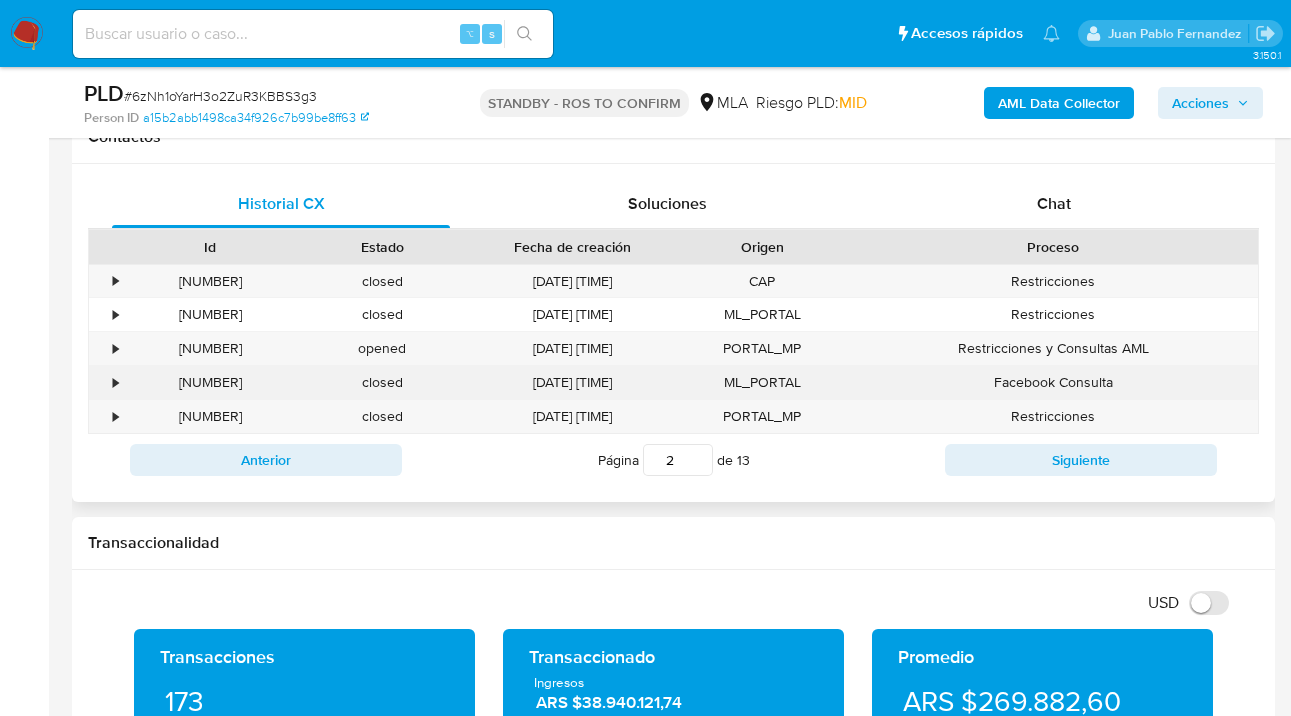 copy on "396935620" 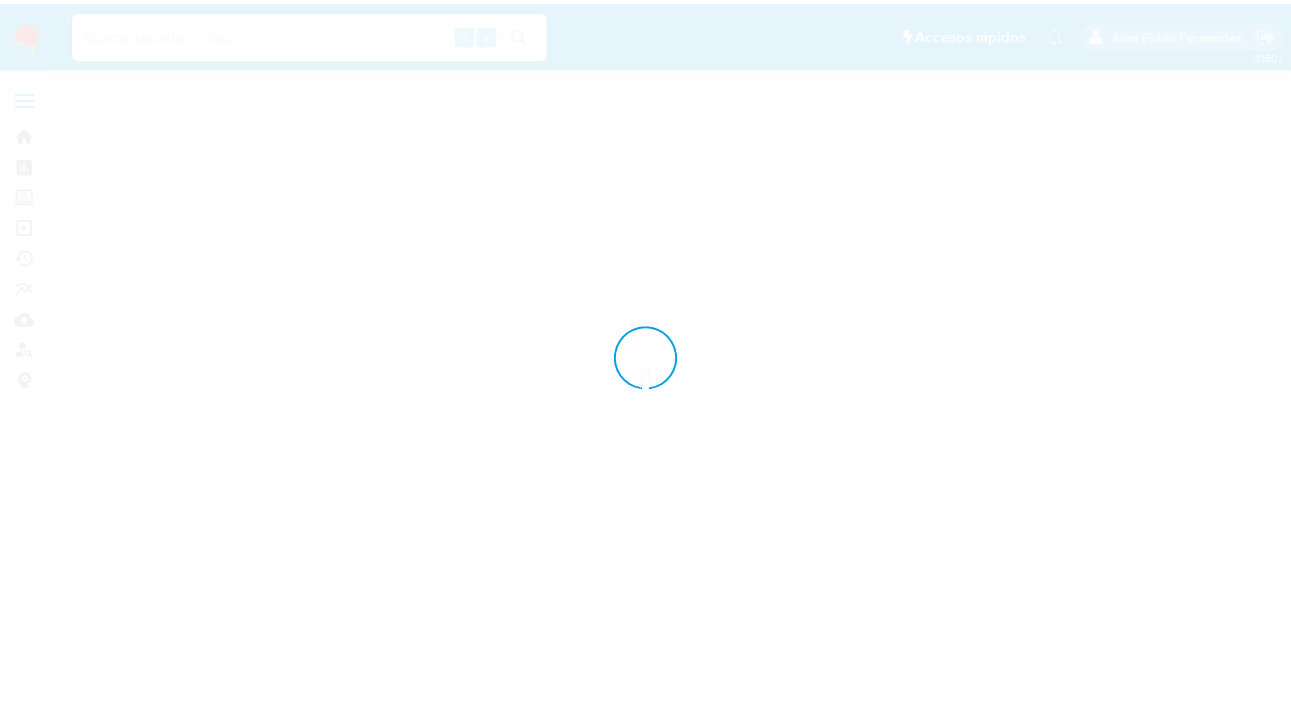 scroll, scrollTop: 0, scrollLeft: 0, axis: both 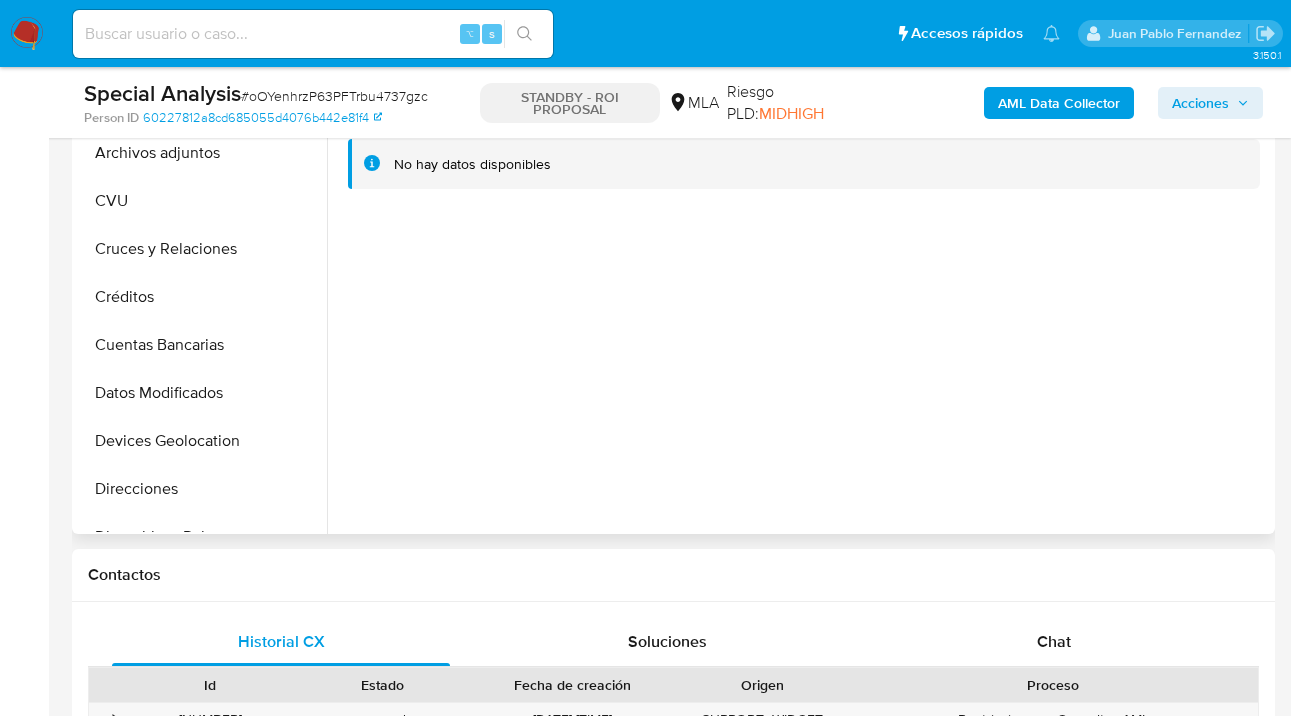select on "10" 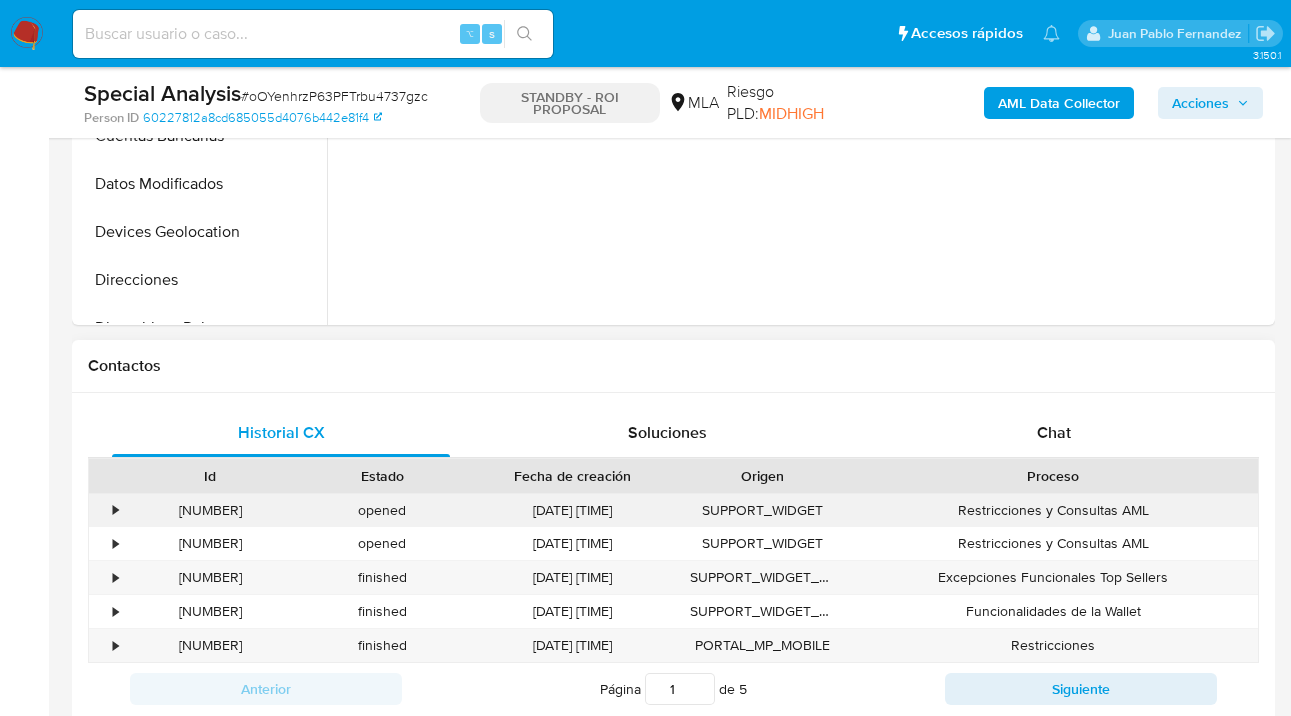 scroll, scrollTop: 730, scrollLeft: 0, axis: vertical 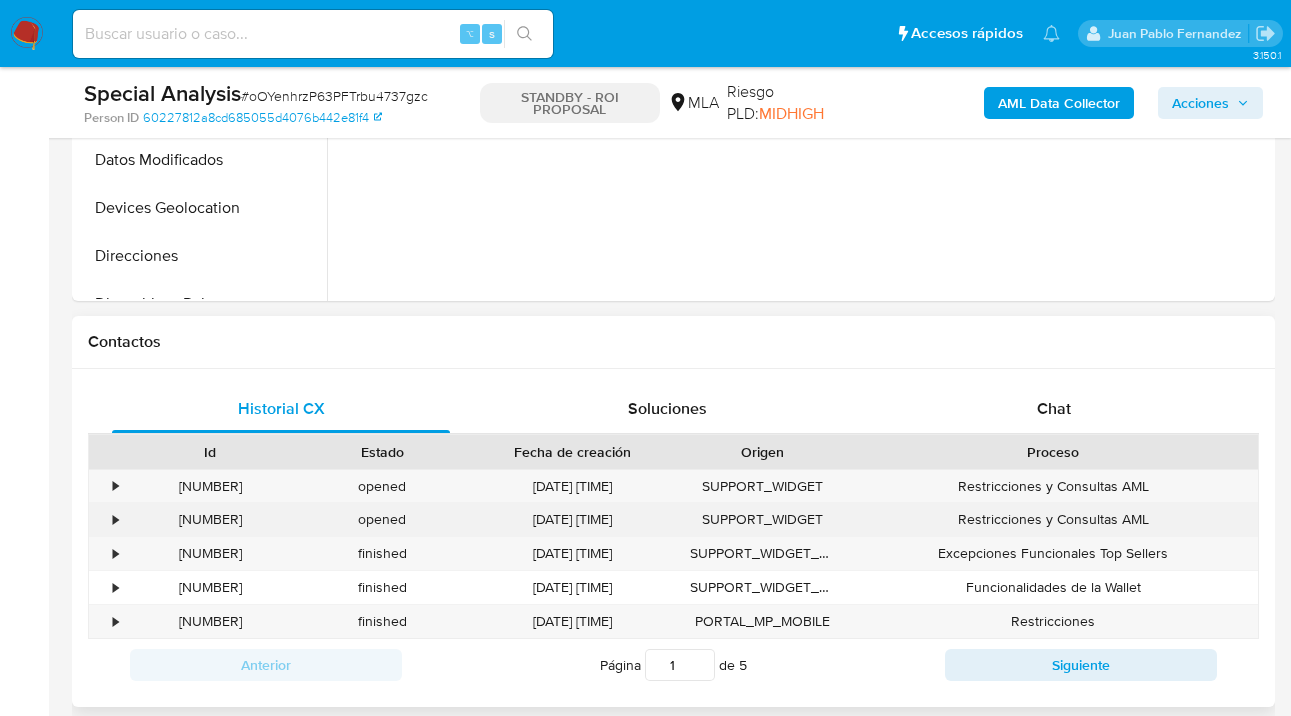 drag, startPoint x: 248, startPoint y: 524, endPoint x: 175, endPoint y: 526, distance: 73.02739 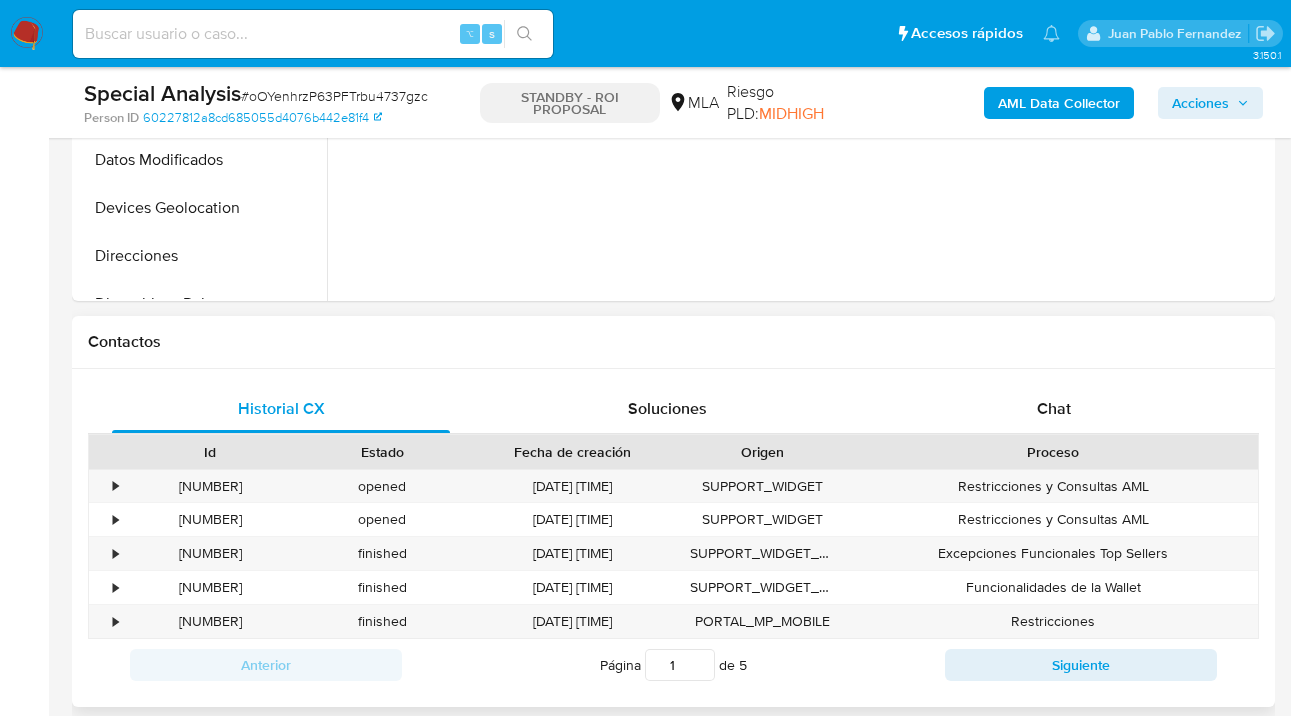 copy on "[NUMBER]" 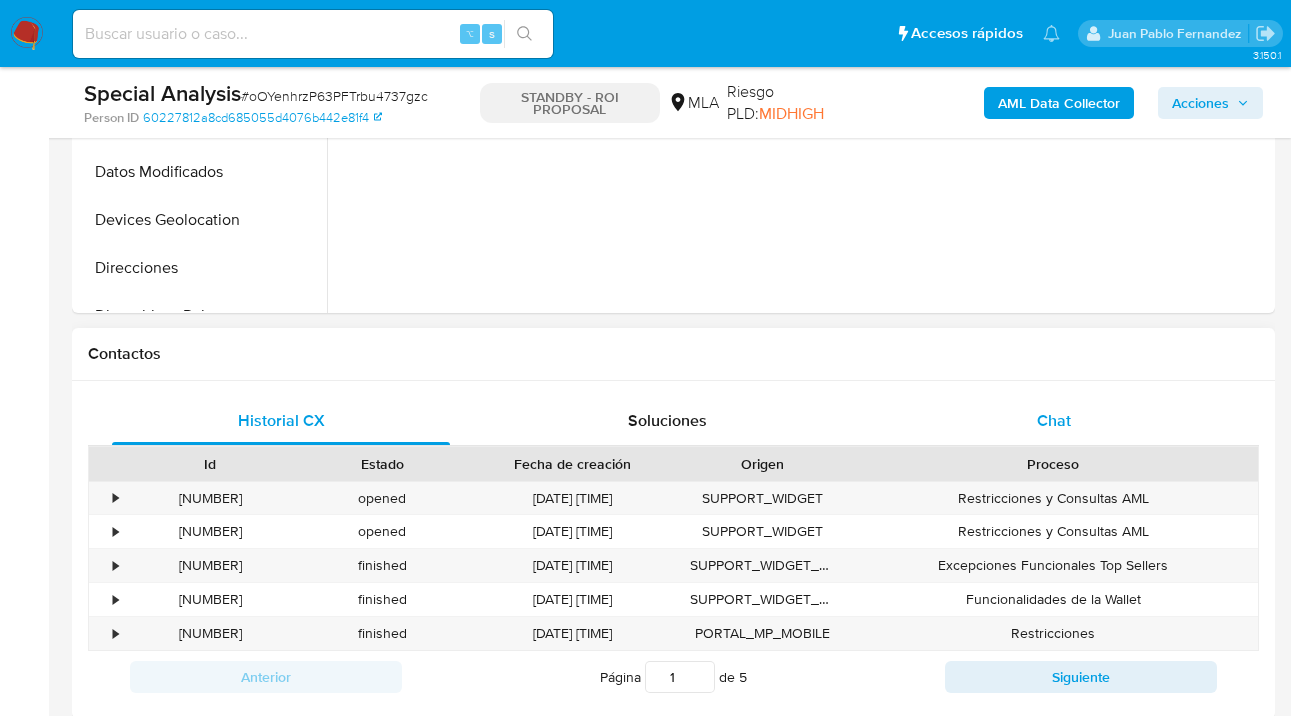 click on "Chat" at bounding box center (1054, 421) 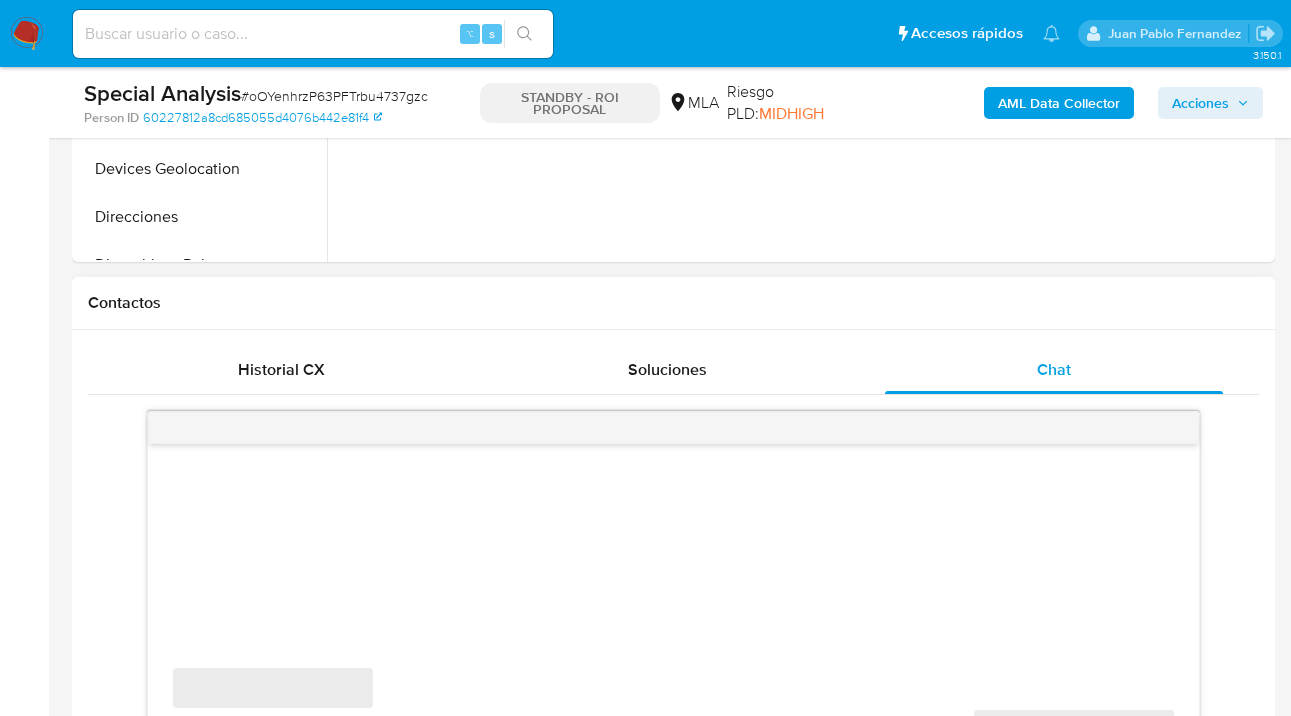 scroll, scrollTop: 871, scrollLeft: 0, axis: vertical 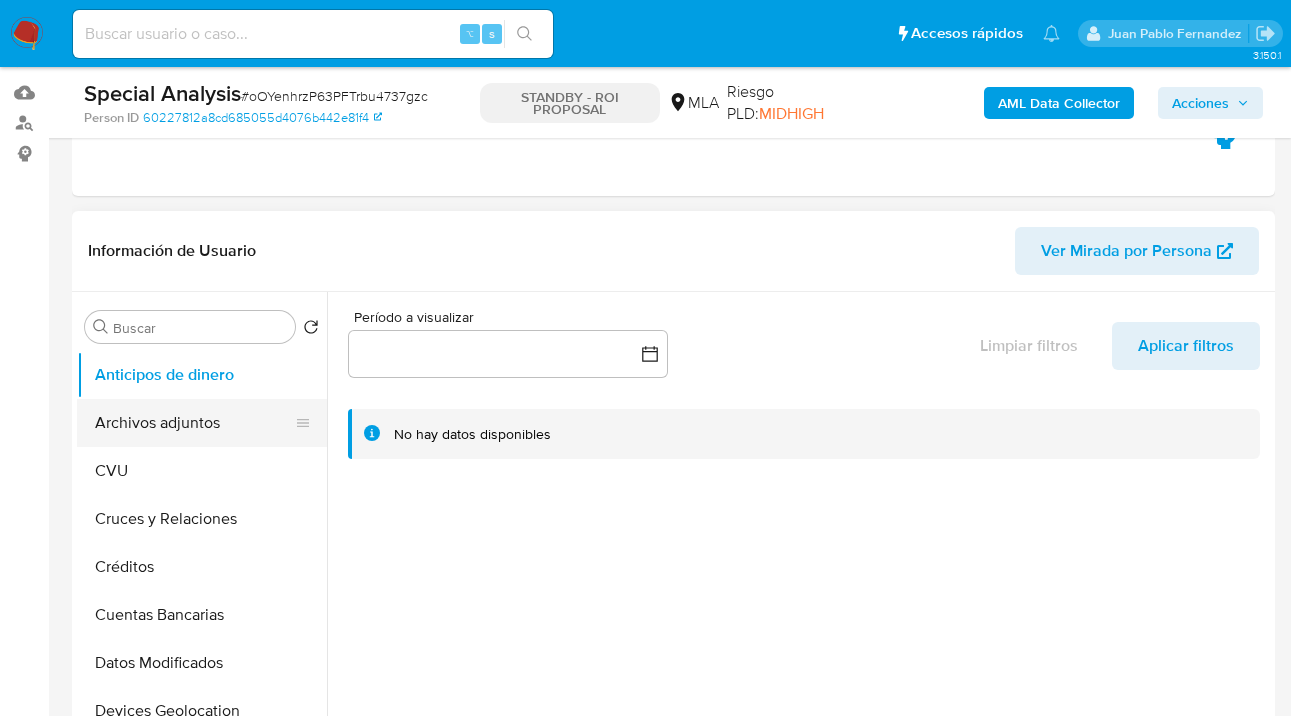 click on "Archivos adjuntos" at bounding box center (194, 423) 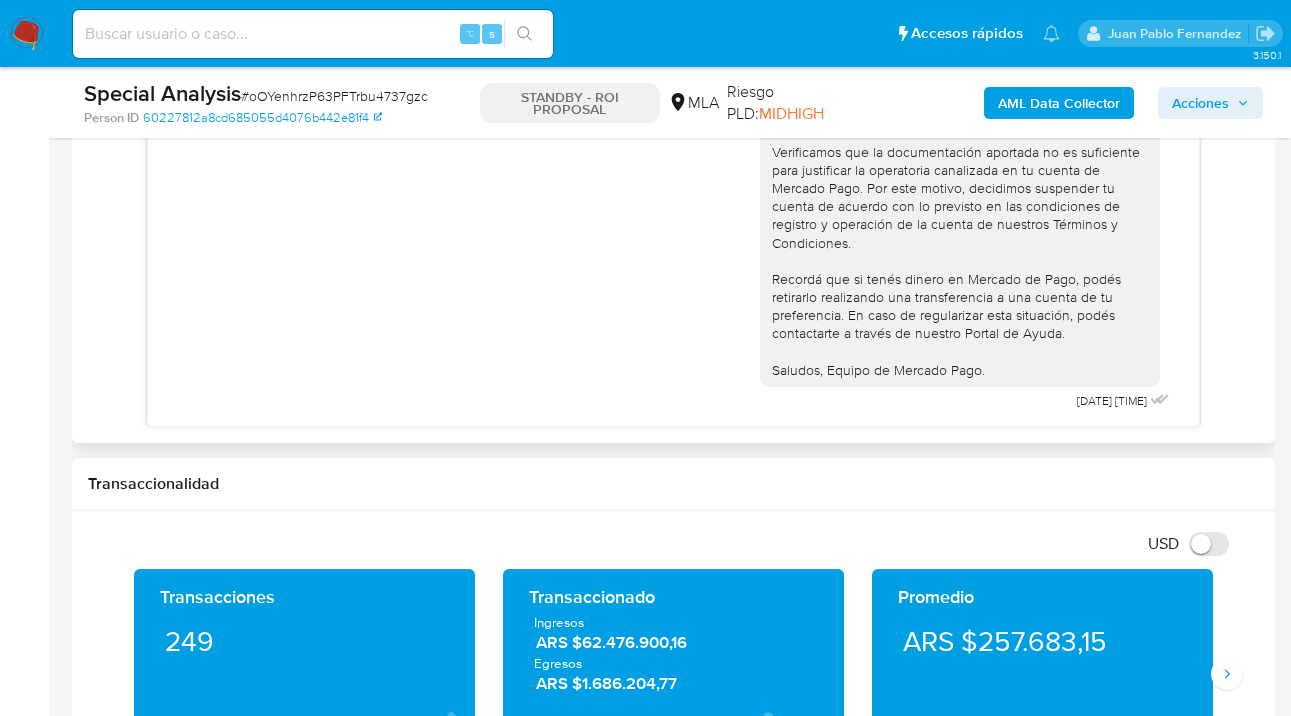 scroll, scrollTop: 917, scrollLeft: 0, axis: vertical 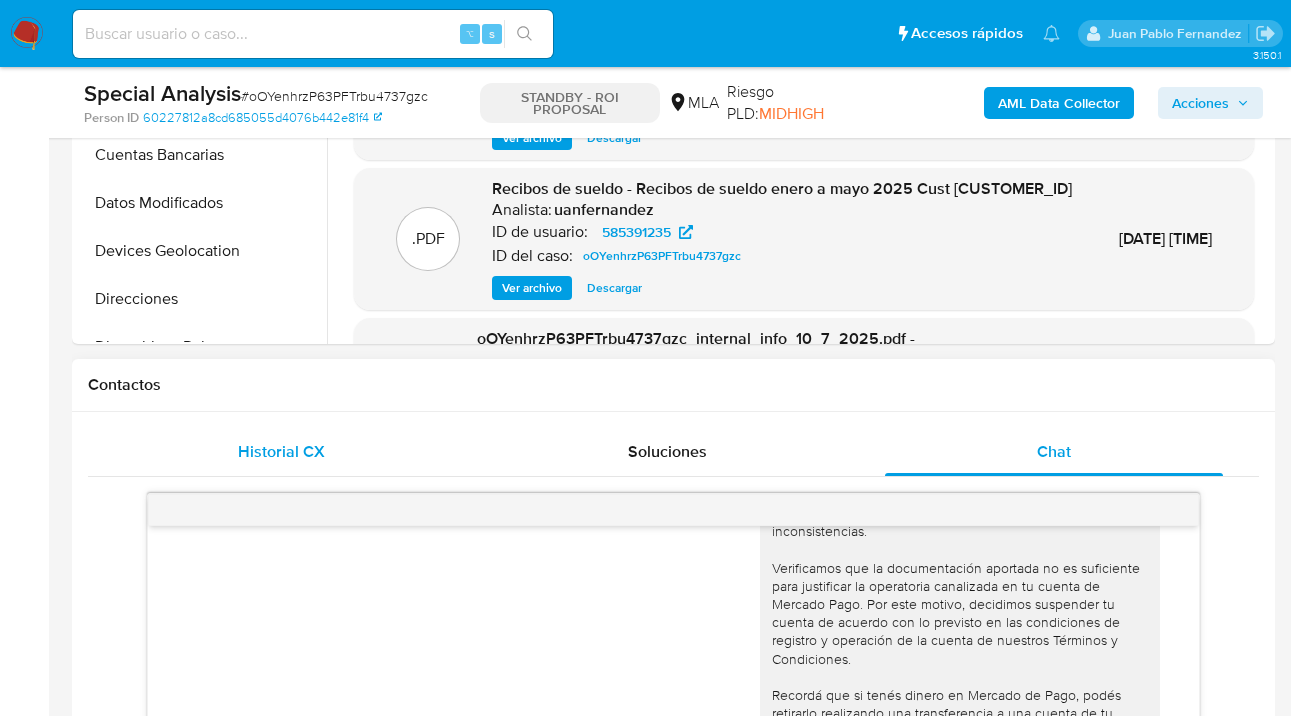 click on "Historial CX" at bounding box center (281, 452) 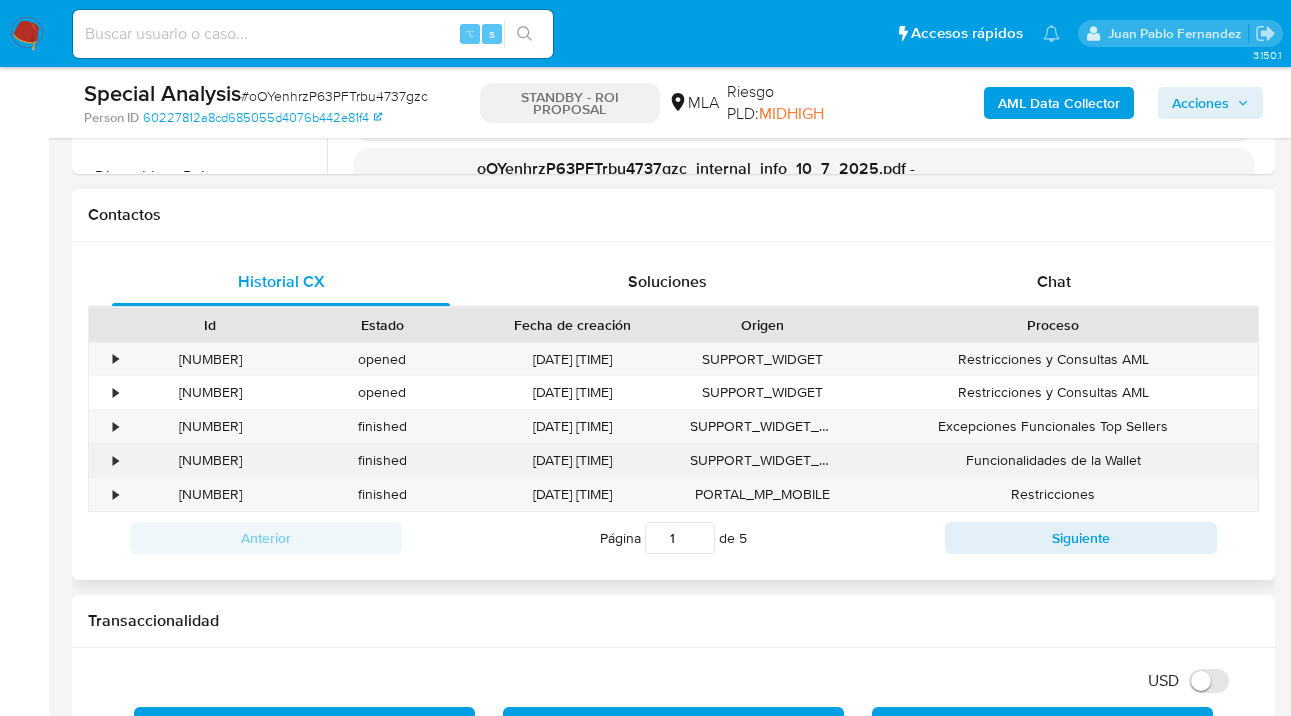 scroll, scrollTop: 857, scrollLeft: 0, axis: vertical 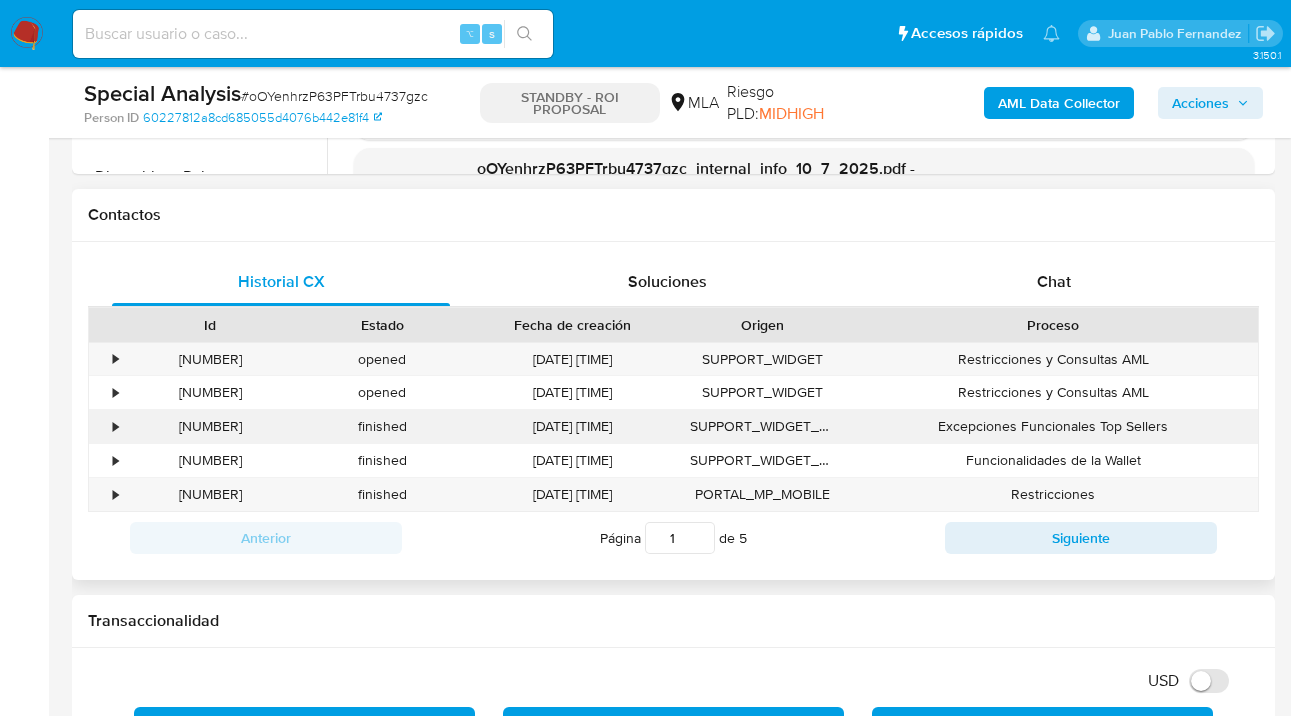 type 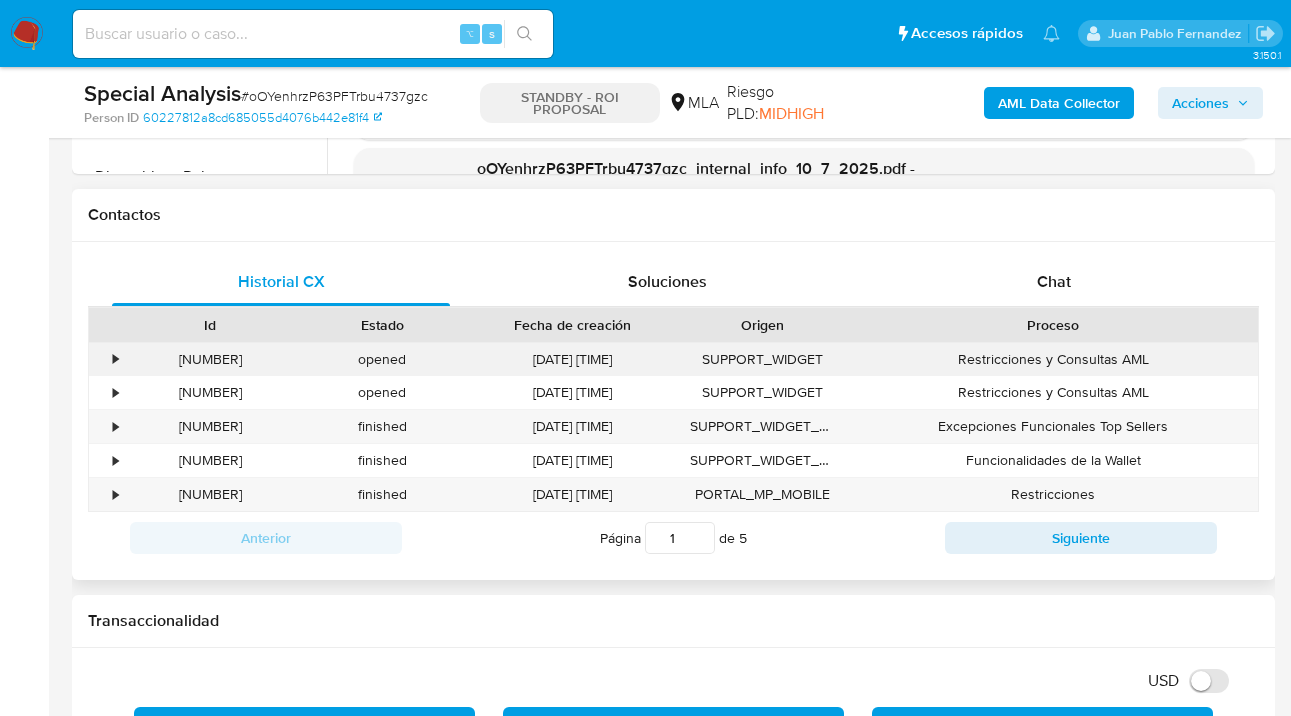 copy on "[NUMBER]" 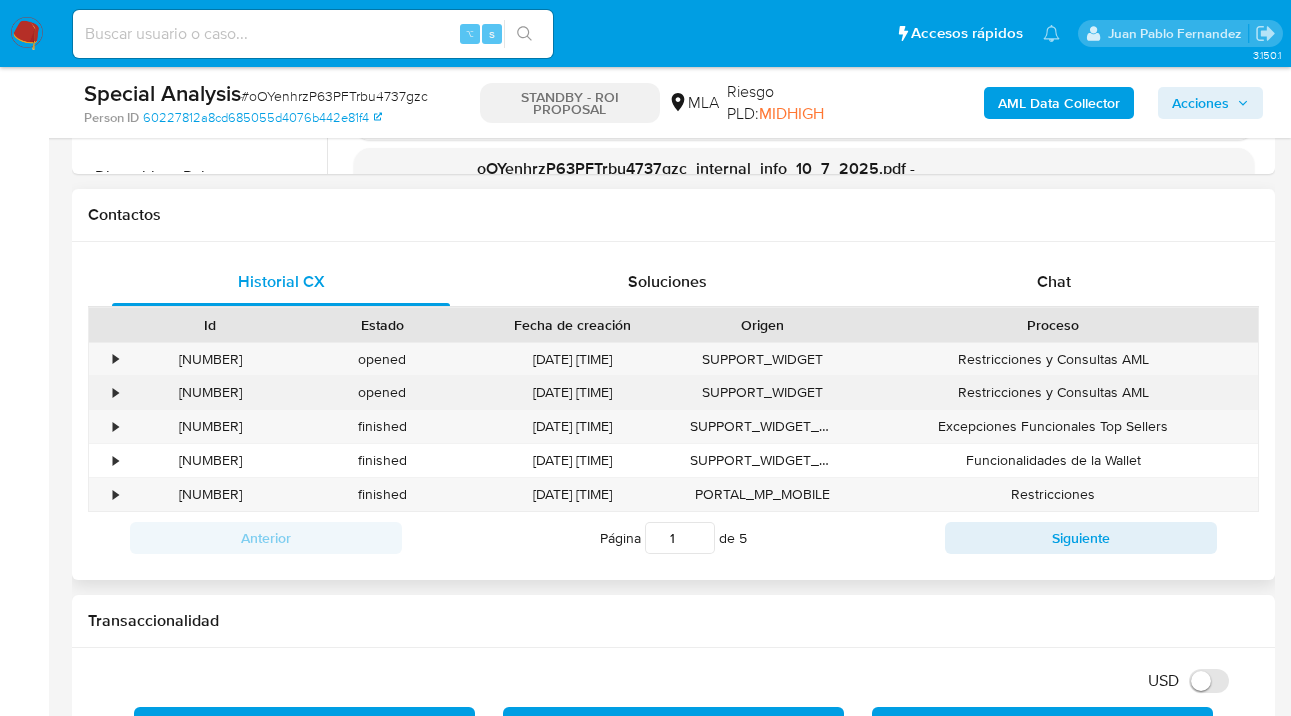 drag, startPoint x: 259, startPoint y: 391, endPoint x: 174, endPoint y: 389, distance: 85.02353 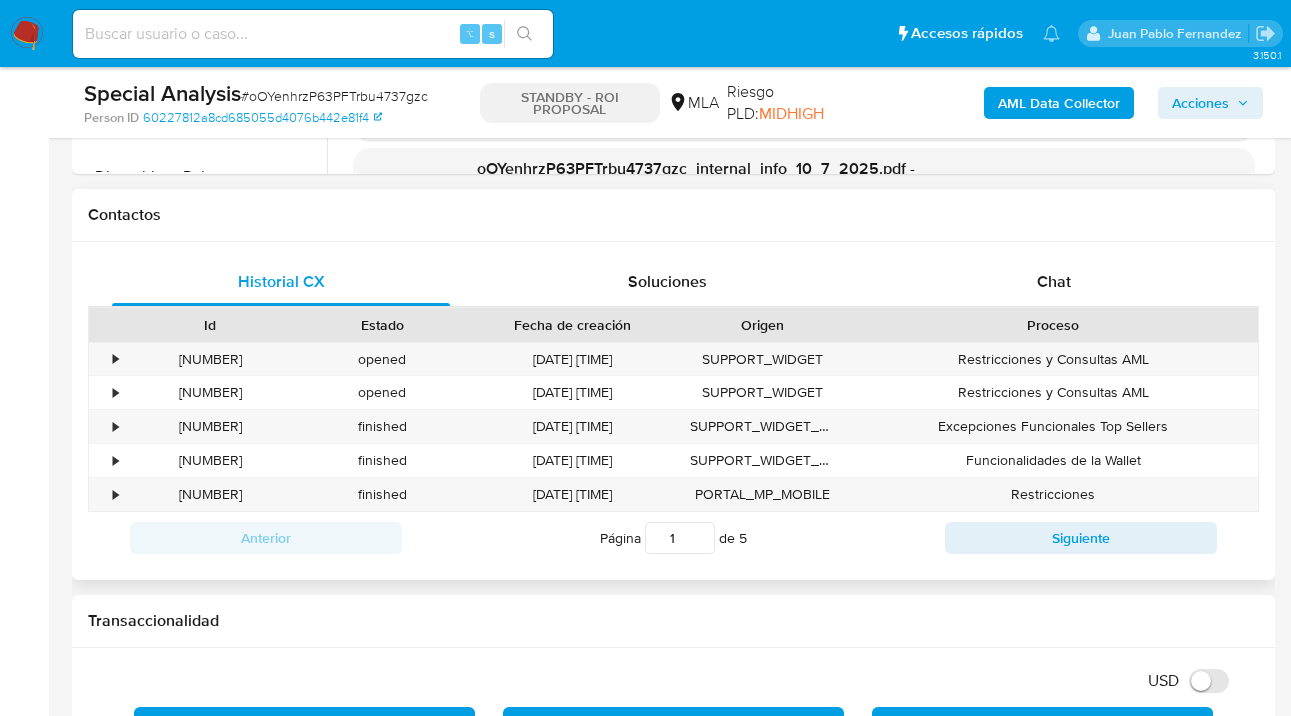 copy on "394012060" 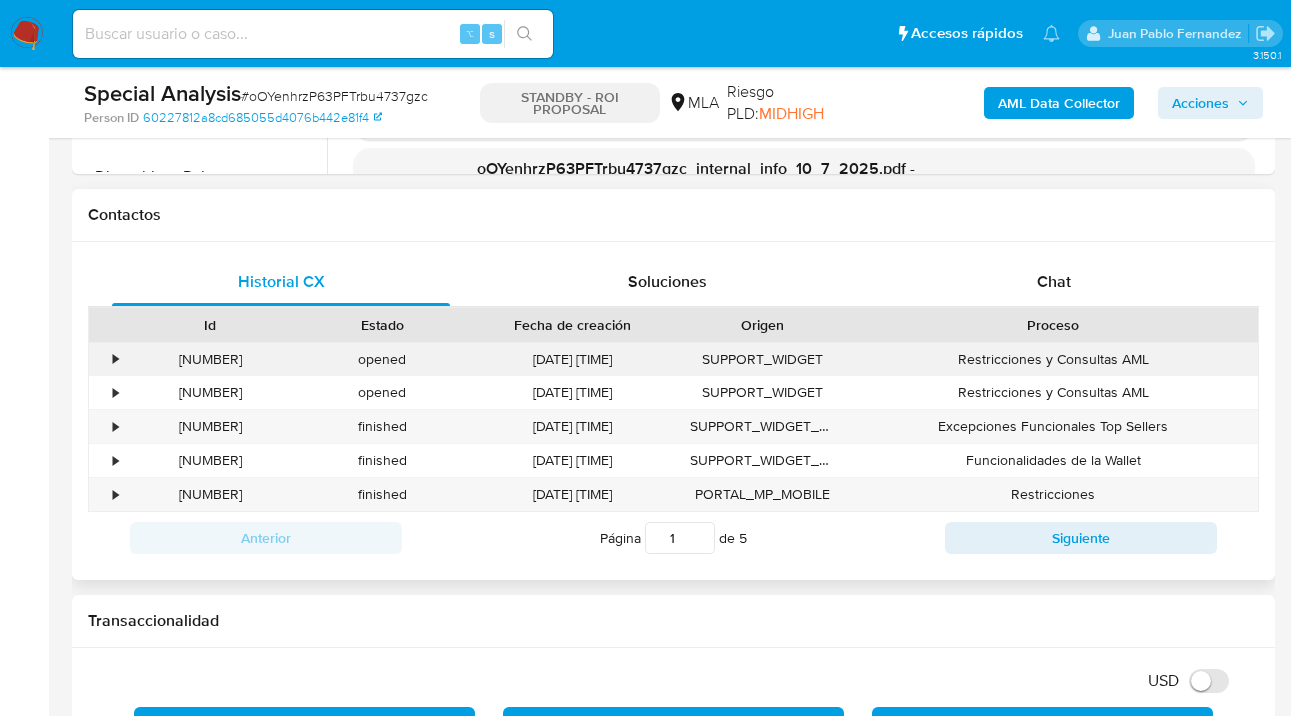 drag, startPoint x: 249, startPoint y: 358, endPoint x: 178, endPoint y: 353, distance: 71.17584 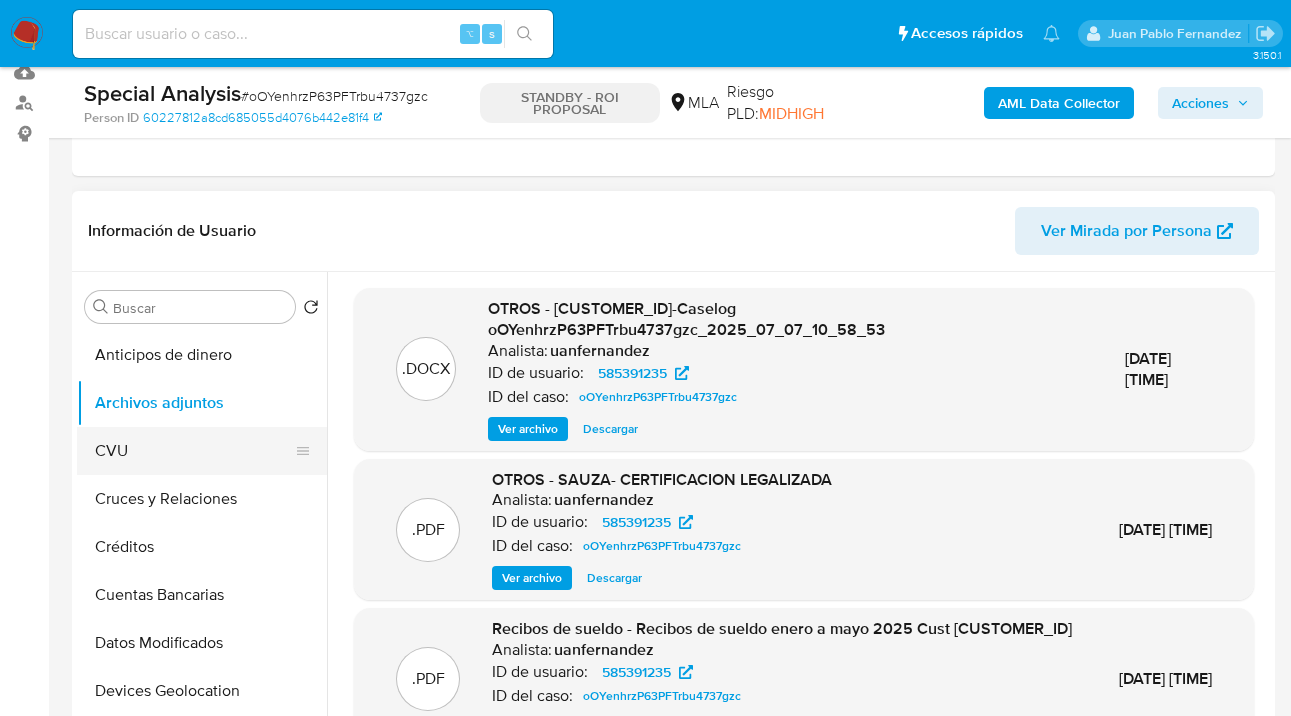 scroll, scrollTop: 332, scrollLeft: 0, axis: vertical 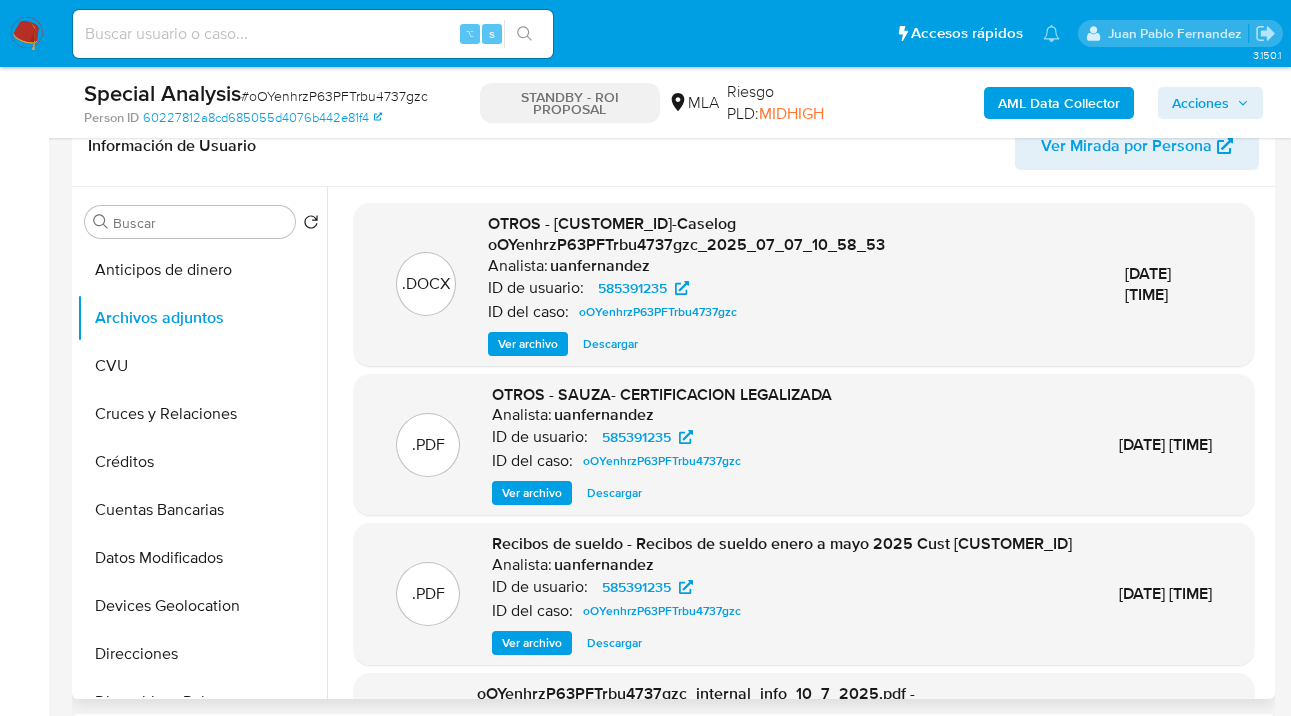 click on "Descargar" at bounding box center (610, 344) 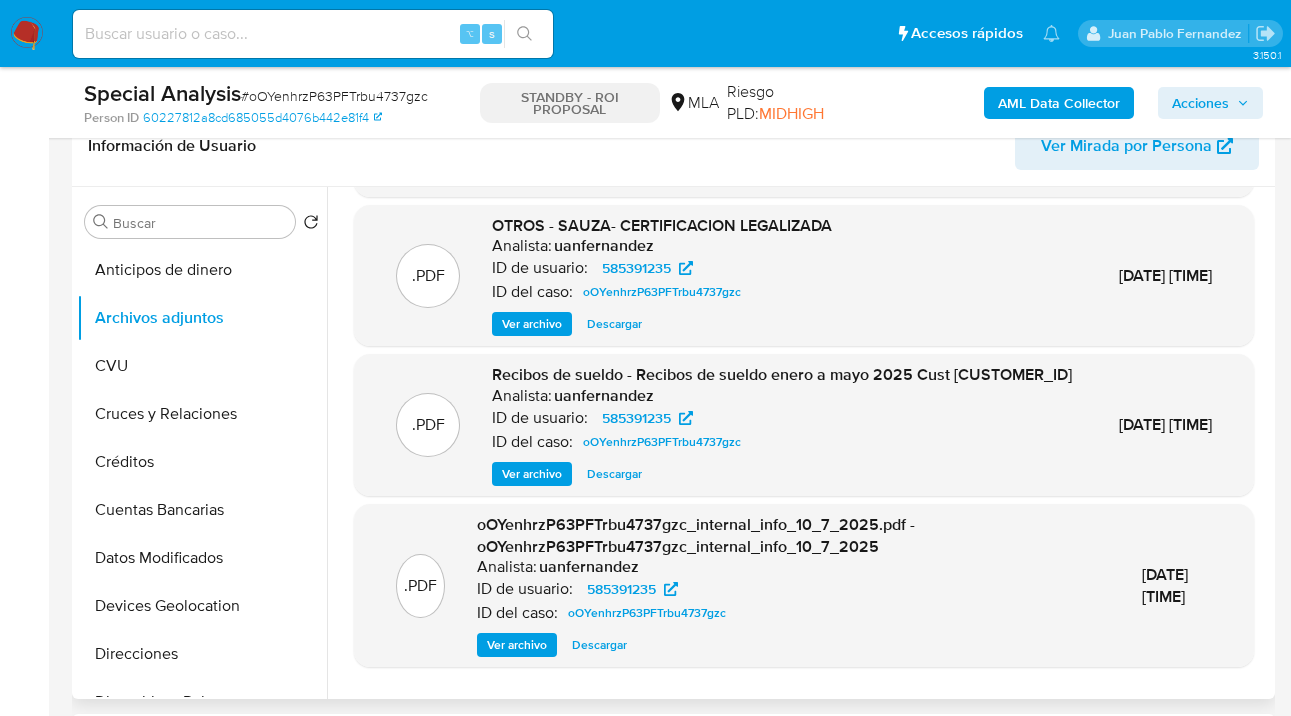 scroll, scrollTop: 233, scrollLeft: 0, axis: vertical 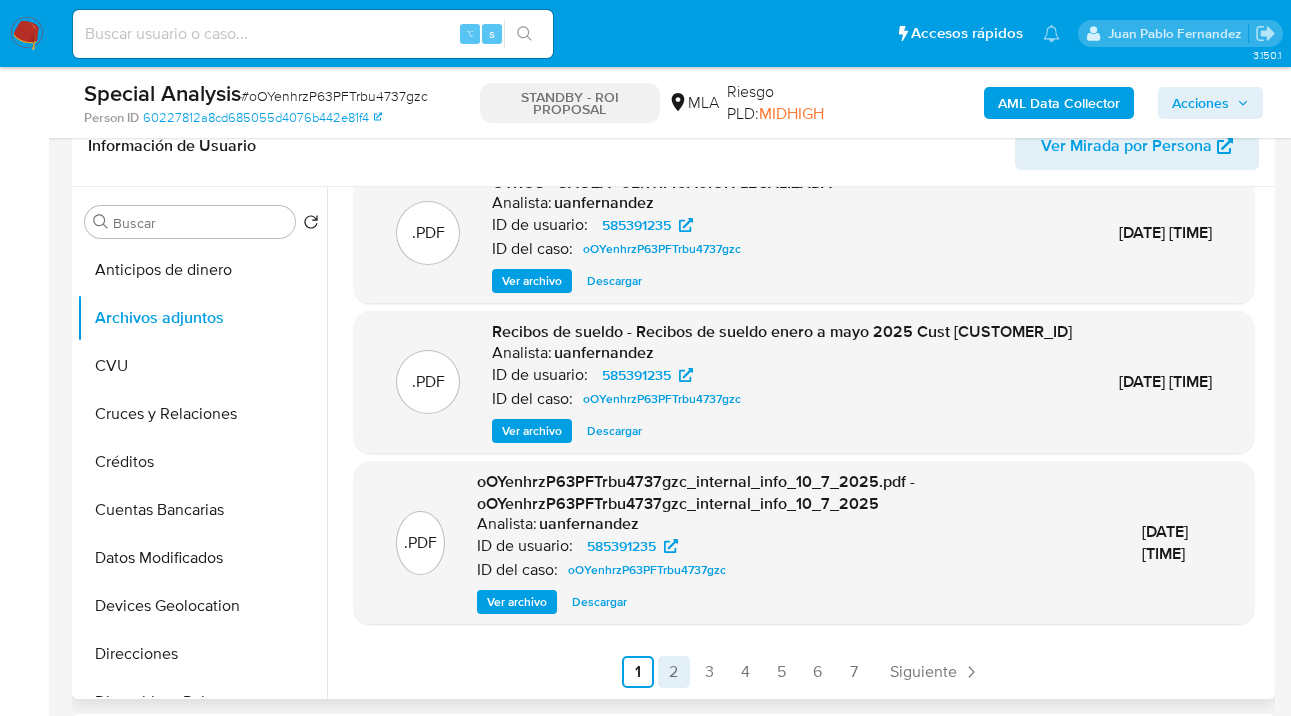 click on "2" at bounding box center (674, 672) 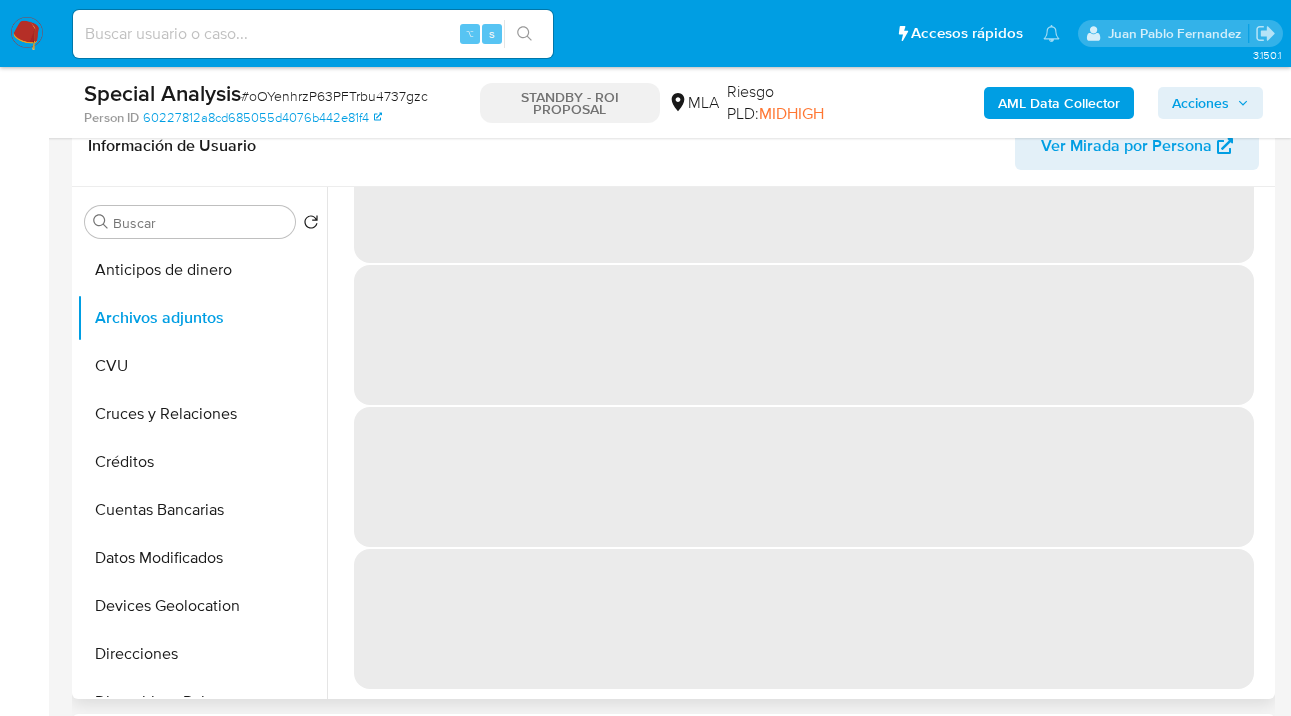 scroll, scrollTop: 0, scrollLeft: 0, axis: both 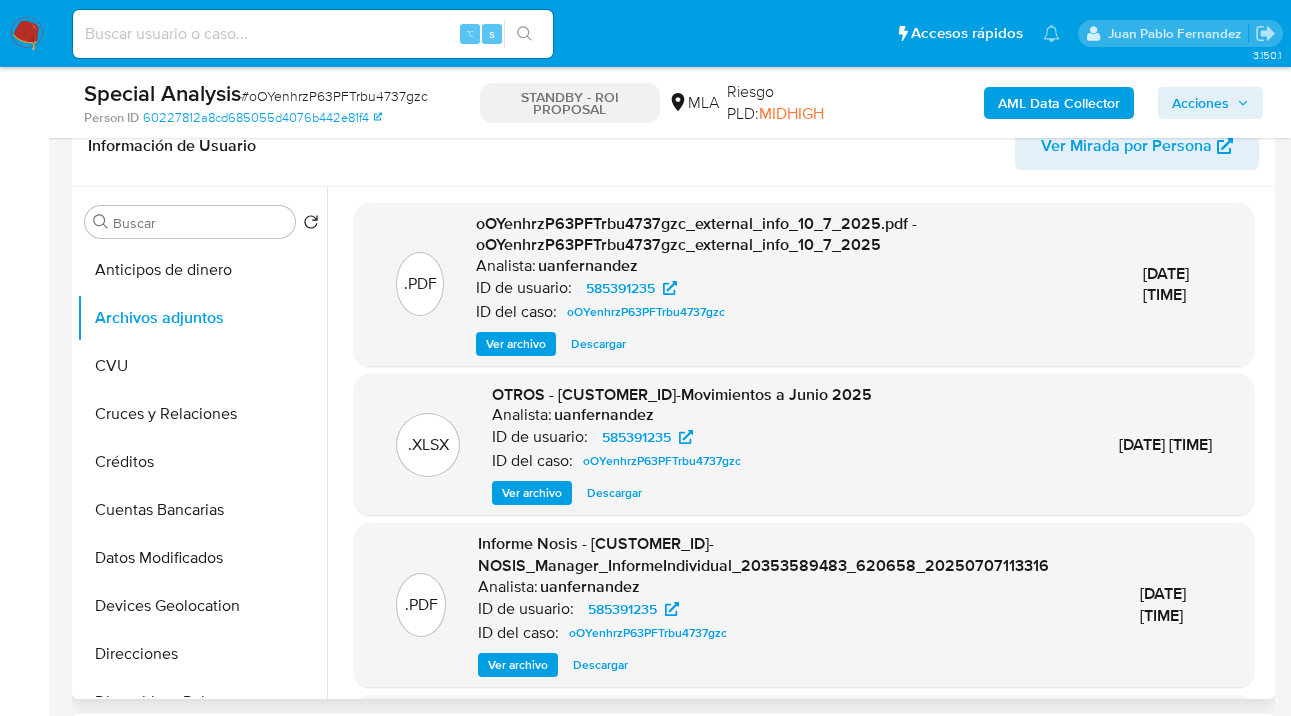 click on "Descargar" at bounding box center [614, 493] 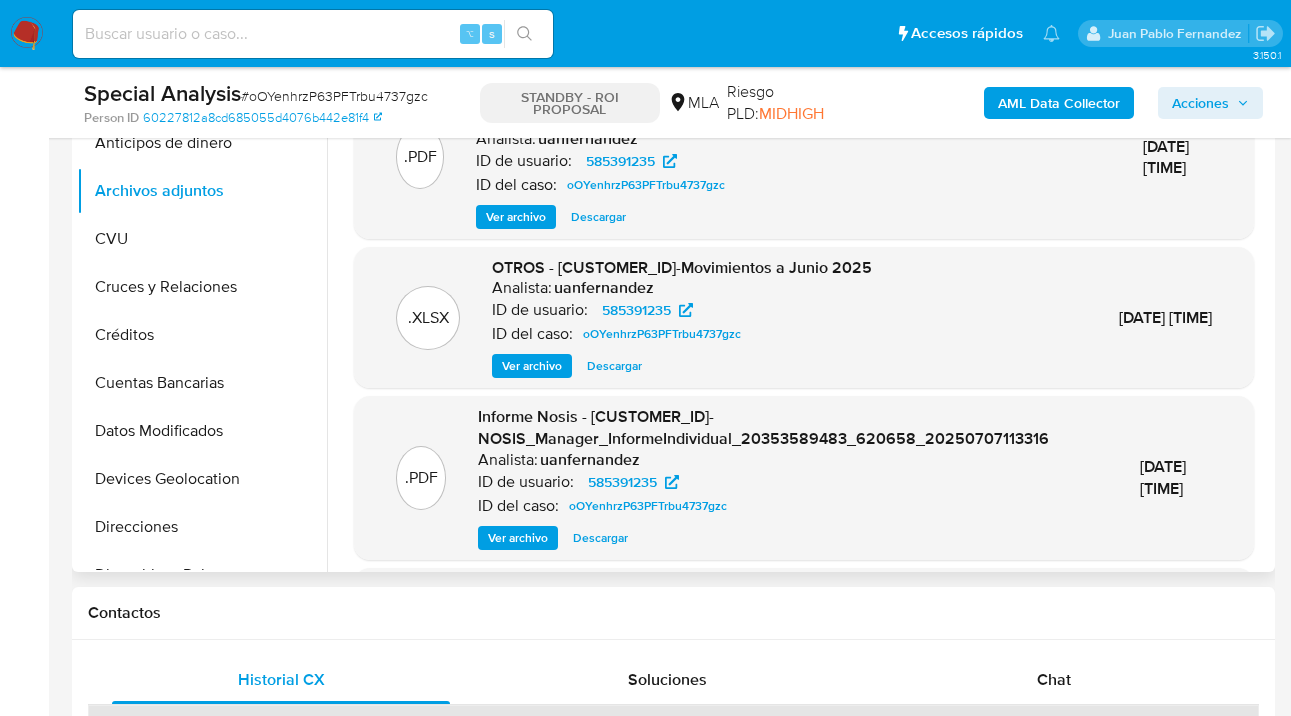 scroll, scrollTop: 511, scrollLeft: 0, axis: vertical 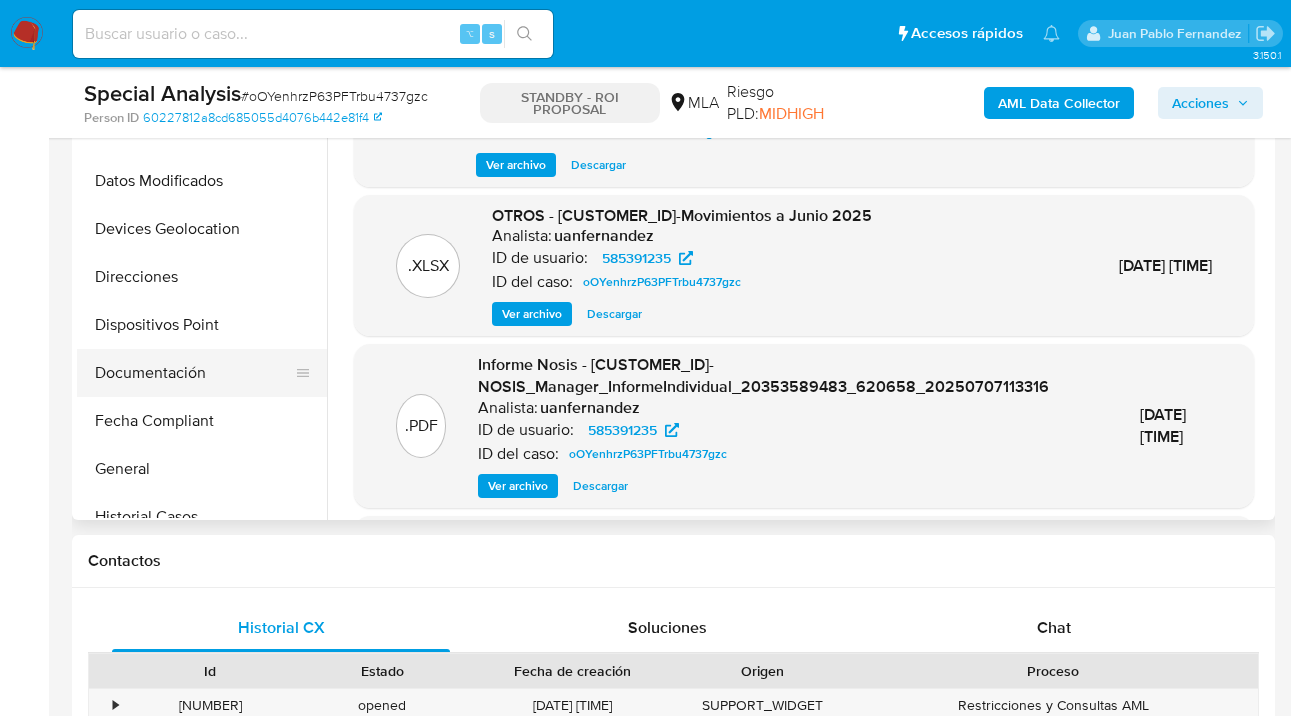 click on "Documentación" at bounding box center [194, 373] 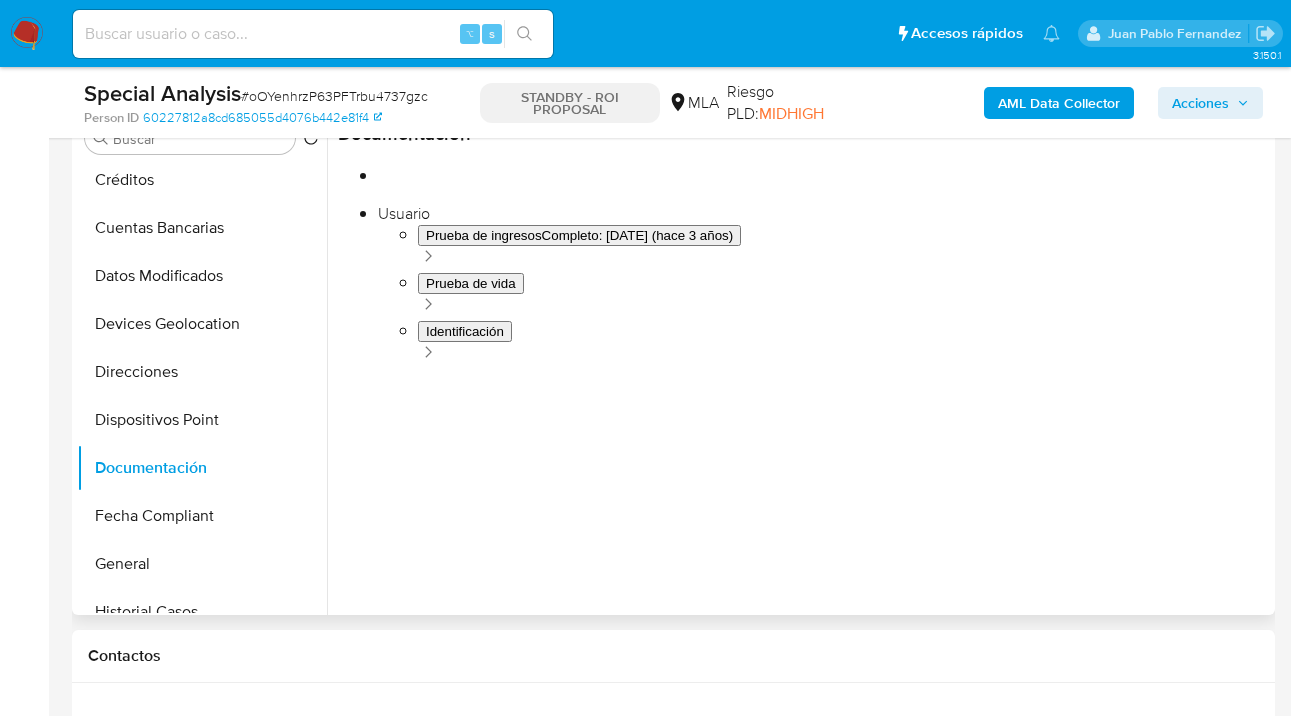 scroll, scrollTop: 397, scrollLeft: 0, axis: vertical 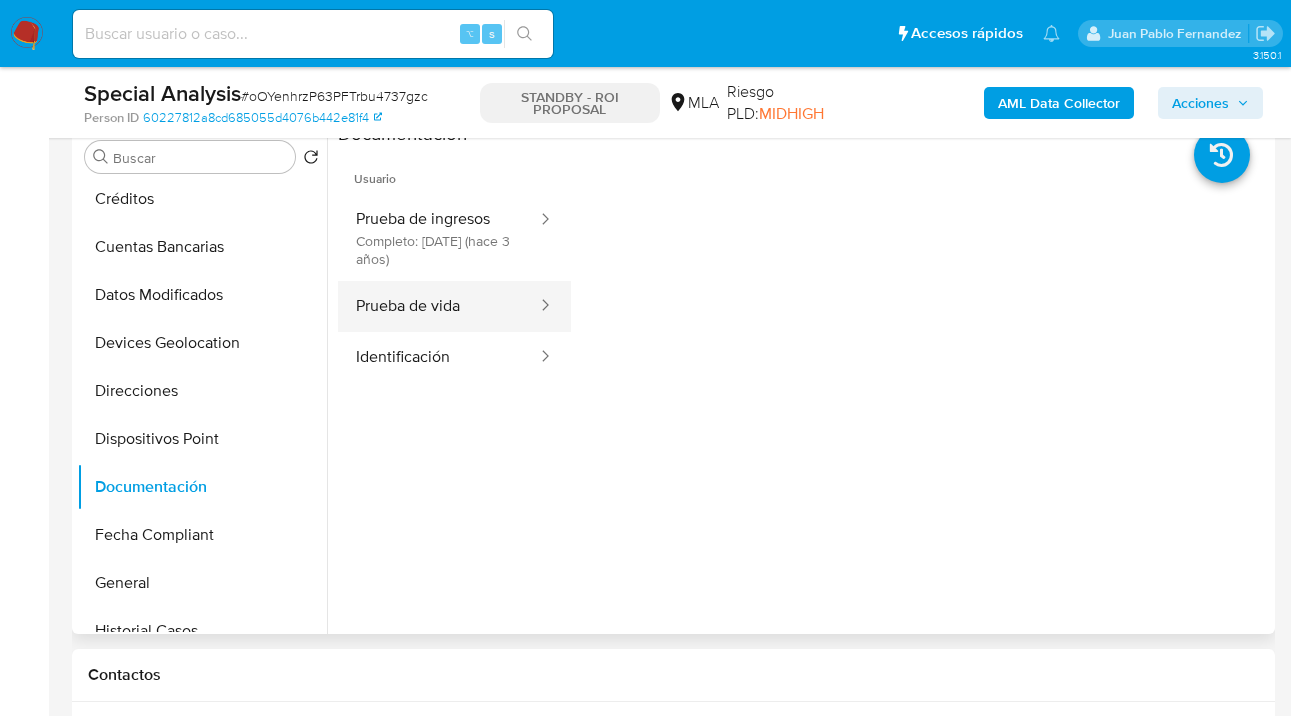 click on "Prueba de vida" at bounding box center (438, 306) 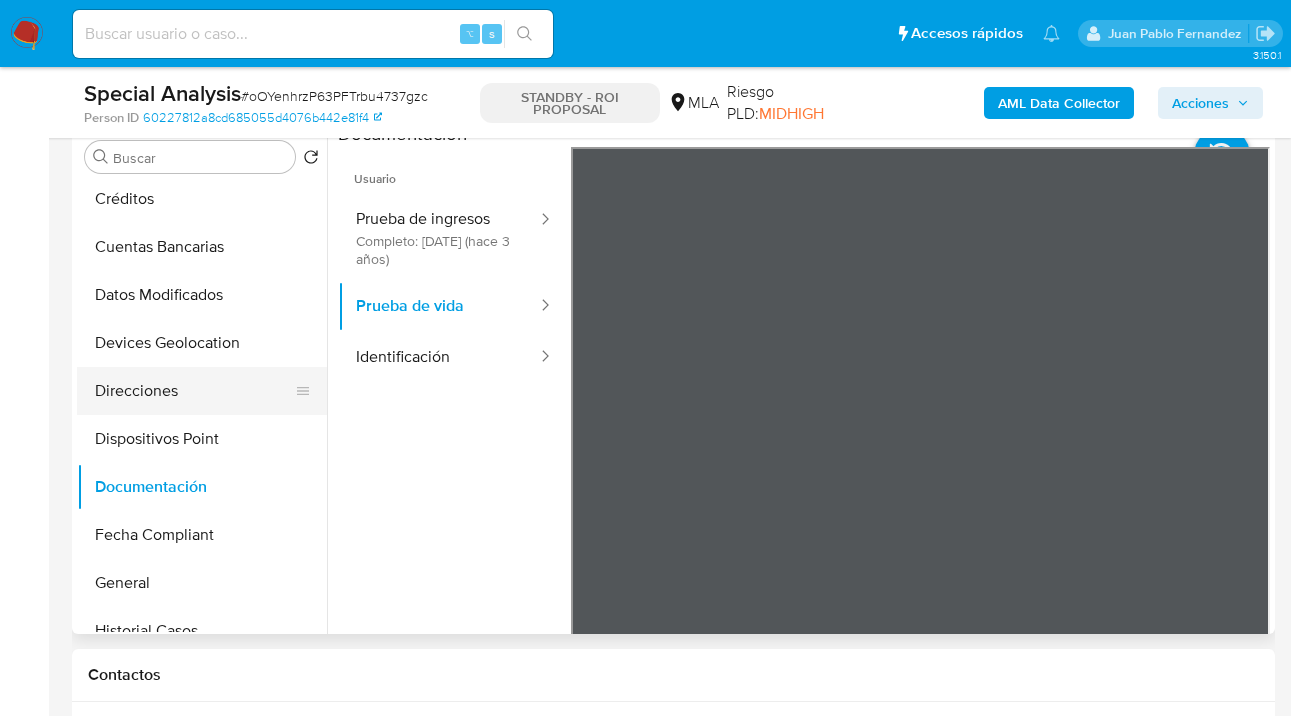 click on "Direcciones" at bounding box center (194, 391) 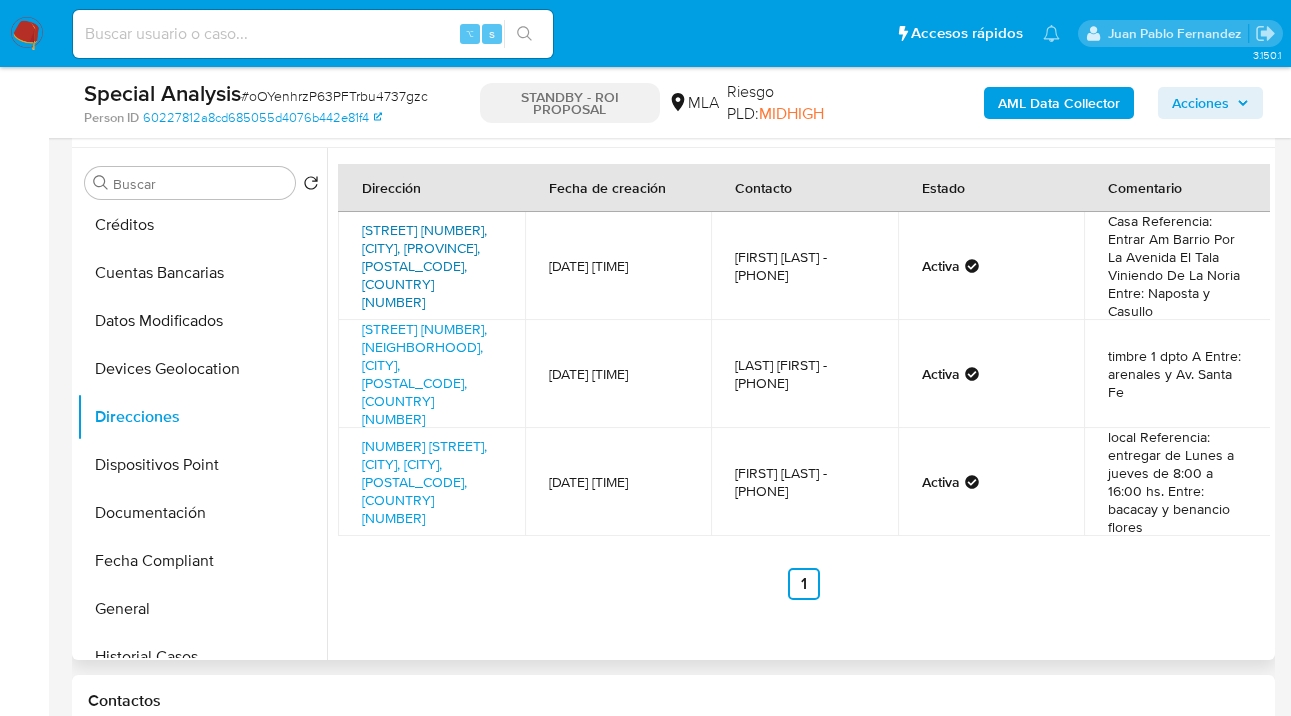 scroll, scrollTop: 370, scrollLeft: 0, axis: vertical 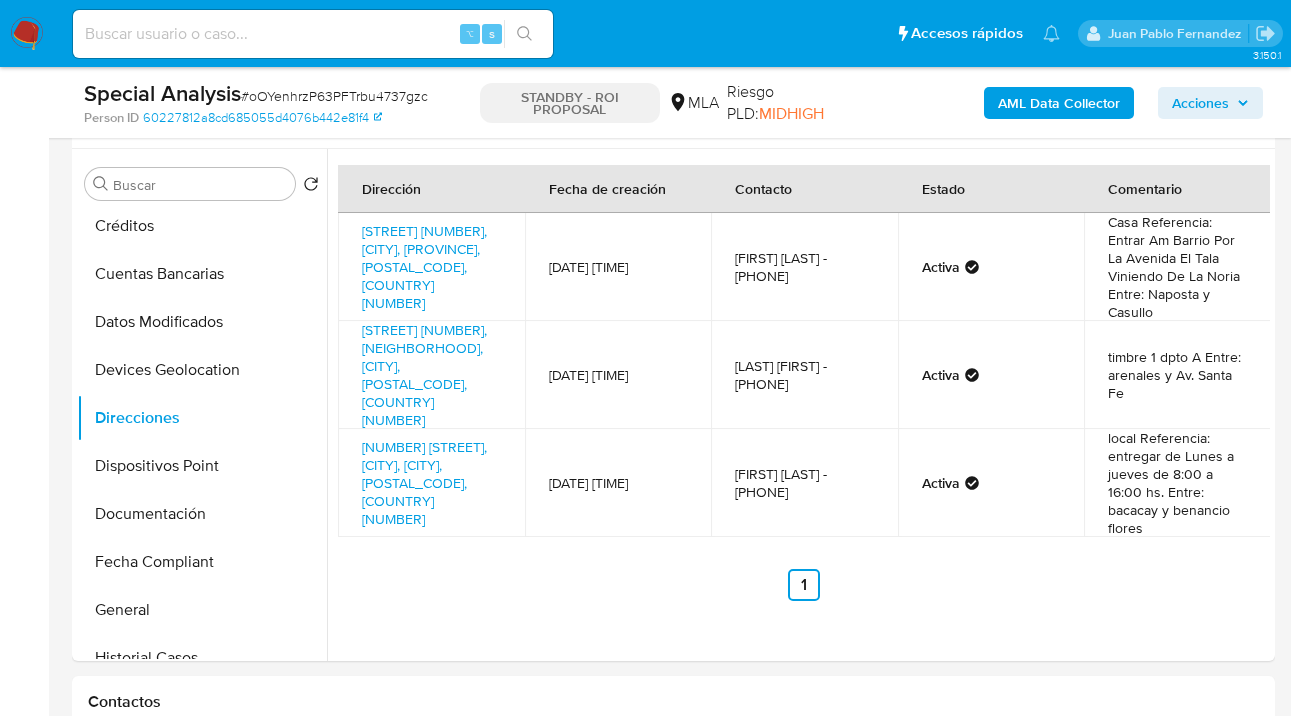 type 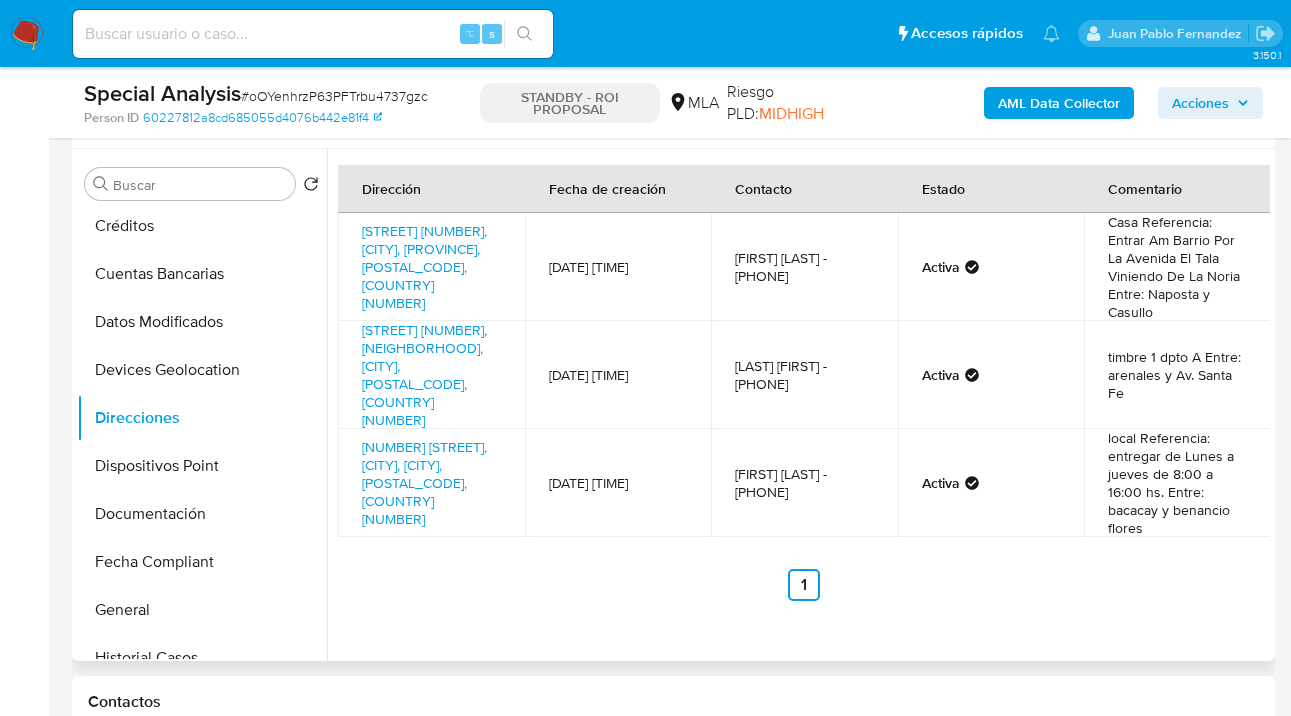 drag, startPoint x: 913, startPoint y: 602, endPoint x: 479, endPoint y: 314, distance: 520.8647 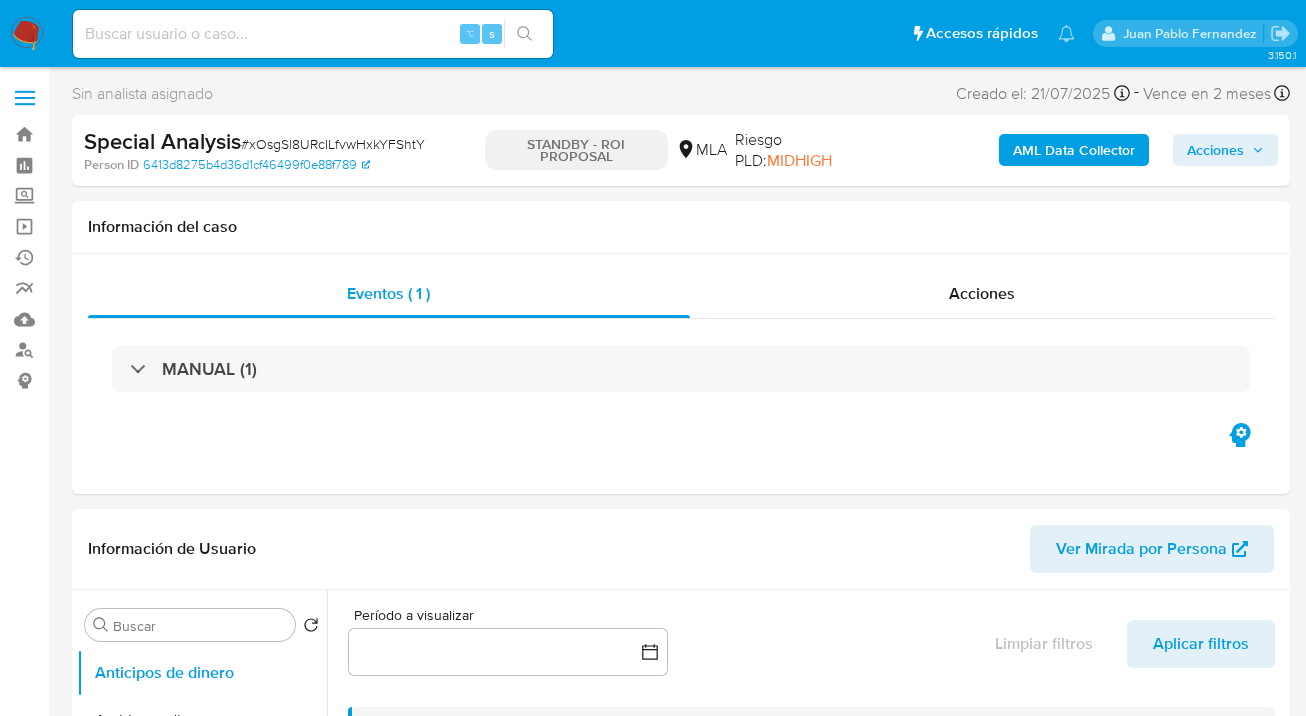 select on "10" 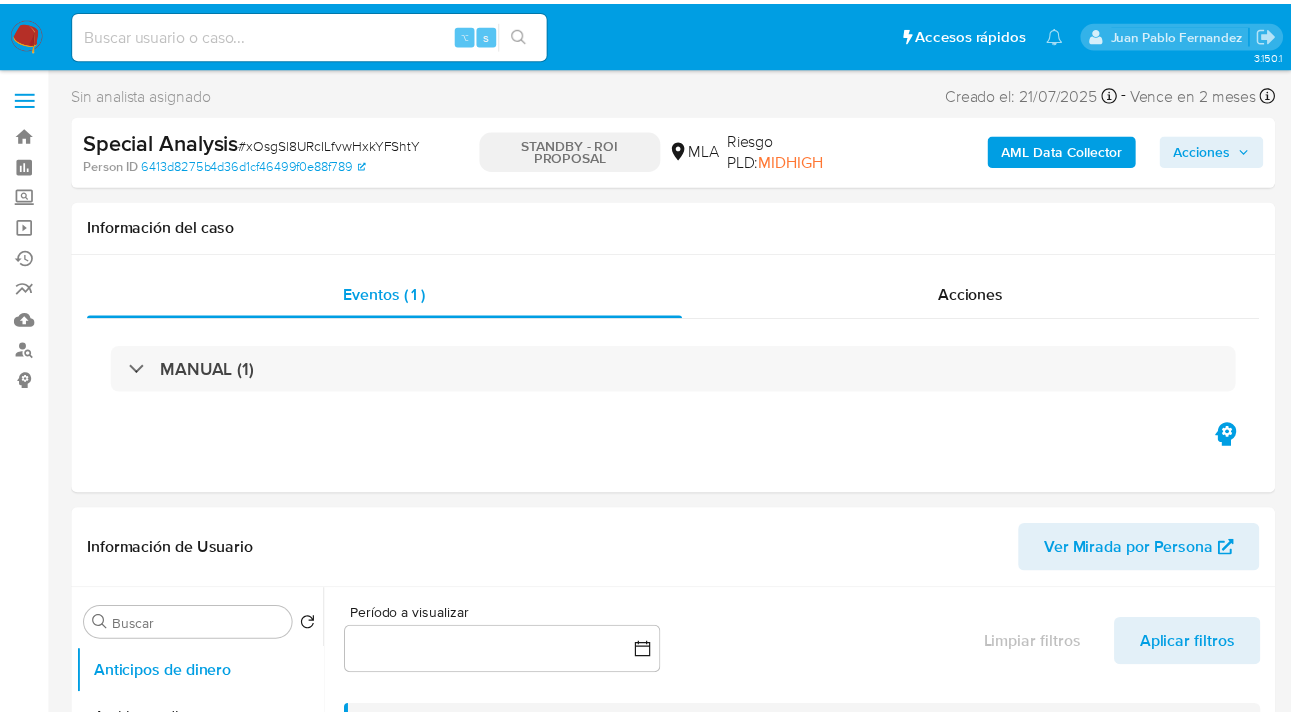 scroll, scrollTop: 0, scrollLeft: 0, axis: both 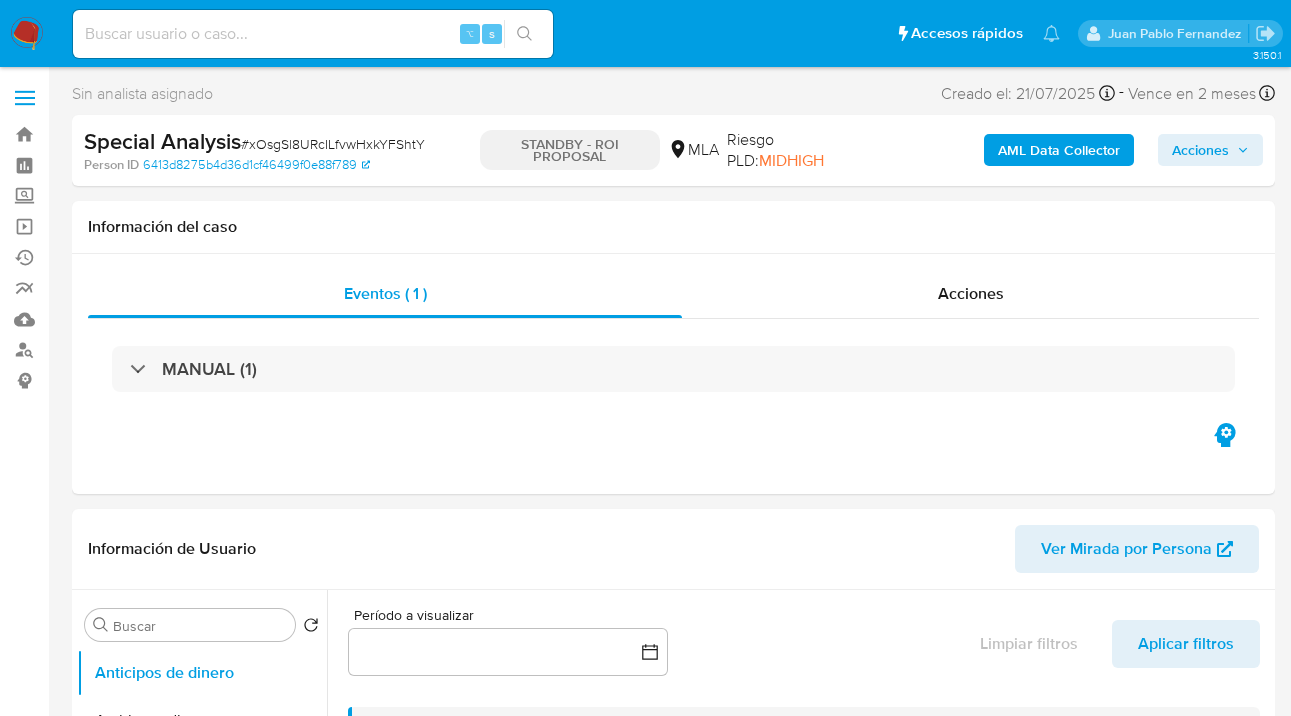 select on "10" 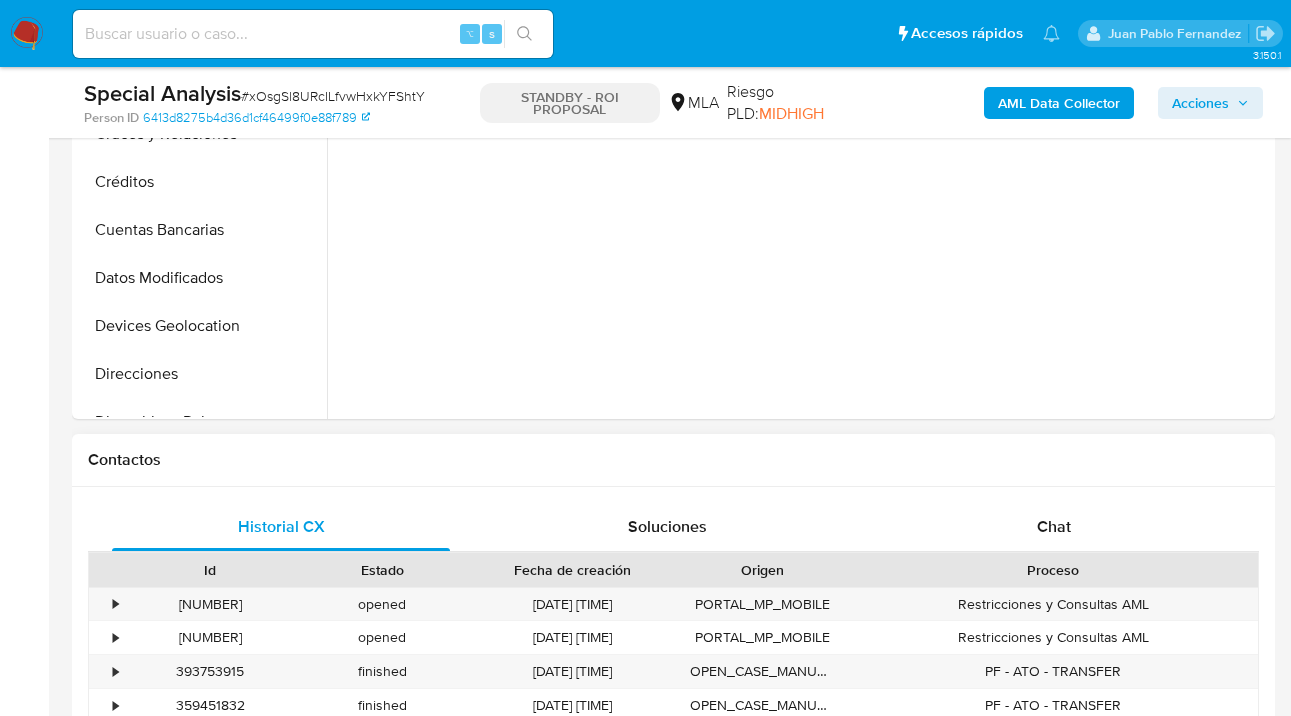 scroll, scrollTop: 718, scrollLeft: 0, axis: vertical 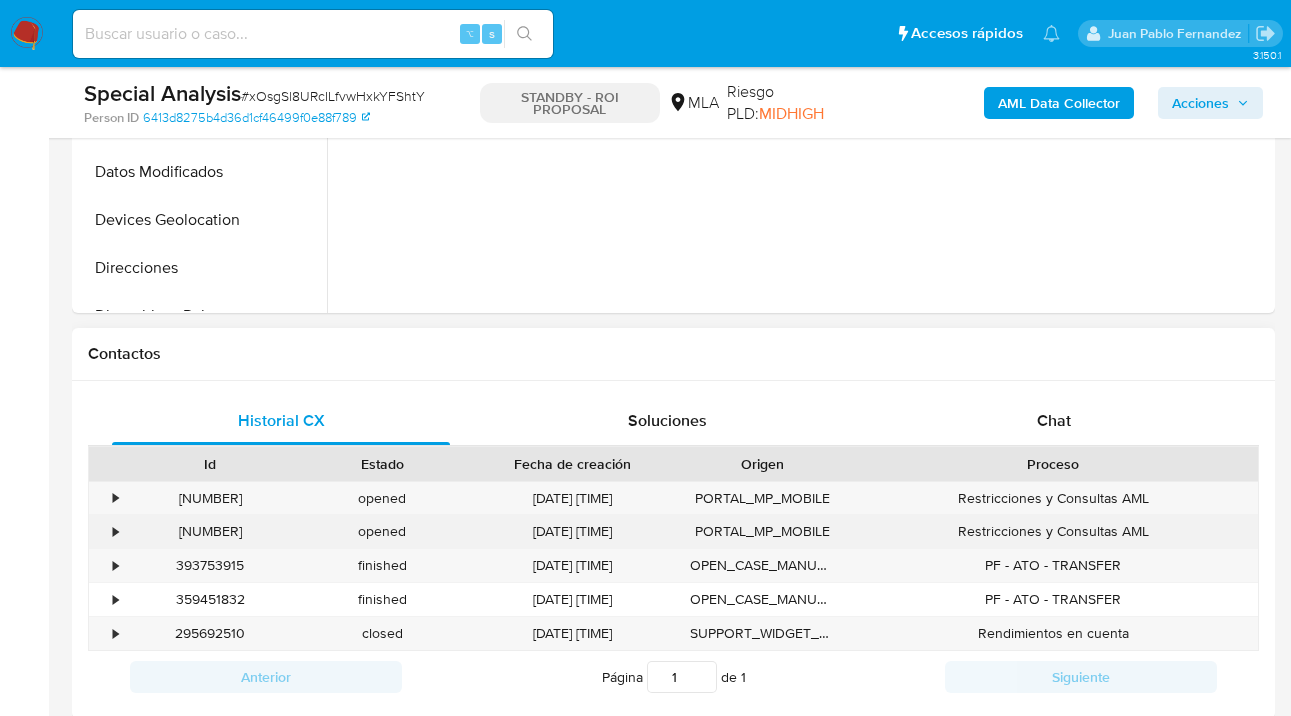 drag, startPoint x: 247, startPoint y: 526, endPoint x: 166, endPoint y: 525, distance: 81.00617 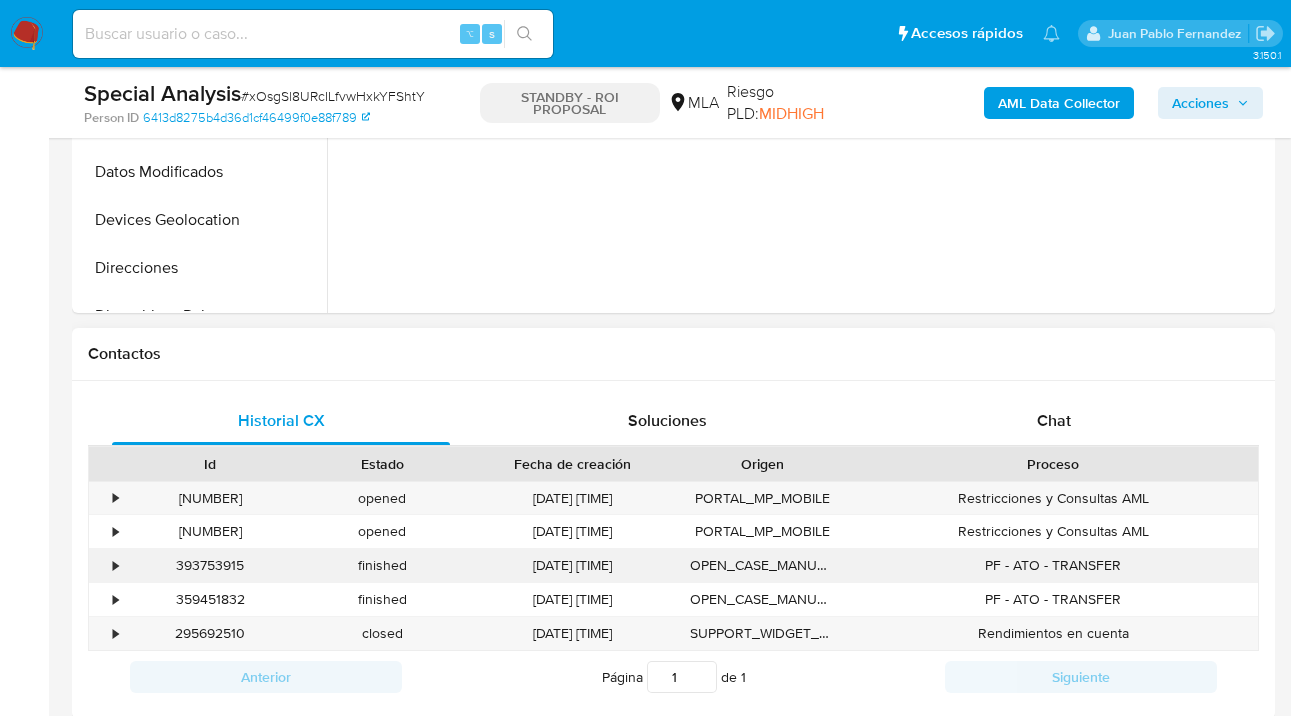 copy on "[NUMBER]" 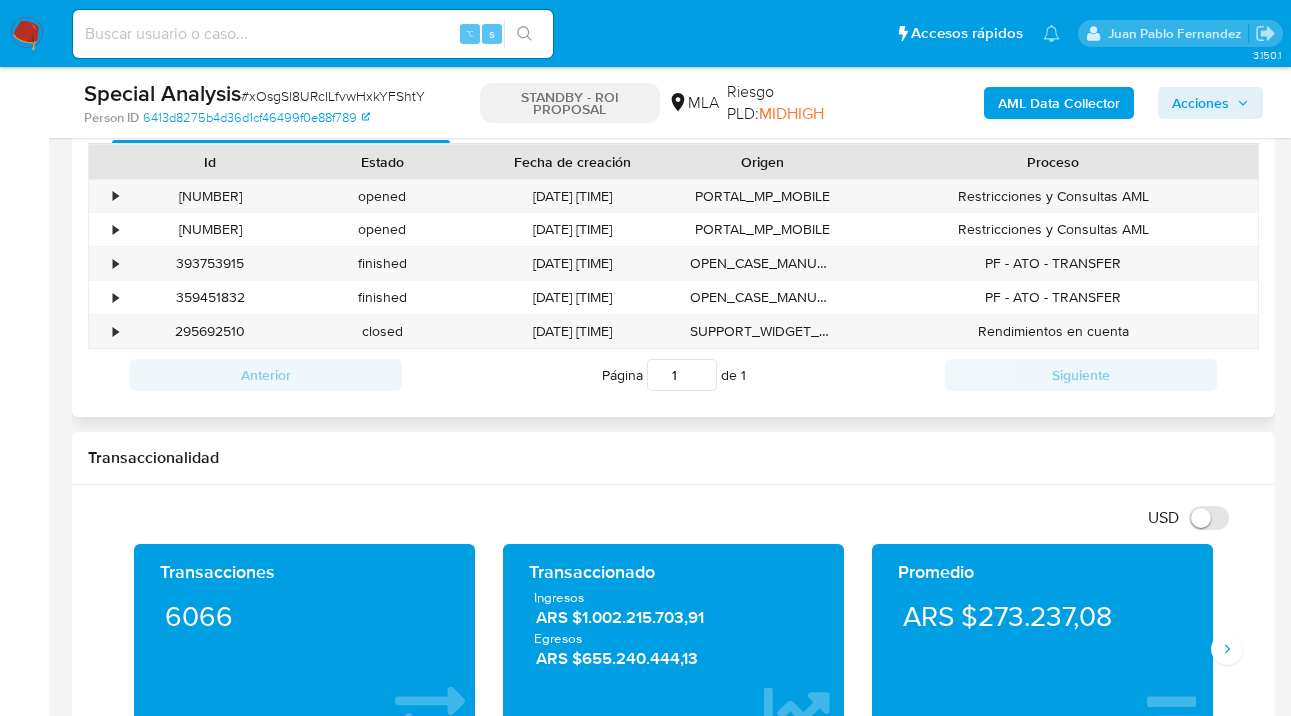 scroll, scrollTop: 932, scrollLeft: 0, axis: vertical 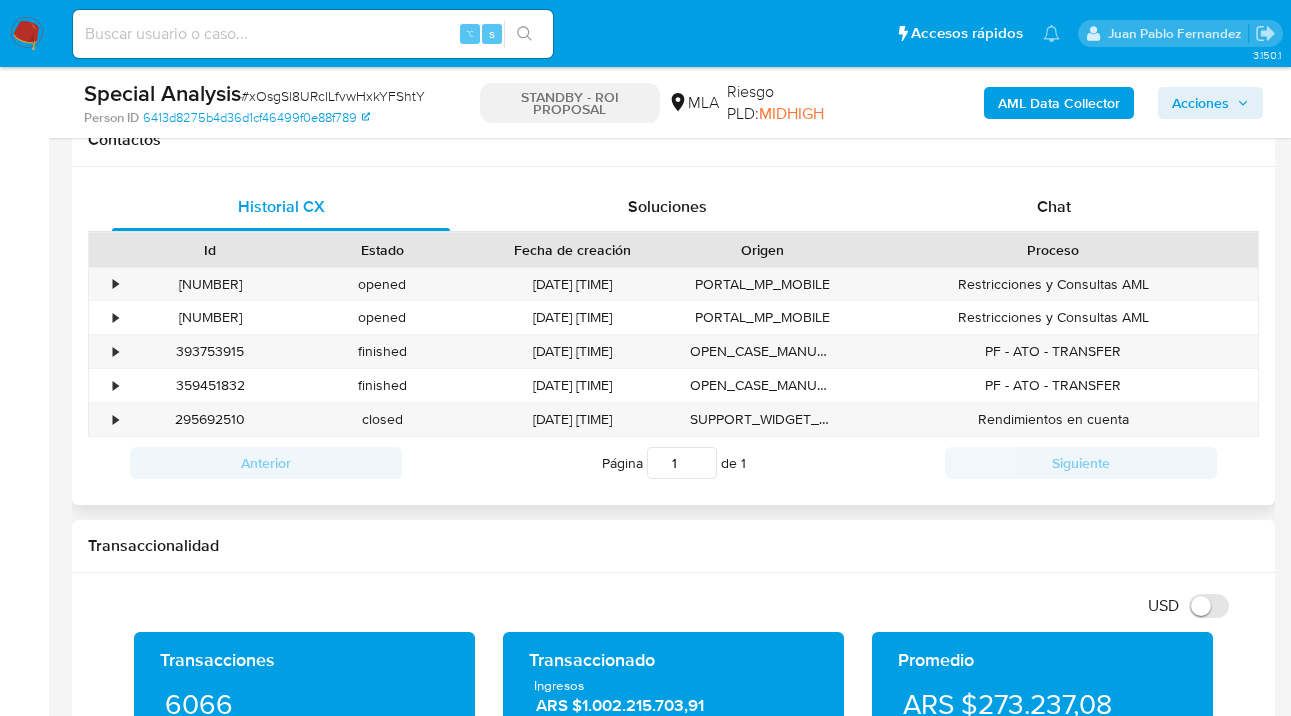 drag, startPoint x: 1045, startPoint y: 205, endPoint x: 1010, endPoint y: 245, distance: 53.15073 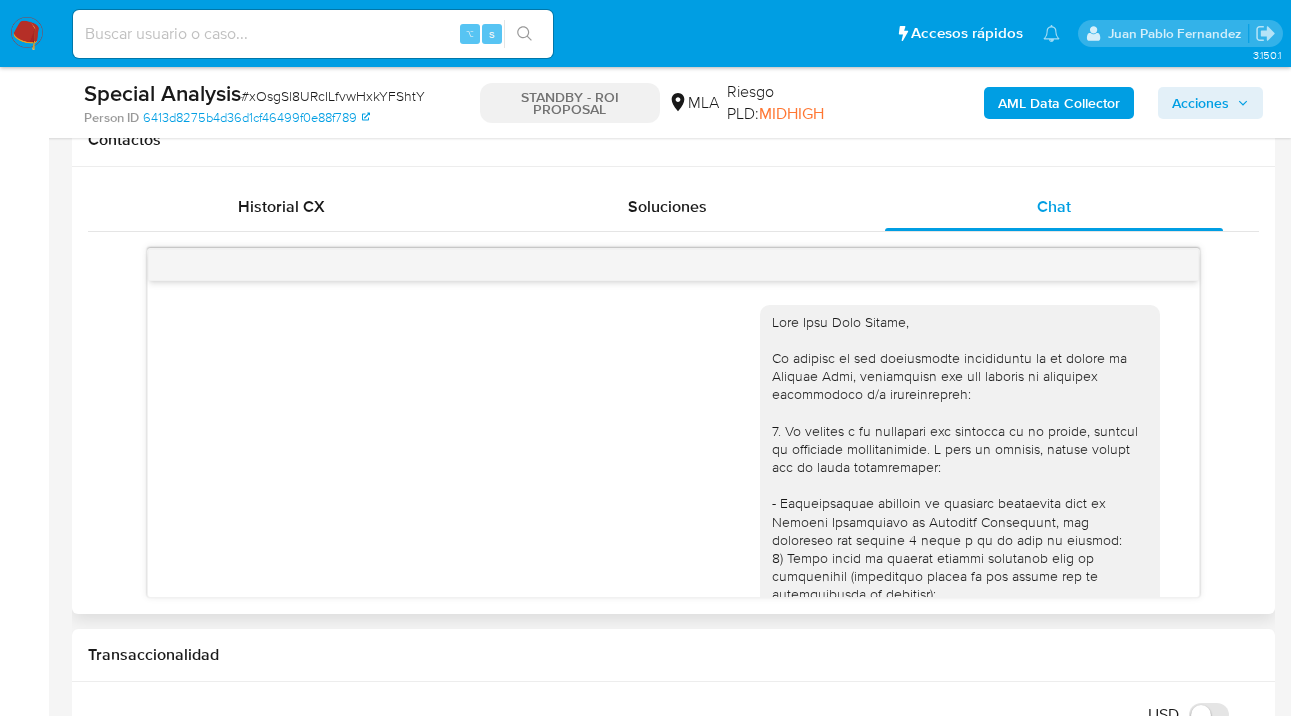 scroll, scrollTop: 2791, scrollLeft: 0, axis: vertical 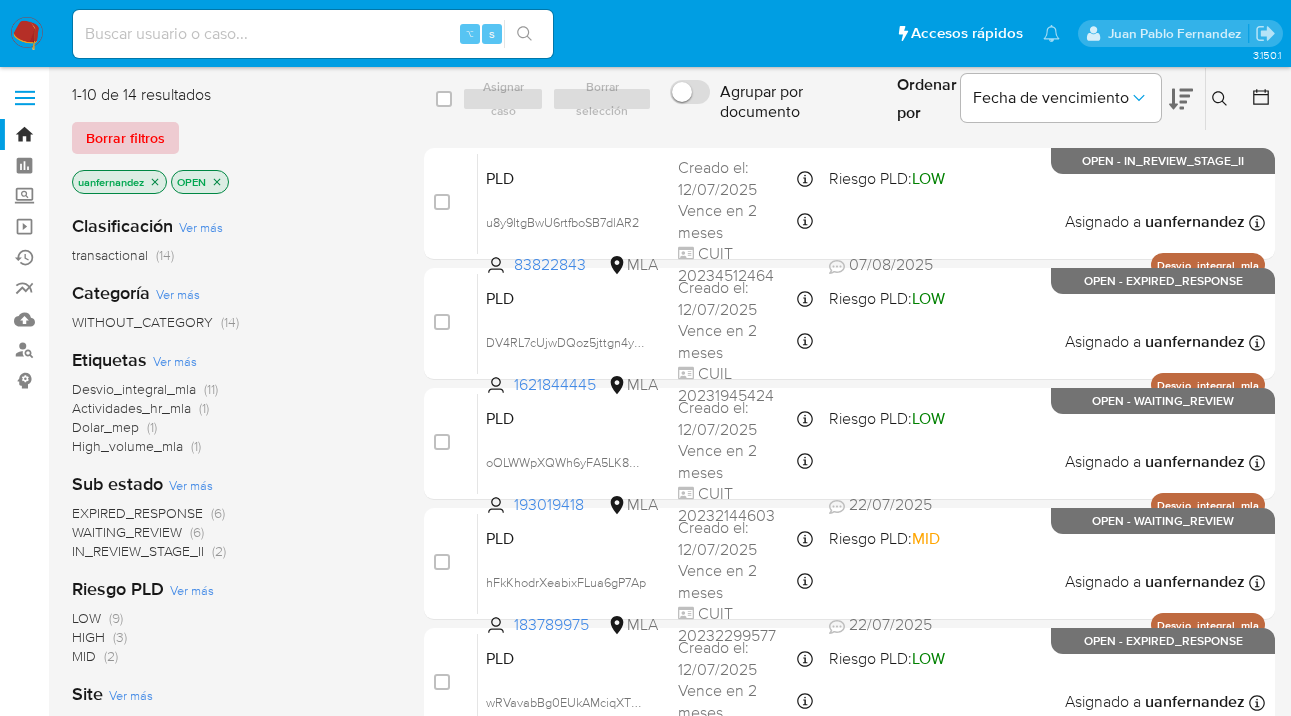 click on "Borrar filtros" at bounding box center [125, 138] 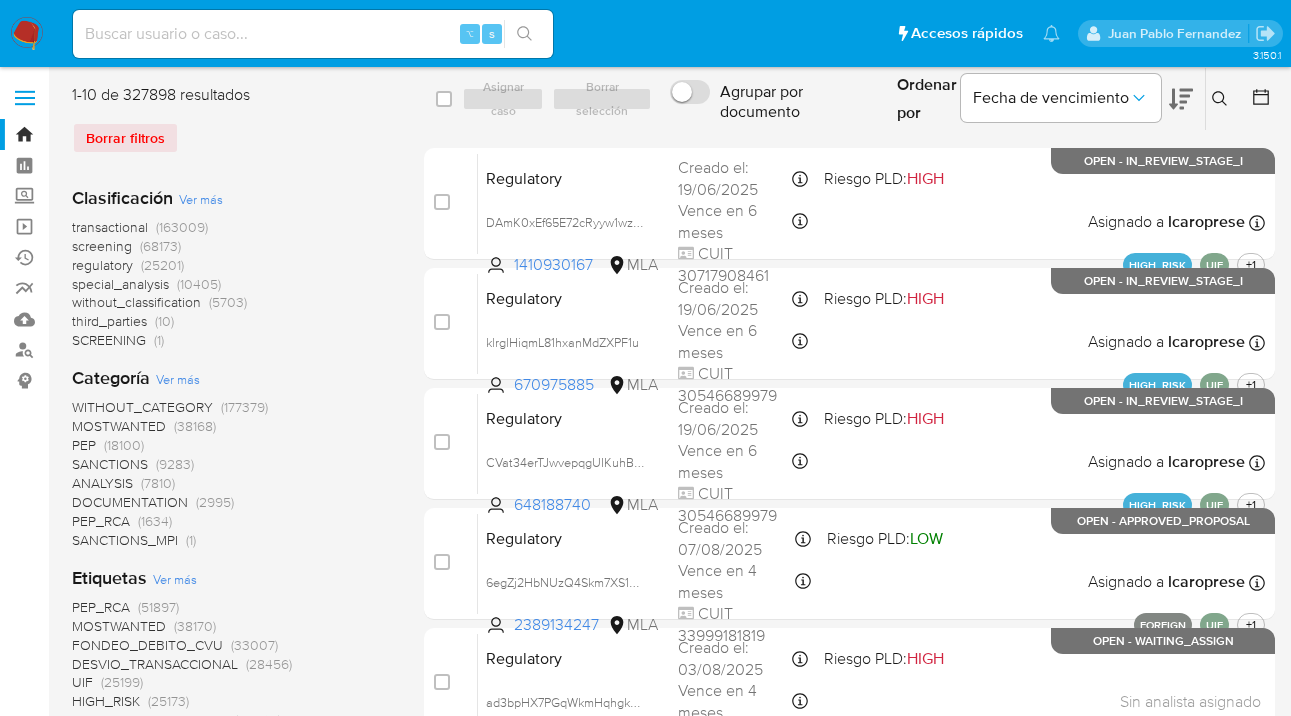 drag, startPoint x: 1221, startPoint y: 97, endPoint x: 1139, endPoint y: 127, distance: 87.31552 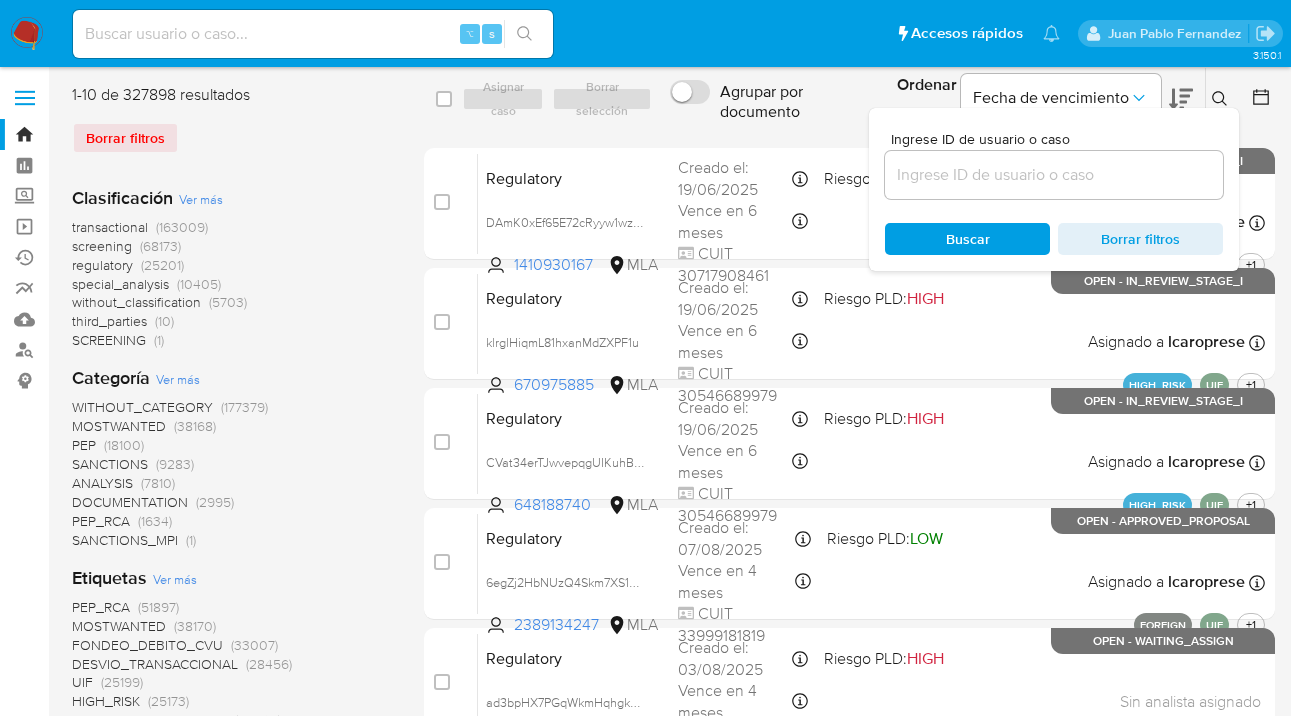 click at bounding box center [1054, 175] 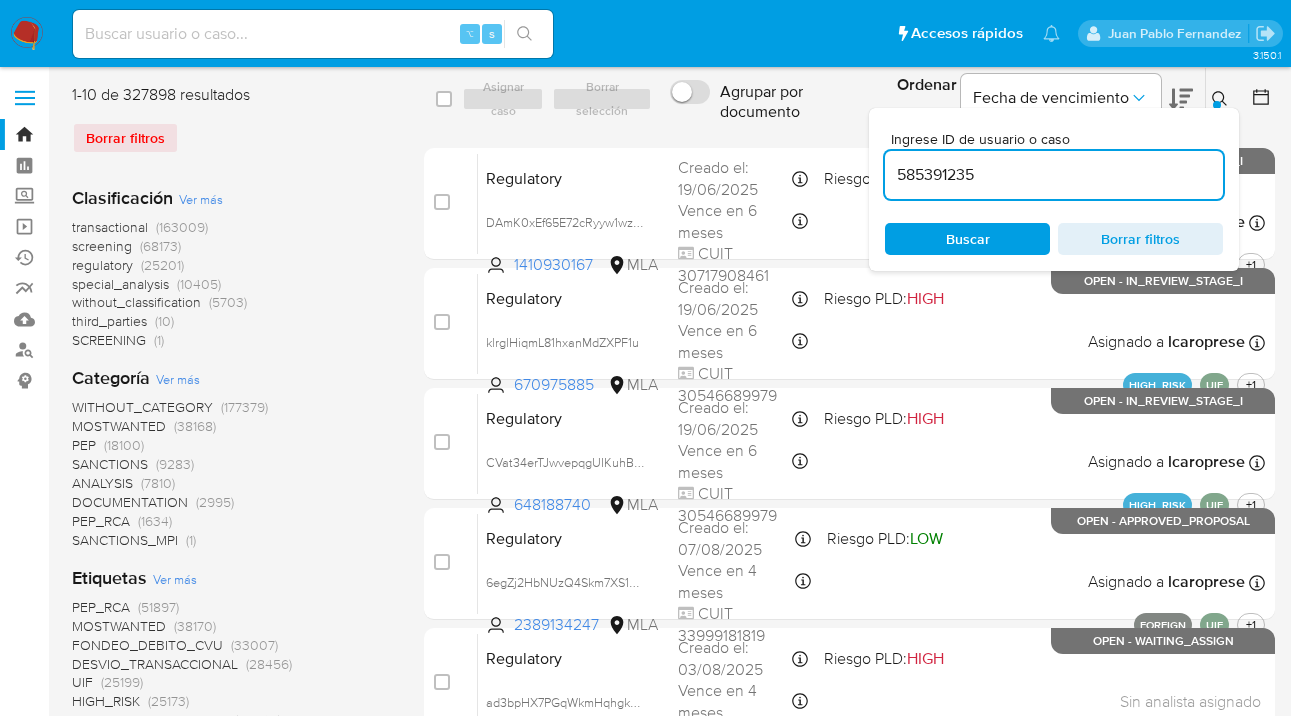 type on "585391235" 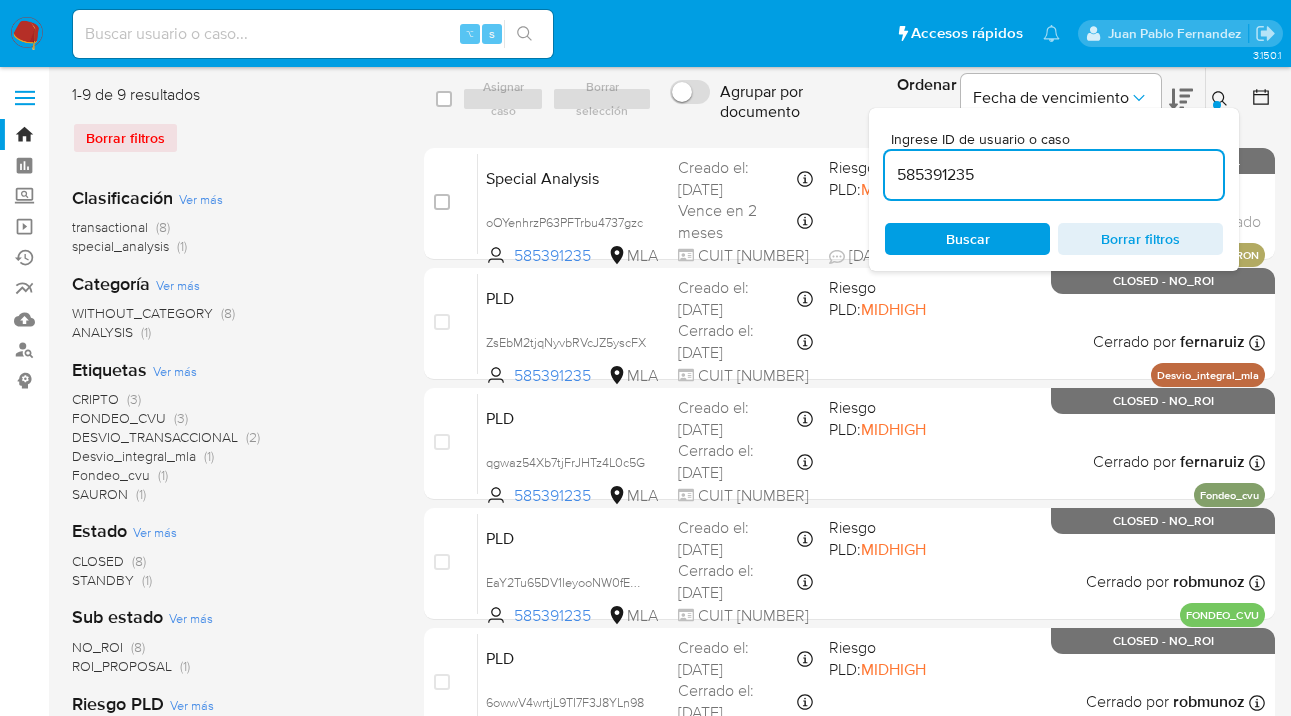 click 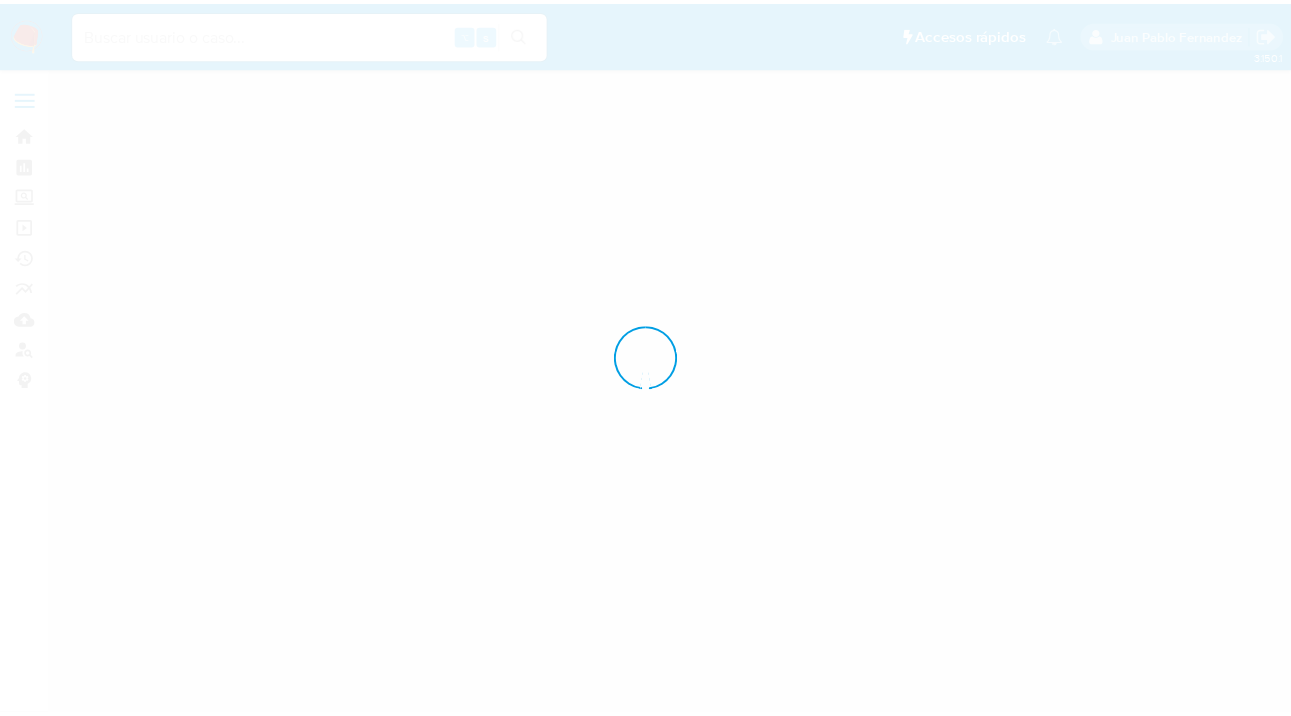 scroll, scrollTop: 0, scrollLeft: 0, axis: both 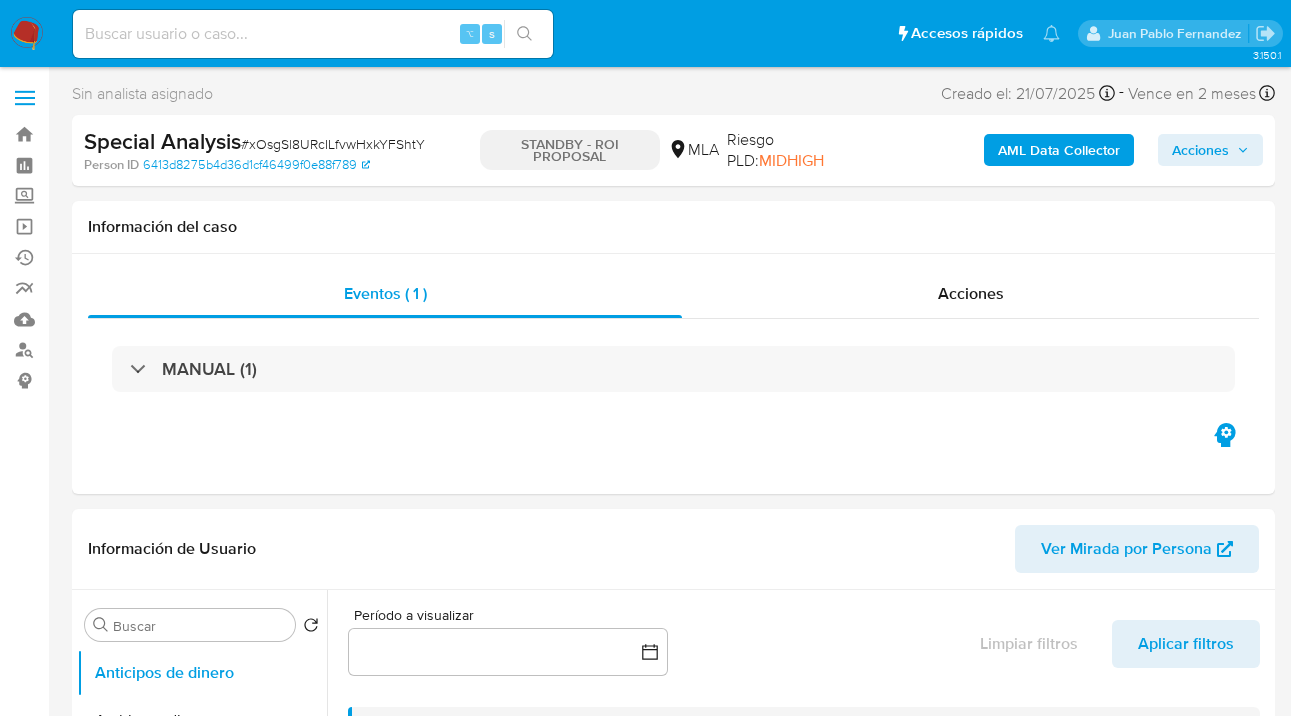 select on "10" 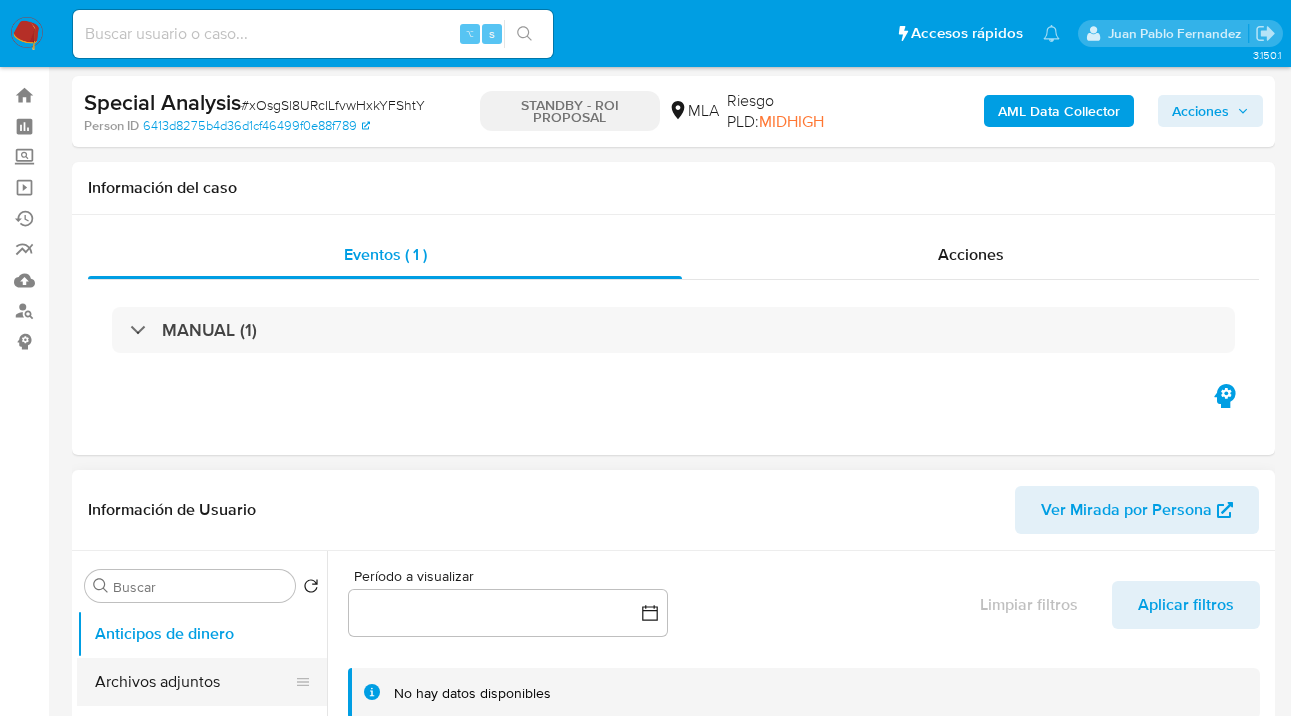 scroll, scrollTop: 158, scrollLeft: 0, axis: vertical 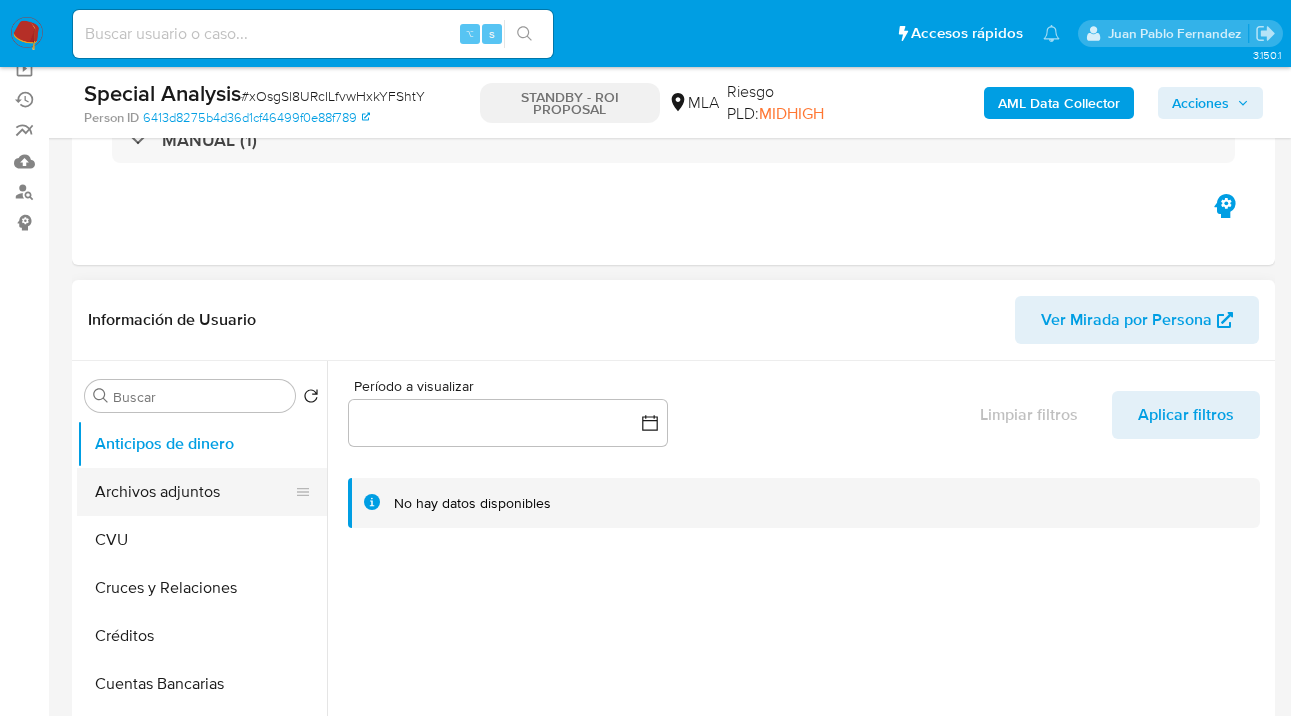 click on "Archivos adjuntos" at bounding box center (194, 492) 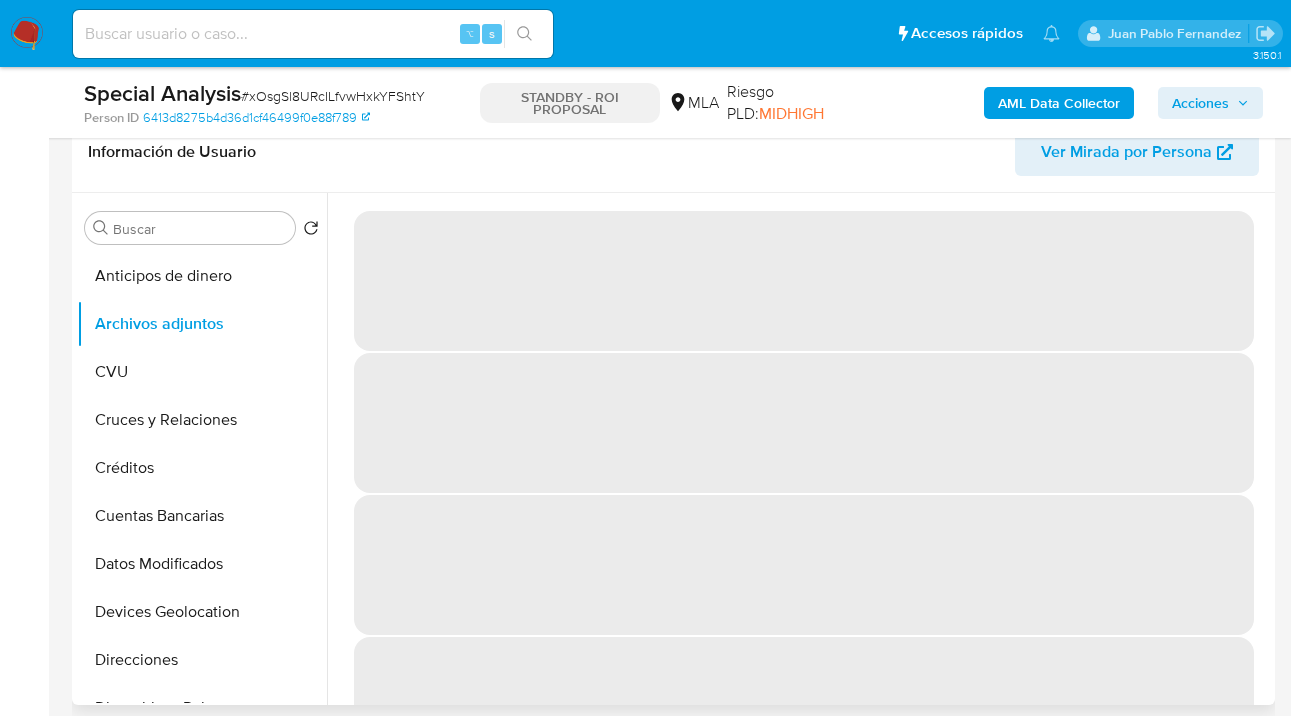 scroll, scrollTop: 315, scrollLeft: 0, axis: vertical 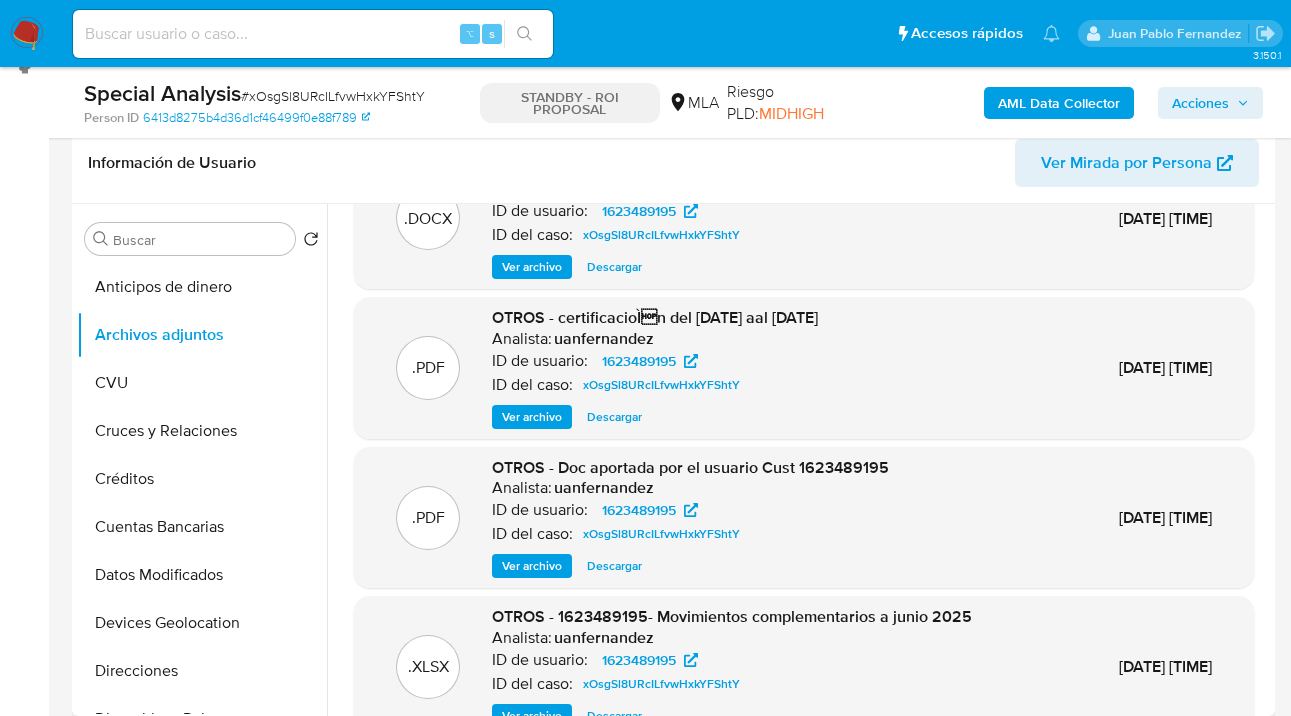 click on "Ver archivo" at bounding box center (532, 566) 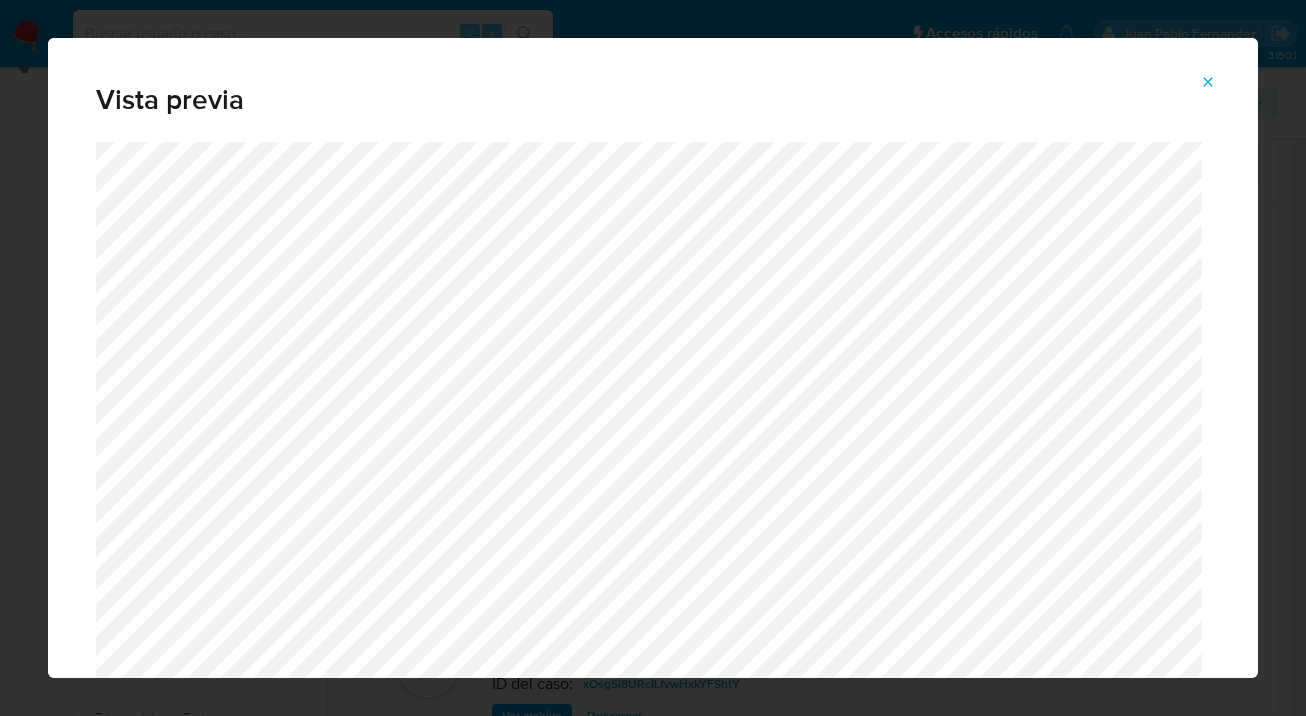 click 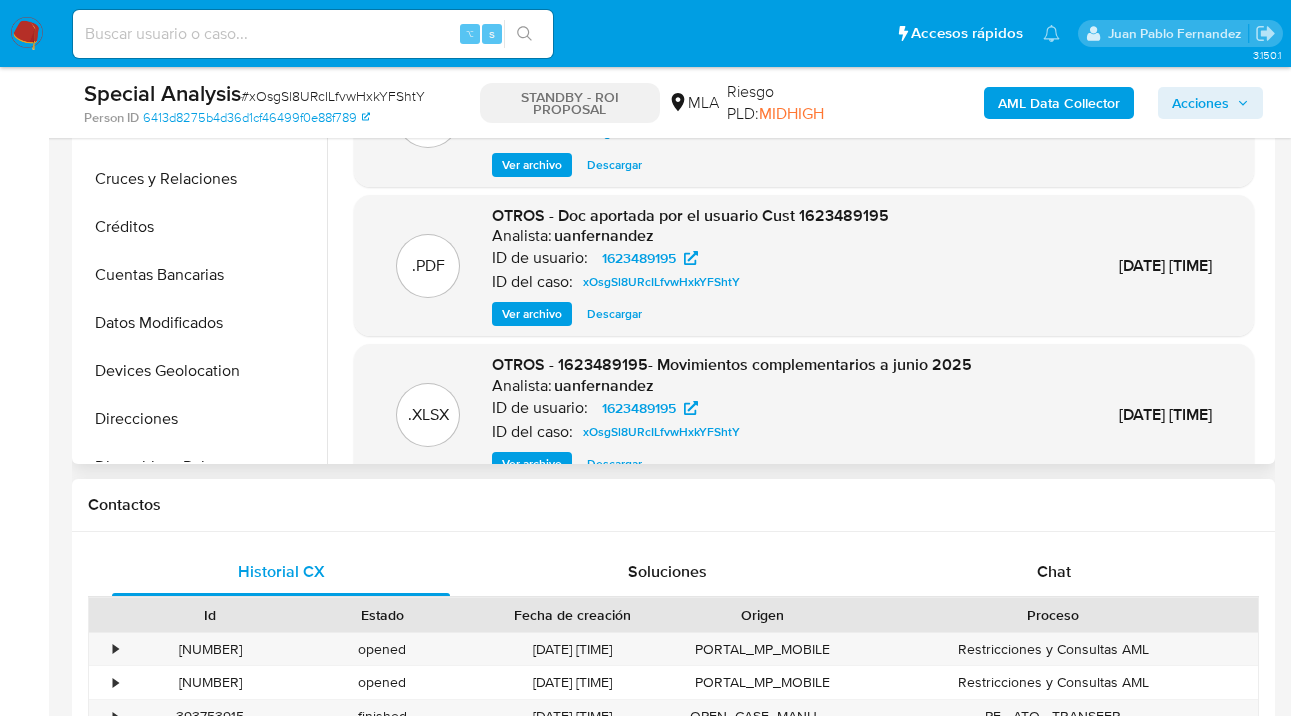 scroll, scrollTop: 733, scrollLeft: 0, axis: vertical 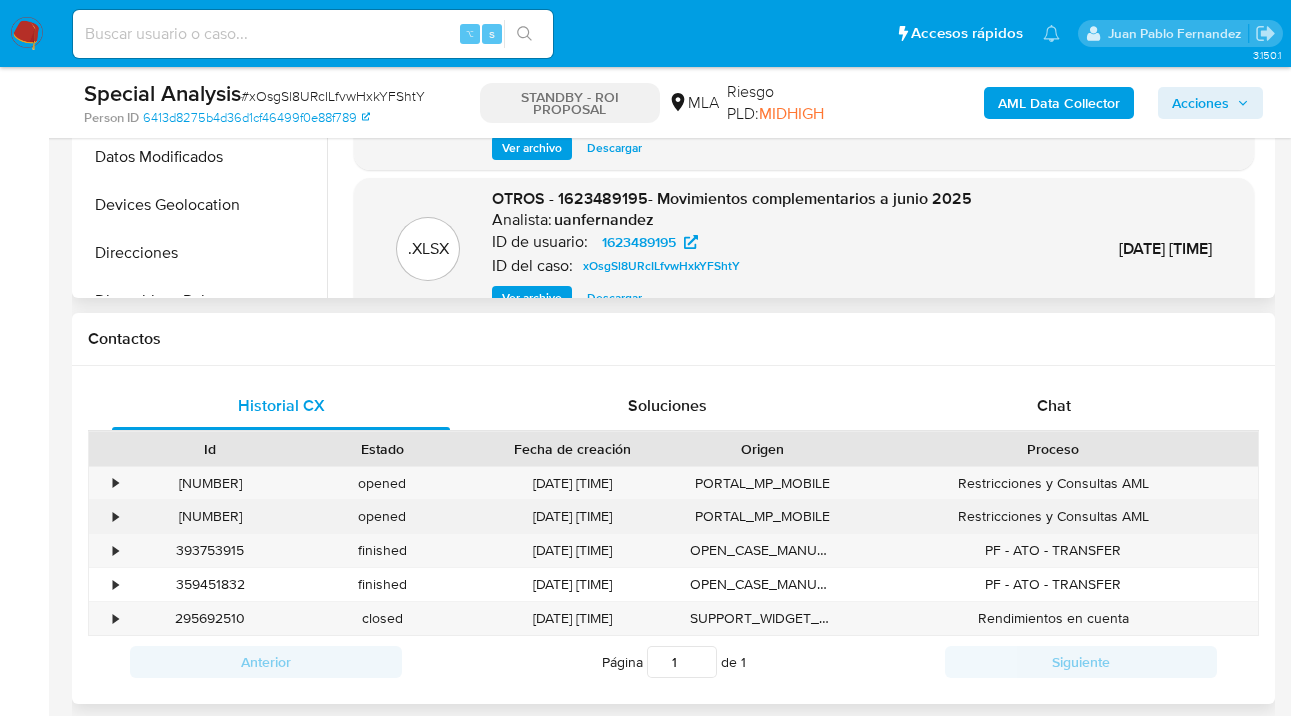 drag, startPoint x: 247, startPoint y: 487, endPoint x: 184, endPoint y: 507, distance: 66.09841 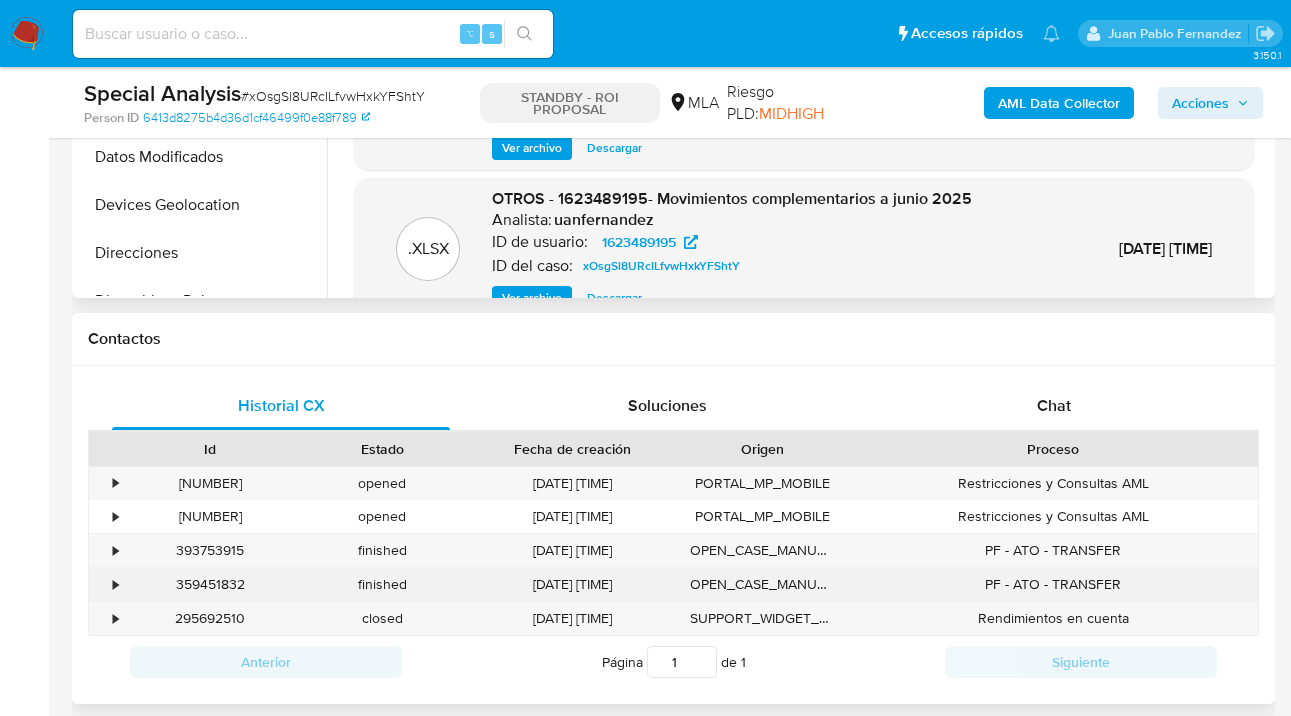 copy on "398829100" 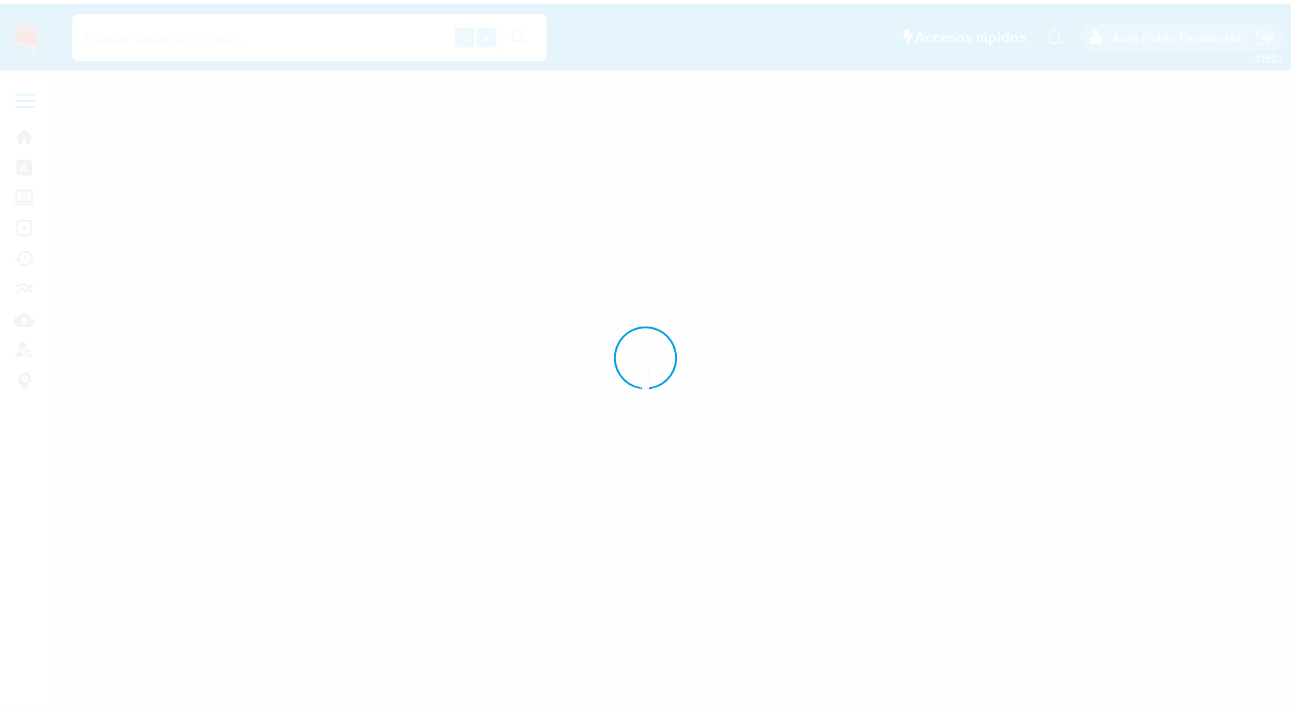 scroll, scrollTop: 0, scrollLeft: 0, axis: both 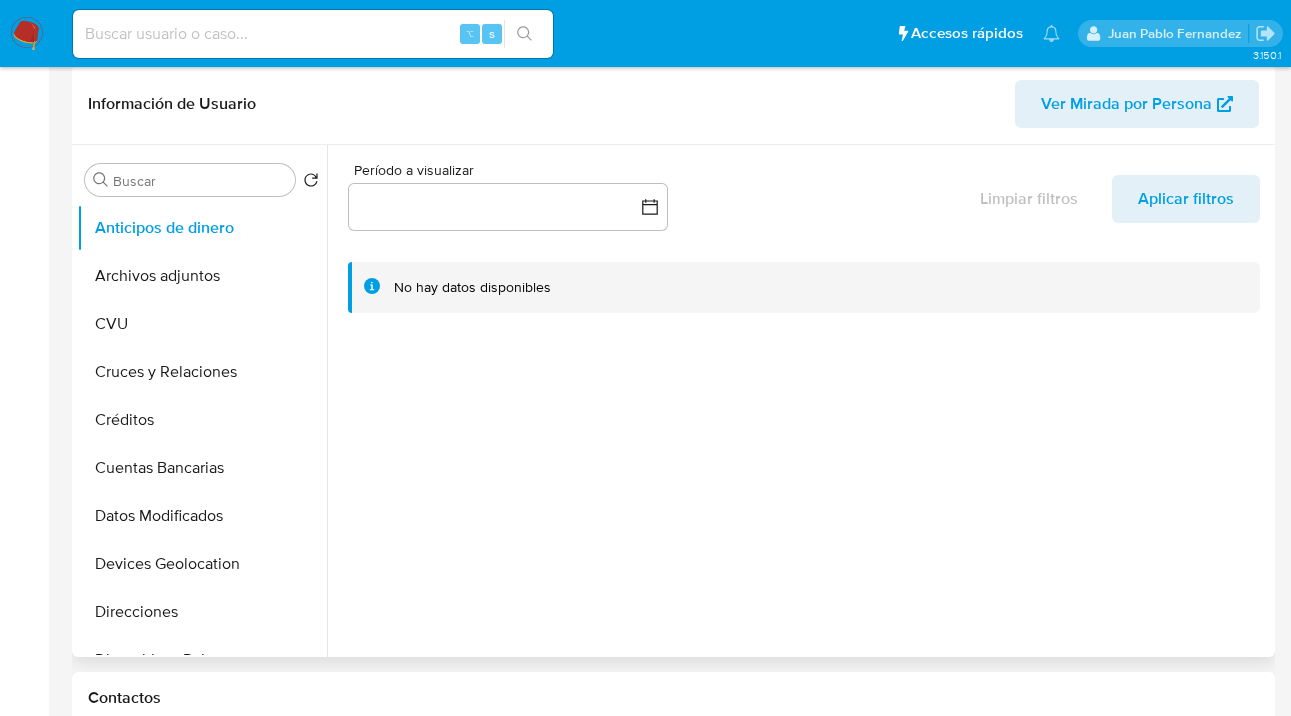 select on "10" 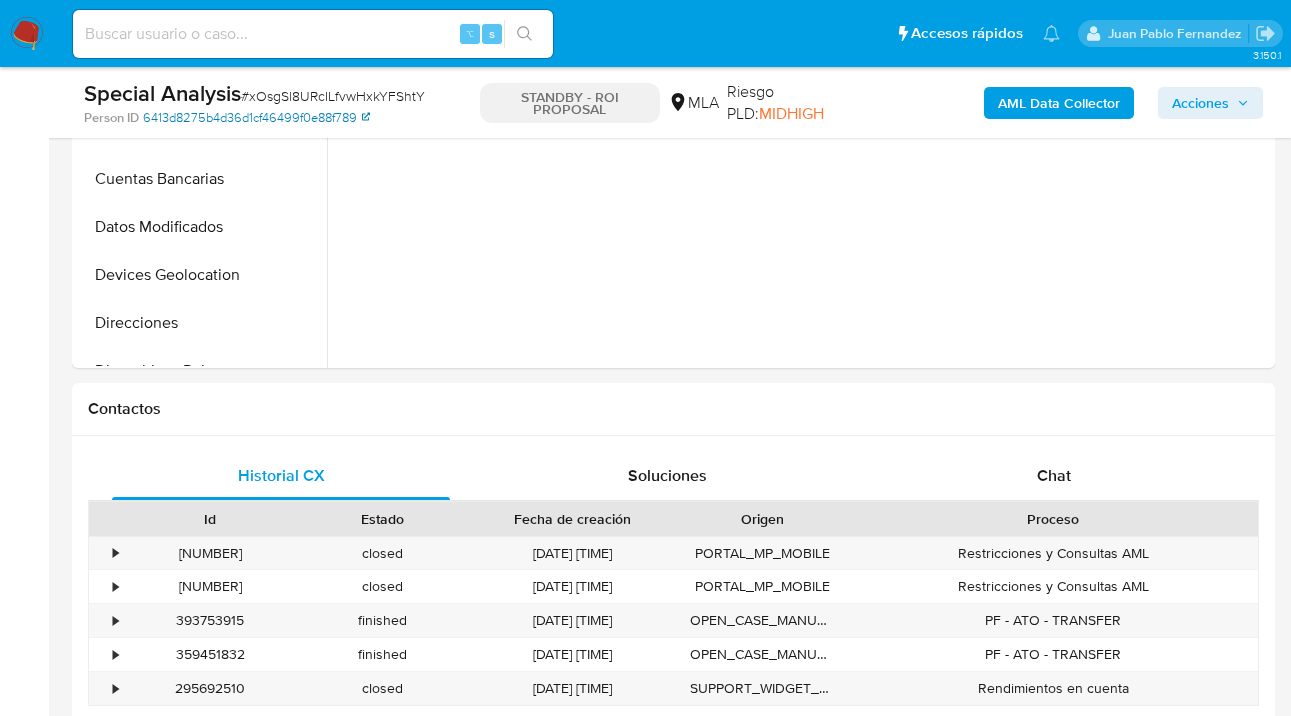 scroll, scrollTop: 236, scrollLeft: 0, axis: vertical 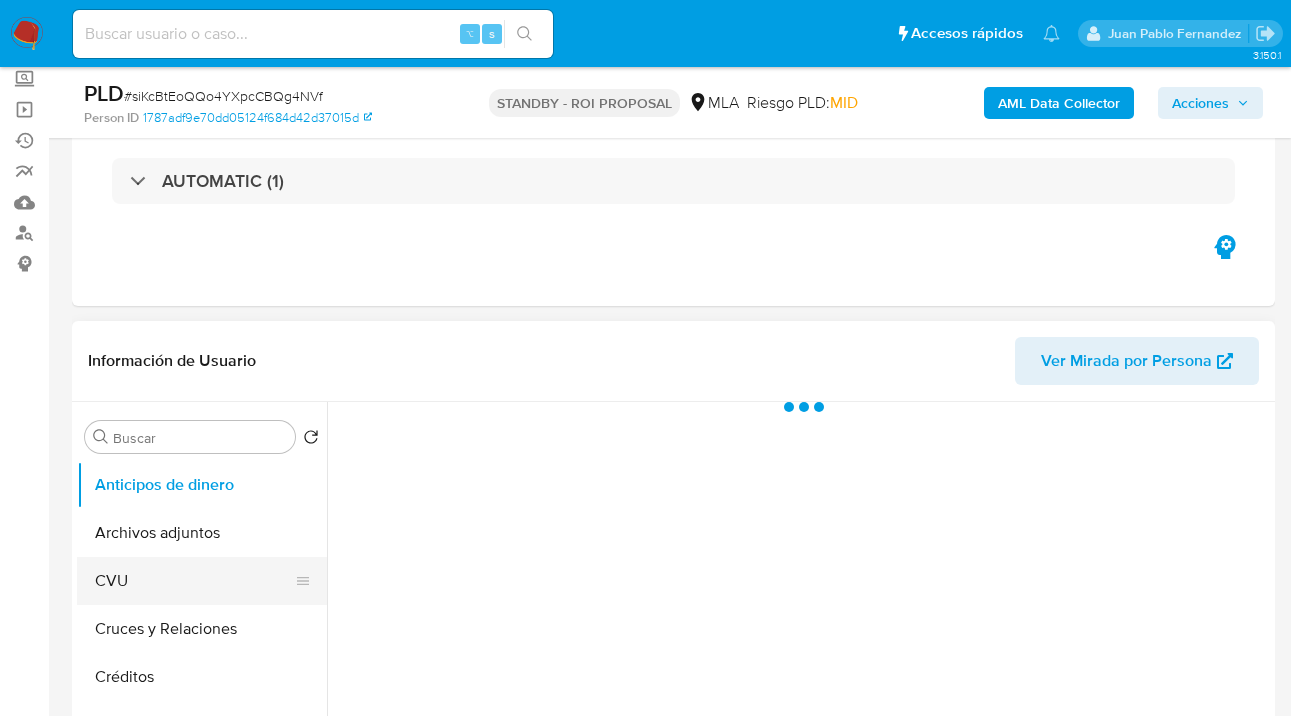 click on "CVU" at bounding box center (194, 581) 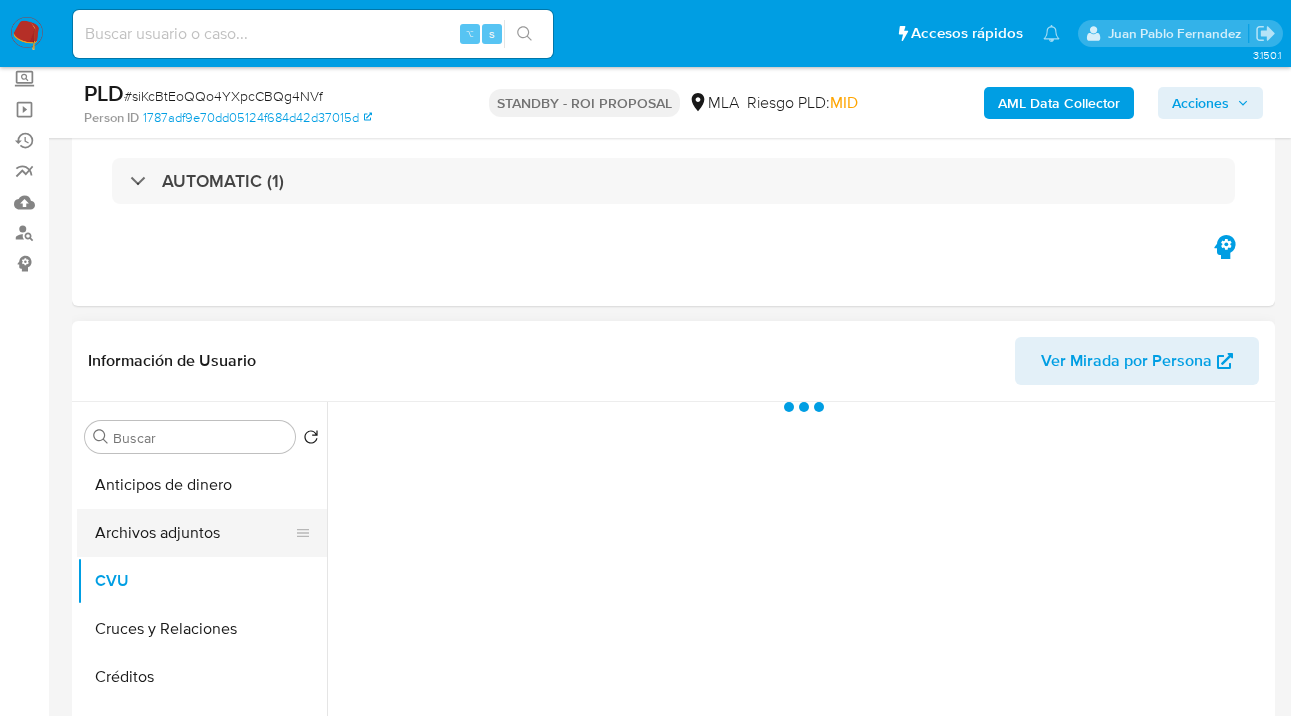 click on "Archivos adjuntos" at bounding box center (194, 533) 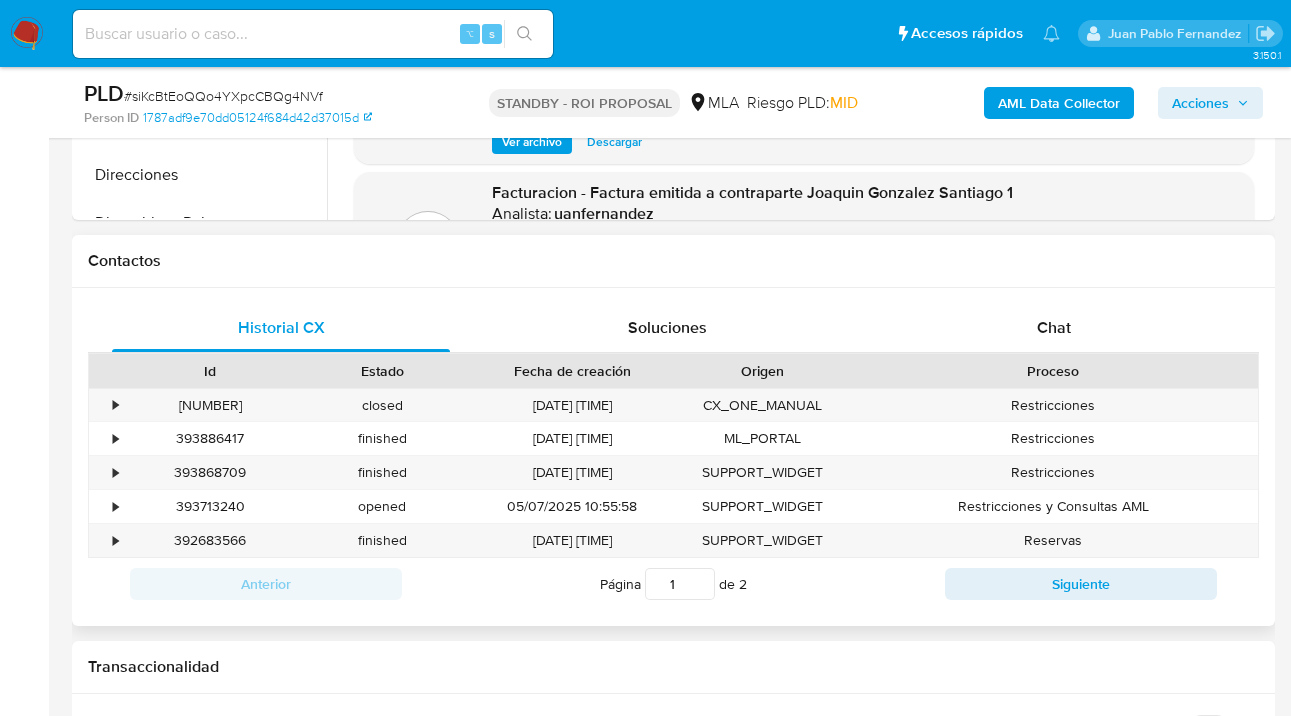 scroll, scrollTop: 814, scrollLeft: 0, axis: vertical 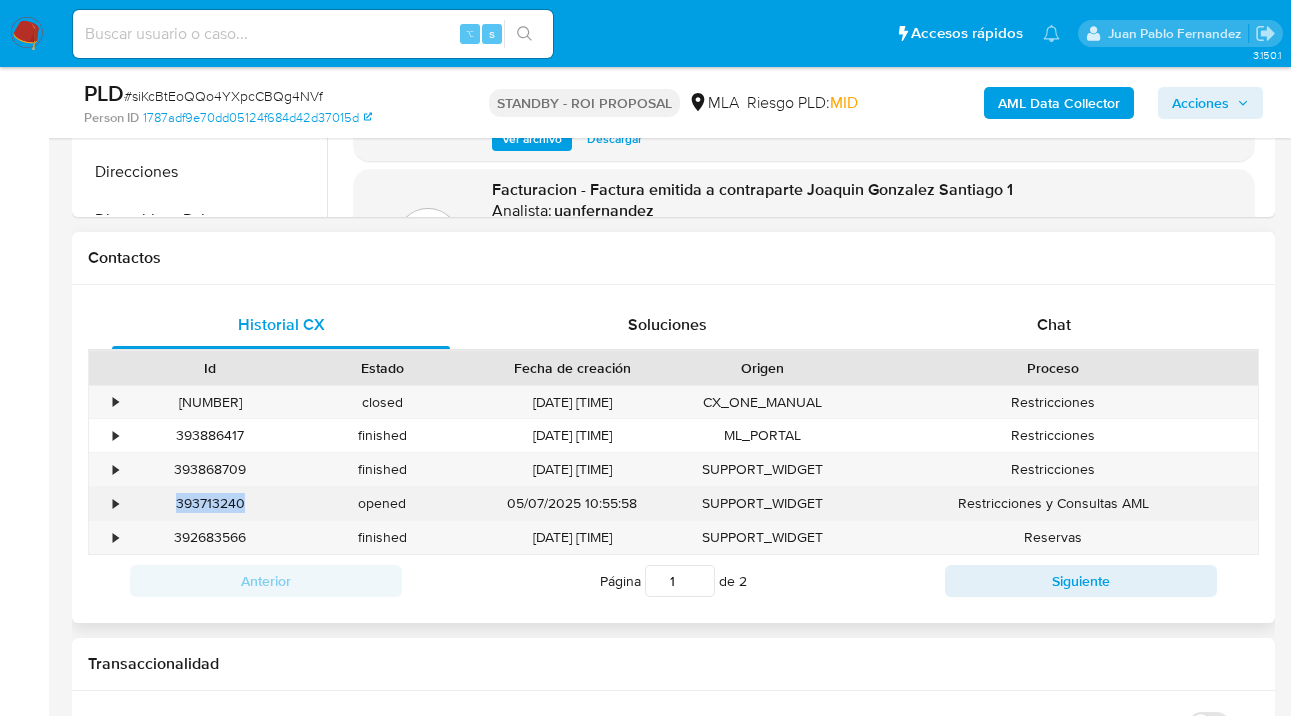 drag, startPoint x: 246, startPoint y: 501, endPoint x: 175, endPoint y: 500, distance: 71.00704 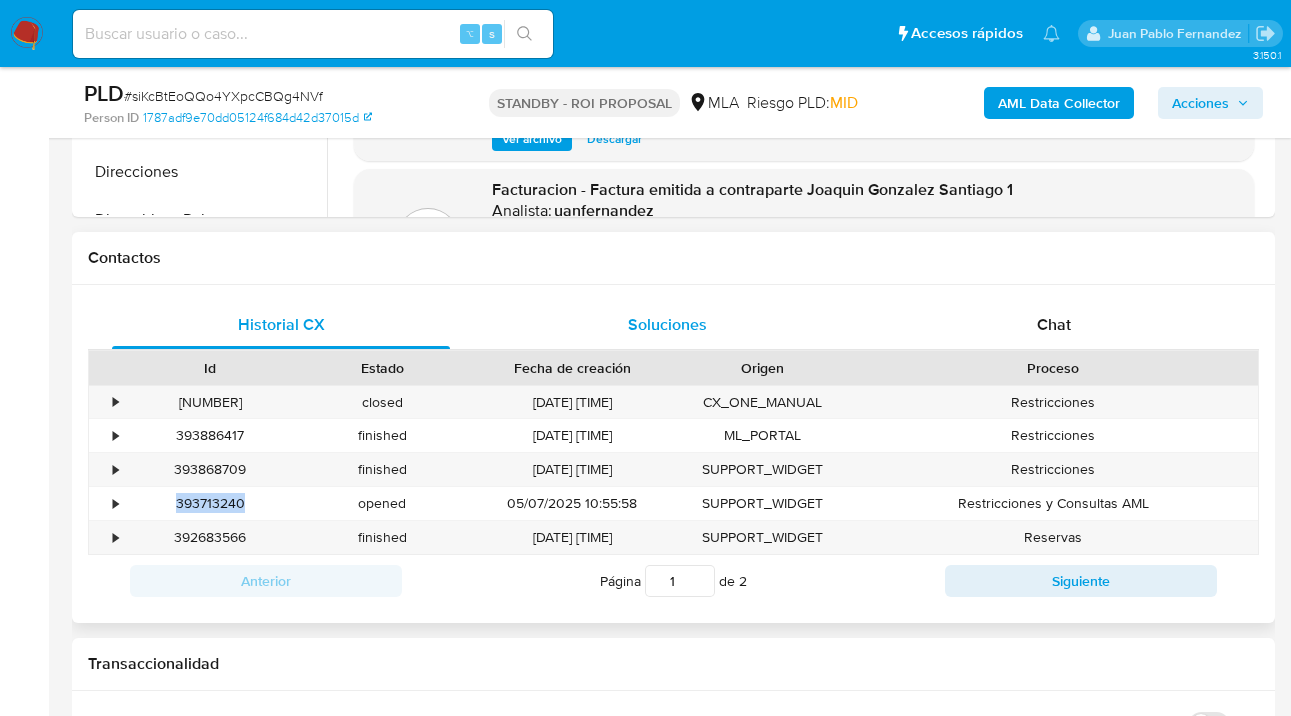 copy on "393713240" 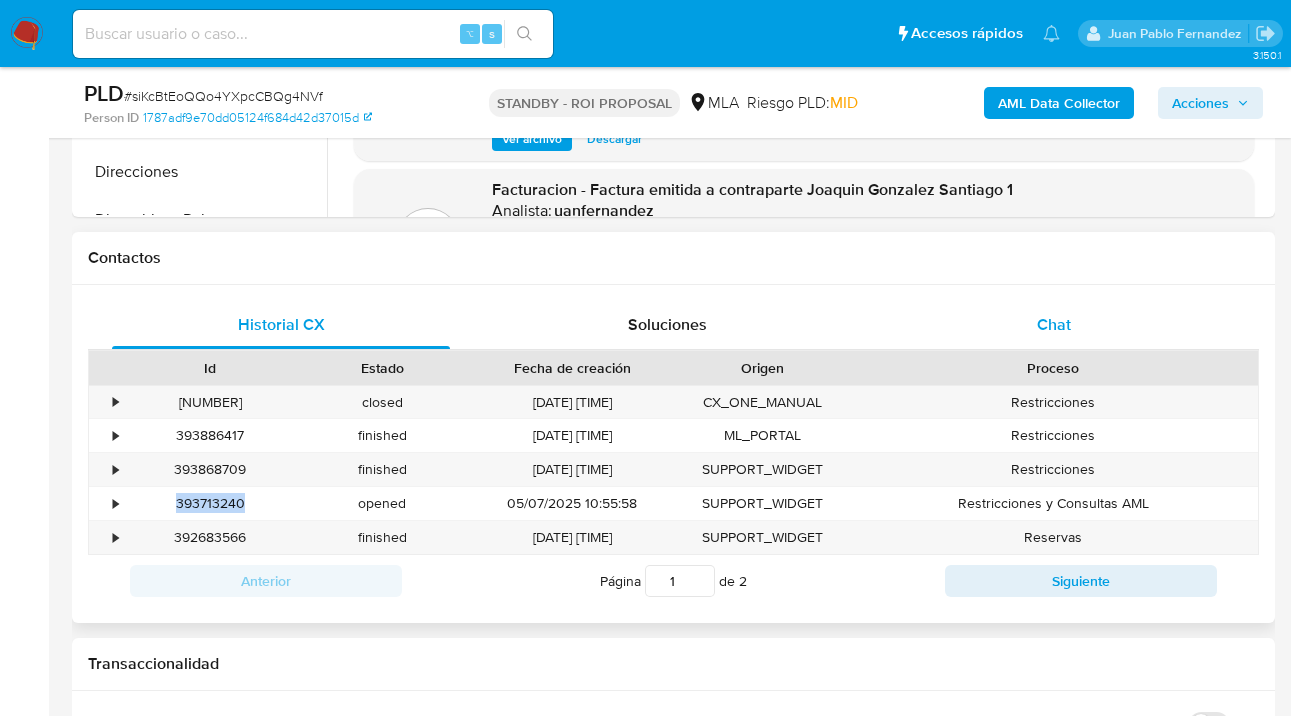 drag, startPoint x: 1070, startPoint y: 333, endPoint x: 1040, endPoint y: 339, distance: 30.594116 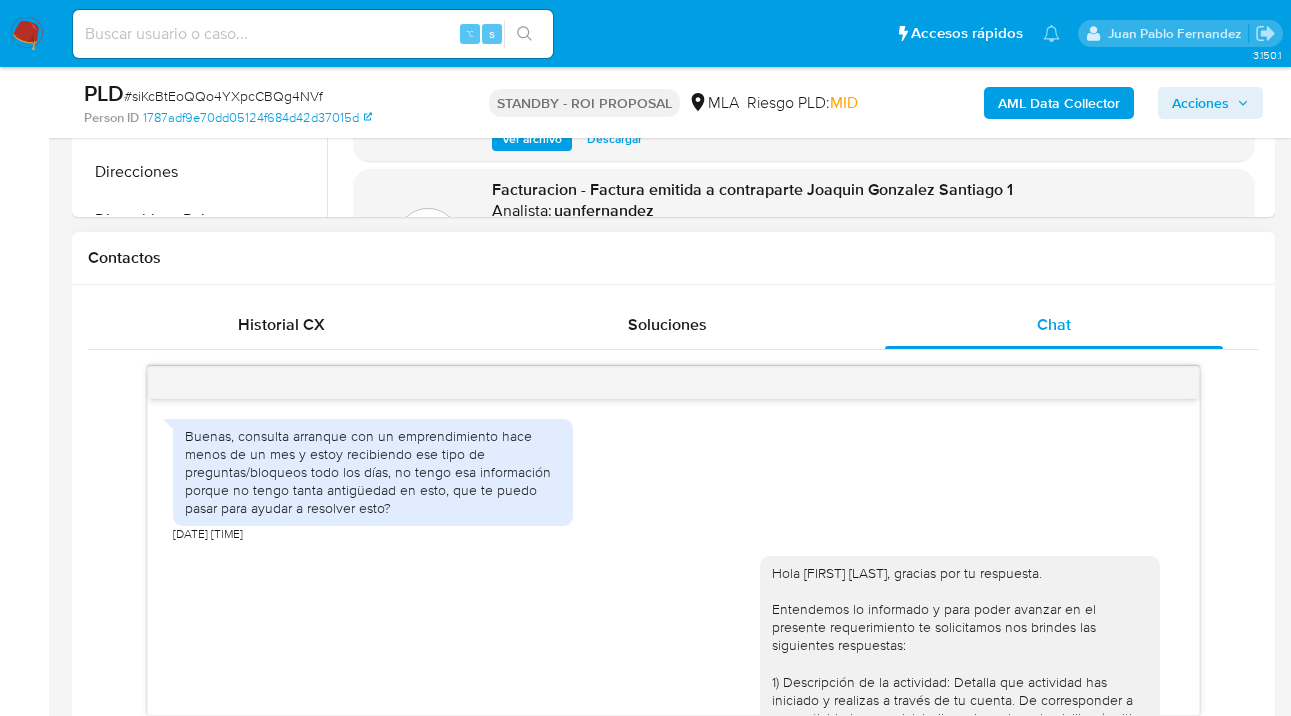 scroll, scrollTop: 842, scrollLeft: 0, axis: vertical 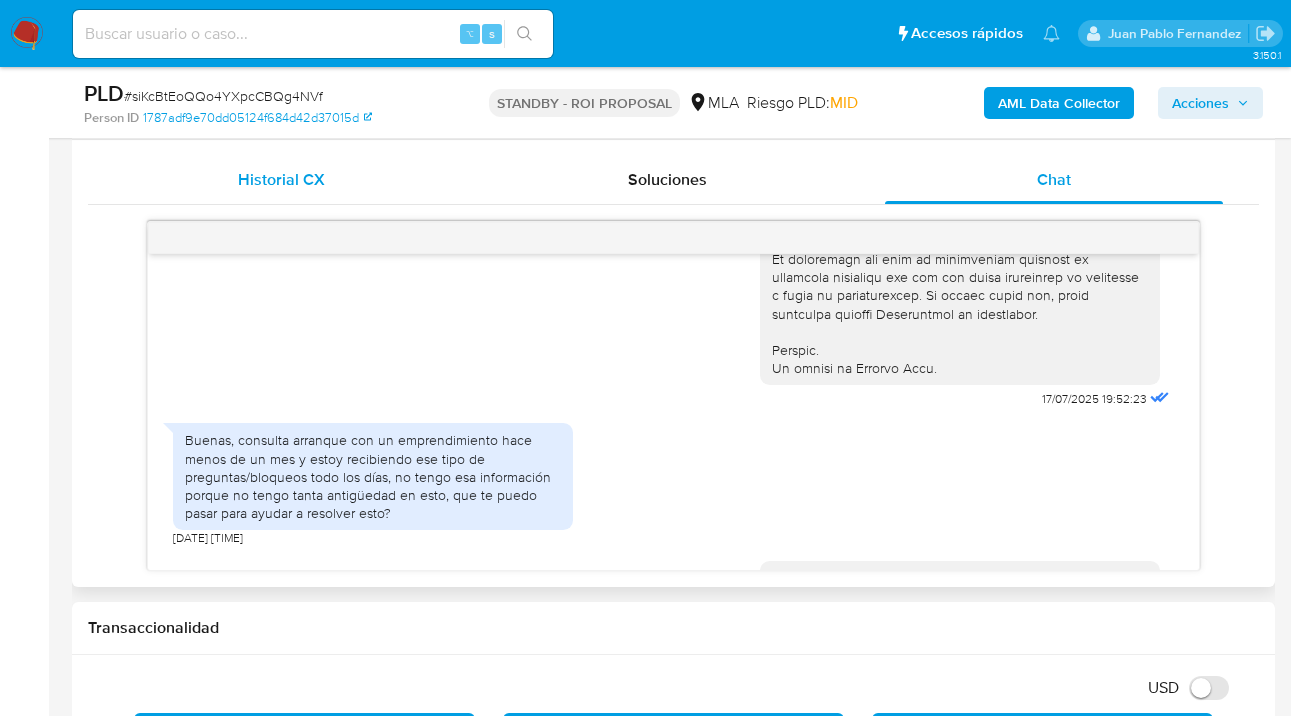 drag, startPoint x: 256, startPoint y: 190, endPoint x: 304, endPoint y: 194, distance: 48.166378 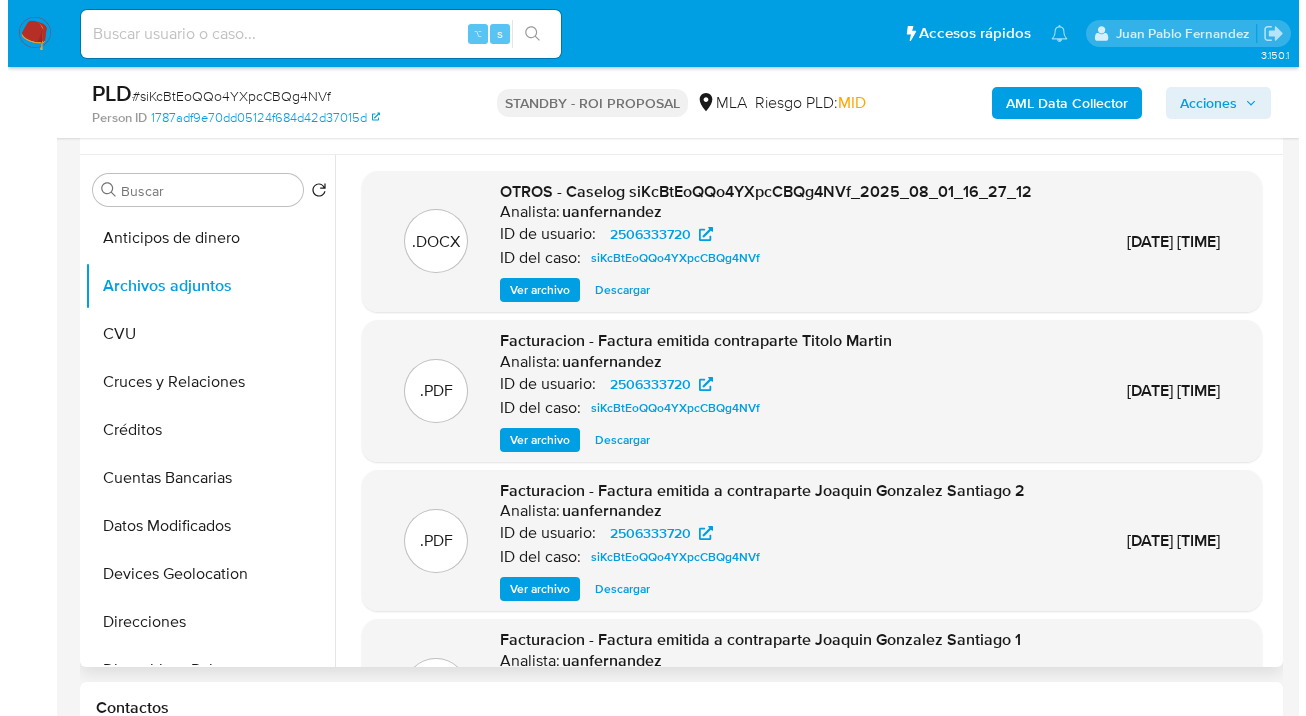 scroll, scrollTop: 338, scrollLeft: 0, axis: vertical 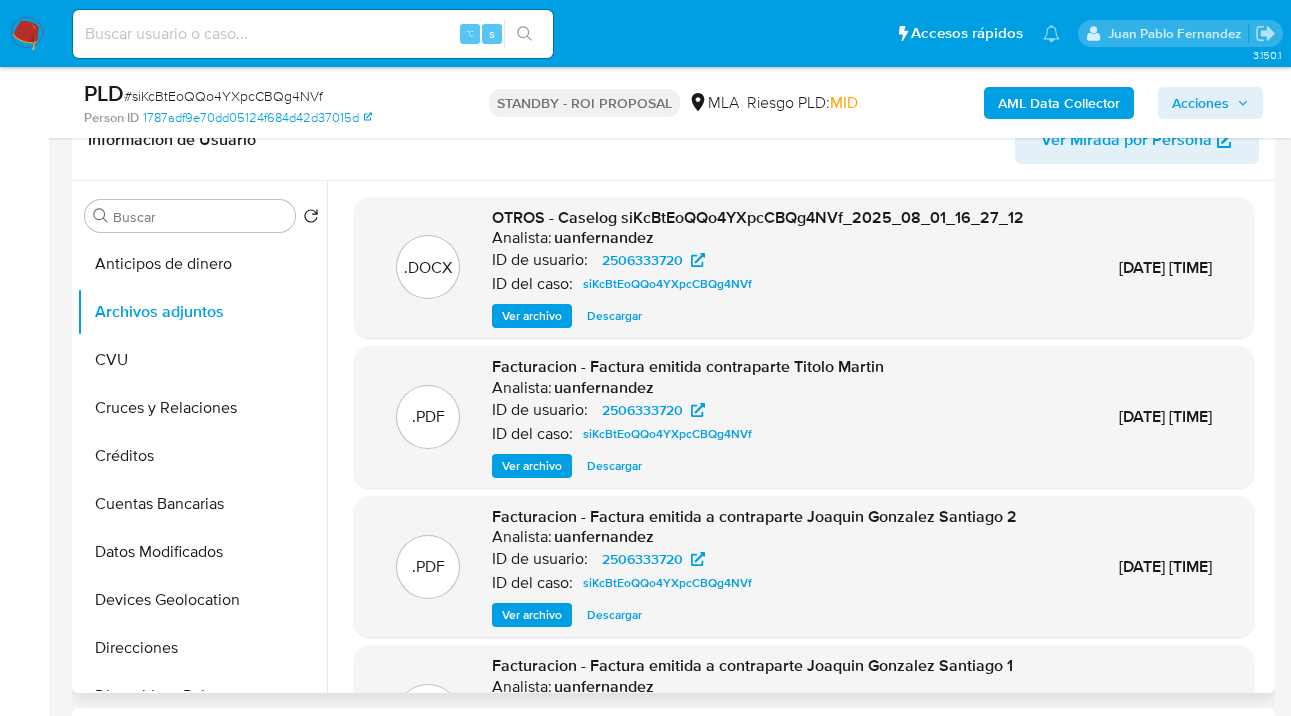 click on "Ver archivo" at bounding box center (532, 316) 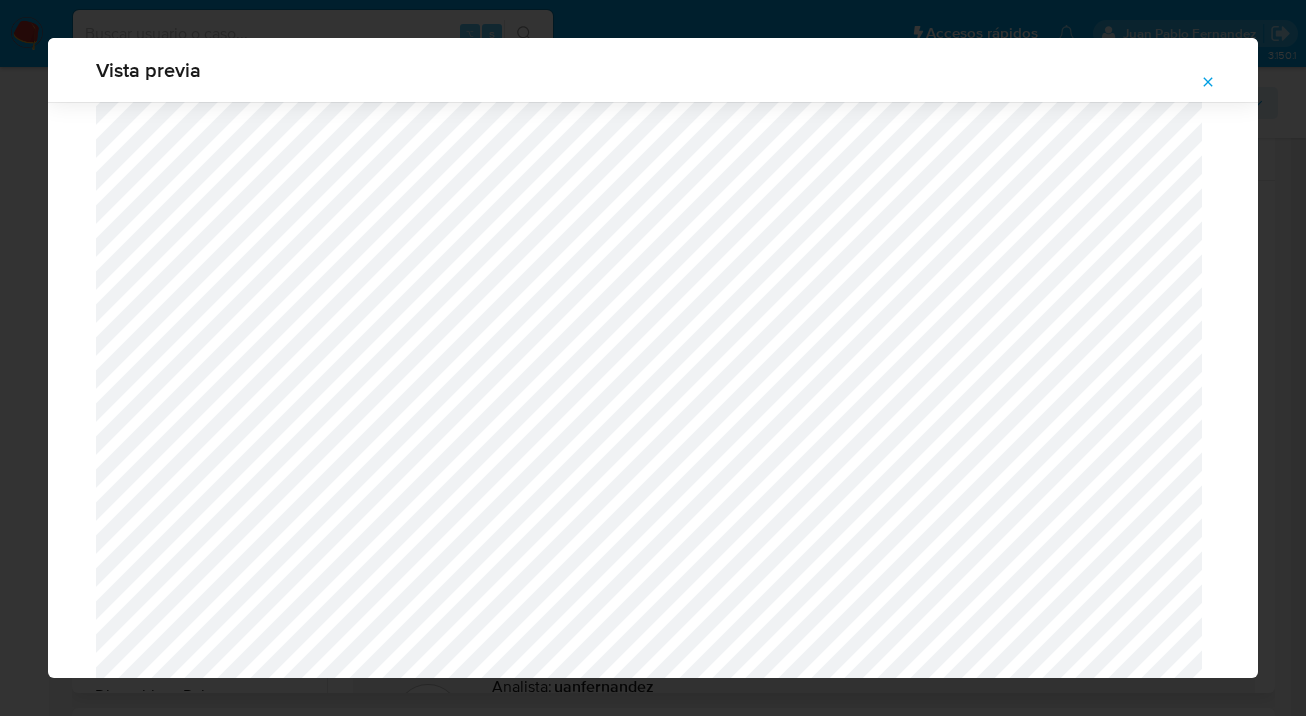 scroll, scrollTop: 2557, scrollLeft: 0, axis: vertical 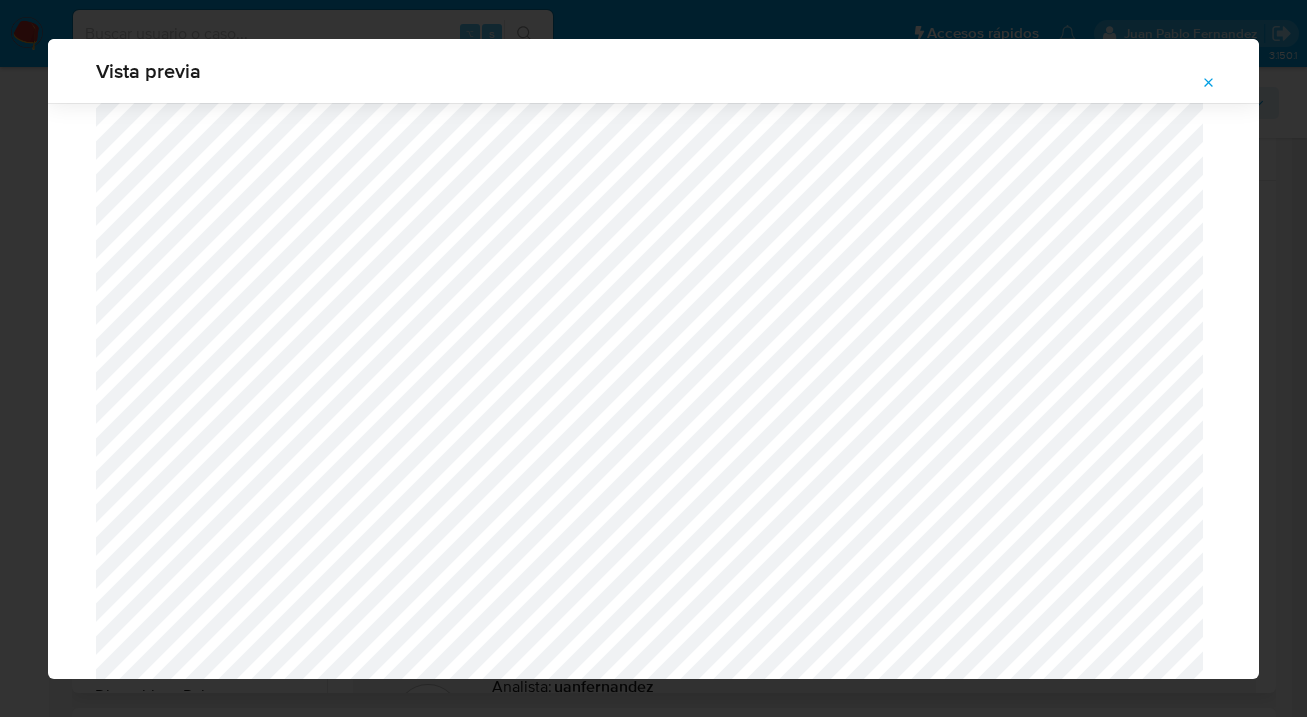 click 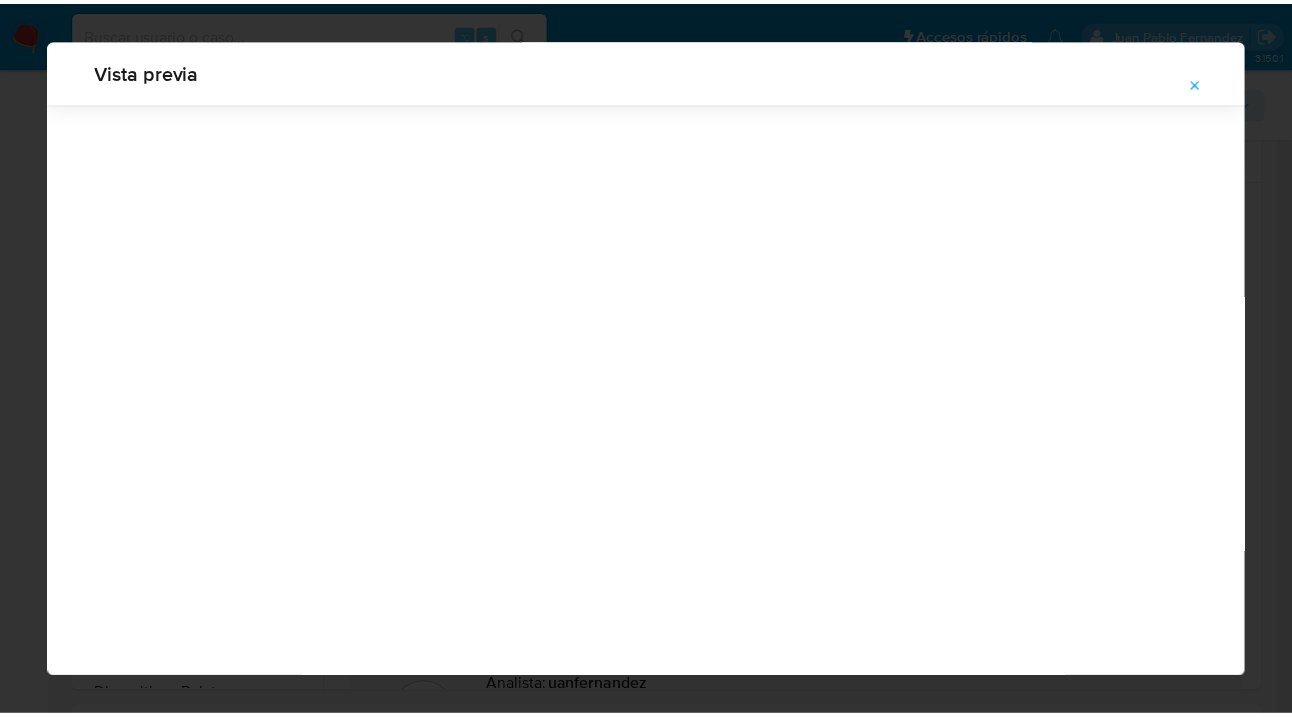 scroll, scrollTop: 64, scrollLeft: 0, axis: vertical 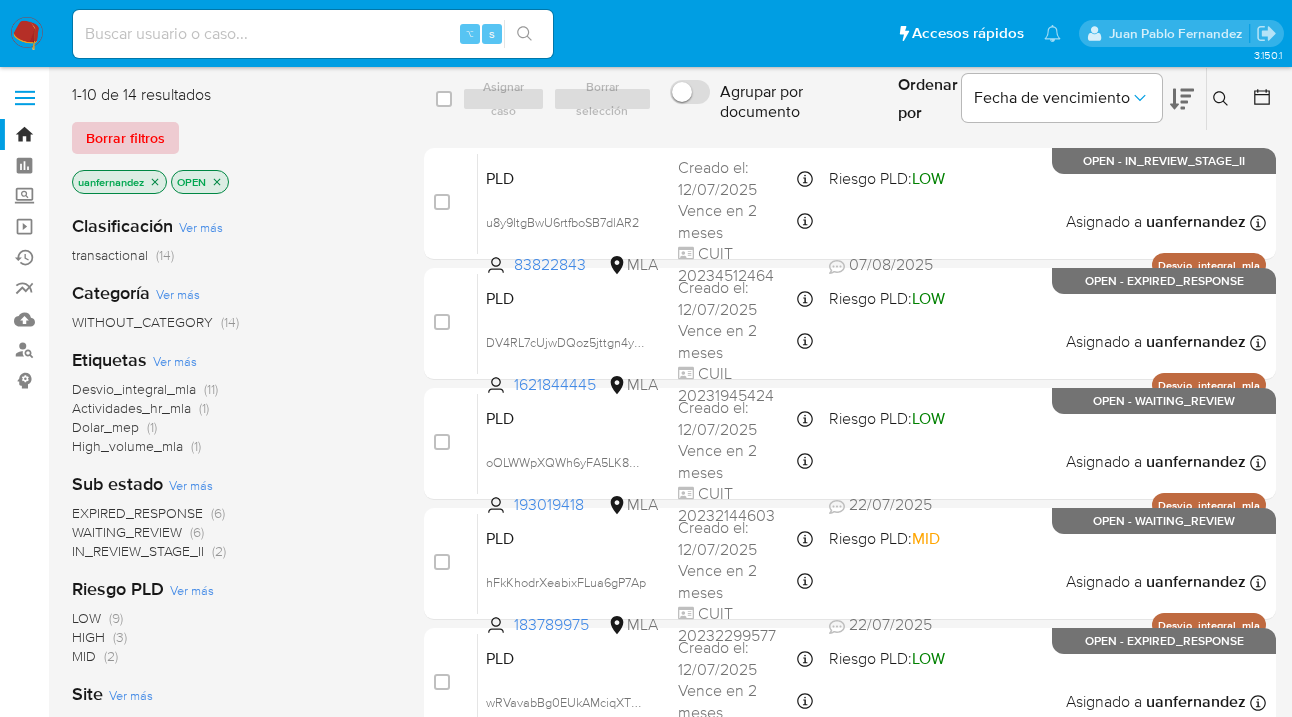 click on "Borrar filtros" at bounding box center [125, 138] 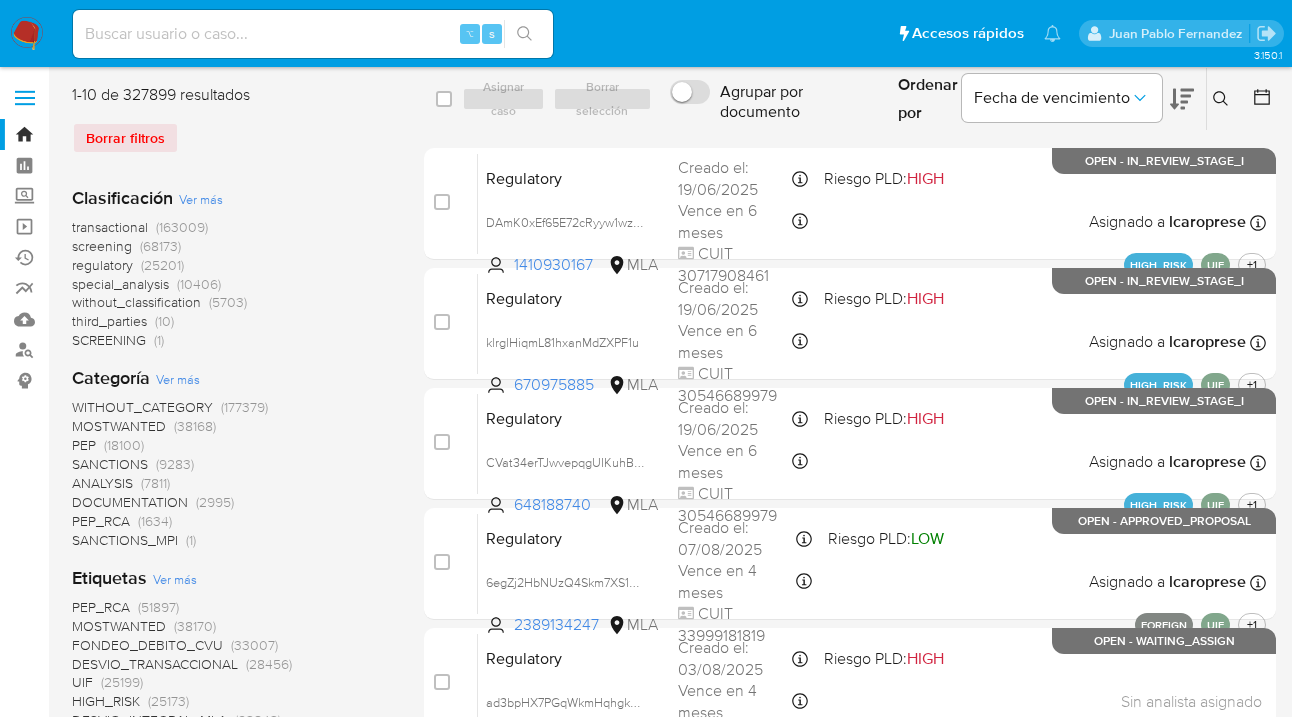 click 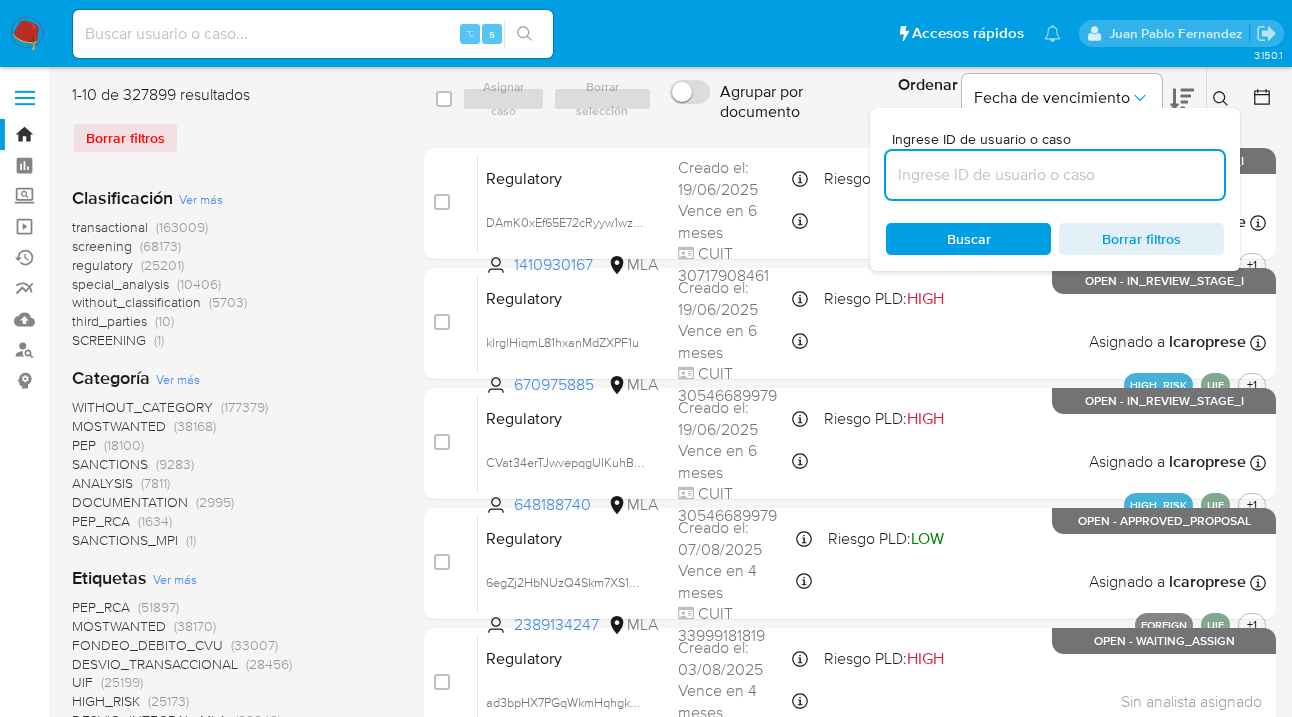 click at bounding box center (1055, 175) 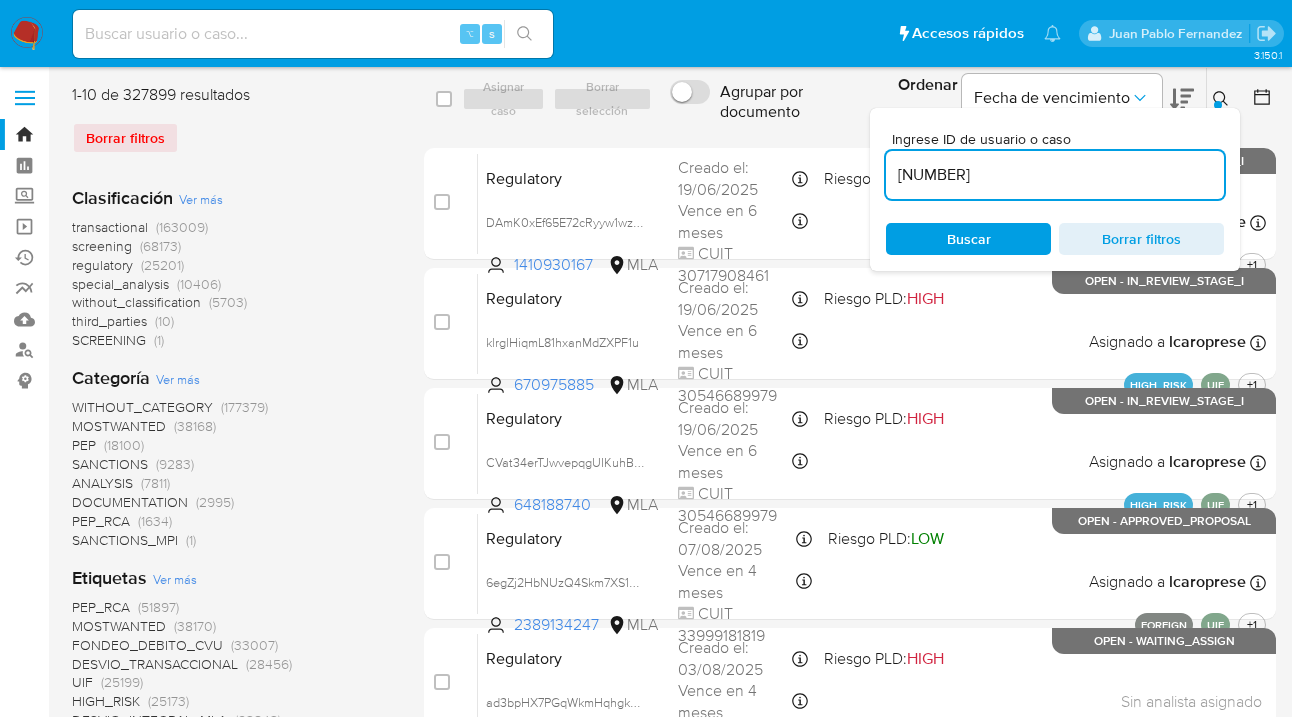type on "[NUMBER]" 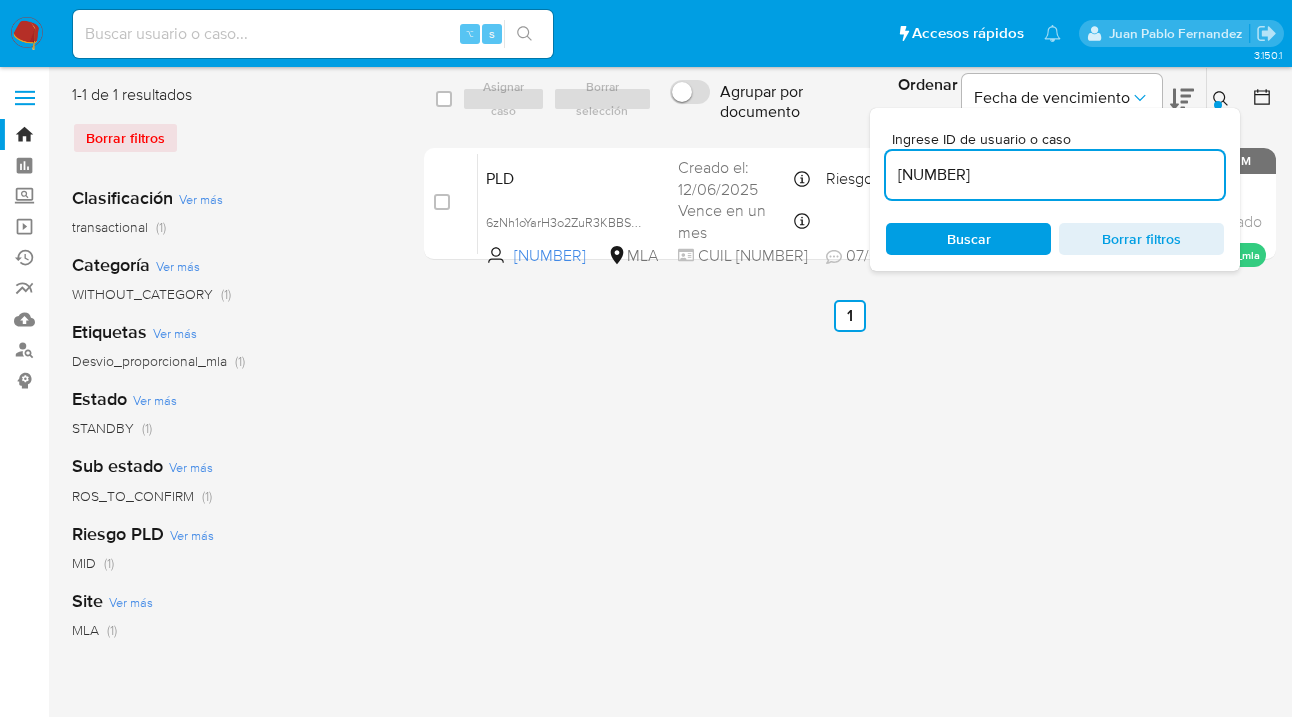 click 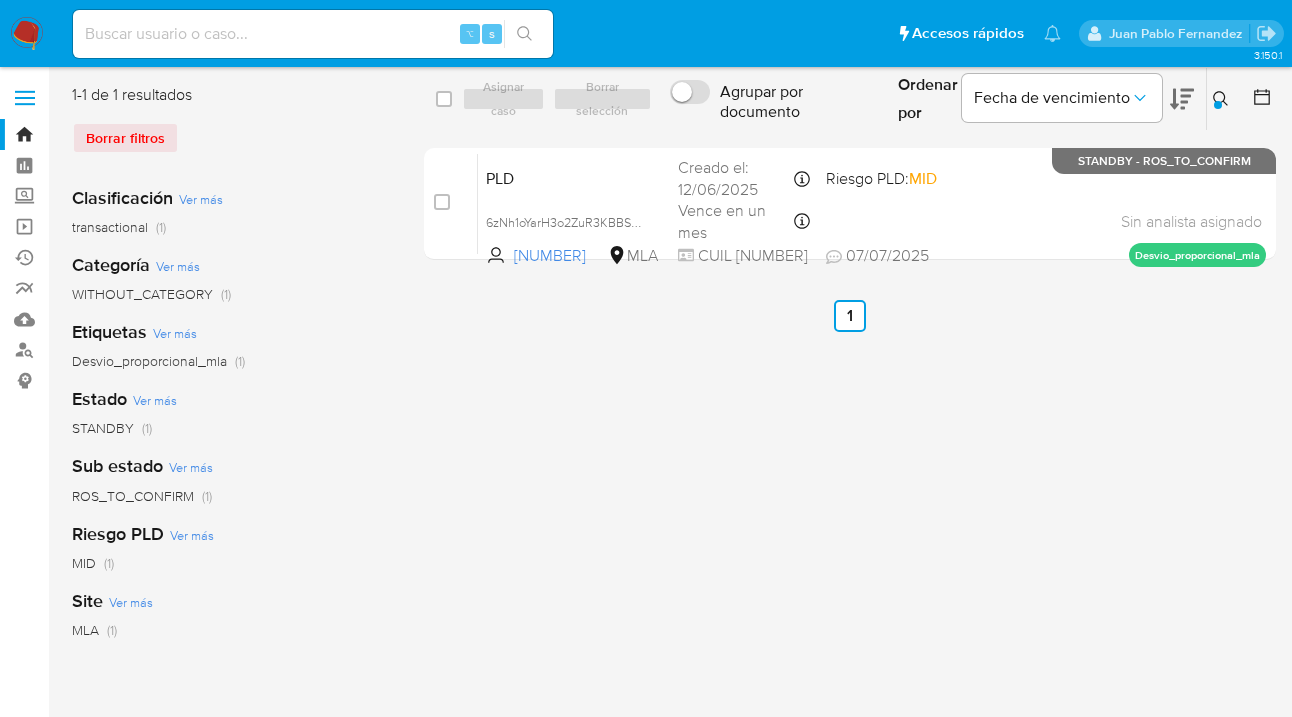drag, startPoint x: 443, startPoint y: 90, endPoint x: 486, endPoint y: 104, distance: 45.221676 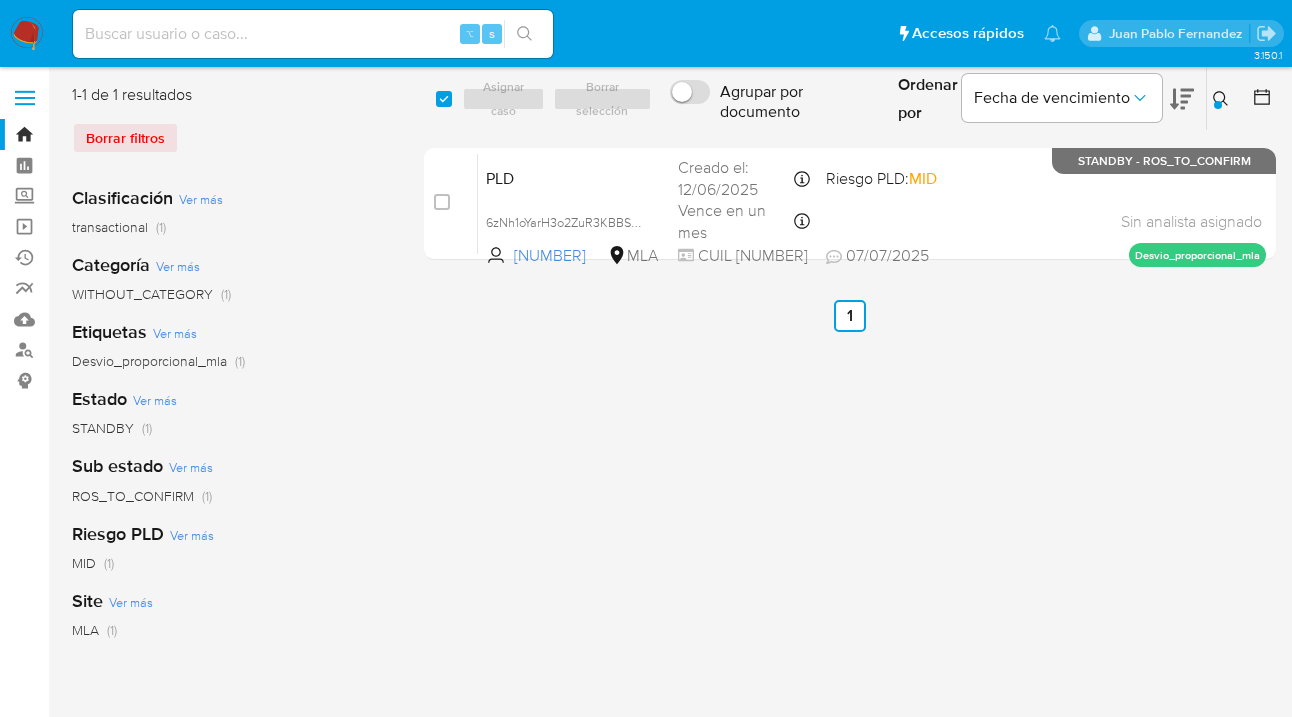 checkbox on "true" 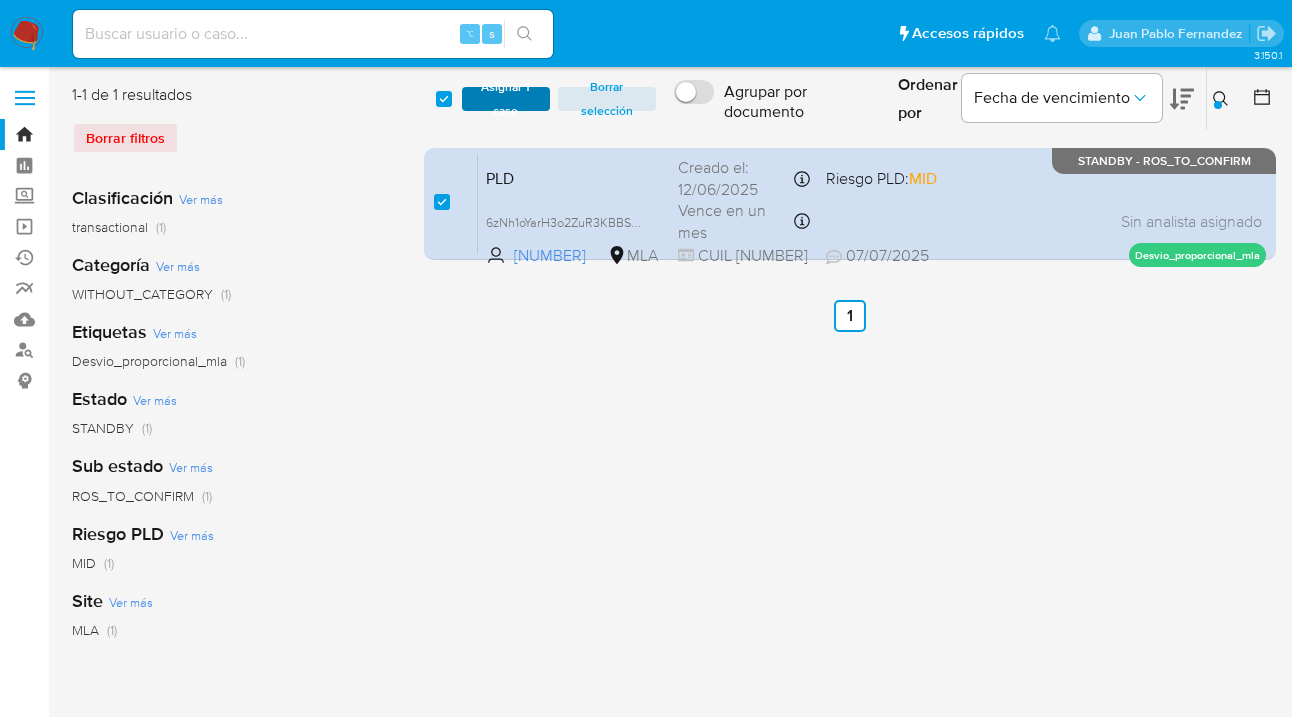 click on "Asignar 1 caso" at bounding box center (506, 99) 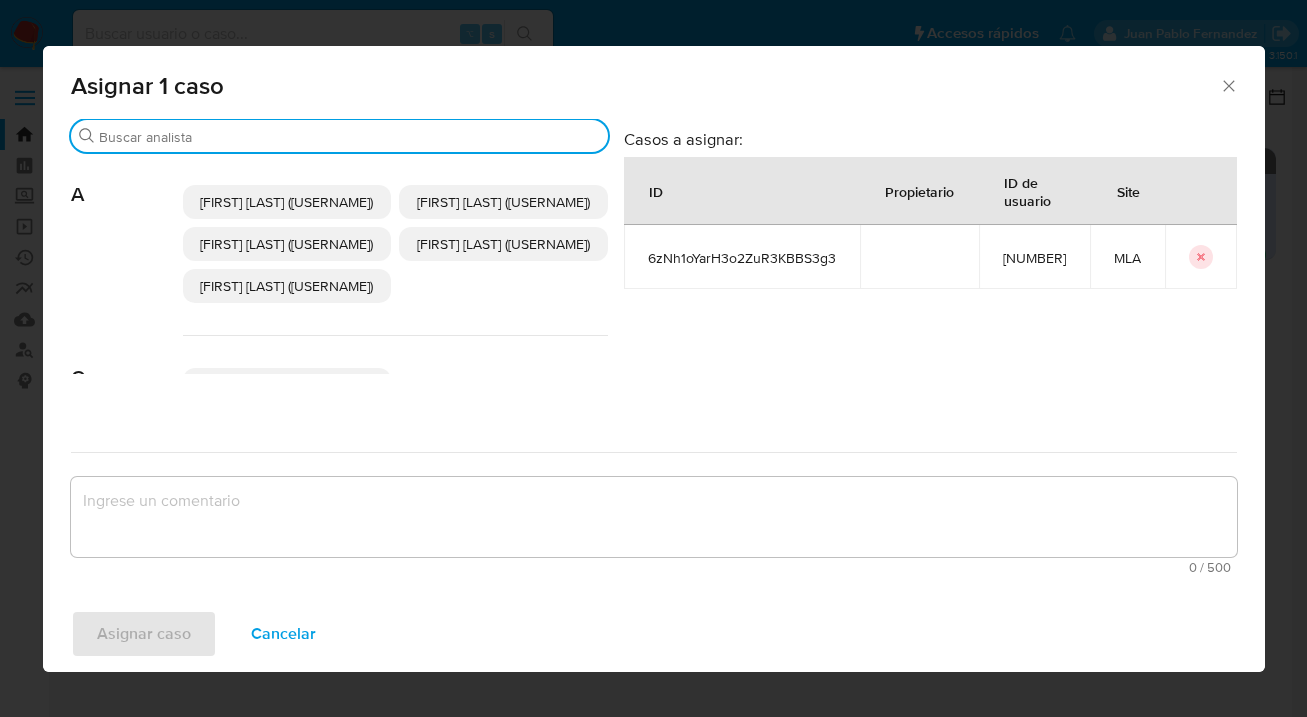 click on "Buscar" at bounding box center (349, 137) 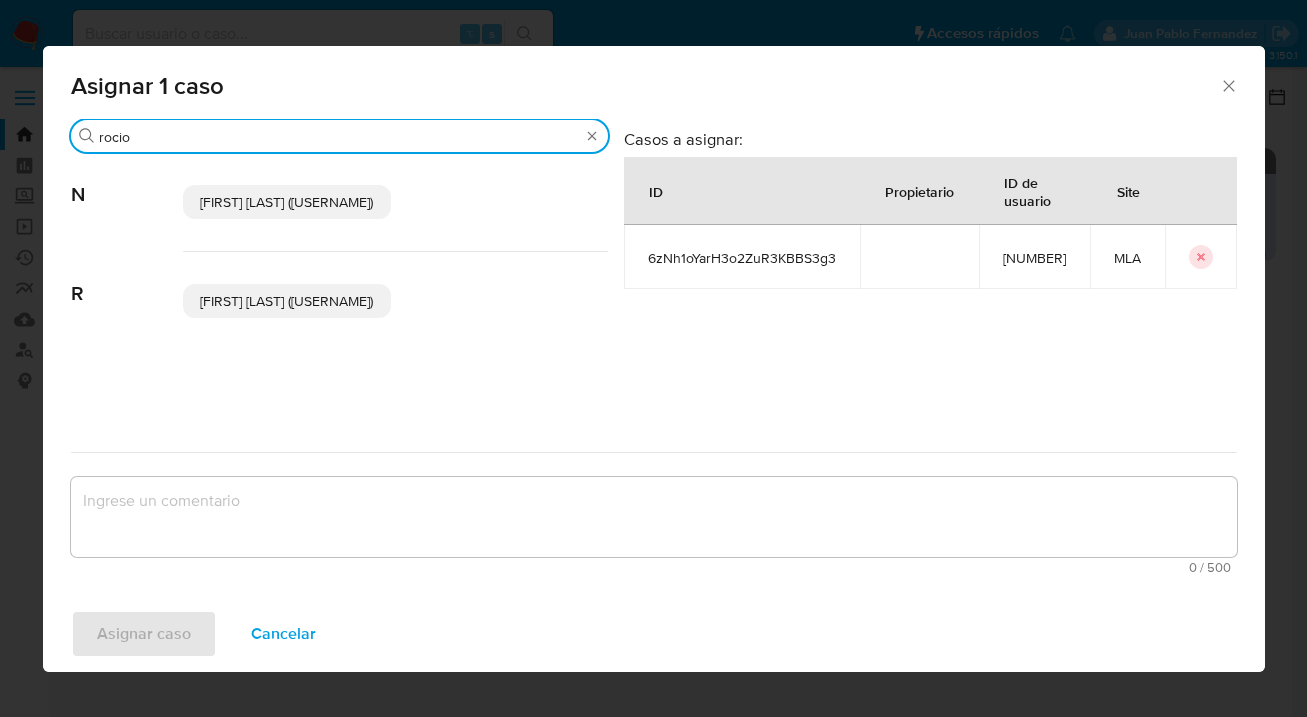 type on "rocio" 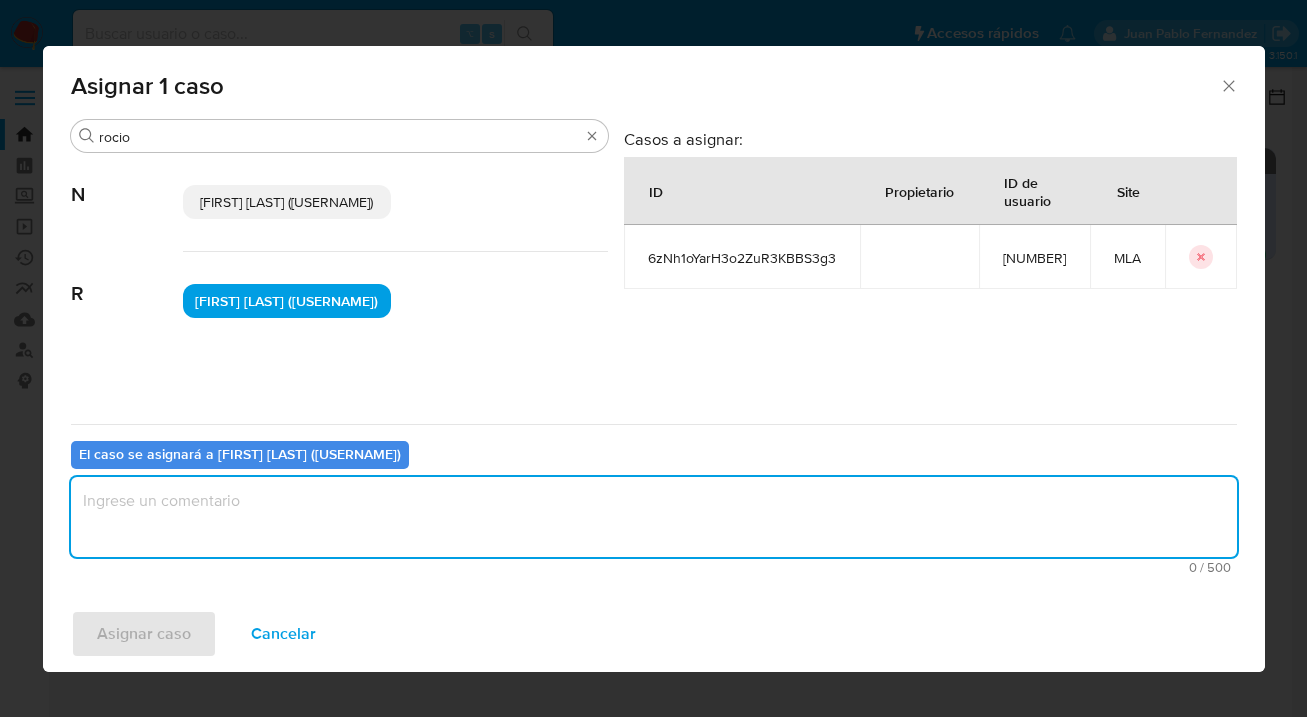 click at bounding box center (654, 517) 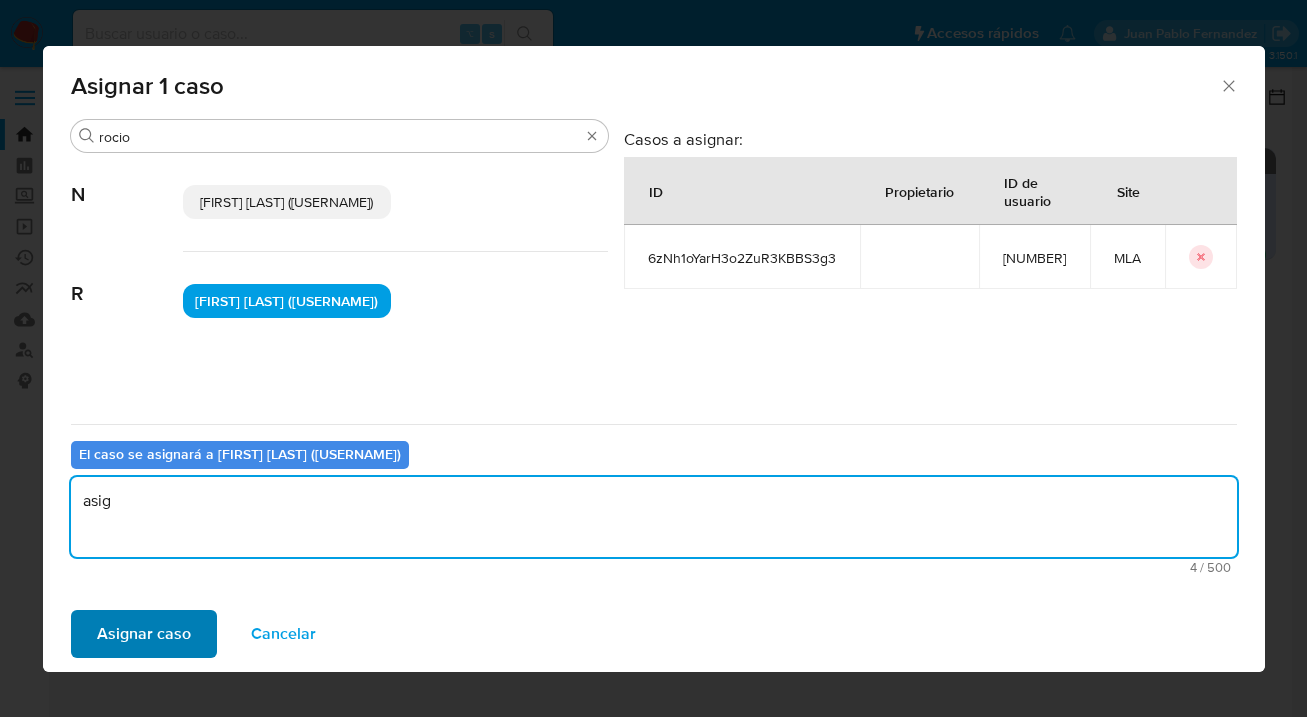 type on "asig" 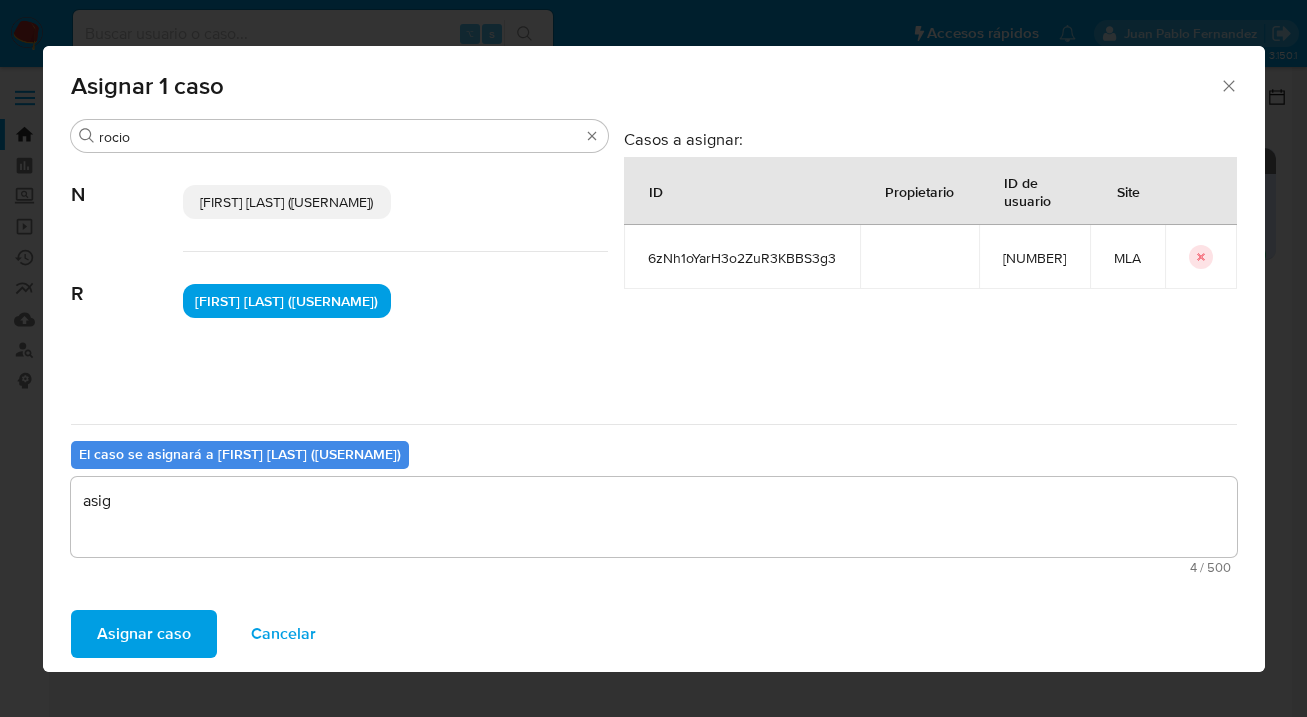 click on "Asignar caso" at bounding box center [144, 634] 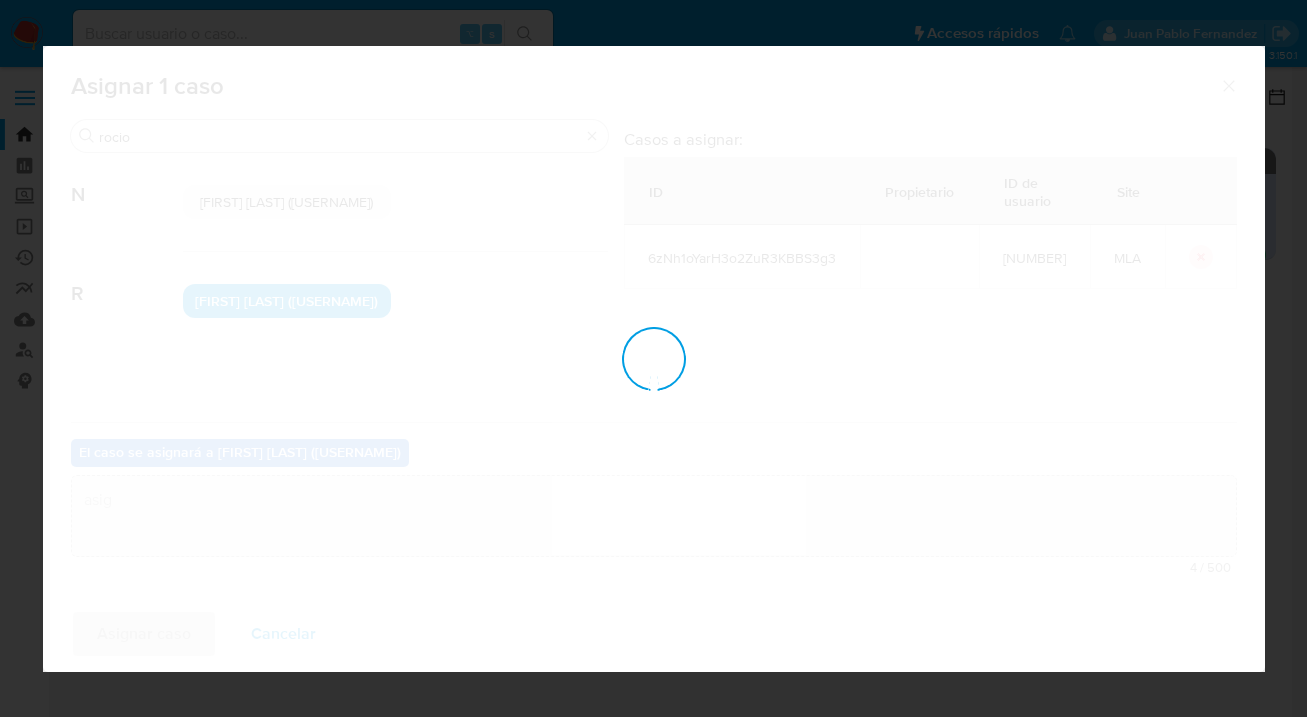 type 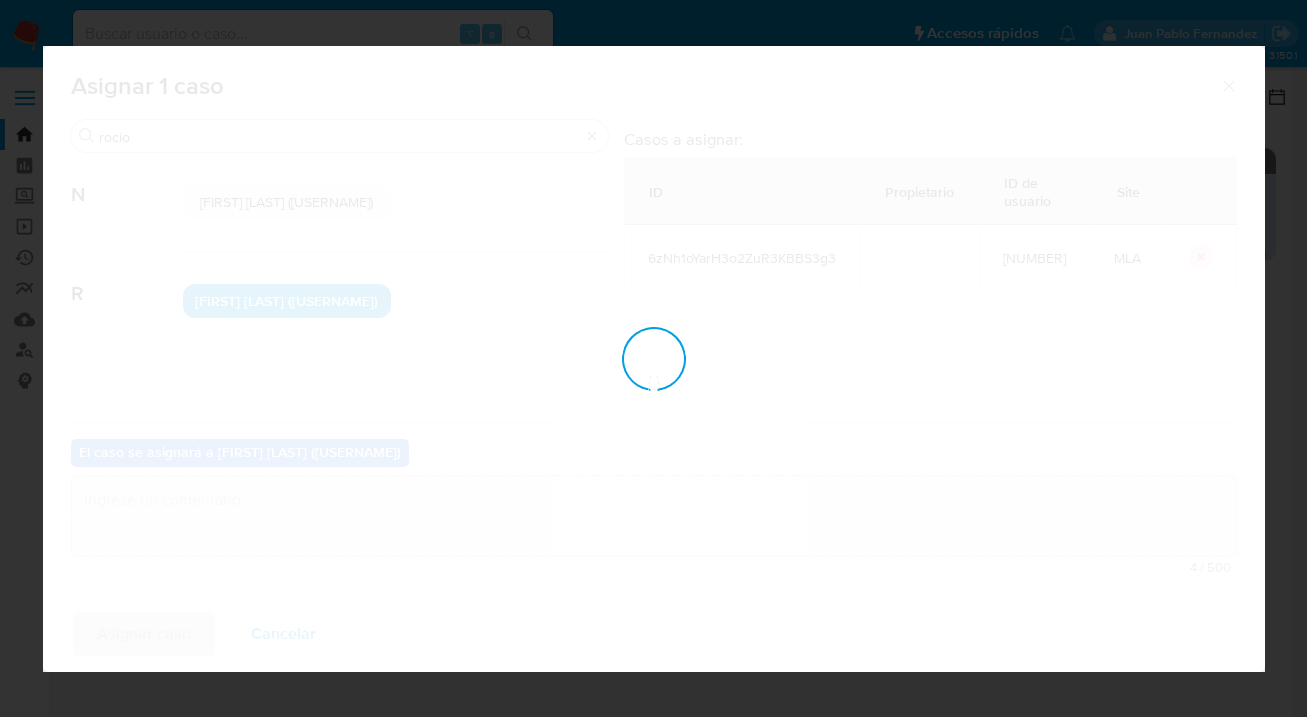checkbox on "false" 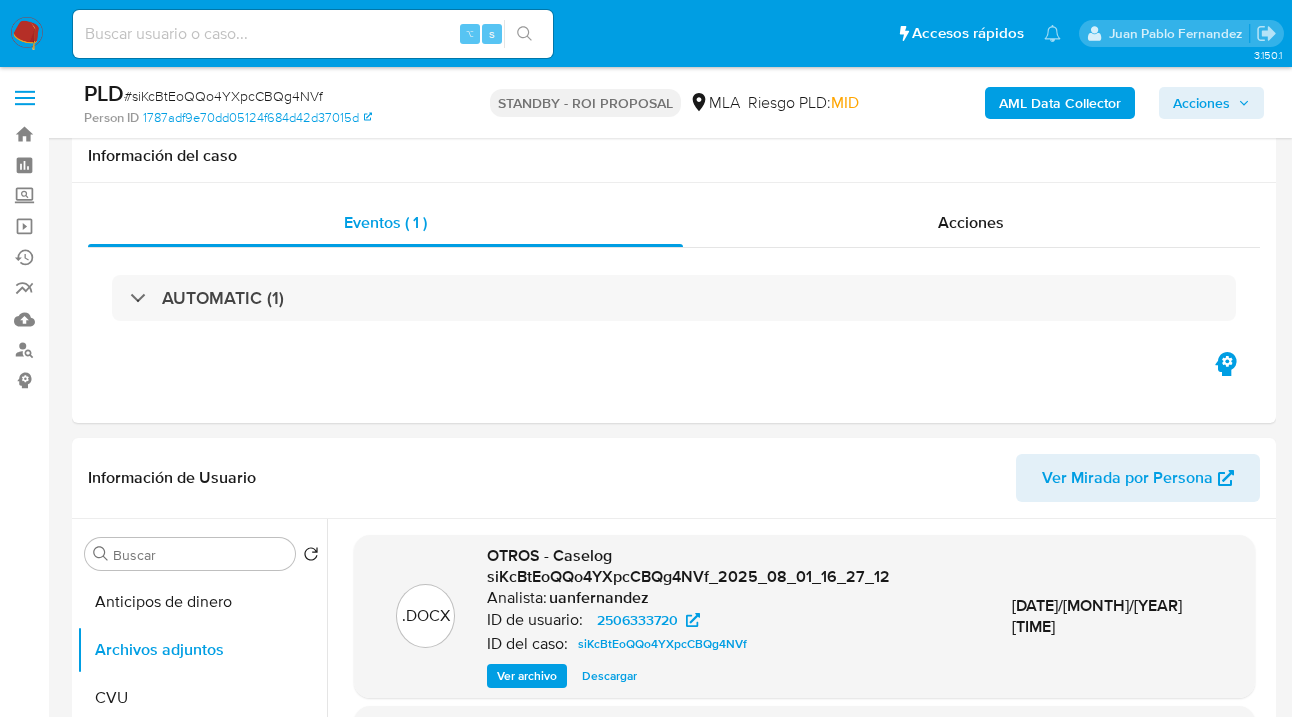 select on "10" 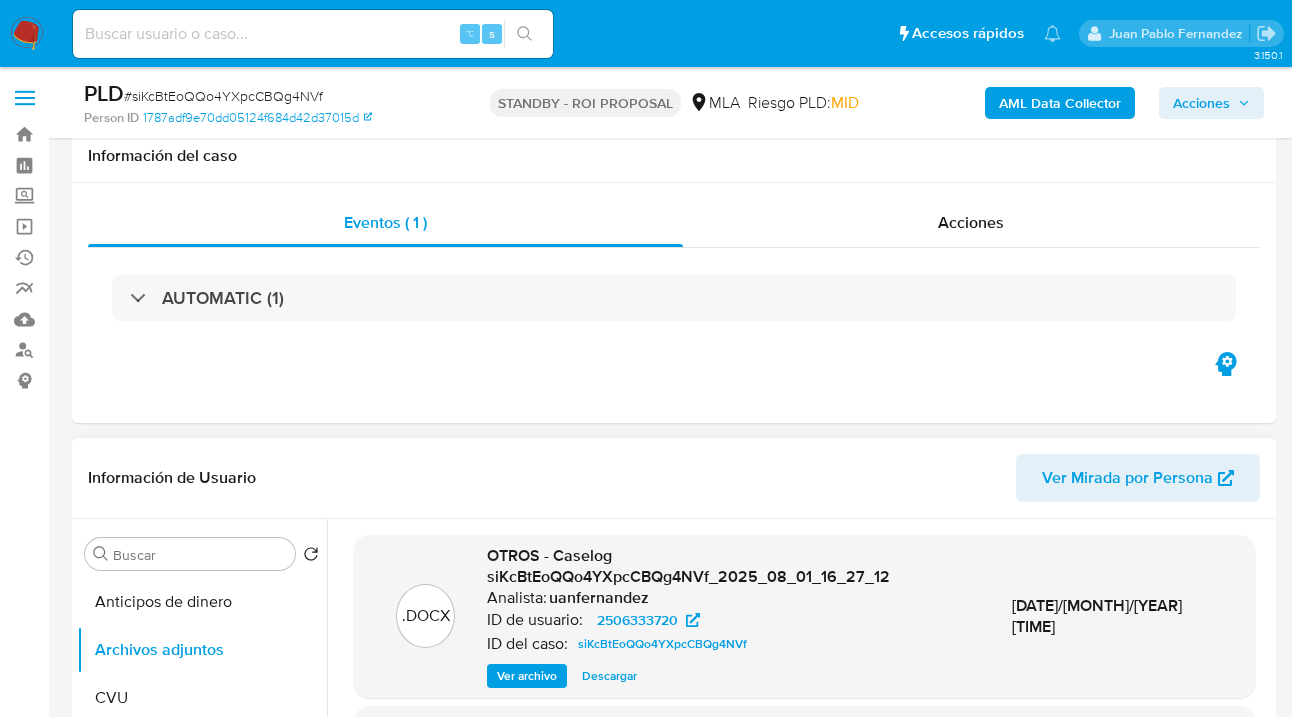 scroll, scrollTop: 338, scrollLeft: 0, axis: vertical 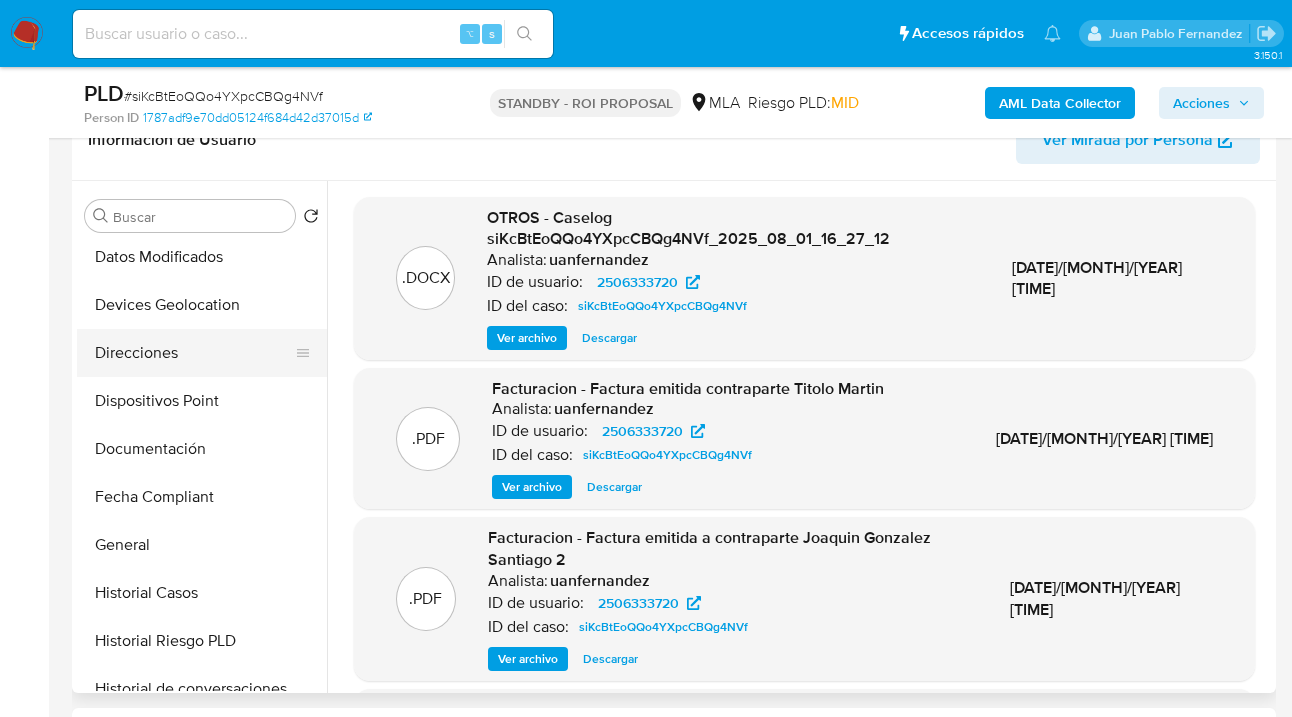 click on "Direcciones" at bounding box center [194, 353] 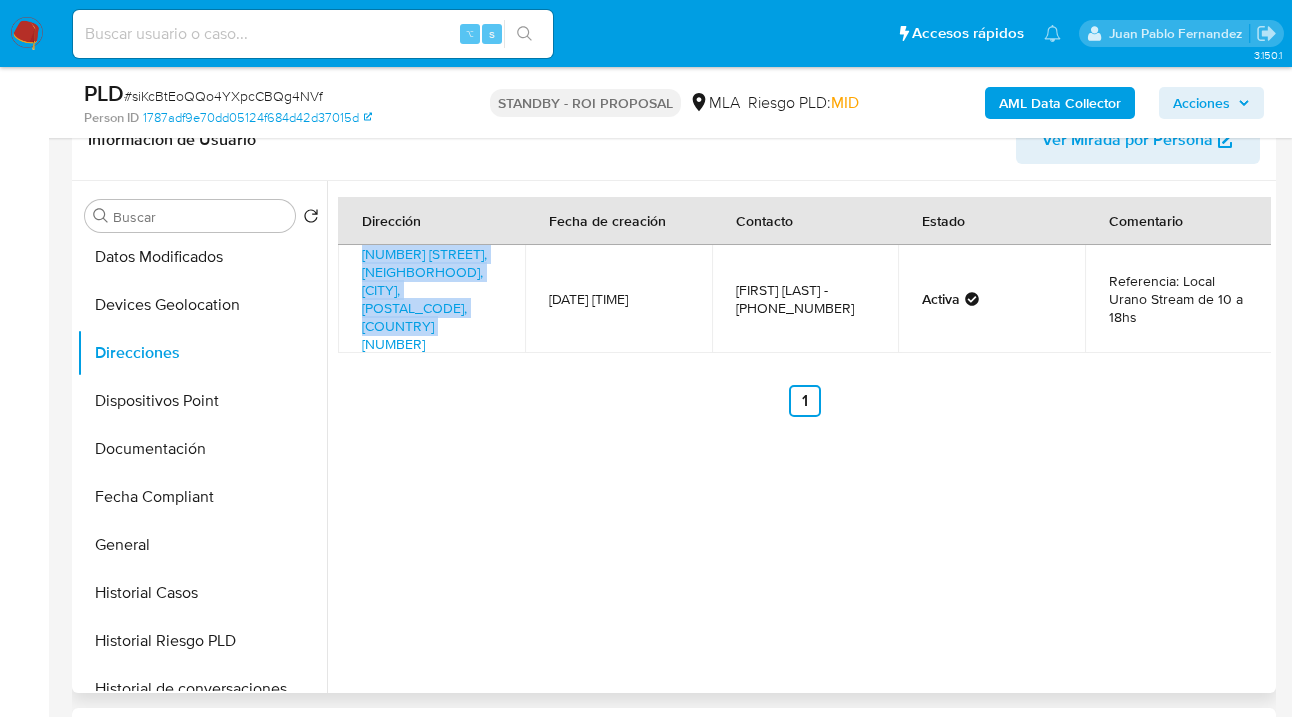 drag, startPoint x: 463, startPoint y: 307, endPoint x: 360, endPoint y: 260, distance: 113.216606 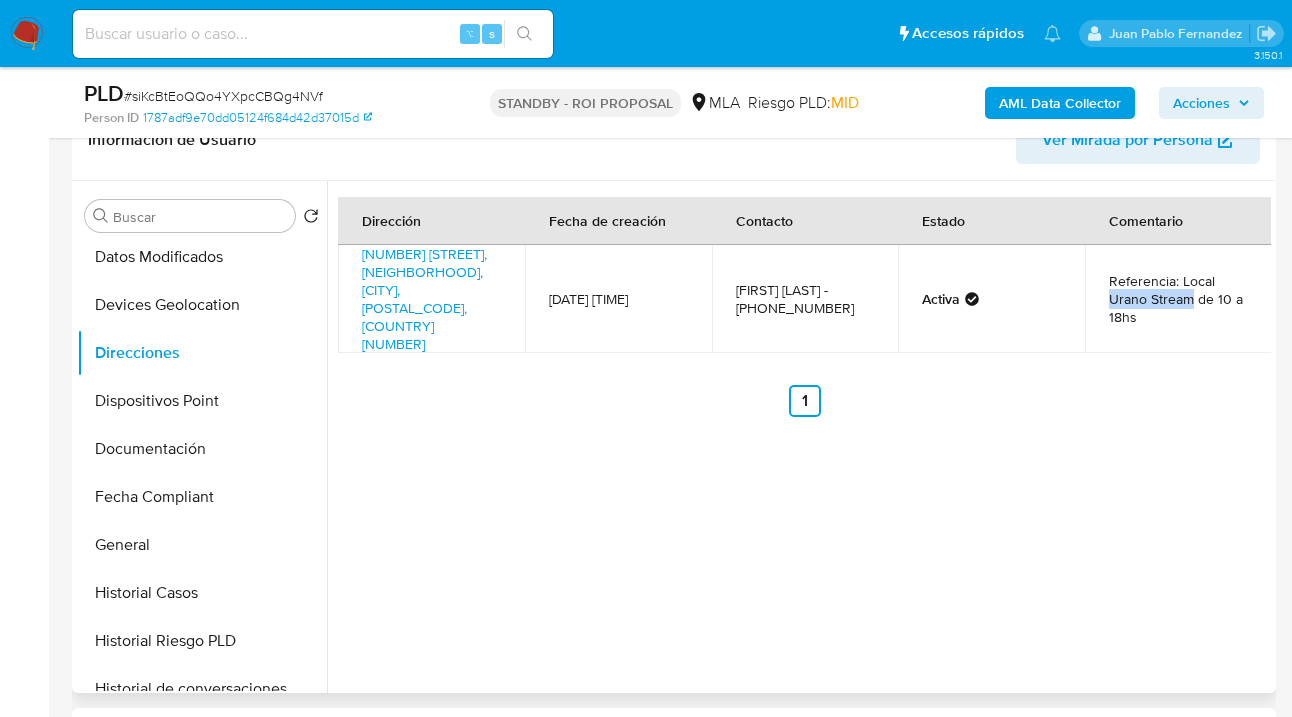 drag, startPoint x: 1106, startPoint y: 280, endPoint x: 1184, endPoint y: 284, distance: 78.10249 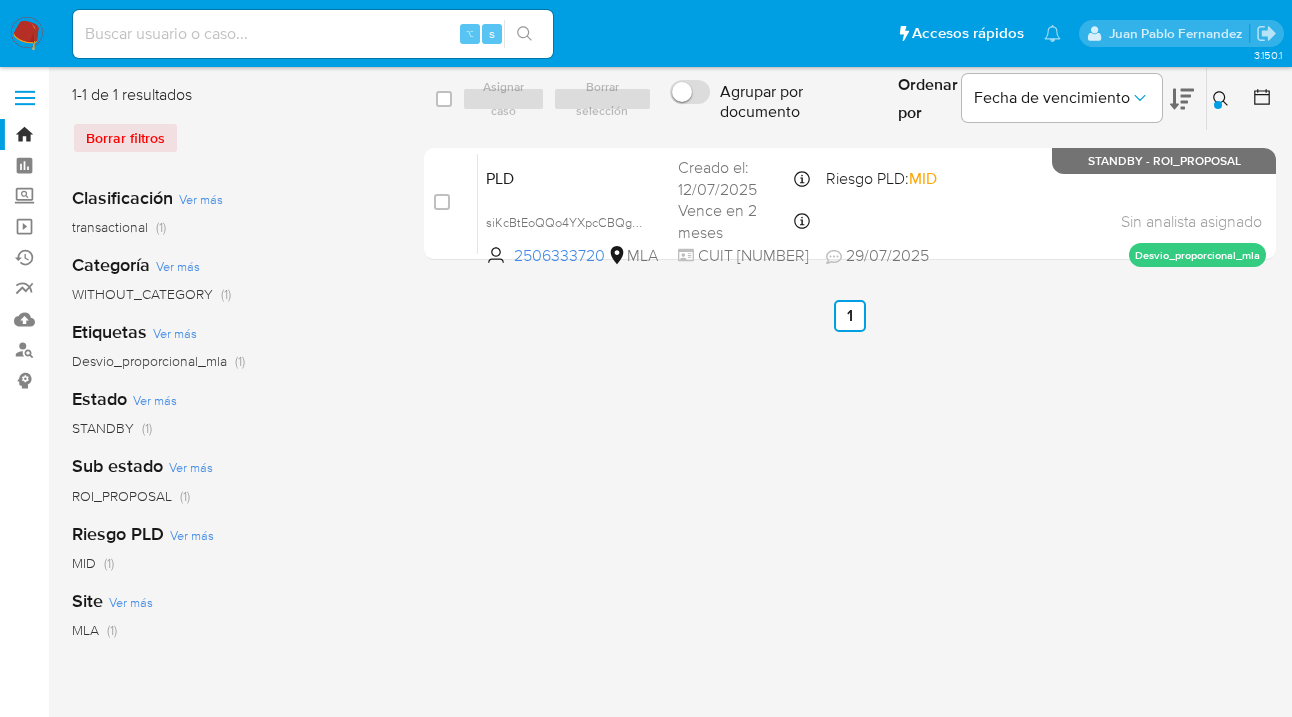 scroll, scrollTop: 4, scrollLeft: 0, axis: vertical 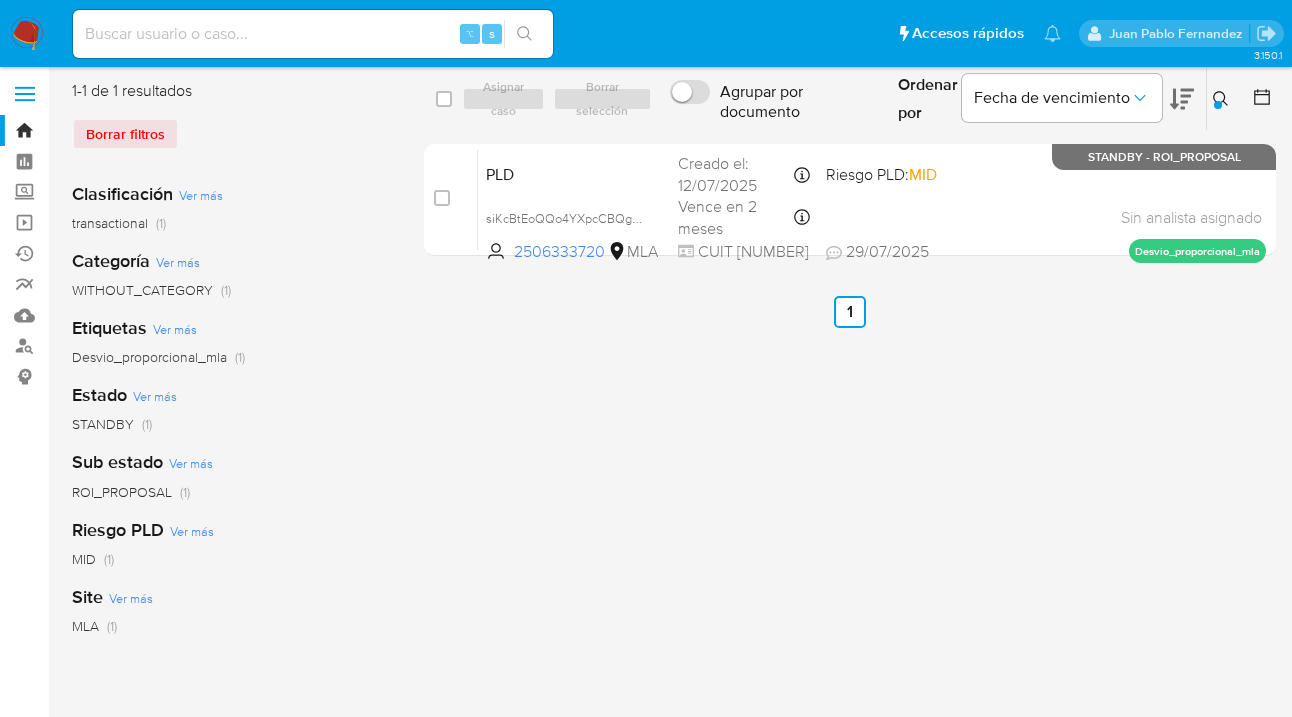 drag, startPoint x: 444, startPoint y: 95, endPoint x: 478, endPoint y: 103, distance: 34.928497 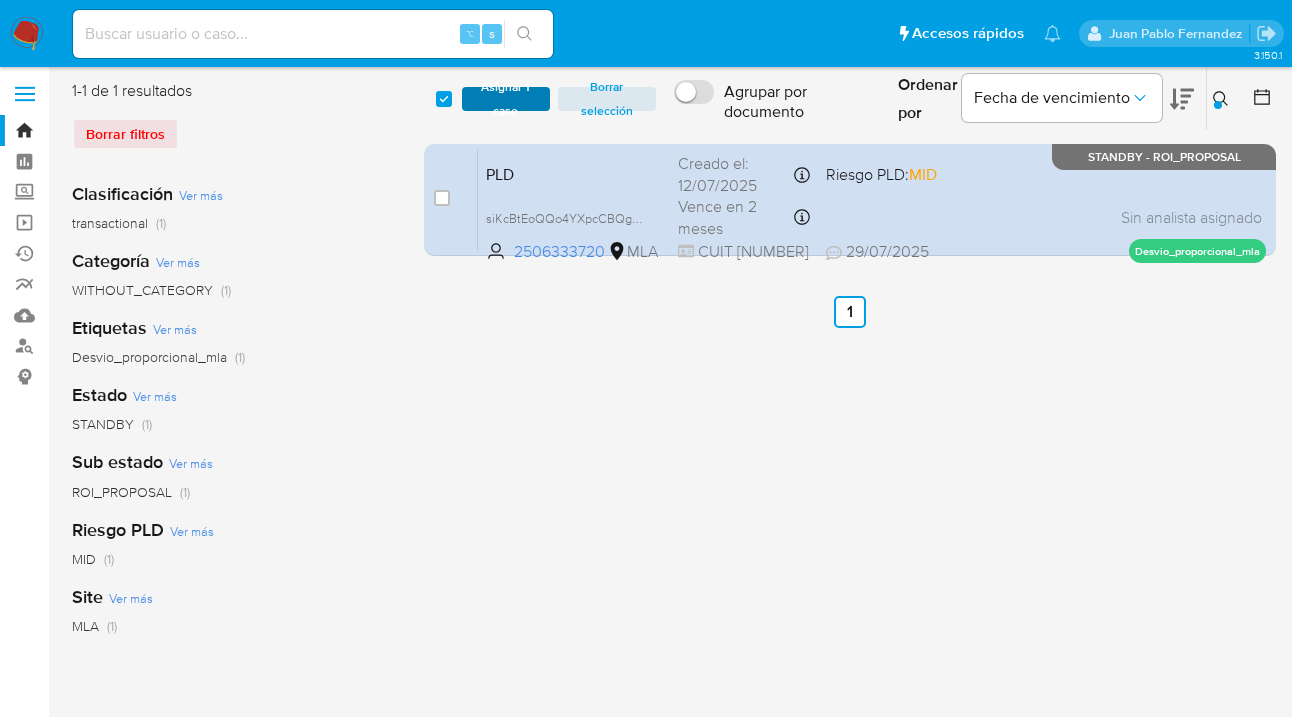 click on "Asignar 1 caso" at bounding box center (506, 99) 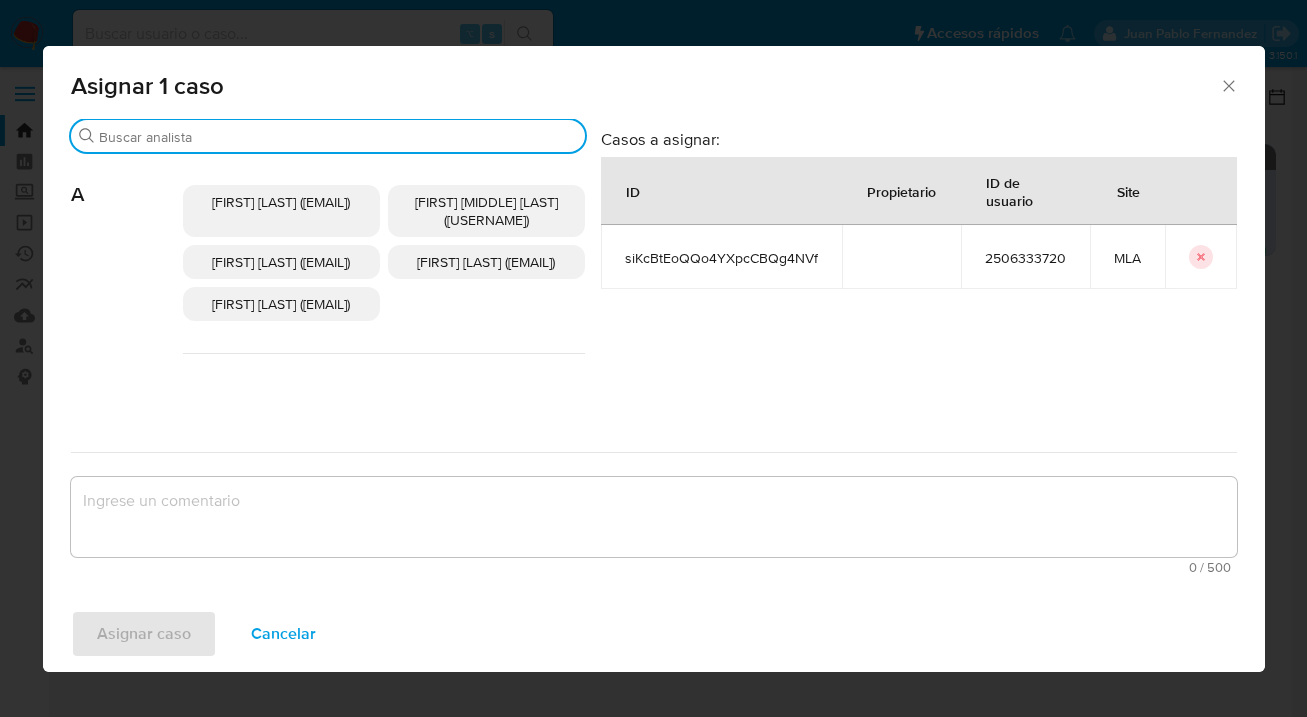click on "Buscar" at bounding box center [338, 137] 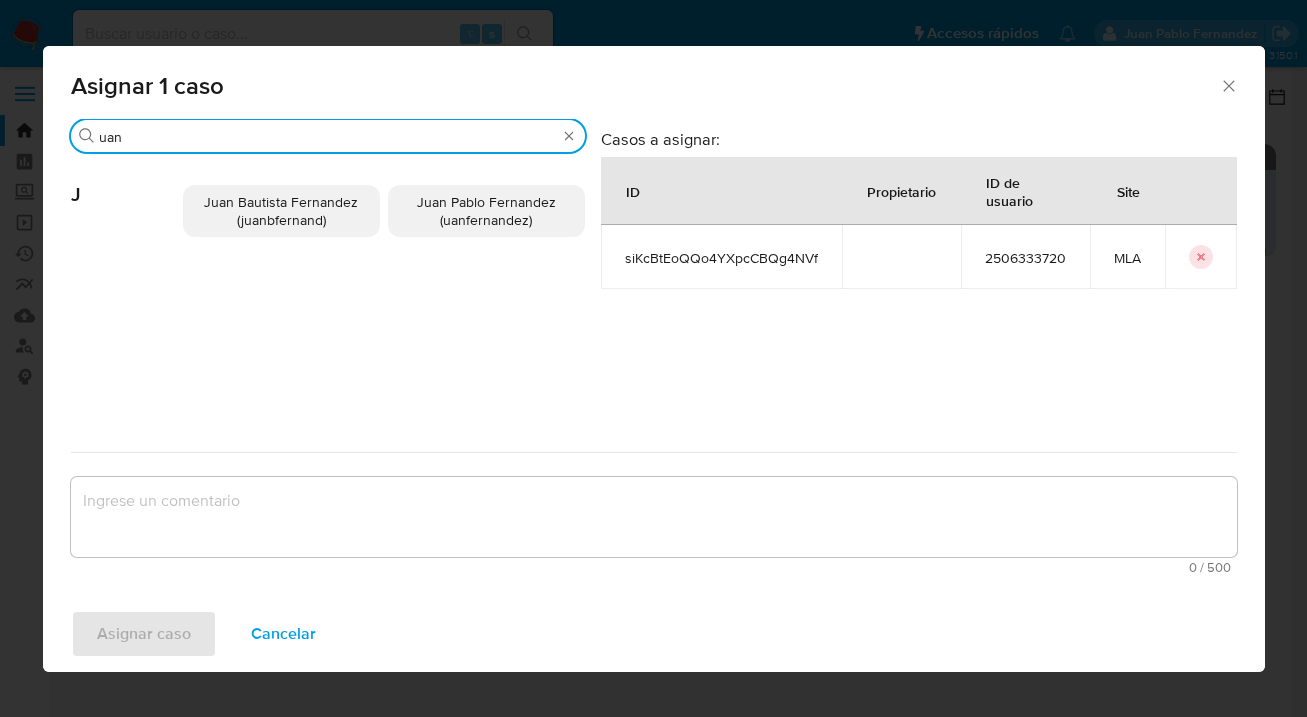type on "uan" 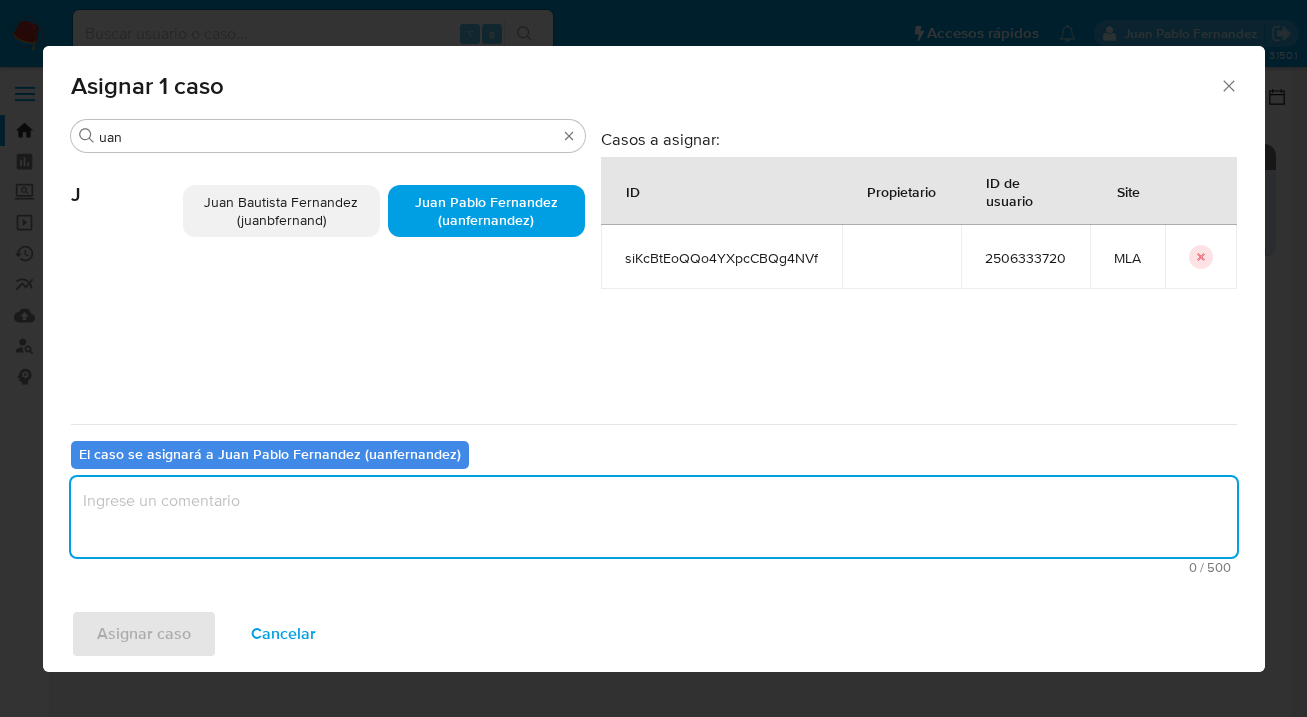click at bounding box center [654, 517] 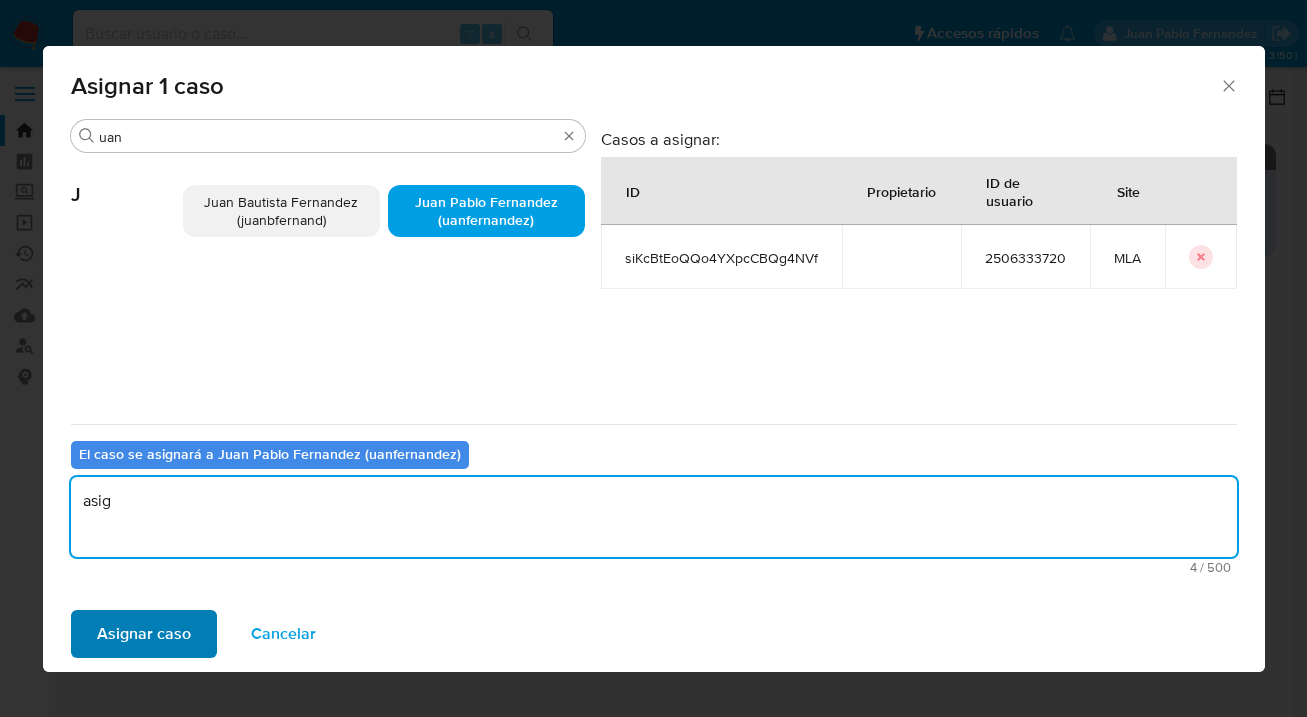 type on "asig" 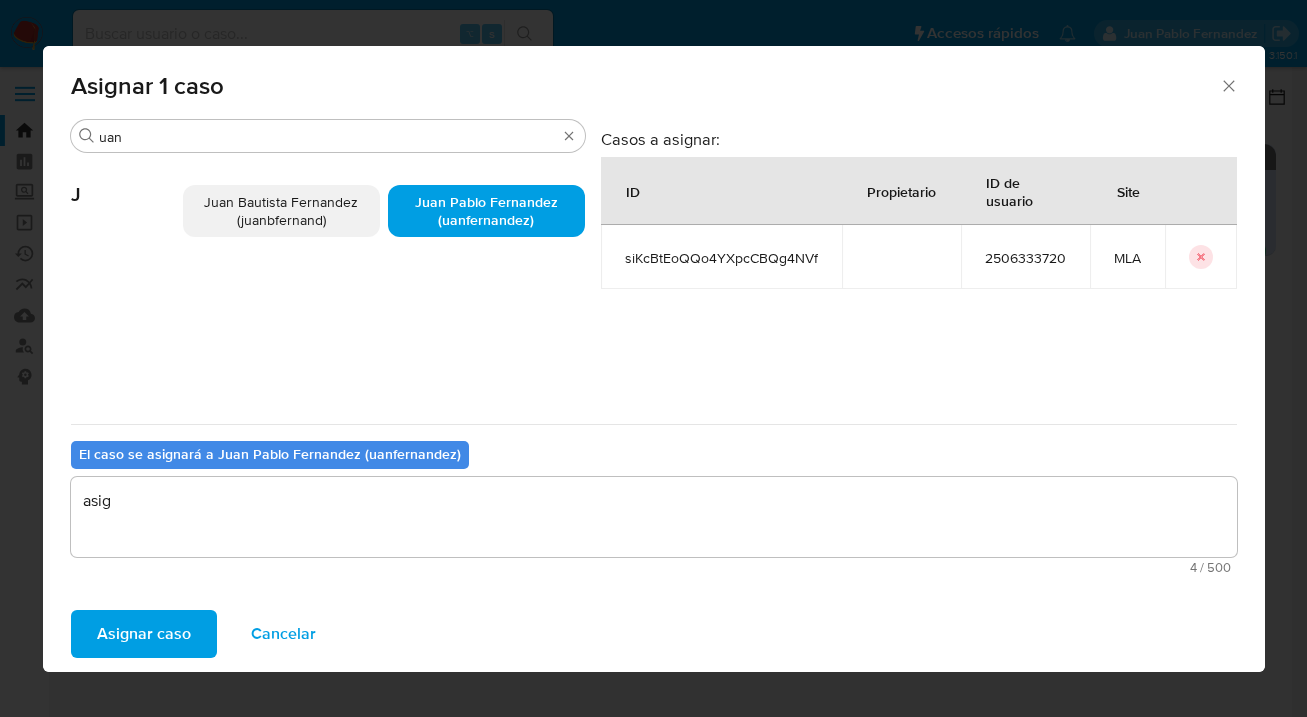 click on "Asignar caso" at bounding box center (144, 634) 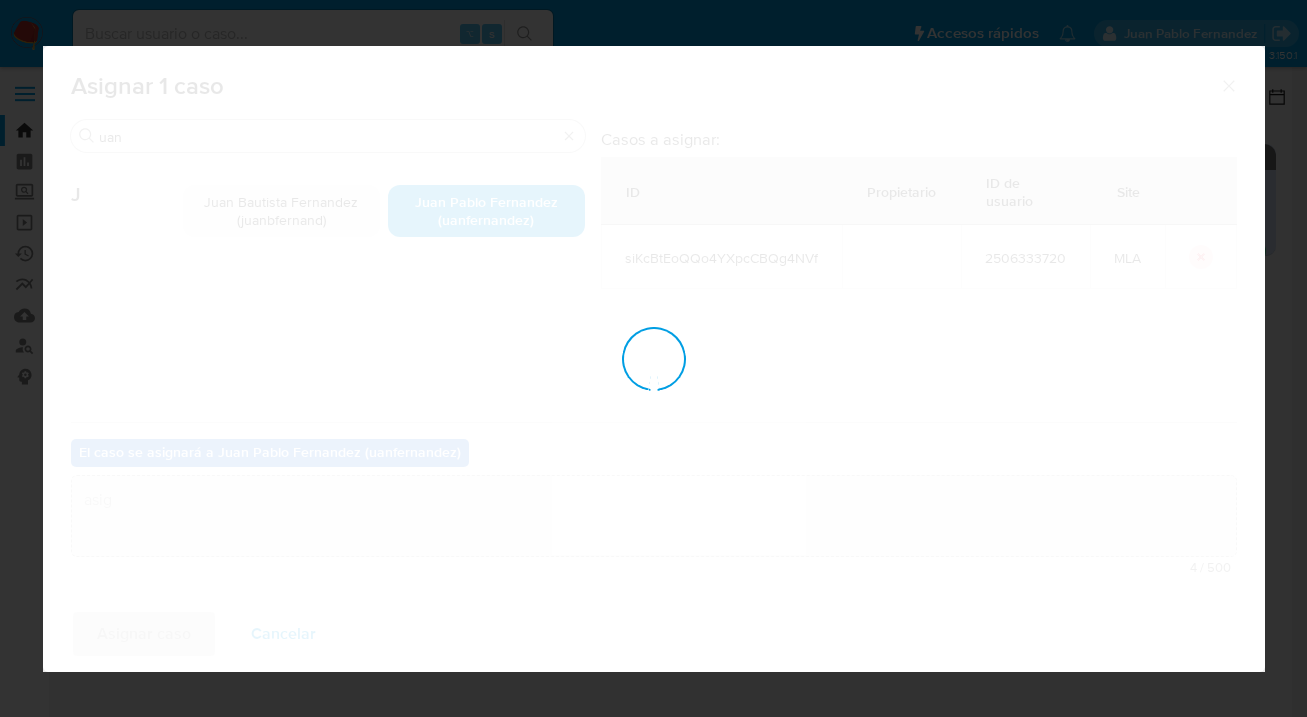 type 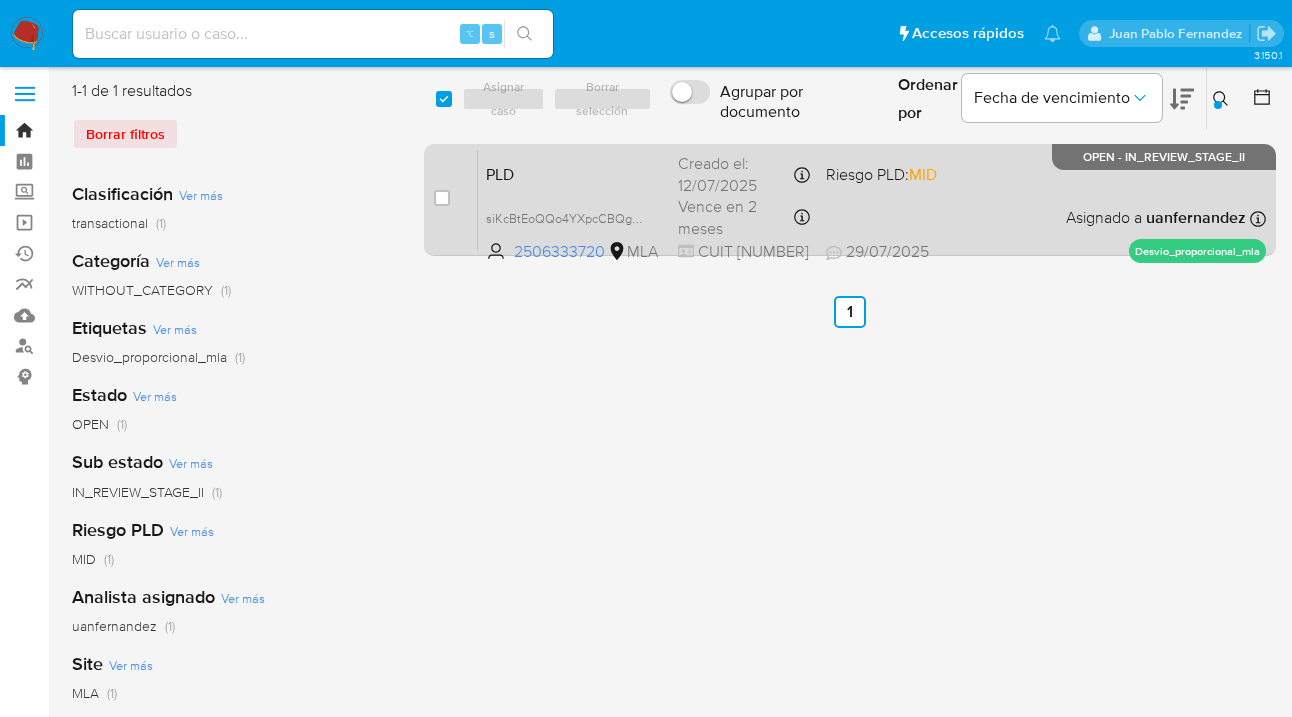 click on "PLD siKcBtEoQQo4YXpcCBQg4NVf [NUMBER] MLA Riesgo PLD:  MID Creado el: [DATE]   Creado el: [DATE] [TIME] Vence en 2 meses   Vence el [DATE] [TIME] CUIT   [NUMBER] [DATE]   [DATE] [TIME] Asignado a   [EMAIL]   Asignado el: [DATE] [TIME] Desvio_proporcional_mla OPEN - IN_REVIEW_STAGE_II" at bounding box center [872, 199] 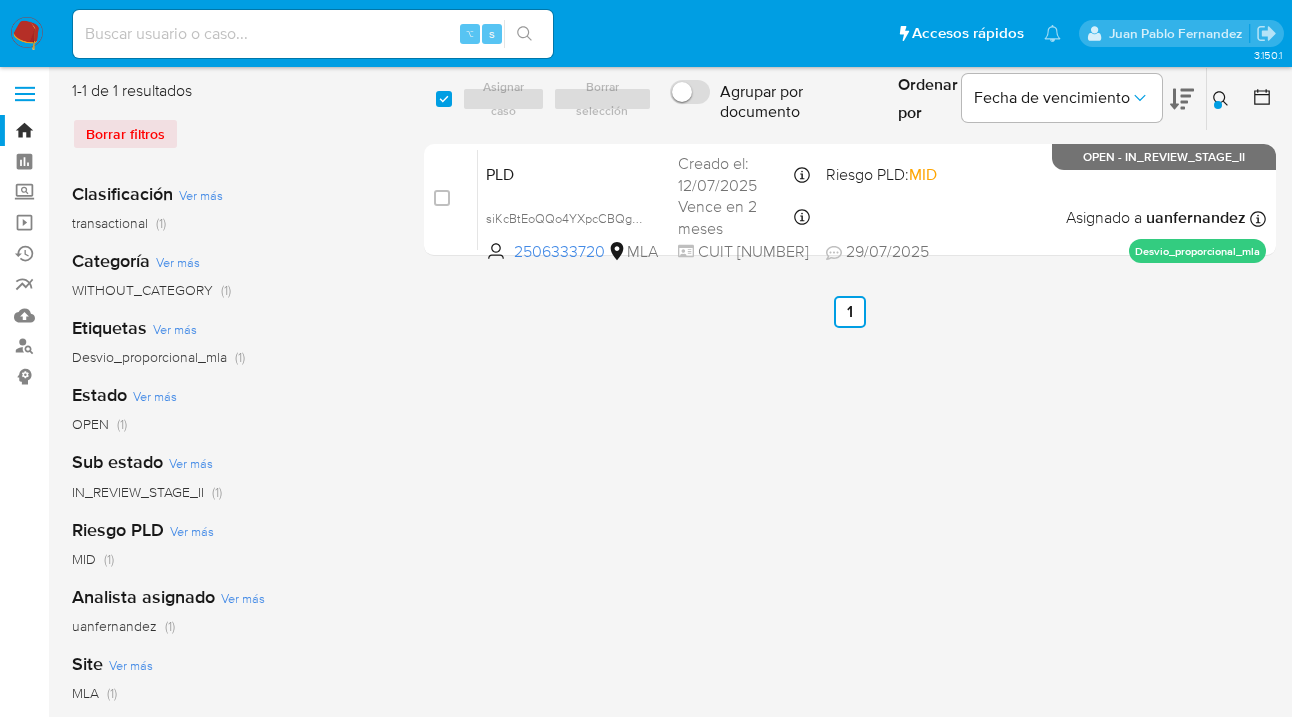 click at bounding box center (1223, 99) 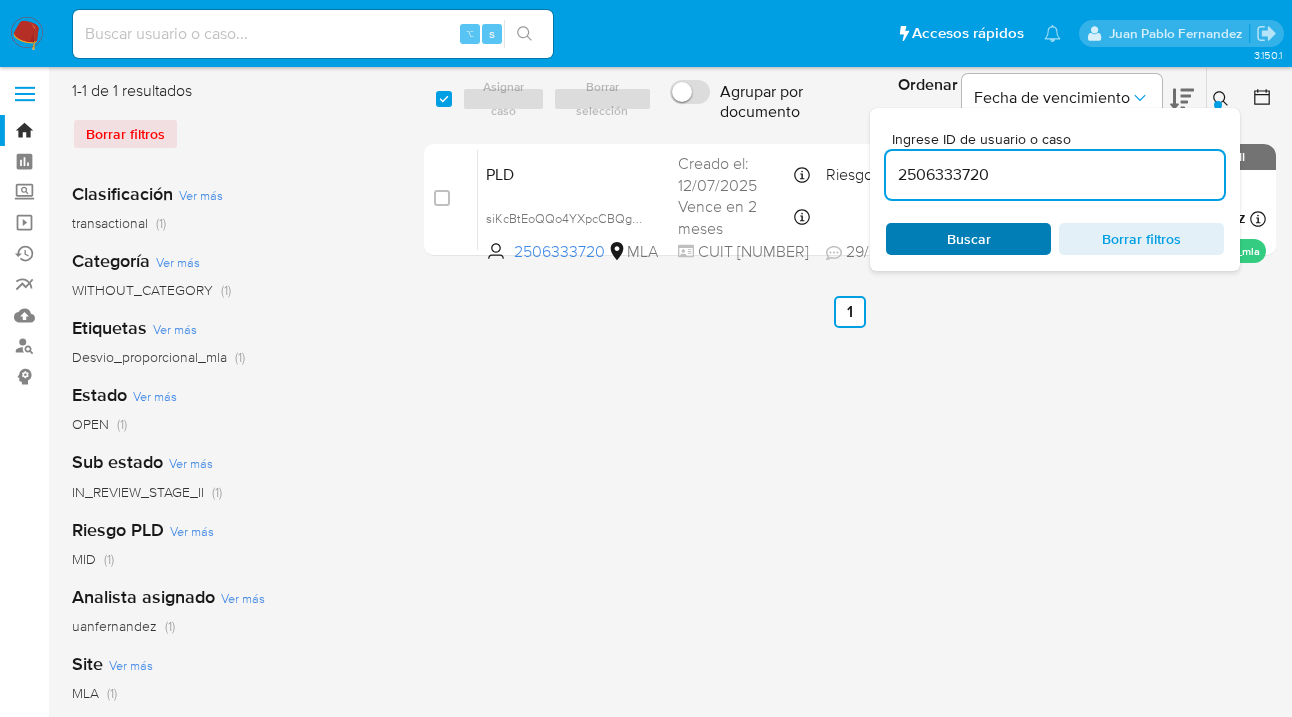 click on "Buscar" at bounding box center (969, 239) 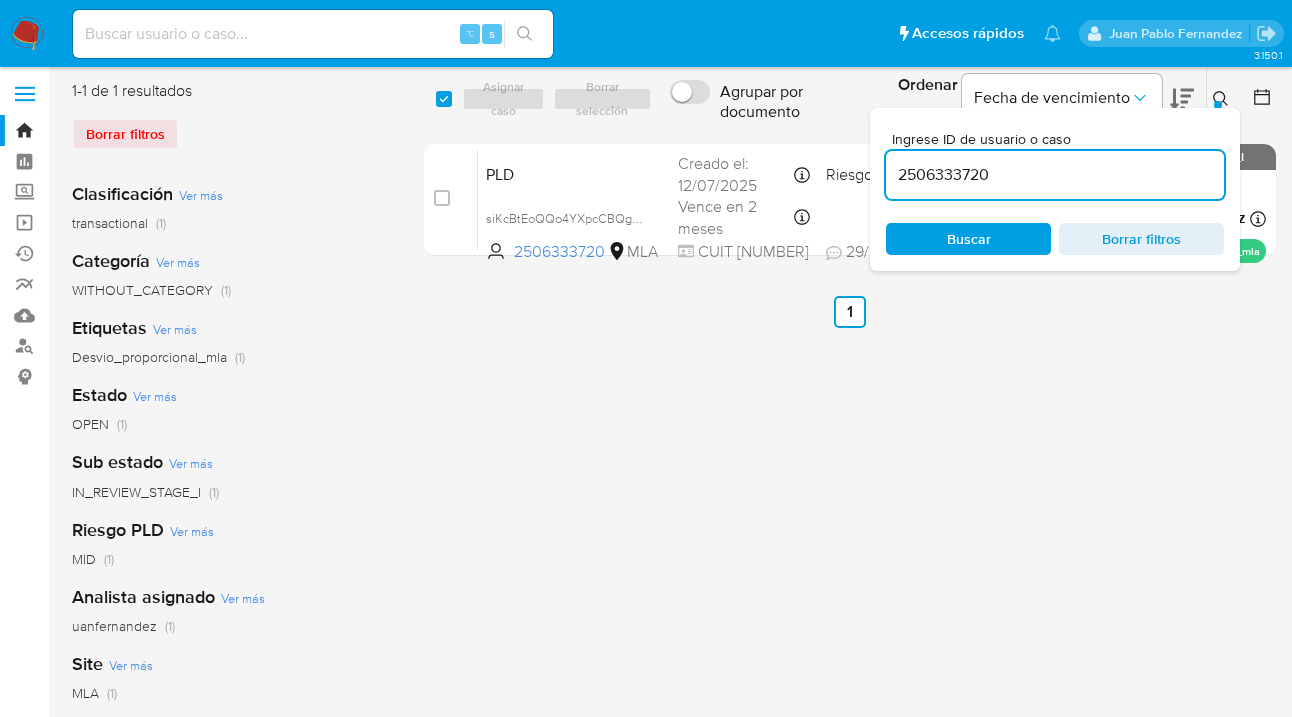 click 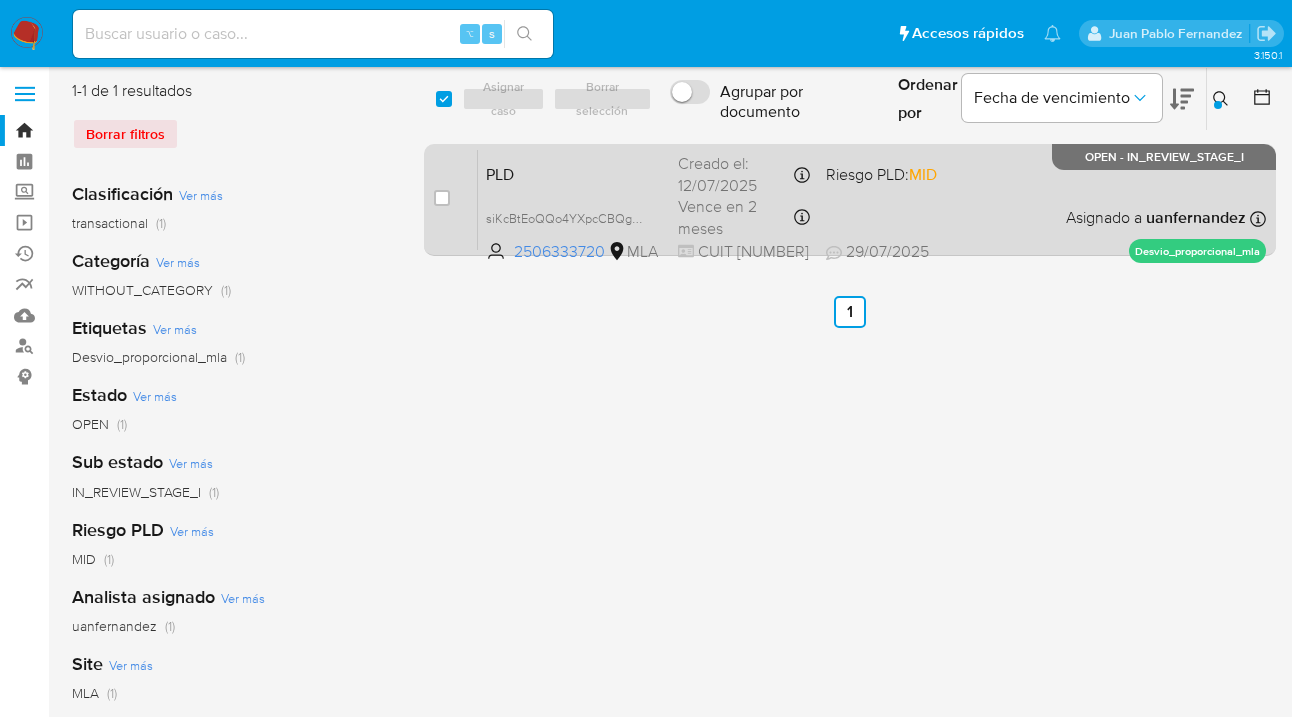 click on "PLD siKcBtEoQQo4YXpcCBQg4NVf [NUMBER] MLA Riesgo PLD:  MID Creado el: [DATE]   Creado el: [DATE] [TIME] Vence en 2 meses   Vence el [DATE] [TIME] CUIT   [NUMBER] [DATE]   [DATE] [TIME] Asignado a   [EMAIL]   Asignado el: [DATE] [TIME] Desvio_proporcional_mla OPEN - IN_REVIEW_STAGE_I" at bounding box center [872, 199] 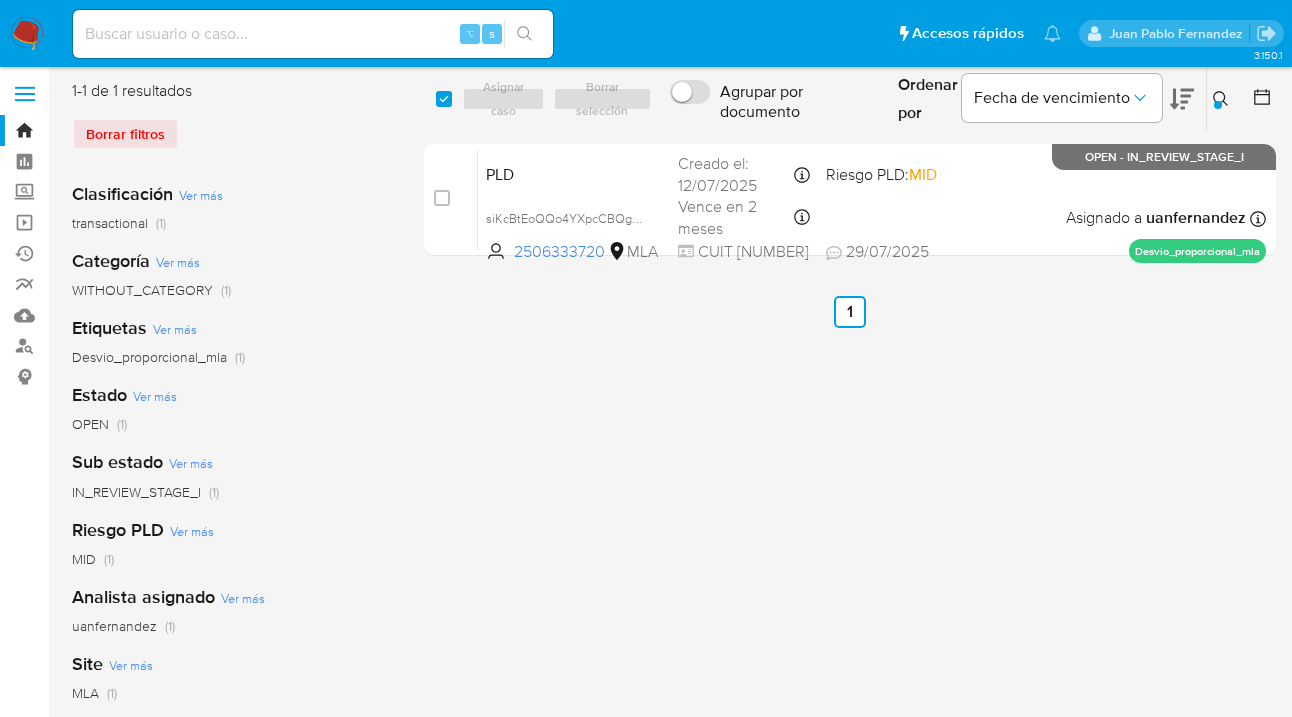 drag, startPoint x: 1219, startPoint y: 94, endPoint x: 1205, endPoint y: 108, distance: 19.79899 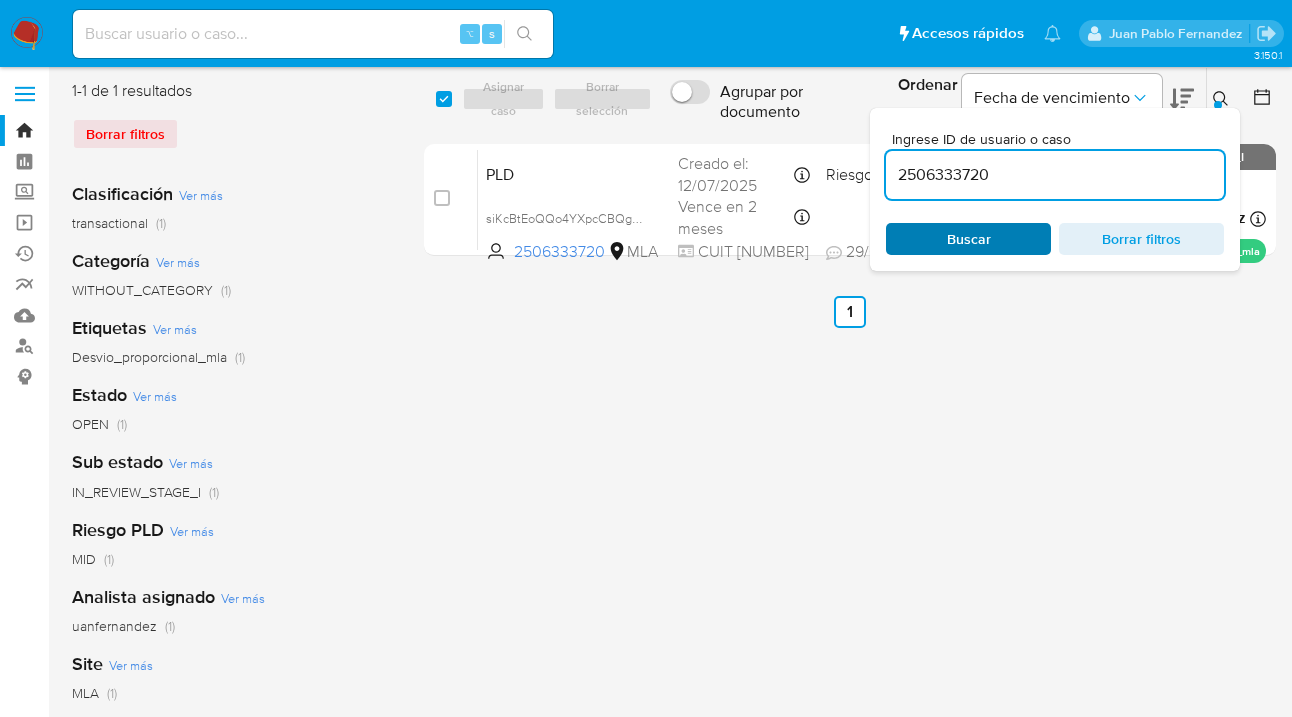 click on "Buscar" at bounding box center [969, 239] 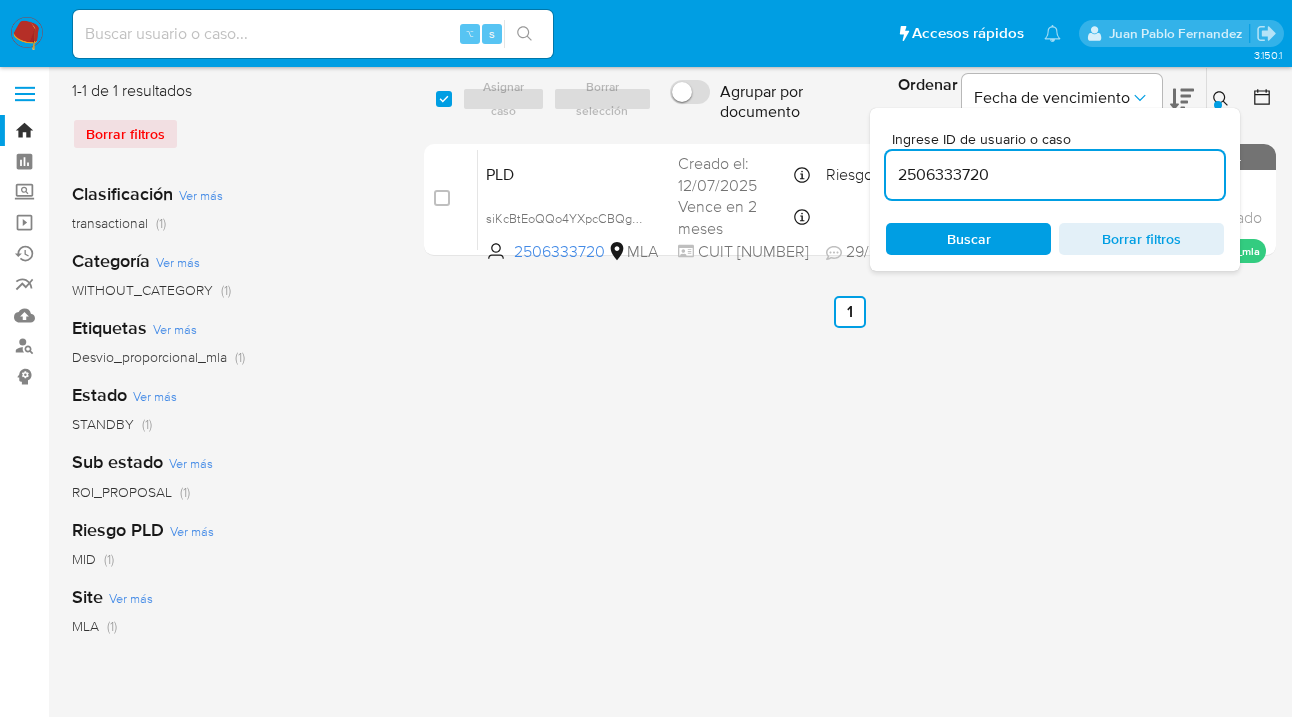 click 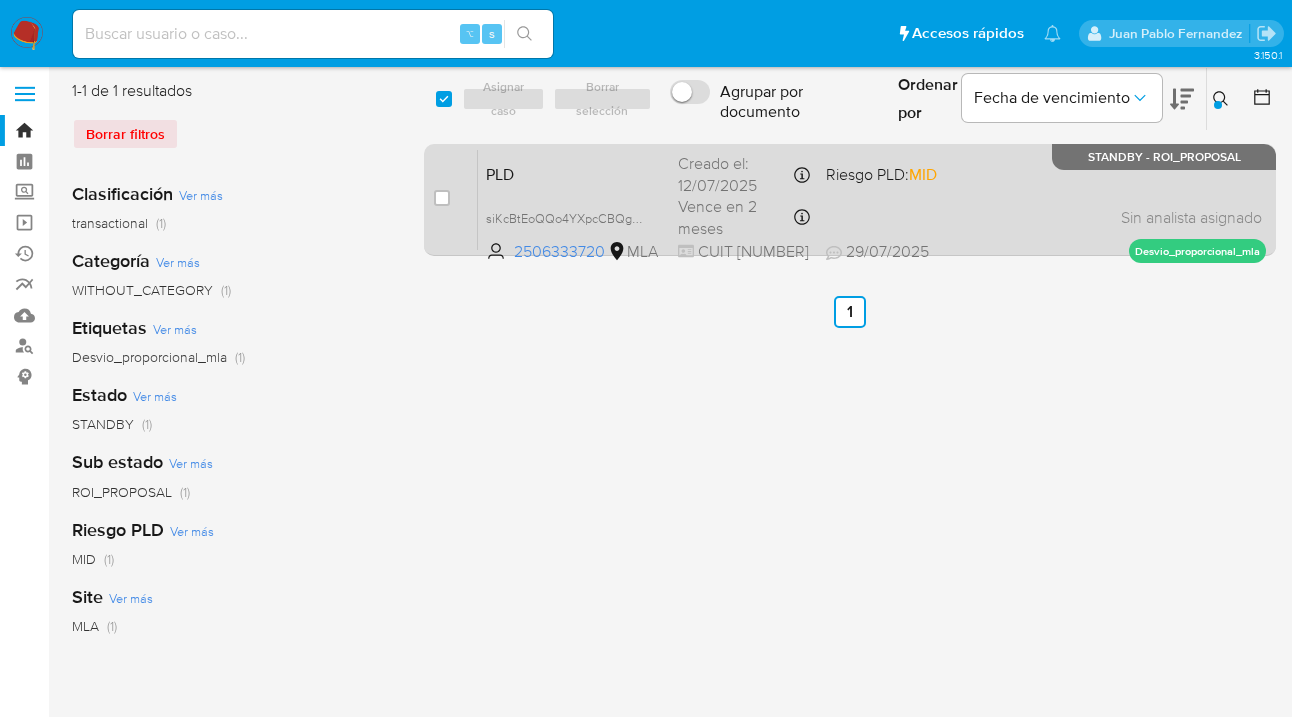 click on "PLD siKcBtEoQQo4YXpcCBQg4NVf [NUMBER] MLA Riesgo PLD:  MID Creado el: [DATE]   Creado el: [DATE] [TIME] Vence en 2 meses   Vence el [DATE] [TIME] CUIT   [NUMBER] [DATE]   [DATE] [TIME] Sin analista asignado   Asignado el: [DATE] [TIME] Desvio_proporcional_mla STANDBY - ROI_PROPOSAL" at bounding box center [872, 199] 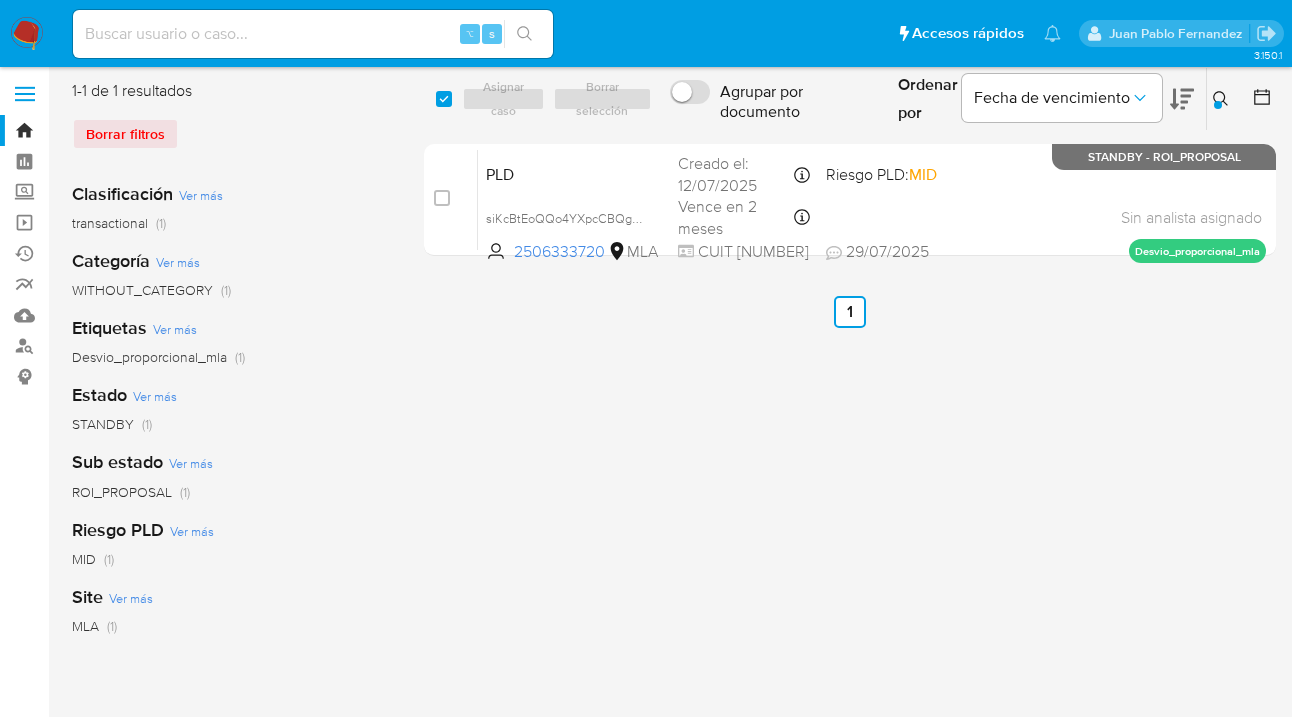 click 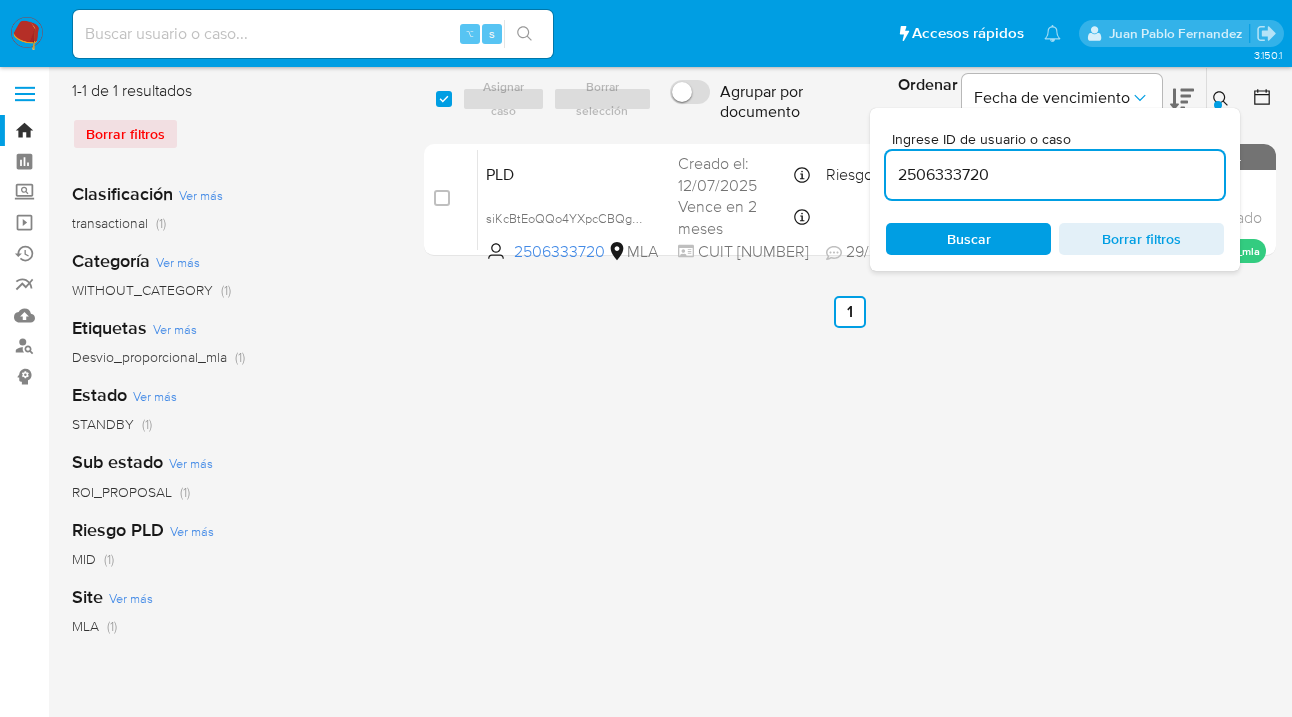 drag, startPoint x: 921, startPoint y: 173, endPoint x: 870, endPoint y: 178, distance: 51.24451 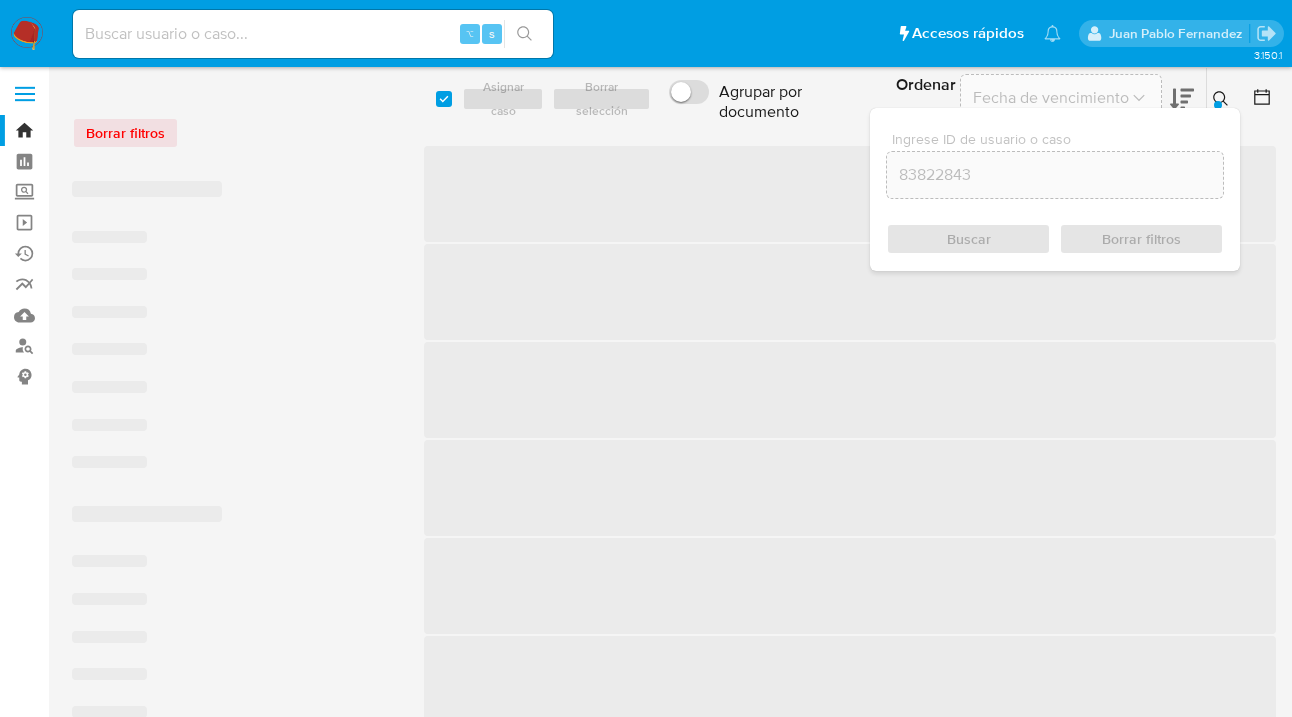 scroll, scrollTop: 0, scrollLeft: 0, axis: both 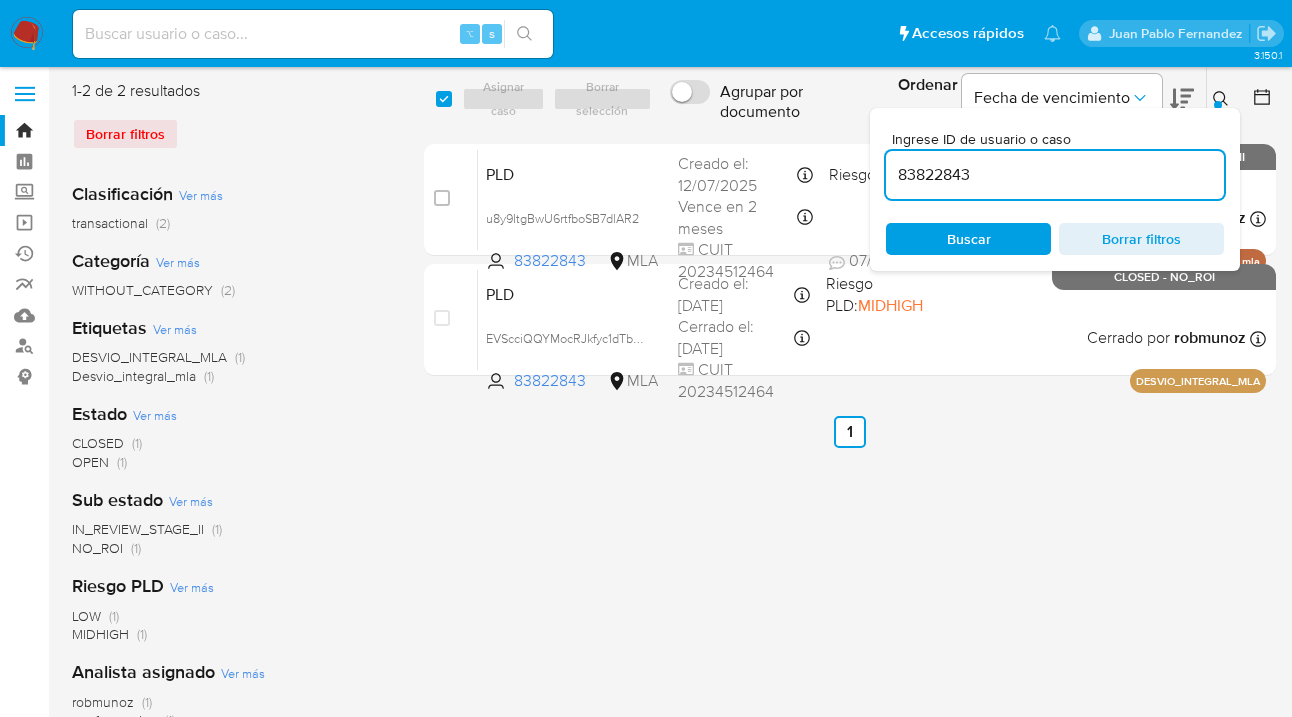 drag, startPoint x: 1218, startPoint y: 97, endPoint x: 1190, endPoint y: 124, distance: 38.8973 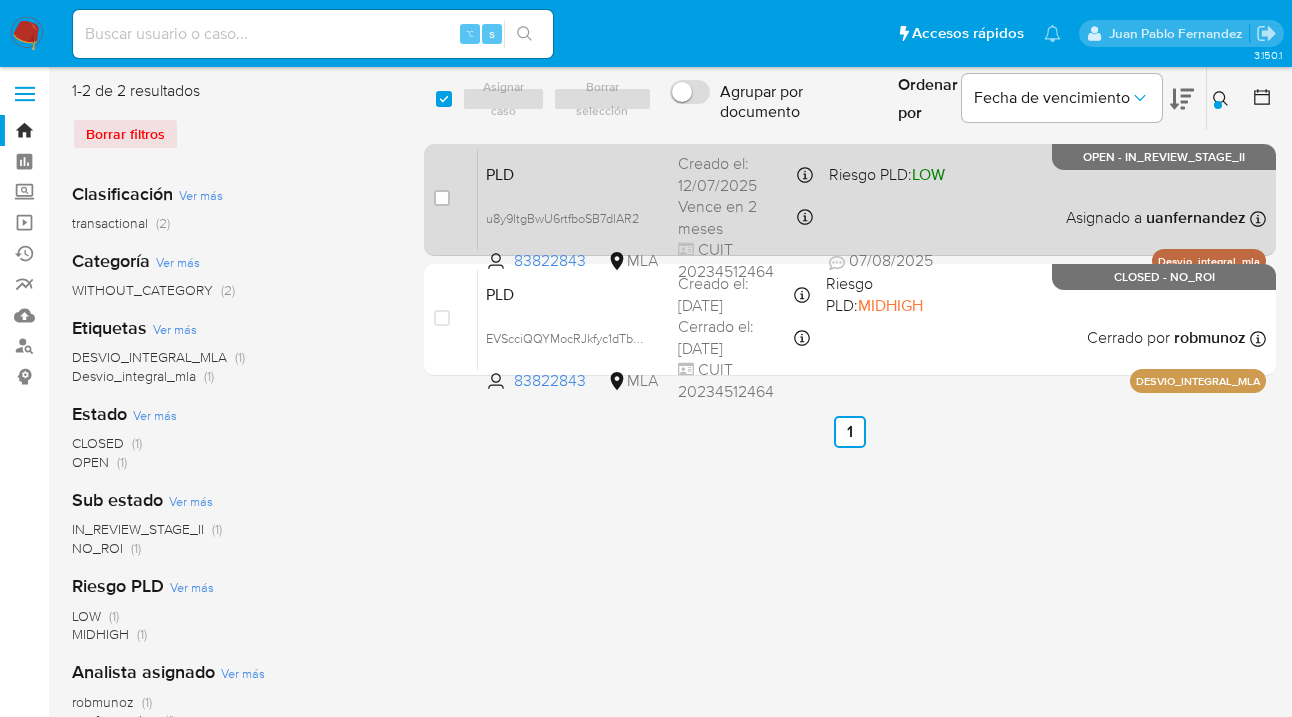 click on "PLD u8y9ItgBwU6rtfboSB7dlAR2 83822843 MLA Riesgo PLD:  LOW Creado el: [DATE]   Creado el: [DATE] [TIME] Vence en 2 meses   Vence el [DATE] [TIME] CUIT   [NUMBER] [DATE]   [DATE] [TIME] Asignado a   [USERNAME]   Asignado el: [DATE] [TIME] Desvio_integral_mla OPEN - IN_REVIEW_STAGE_II" at bounding box center [872, 199] 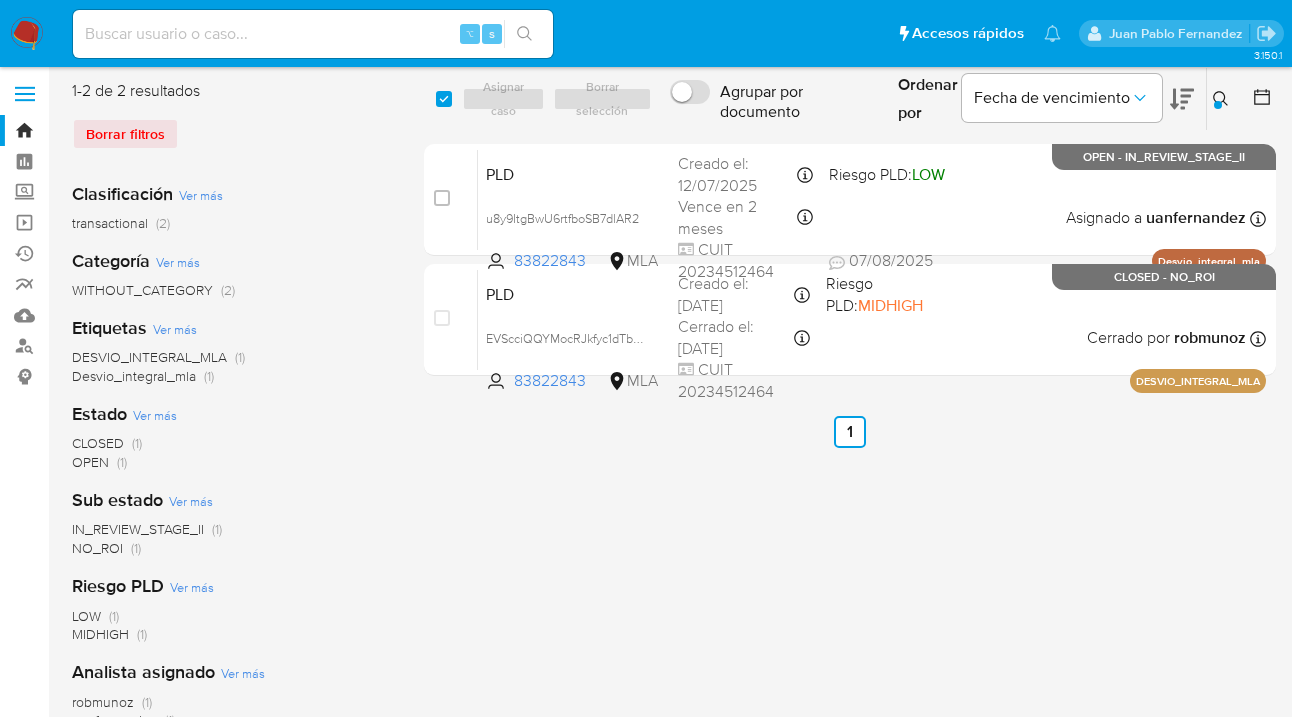 drag, startPoint x: 1218, startPoint y: 97, endPoint x: 1187, endPoint y: 110, distance: 33.61547 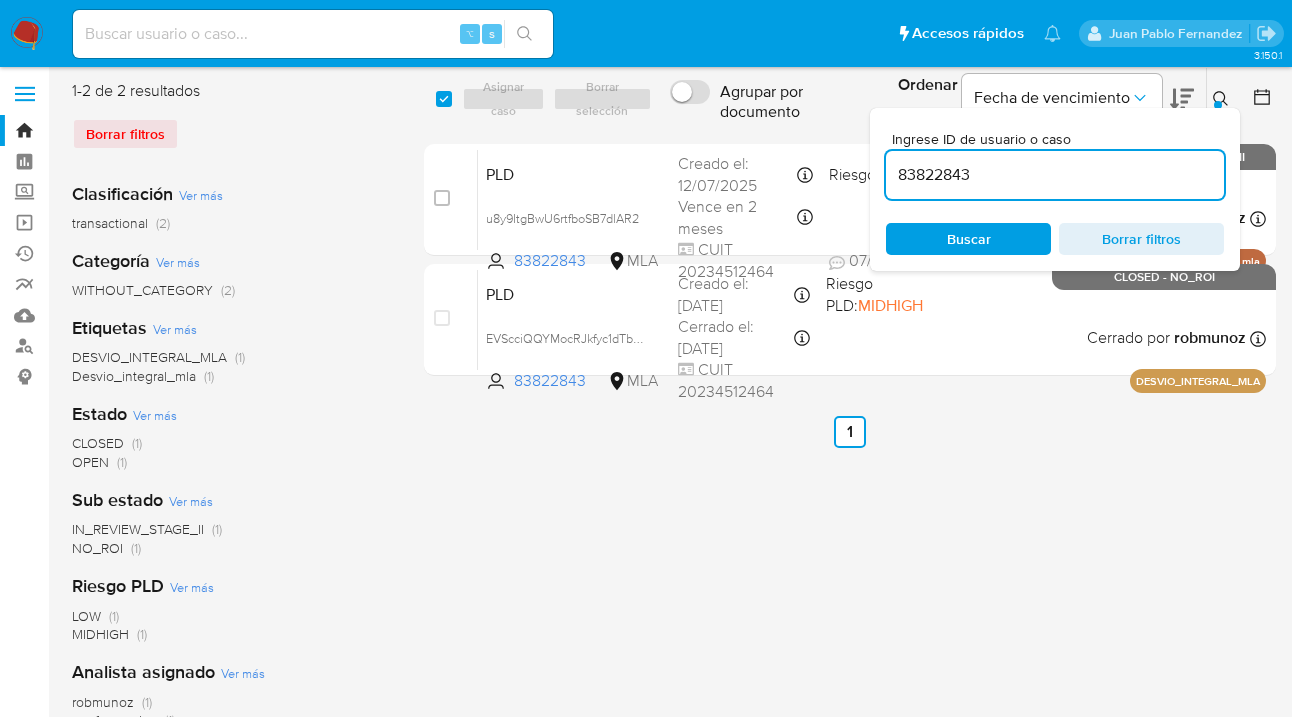 drag, startPoint x: 1015, startPoint y: 179, endPoint x: 896, endPoint y: 171, distance: 119.26861 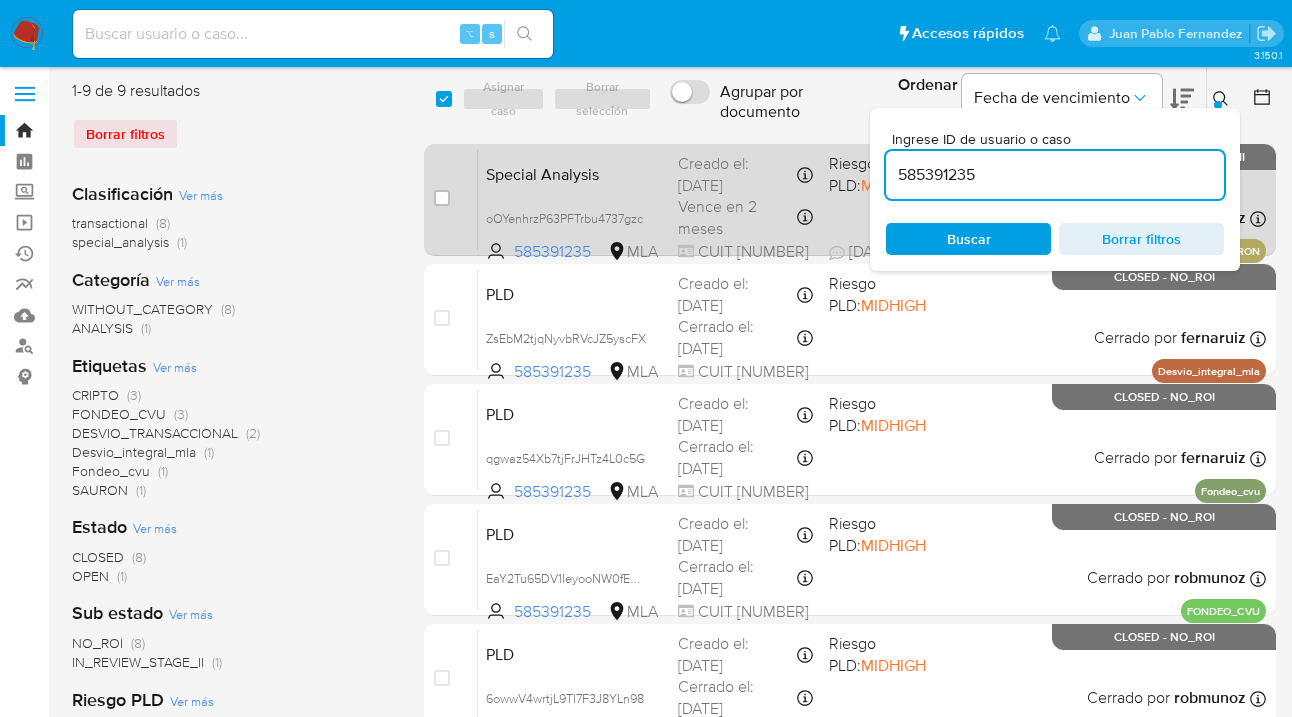 drag, startPoint x: 1218, startPoint y: 95, endPoint x: 1049, endPoint y: 194, distance: 195.8622 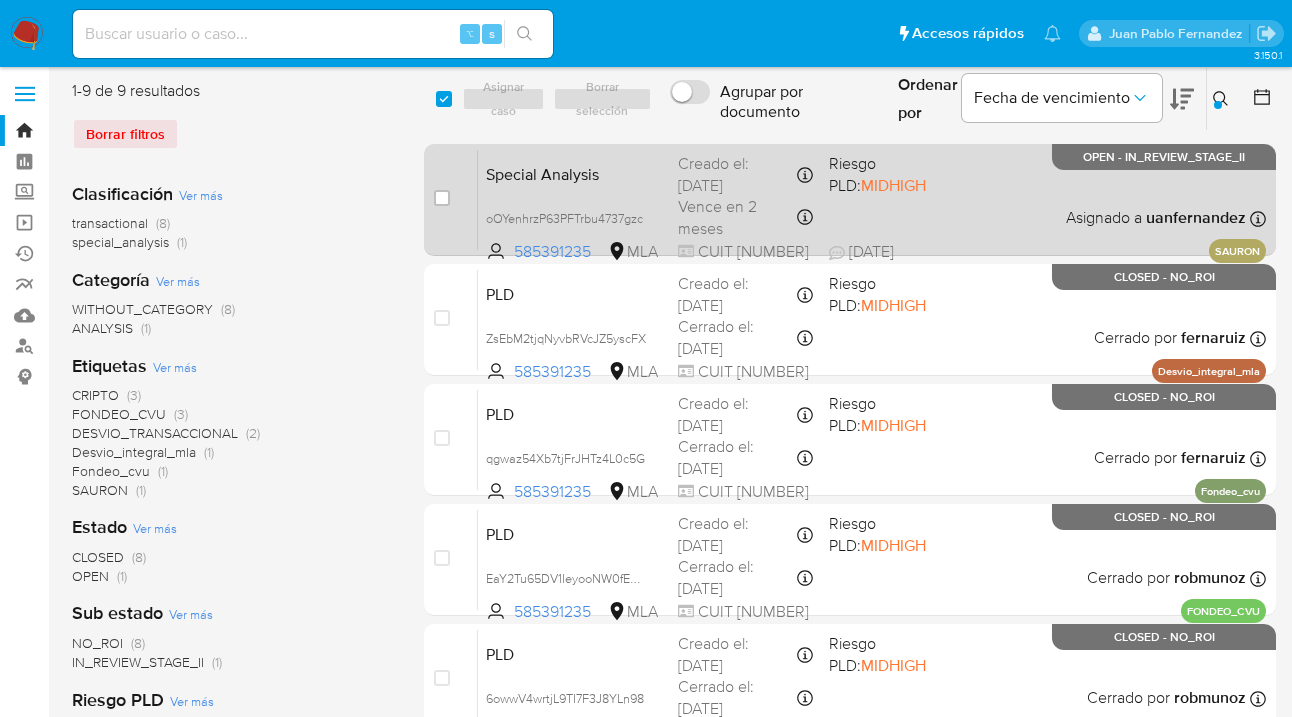 click on "Special Analysis oOYenhrzP63PFTrbu4737gzc 585391235 MLA Riesgo PLD:  MIDHIGH Creado el: 07/07/2025   Creado el: 07/07/2025 11:11:50 Vence en 2 meses   Vence el 05/10/2025 11:11:50 CUIT   20353589483 08/07/2025   08/07/2025 12:06 Asignado a   uanfernandez   Asignado el: 07/07/2025 11:11:50 SAURON OPEN - IN_REVIEW_STAGE_II" at bounding box center (872, 199) 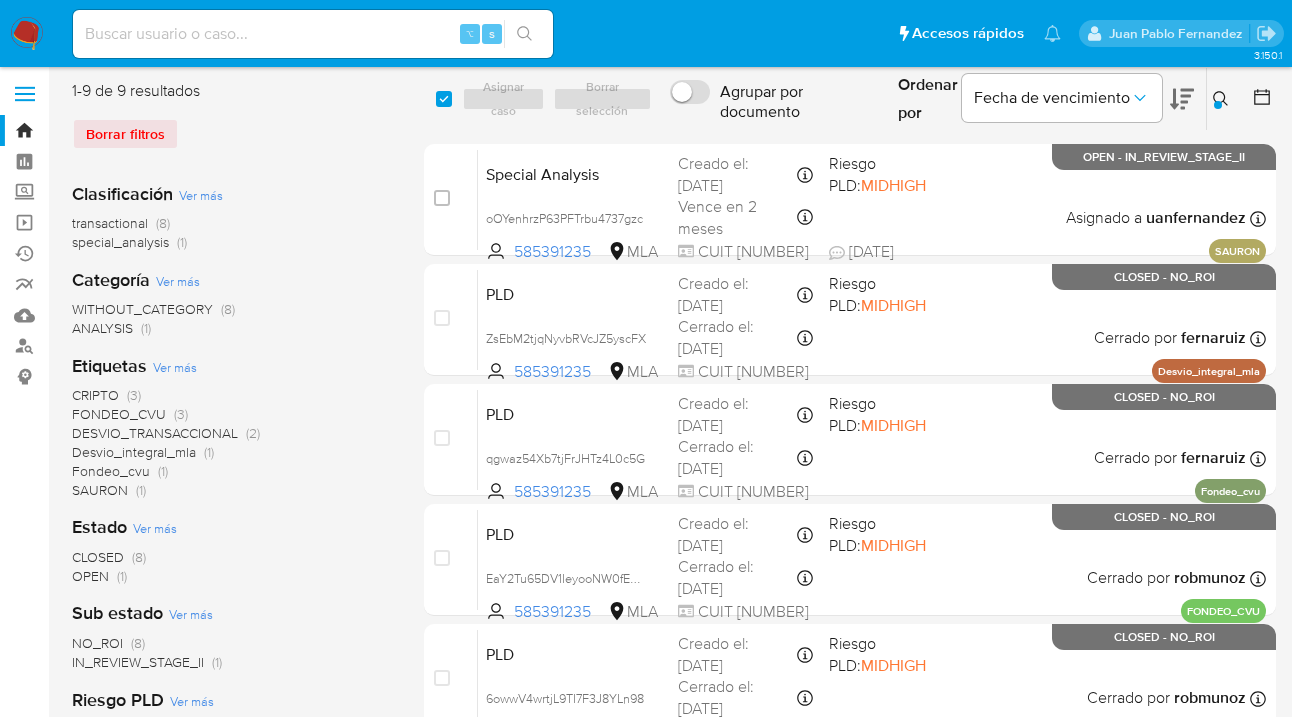 click 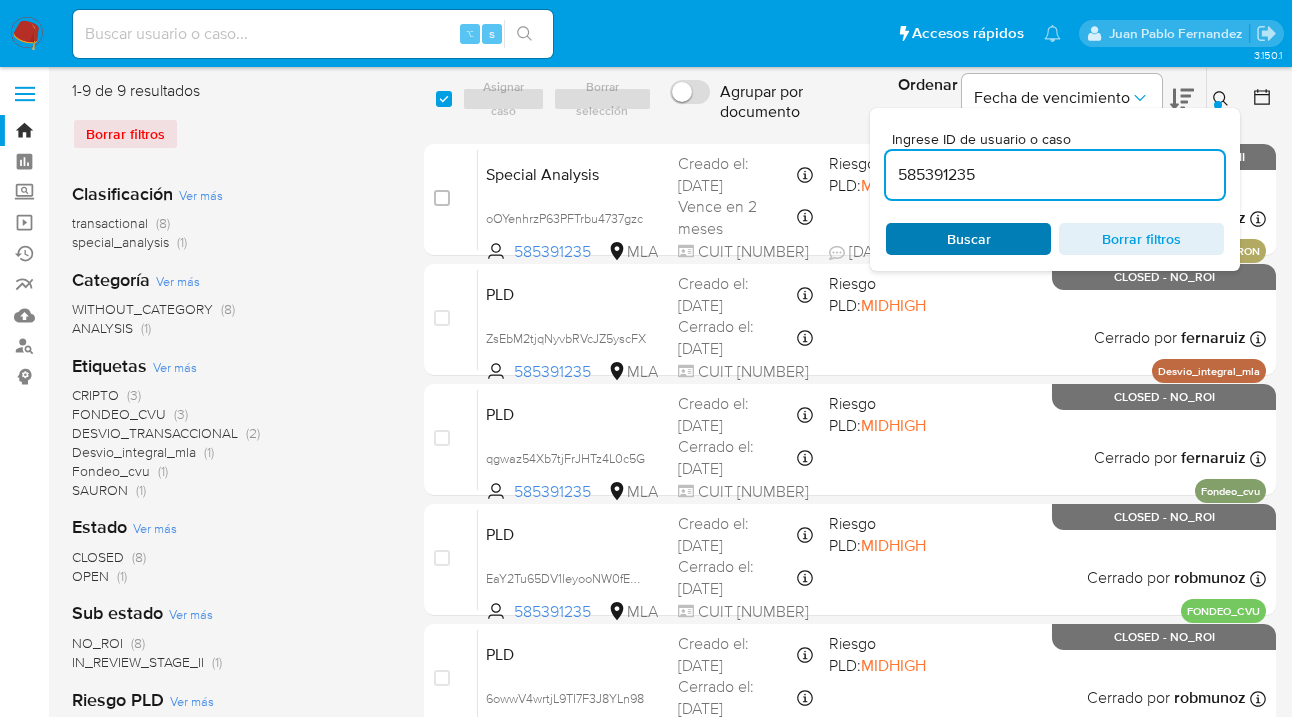 click on "Buscar" at bounding box center (969, 239) 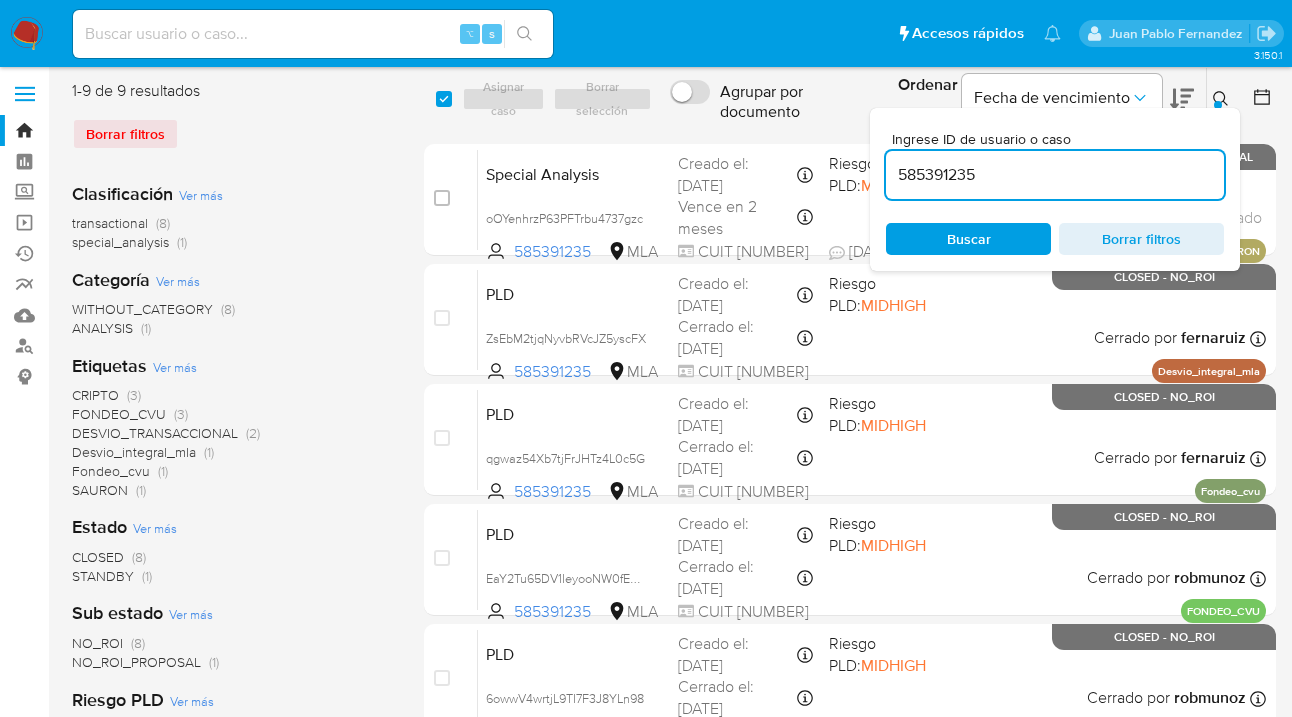 click 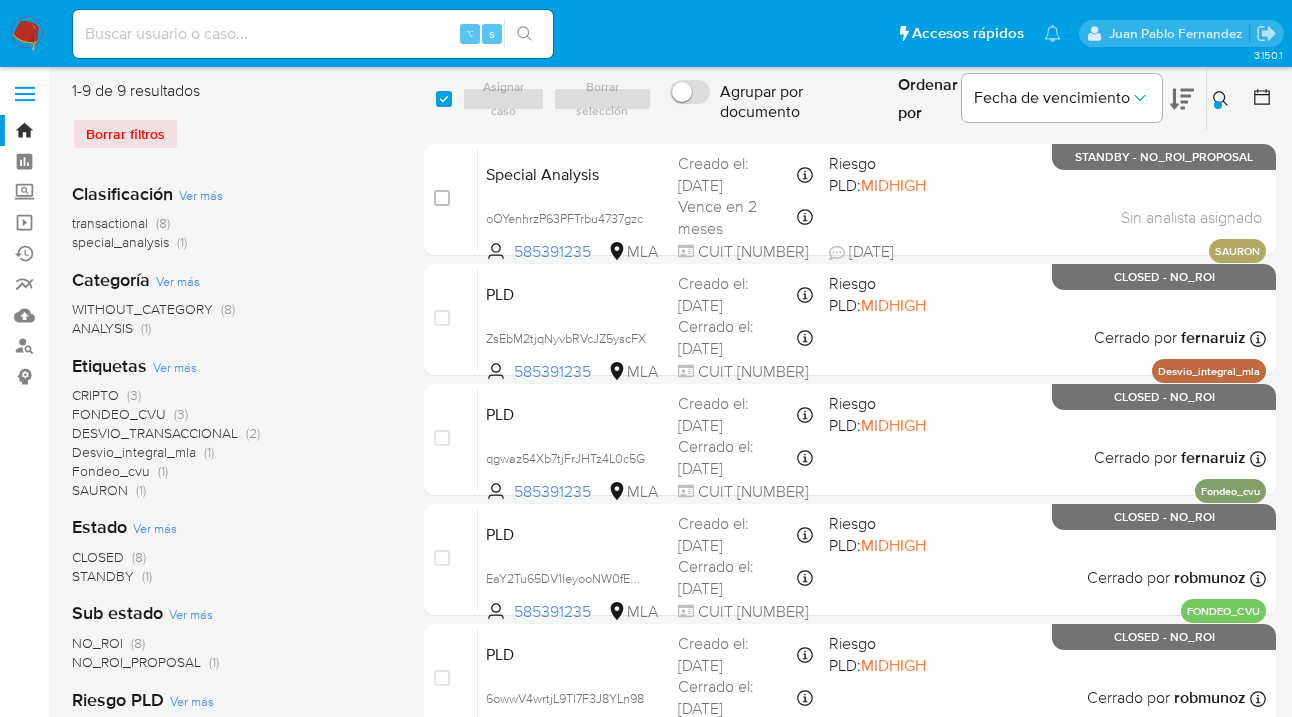 drag, startPoint x: 1222, startPoint y: 96, endPoint x: 1122, endPoint y: 135, distance: 107.33592 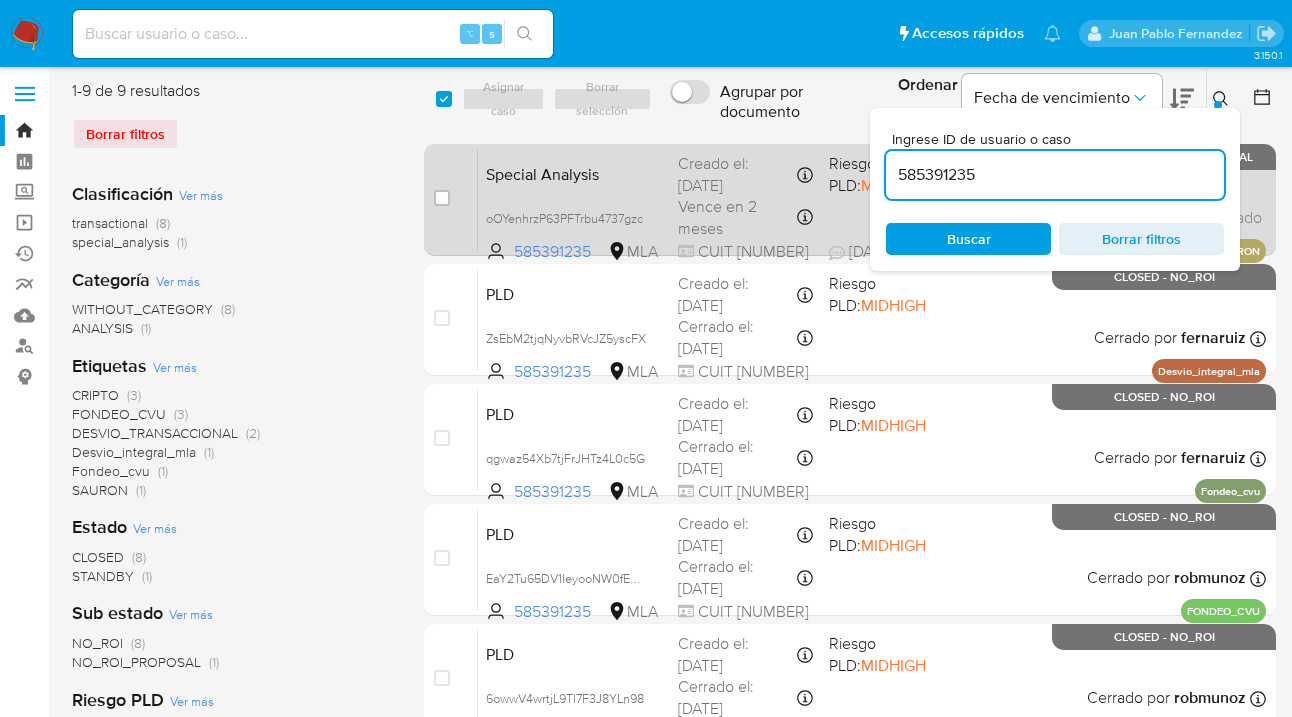 drag, startPoint x: 1036, startPoint y: 174, endPoint x: 863, endPoint y: 180, distance: 173.10402 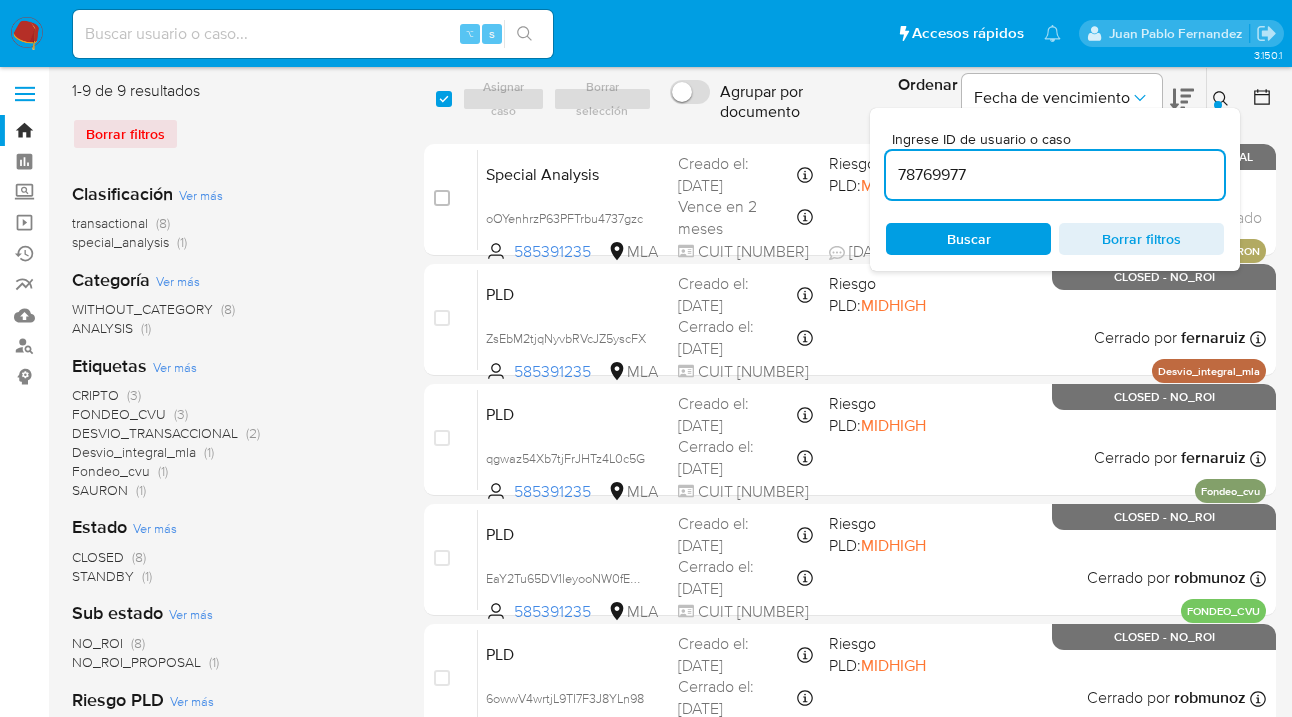 scroll, scrollTop: 0, scrollLeft: 0, axis: both 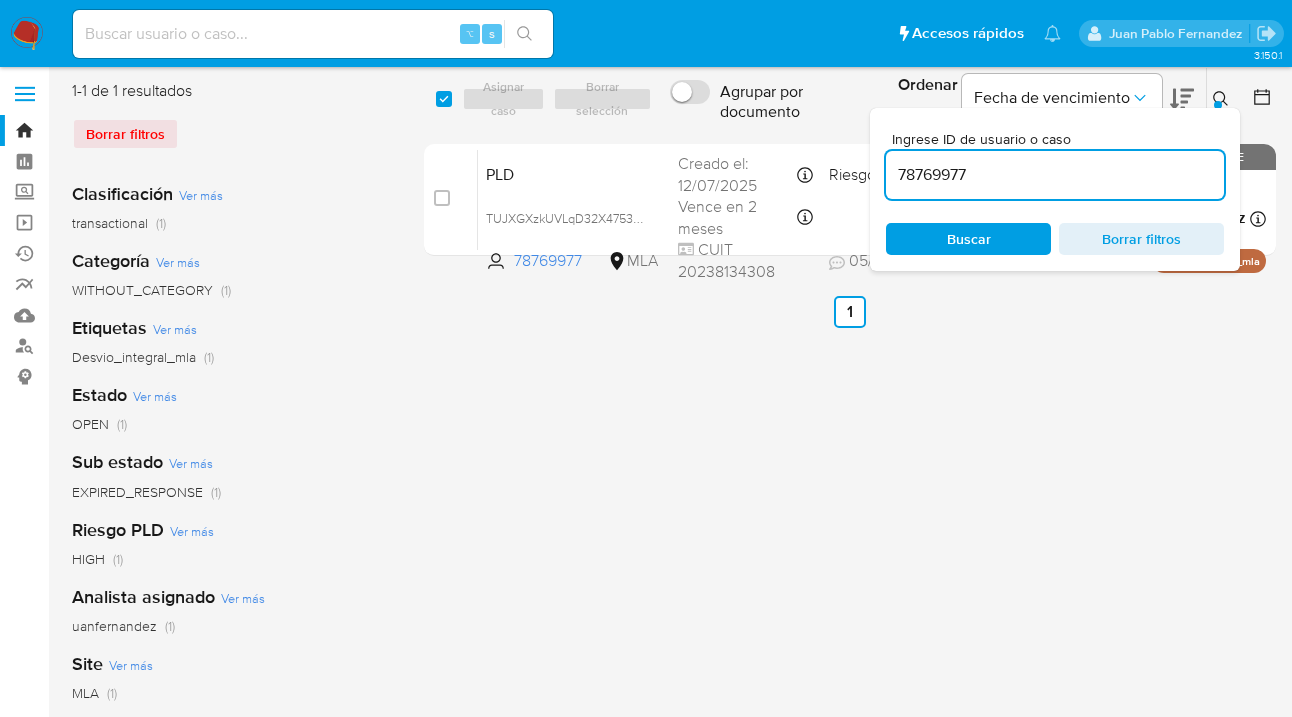 click 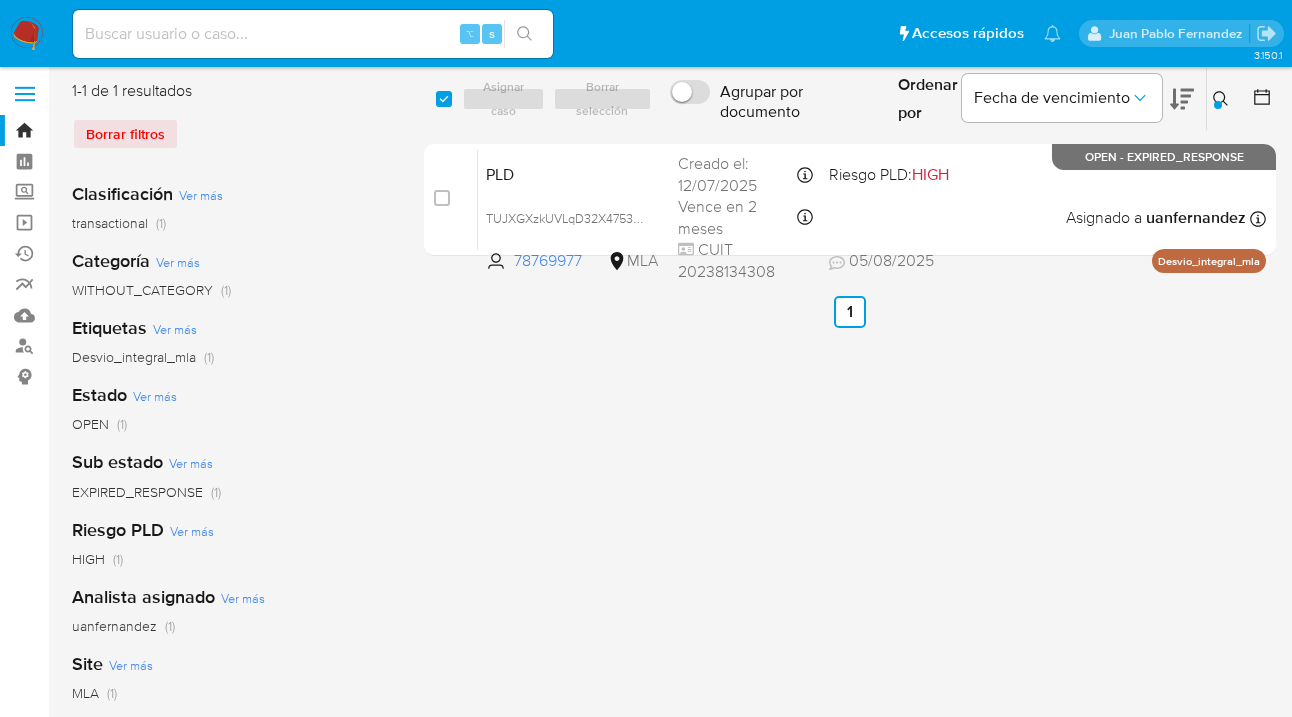 click 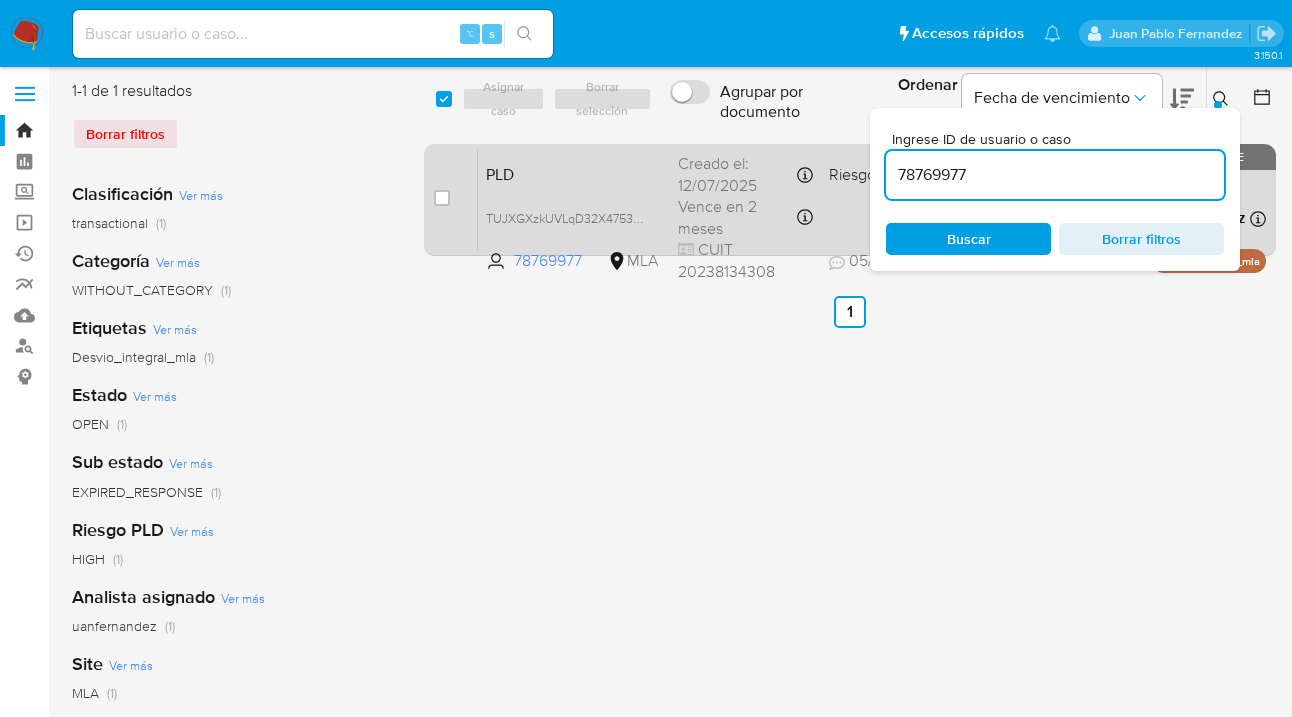 scroll, scrollTop: 0, scrollLeft: 0, axis: both 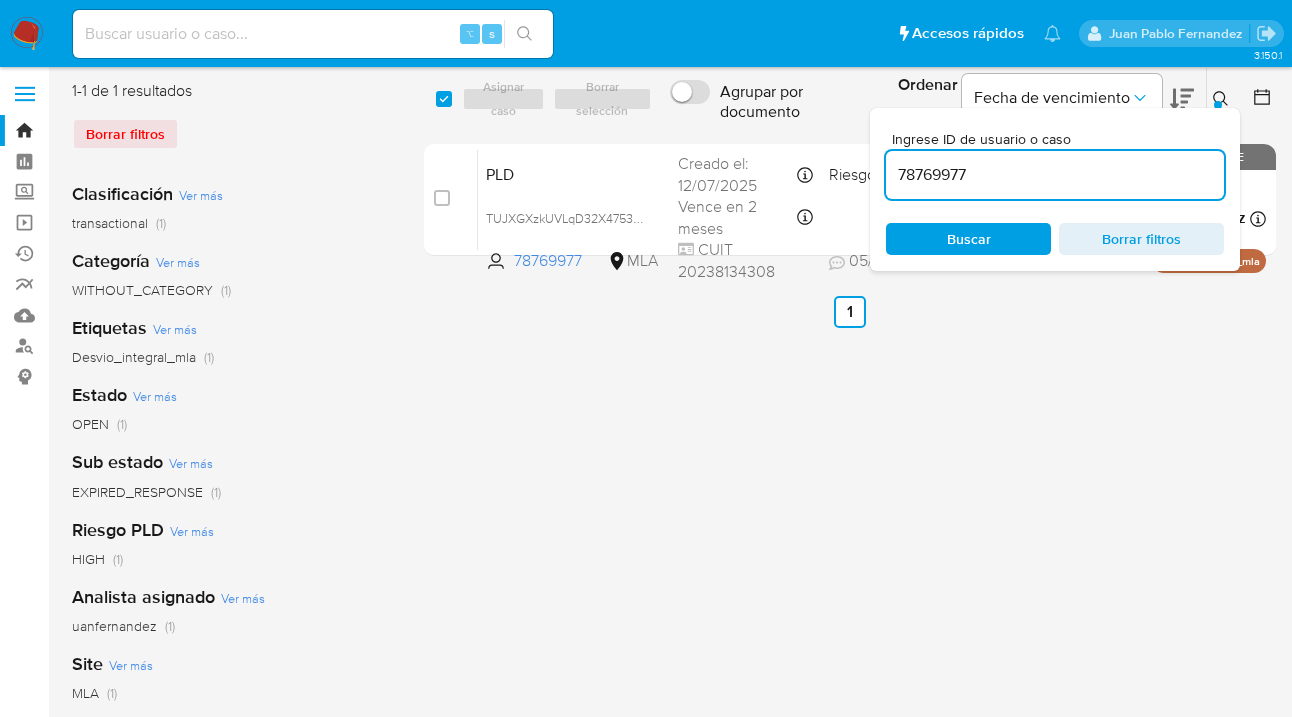 drag, startPoint x: 1039, startPoint y: 186, endPoint x: 870, endPoint y: 168, distance: 169.95587 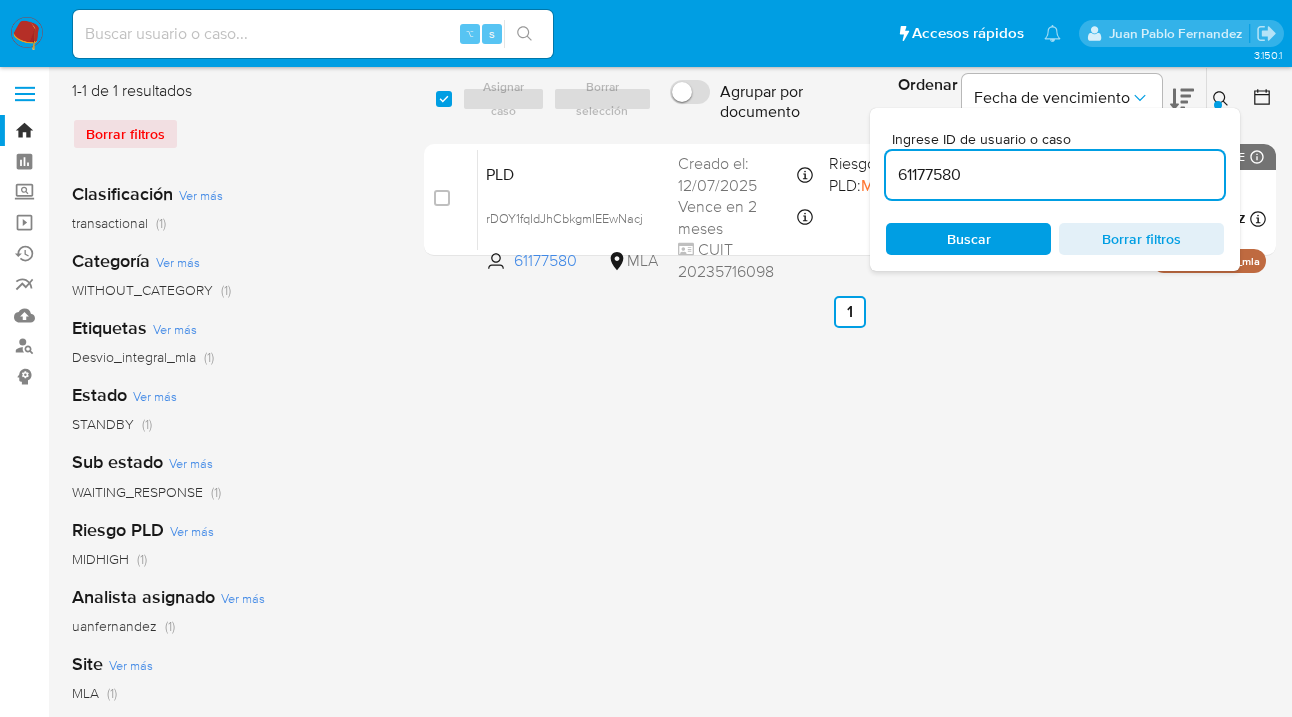 click 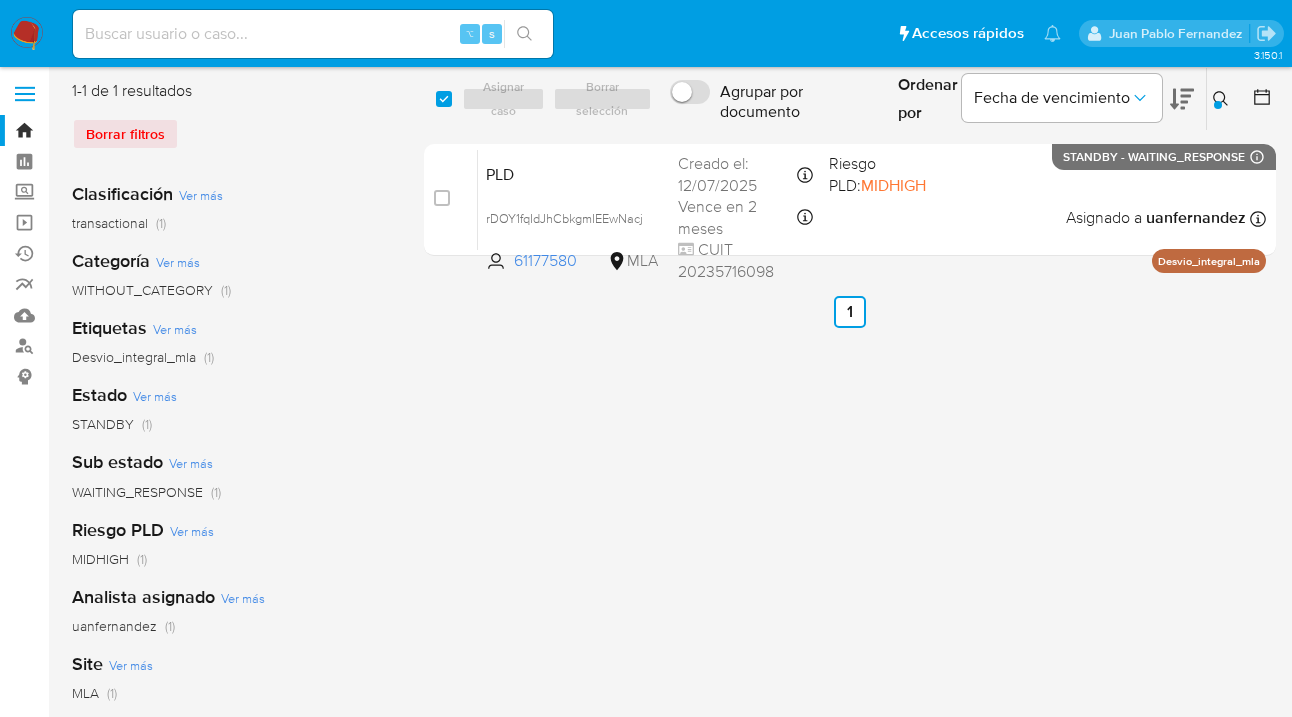 click at bounding box center (1223, 99) 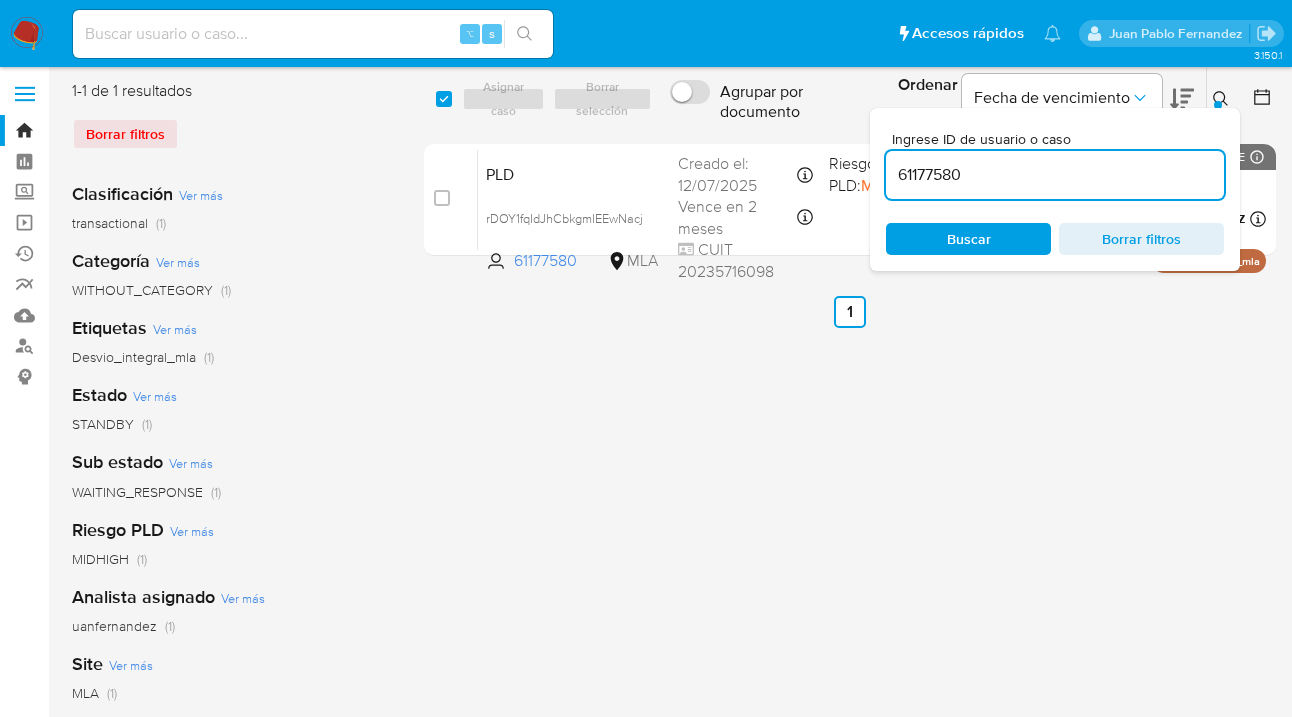 drag, startPoint x: 971, startPoint y: 173, endPoint x: 1063, endPoint y: 146, distance: 95.880135 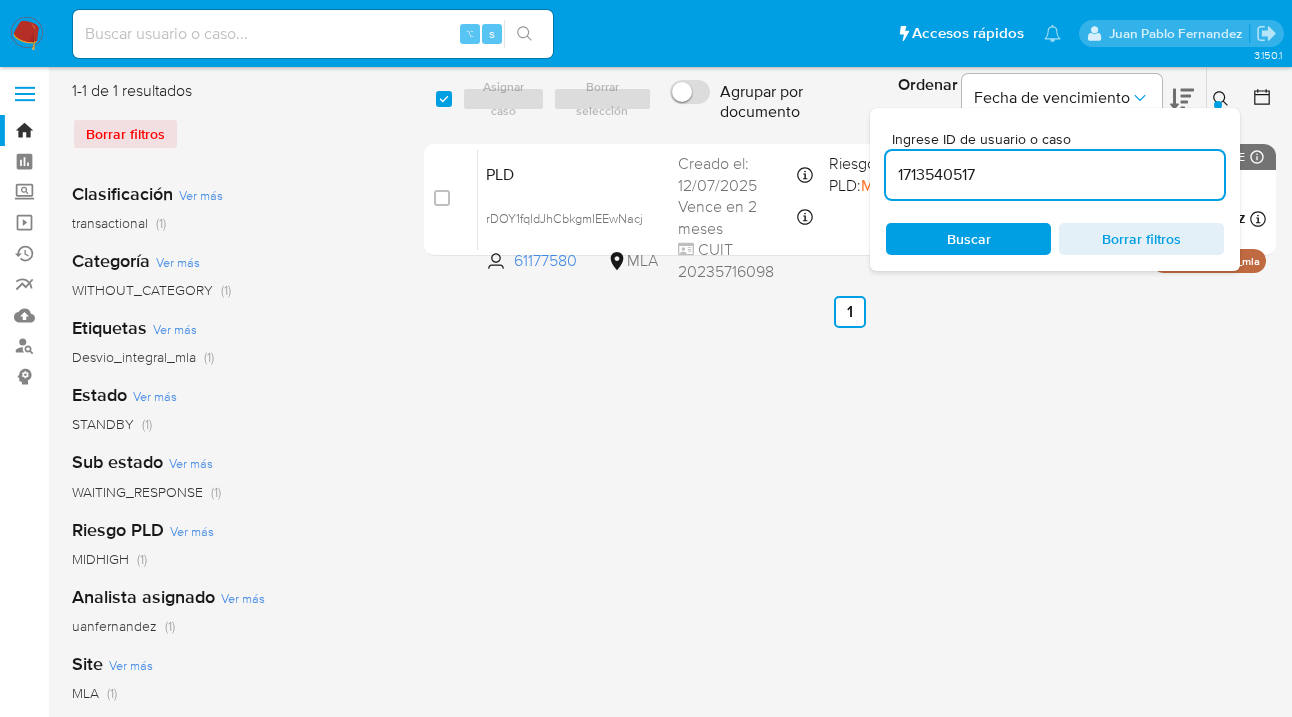 scroll, scrollTop: 0, scrollLeft: 0, axis: both 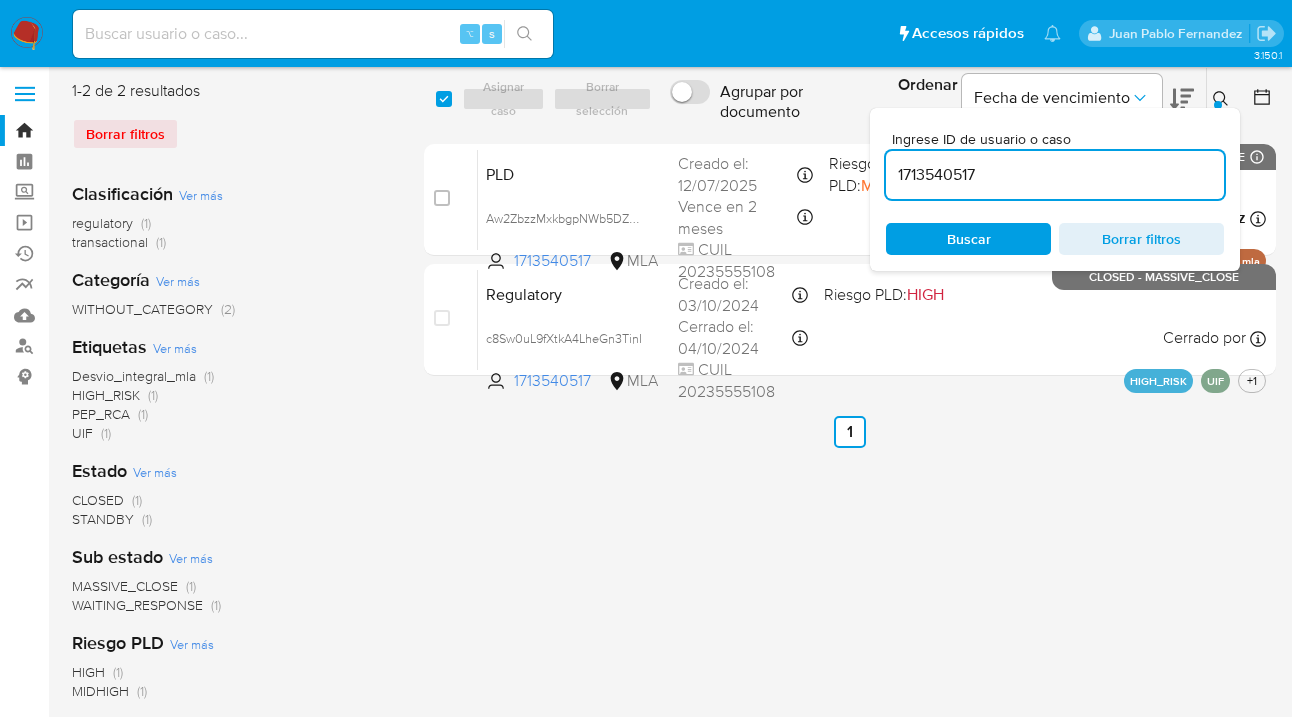 click 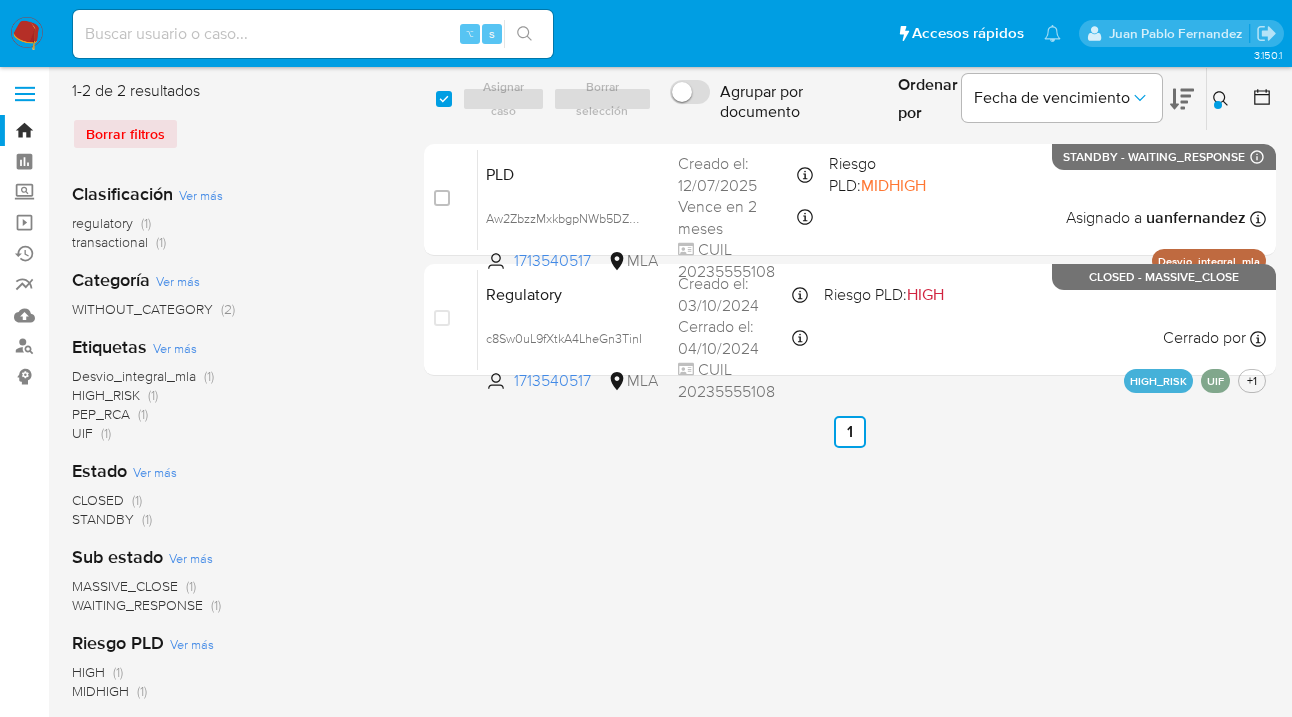 click at bounding box center (1218, 105) 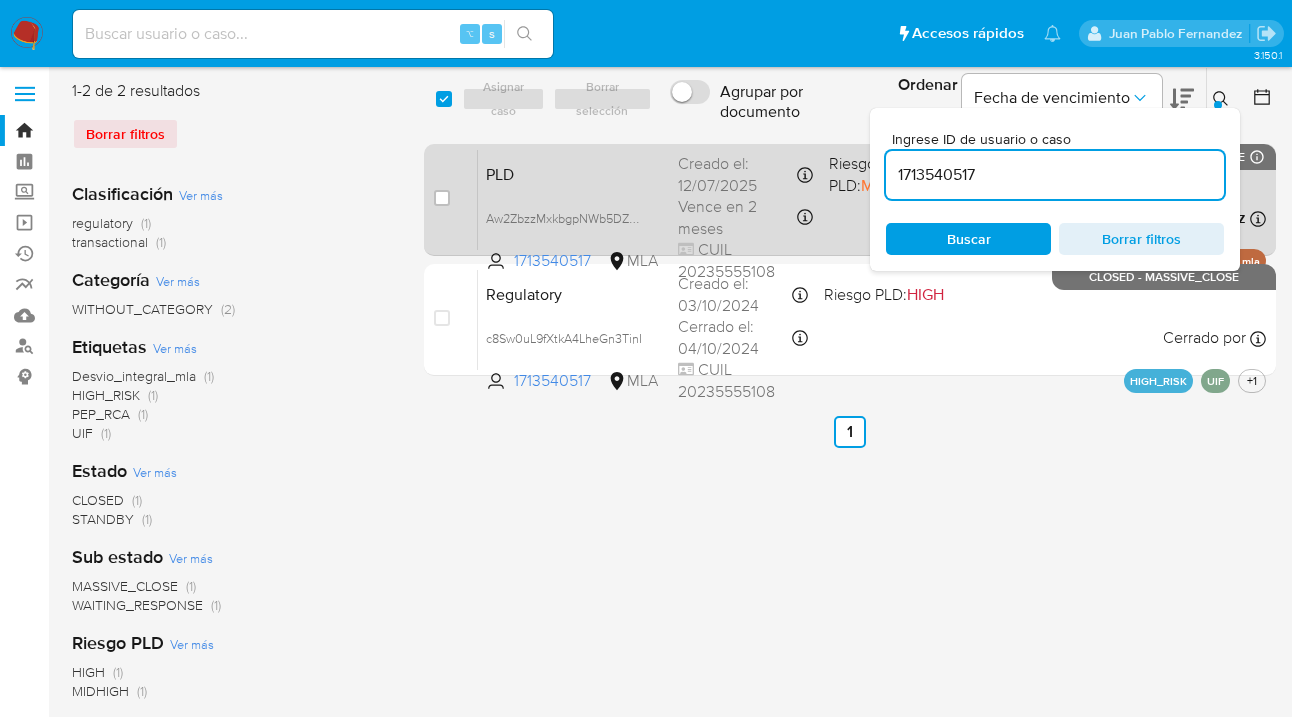 drag, startPoint x: 1050, startPoint y: 175, endPoint x: 862, endPoint y: 163, distance: 188.38258 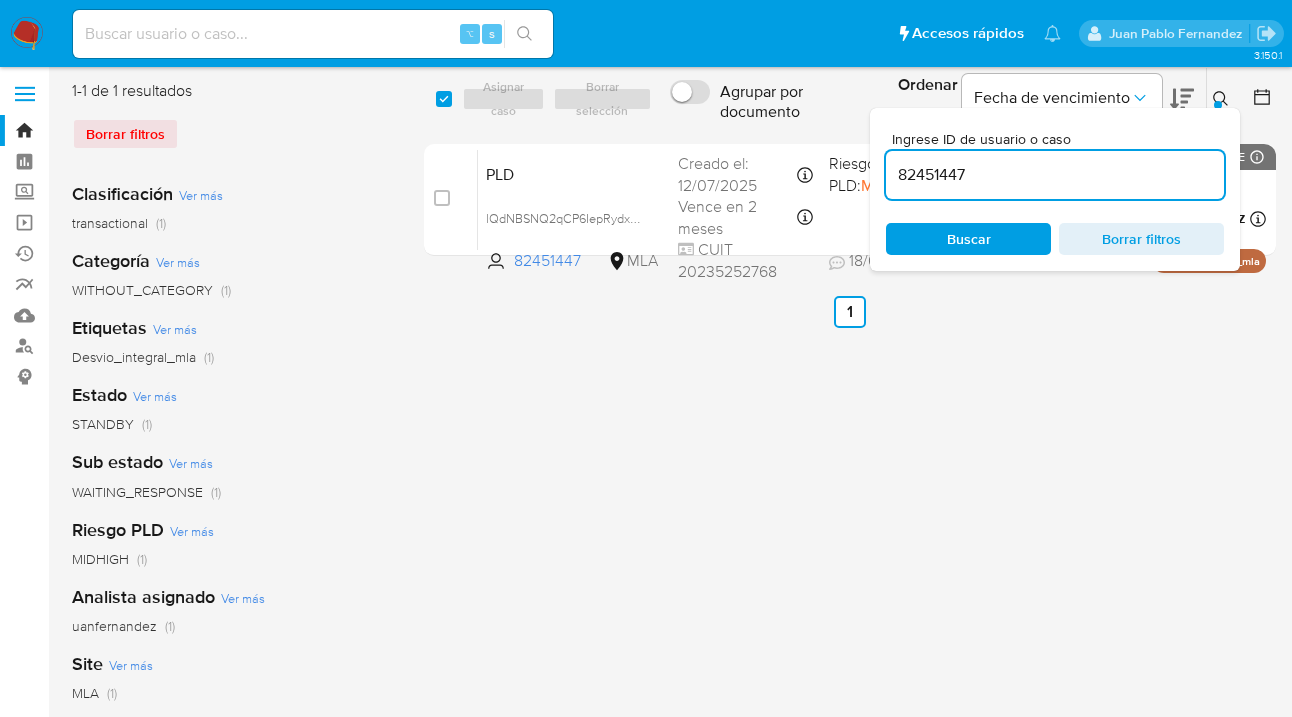 drag, startPoint x: 1219, startPoint y: 96, endPoint x: 1162, endPoint y: 128, distance: 65.36819 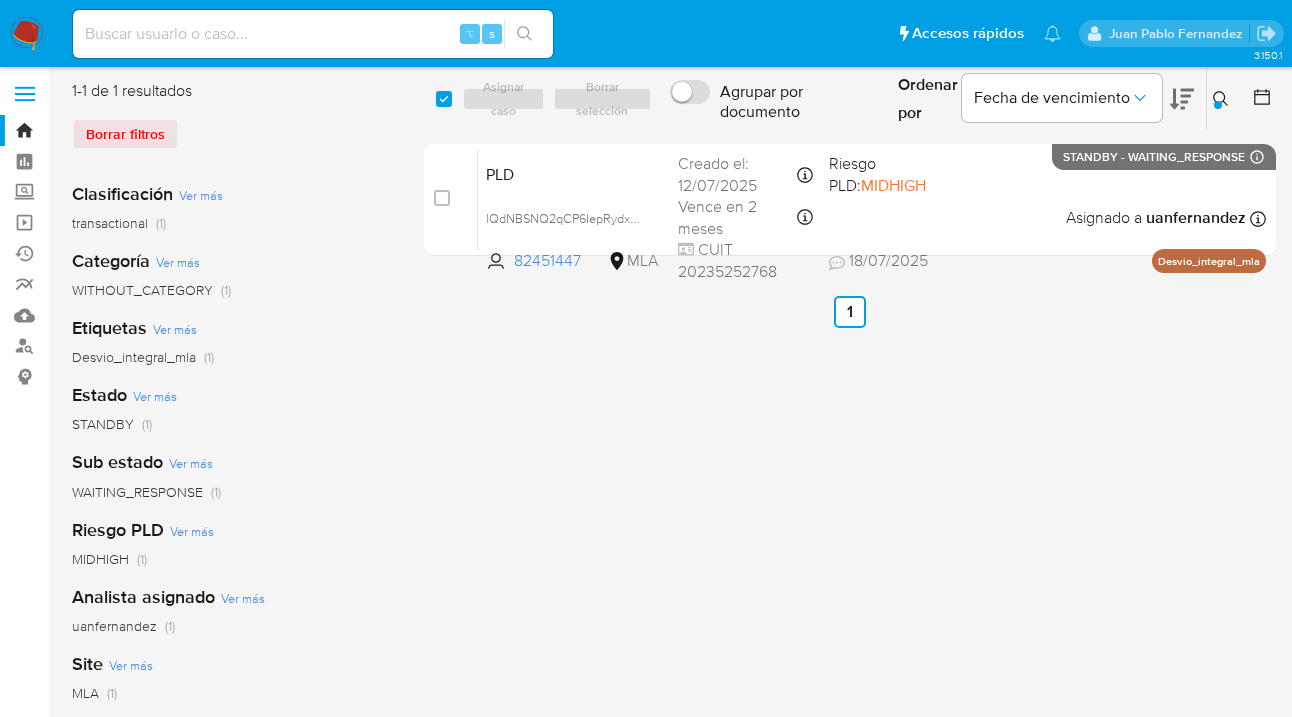 click 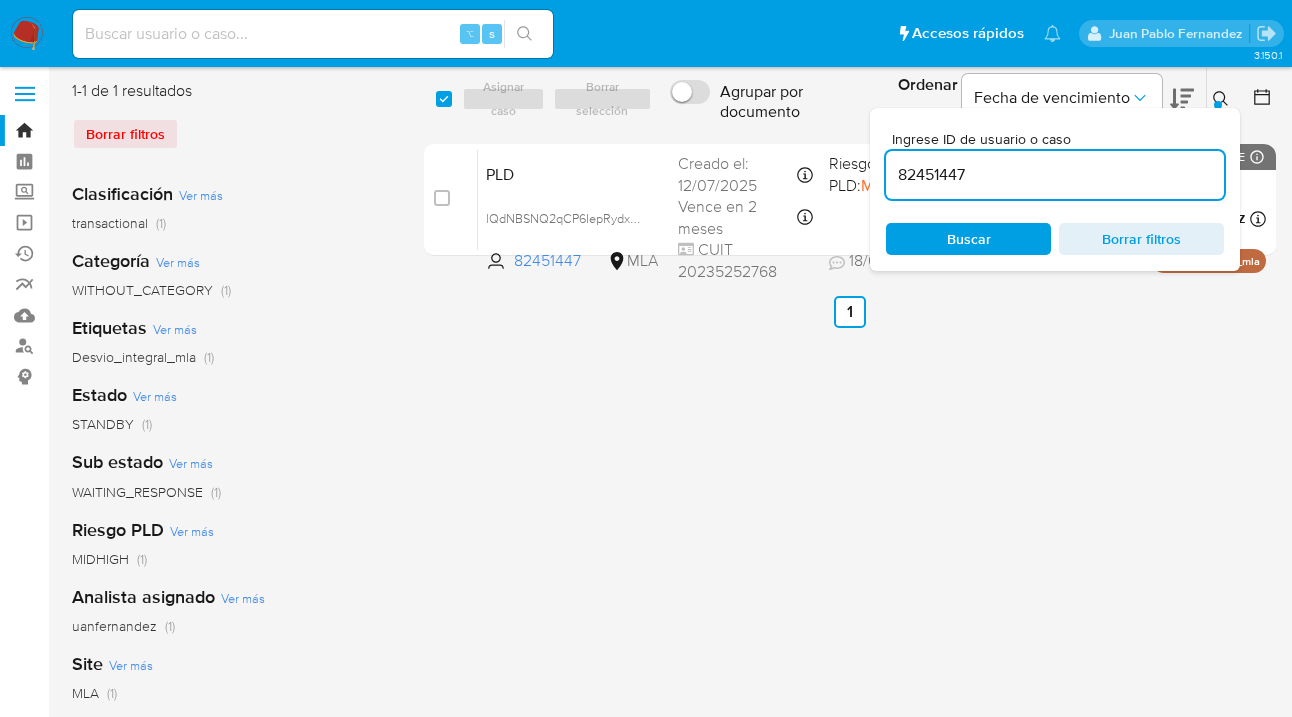 drag, startPoint x: 1031, startPoint y: 178, endPoint x: 876, endPoint y: 165, distance: 155.5442 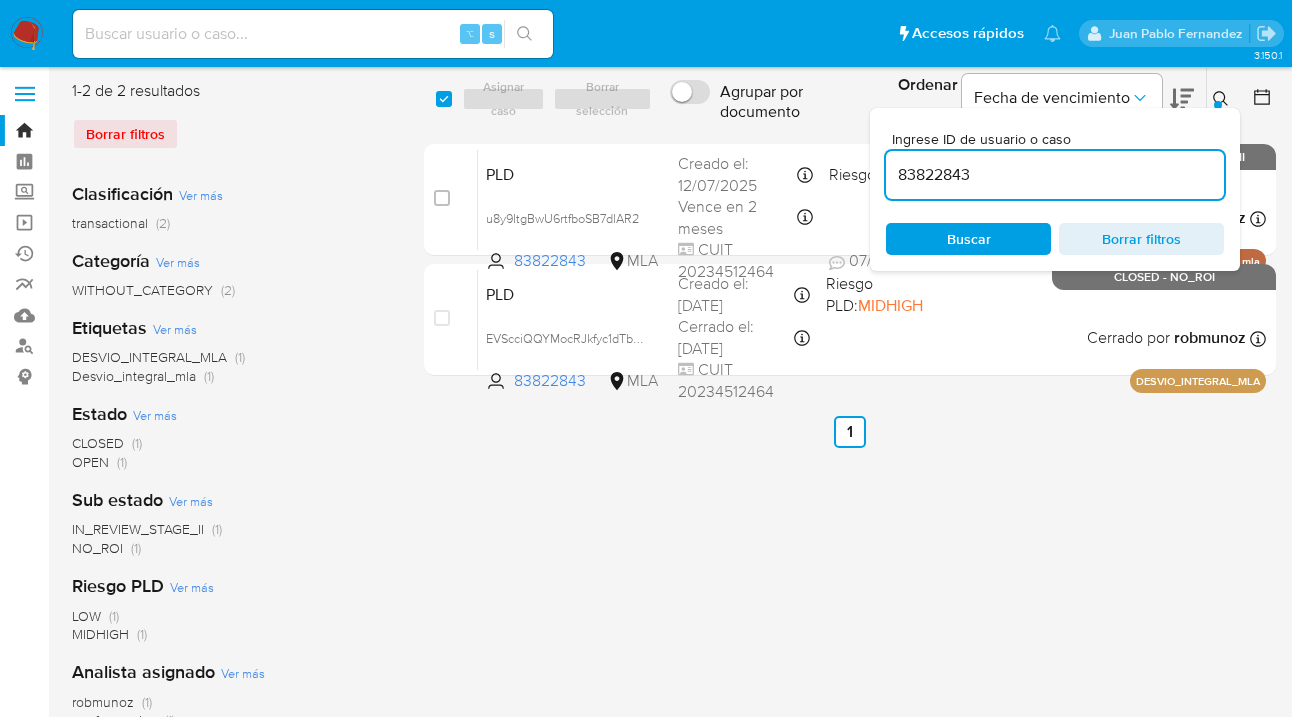 click 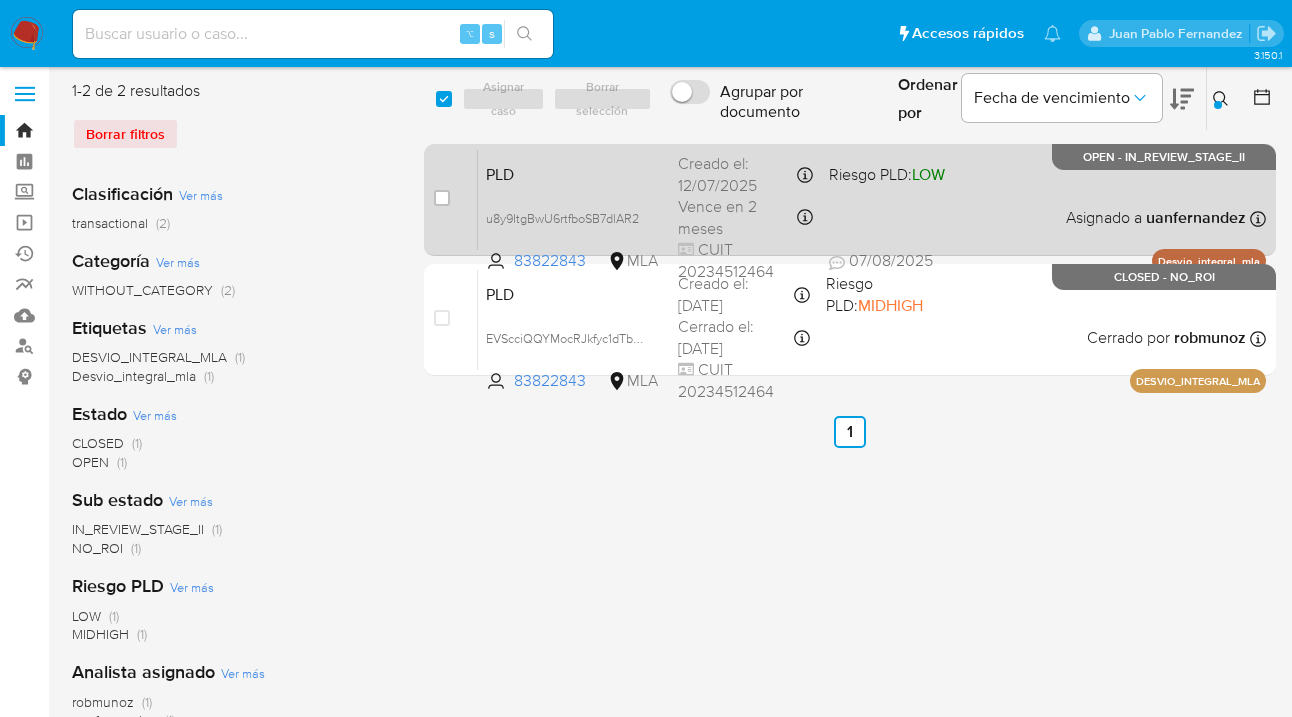 click on "PLD u8y9ItgBwU6rtfboSB7dlAR2 83822843 MLA Riesgo PLD:  LOW Creado el: 12/07/2025   Creado el: 12/07/2025 03:38:24 Vence en 2 meses   Vence el 10/10/2025 03:38:25 CUIT   20234512464 07/08/2025   07/08/2025 17:41 Asignado a   uanfernandez   Asignado el: 17/07/2025 16:37:34 Desvio_integral_mla OPEN - IN_REVIEW_STAGE_II" at bounding box center (872, 199) 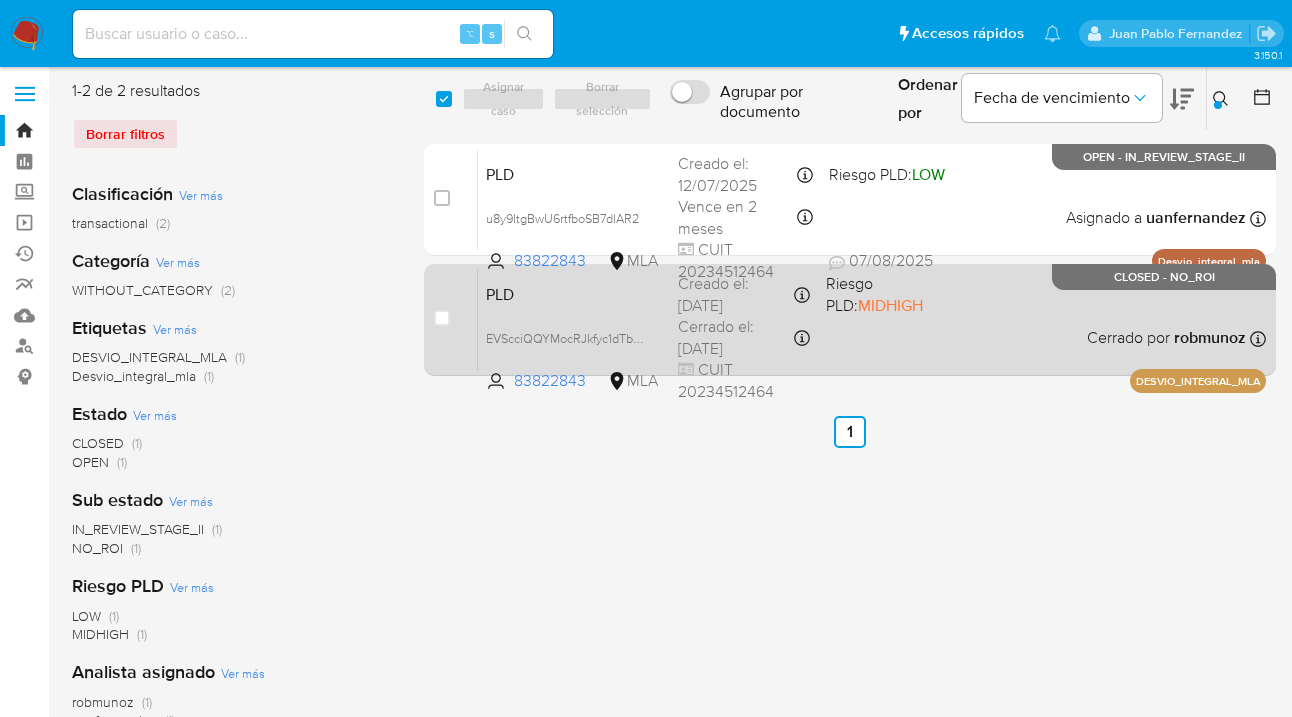 click on "PLD EVScciQQYMocRJkfyc1dTbCA 83822843 MLA Riesgo PLD:  MIDHIGH Creado el: 12/07/2023   Creado el: 12/07/2023 06:16:54 Cerrado el: 26/10/2023   Cerrado el: 26/10/2023 15:25:36 CUIT   20234512464 Cerrado por   robmunoz   Asignado el: 01/10/2023 23:11:06 DESVIO_INTEGRAL_MLA CLOSED - NO_ROI" at bounding box center (872, 319) 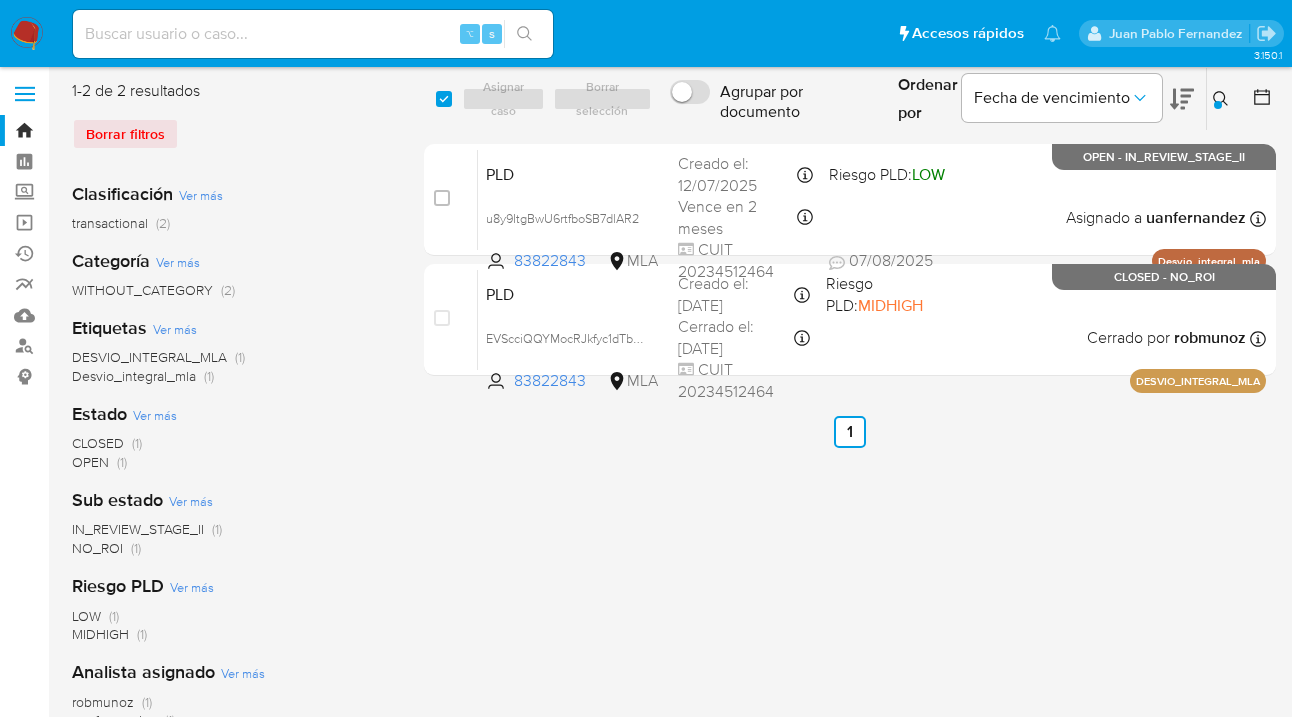 click 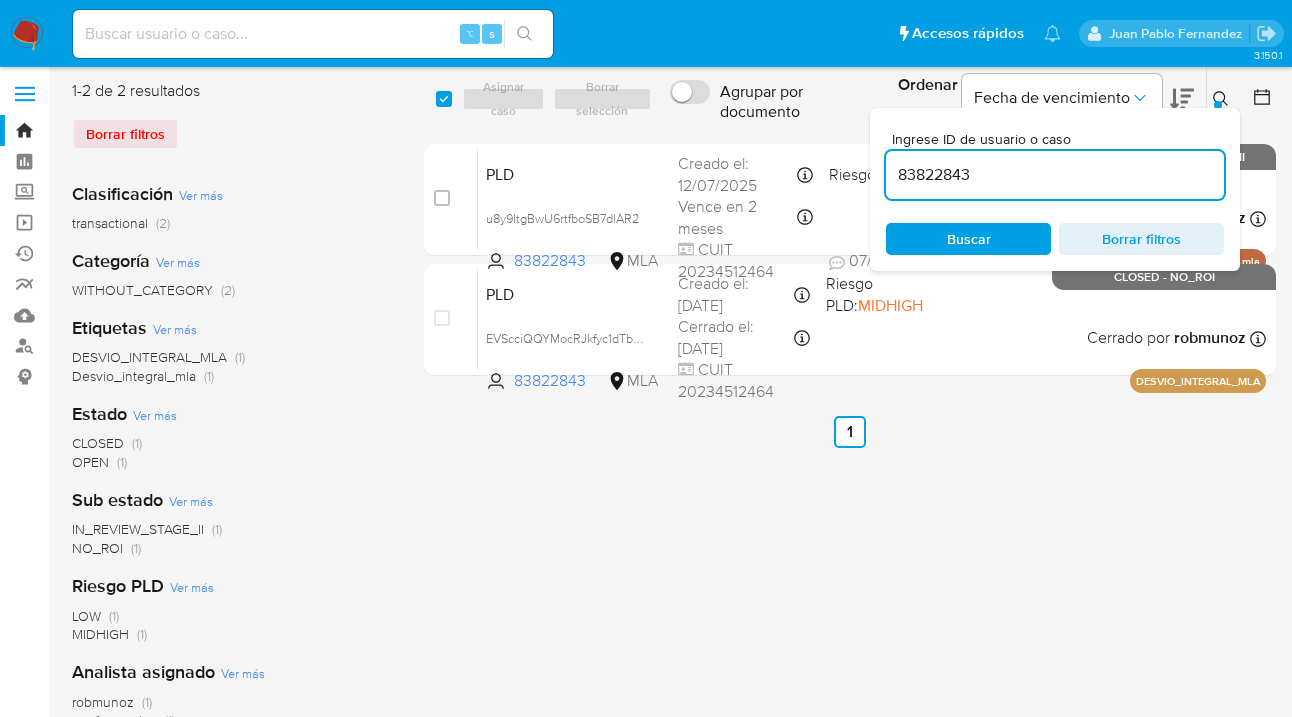 scroll, scrollTop: 0, scrollLeft: 0, axis: both 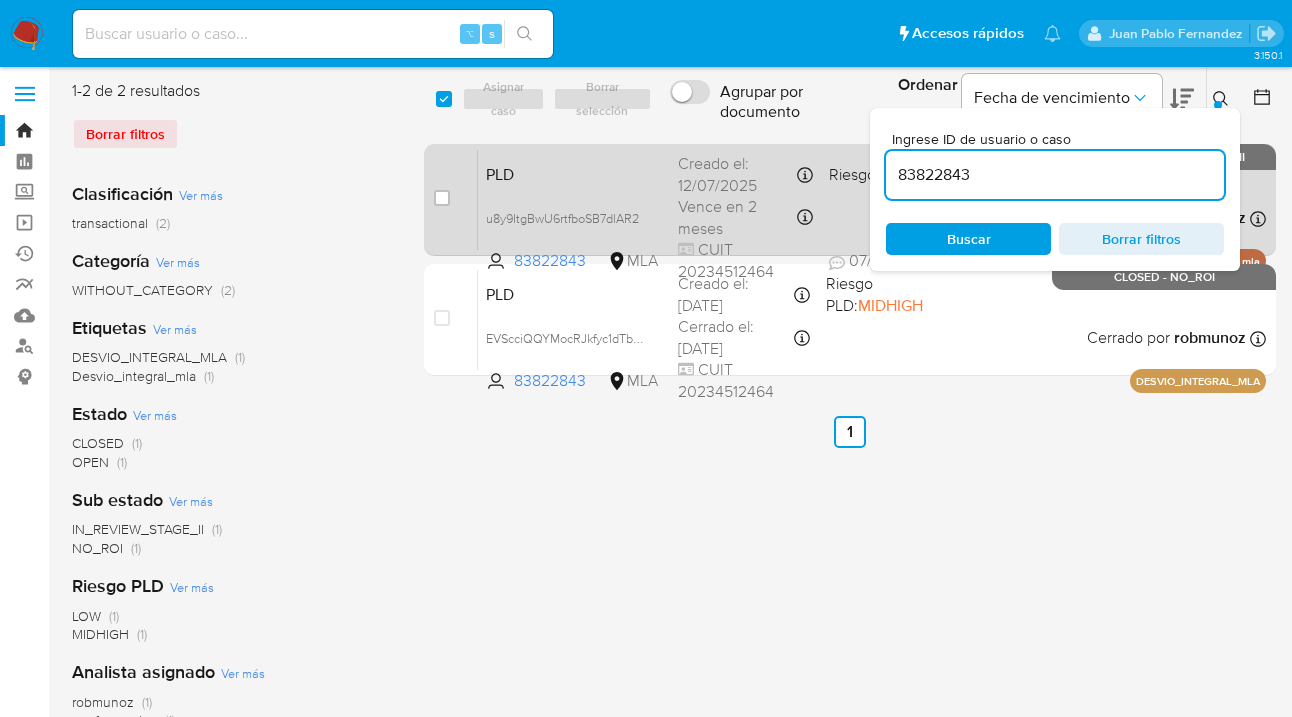 drag, startPoint x: 1060, startPoint y: 173, endPoint x: 865, endPoint y: 166, distance: 195.1256 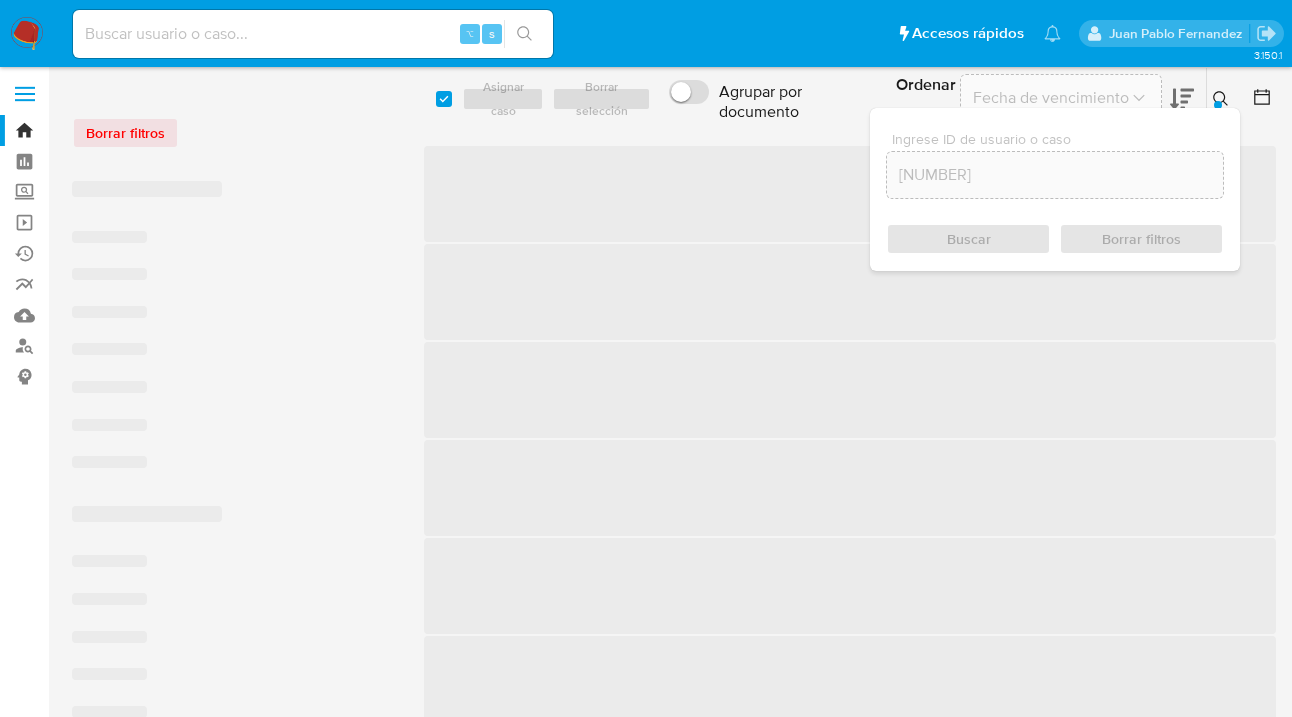 scroll, scrollTop: 0, scrollLeft: 0, axis: both 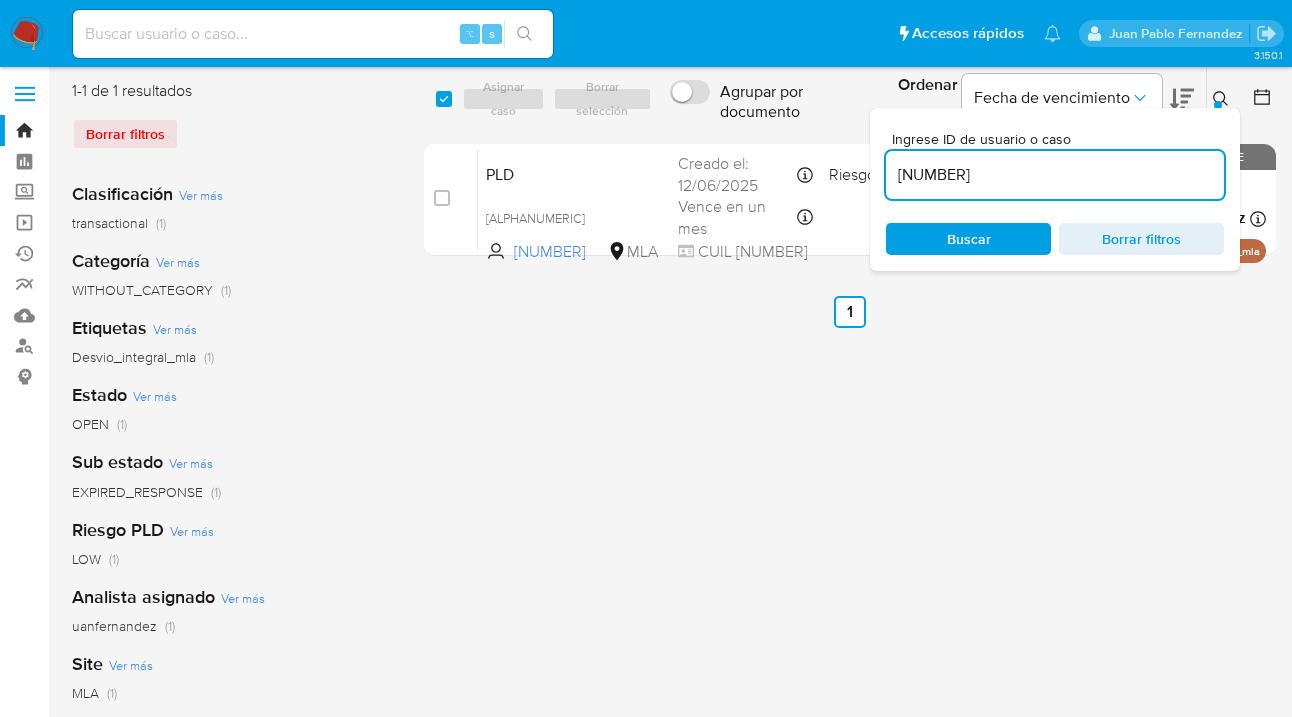 click 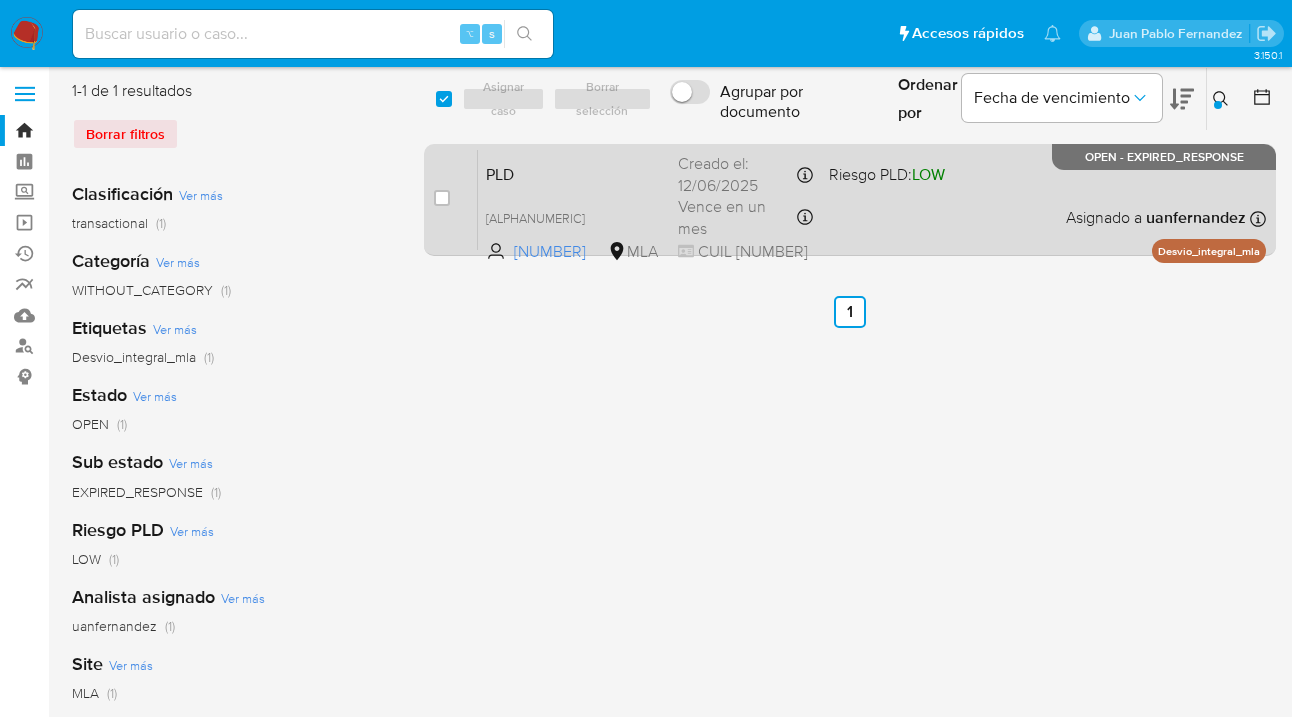 click on "PLD 7rsddcyM1f1mvsLGzxH9sjrd 22719154 MLA Riesgo PLD:  LOW Creado el: 12/06/2025   Creado el: 12/06/2025 03:20:41 Vence en un mes   Vence el 10/09/2025 03:20:42 CUIL   27326180802 Asignado a   uanfernandez   Asignado el: 18/06/2025 14:17:25 Desvio_integral_mla OPEN - EXPIRED_RESPONSE" at bounding box center [872, 199] 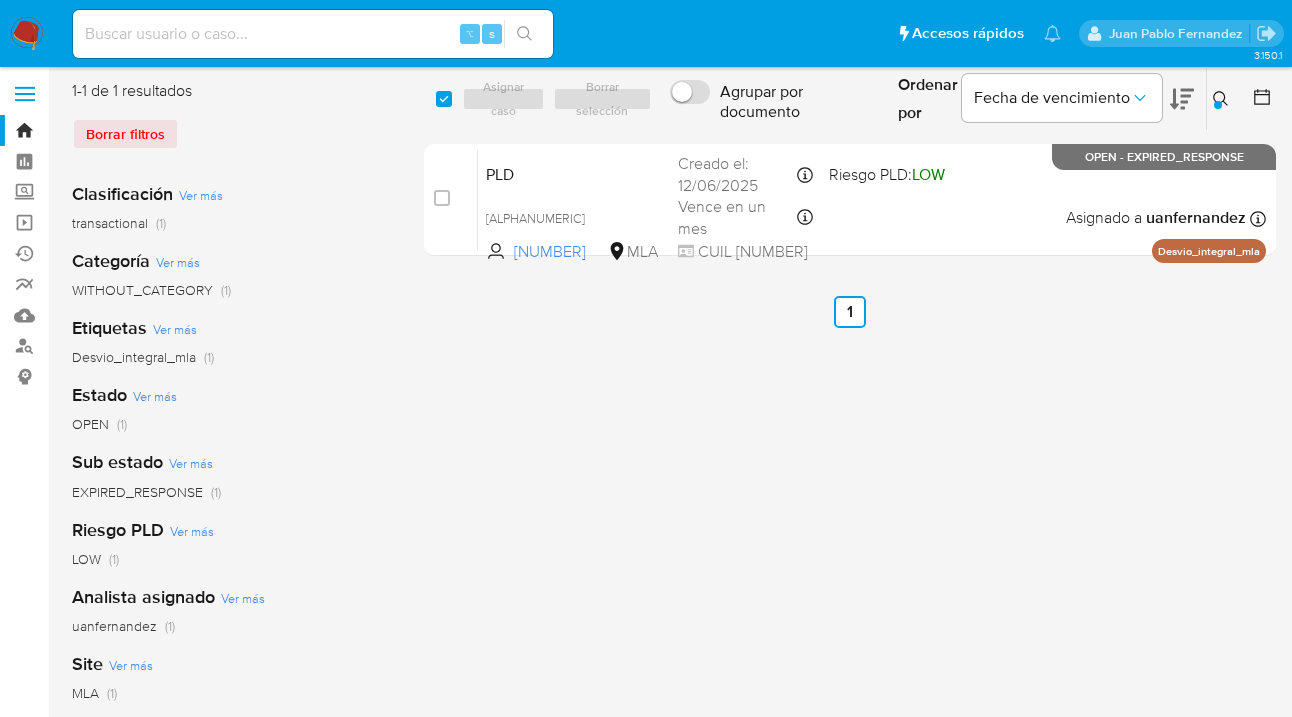 drag, startPoint x: 1222, startPoint y: 100, endPoint x: 1075, endPoint y: 154, distance: 156.6046 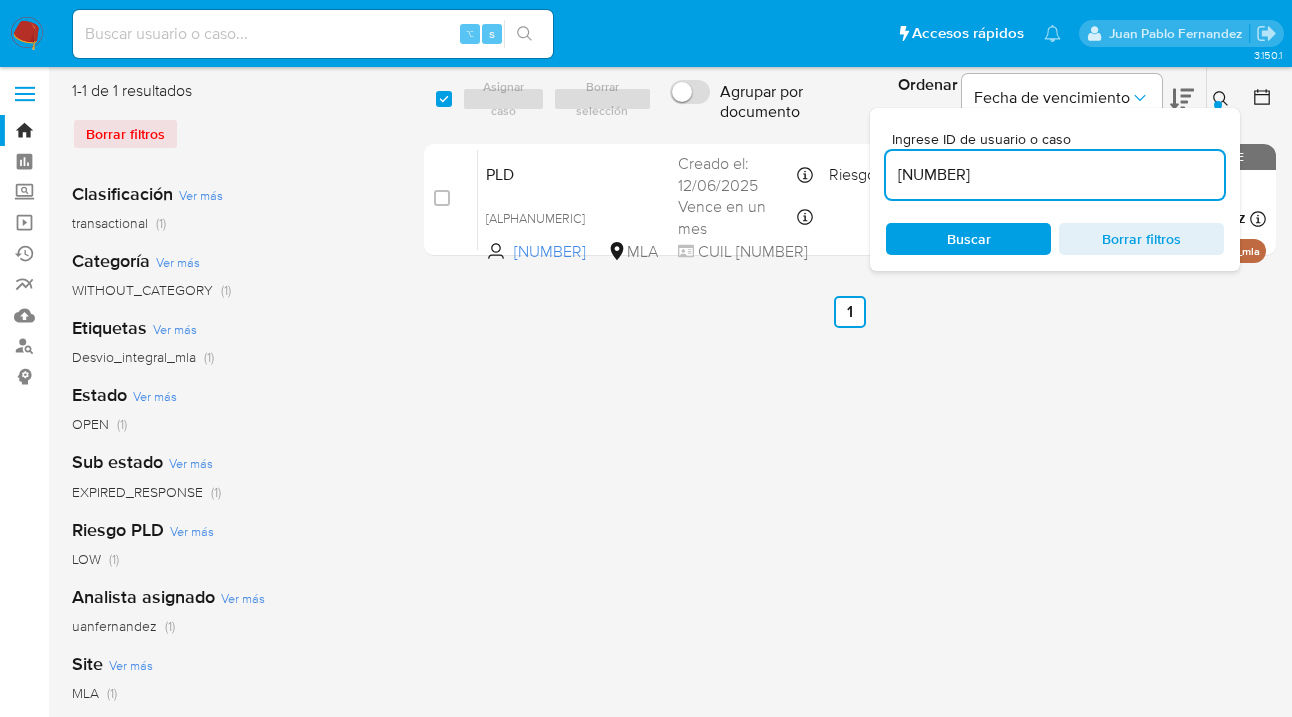 scroll, scrollTop: 0, scrollLeft: 0, axis: both 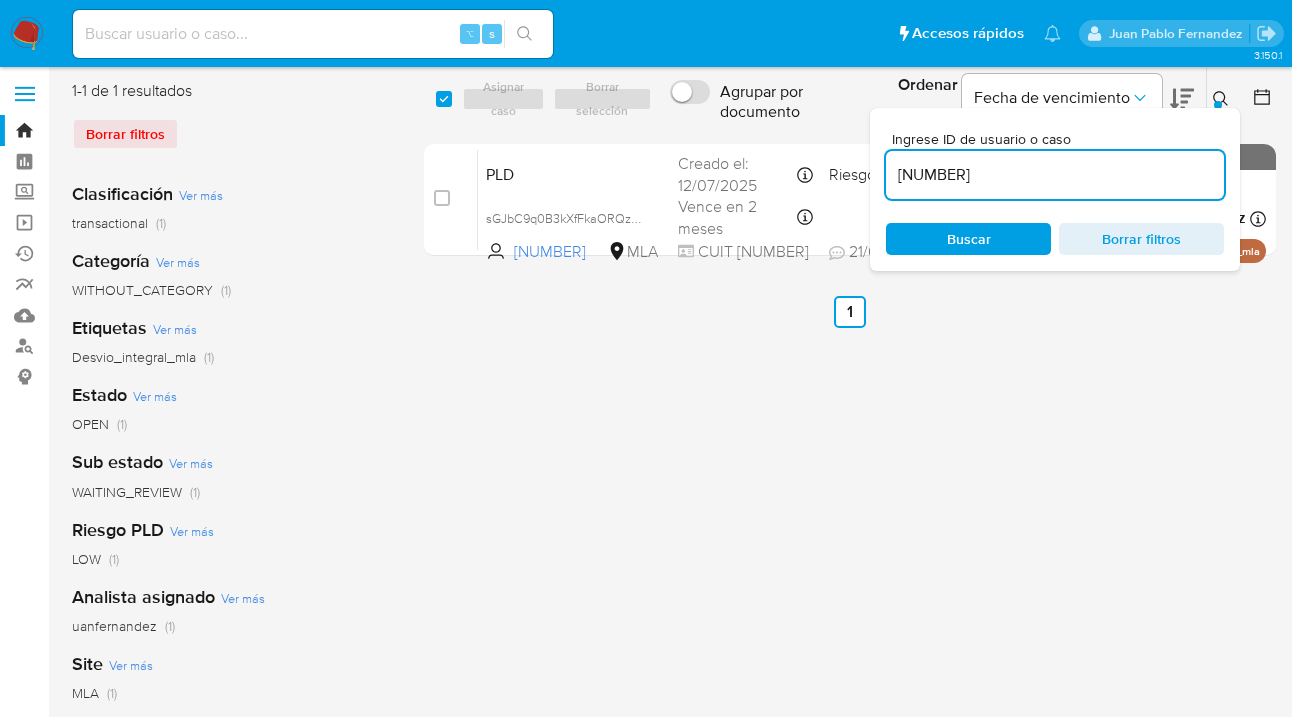 click 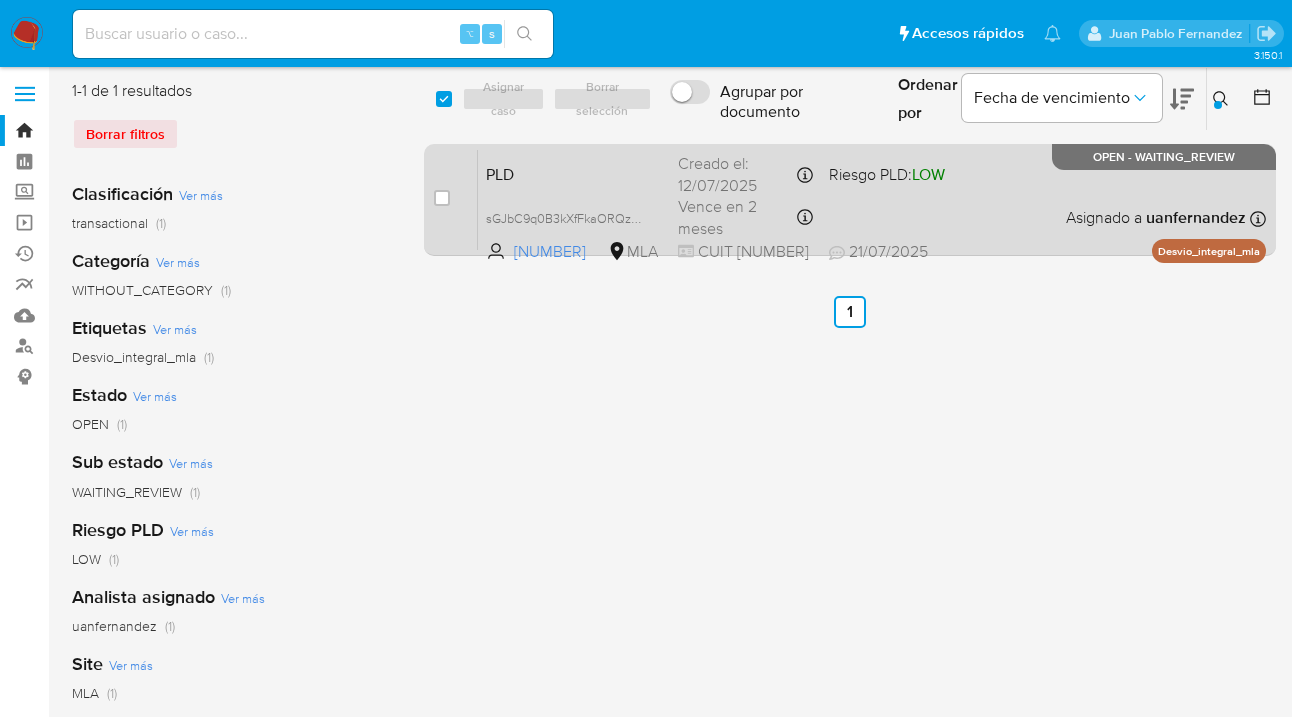 click on "PLD sGJbC9q0B3kXfFkaORQzsFog 2300251118 MLA Riesgo PLD:  LOW Creado el: 12/07/2025   Creado el: 12/07/2025 03:15:11 Vence en 2 meses   Vence el 10/10/2025 03:15:11 CUIT   20234057333 21/07/2025   21/07/2025 17:26 Asignado a   uanfernandez   Asignado el: 17/07/2025 16:37:35 Desvio_integral_mla OPEN - WAITING_REVIEW" at bounding box center [872, 199] 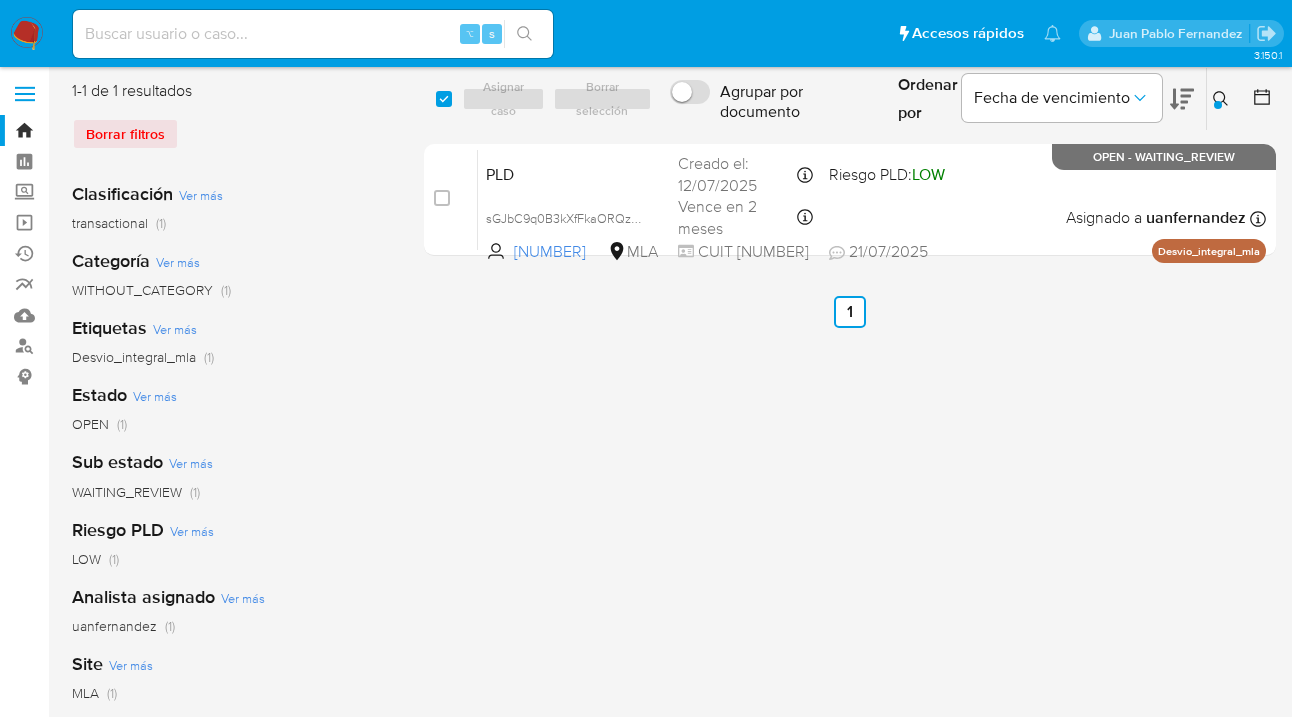 click at bounding box center [1223, 99] 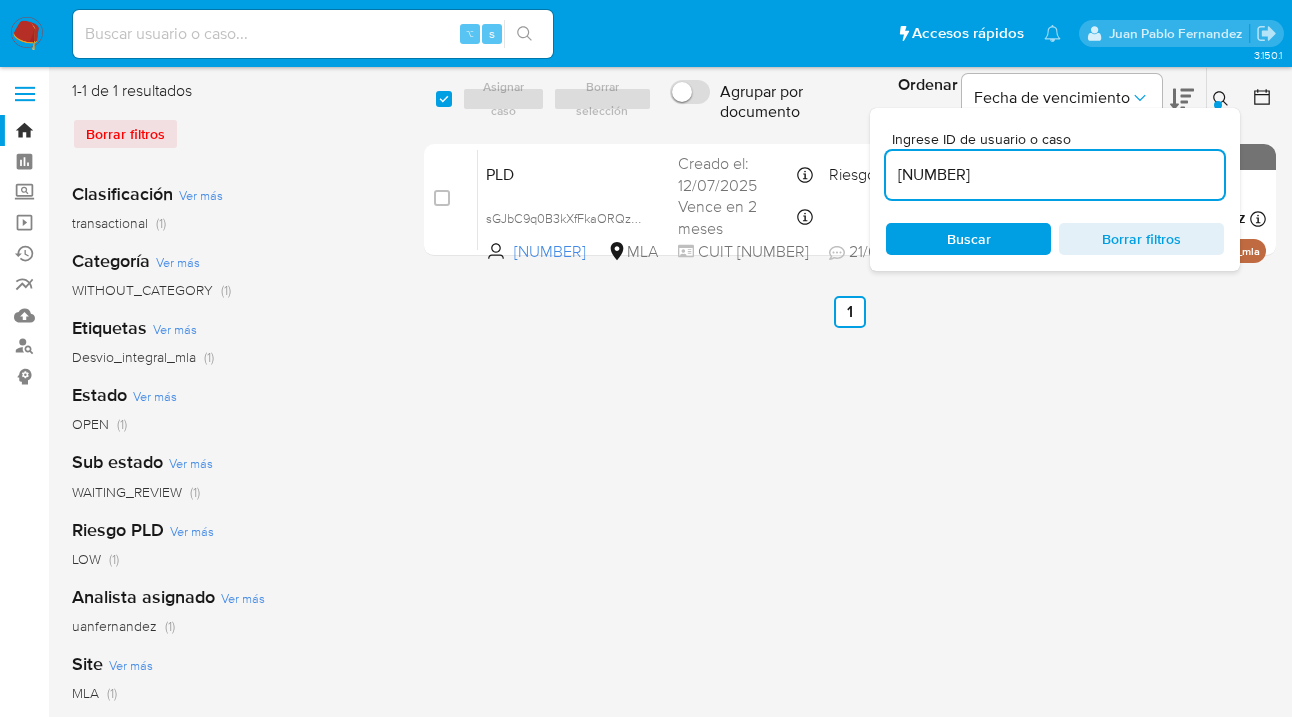 scroll, scrollTop: 0, scrollLeft: 0, axis: both 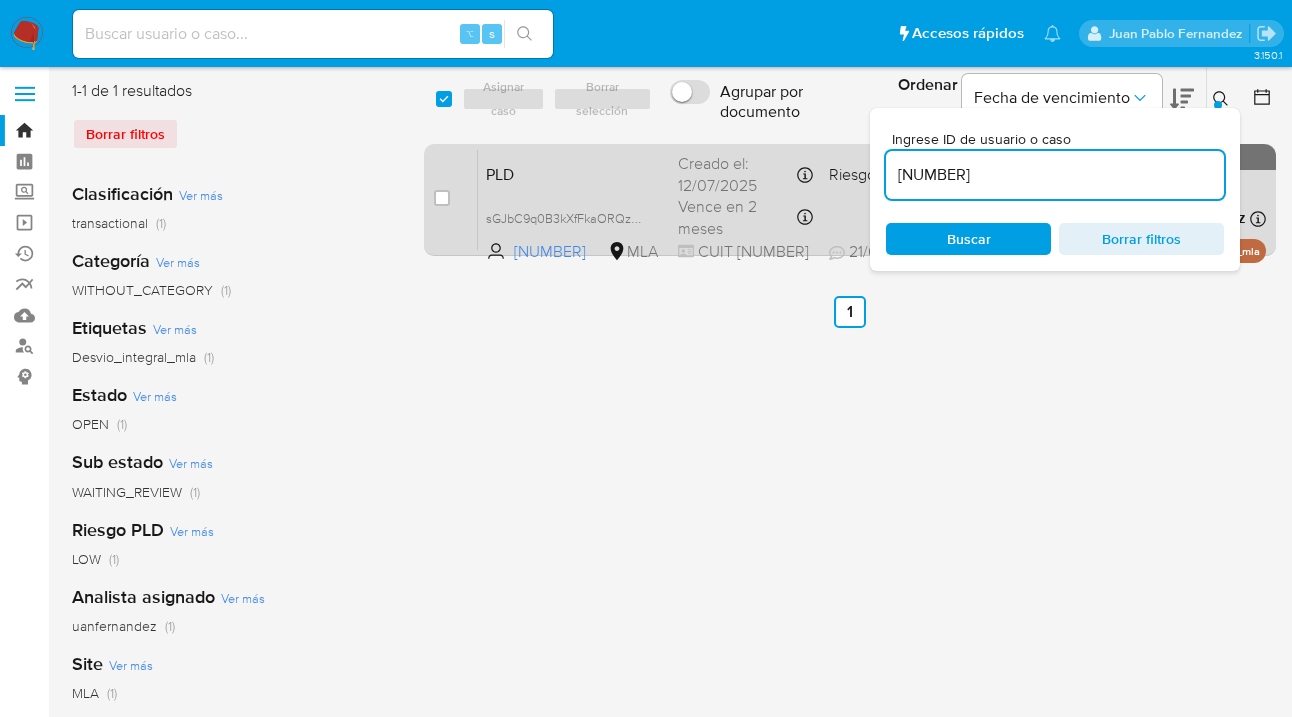 drag, startPoint x: 1007, startPoint y: 178, endPoint x: 851, endPoint y: 179, distance: 156.0032 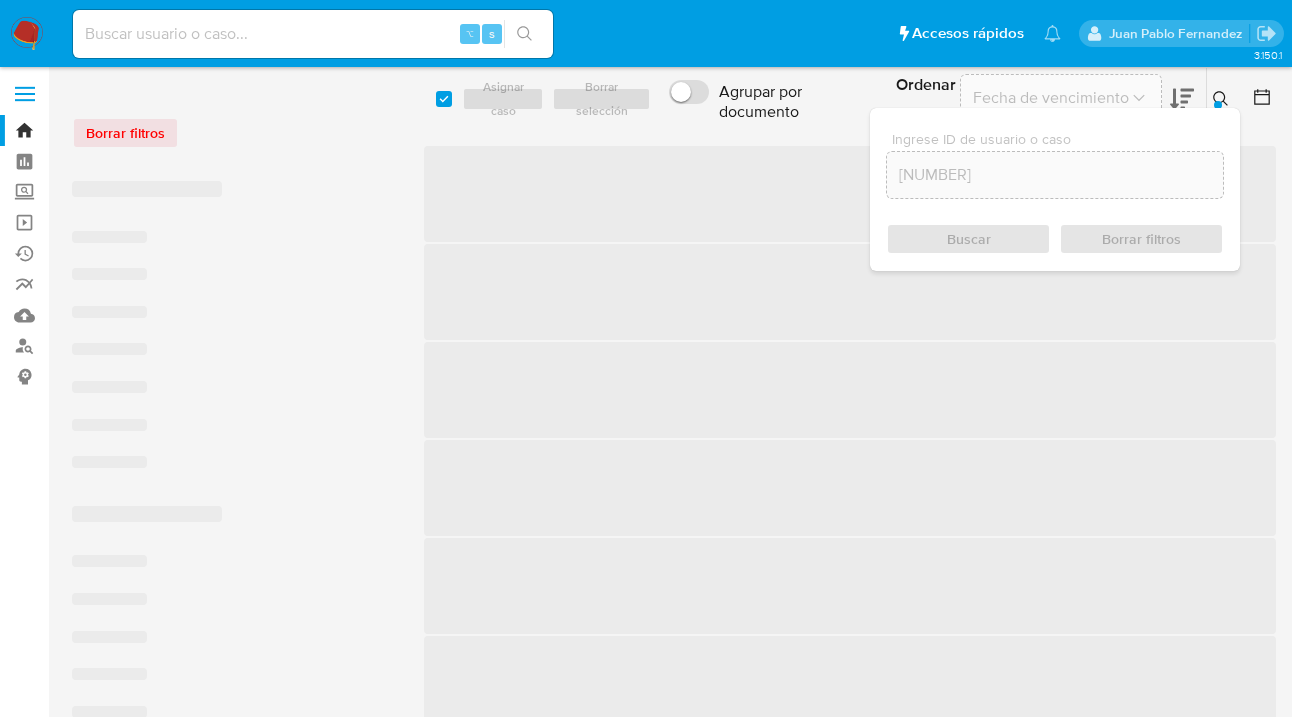 scroll, scrollTop: 0, scrollLeft: 0, axis: both 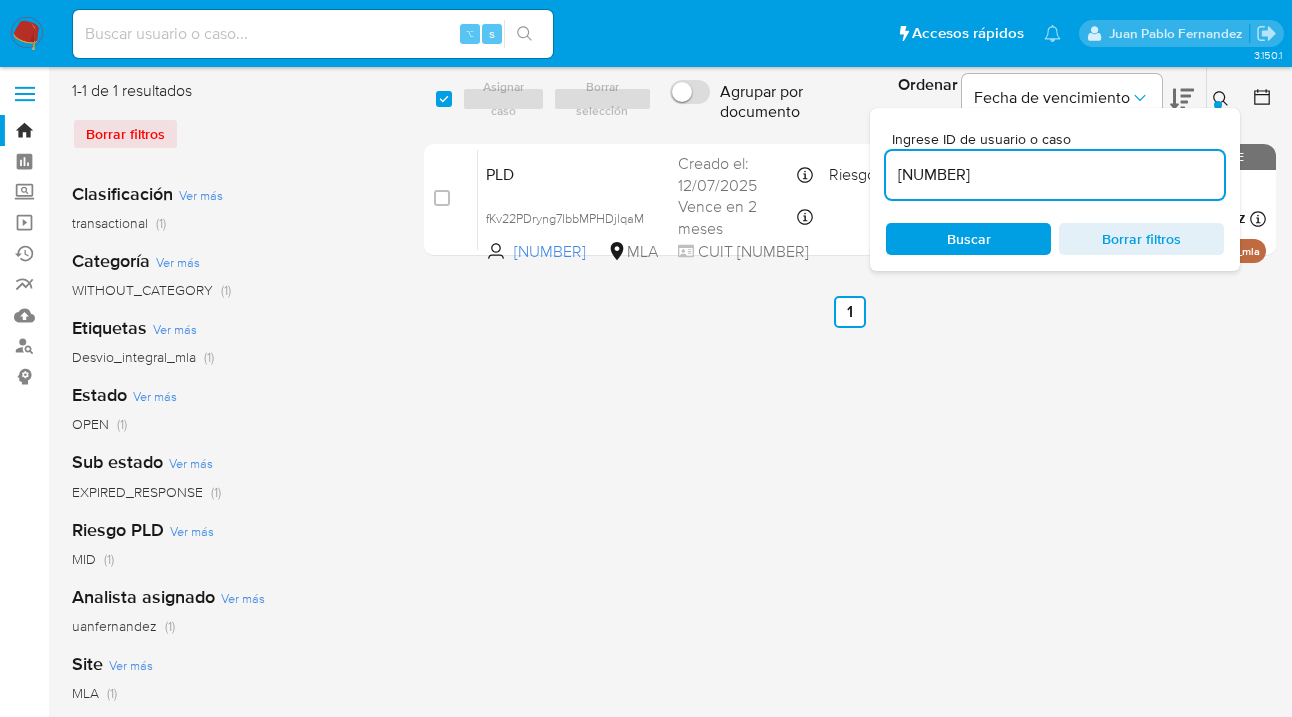 drag, startPoint x: 1220, startPoint y: 97, endPoint x: 1161, endPoint y: 122, distance: 64.07808 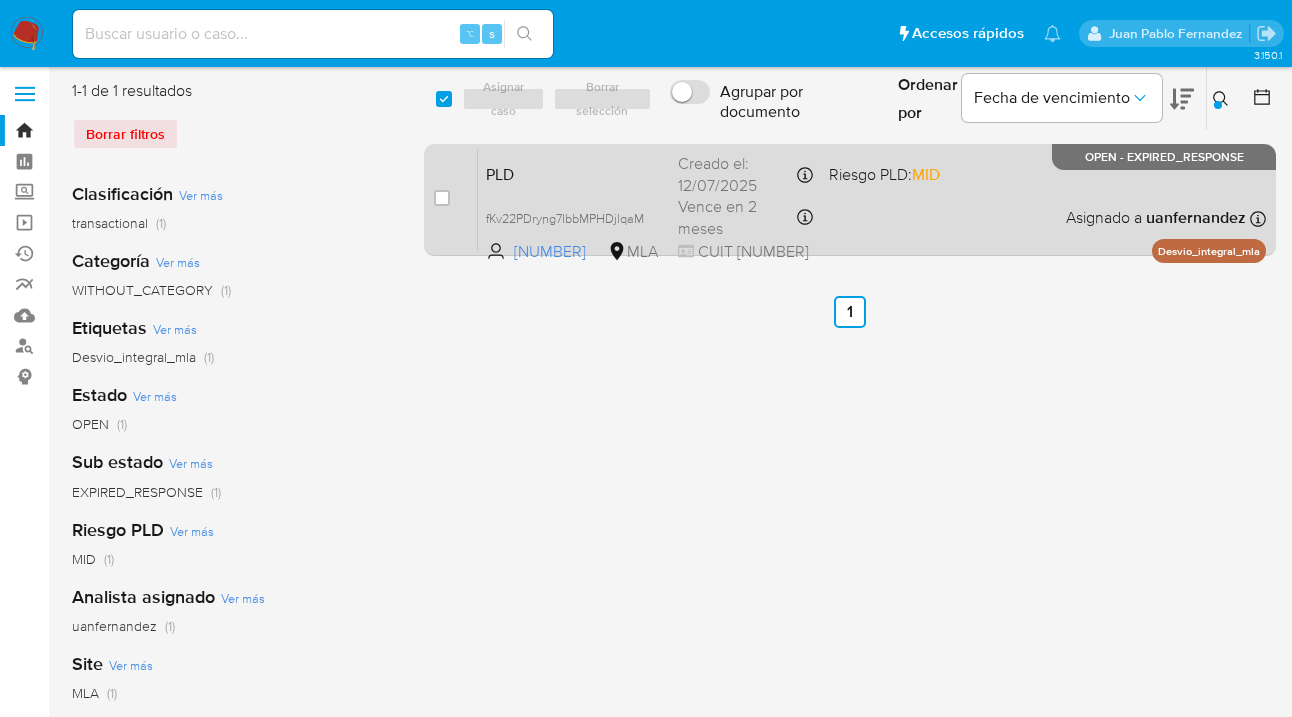 click on "PLD fKv22PDryng7IbbMPHDjlqaM 63301538 MLA Riesgo PLD:  MID Creado el: 12/07/2025   Creado el: 12/07/2025 03:08:43 Vence en 2 meses   Vence el 10/10/2025 03:08:44 CUIT   20233952940 Asignado a   uanfernandez   Asignado el: 17/07/2025 16:37:35 Desvio_integral_mla OPEN - EXPIRED_RESPONSE" at bounding box center (872, 199) 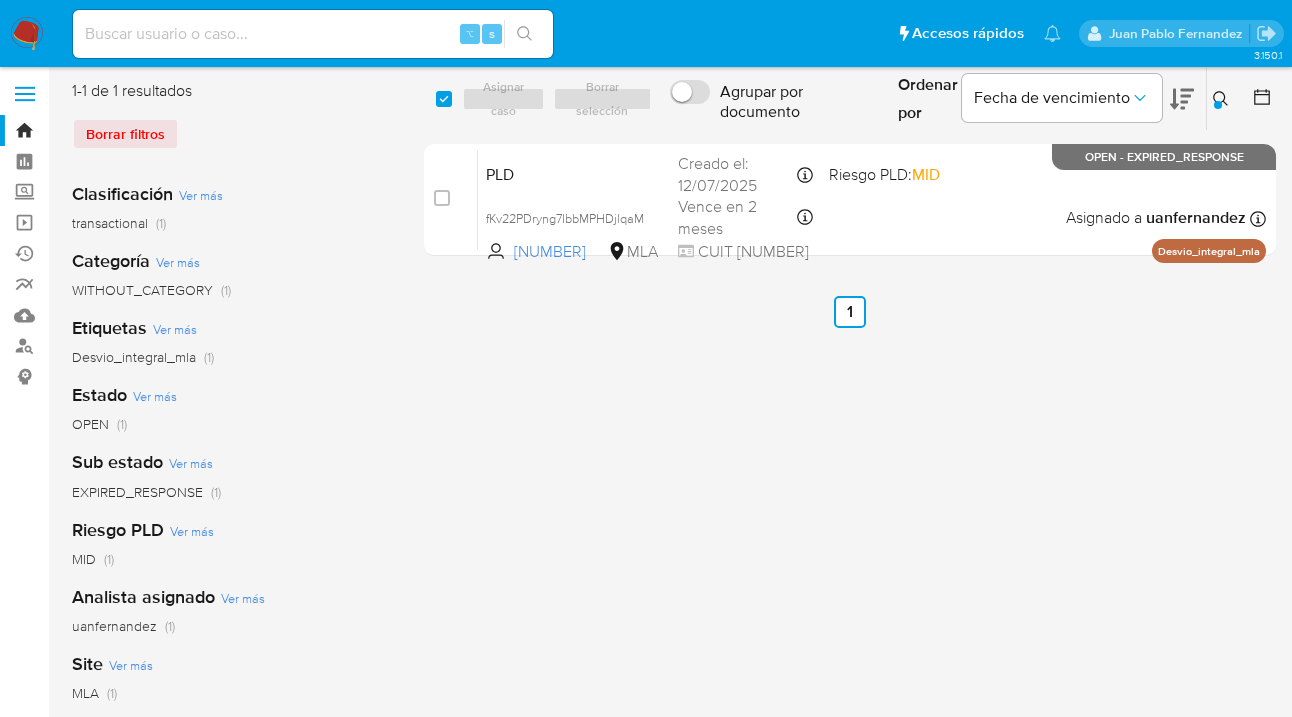 click 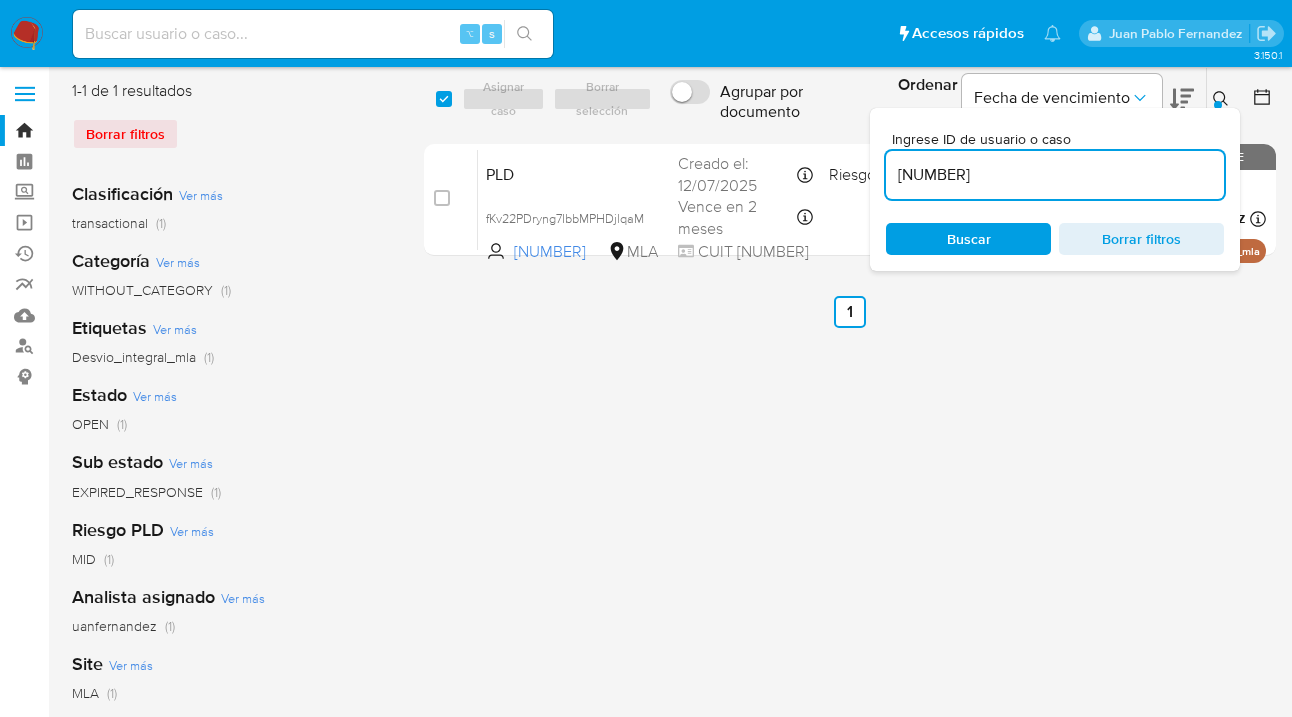 drag, startPoint x: 973, startPoint y: 181, endPoint x: 881, endPoint y: 183, distance: 92.021736 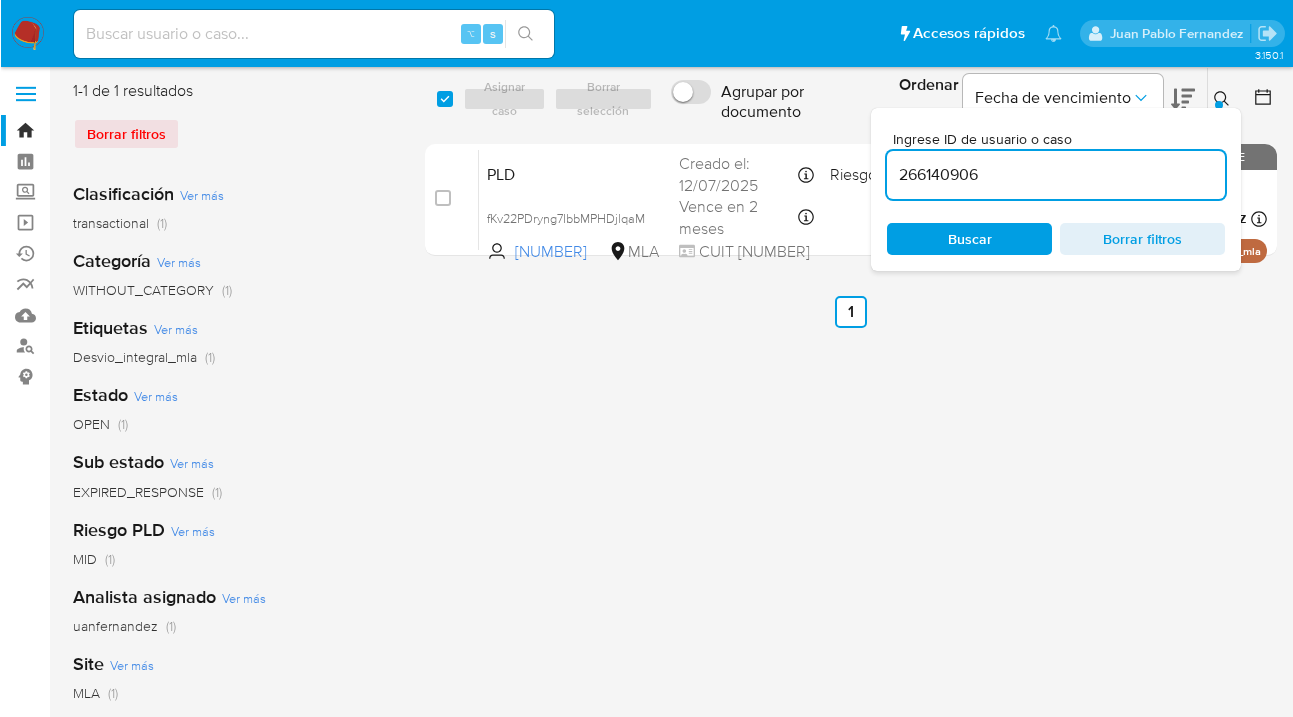 scroll, scrollTop: 0, scrollLeft: 0, axis: both 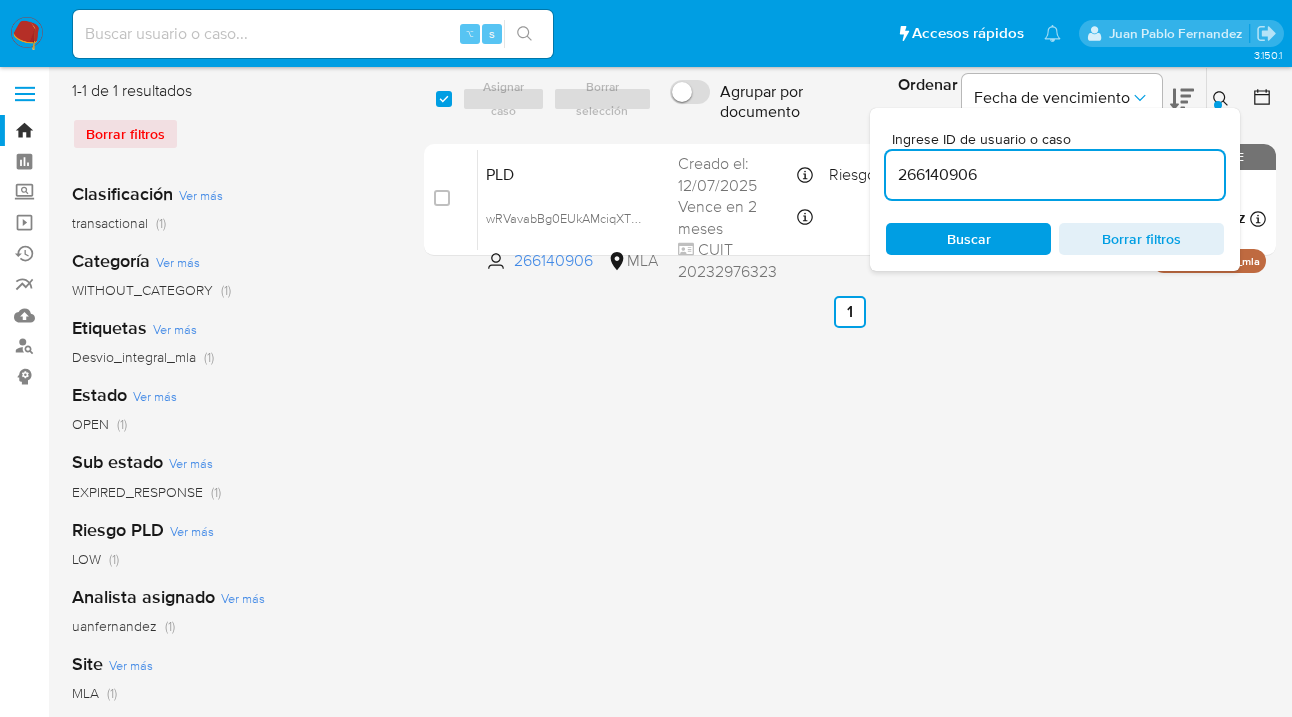 drag, startPoint x: 1217, startPoint y: 99, endPoint x: 1190, endPoint y: 107, distance: 28.160255 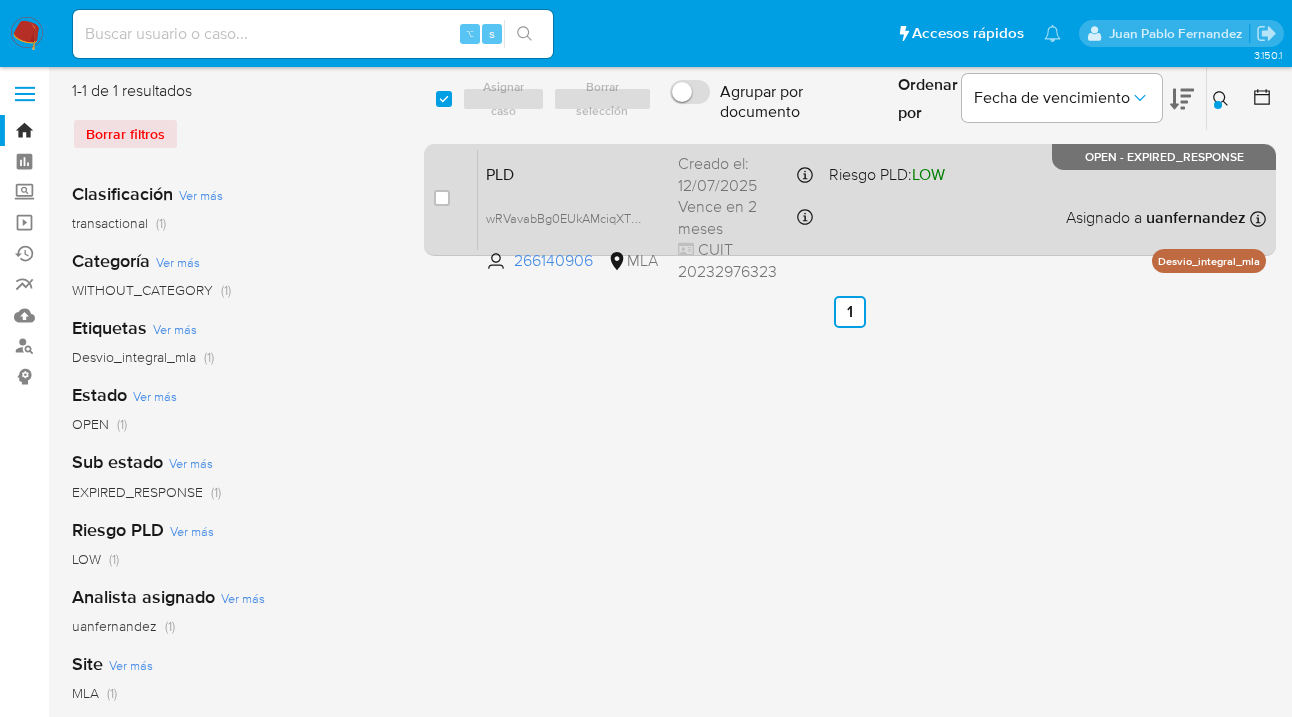 click on "PLD wRVavabBg0EUkAMciqXTRDbW 266140906 MLA Riesgo PLD:  LOW Creado el: 12/07/2025   Creado el: 12/07/2025 03:27:13 Vence en 2 meses   Vence el 10/10/2025 03:27:13 CUIT   20232976323 Asignado a   uanfernandez   Asignado el: 17/07/2025 16:37:35 Desvio_integral_mla OPEN - EXPIRED_RESPONSE" at bounding box center [872, 199] 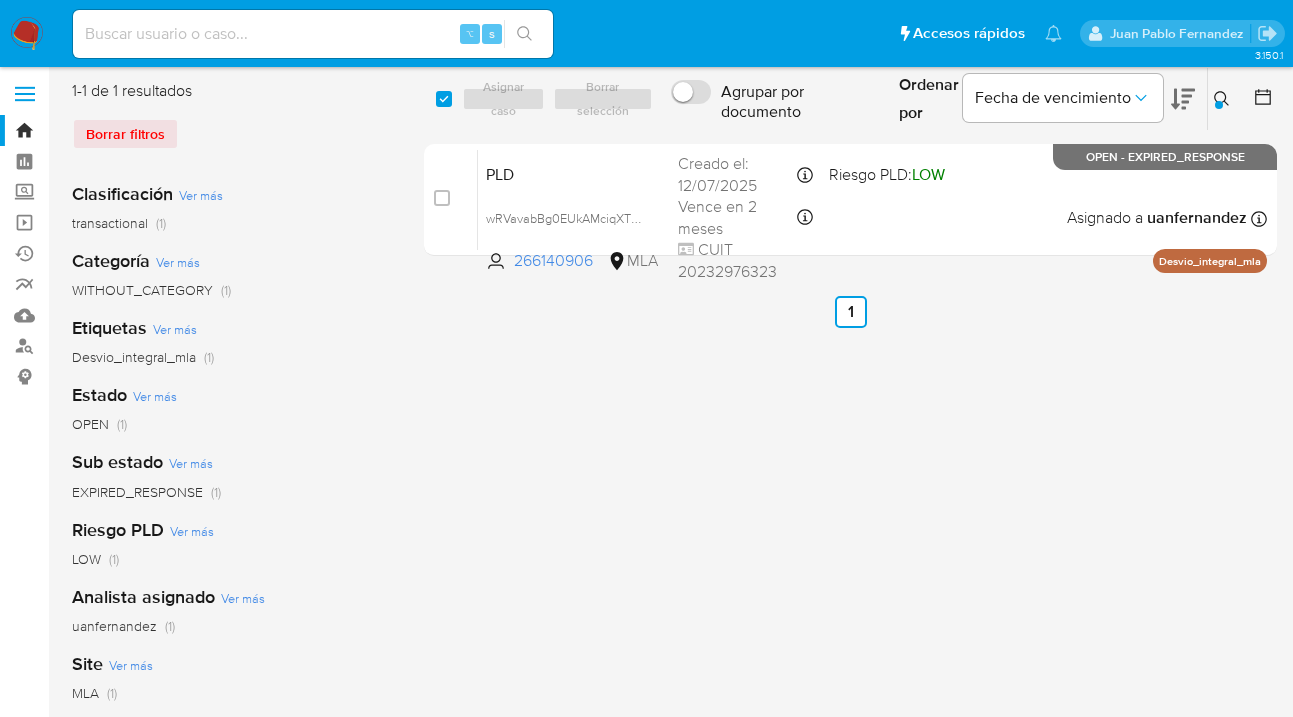 click at bounding box center [1224, 99] 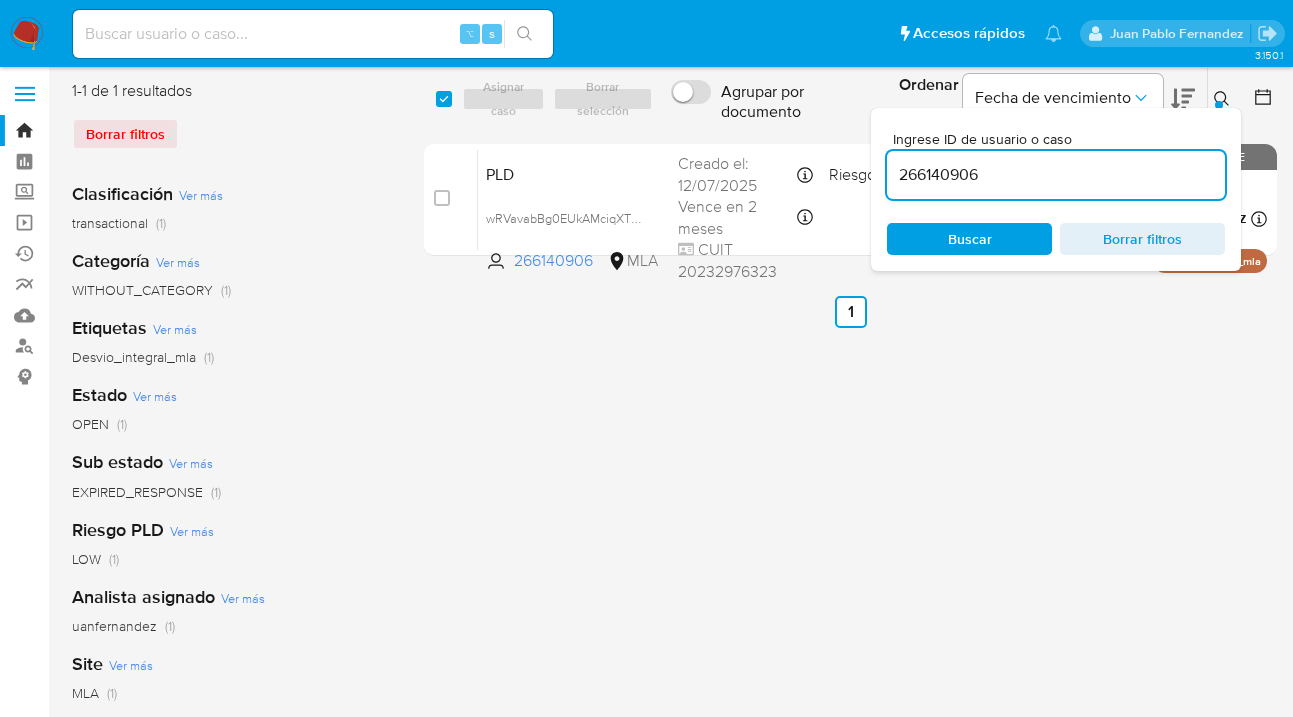 drag, startPoint x: 1041, startPoint y: 185, endPoint x: 907, endPoint y: 166, distance: 135.34032 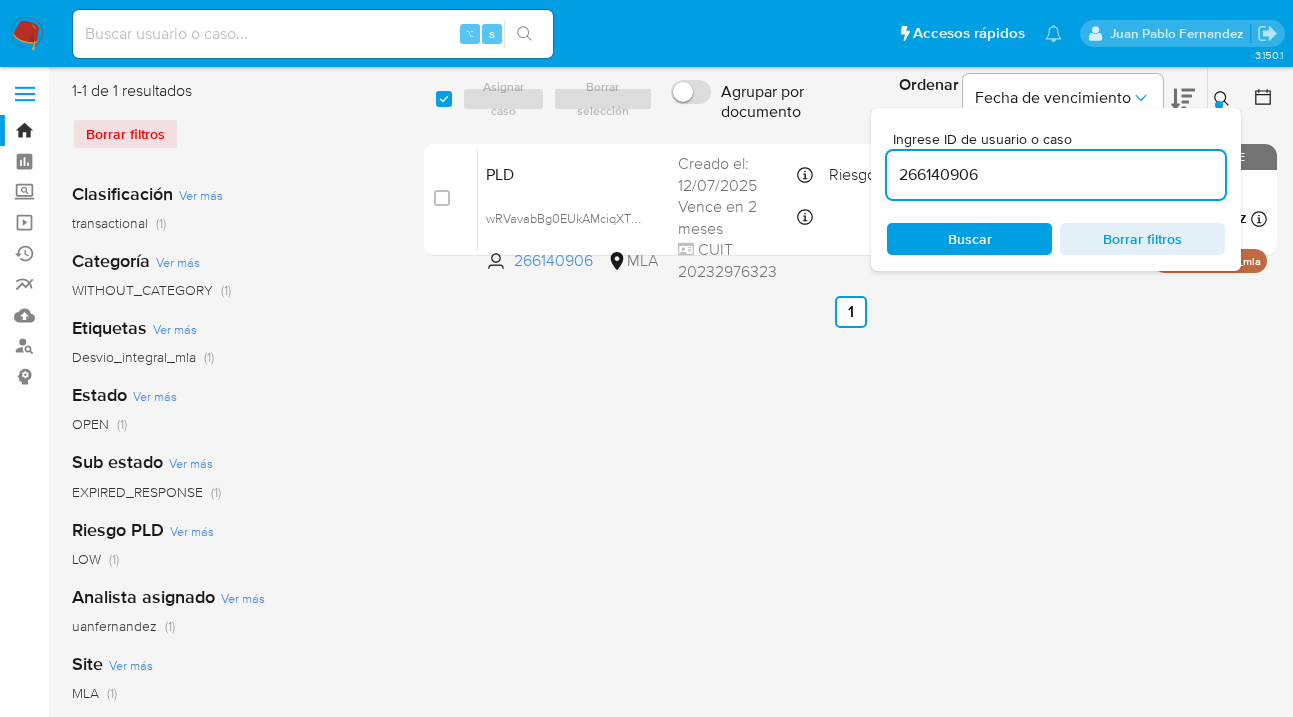 click on "266140906" at bounding box center (1056, 175) 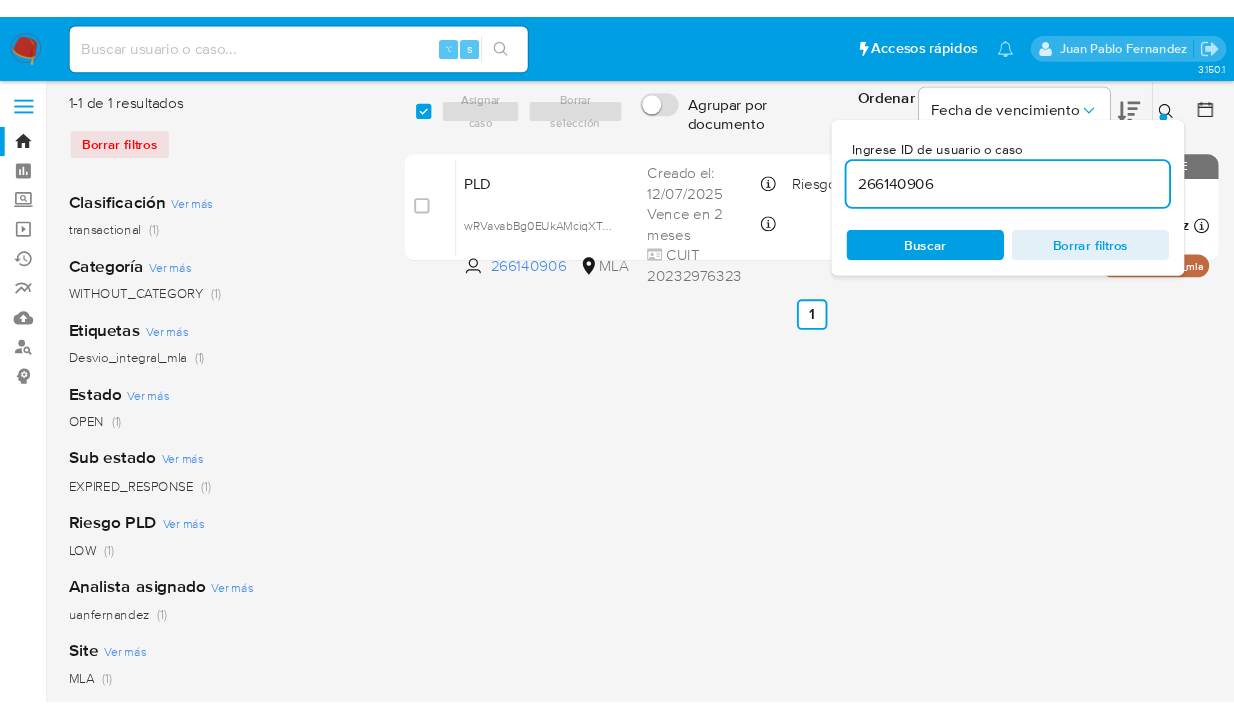 scroll, scrollTop: 0, scrollLeft: 0, axis: both 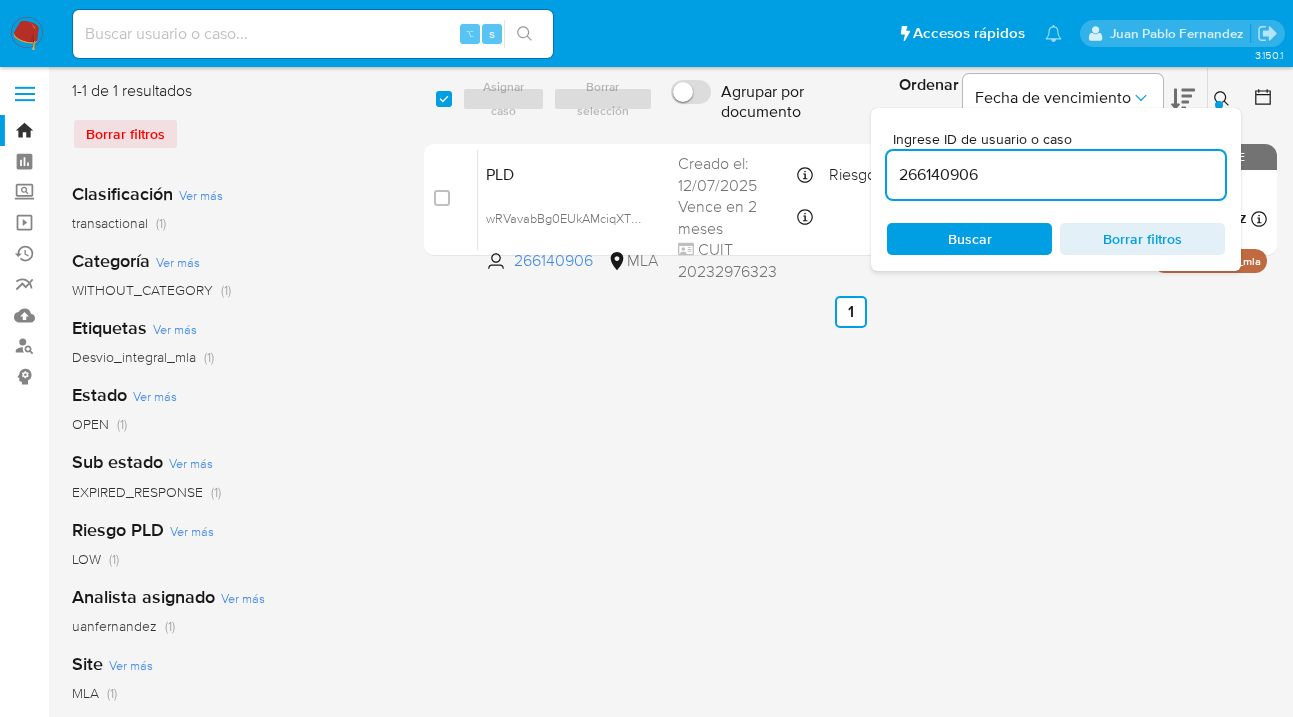 drag, startPoint x: 935, startPoint y: 172, endPoint x: 884, endPoint y: 172, distance: 51 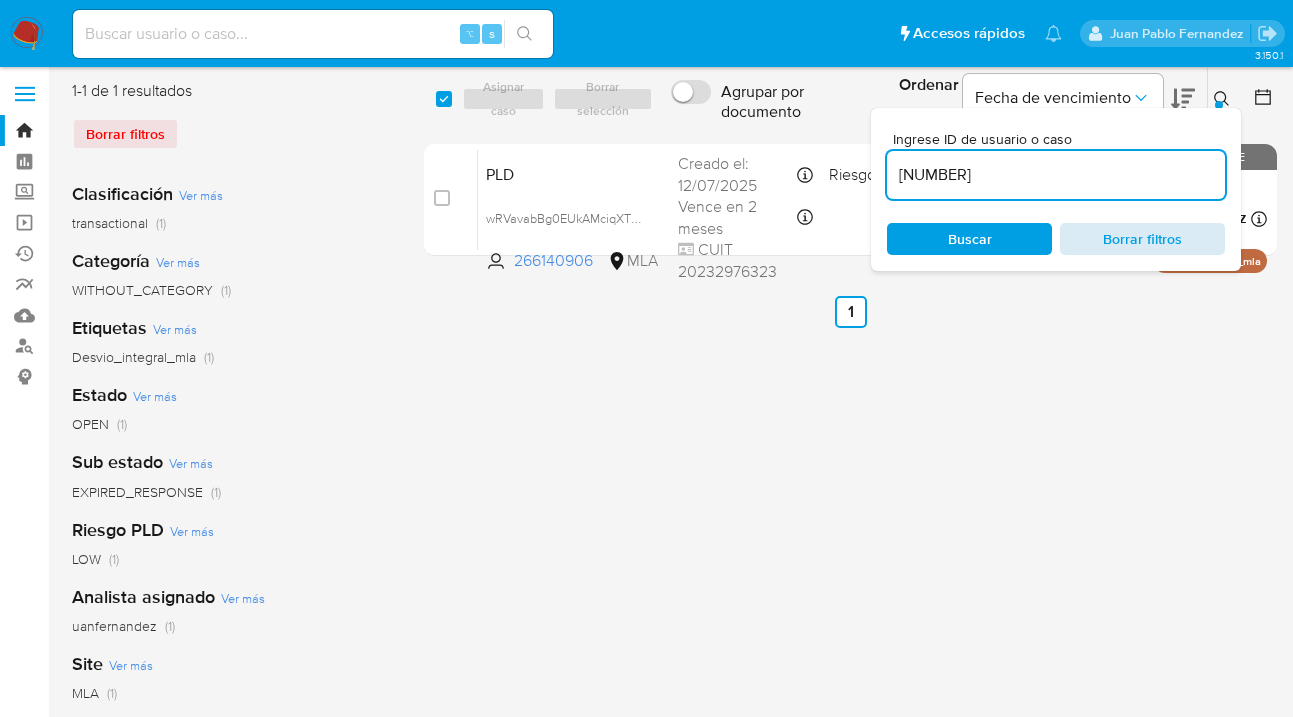 type on "162580722" 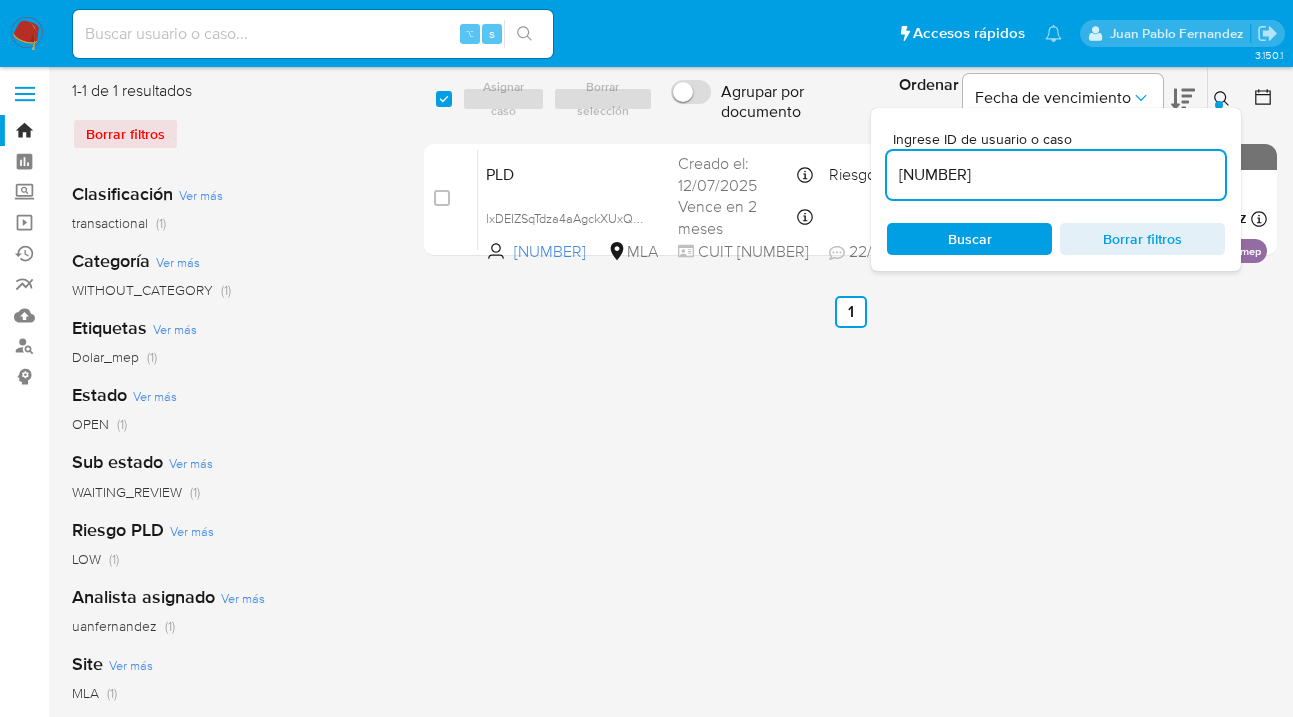 click 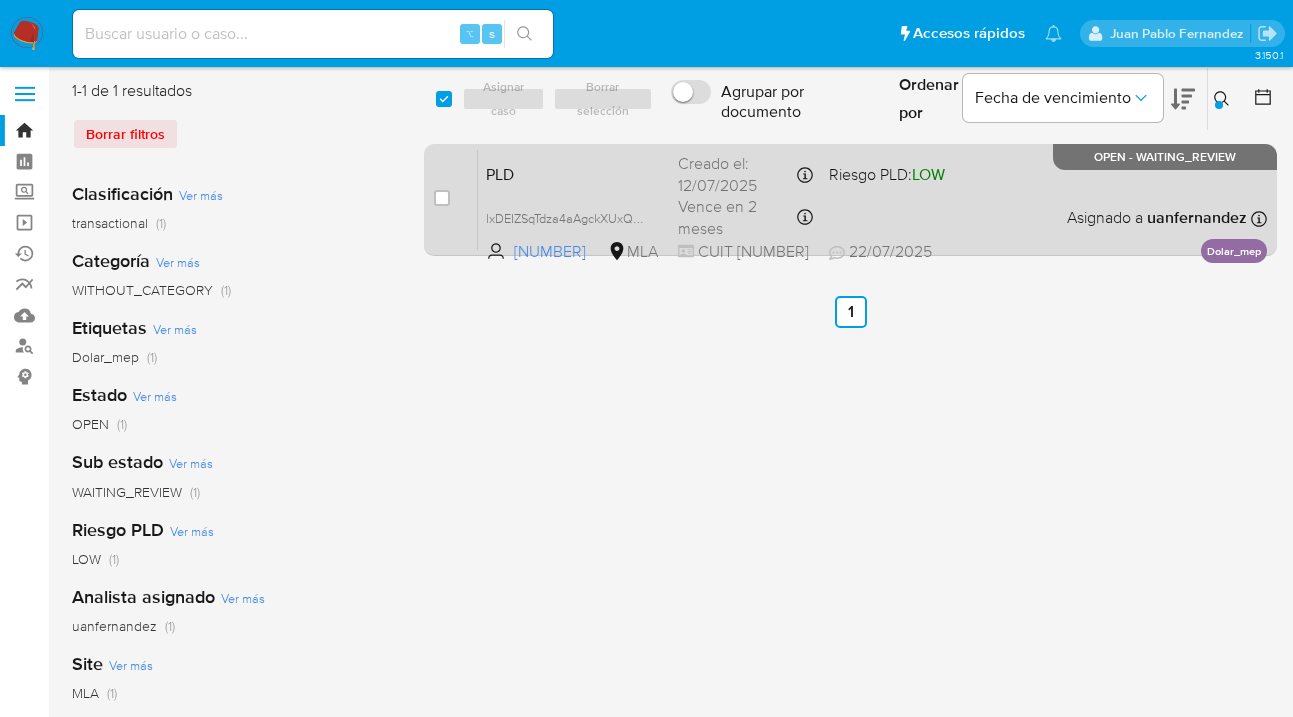 click on "PLD lxDEIZSqTdza4aAgckXUxQaP 162580722 MLA Riesgo PLD:  LOW Creado el: 12/07/2025   Creado el: 12/07/2025 03:11:28 Vence en 2 meses   Vence el 10/10/2025 03:11:29 CUIT   20232581949 22/07/2025   22/07/2025 08:45 Asignado a   uanfernandez   Asignado el: 17/07/2025 16:37:36 Dolar_mep OPEN - WAITING_REVIEW" at bounding box center (872, 199) 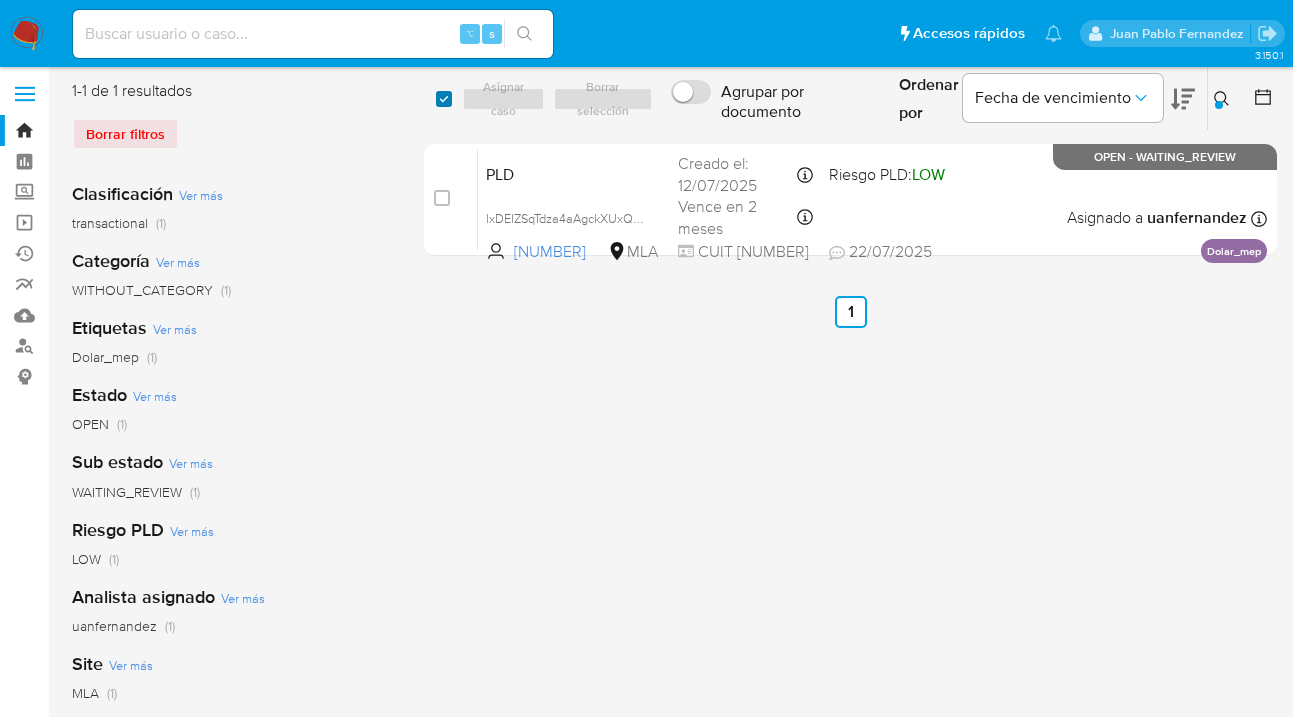 click at bounding box center (444, 99) 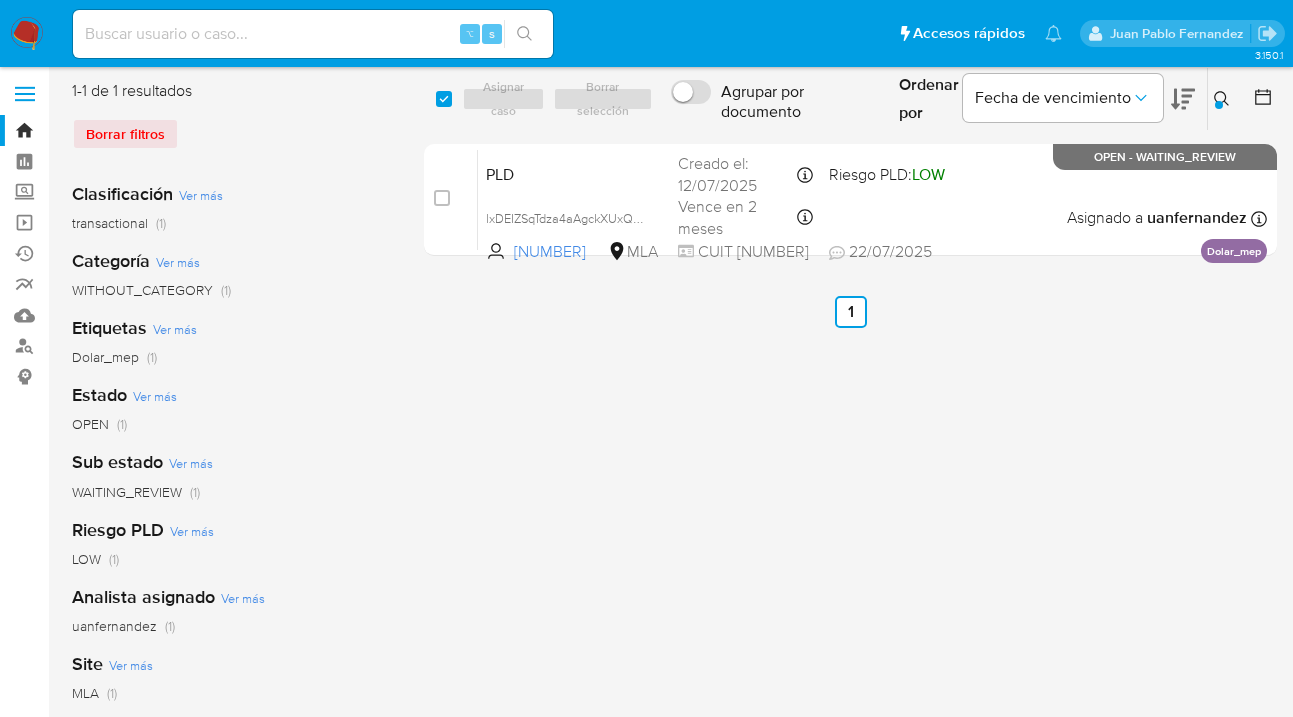 checkbox on "true" 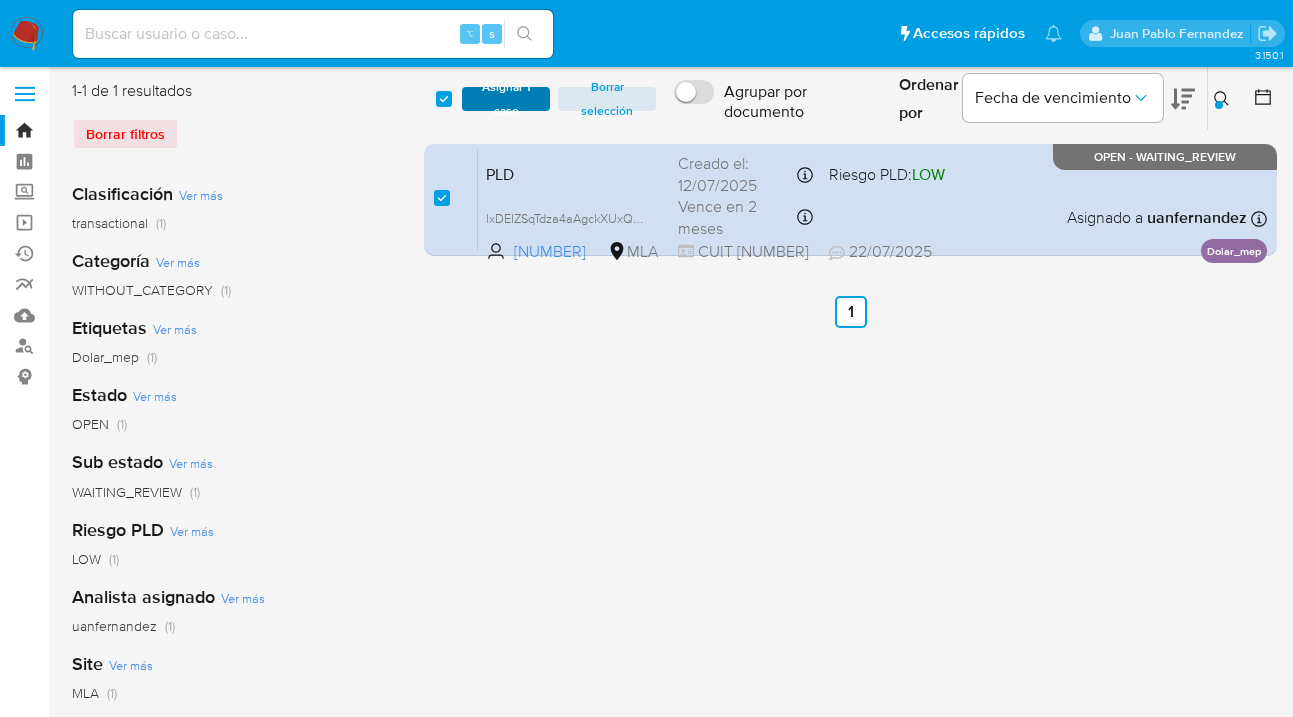 click on "Asignar 1 caso" at bounding box center (506, 99) 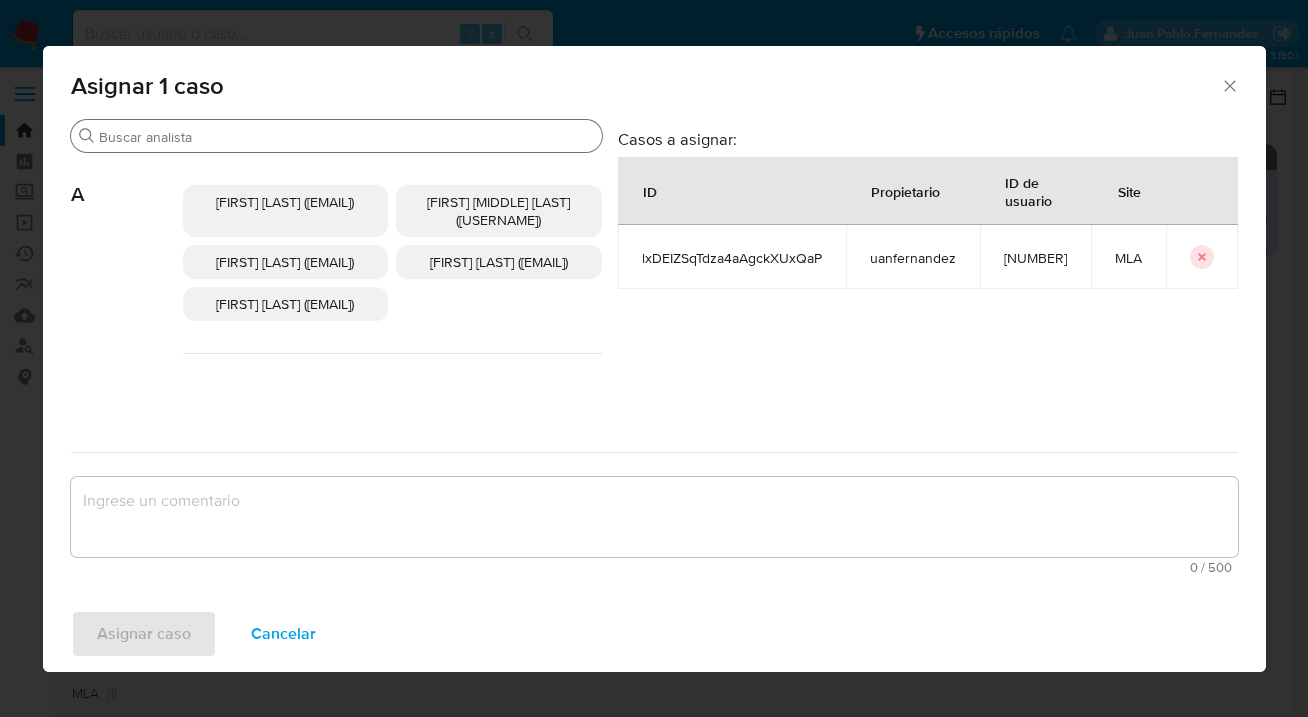click on "Buscar" at bounding box center [336, 136] 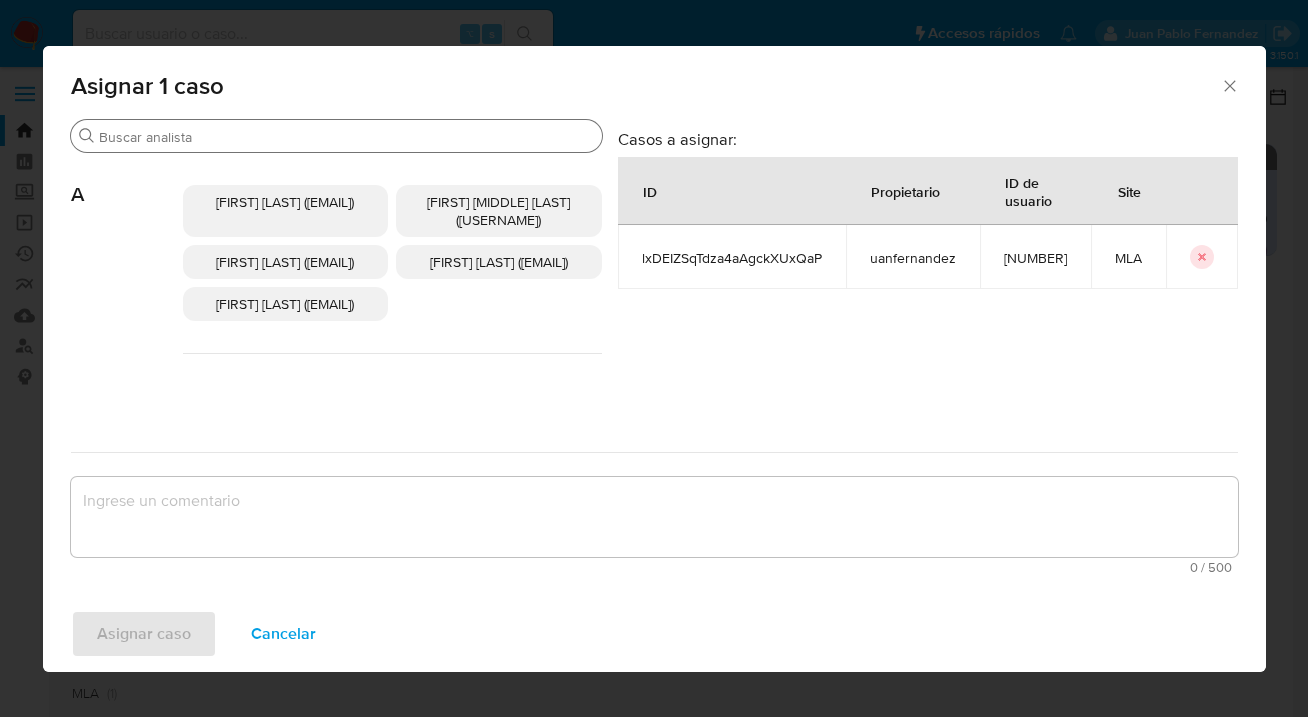 click on "Buscar" at bounding box center (346, 137) 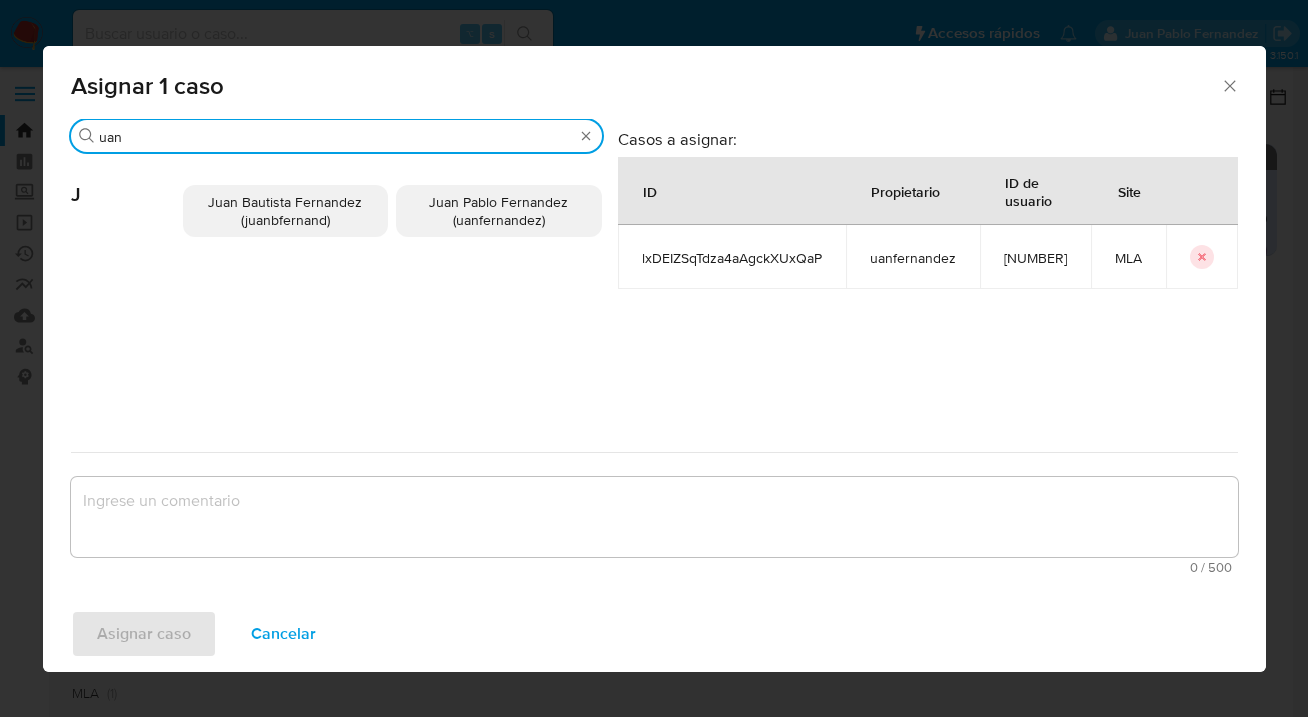 type on "uan" 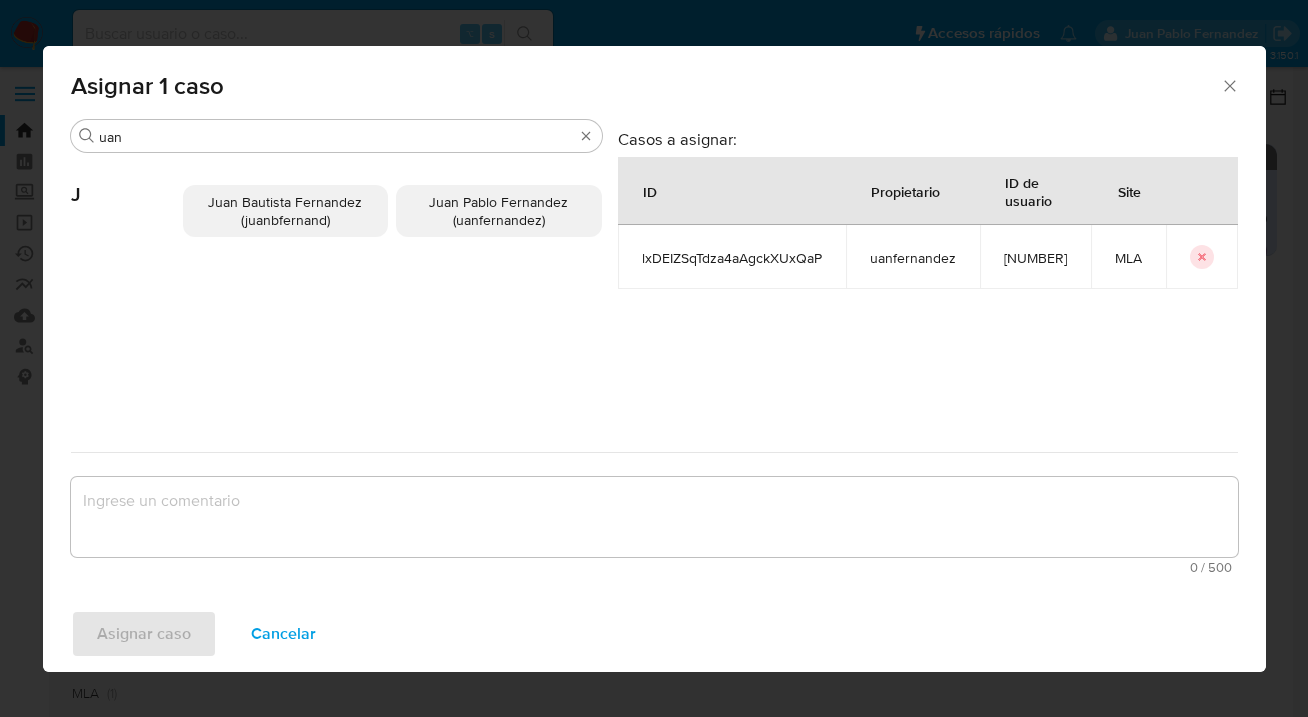 click on "Juan Pablo Fernandez (uanfernandez)" at bounding box center [498, 211] 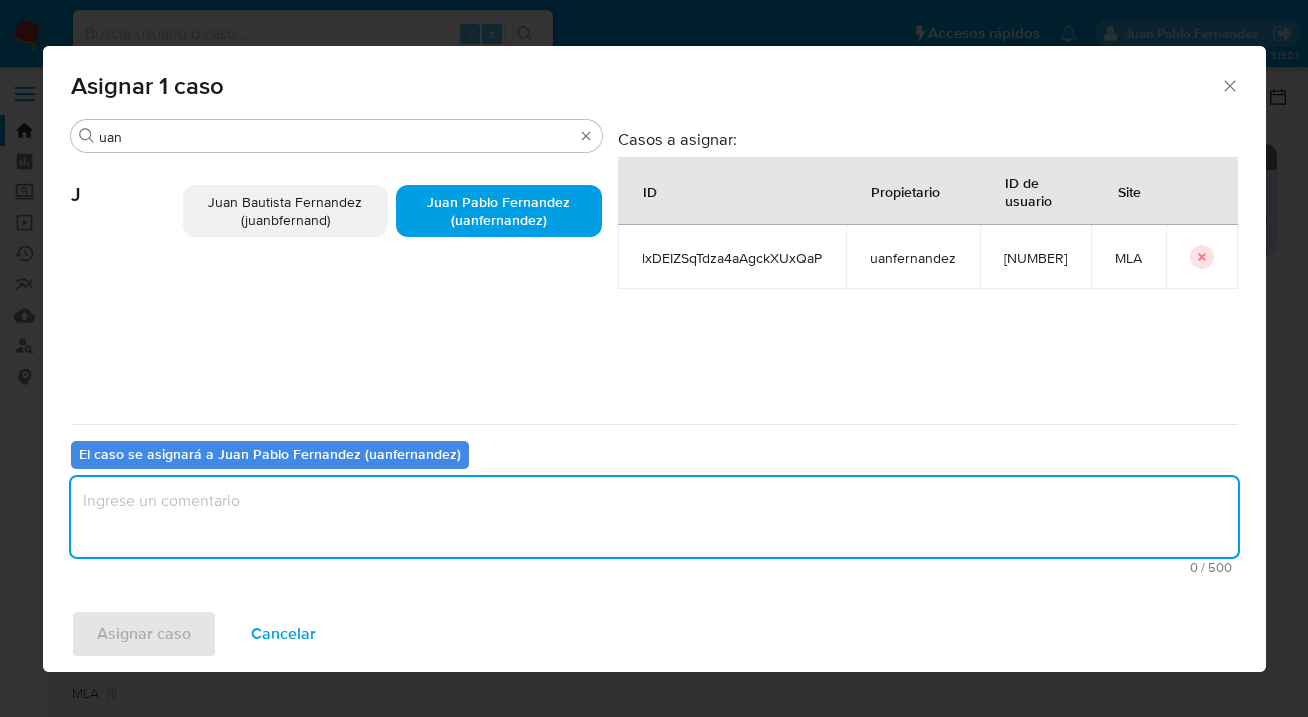 click at bounding box center (654, 517) 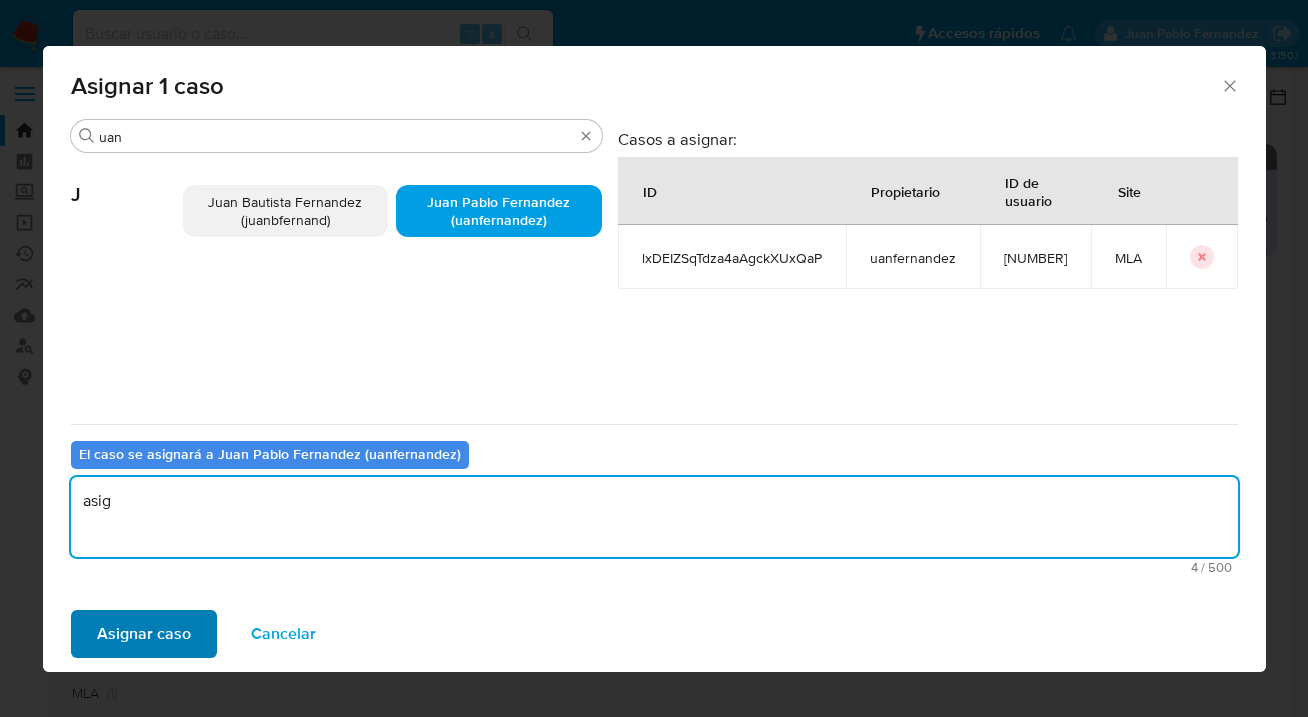 type on "asig" 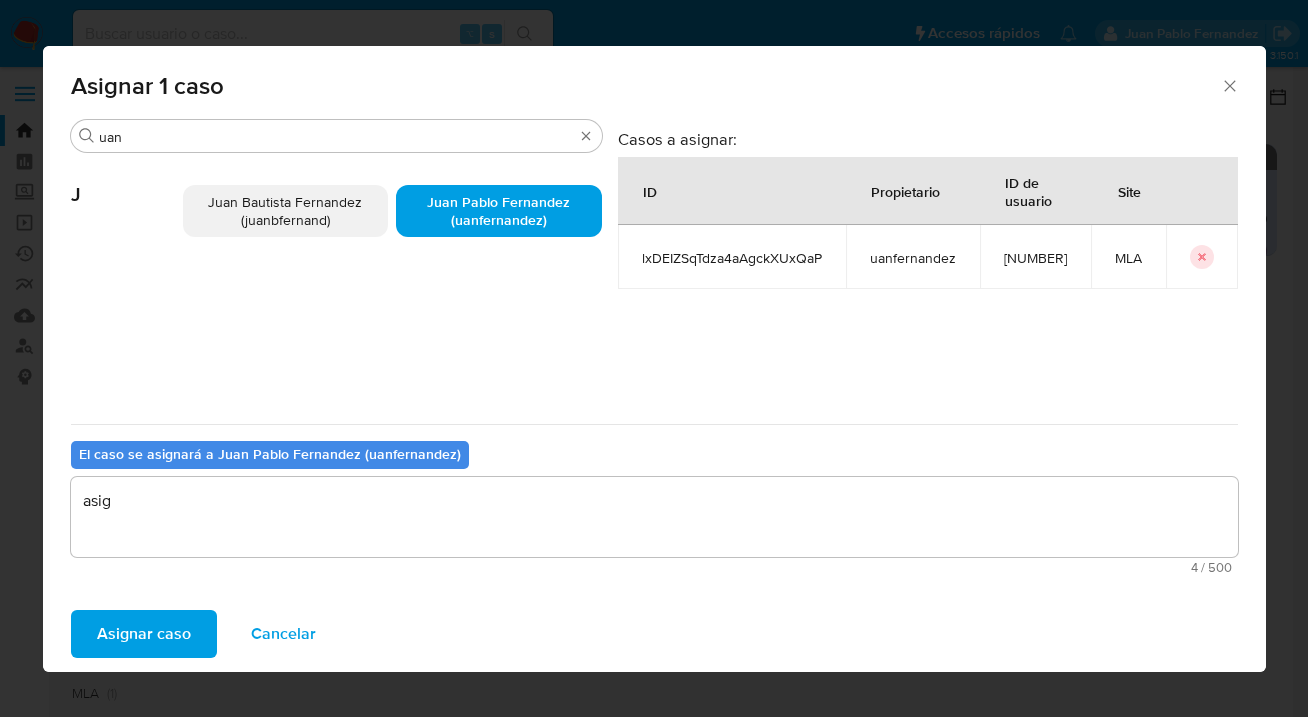 click on "Asignar caso" at bounding box center (144, 634) 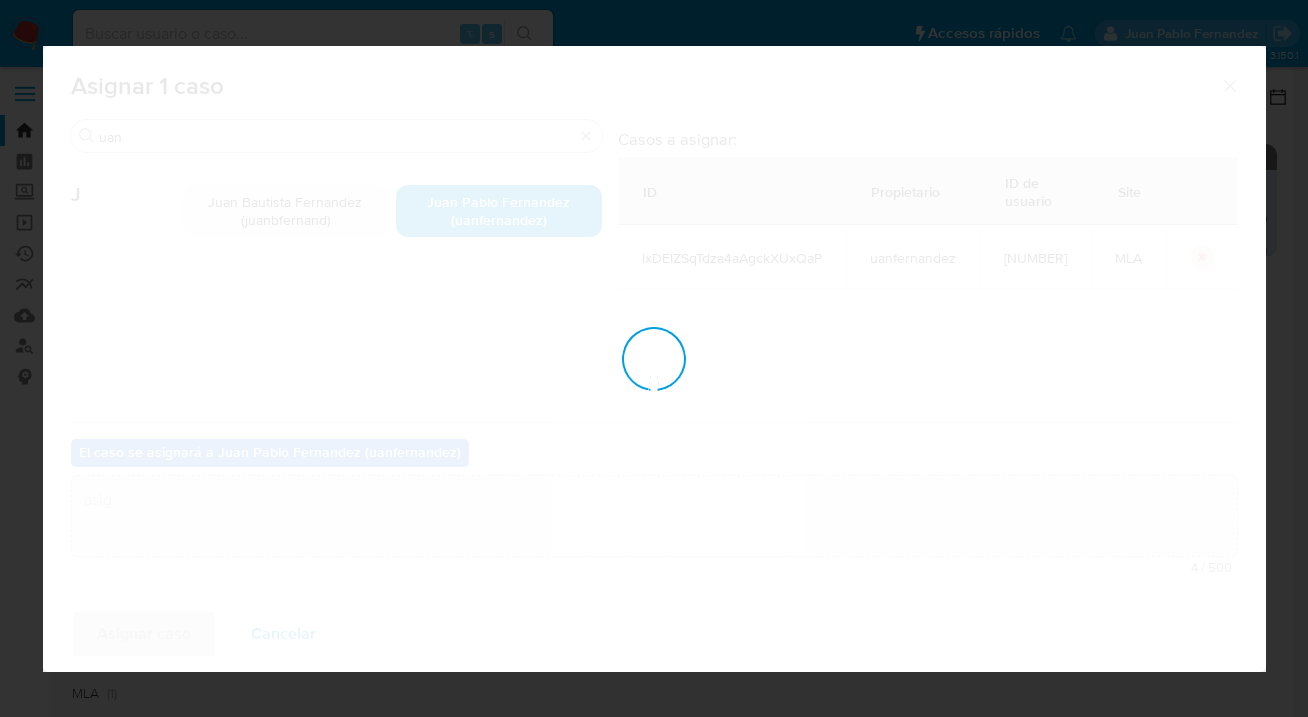 type 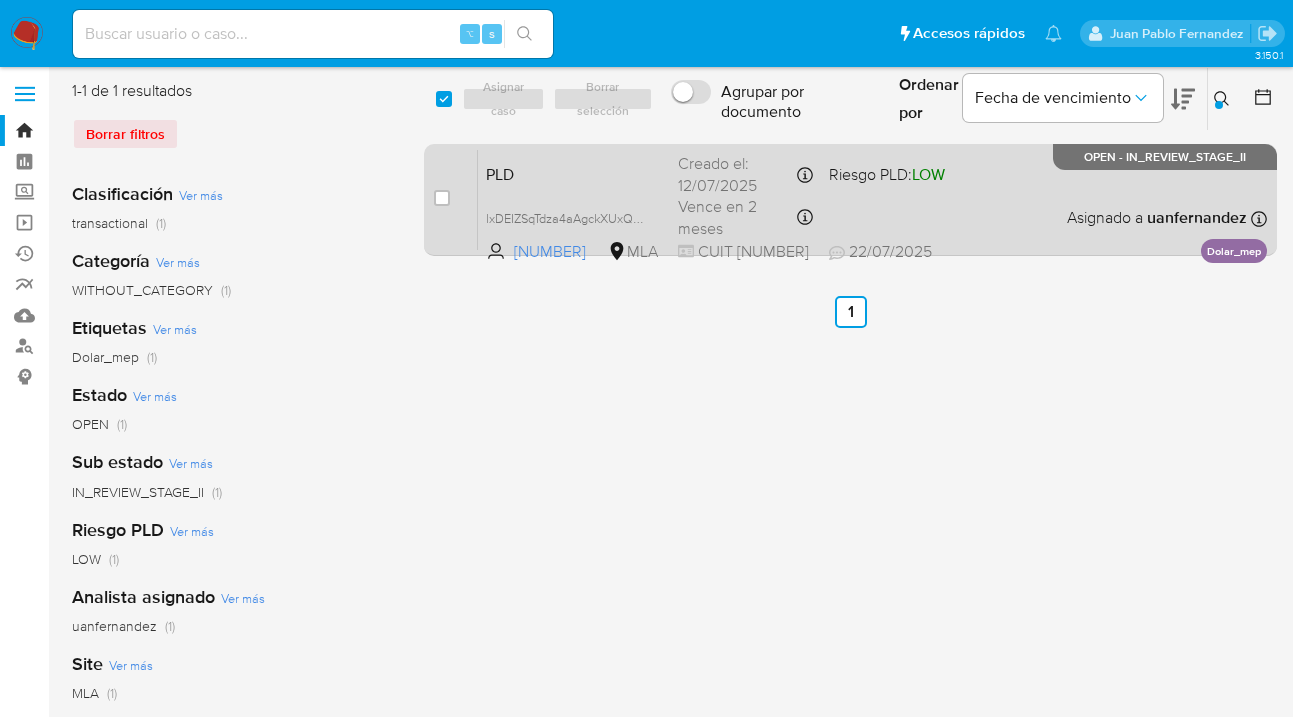 click on "PLD lxDEIZSqTdza4aAgckXUxQaP 162580722 MLA Riesgo PLD:  LOW Creado el: 12/07/2025   Creado el: 12/07/2025 03:11:28 Vence en 2 meses   Vence el 10/10/2025 03:11:29 CUIT   20232581949 22/07/2025   22/07/2025 08:45 Asignado a   uanfernandez   Asignado el: 17/07/2025 16:37:36 Dolar_mep OPEN - IN_REVIEW_STAGE_II" at bounding box center [872, 199] 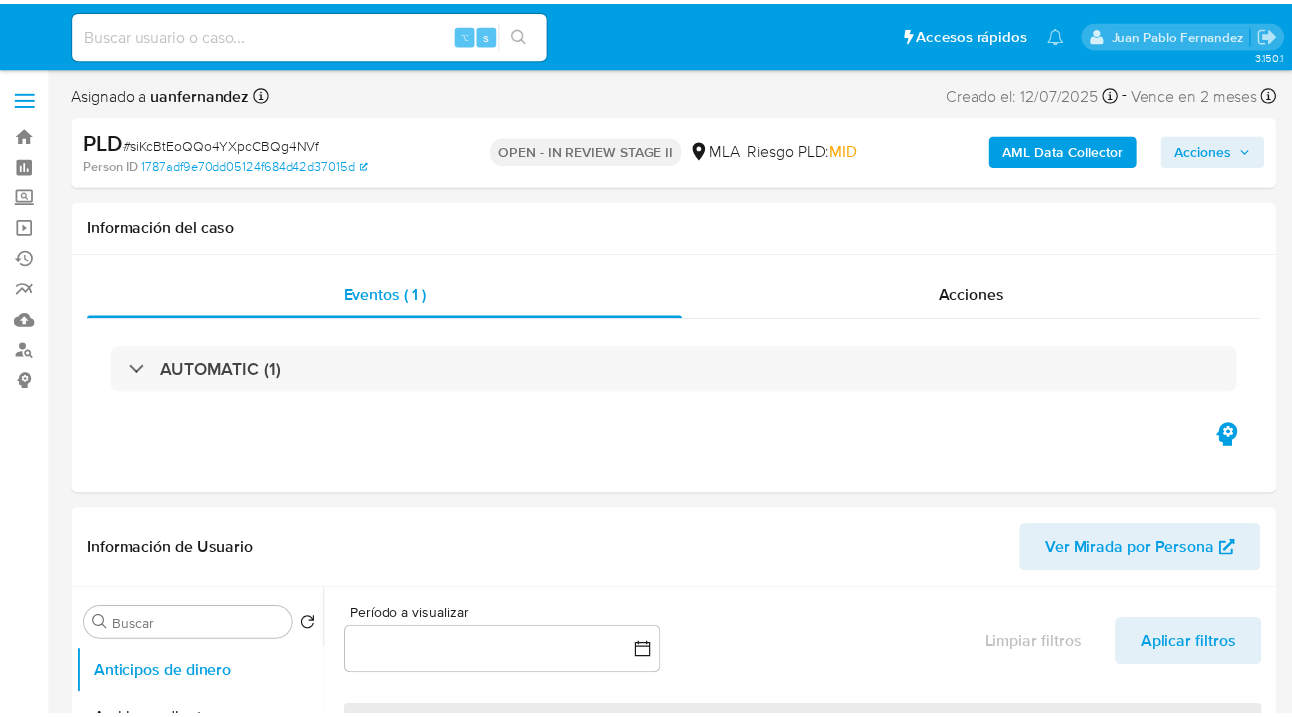 scroll, scrollTop: 0, scrollLeft: 0, axis: both 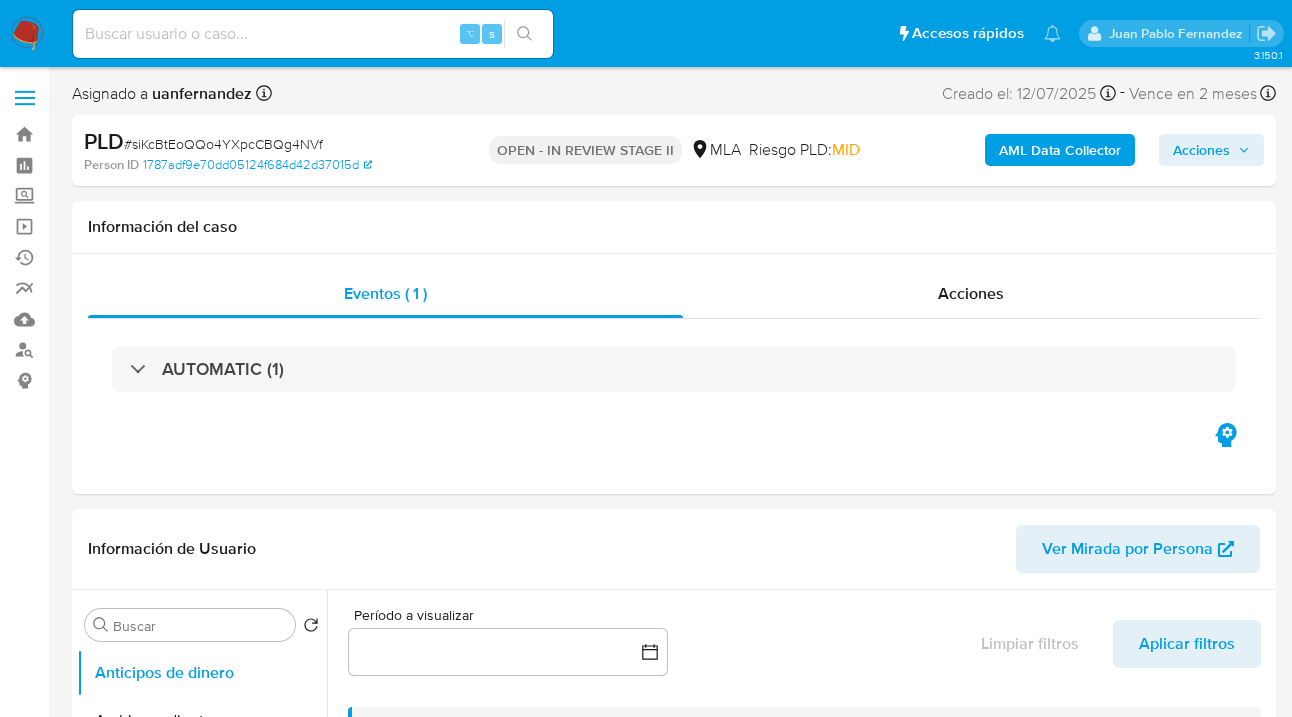 select on "10" 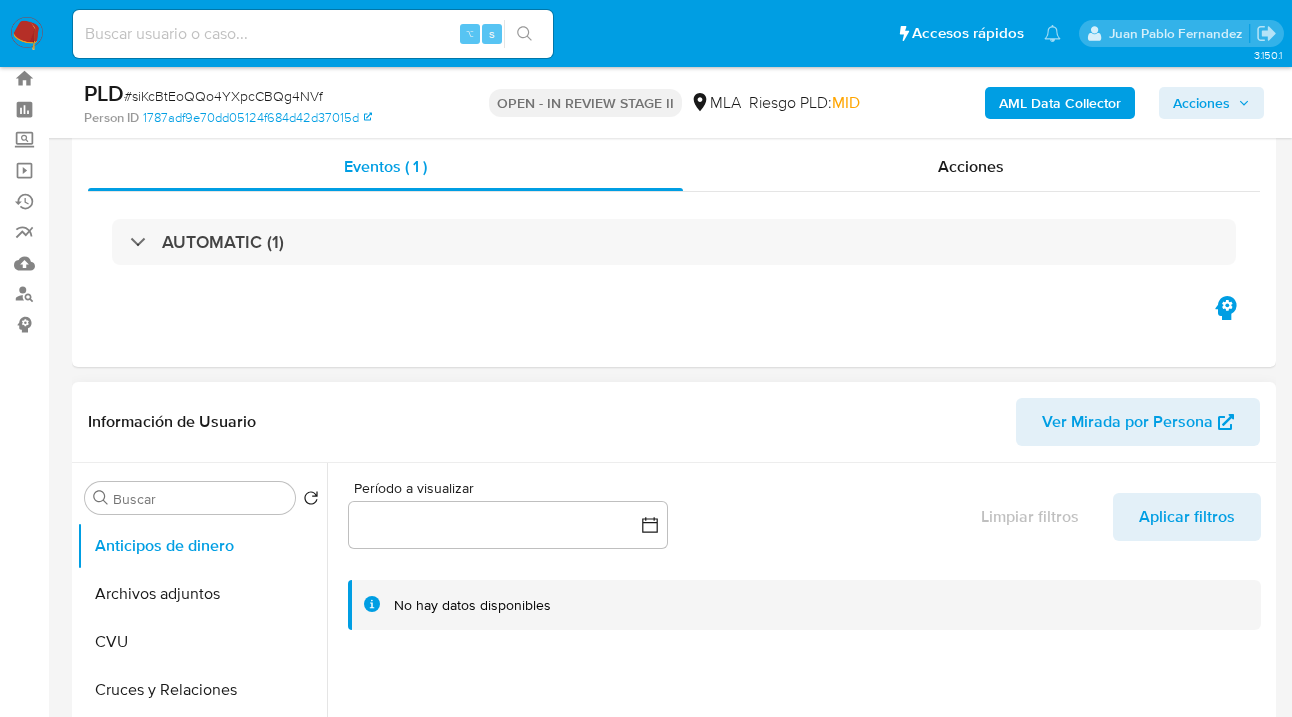 scroll, scrollTop: 167, scrollLeft: 0, axis: vertical 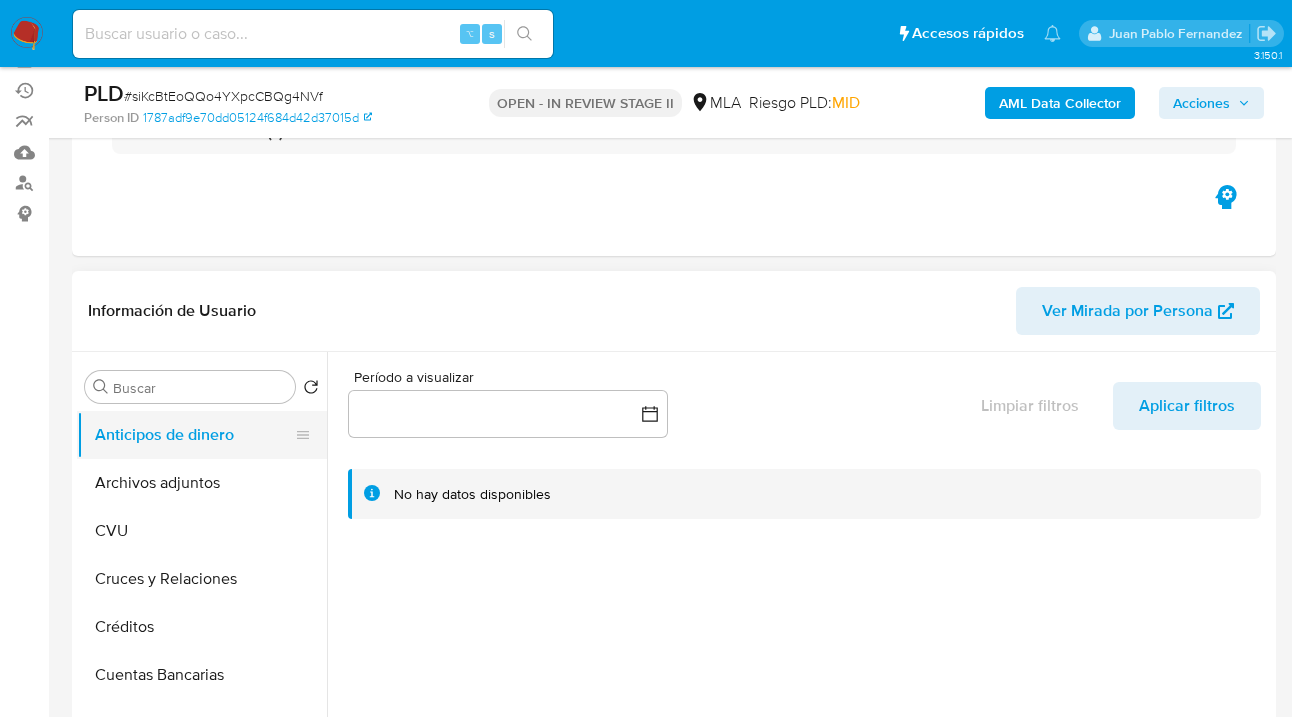 click on "Archivos adjuntos" at bounding box center (202, 483) 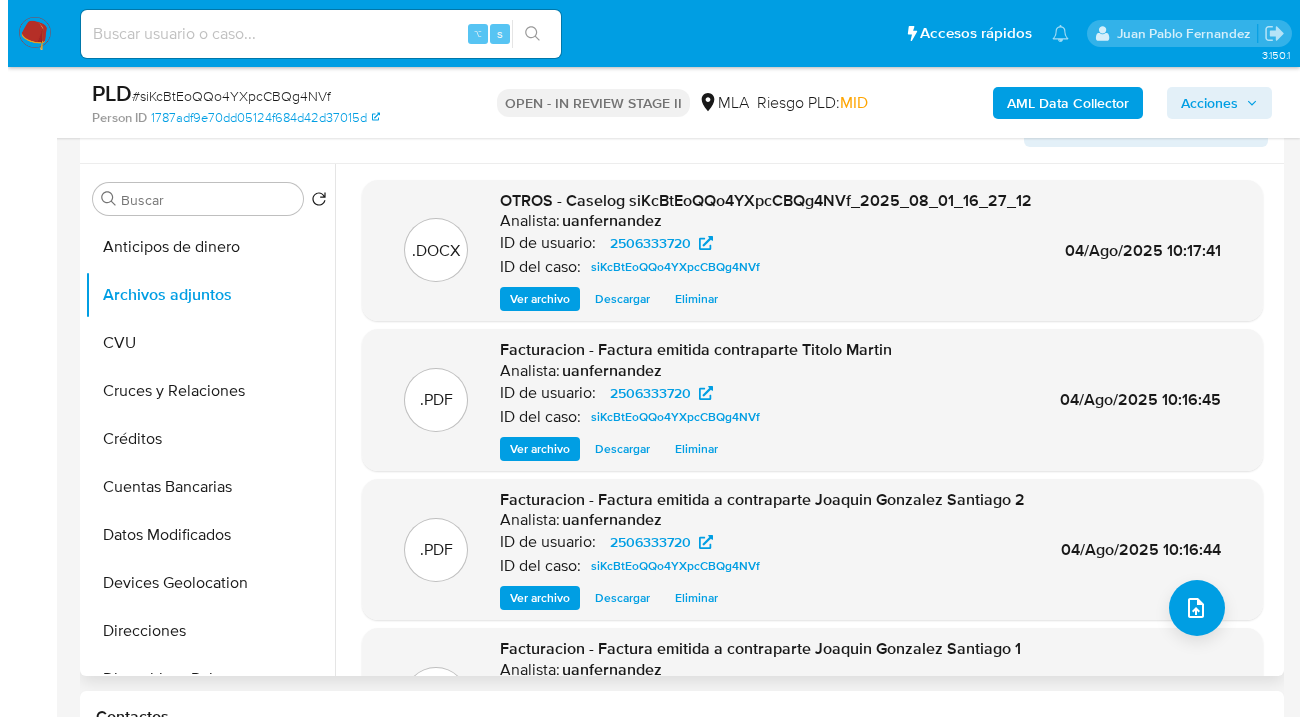 scroll, scrollTop: 364, scrollLeft: 0, axis: vertical 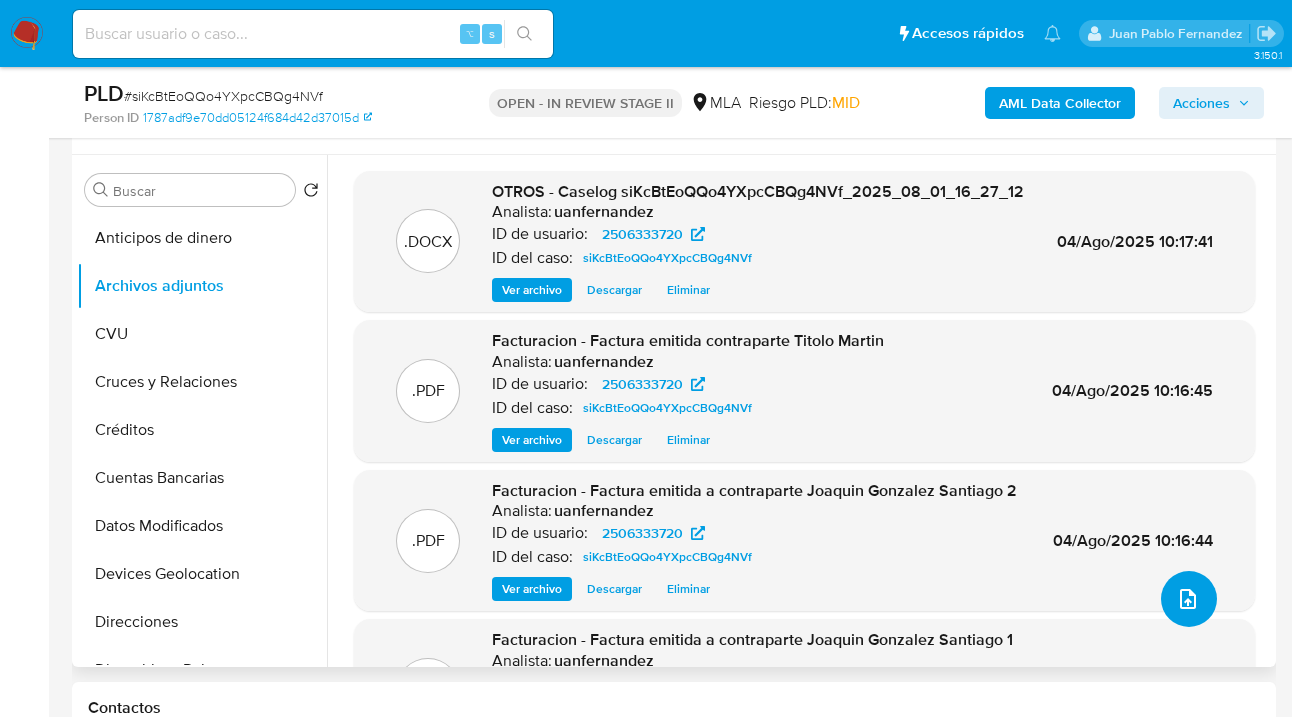 click 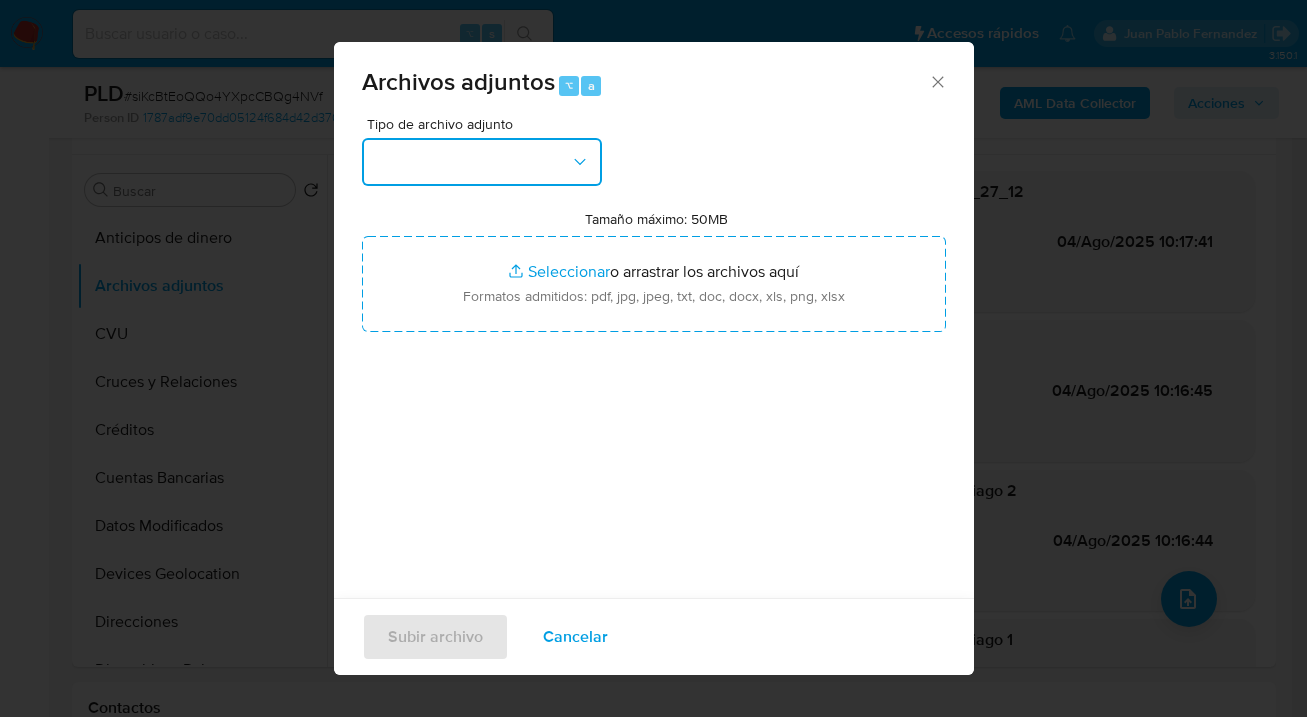click at bounding box center (482, 162) 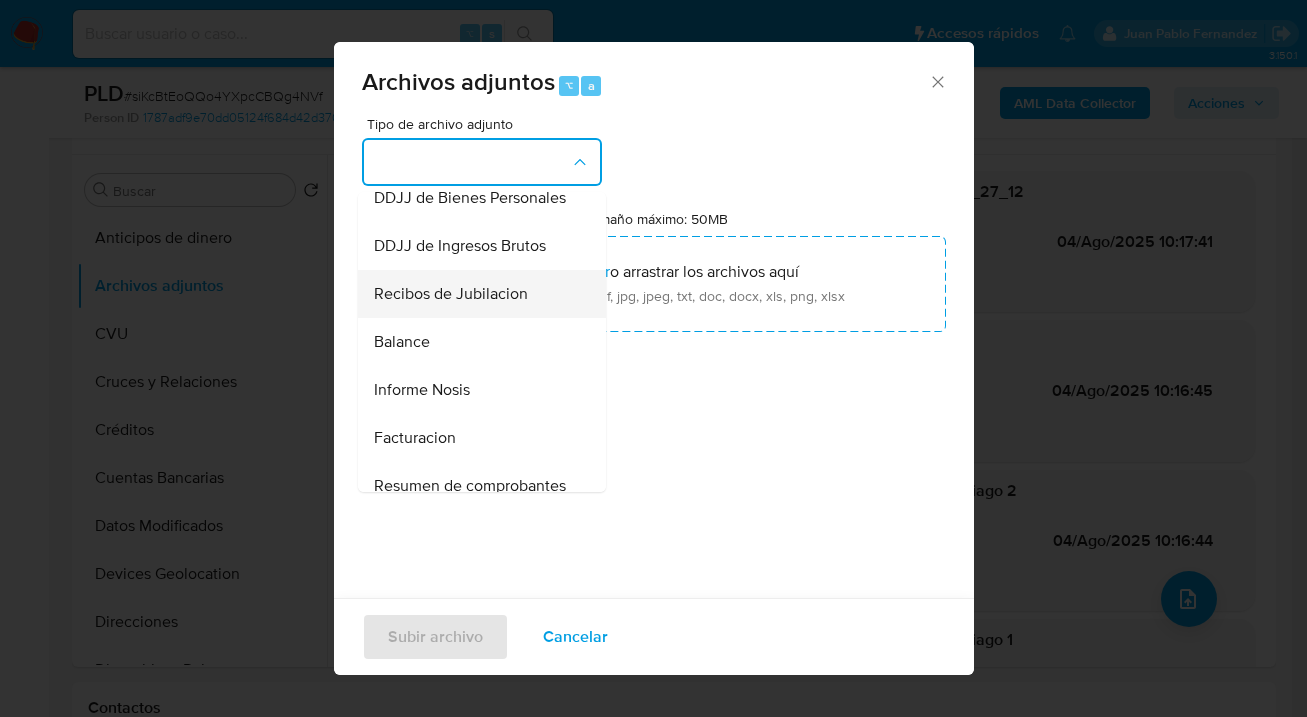 scroll, scrollTop: 808, scrollLeft: 0, axis: vertical 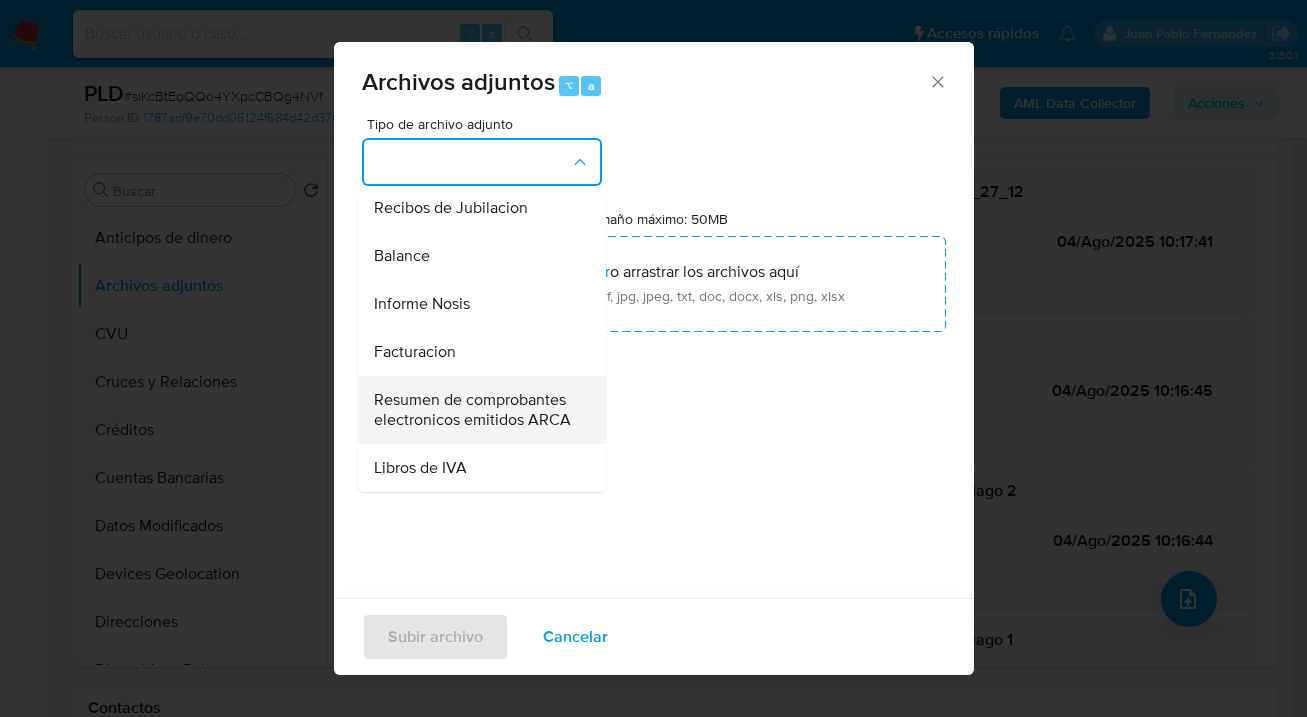 click on "Resumen de comprobantes electronicos emitidos ARCA" at bounding box center [476, 410] 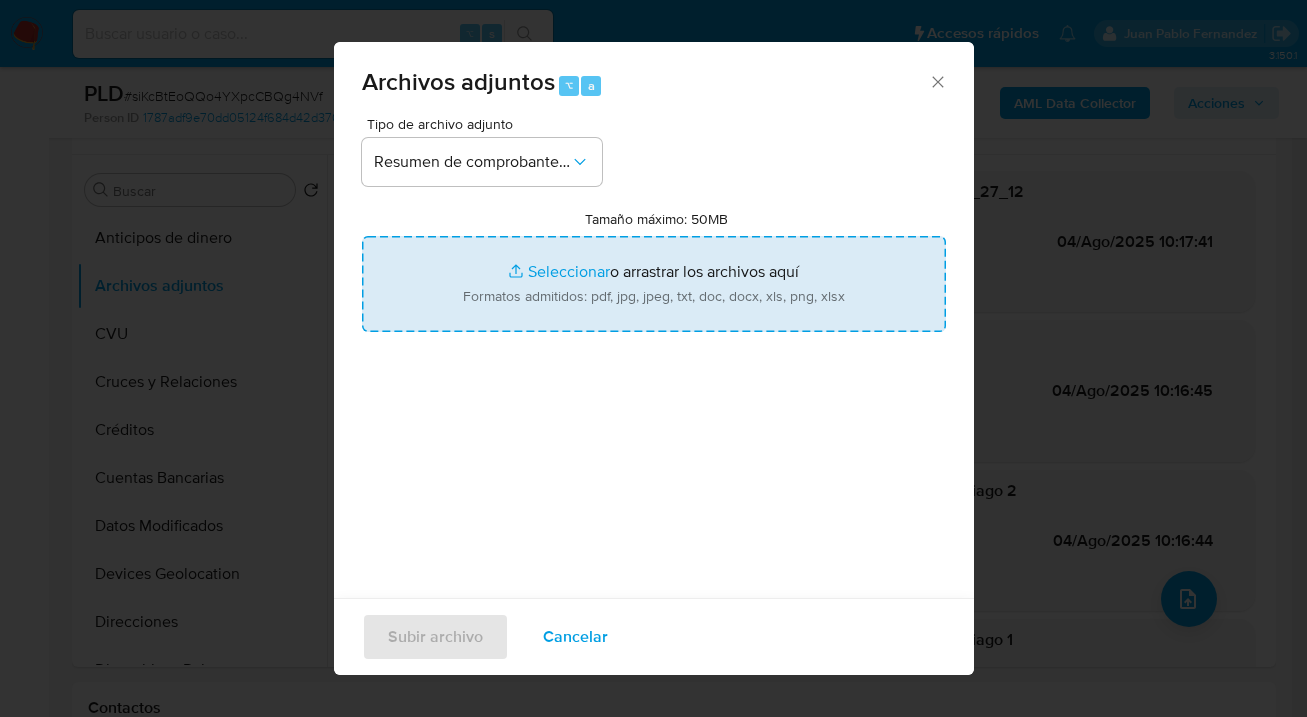 click on "Tamaño máximo: 50MB Seleccionar archivos" at bounding box center [654, 284] 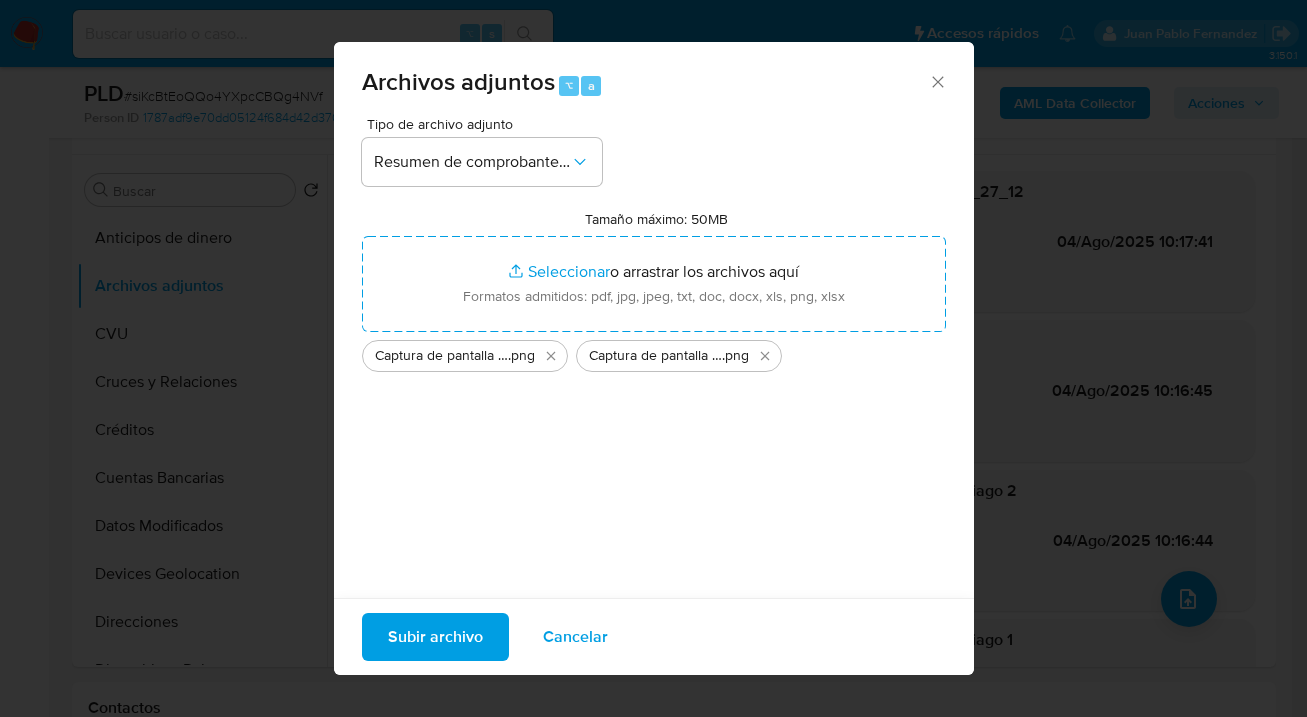 drag, startPoint x: 550, startPoint y: 305, endPoint x: 424, endPoint y: 641, distance: 358.84814 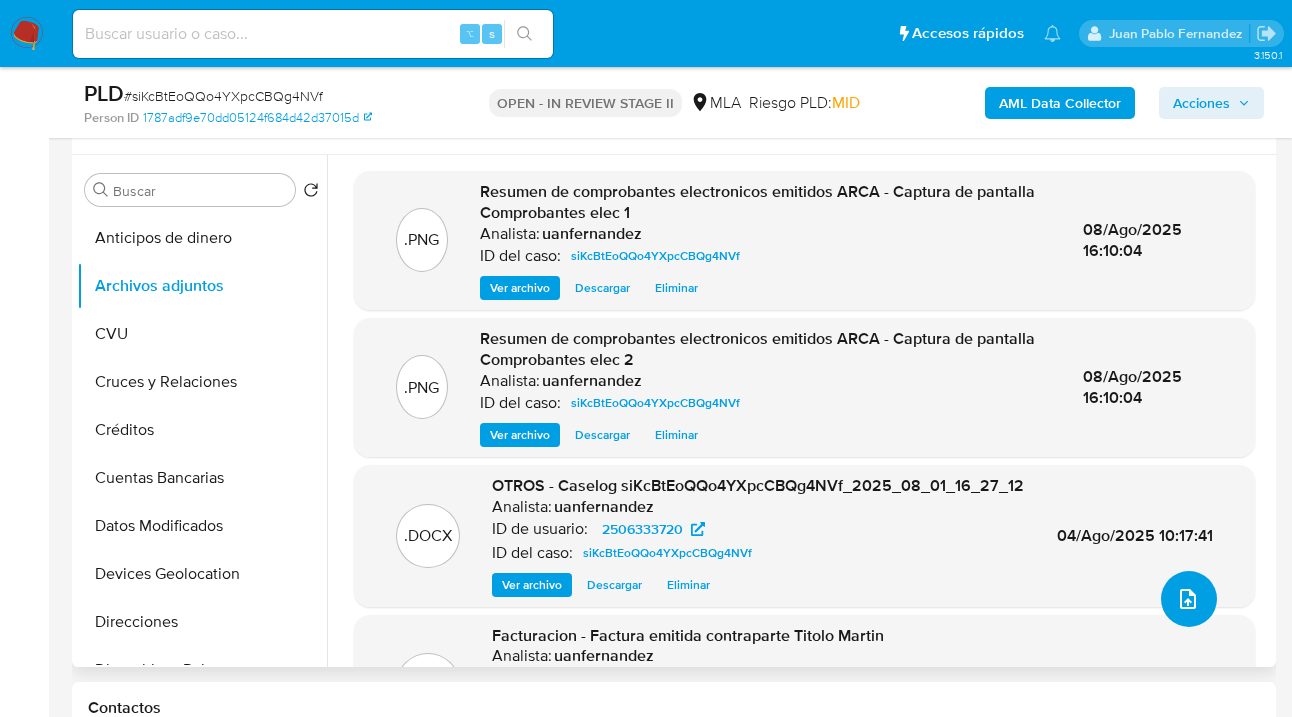 click at bounding box center (1188, 599) 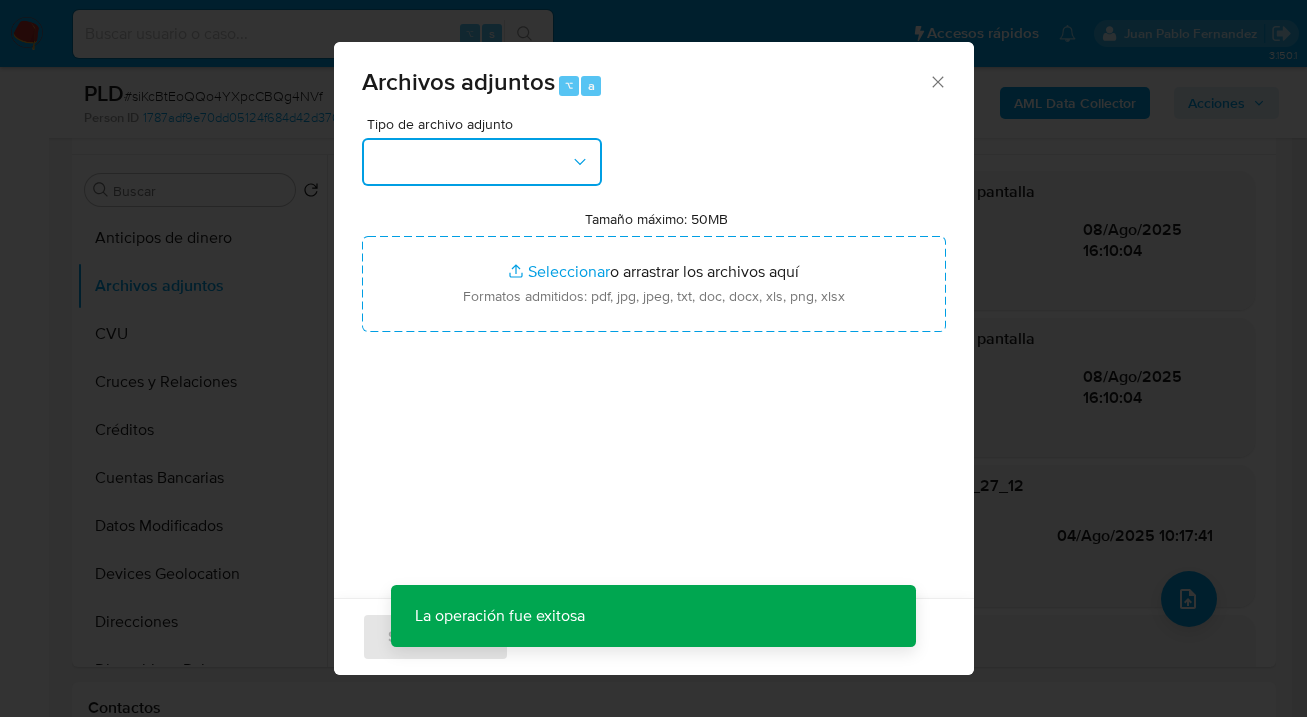 drag, startPoint x: 583, startPoint y: 160, endPoint x: 579, endPoint y: 180, distance: 20.396078 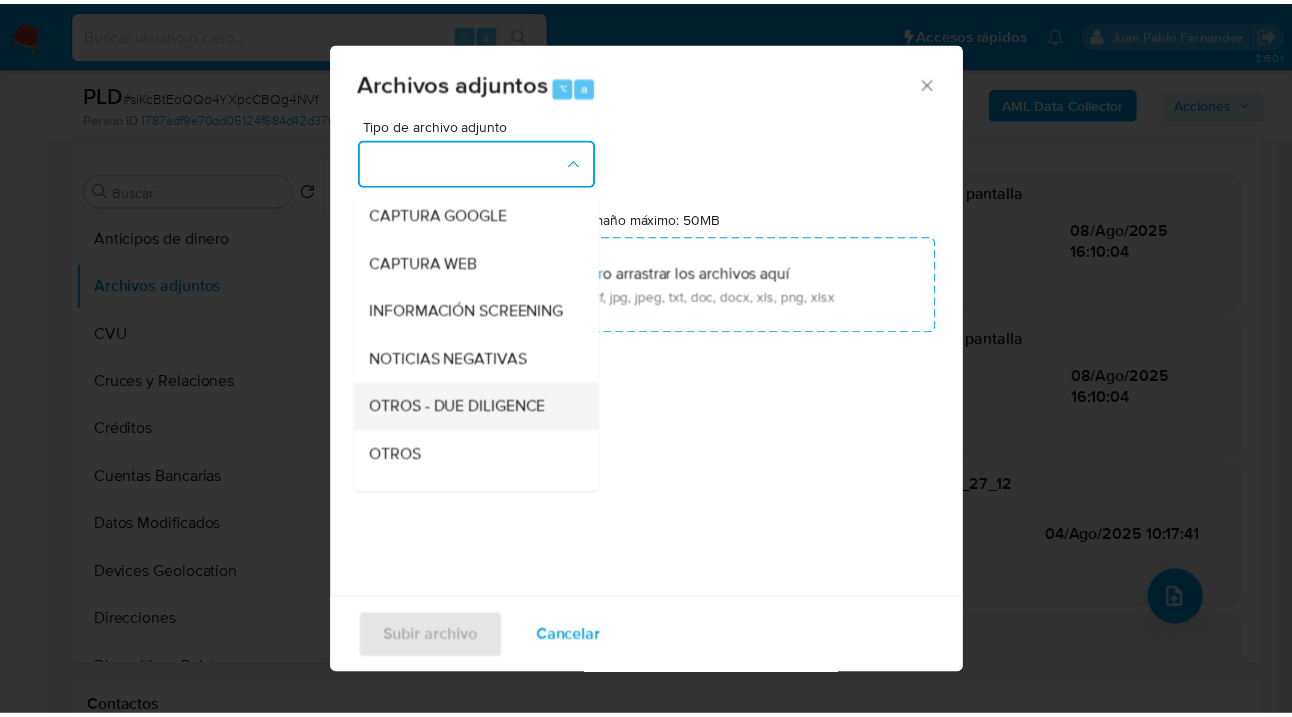 scroll, scrollTop: 232, scrollLeft: 0, axis: vertical 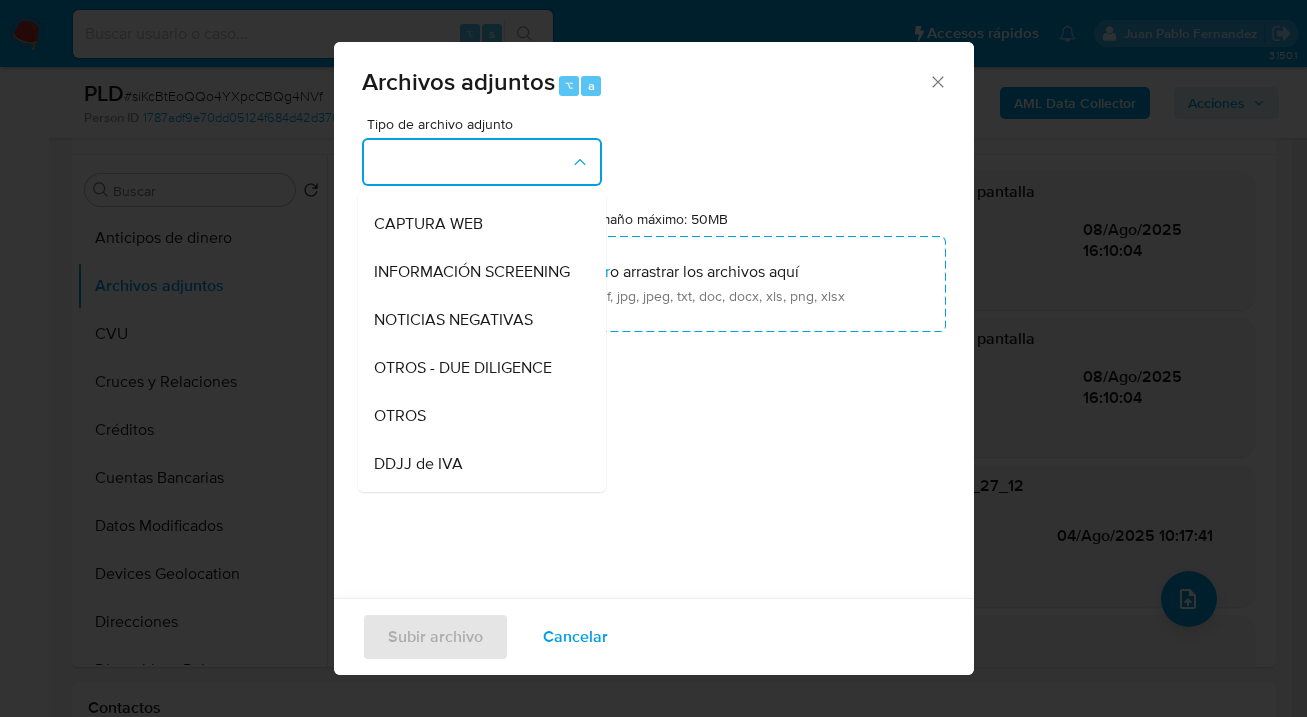 drag, startPoint x: 465, startPoint y: 431, endPoint x: 484, endPoint y: 426, distance: 19.646883 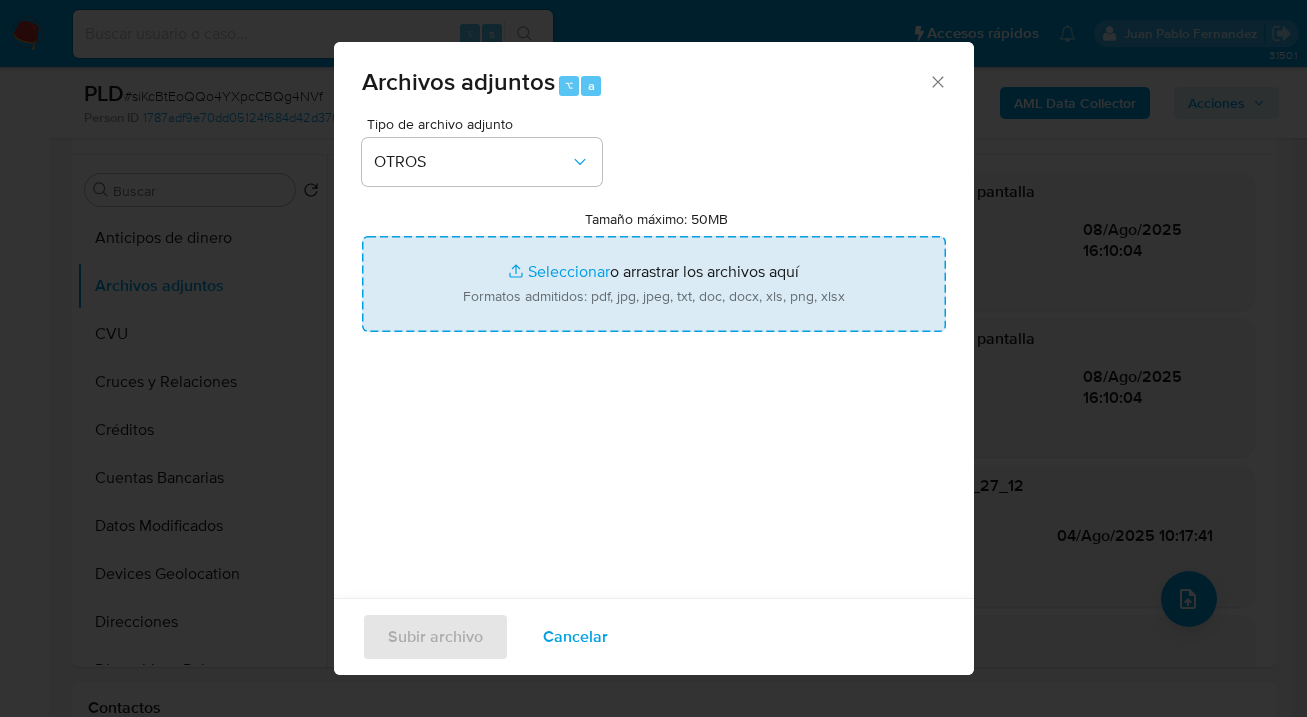 click on "Tamaño máximo: 50MB Seleccionar archivos" at bounding box center [654, 284] 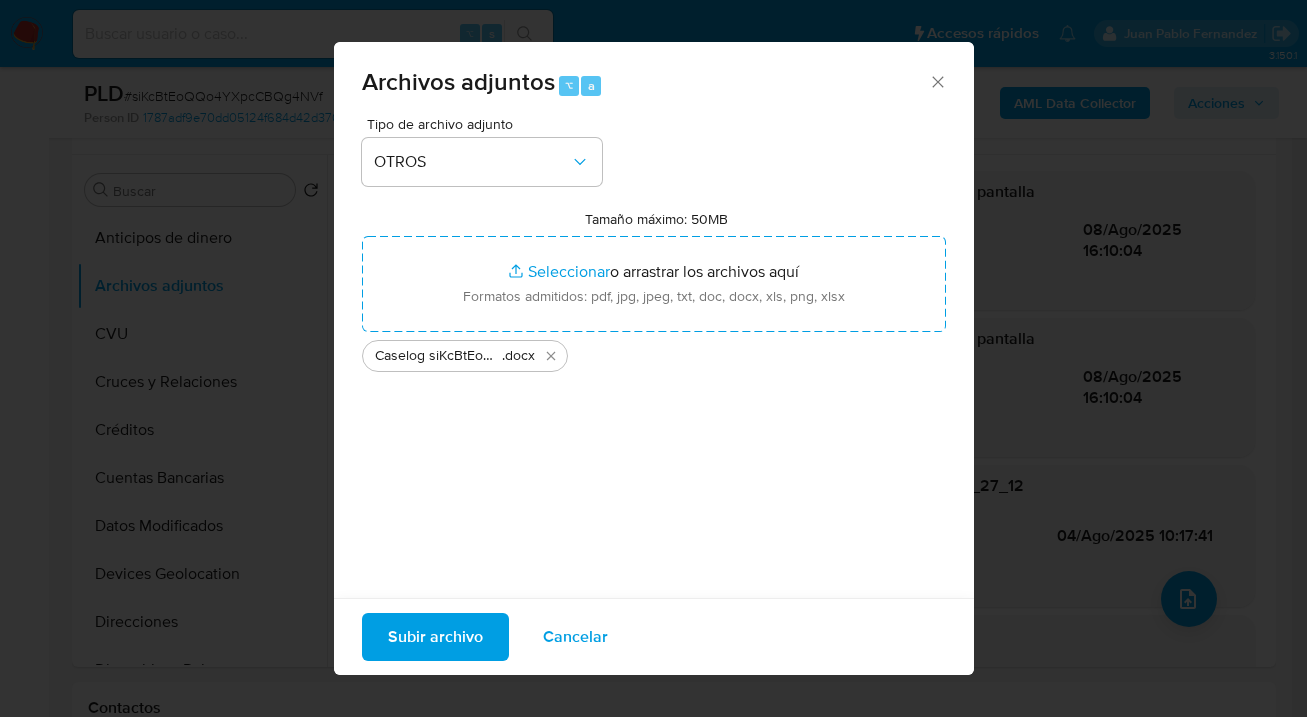 click on "Subir archivo" at bounding box center (435, 637) 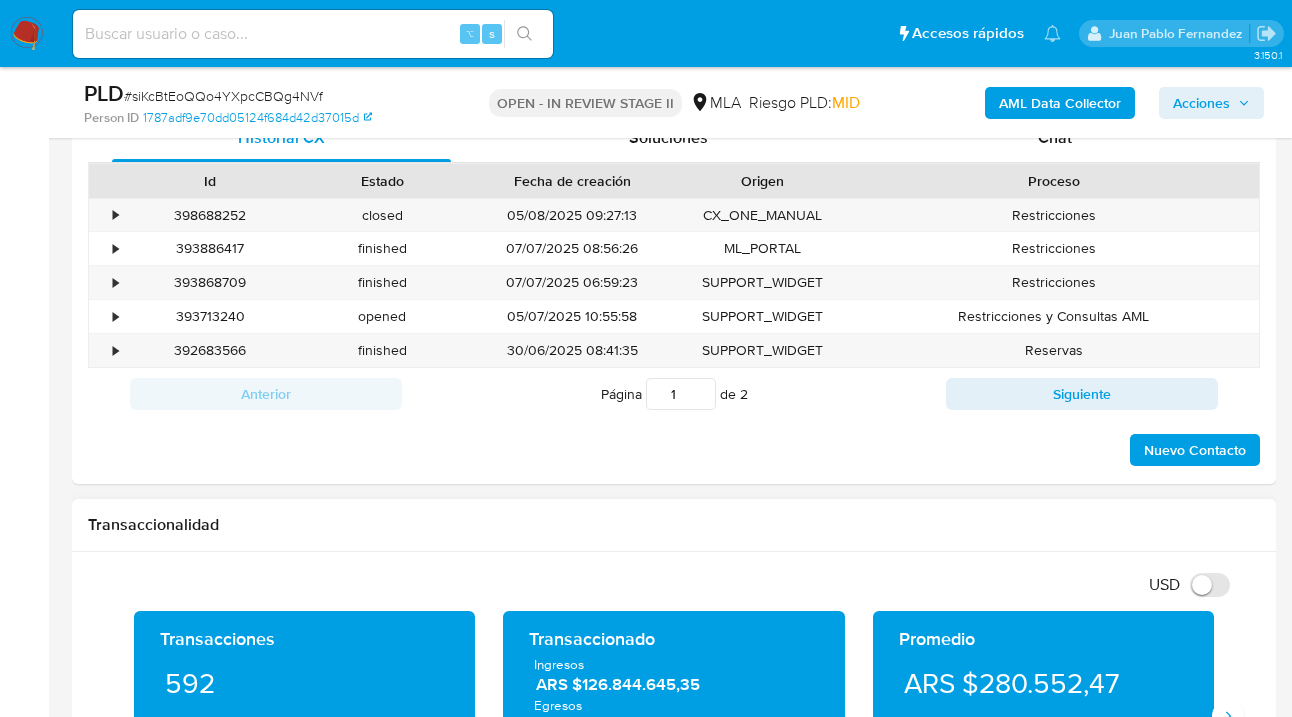 scroll, scrollTop: 946, scrollLeft: 0, axis: vertical 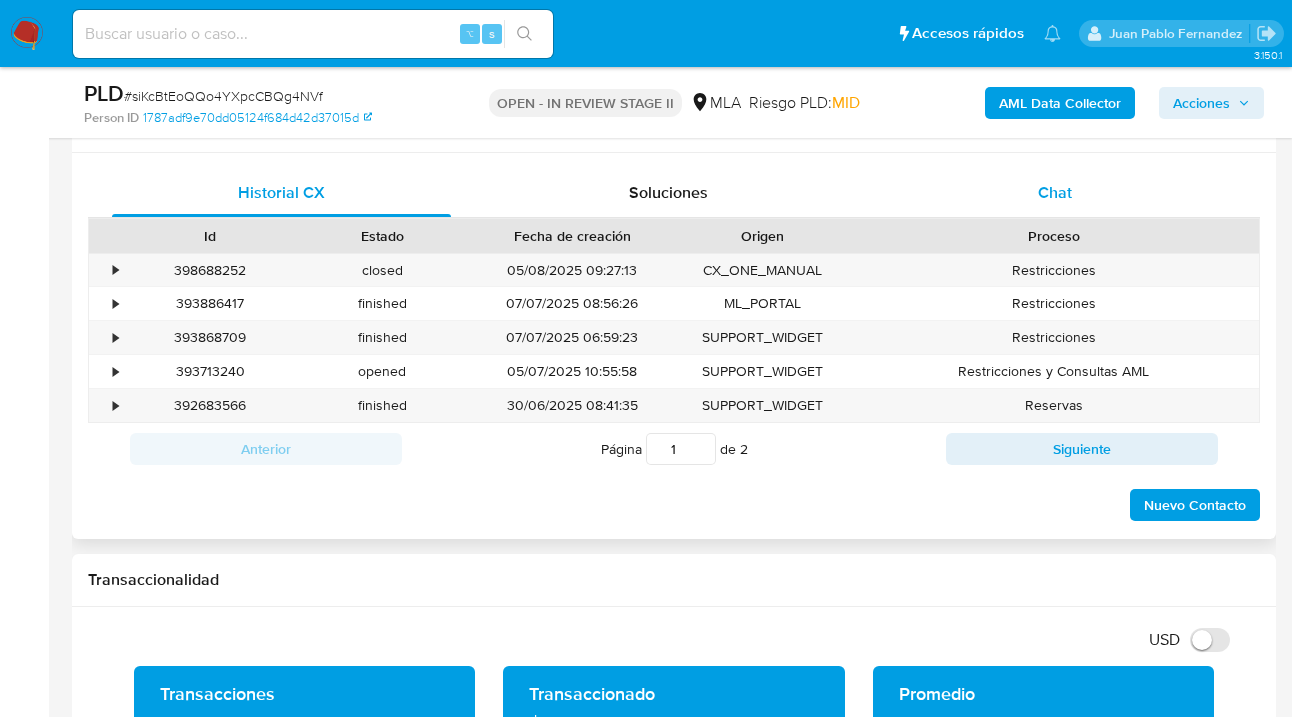 click on "Chat" at bounding box center [1055, 192] 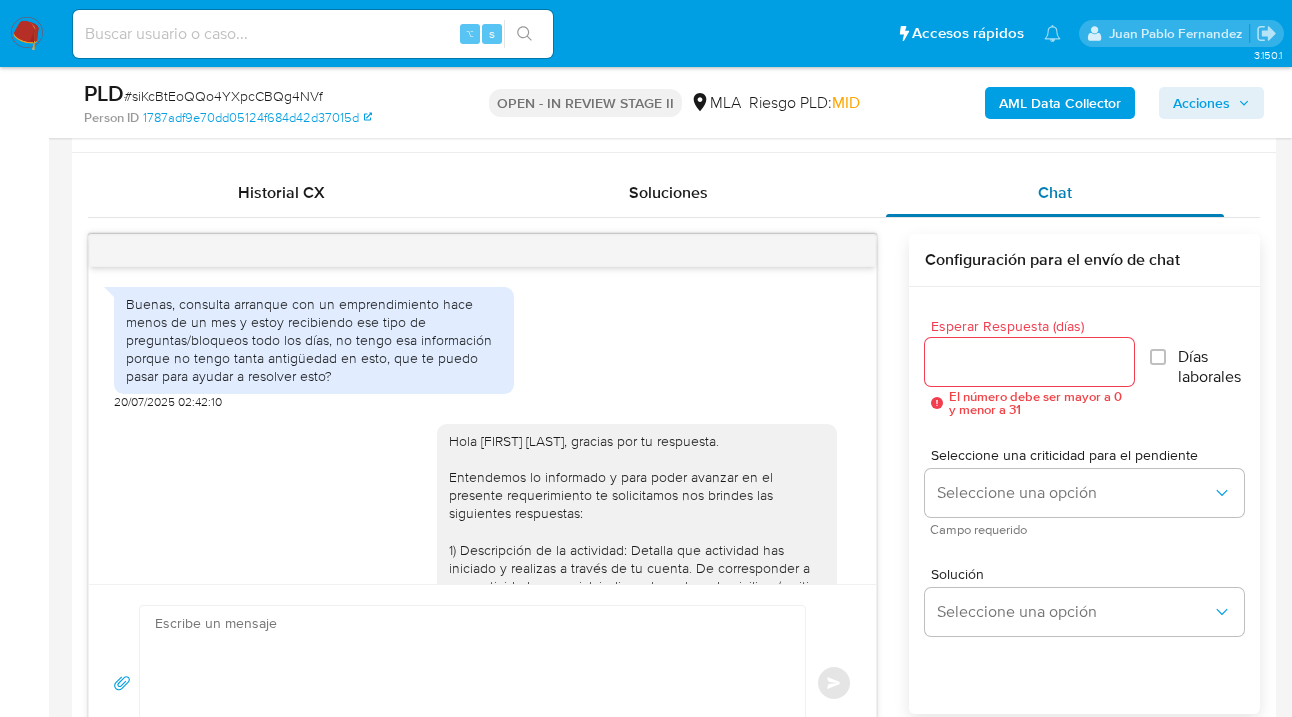 scroll, scrollTop: 3142, scrollLeft: 0, axis: vertical 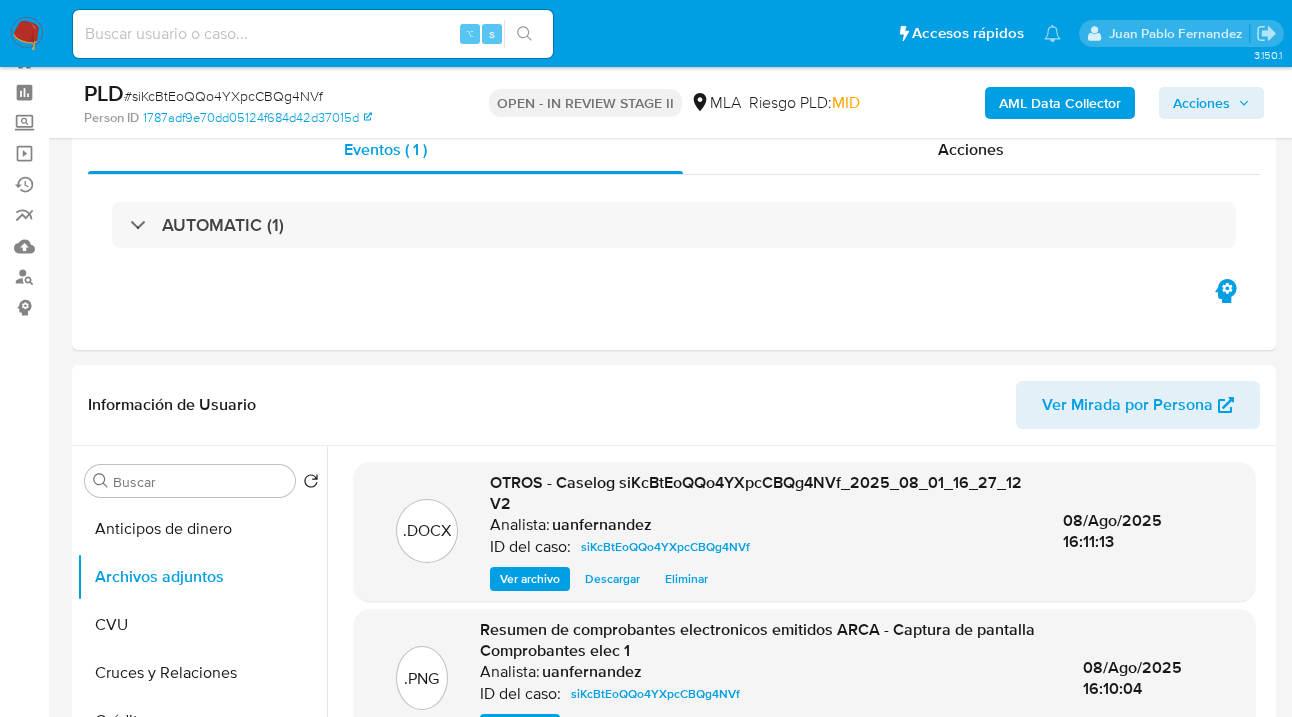 drag, startPoint x: 1209, startPoint y: 106, endPoint x: 1190, endPoint y: 115, distance: 21.023796 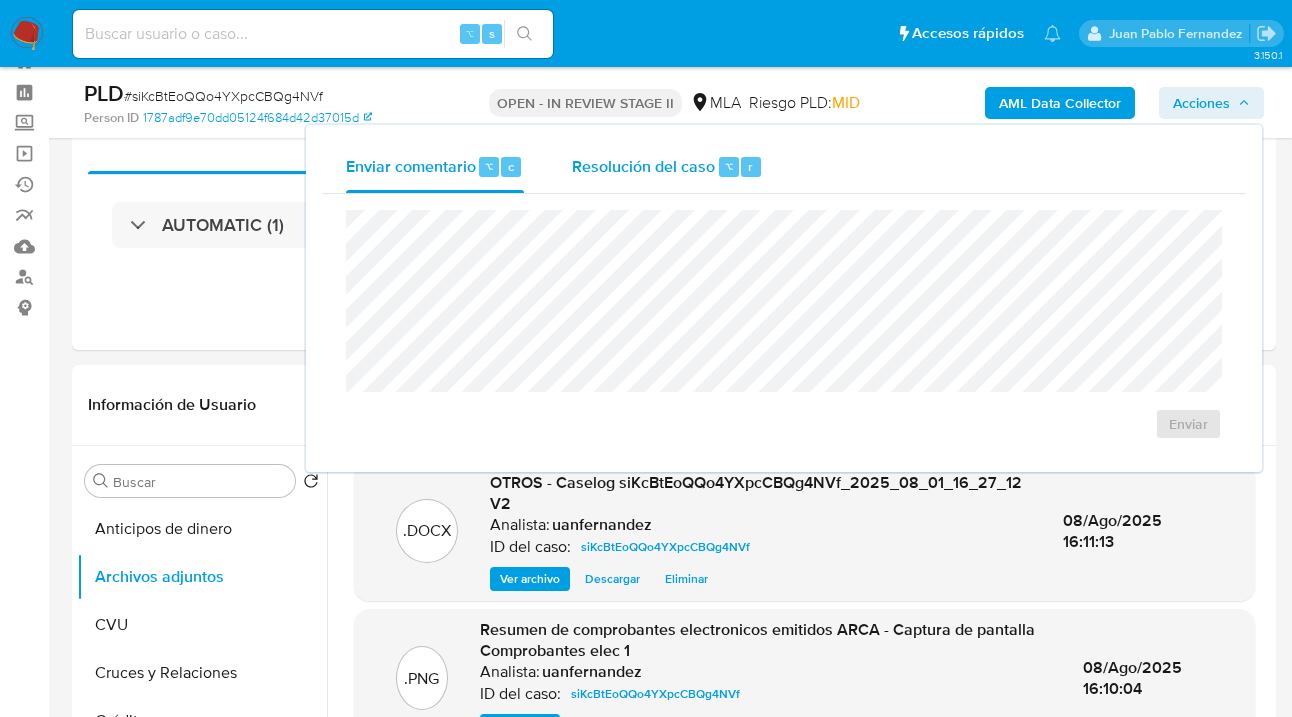 click on "Resolución del caso" at bounding box center (643, 165) 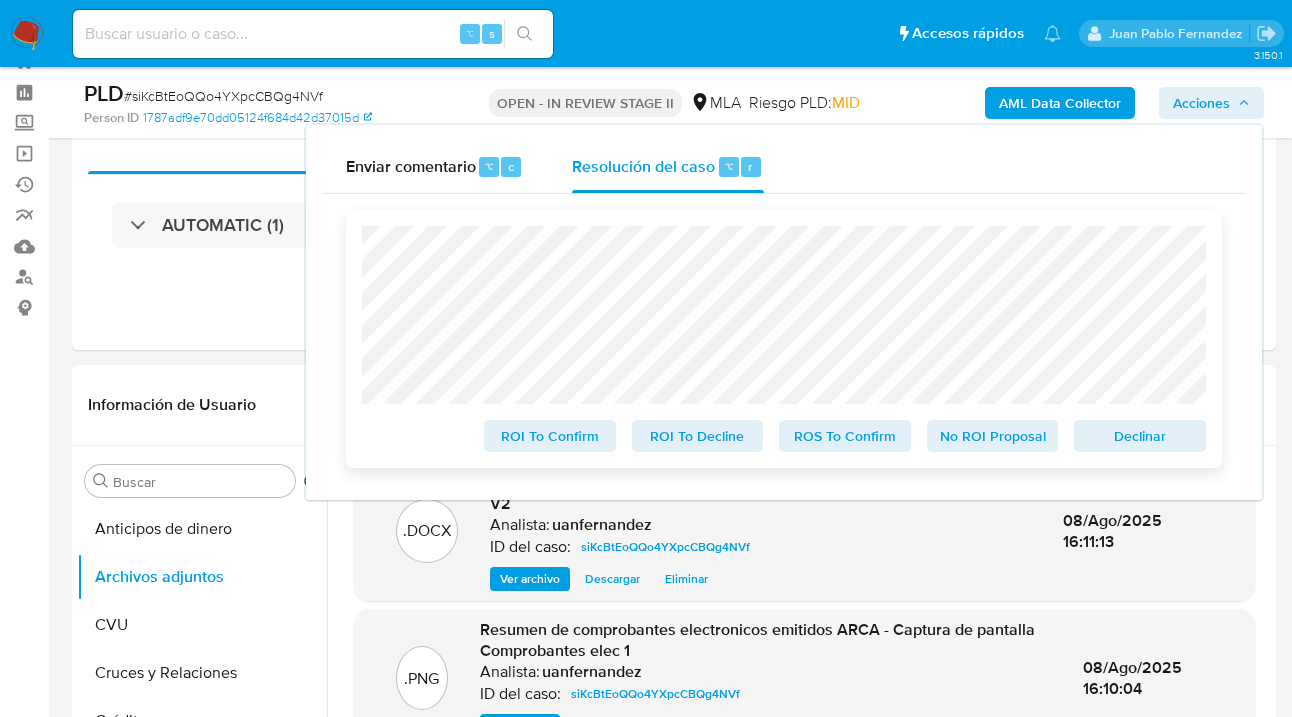 click on "Declinar" at bounding box center (1140, 436) 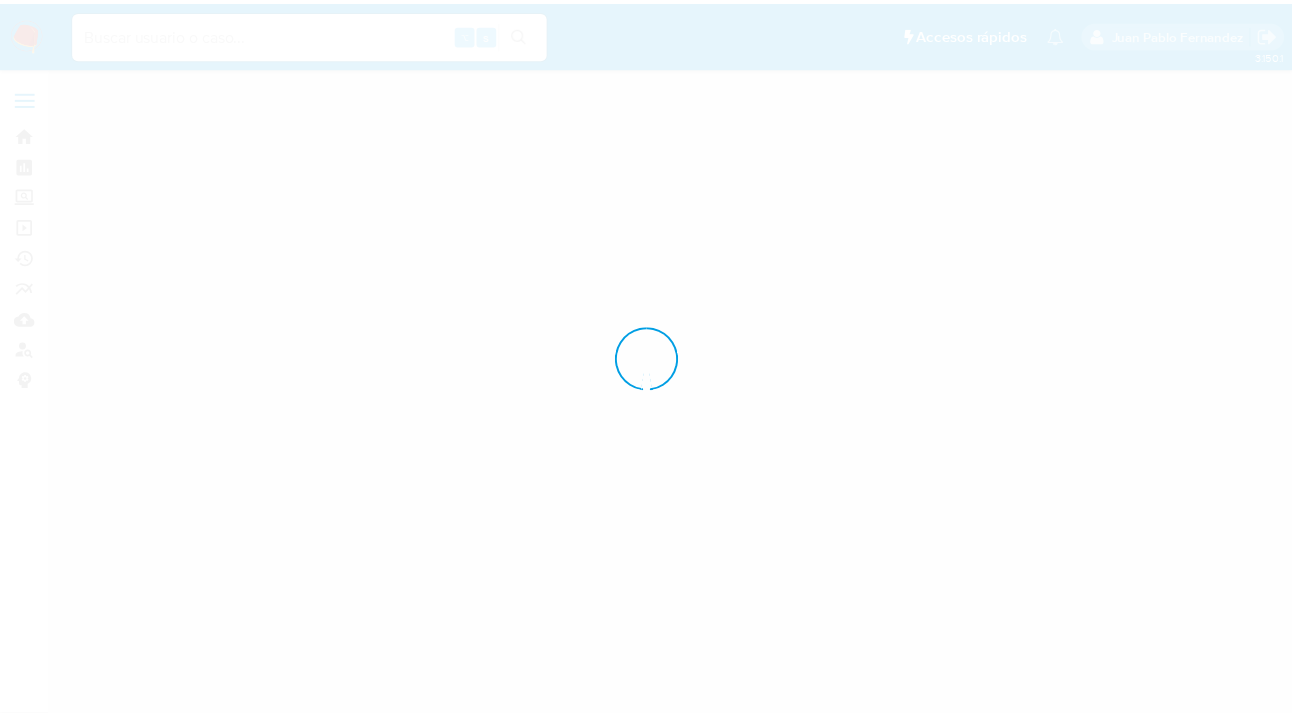 scroll, scrollTop: 0, scrollLeft: 0, axis: both 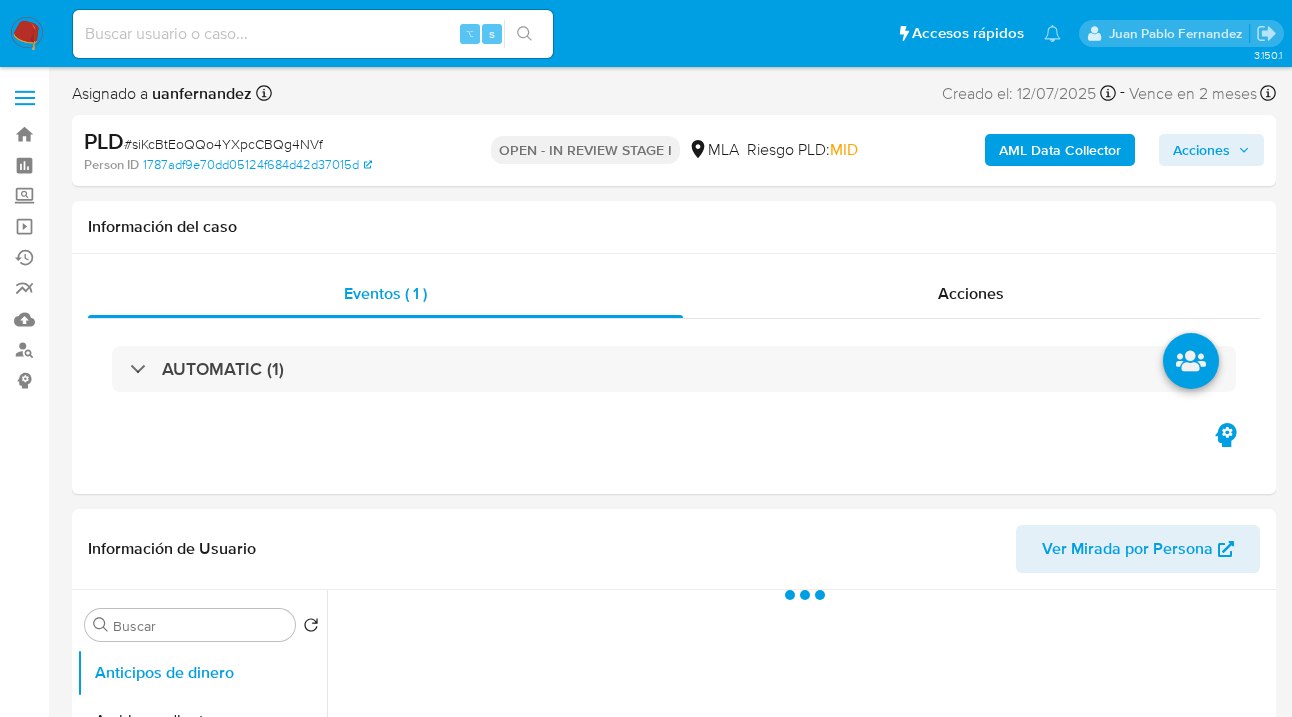 drag, startPoint x: 1201, startPoint y: 153, endPoint x: 1181, endPoint y: 164, distance: 22.825424 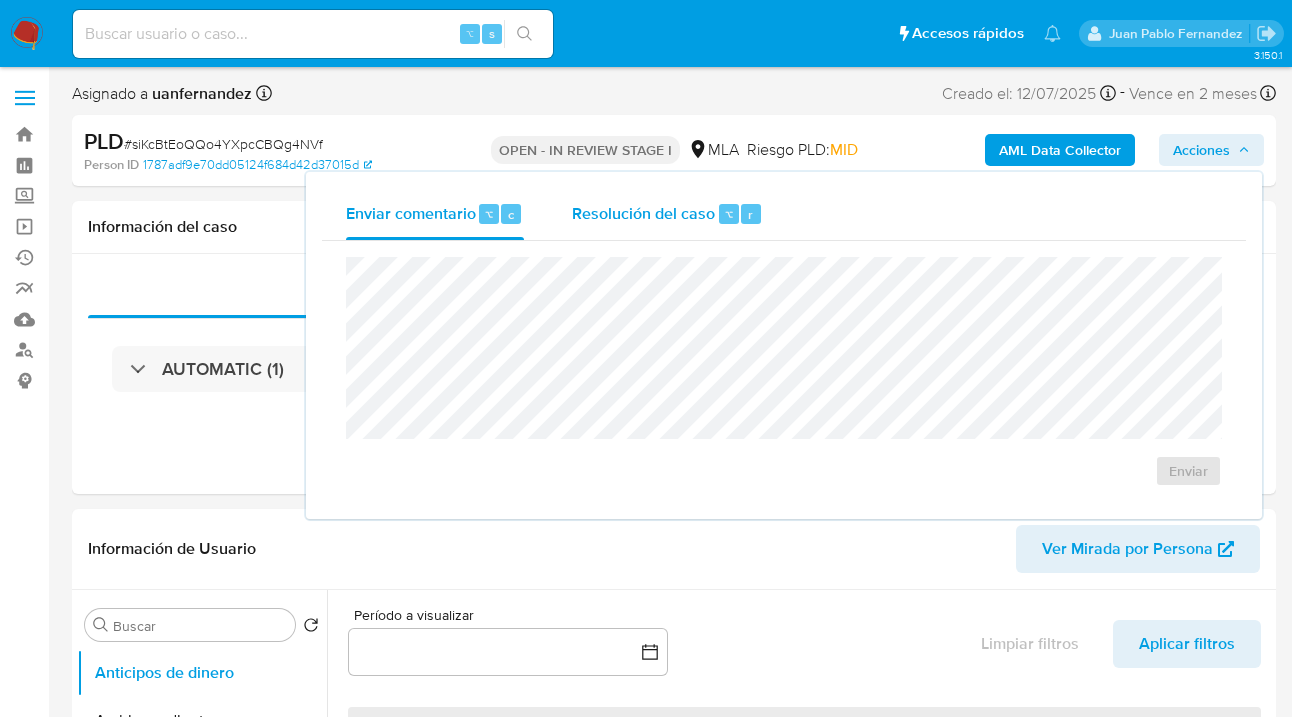 select on "10" 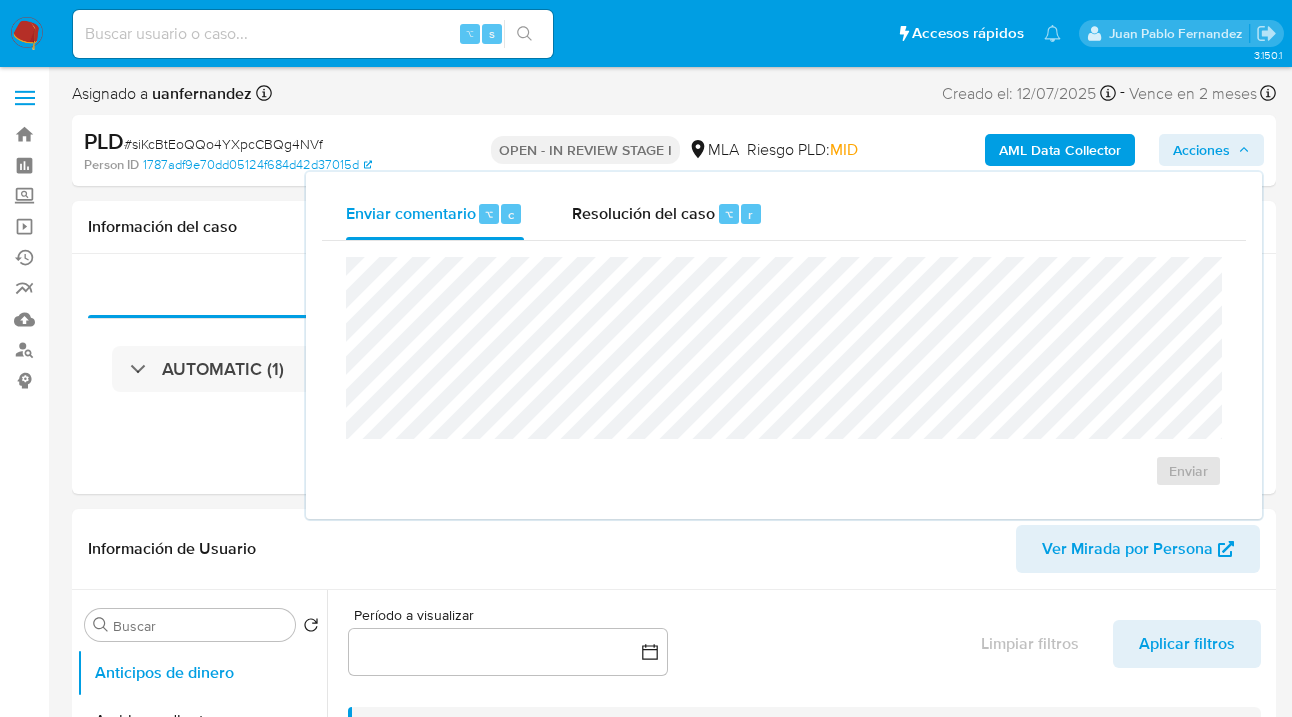 drag, startPoint x: 660, startPoint y: 229, endPoint x: 654, endPoint y: 256, distance: 27.658634 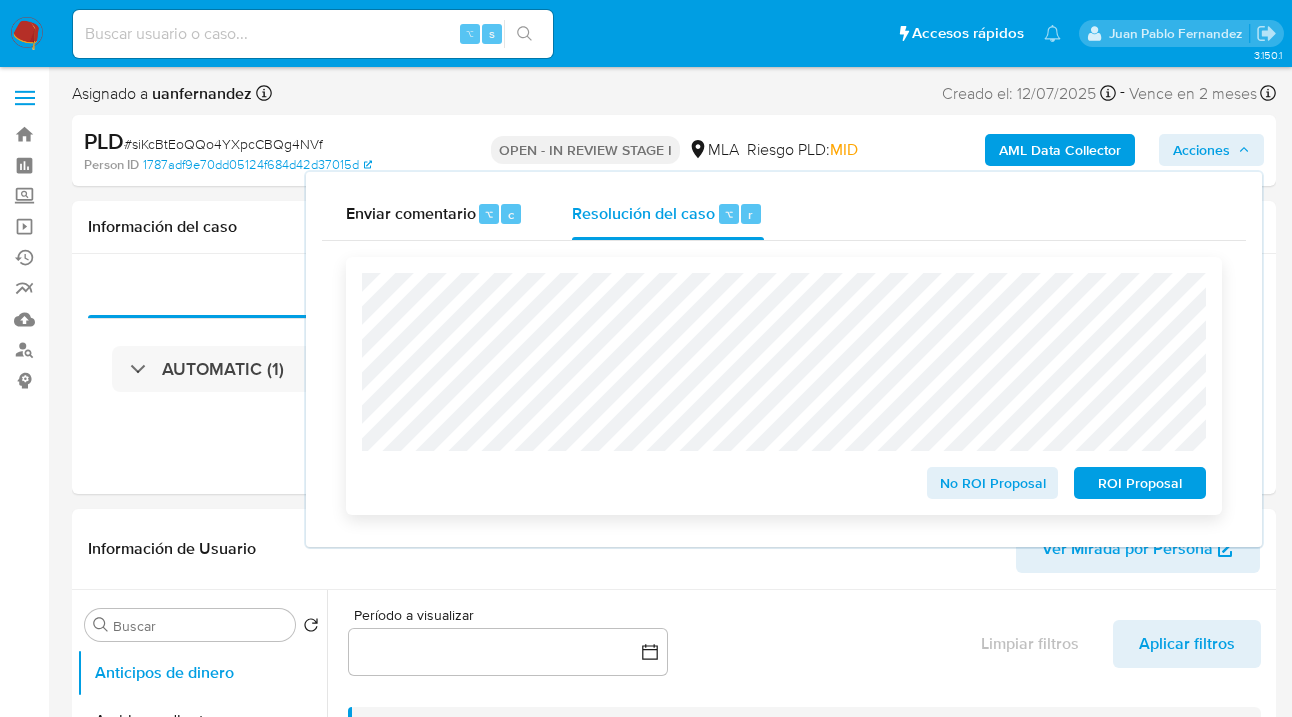 click on "ROI Proposal" at bounding box center (1140, 483) 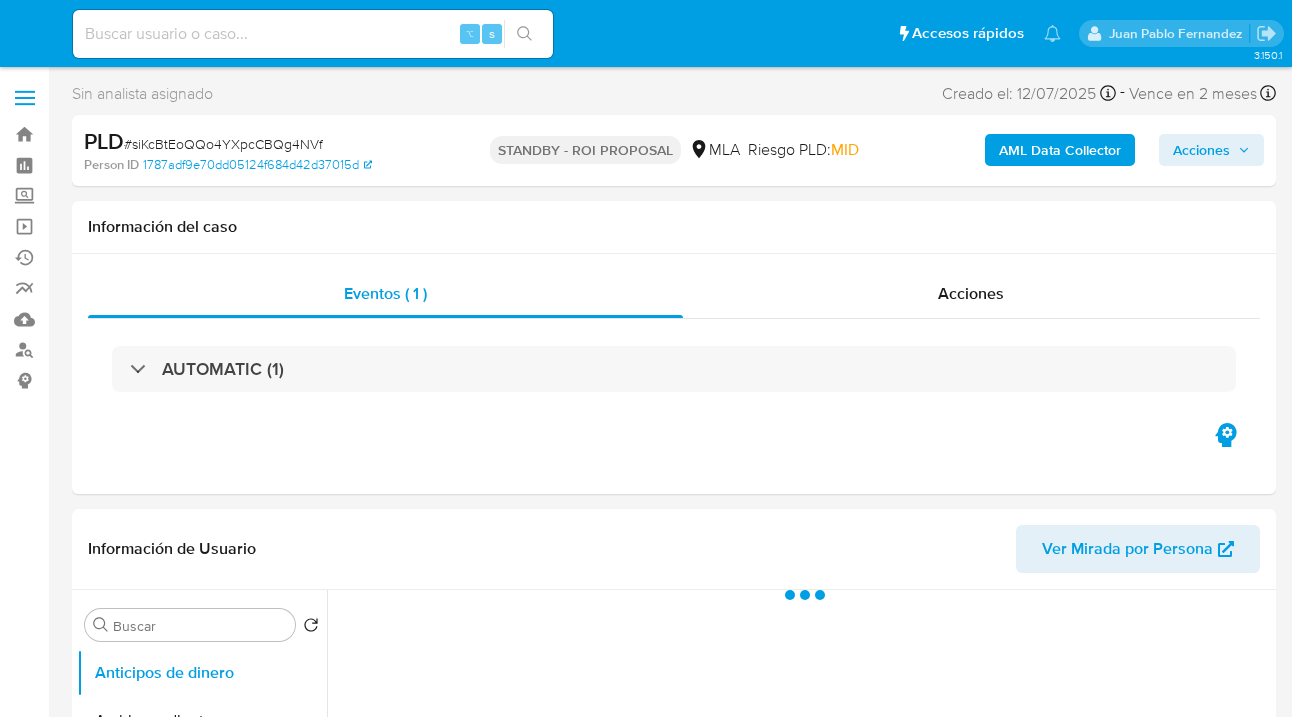 select on "10" 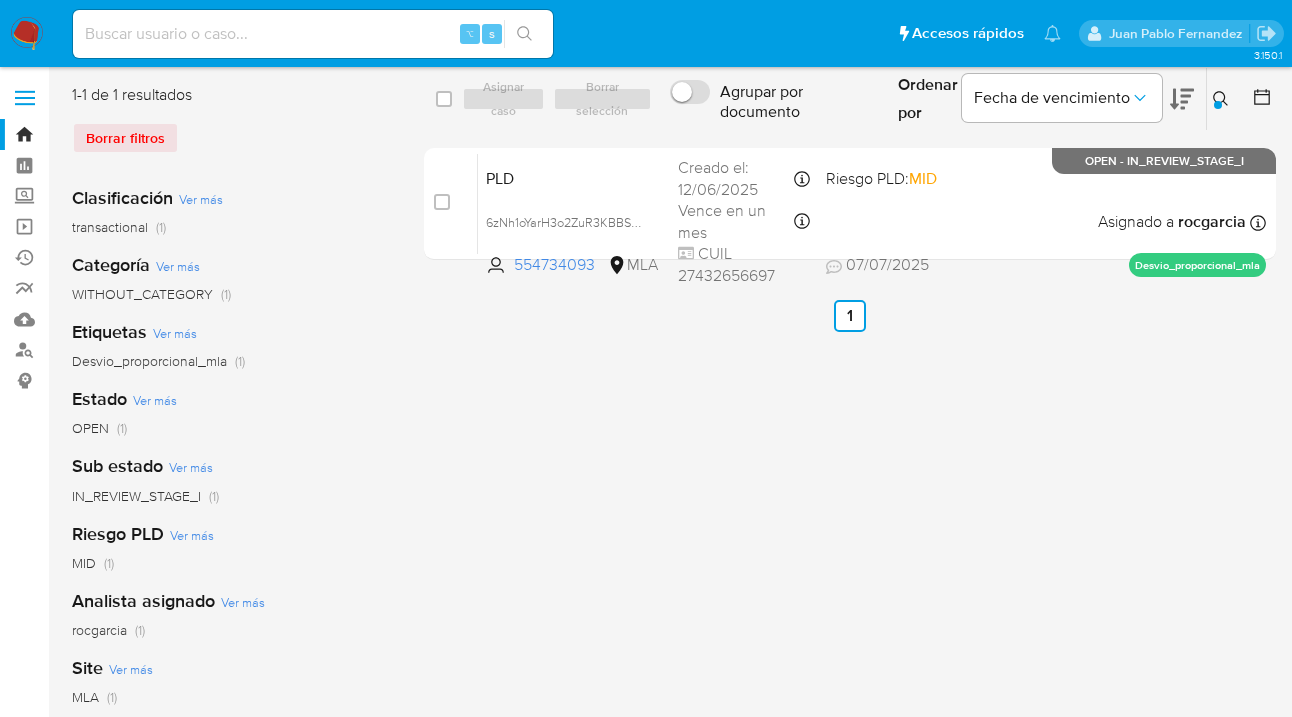 scroll, scrollTop: 0, scrollLeft: 0, axis: both 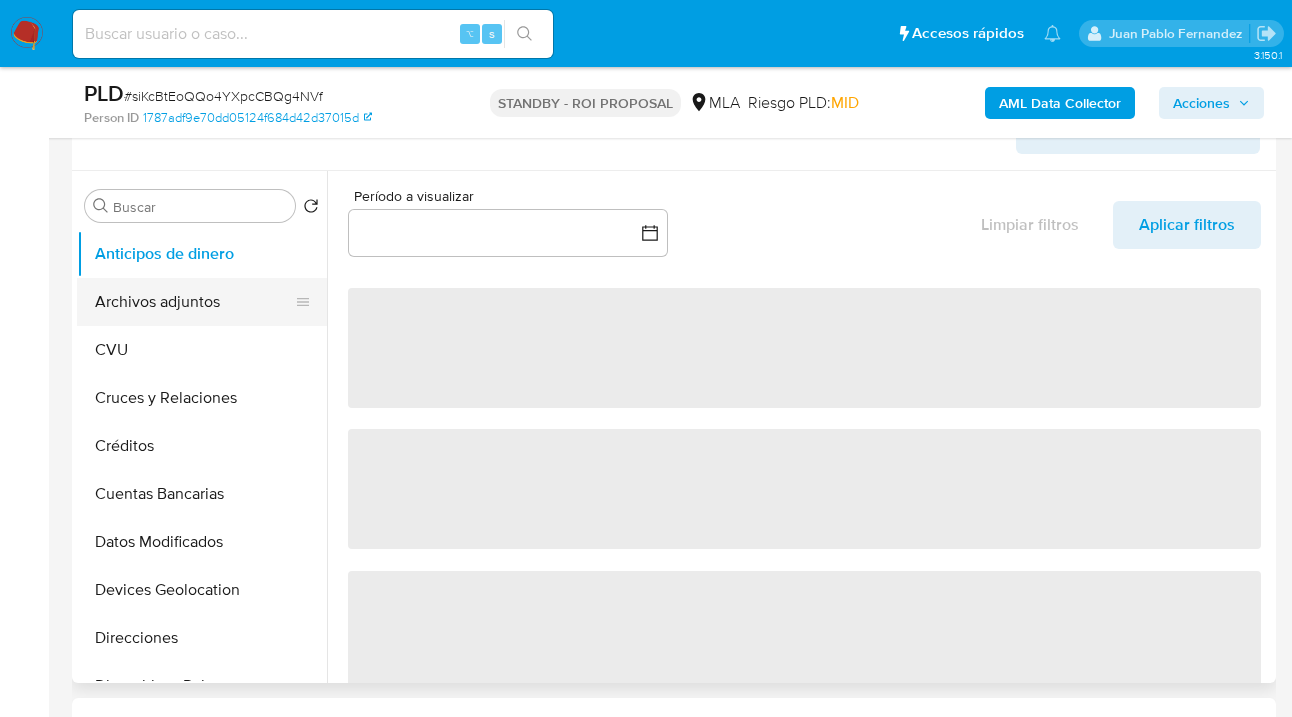 click on "Archivos adjuntos" at bounding box center [194, 302] 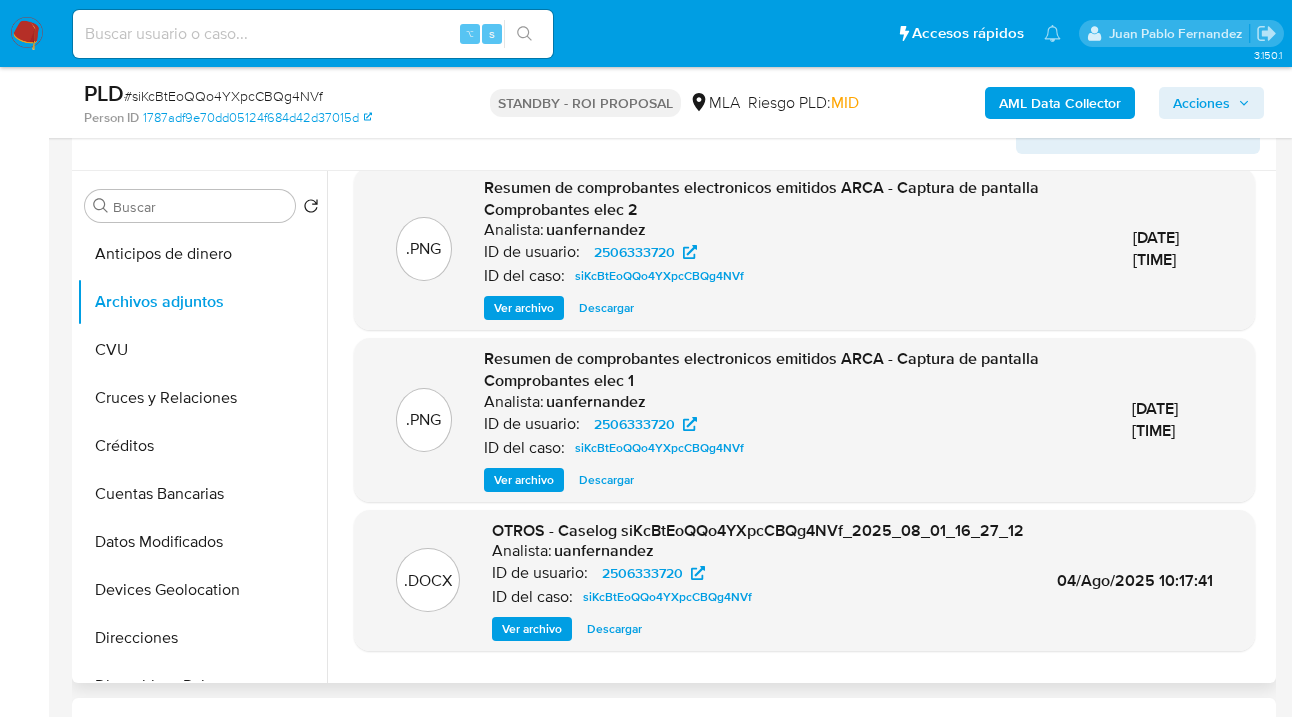 scroll, scrollTop: 255, scrollLeft: 0, axis: vertical 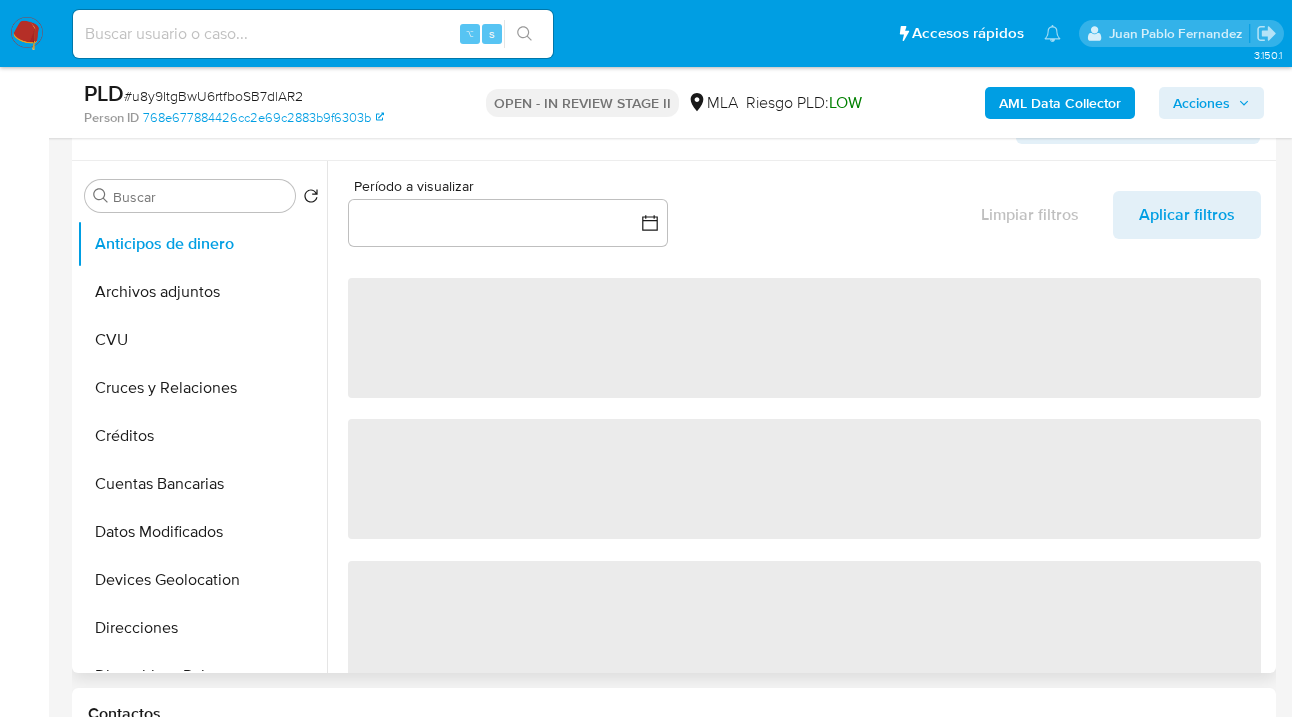 select on "10" 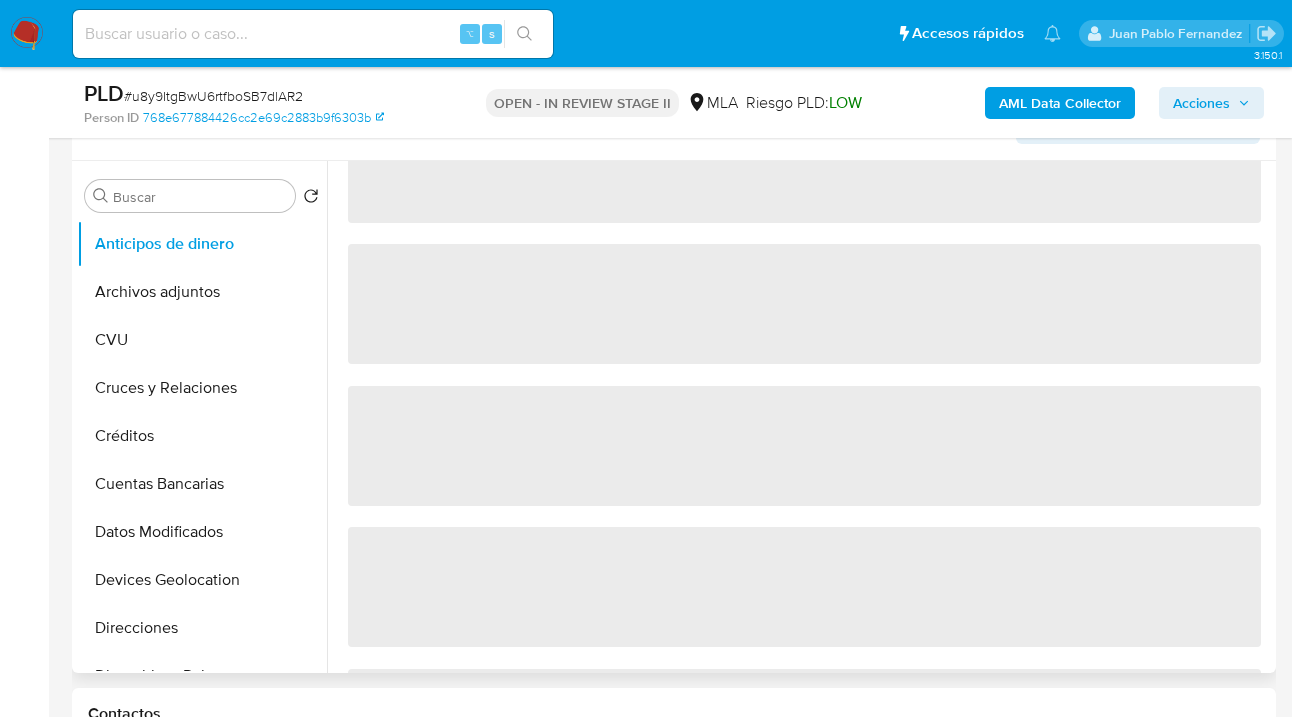 scroll, scrollTop: 323, scrollLeft: 0, axis: vertical 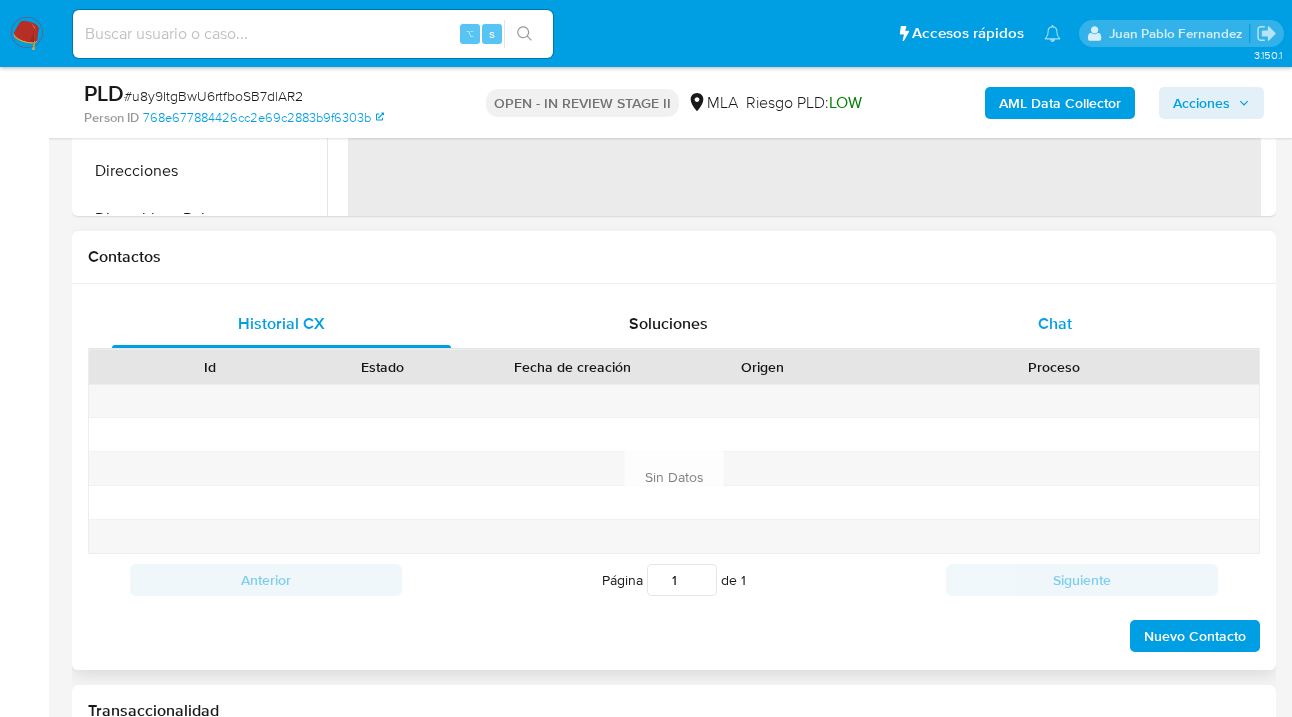click on "Chat" at bounding box center [1055, 324] 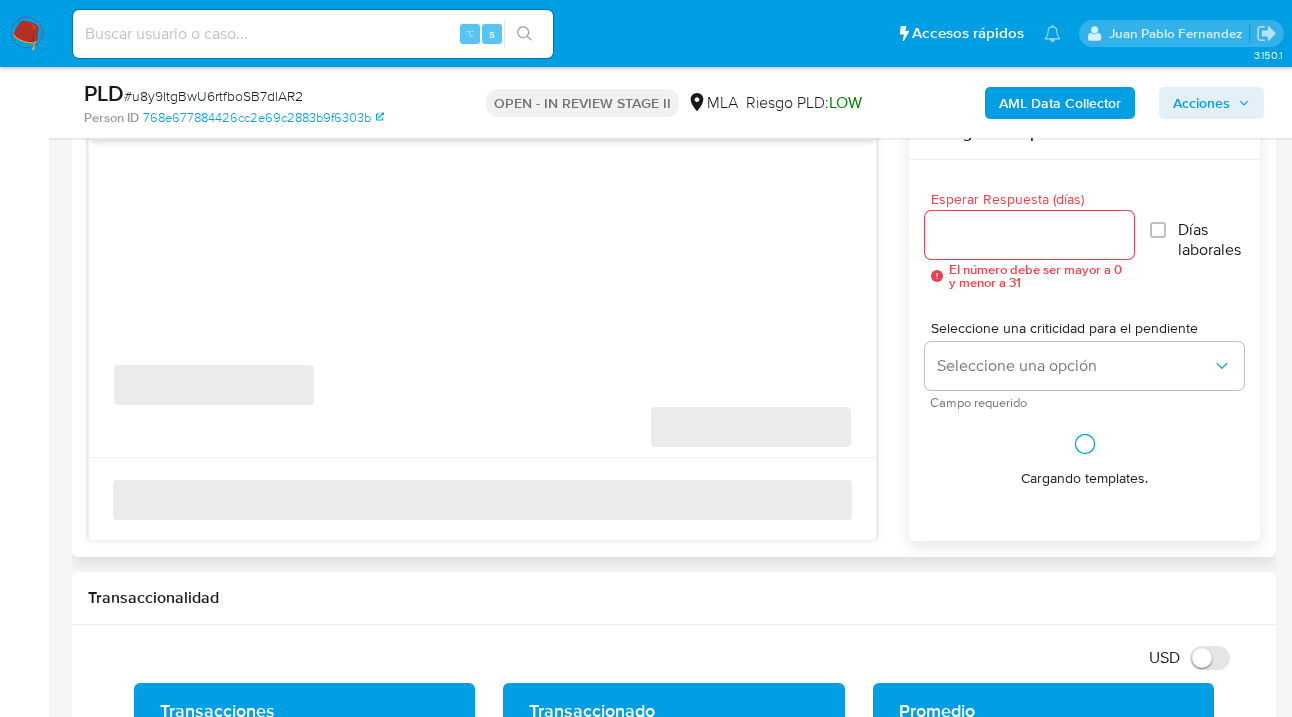scroll, scrollTop: 965, scrollLeft: 0, axis: vertical 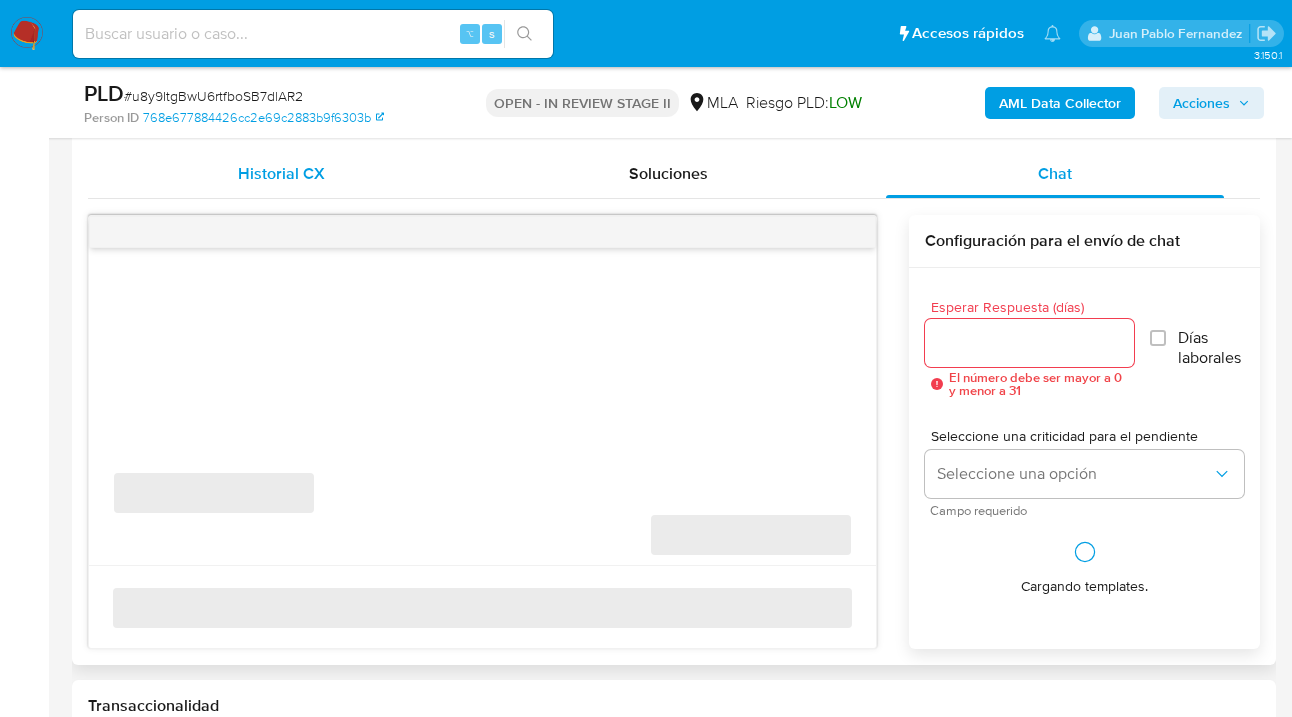 drag, startPoint x: 267, startPoint y: 189, endPoint x: 395, endPoint y: 169, distance: 129.55309 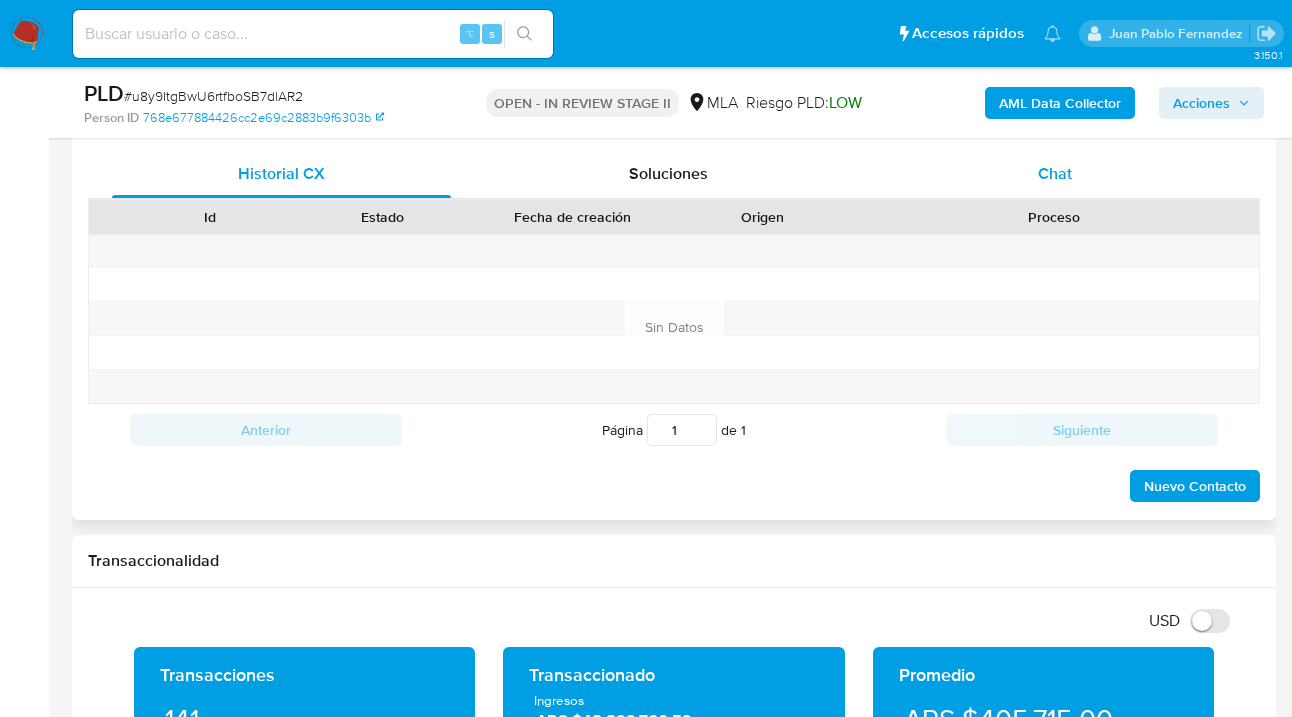 drag, startPoint x: 1033, startPoint y: 168, endPoint x: 1019, endPoint y: 173, distance: 14.866069 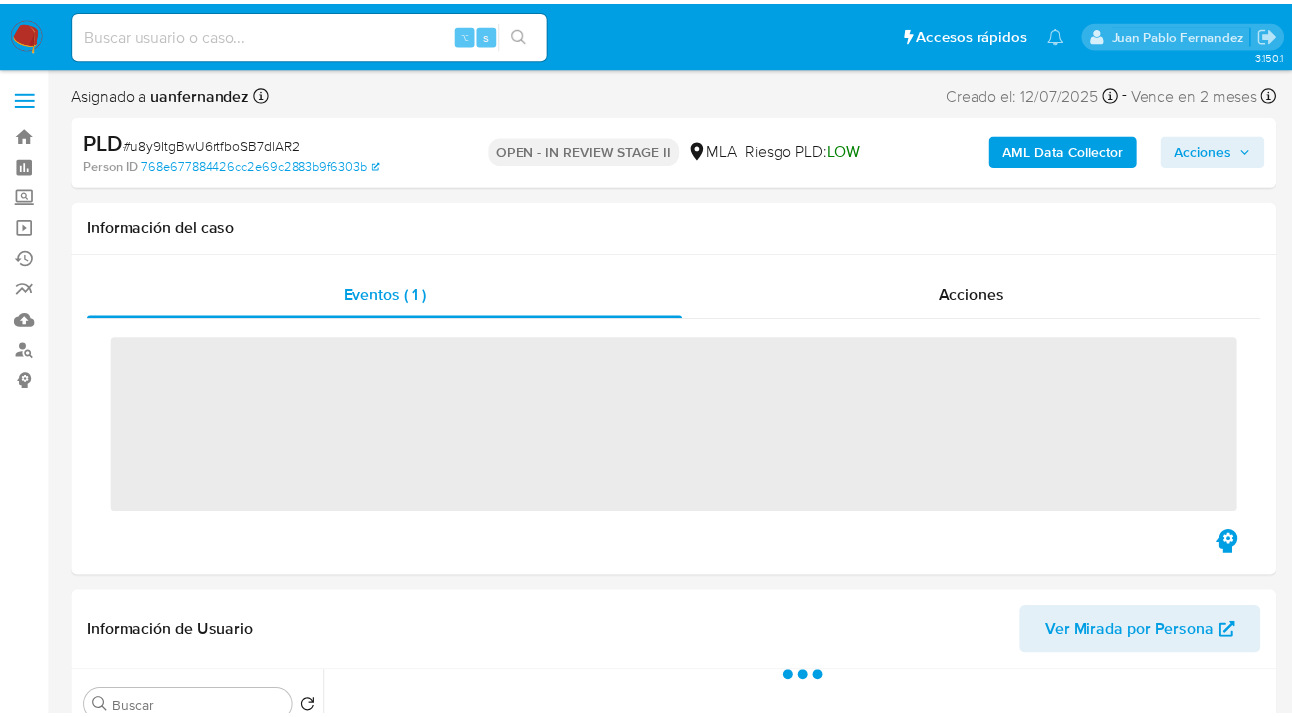 scroll, scrollTop: 0, scrollLeft: 0, axis: both 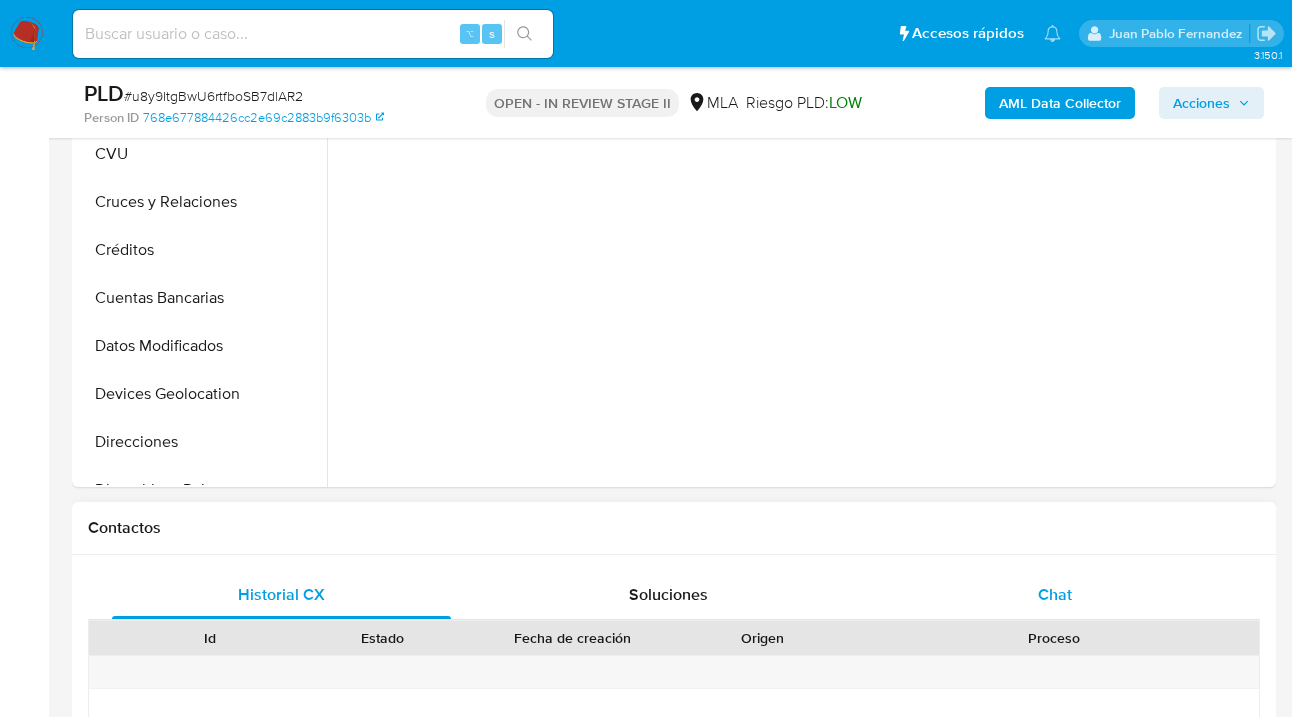 click on "Chat" at bounding box center (1055, 595) 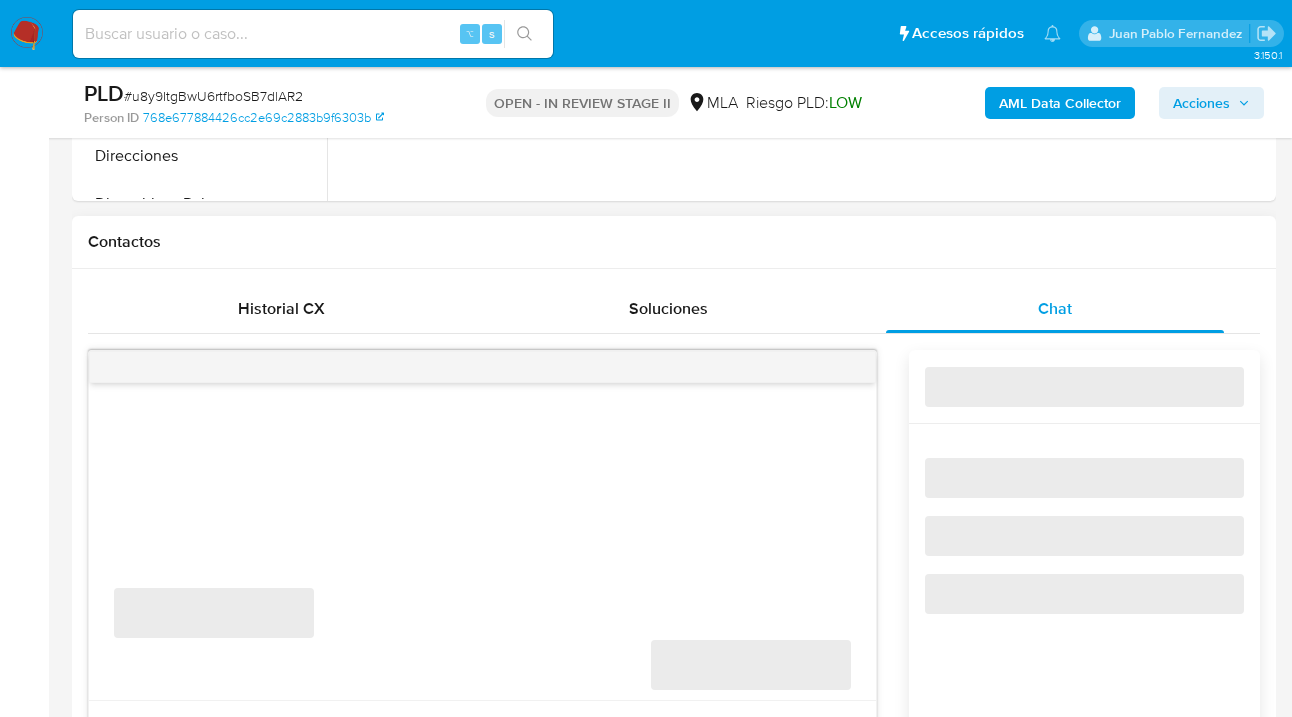 scroll, scrollTop: 967, scrollLeft: 0, axis: vertical 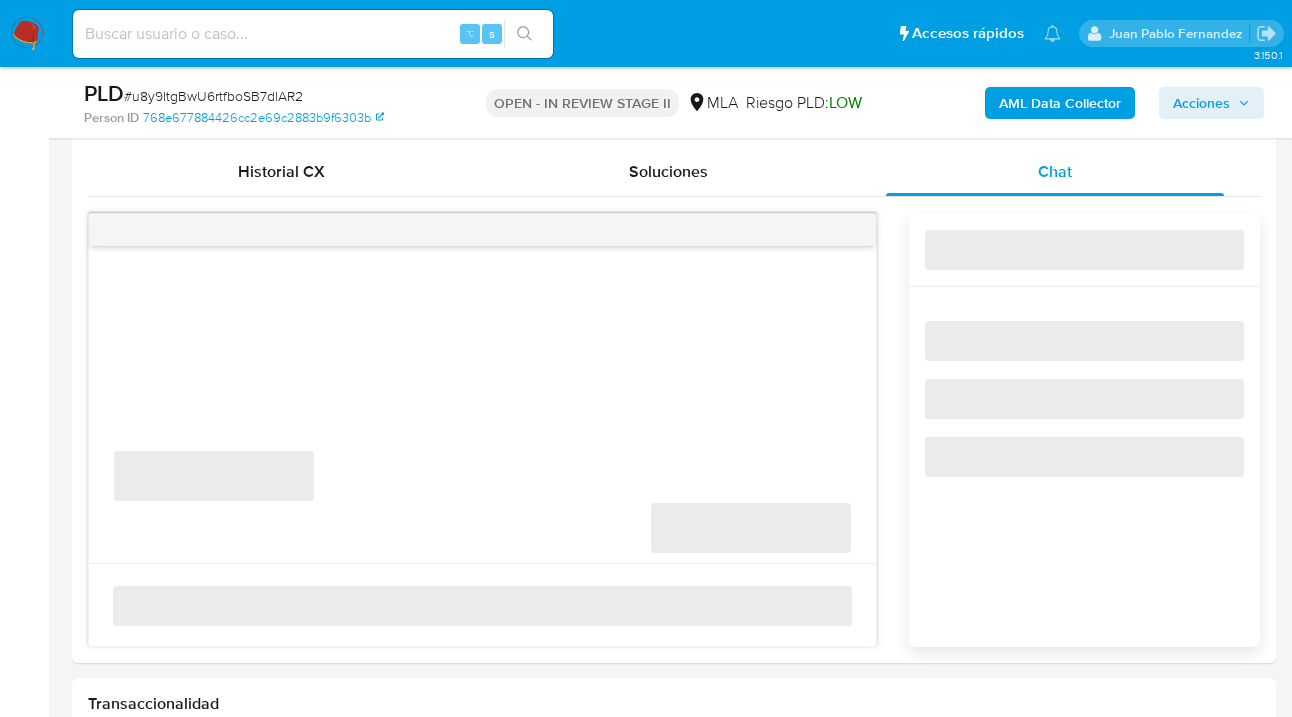 select on "10" 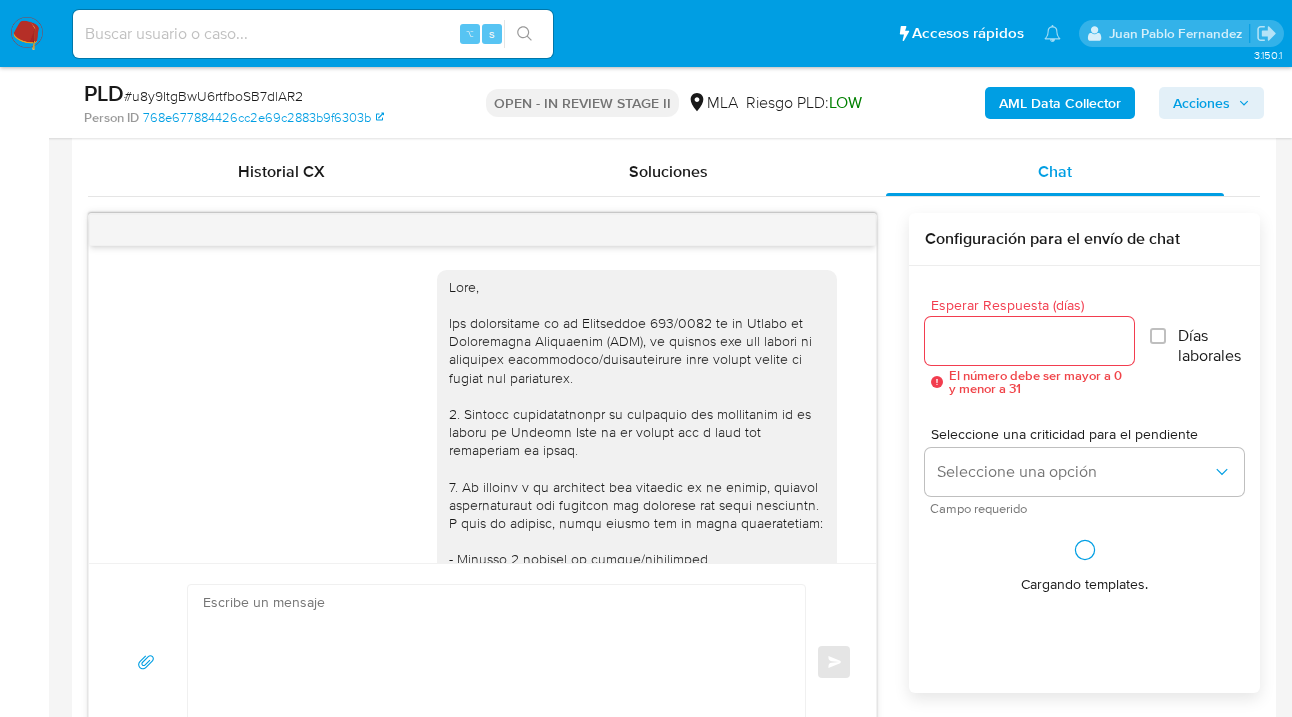 scroll, scrollTop: 2088, scrollLeft: 0, axis: vertical 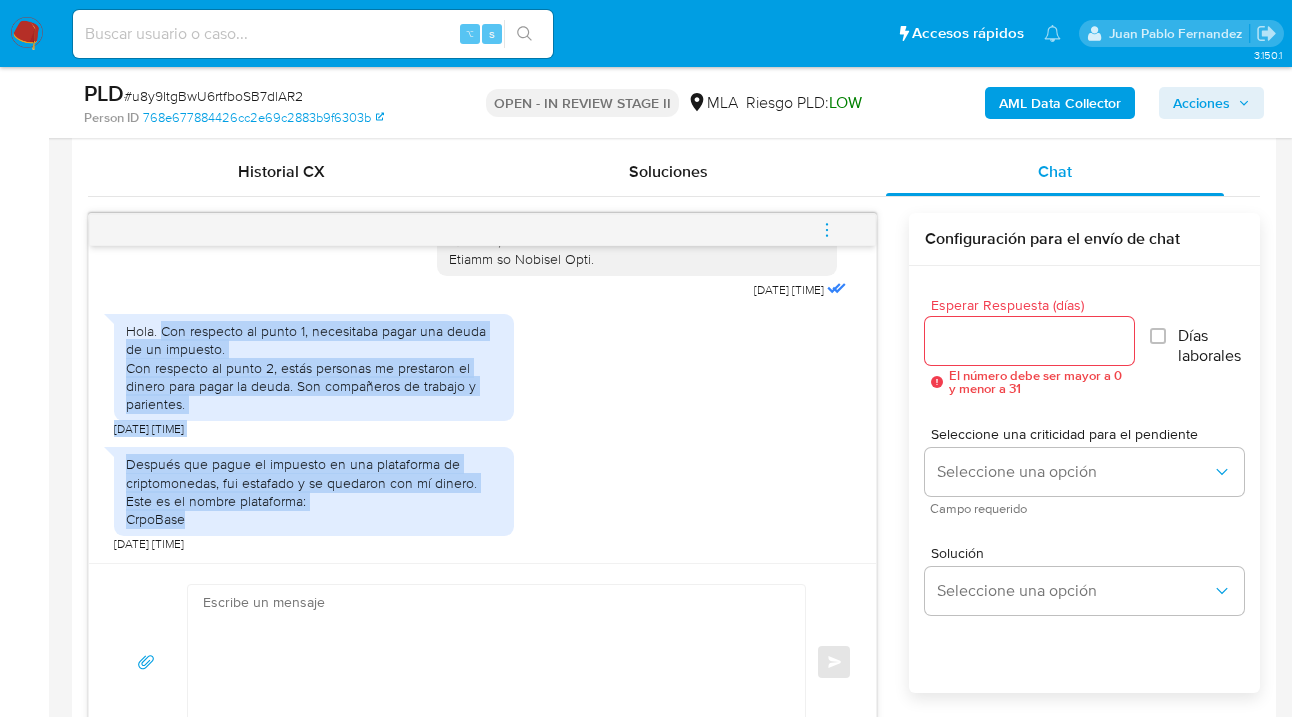 drag, startPoint x: 165, startPoint y: 330, endPoint x: 420, endPoint y: 518, distance: 316.81067 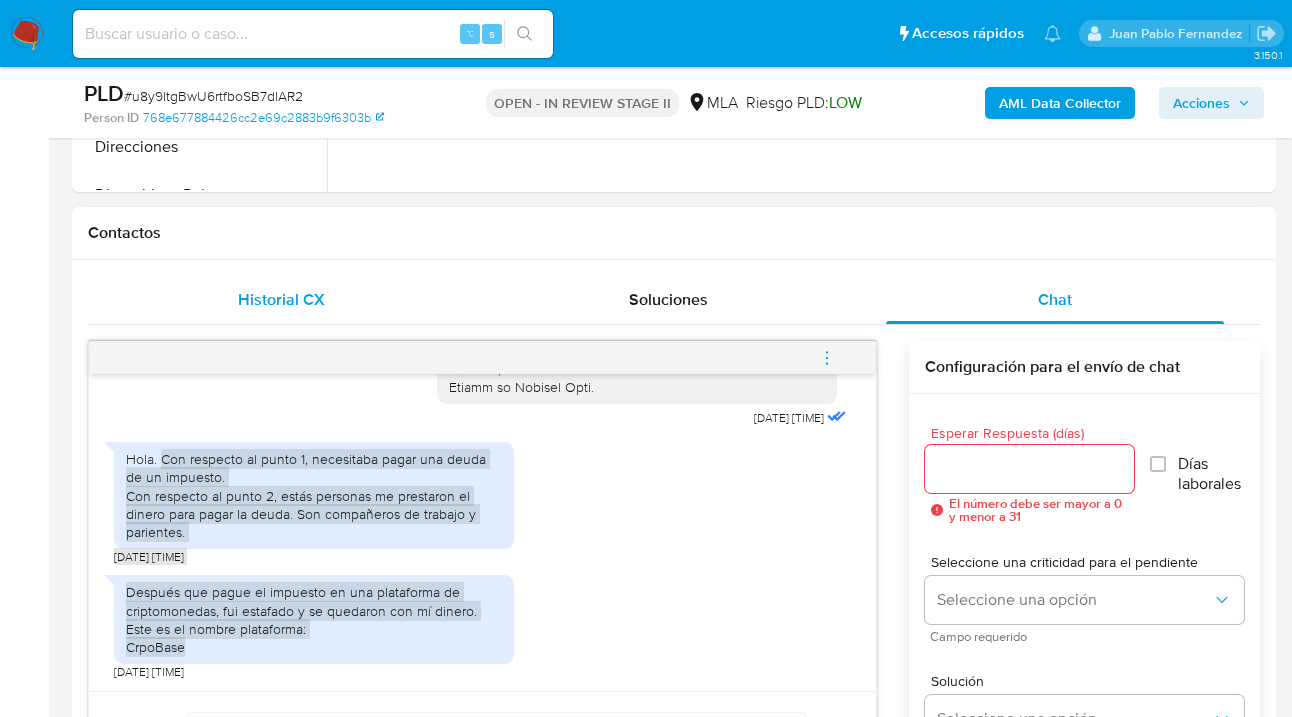 scroll, scrollTop: 956, scrollLeft: 0, axis: vertical 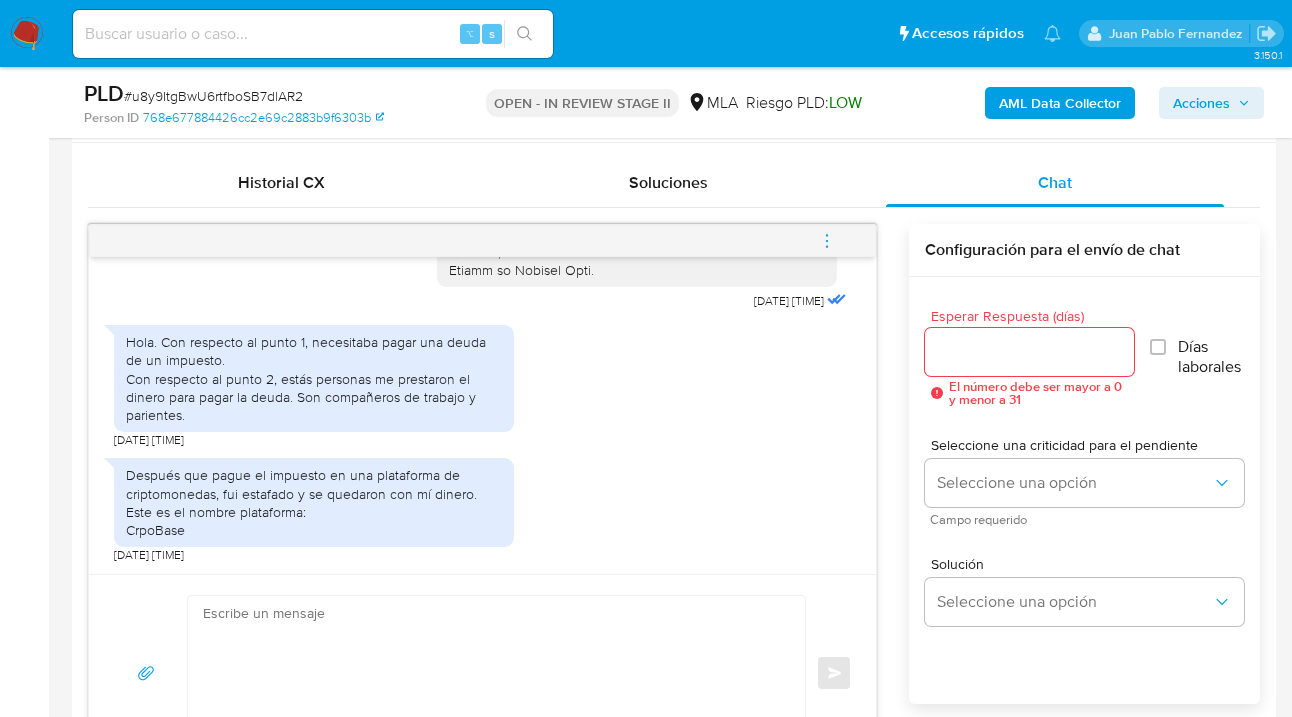 click on "Después que pague el impuesto en una plataforma de criptomonedas, fui estafado y se quedaron con mí dinero.
Este es el nombre plataforma:
[COMPANY]
[DATE] [TIME]" at bounding box center (482, 505) 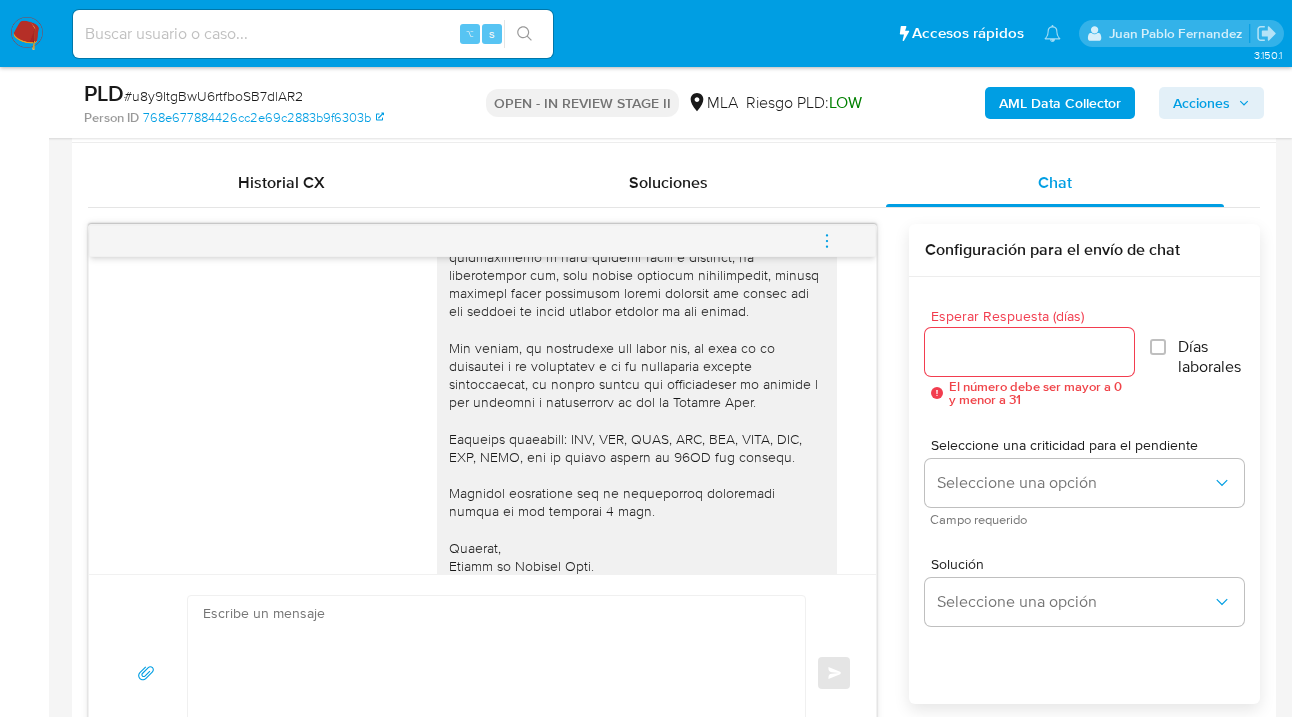 scroll, scrollTop: 1643, scrollLeft: 0, axis: vertical 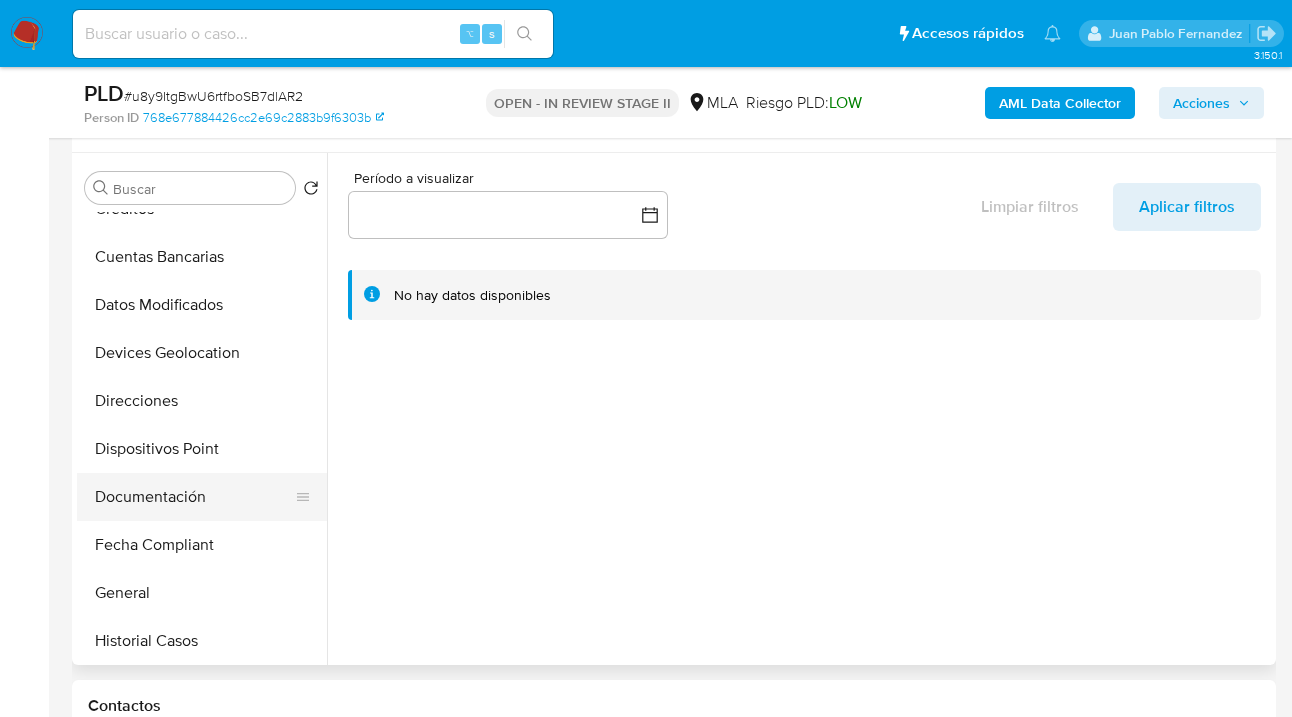 click on "Anticipos de dinero Archivos adjuntos CVU Cruces y Relaciones Créditos Cuentas Bancarias Datos Modificados Devices Geolocation Direcciones Dispositivos Point Documentación Fecha Compliant General Historial Casos Historial Riesgo PLD Historial de conversaciones IV Challenges Información de accesos Insurtech Items KYC Lista Interna Listas Externas Marcas AML Perfiles Restricciones Nuevo Mundo Tarjetas Inversiones" at bounding box center (202, 437) 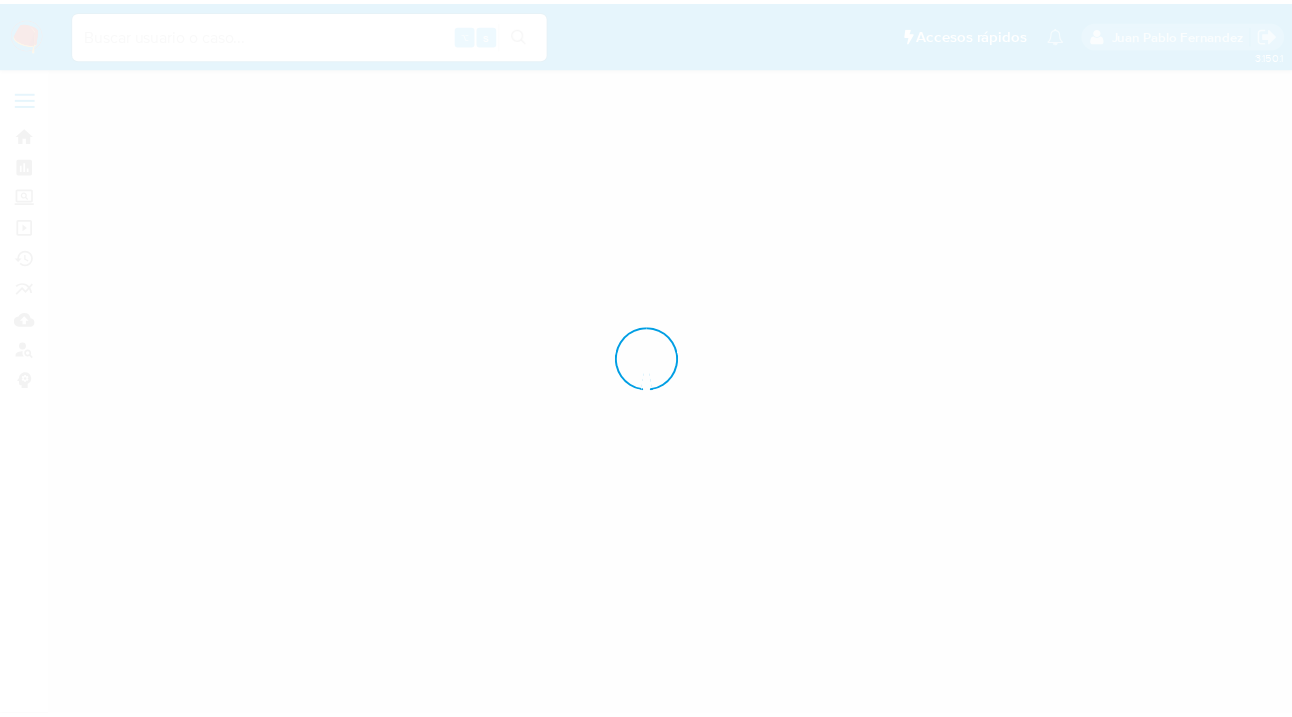 scroll, scrollTop: 0, scrollLeft: 0, axis: both 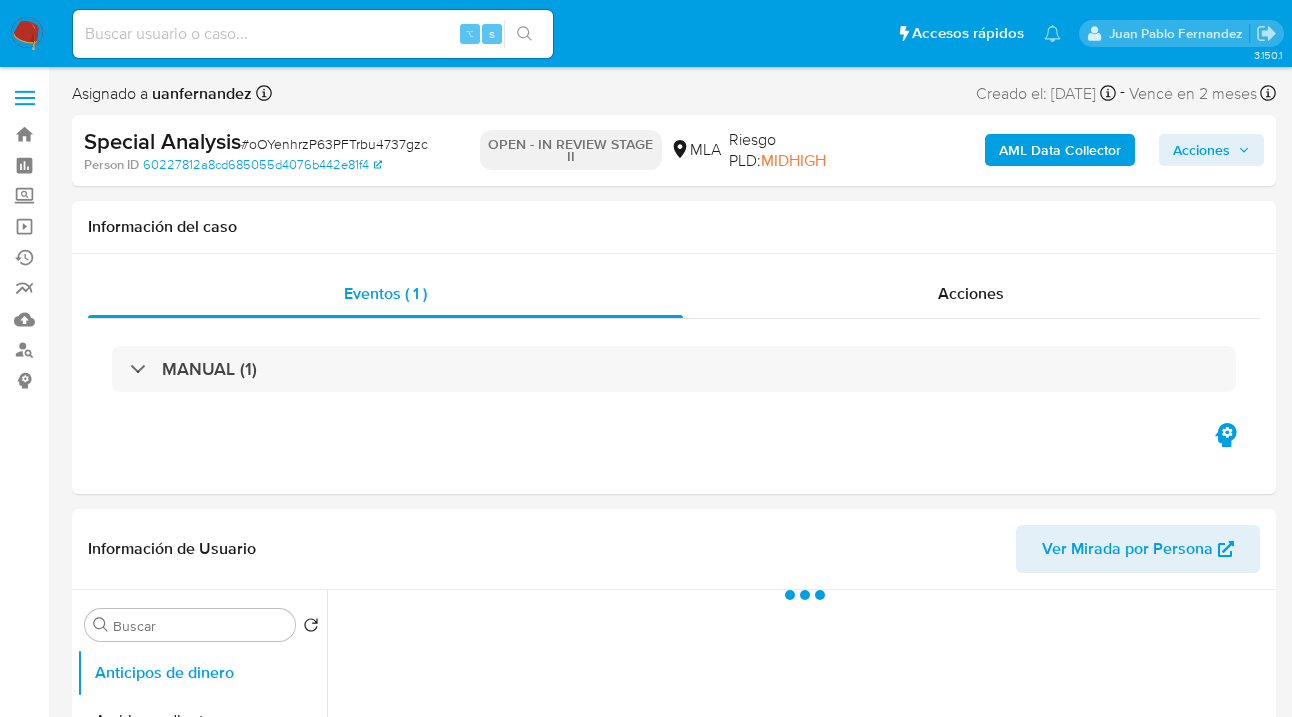 select on "10" 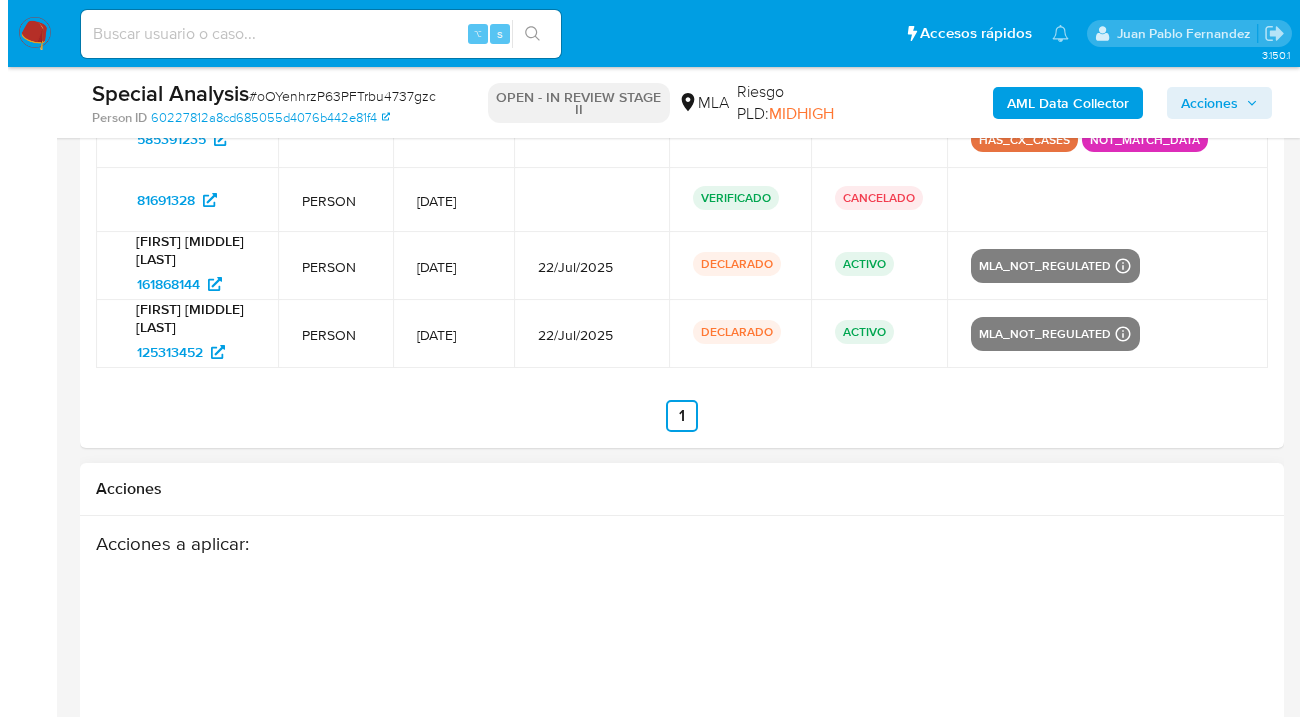 scroll, scrollTop: 3559, scrollLeft: 0, axis: vertical 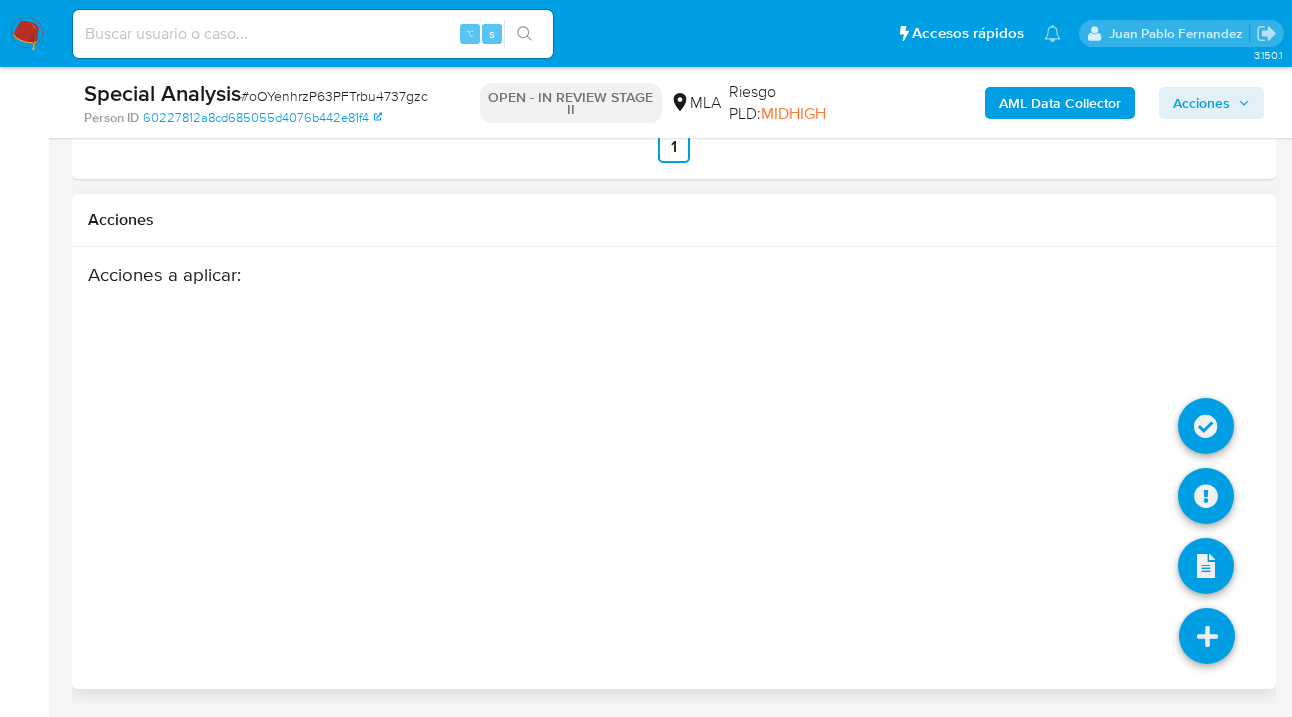 click at bounding box center [1207, 636] 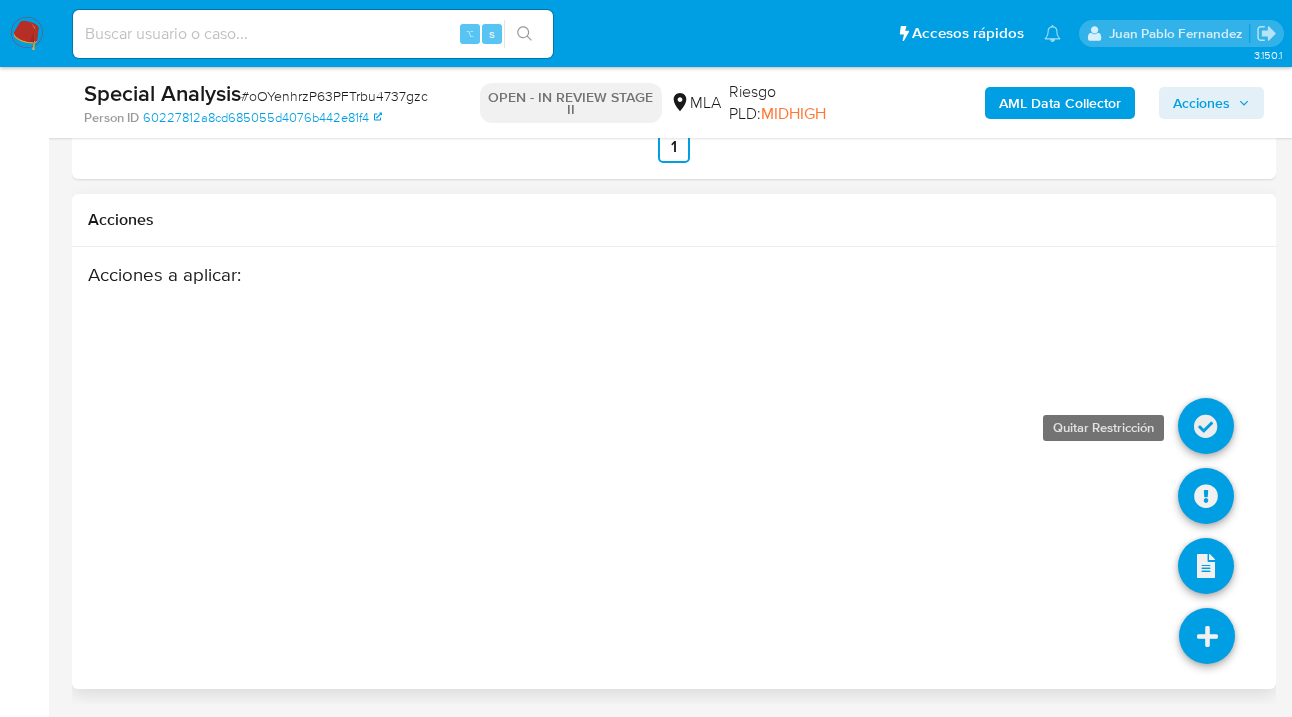 click at bounding box center (1206, 426) 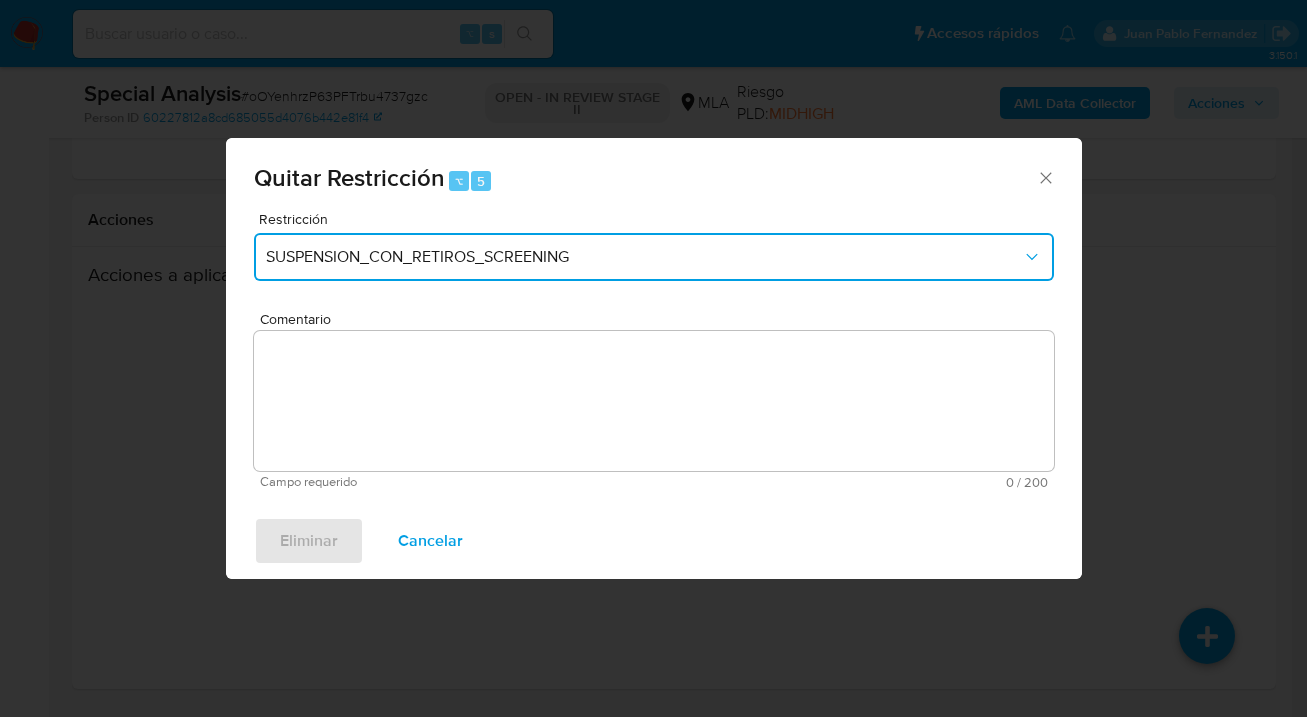 click on "SUSPENSION_CON_RETIROS_SCREENING" at bounding box center (644, 257) 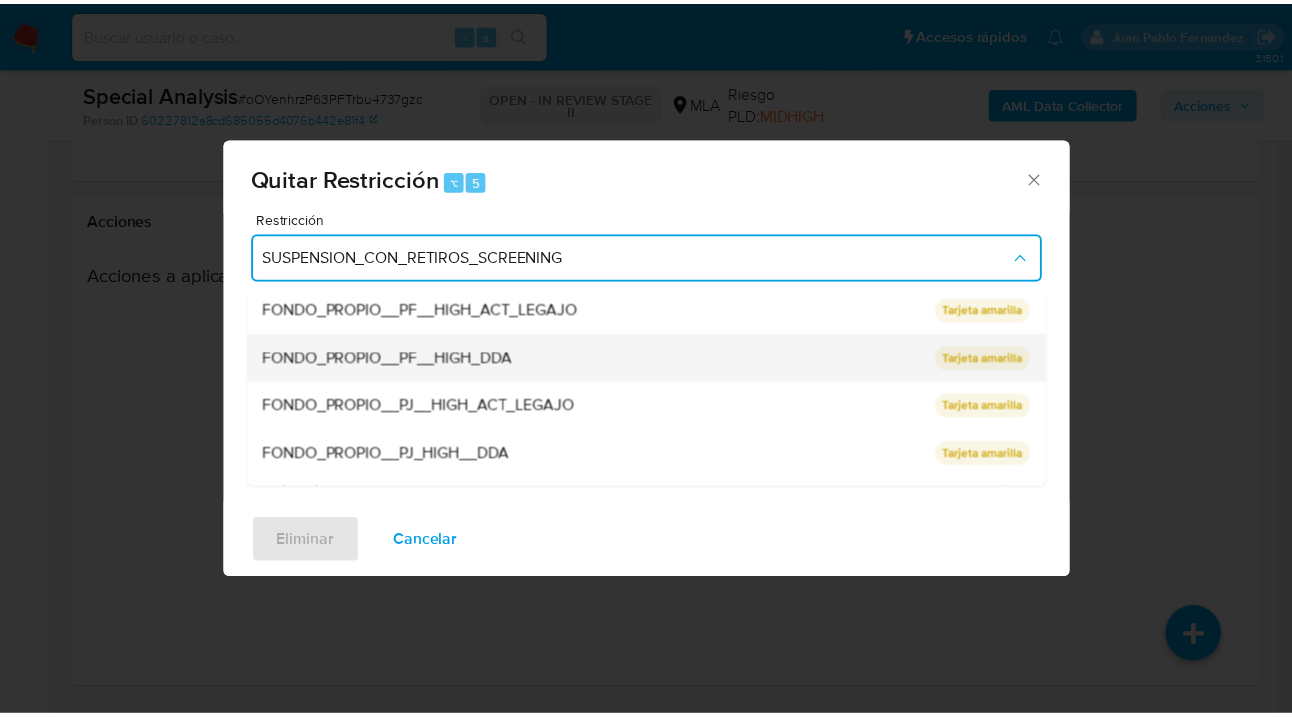 scroll, scrollTop: 328, scrollLeft: 0, axis: vertical 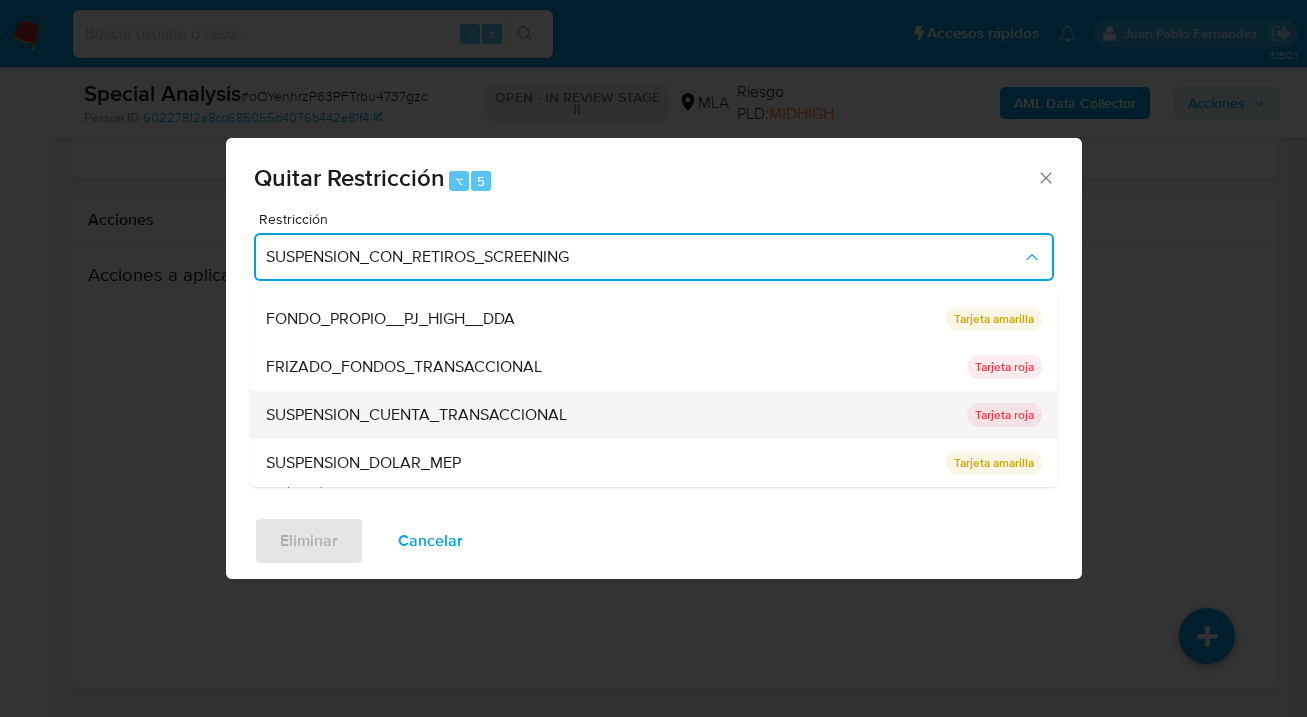 click on "SUSPENSION_CUENTA_TRANSACCIONAL" at bounding box center [416, 415] 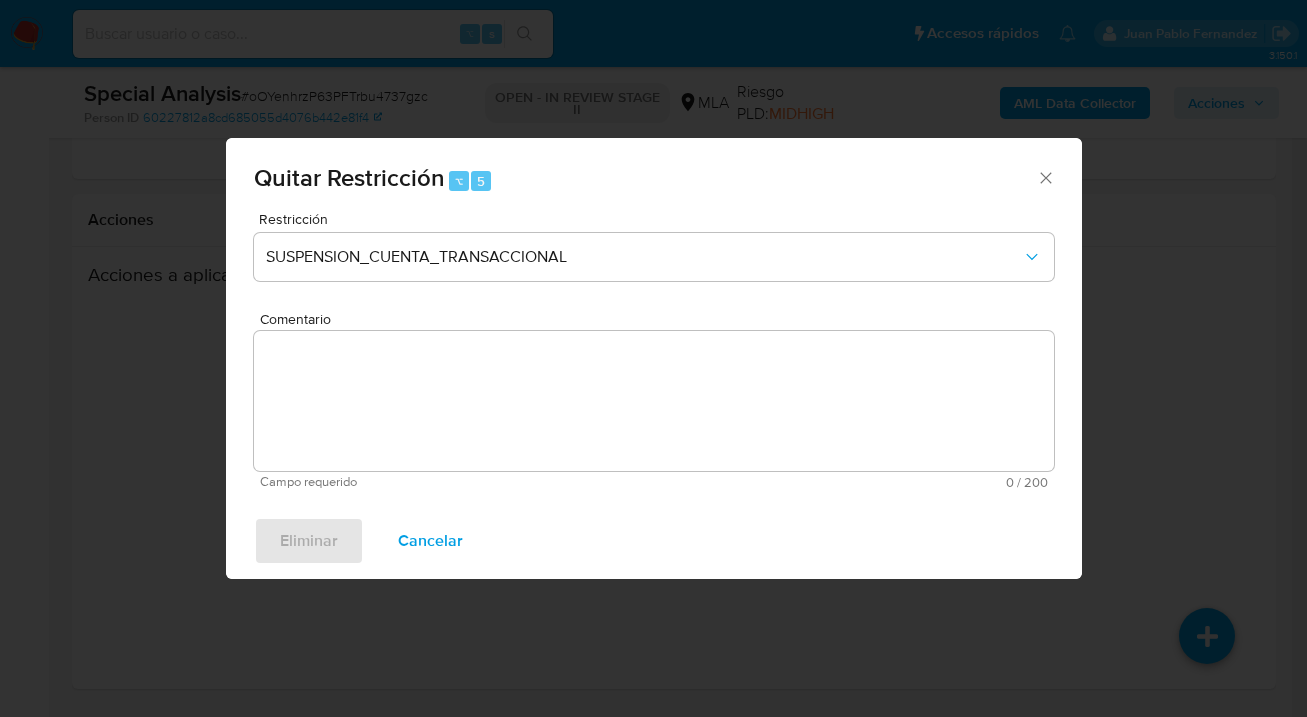 click on "Comentario" at bounding box center [654, 401] 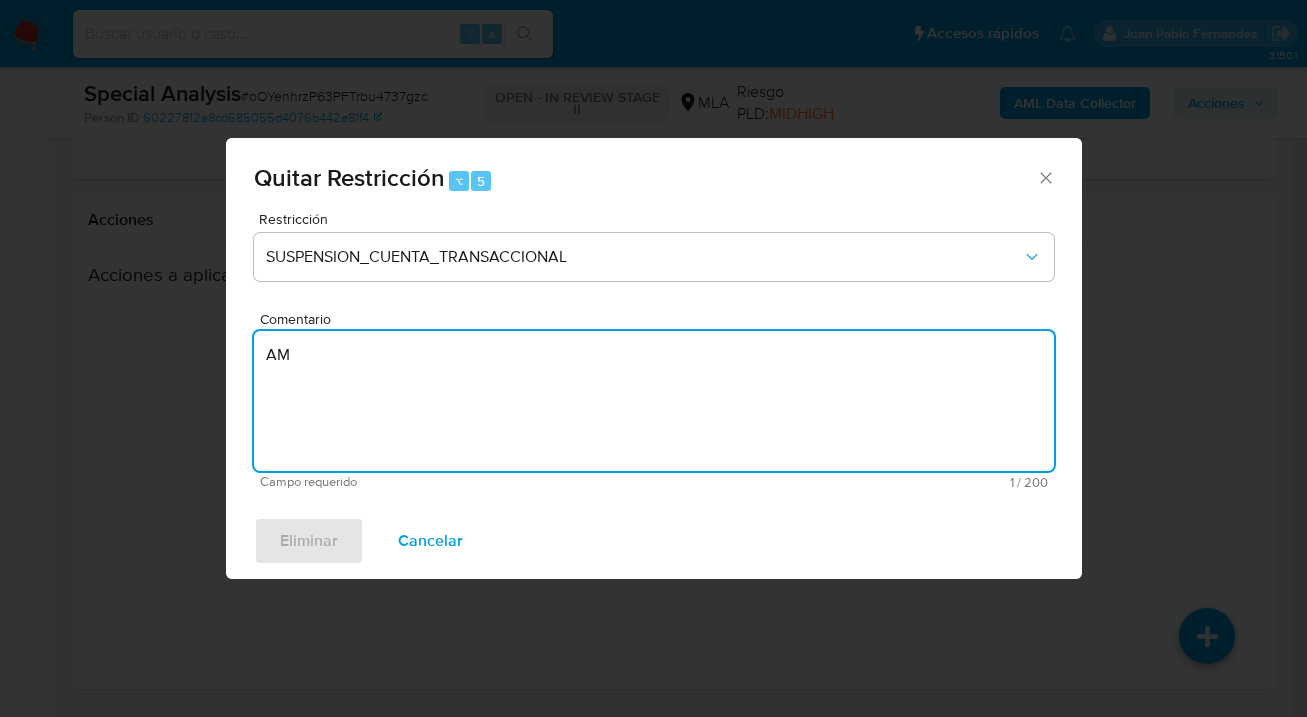 type on "AML" 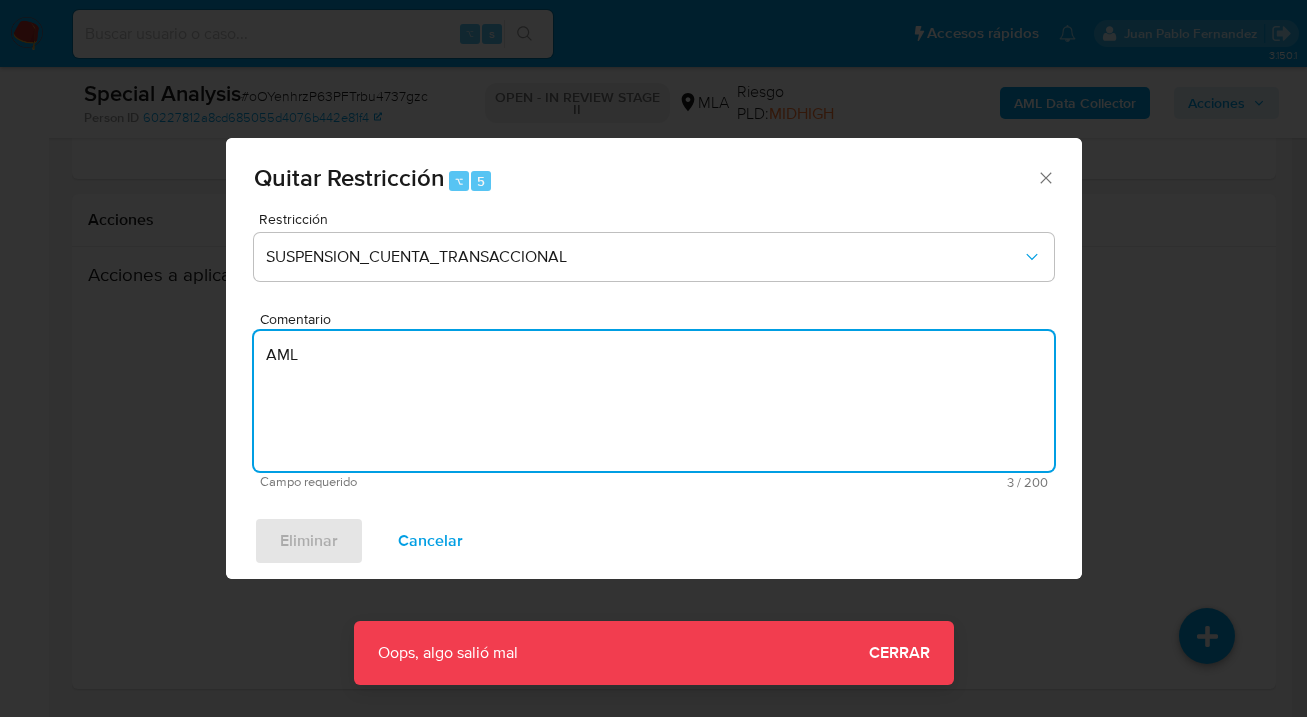 drag, startPoint x: 322, startPoint y: 356, endPoint x: 233, endPoint y: 344, distance: 89.80534 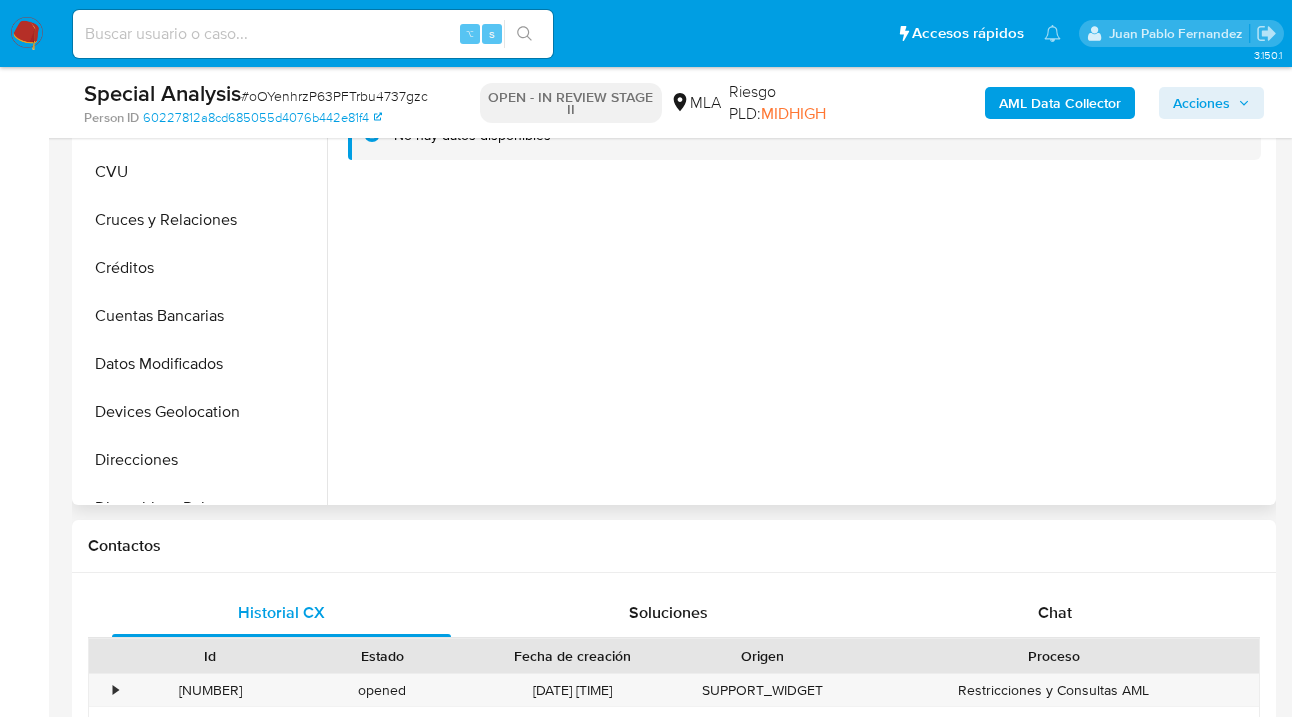 scroll, scrollTop: 462, scrollLeft: 0, axis: vertical 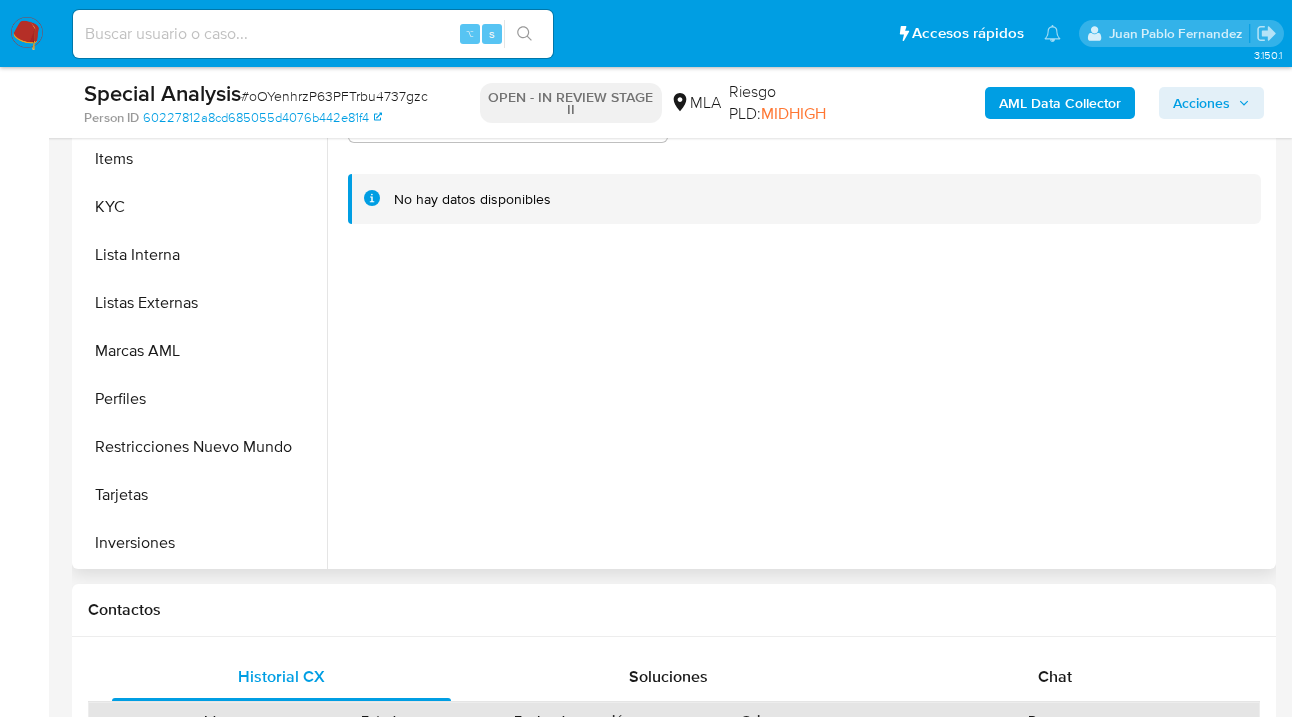 drag, startPoint x: 231, startPoint y: 456, endPoint x: 446, endPoint y: 442, distance: 215.45534 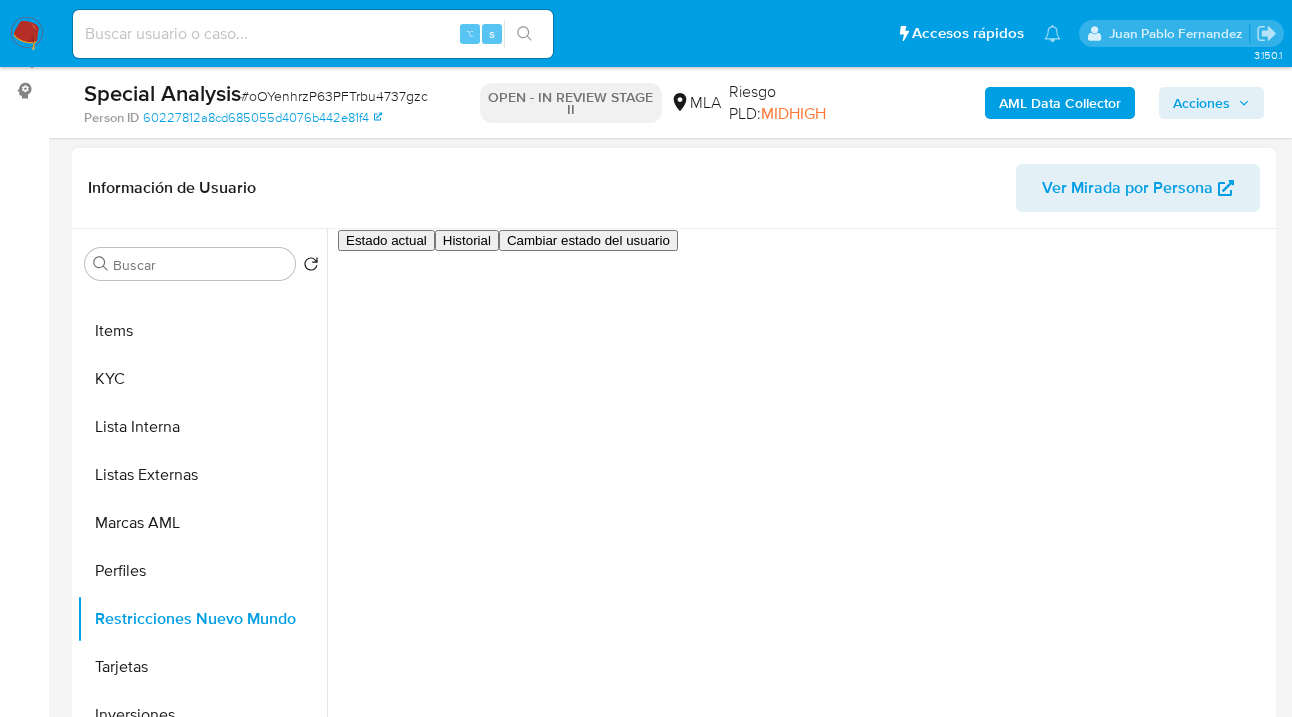 scroll, scrollTop: 243, scrollLeft: 0, axis: vertical 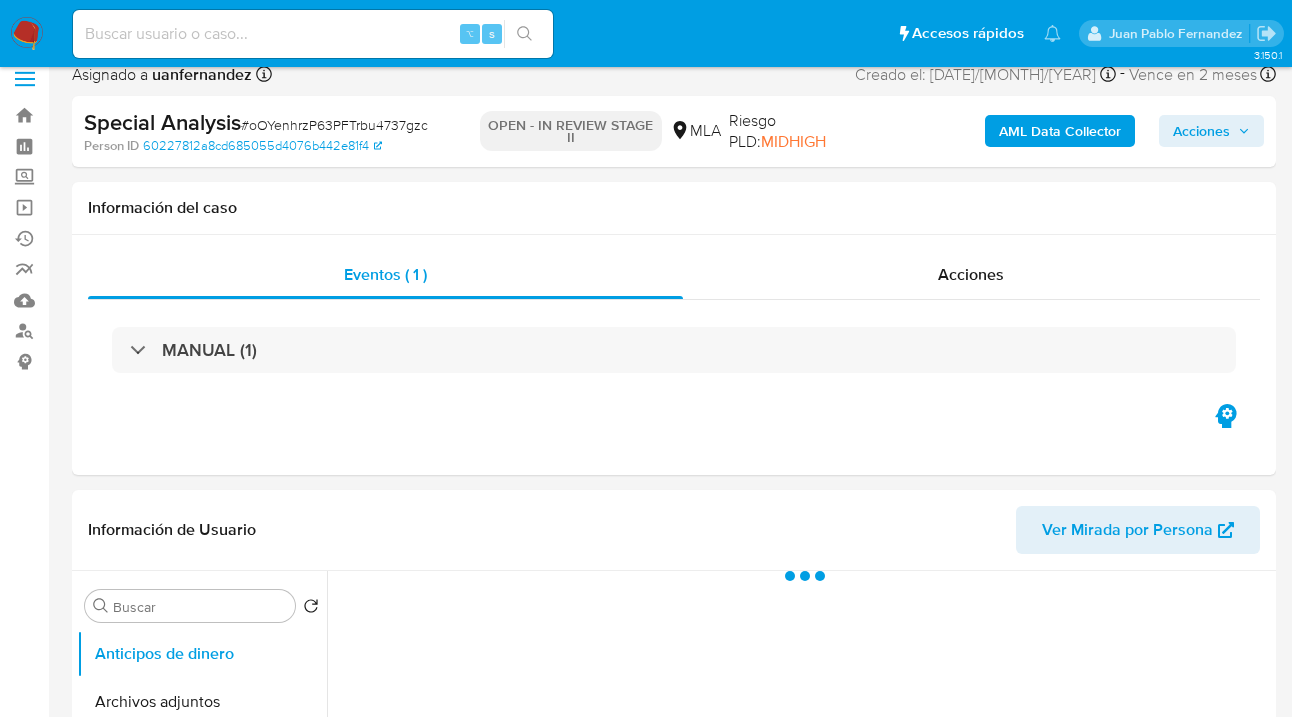 select on "10" 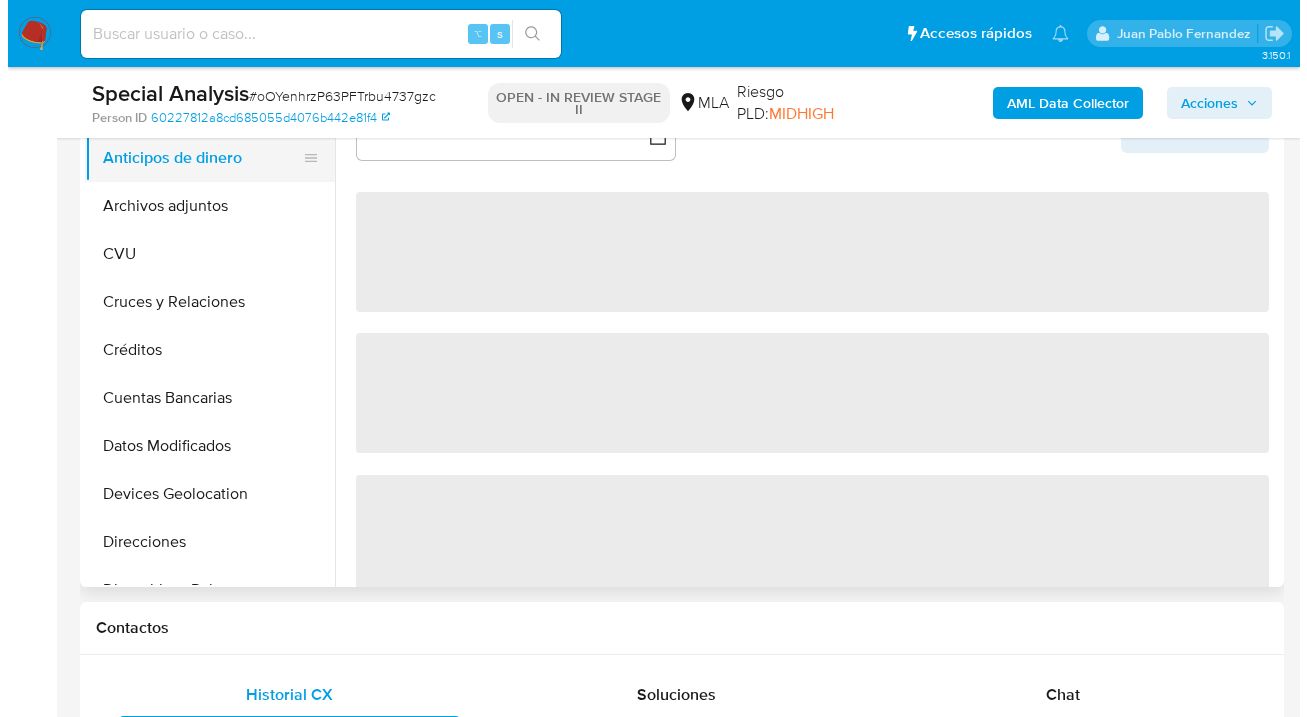 scroll, scrollTop: 297, scrollLeft: 0, axis: vertical 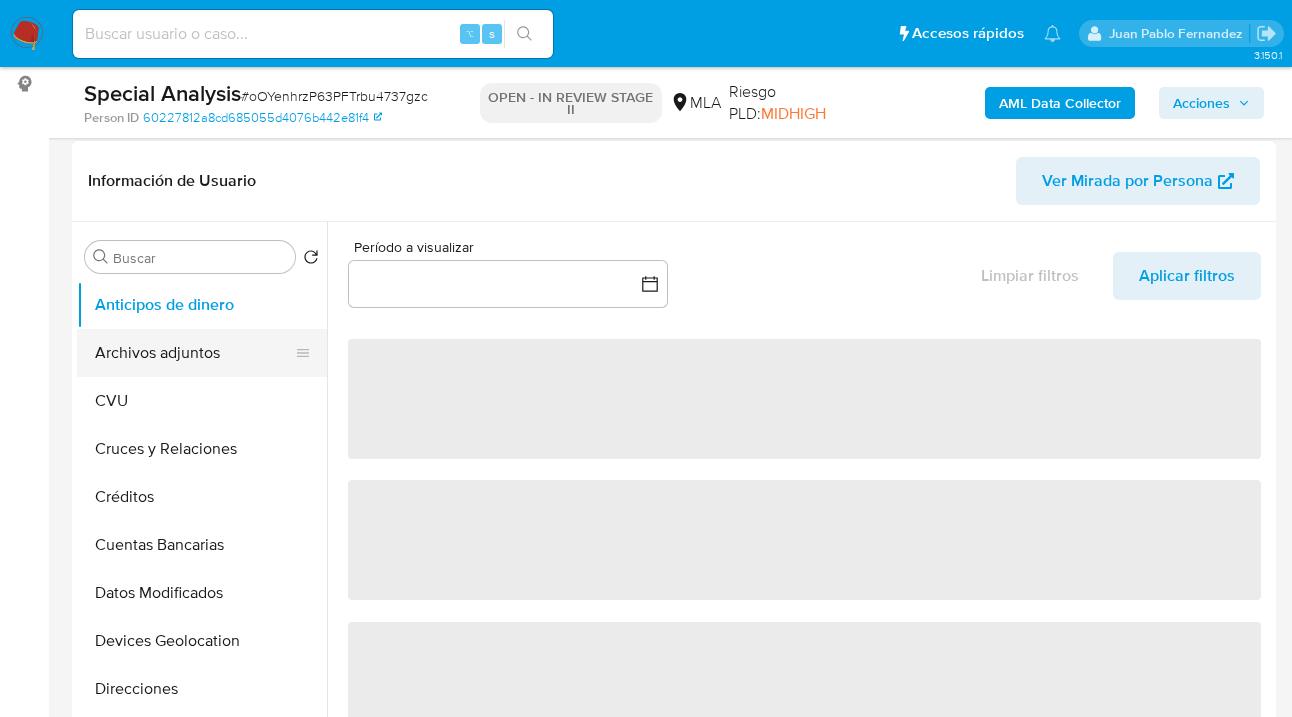 click on "Archivos adjuntos" at bounding box center (194, 353) 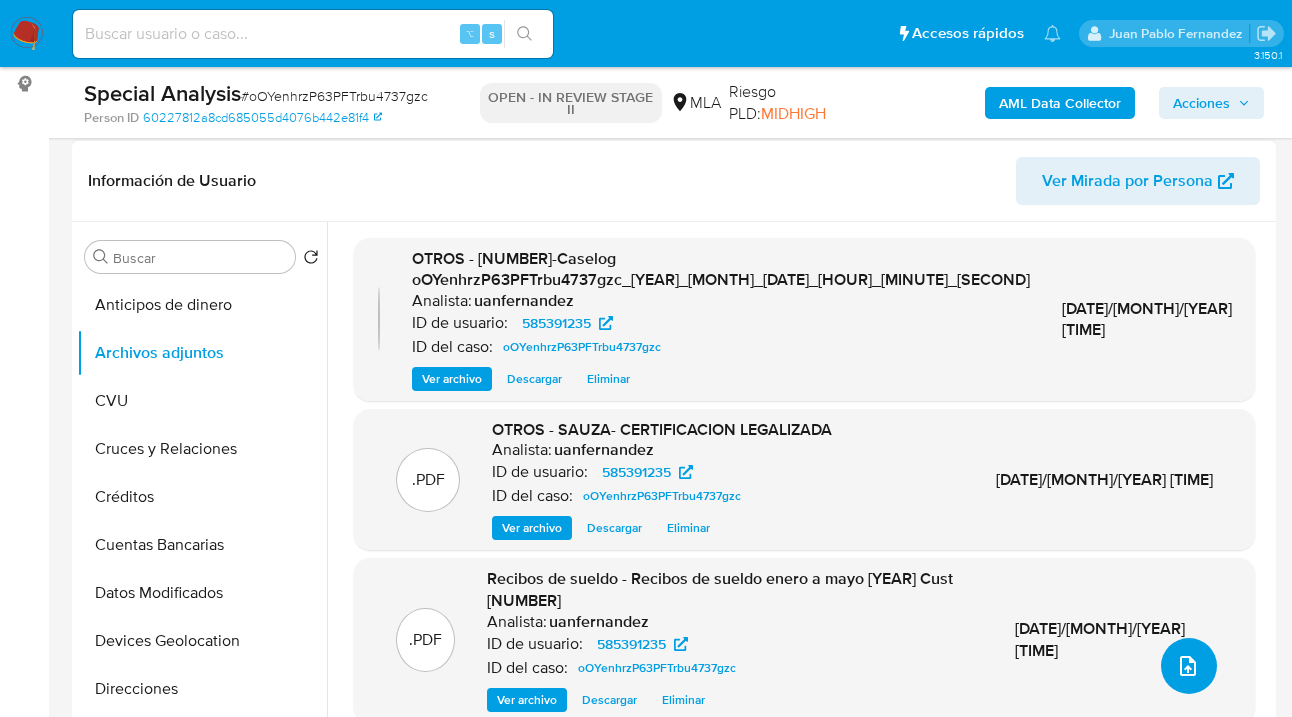 click at bounding box center (1189, 666) 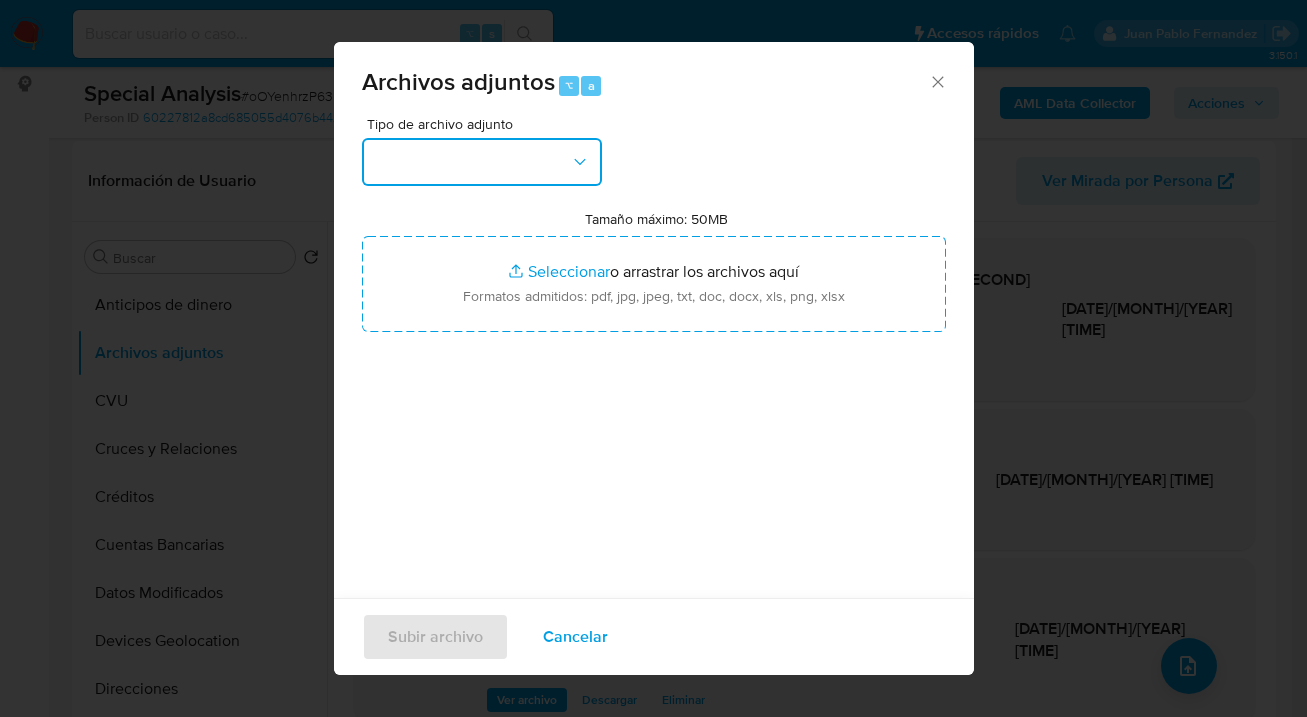 click 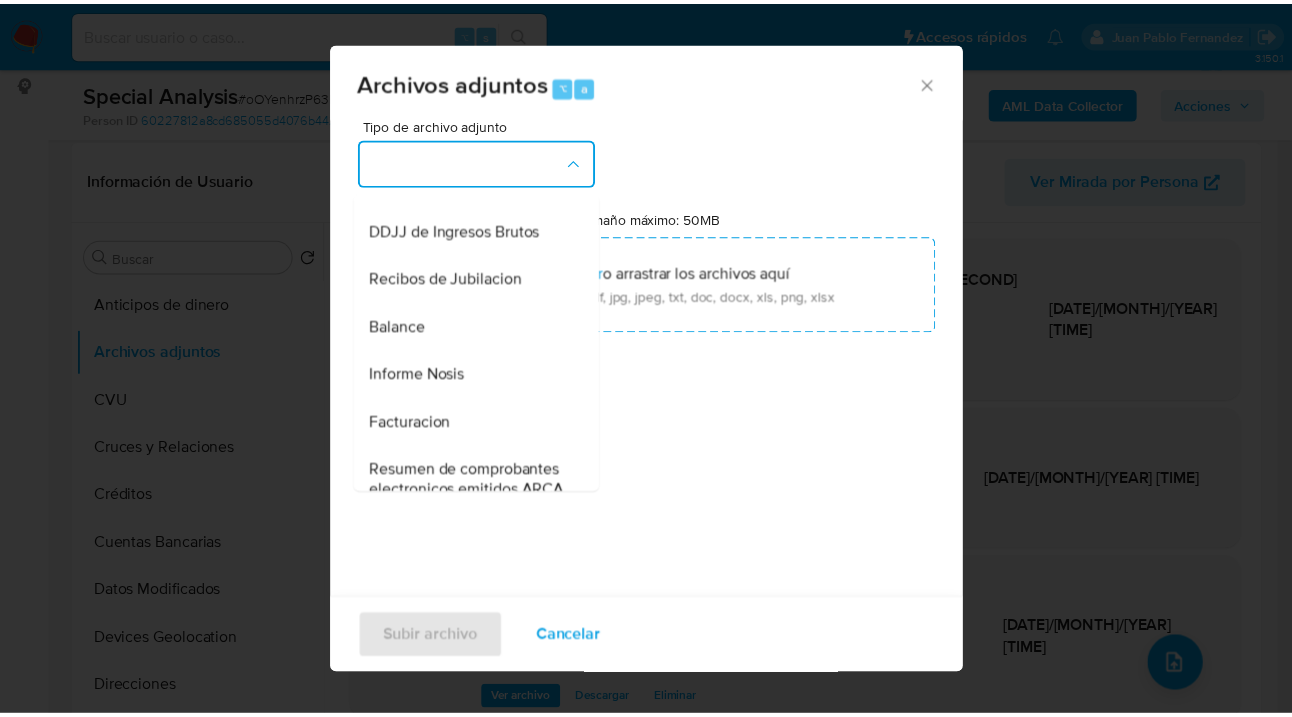 scroll, scrollTop: 454, scrollLeft: 0, axis: vertical 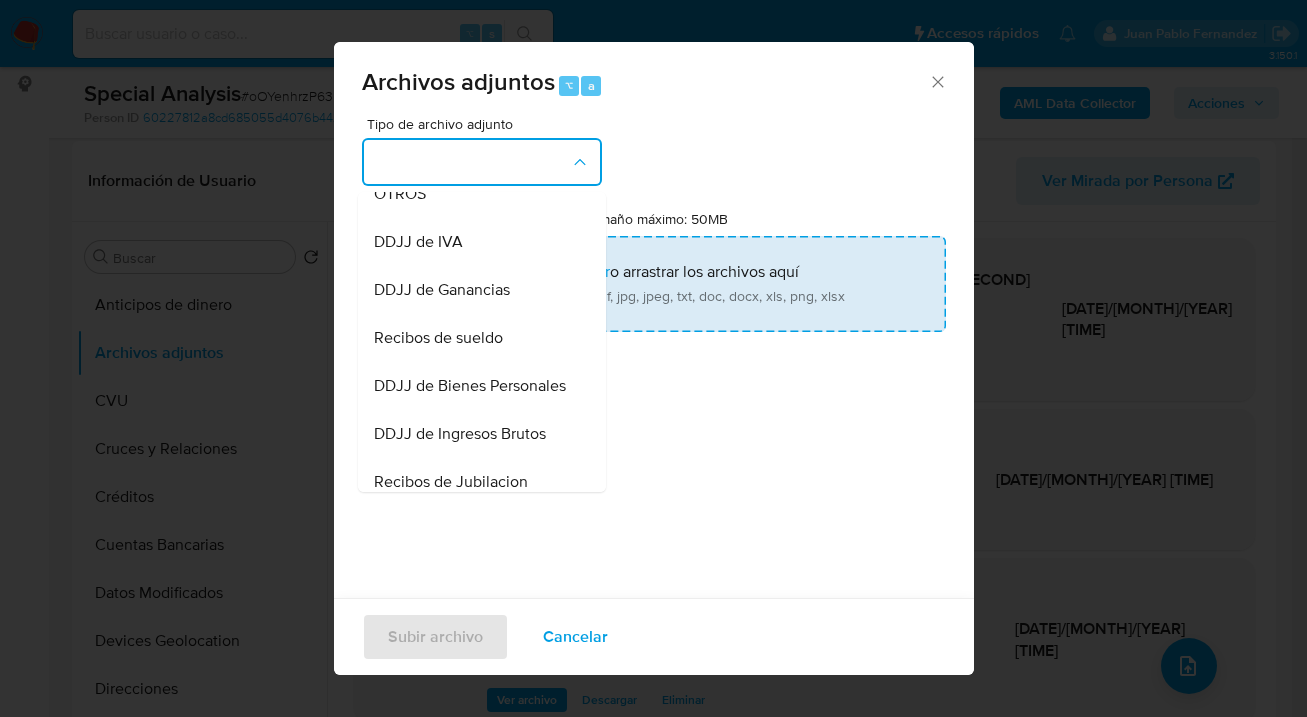drag, startPoint x: 462, startPoint y: 218, endPoint x: 648, endPoint y: 266, distance: 192.09373 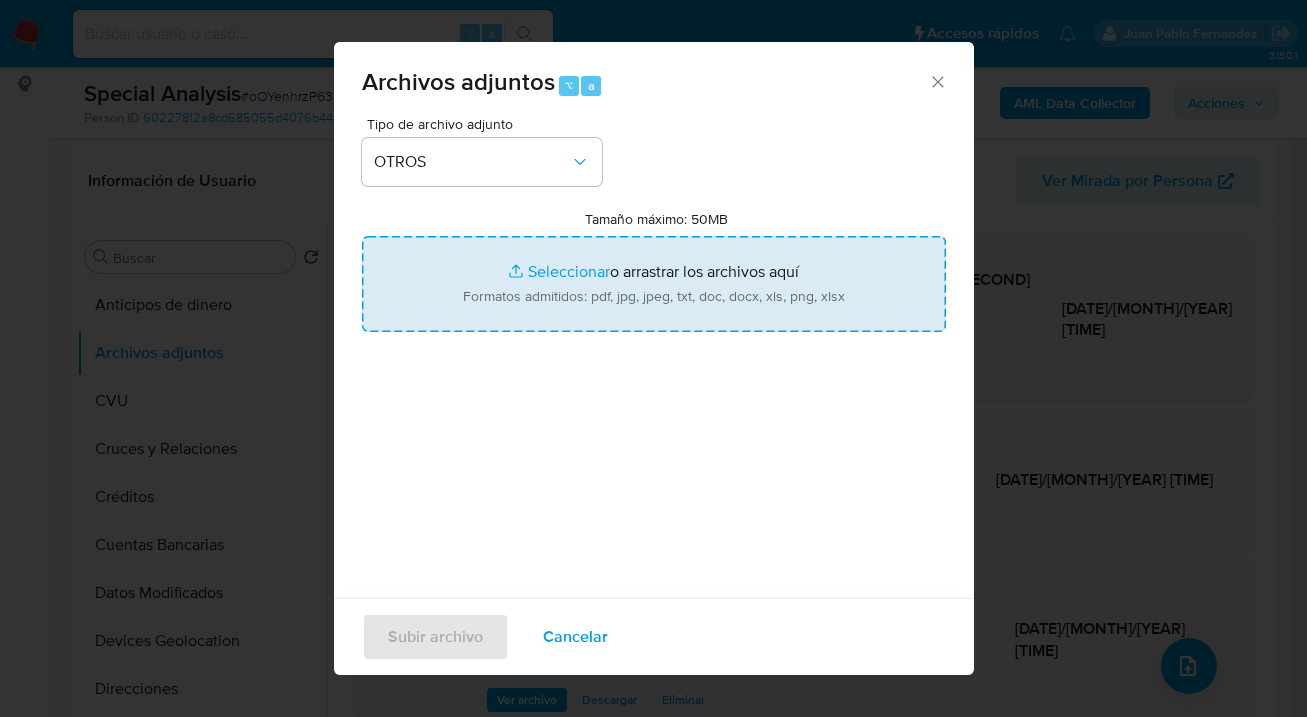 click on "Tamaño máximo: 50MB Seleccionar archivos" at bounding box center (654, 284) 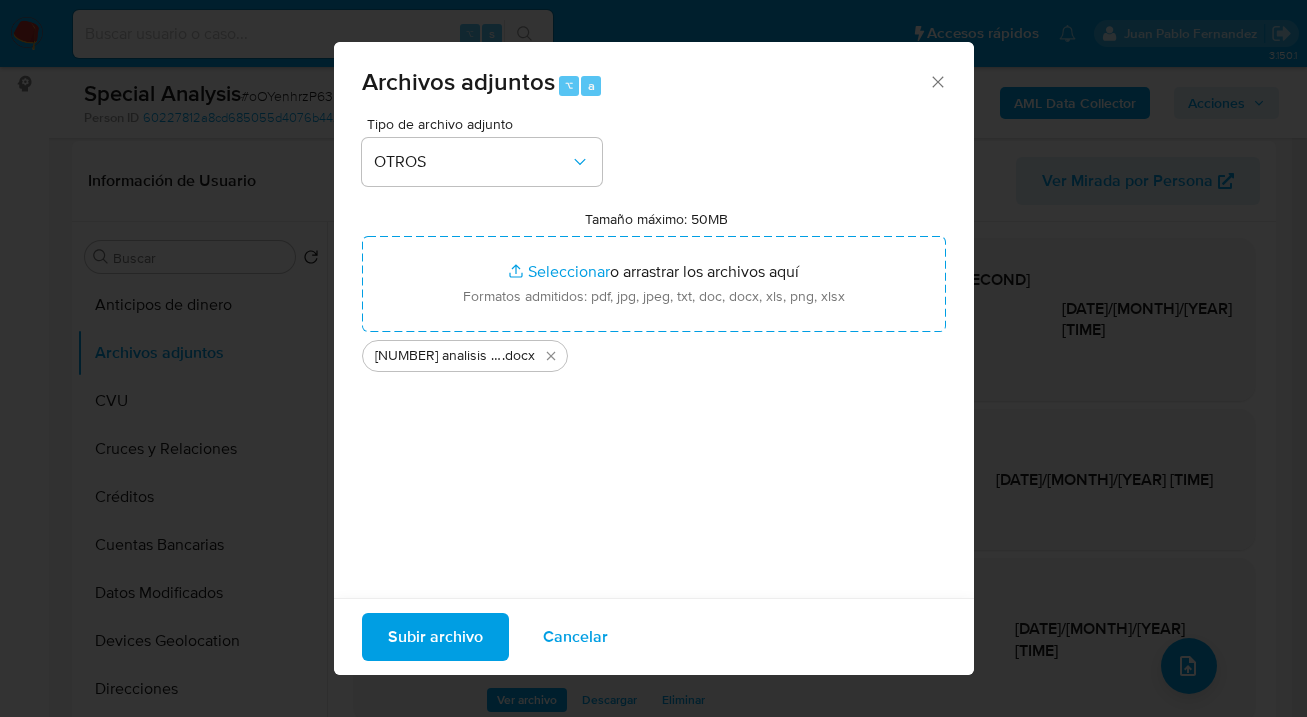 click on "Subir archivo" at bounding box center (435, 637) 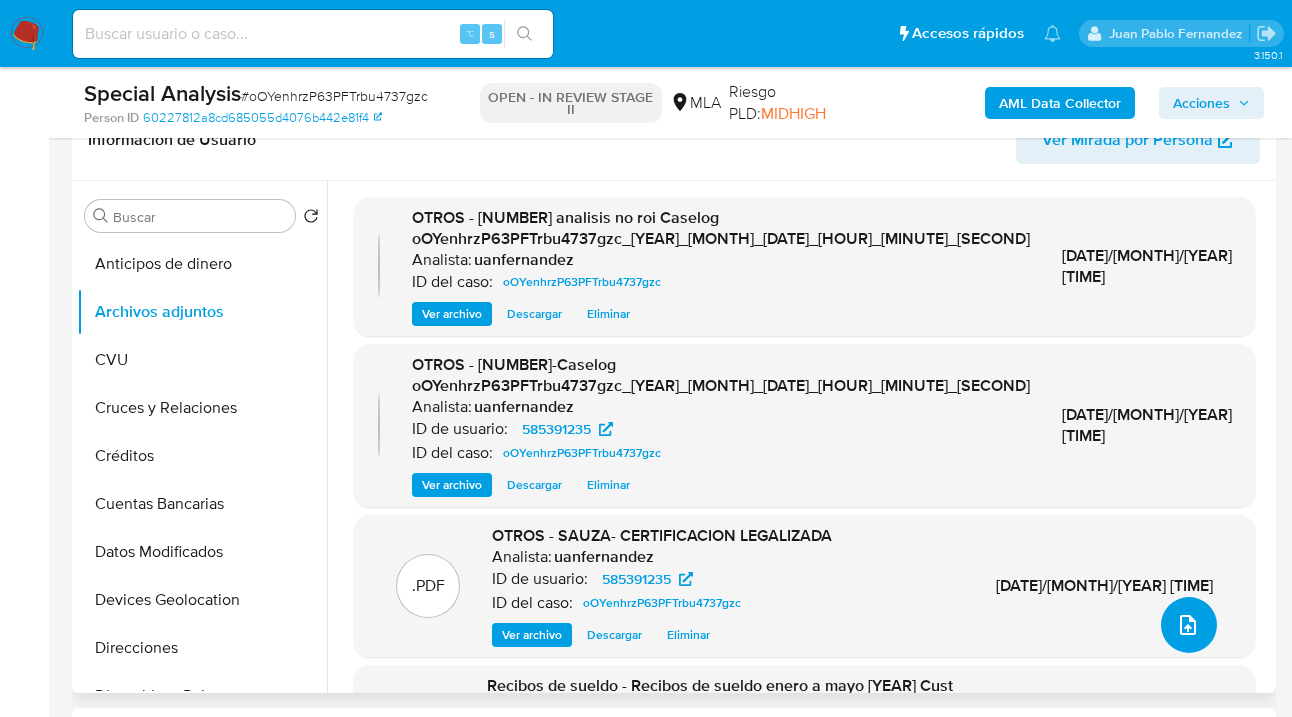 scroll, scrollTop: 339, scrollLeft: 0, axis: vertical 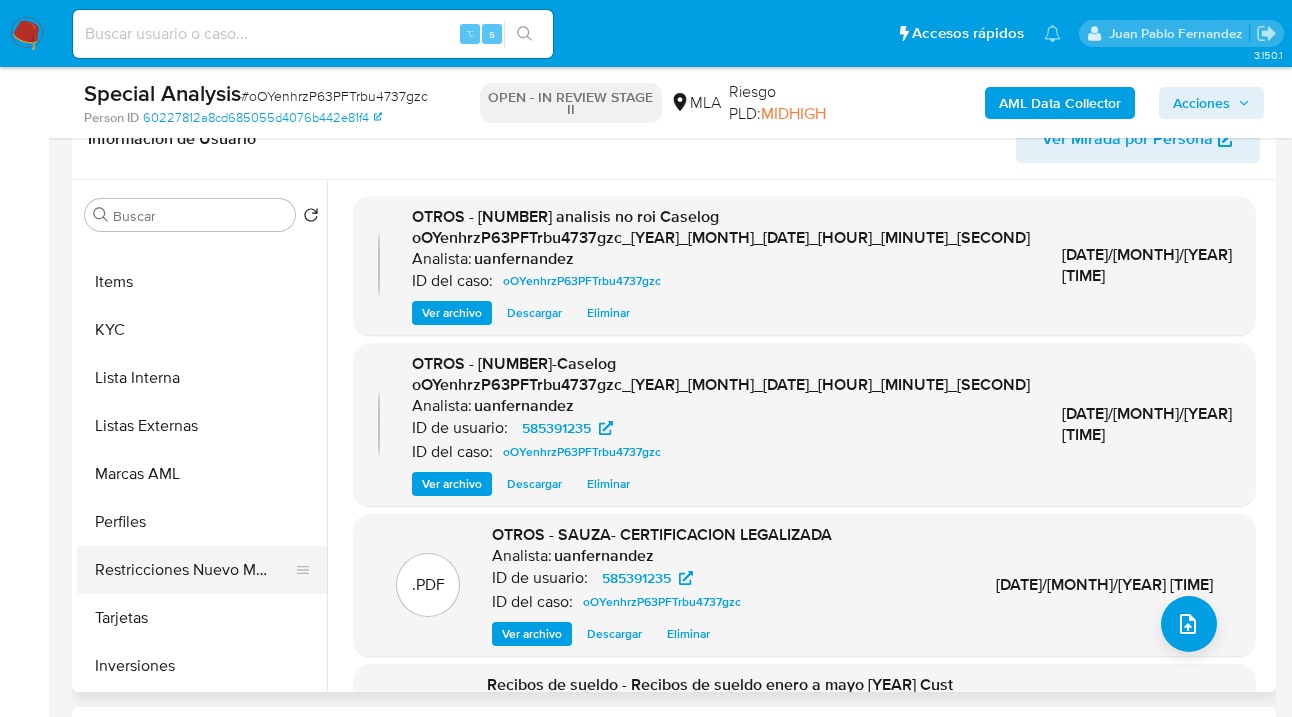 click on "Restricciones Nuevo Mundo" at bounding box center [194, 570] 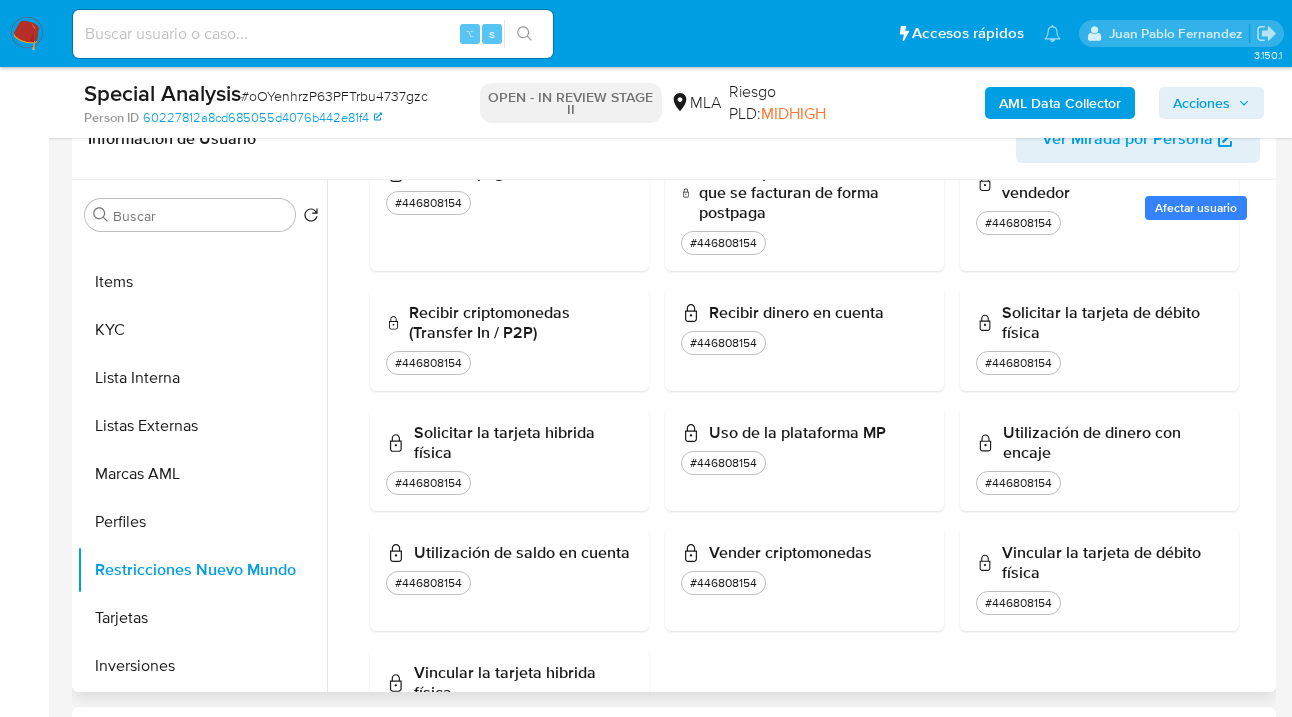 scroll, scrollTop: 1960, scrollLeft: 0, axis: vertical 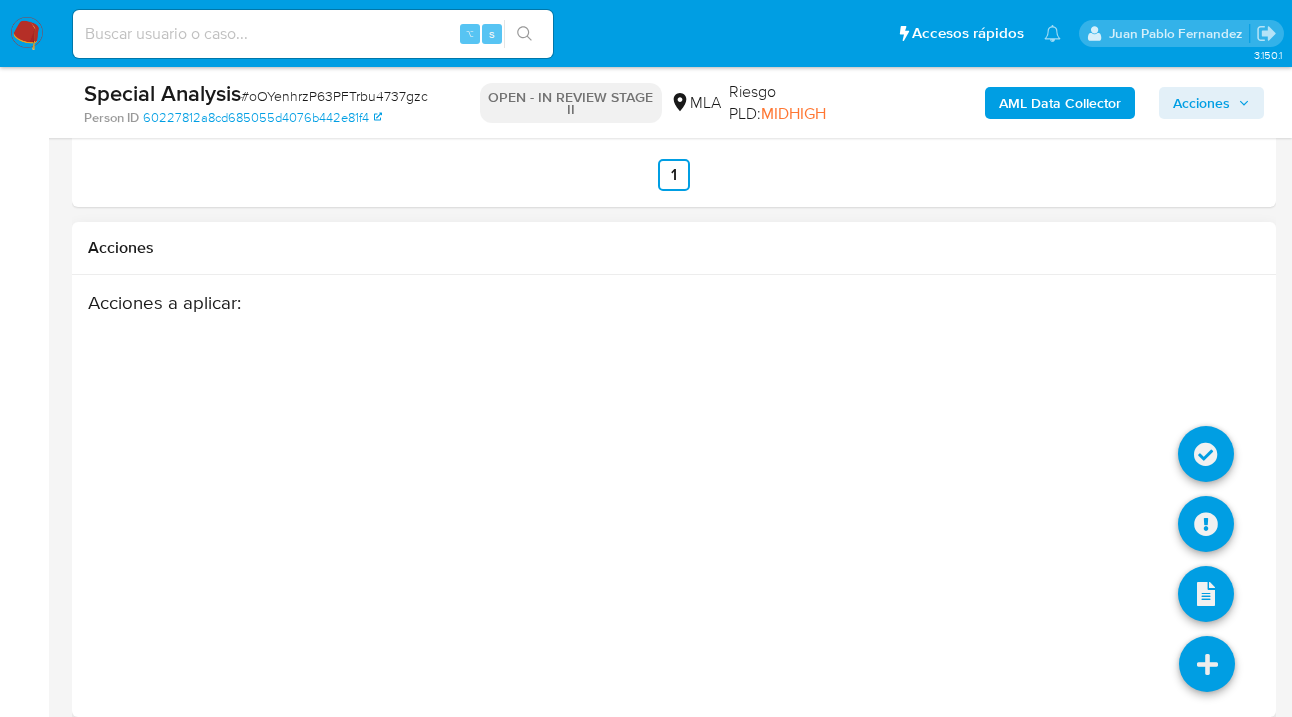 drag, startPoint x: 1203, startPoint y: 642, endPoint x: 1204, endPoint y: 588, distance: 54.00926 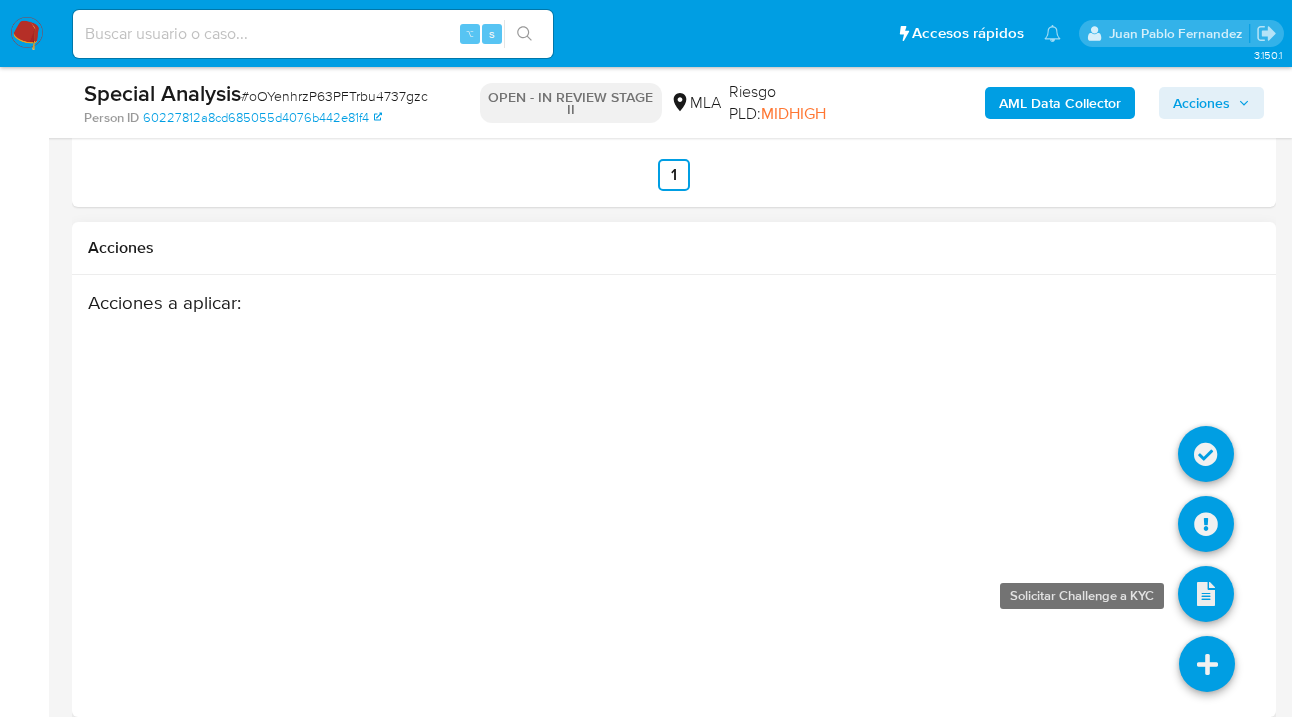 click at bounding box center (1207, 664) 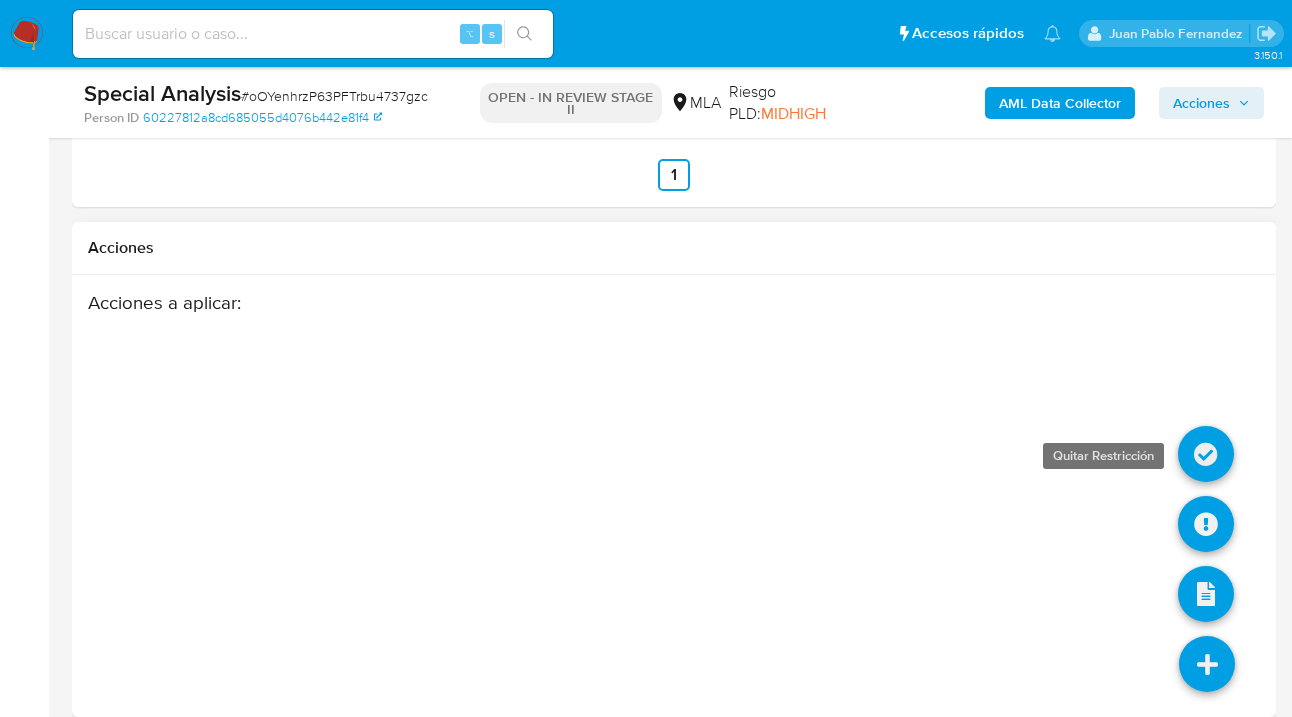 click at bounding box center [1206, 454] 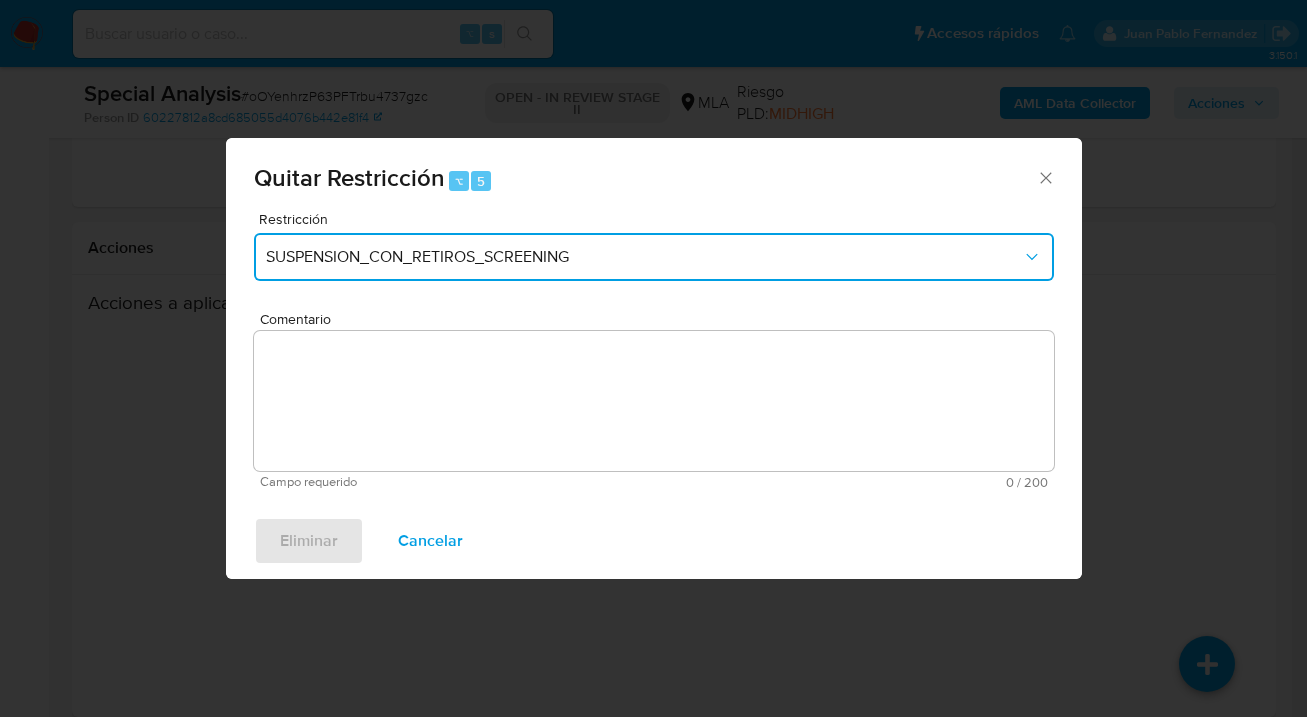 click on "SUSPENSION_CON_RETIROS_SCREENING" at bounding box center [644, 257] 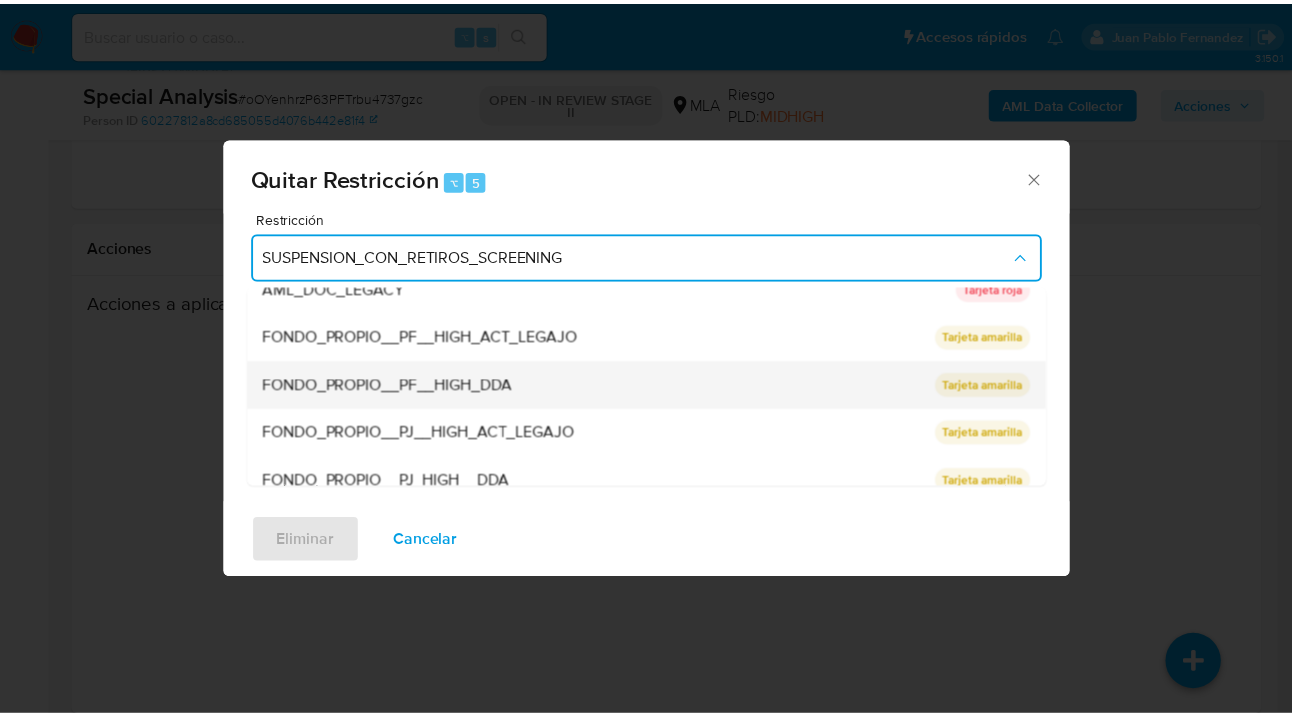 scroll, scrollTop: 328, scrollLeft: 0, axis: vertical 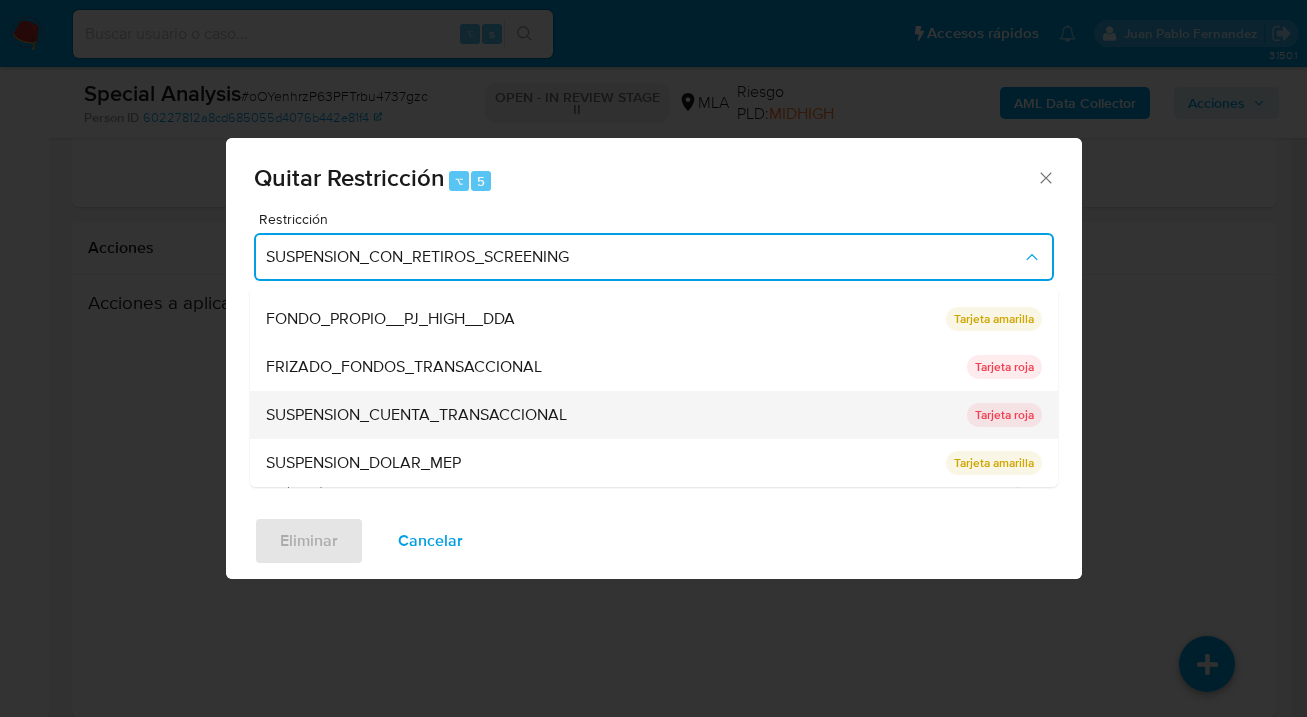 click on "SUSPENSION_CUENTA_TRANSACCIONAL" at bounding box center (416, 415) 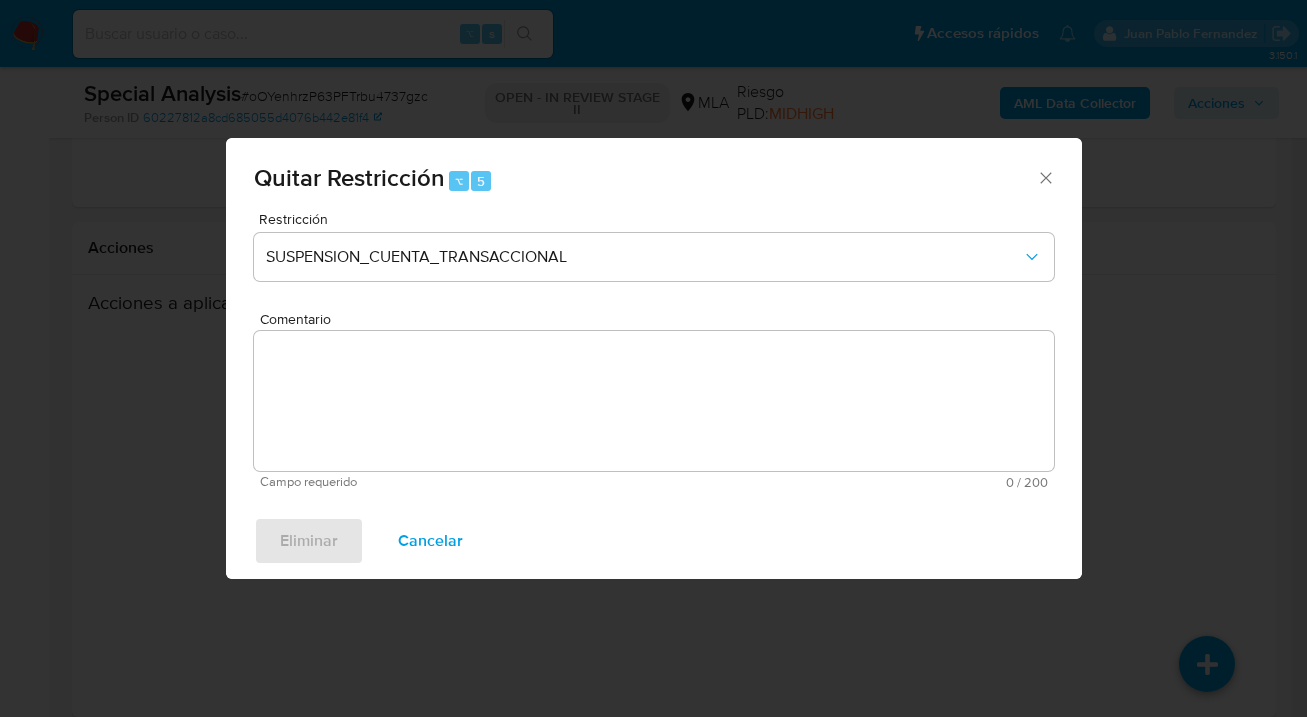 click on "Comentario" at bounding box center (654, 401) 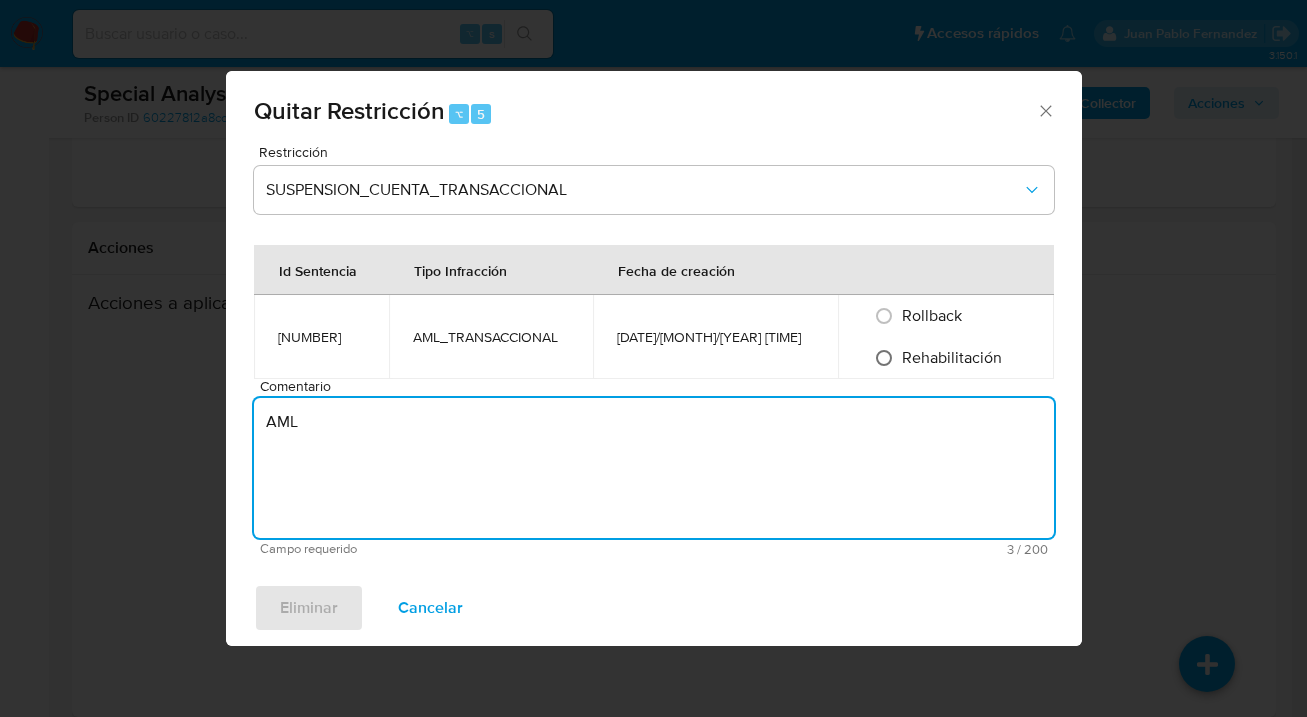 type on "AML" 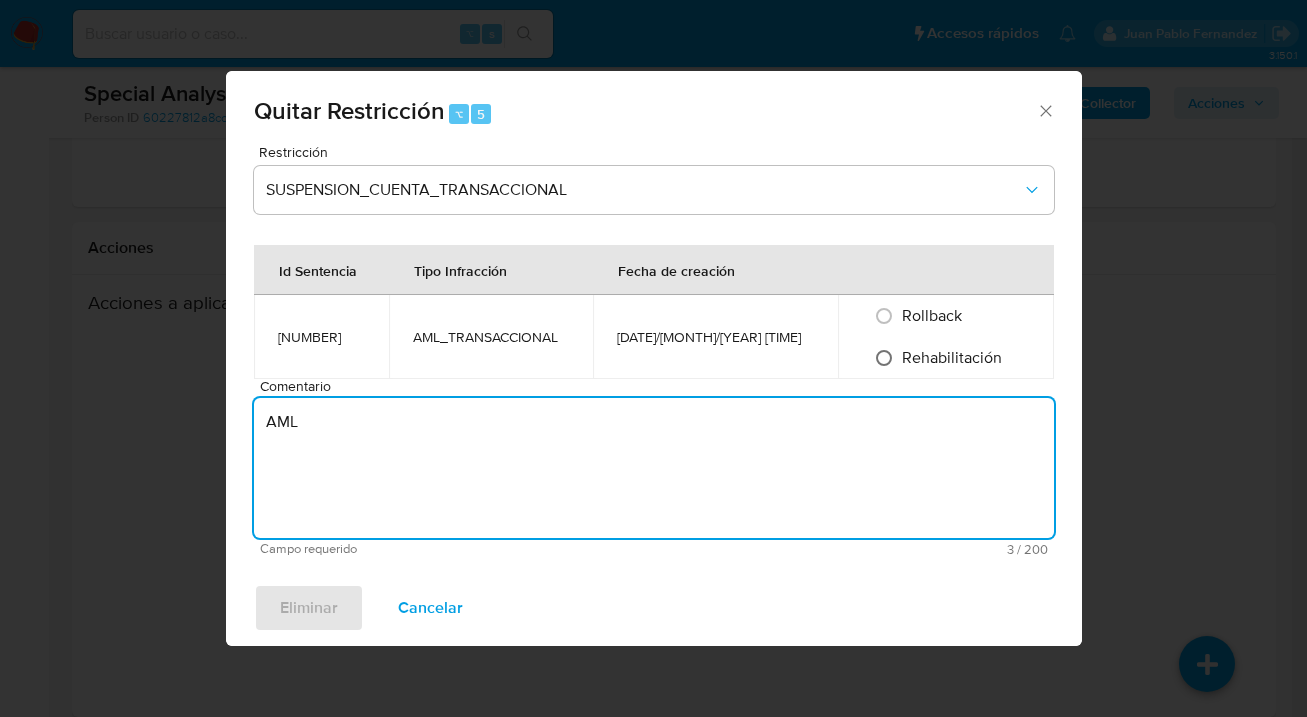 radio on "true" 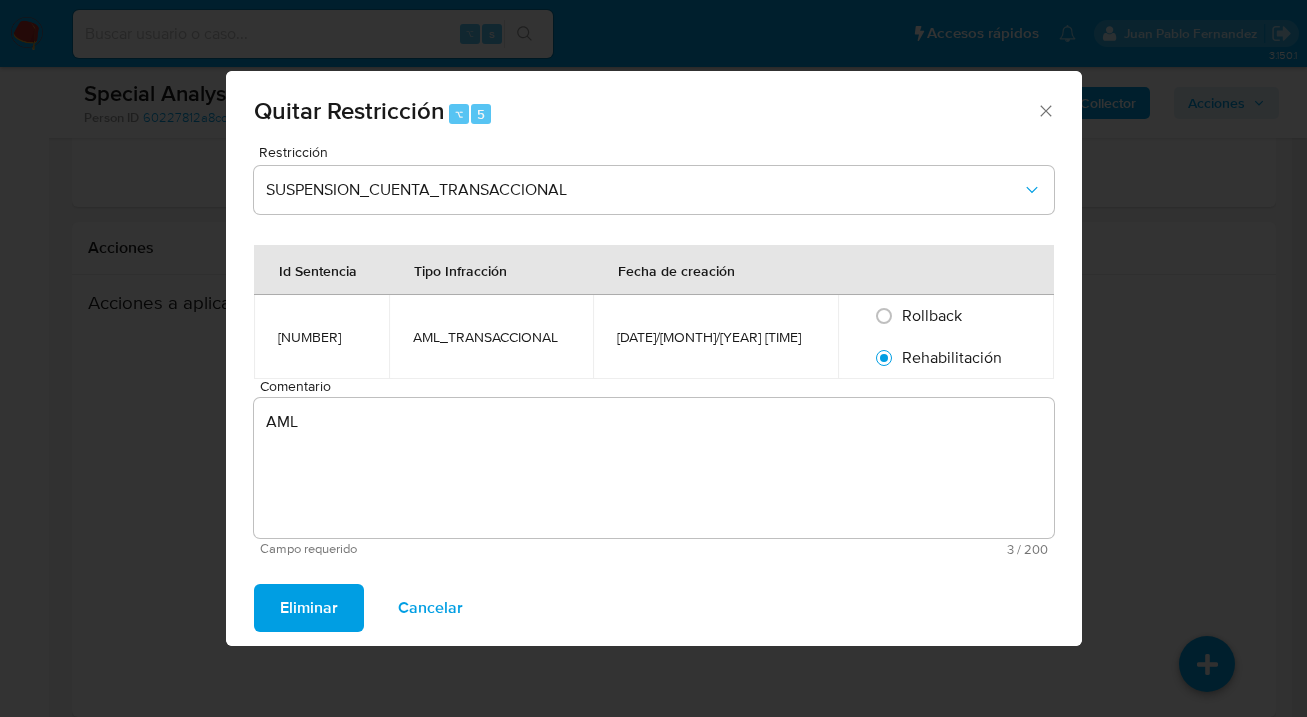 click on "Eliminar" at bounding box center (309, 608) 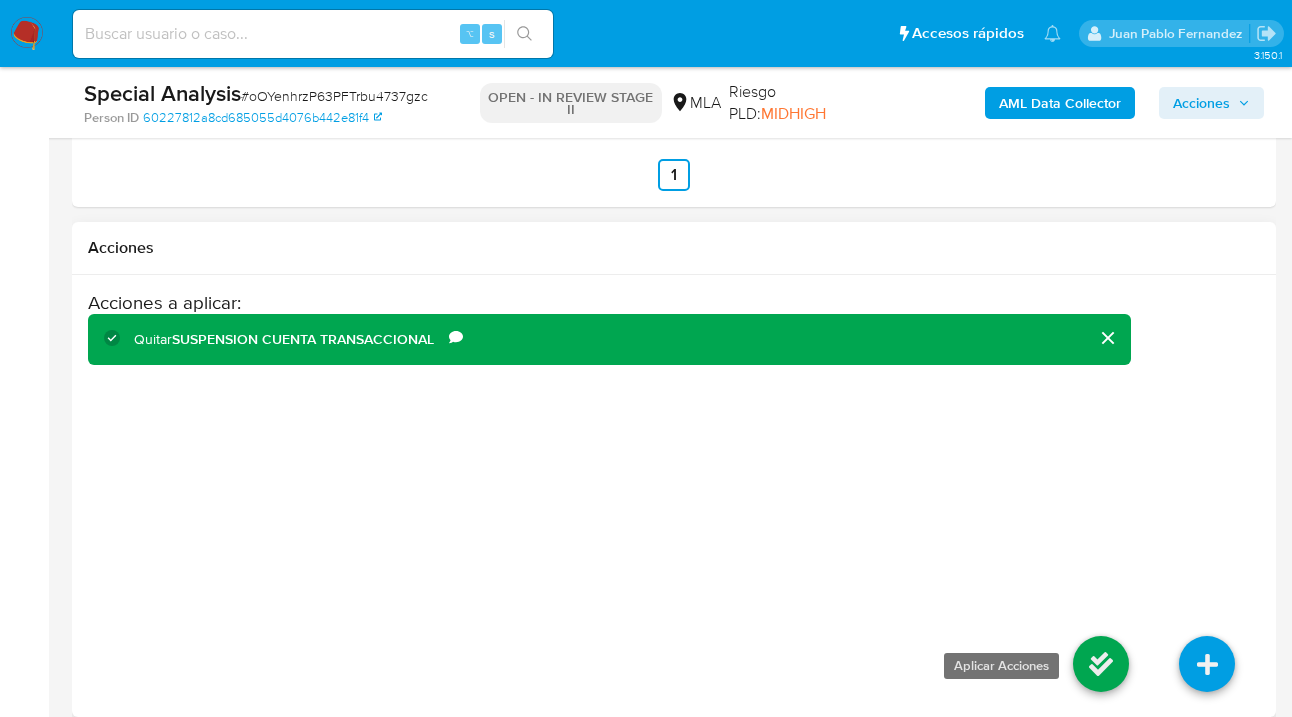 click at bounding box center (1101, 664) 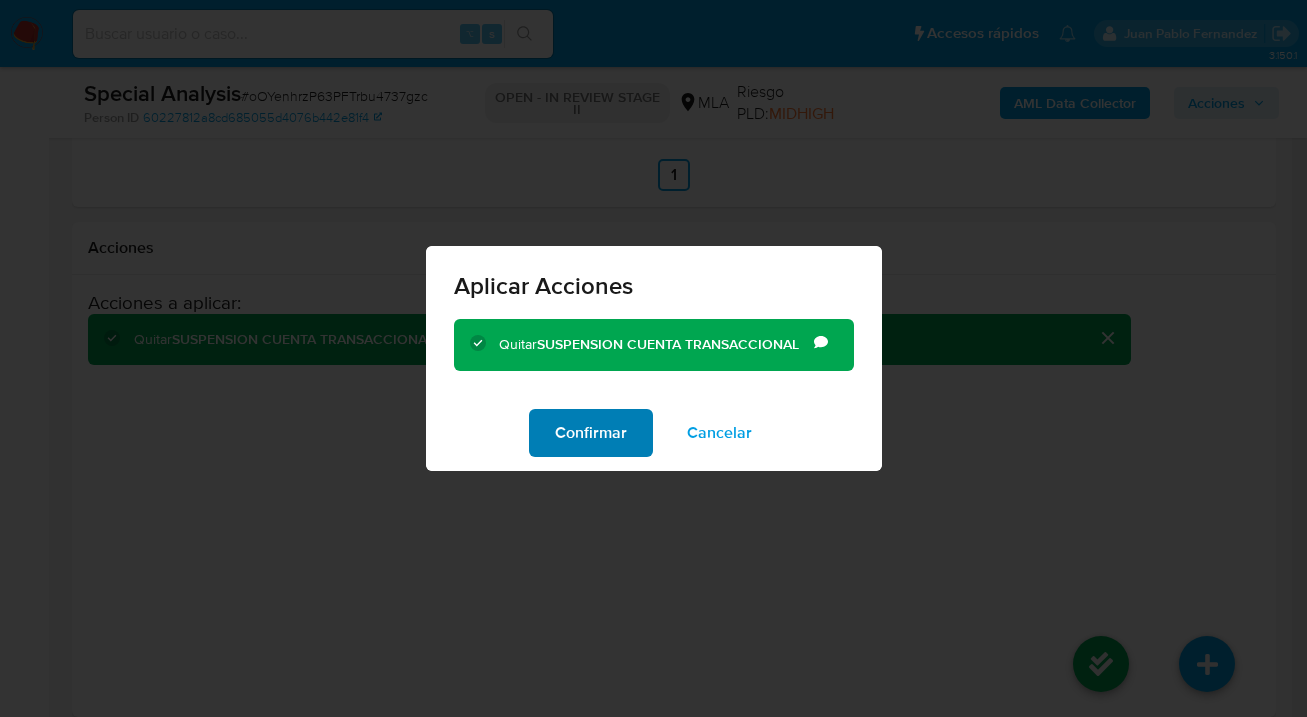 click on "Confirmar" at bounding box center [591, 433] 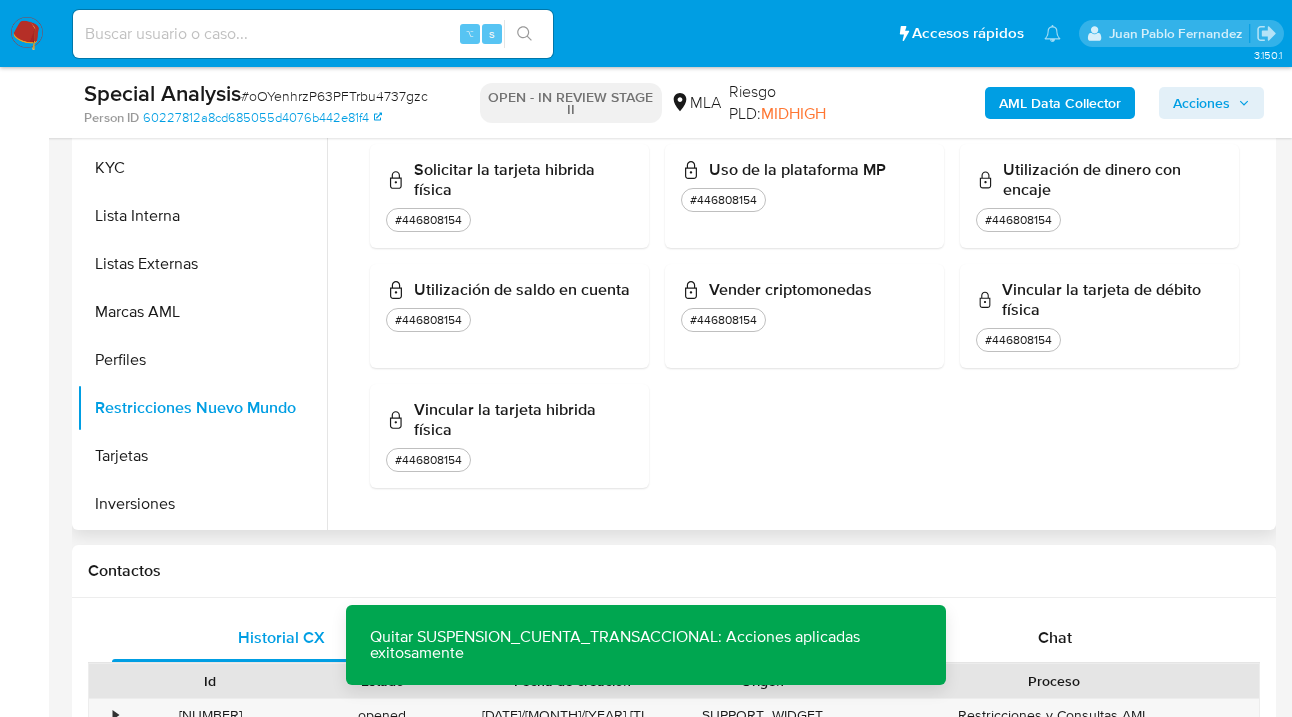 scroll, scrollTop: 482, scrollLeft: 0, axis: vertical 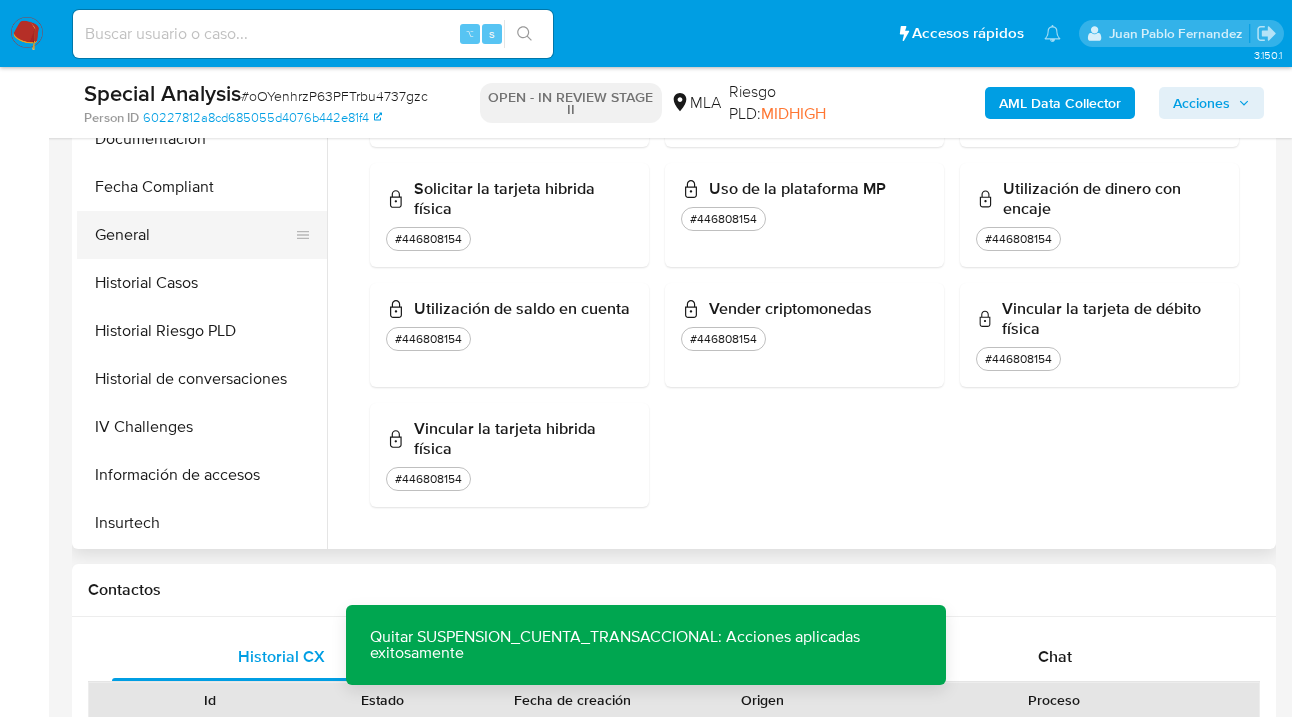 click on "General" at bounding box center [194, 235] 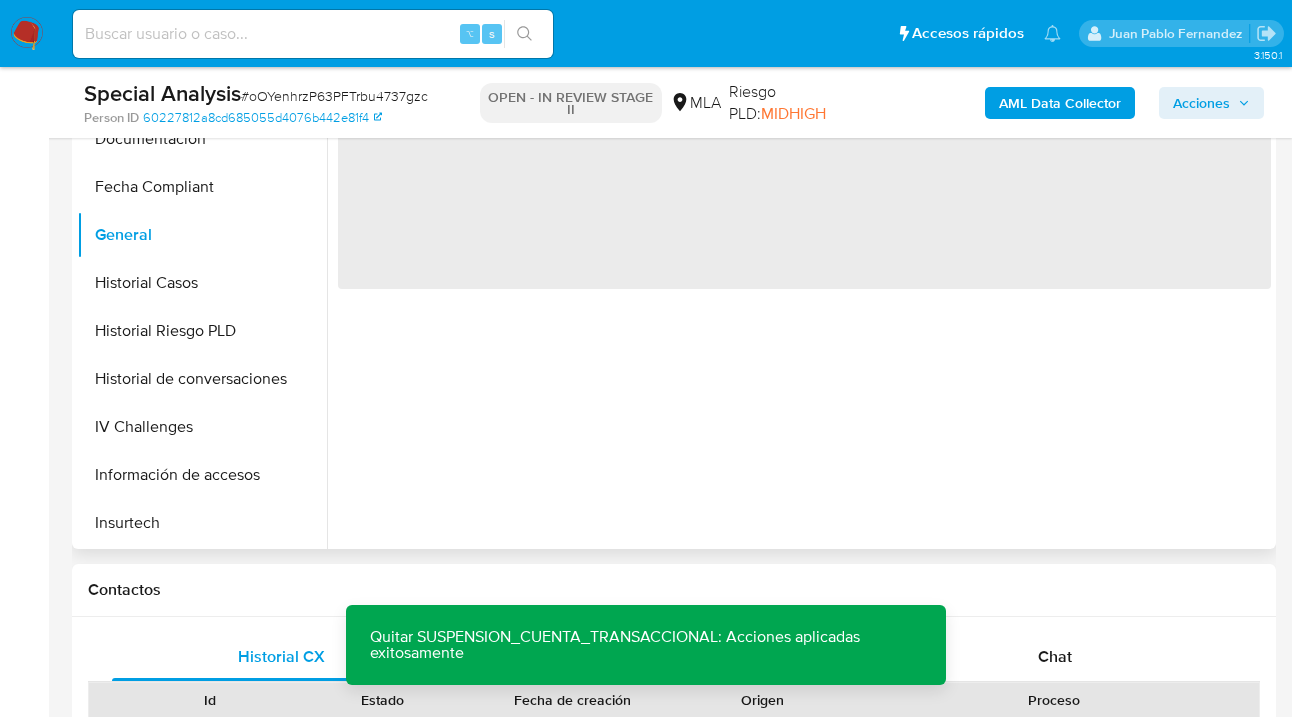 scroll, scrollTop: 0, scrollLeft: 0, axis: both 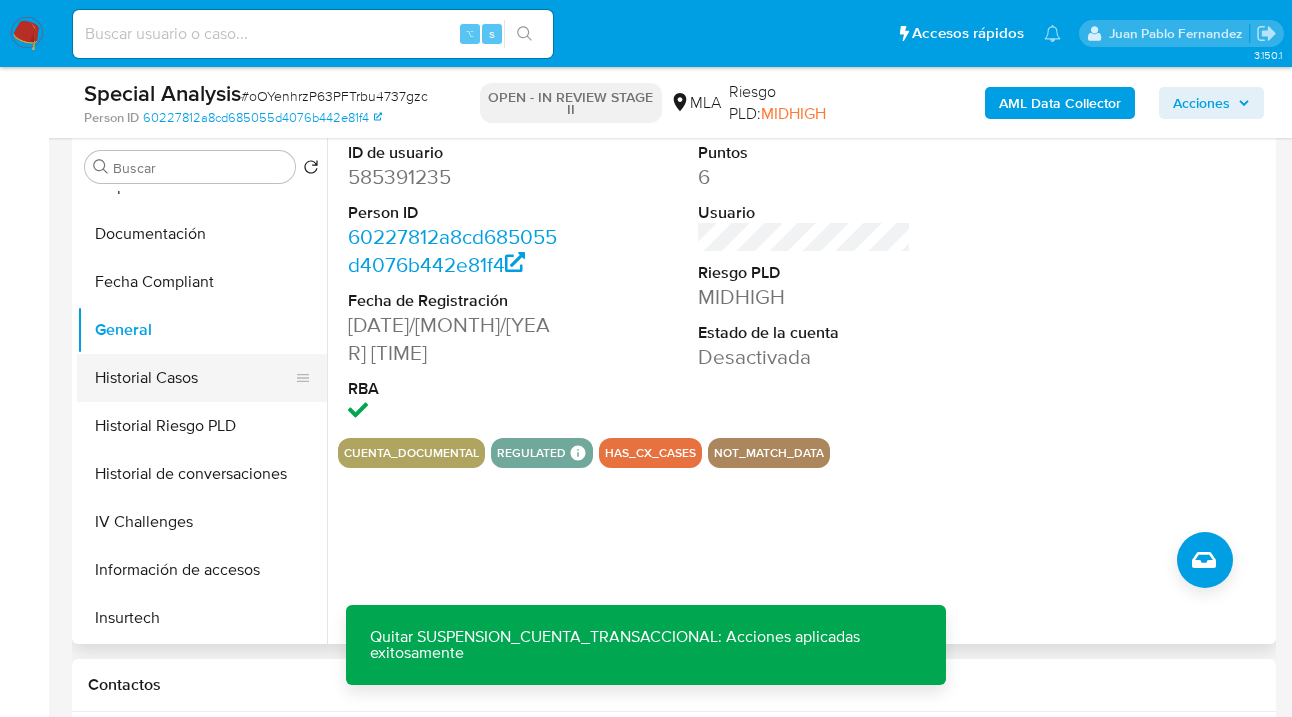 click on "Historial Casos" at bounding box center [194, 378] 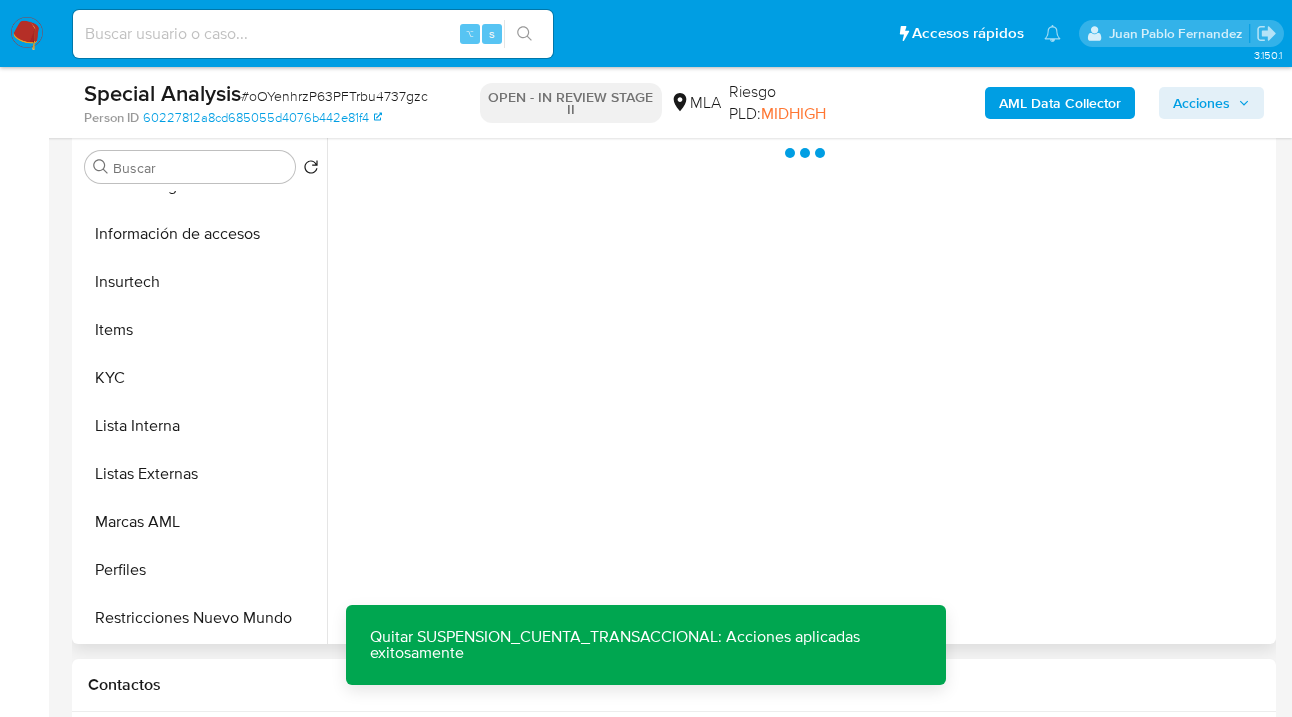 scroll, scrollTop: 893, scrollLeft: 0, axis: vertical 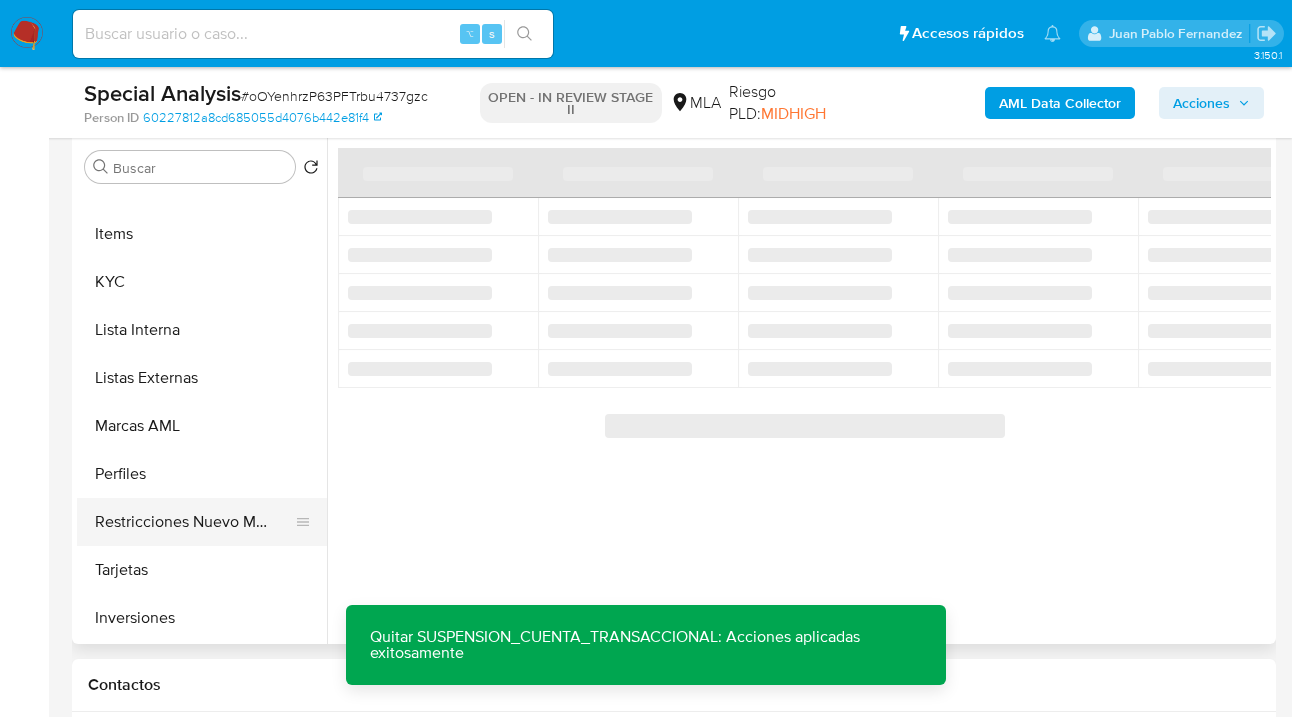 click on "Restricciones Nuevo Mundo" at bounding box center (194, 522) 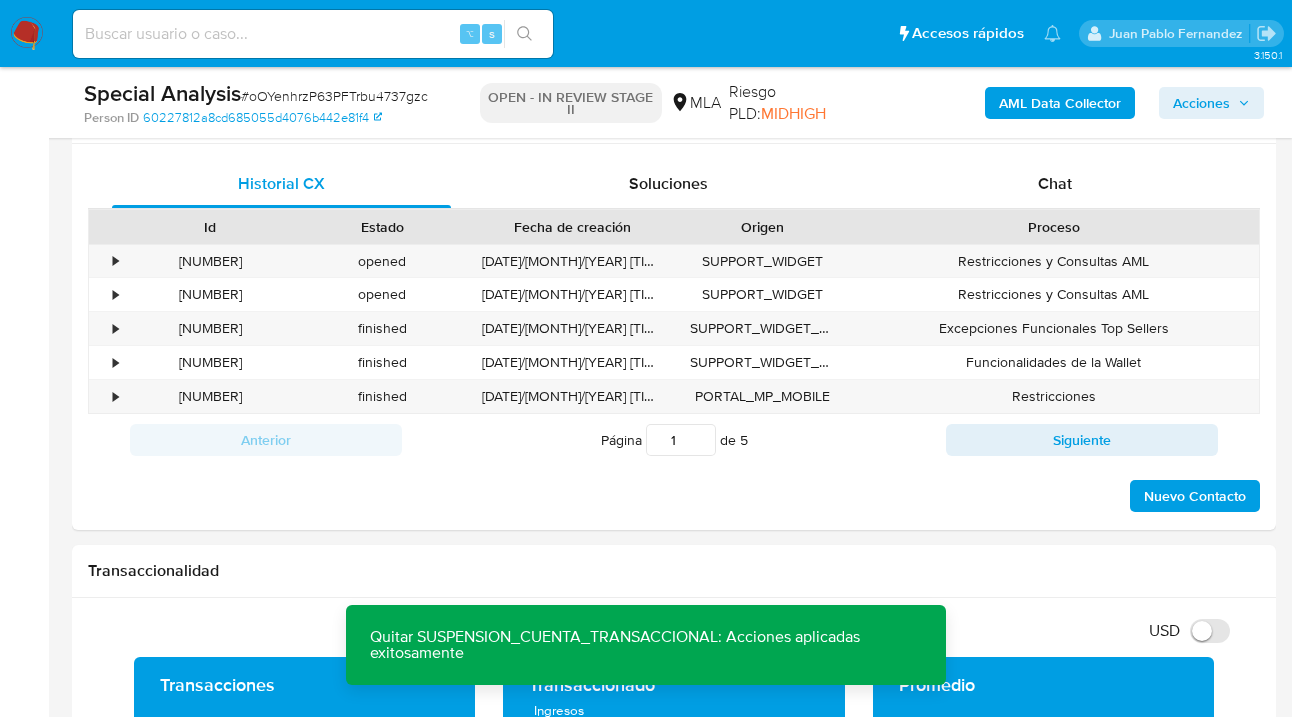 scroll, scrollTop: 0, scrollLeft: 0, axis: both 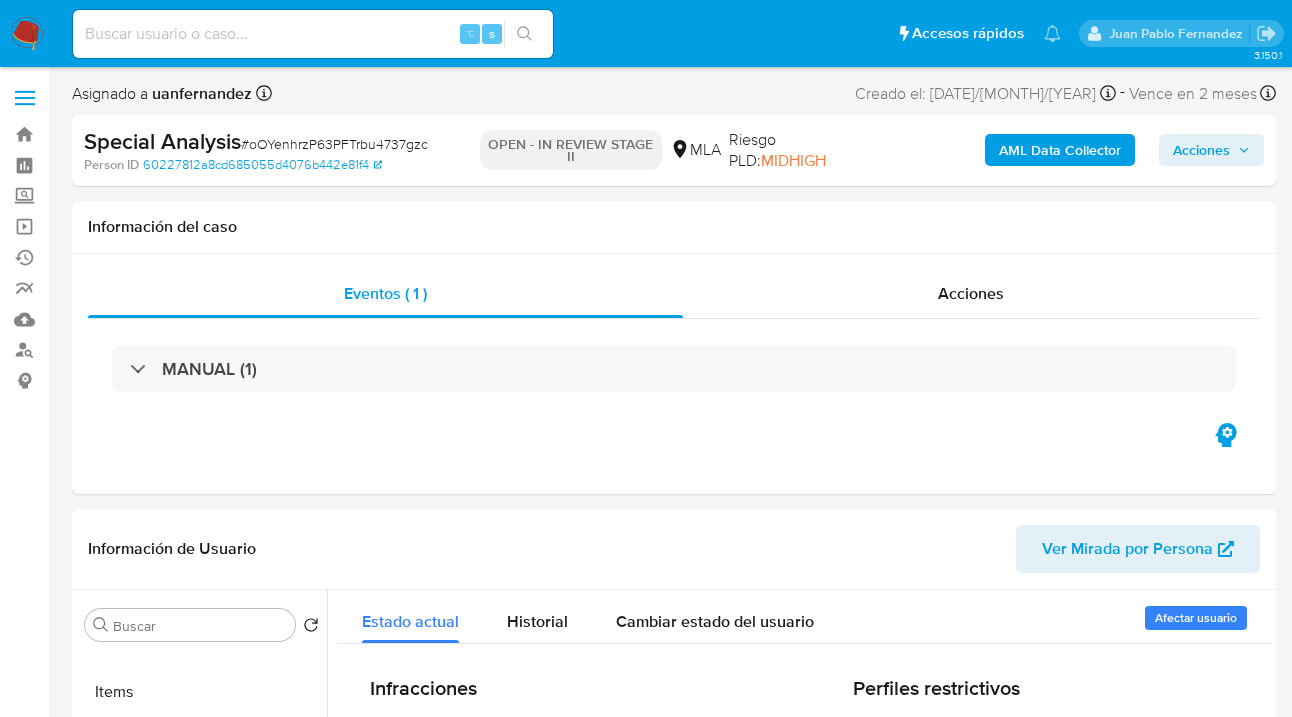 drag, startPoint x: 1212, startPoint y: 154, endPoint x: 1157, endPoint y: 162, distance: 55.578773 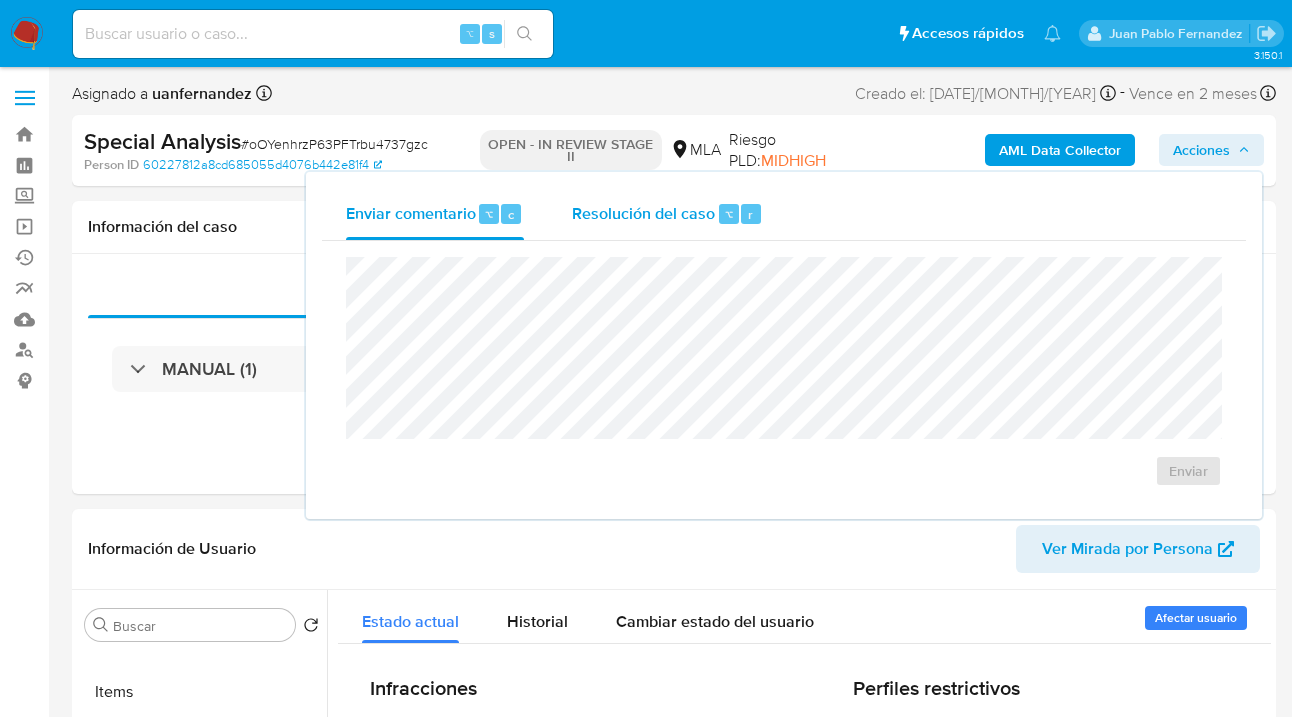 click on "Resolución del caso" at bounding box center (643, 213) 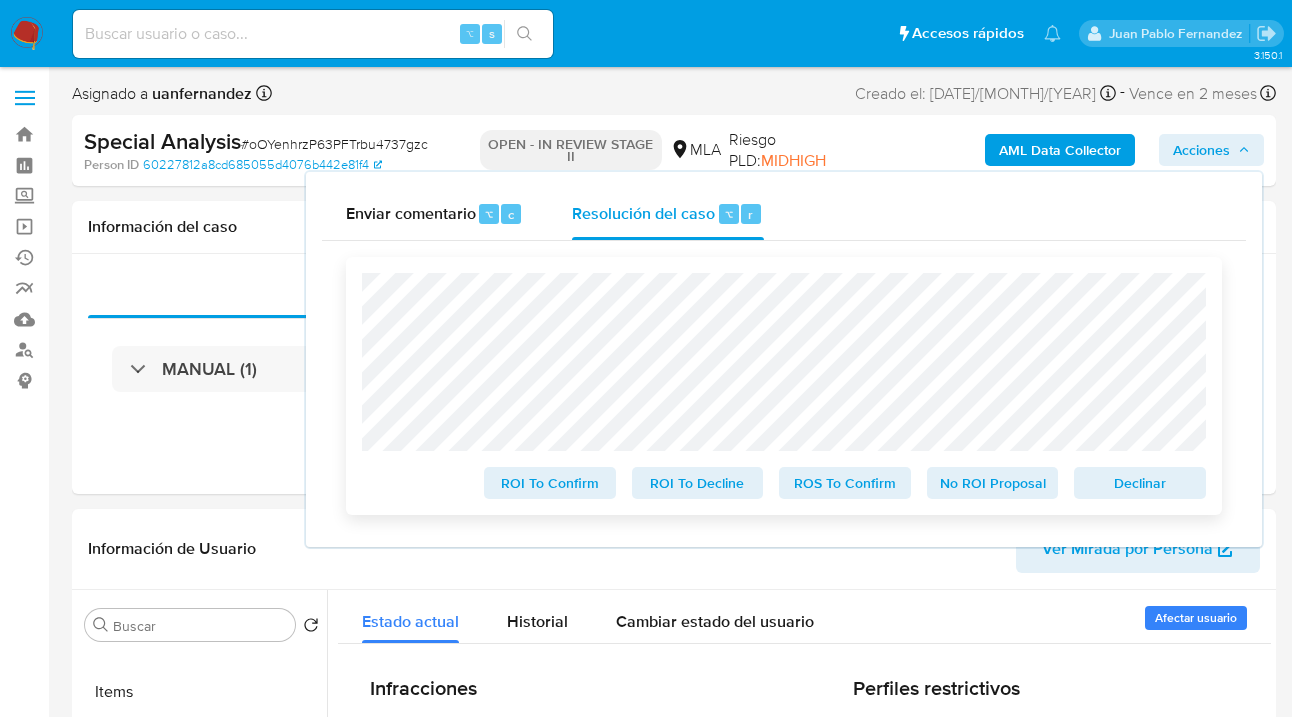 click on "No ROI Proposal" at bounding box center (993, 483) 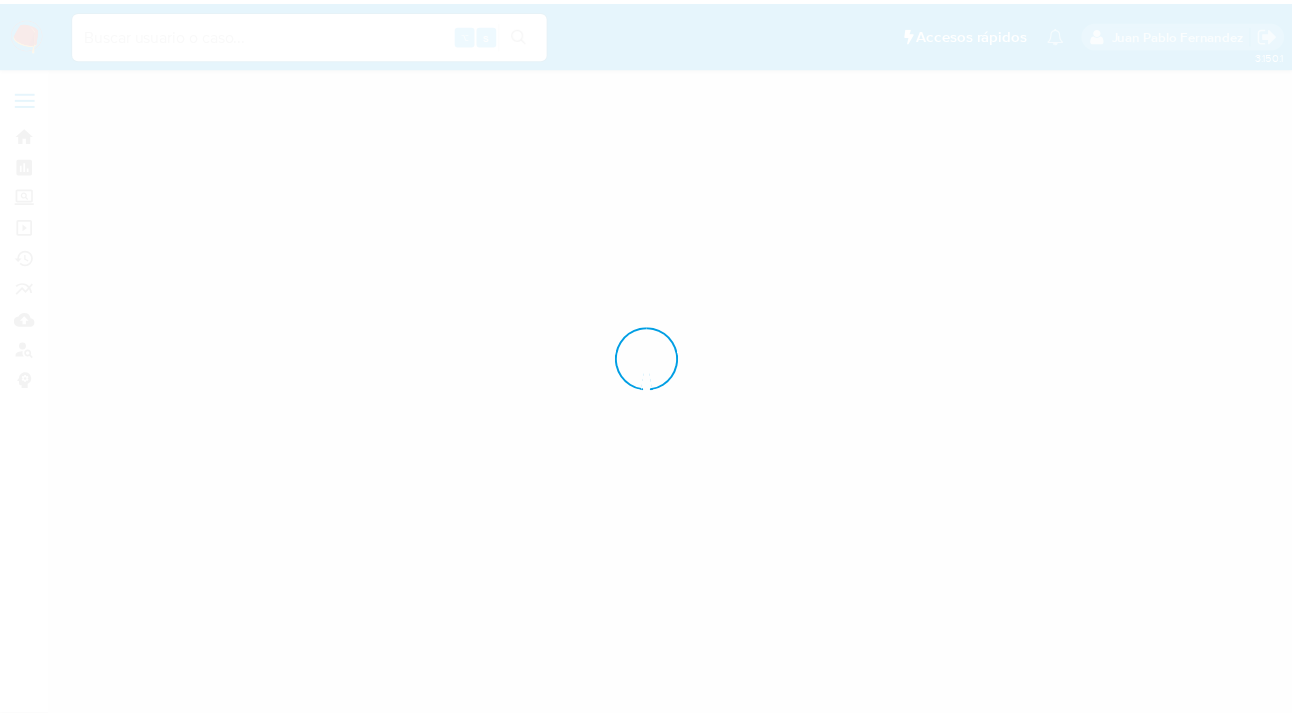 scroll, scrollTop: 0, scrollLeft: 0, axis: both 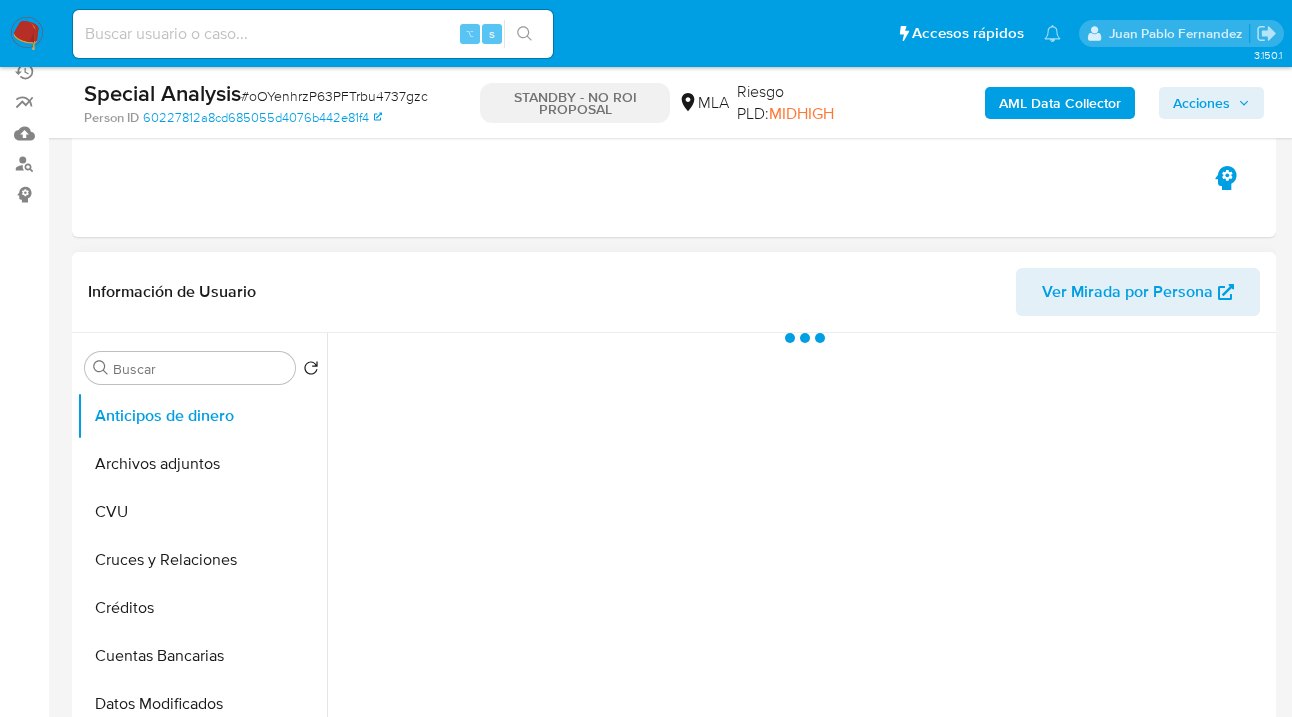 select on "10" 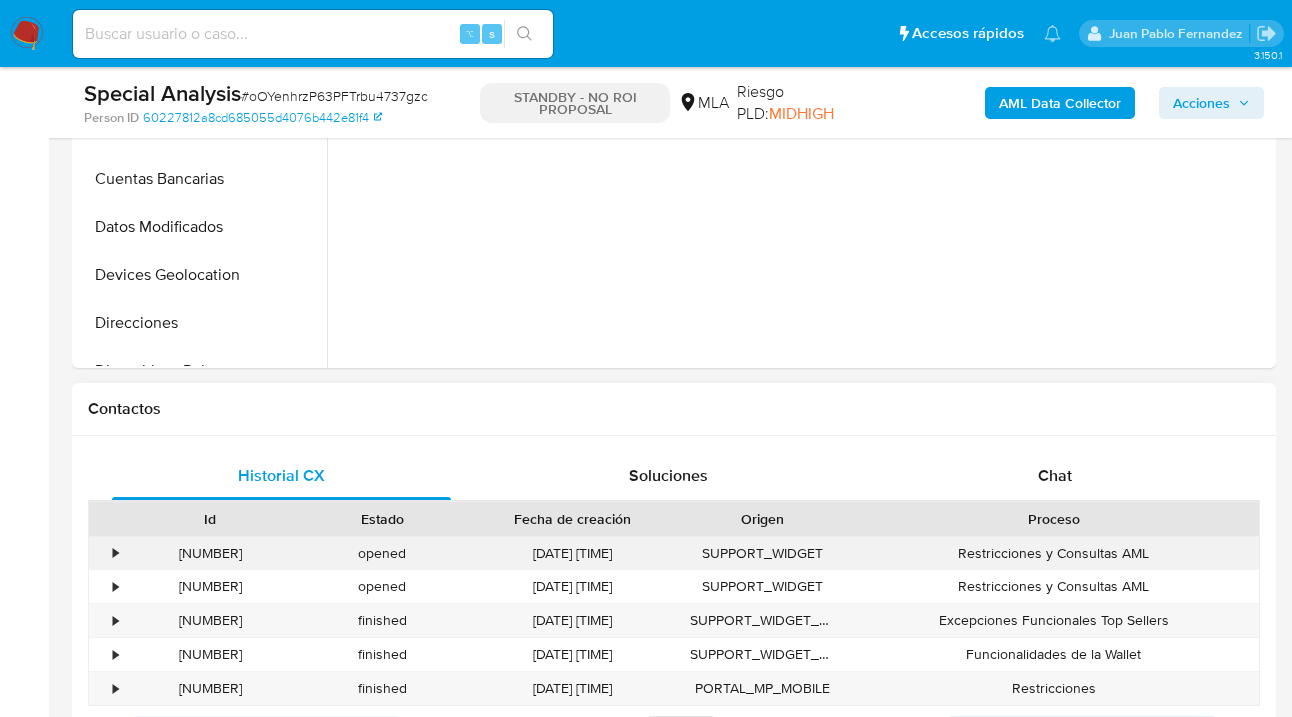 scroll, scrollTop: 708, scrollLeft: 0, axis: vertical 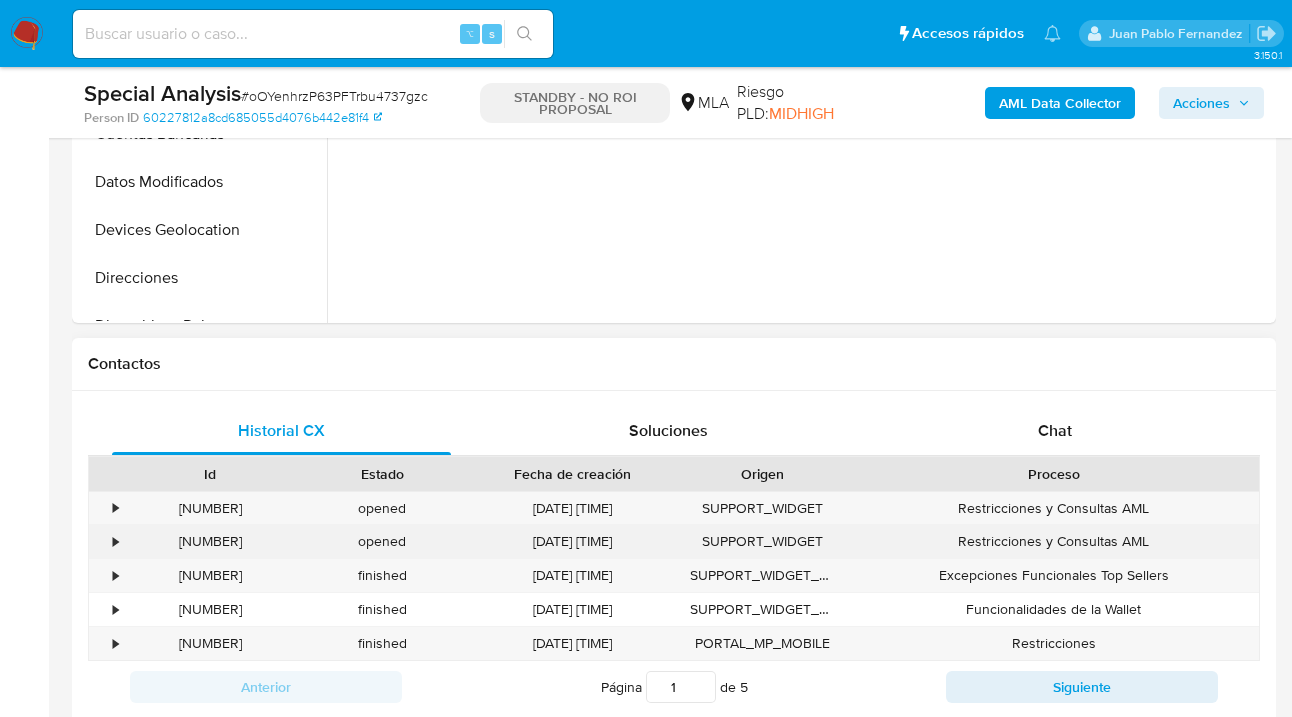 drag, startPoint x: 248, startPoint y: 544, endPoint x: 165, endPoint y: 545, distance: 83.00603 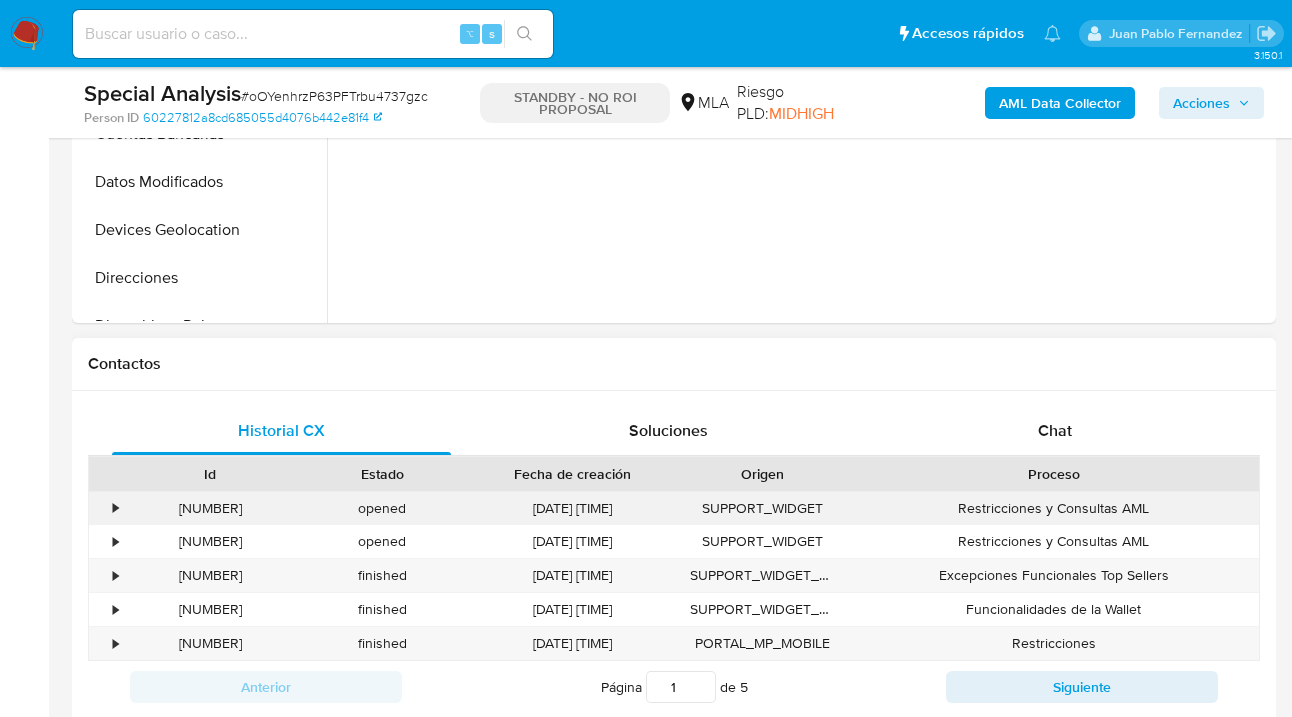 copy on "[NUMBER]" 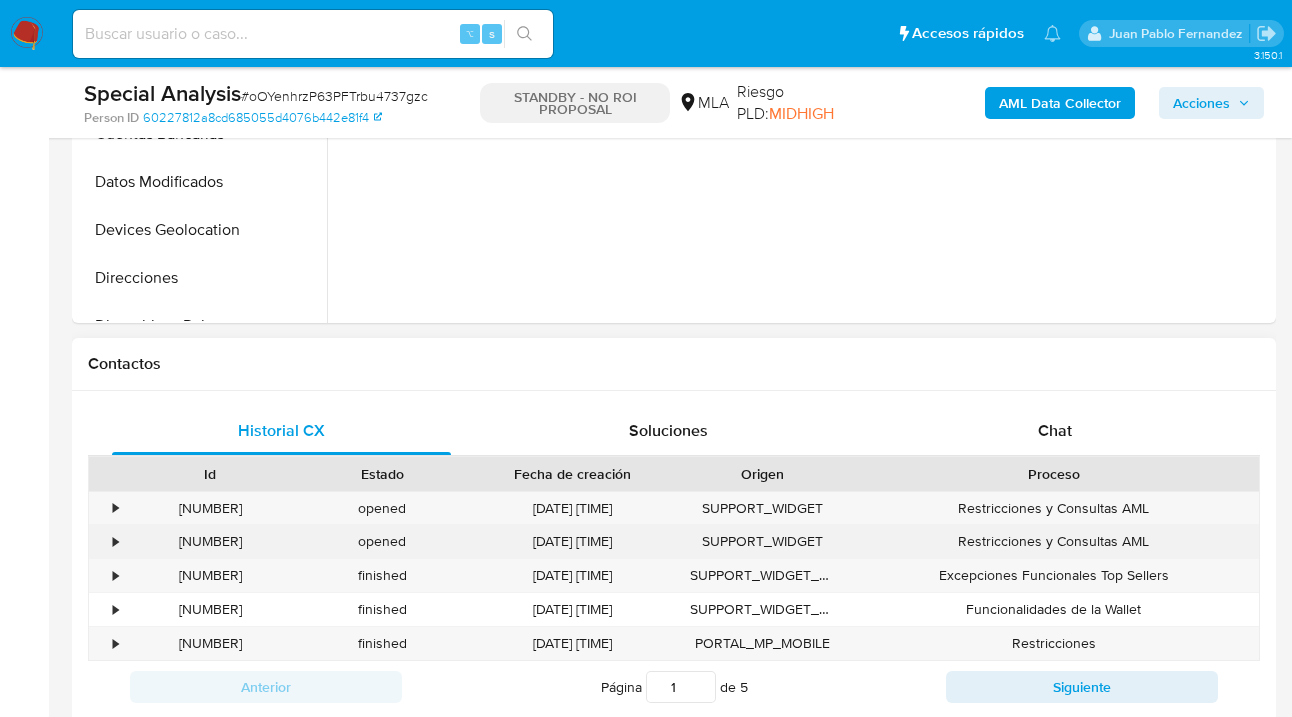 click on "[NUMBER]" at bounding box center (210, 508) 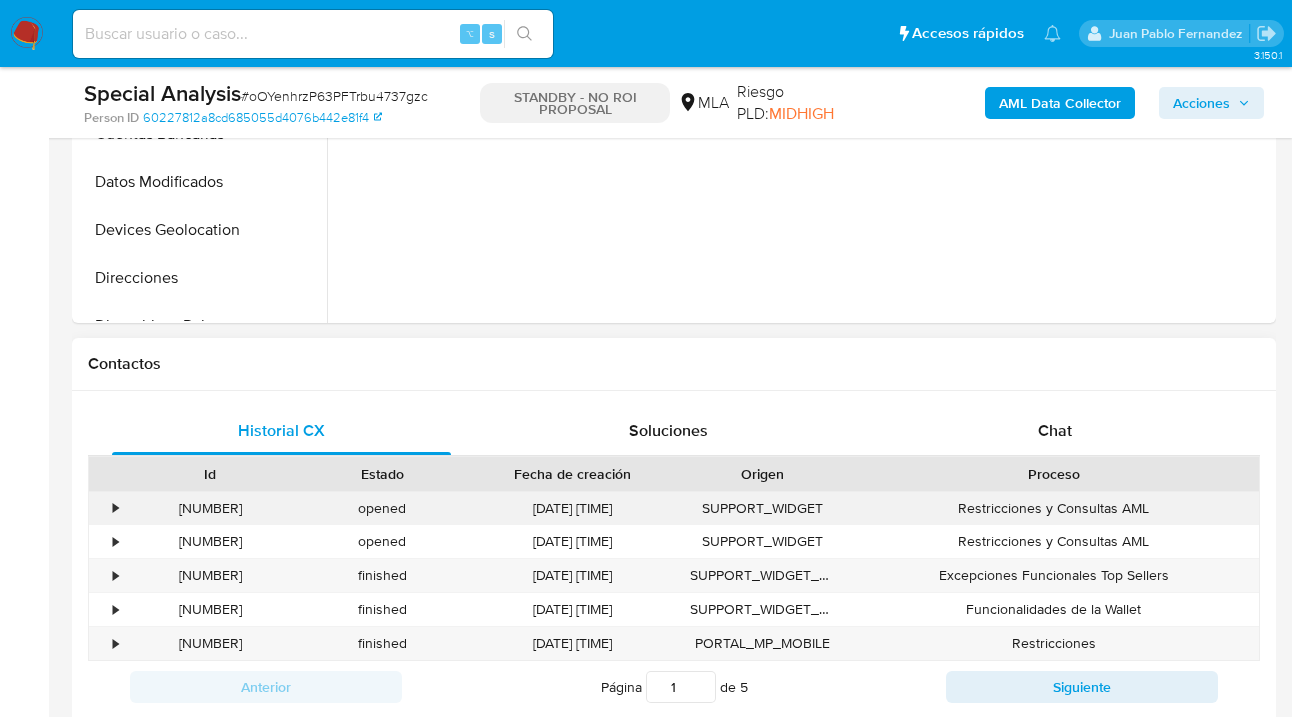 copy on "[NUMBER]" 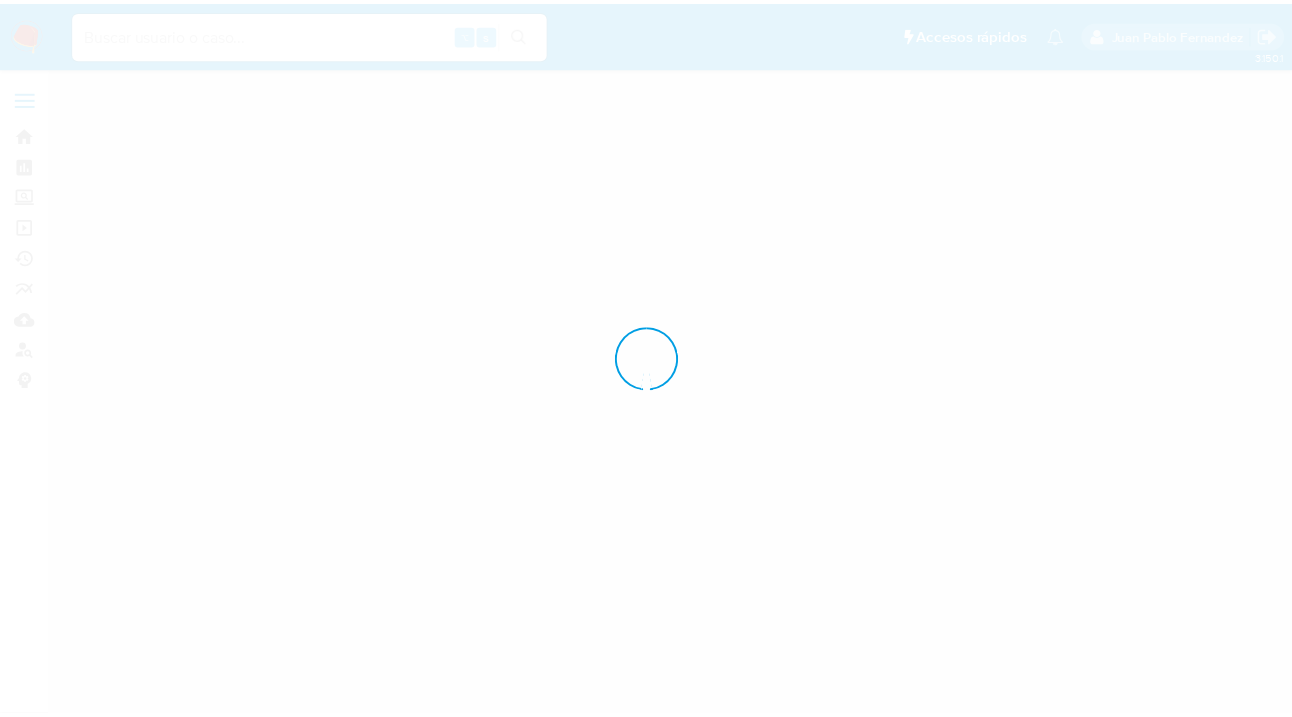 scroll, scrollTop: 0, scrollLeft: 0, axis: both 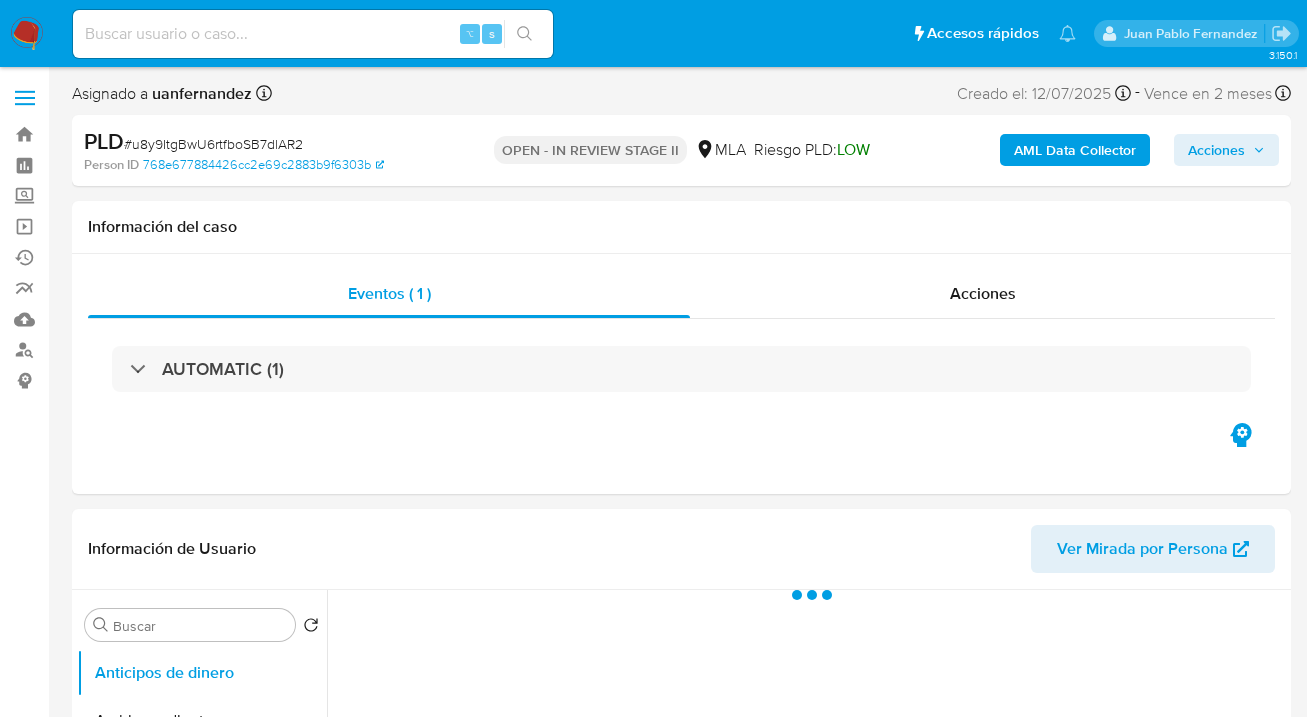 select on "10" 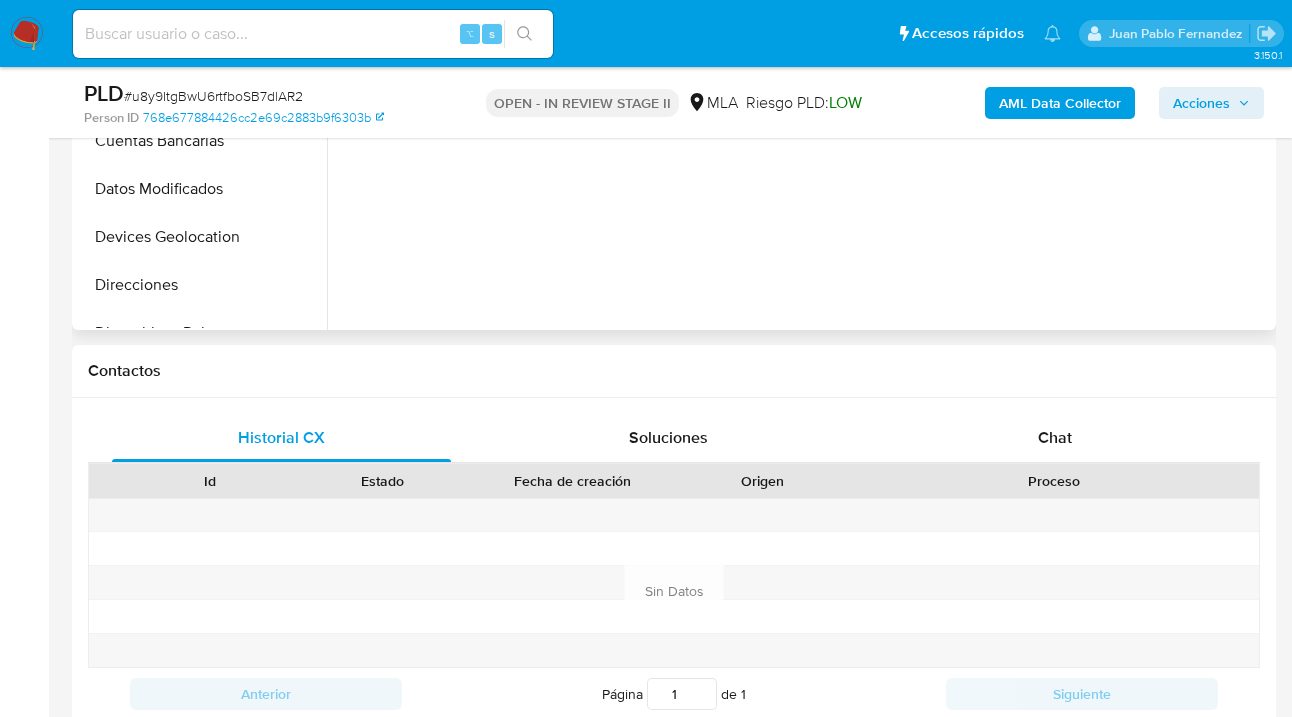 scroll, scrollTop: 714, scrollLeft: 0, axis: vertical 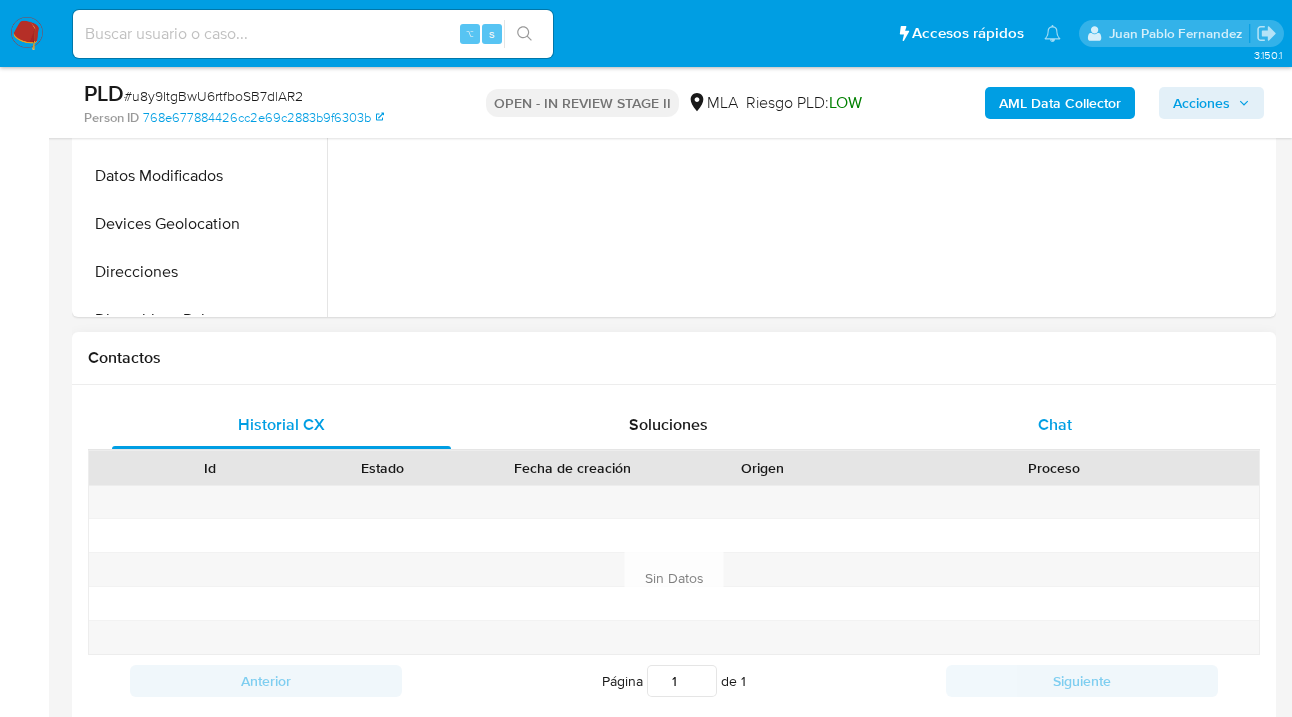 click on "Chat" at bounding box center (1055, 425) 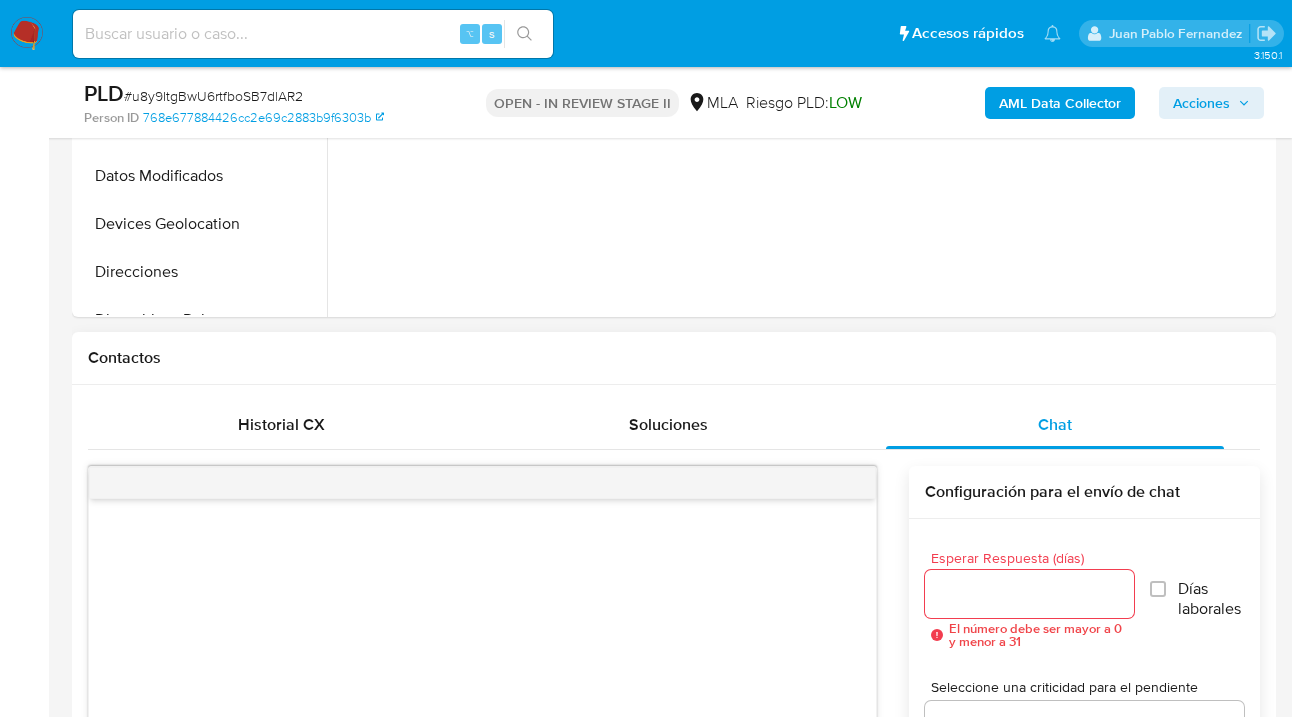 scroll, scrollTop: 1134, scrollLeft: 0, axis: vertical 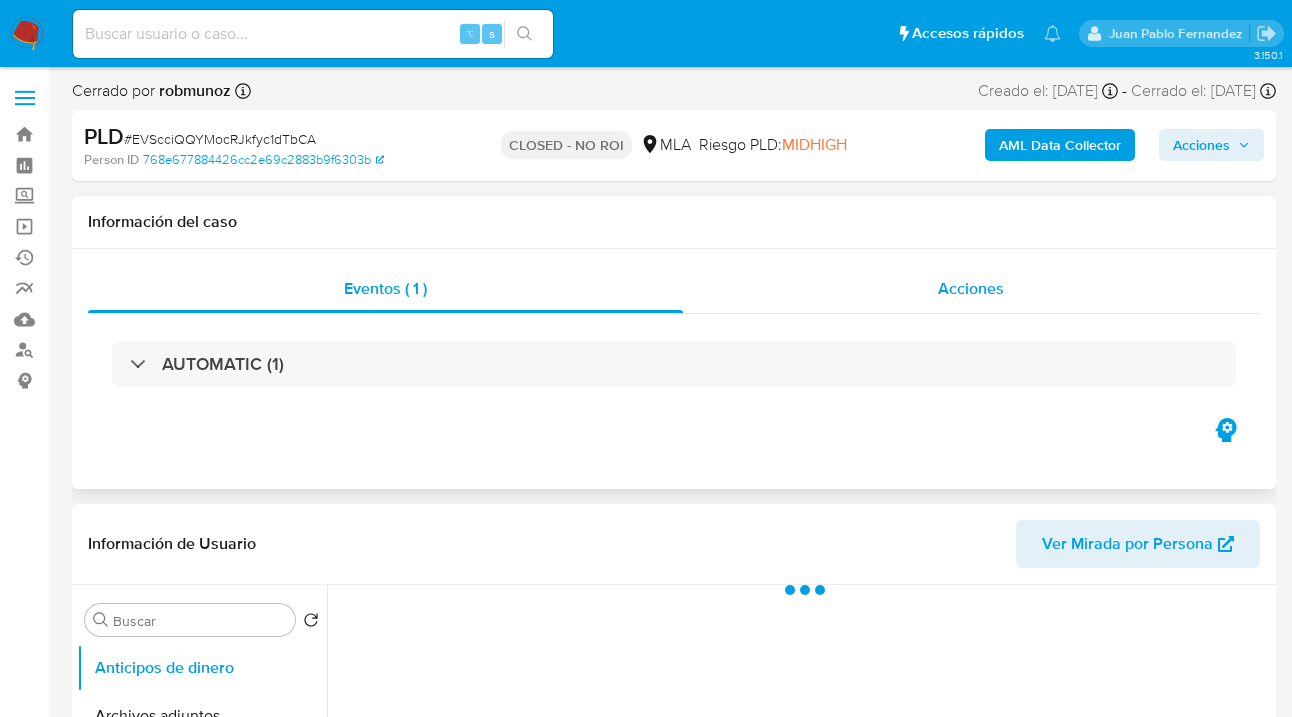 click on "Acciones" at bounding box center (971, 288) 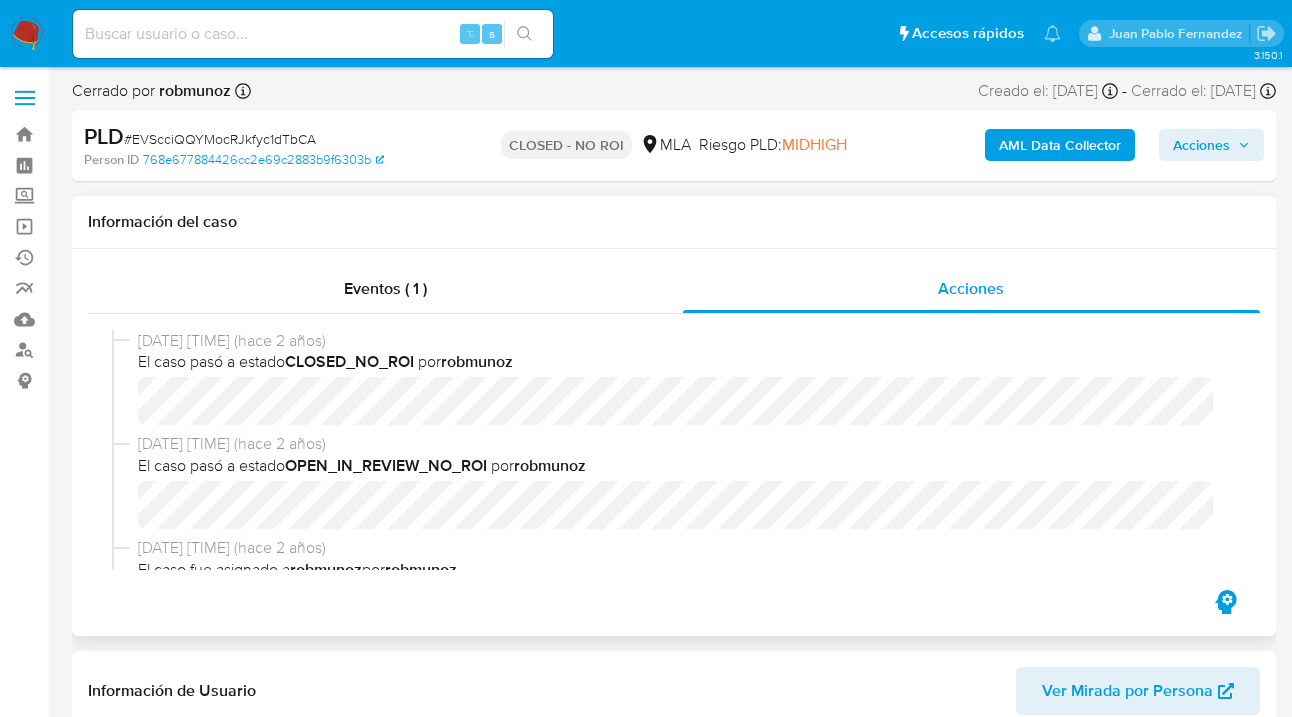 select on "10" 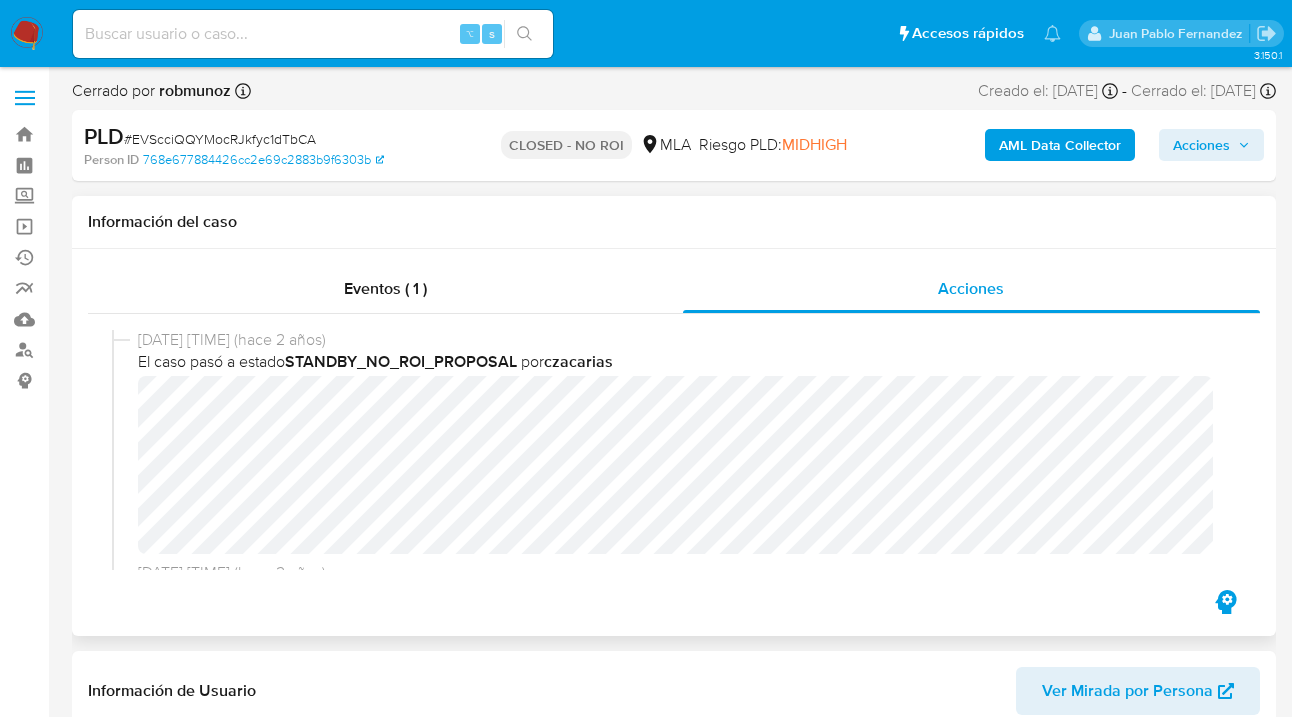 scroll, scrollTop: 260, scrollLeft: 0, axis: vertical 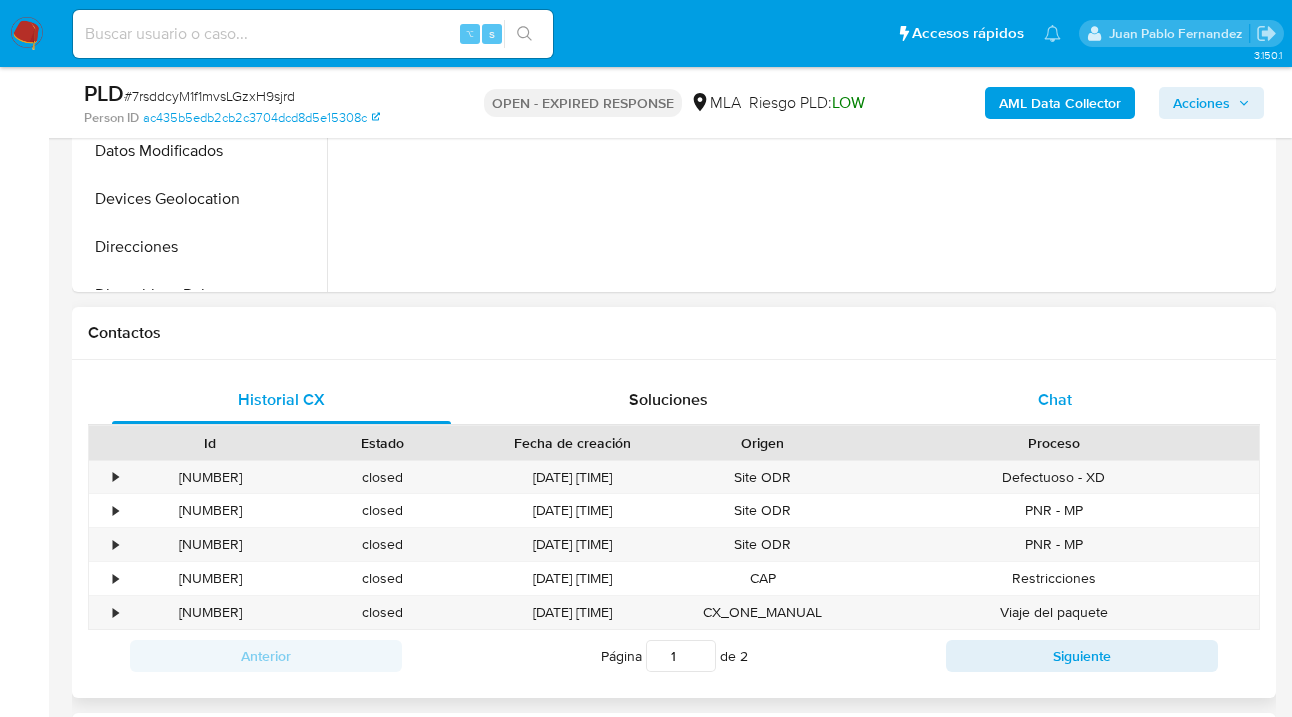 select on "10" 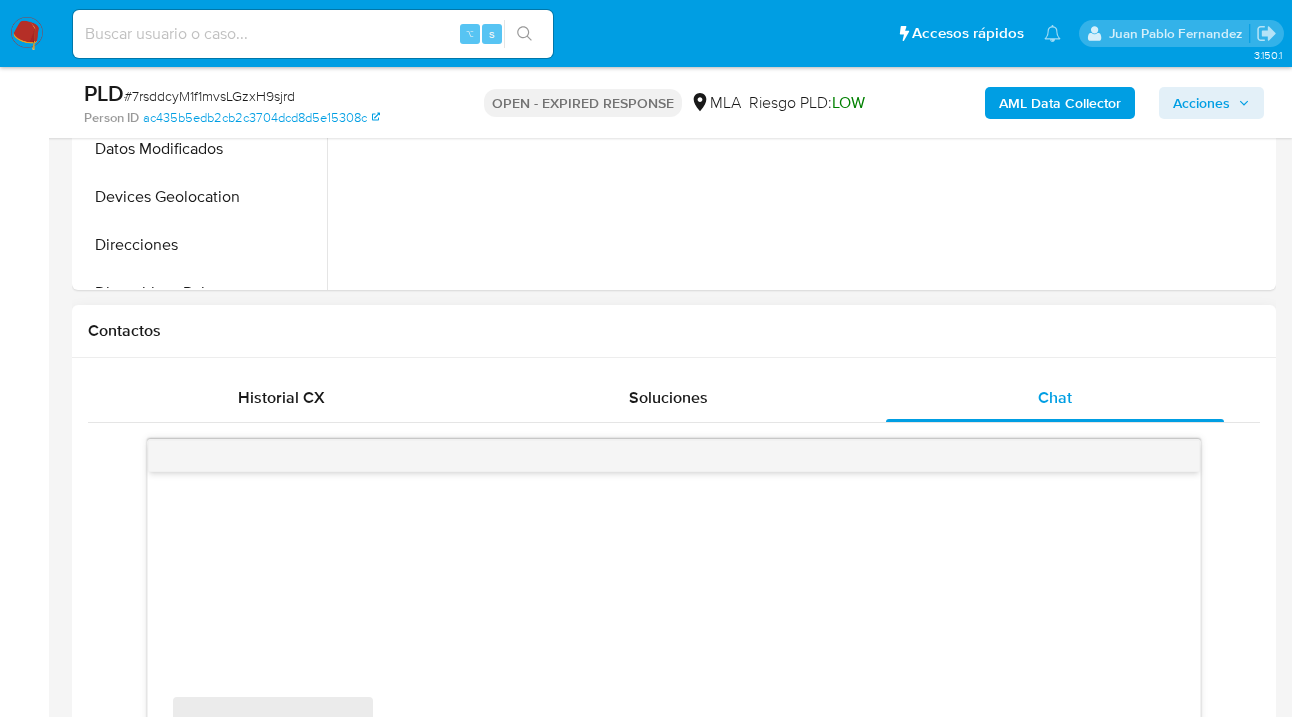 scroll, scrollTop: 1117, scrollLeft: 0, axis: vertical 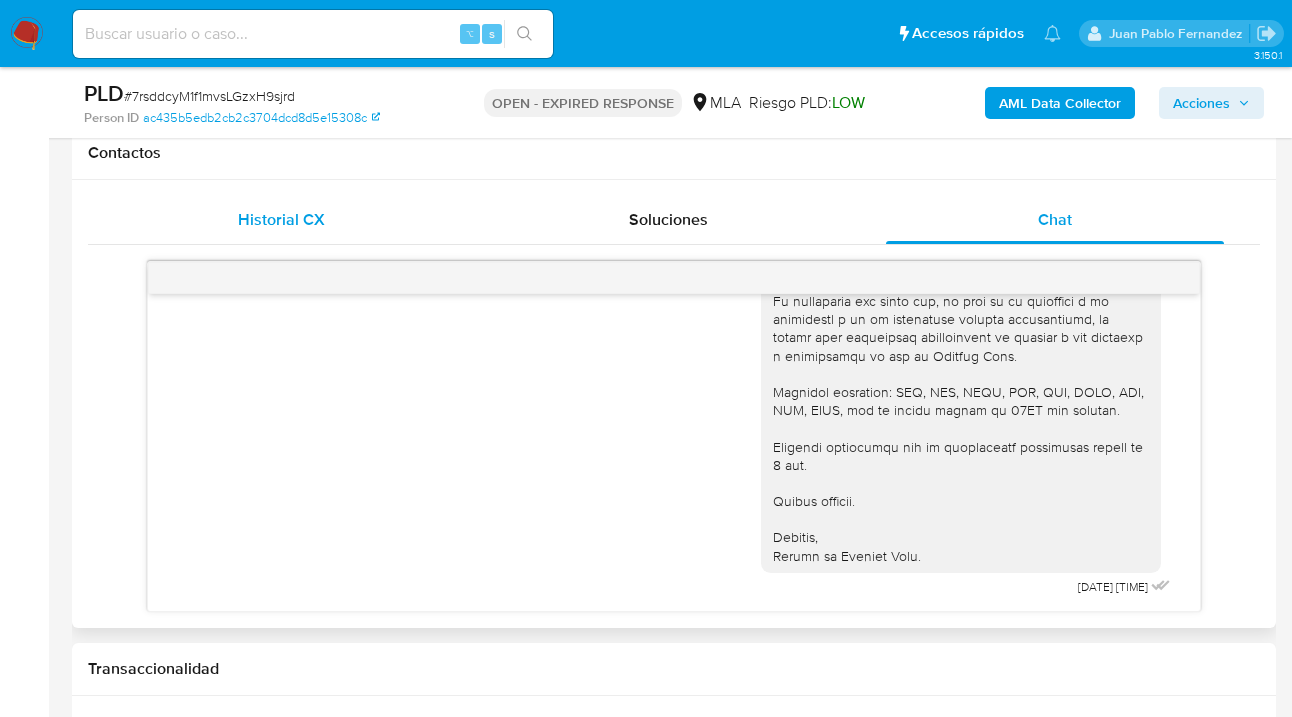 drag, startPoint x: 356, startPoint y: 228, endPoint x: 375, endPoint y: 209, distance: 26.870058 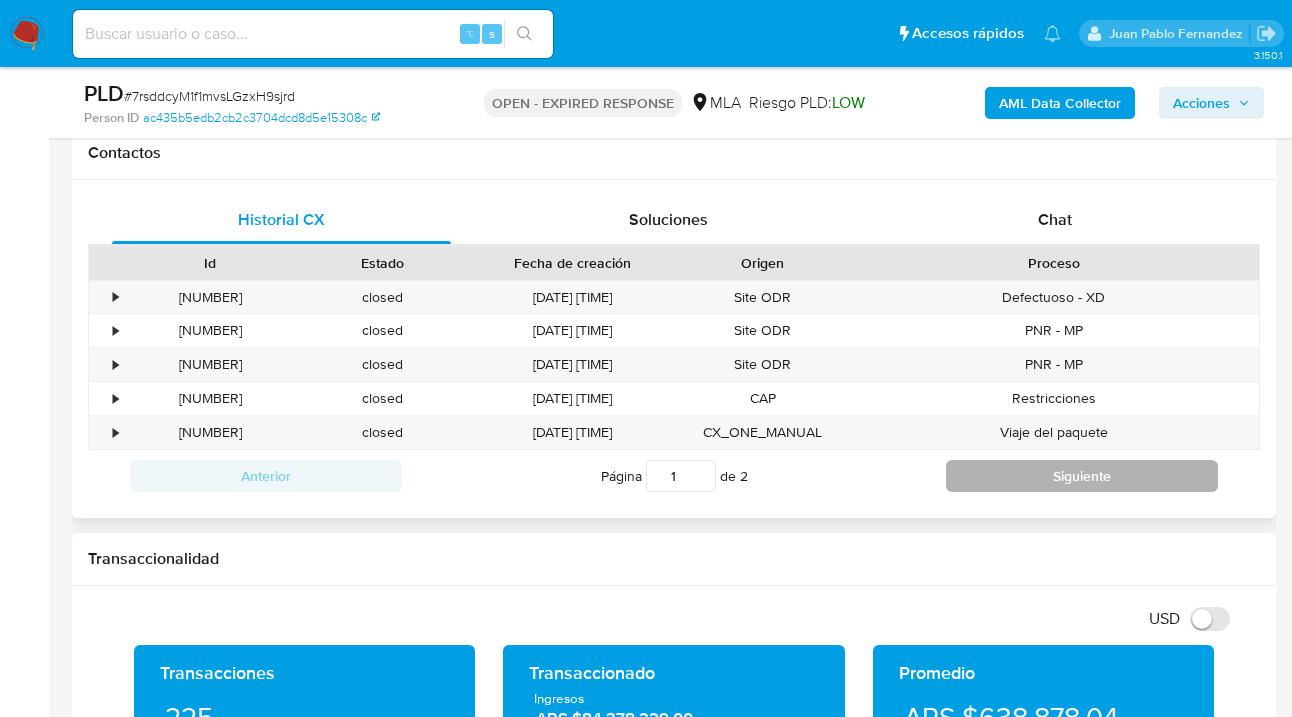 click on "Siguiente" at bounding box center (1082, 476) 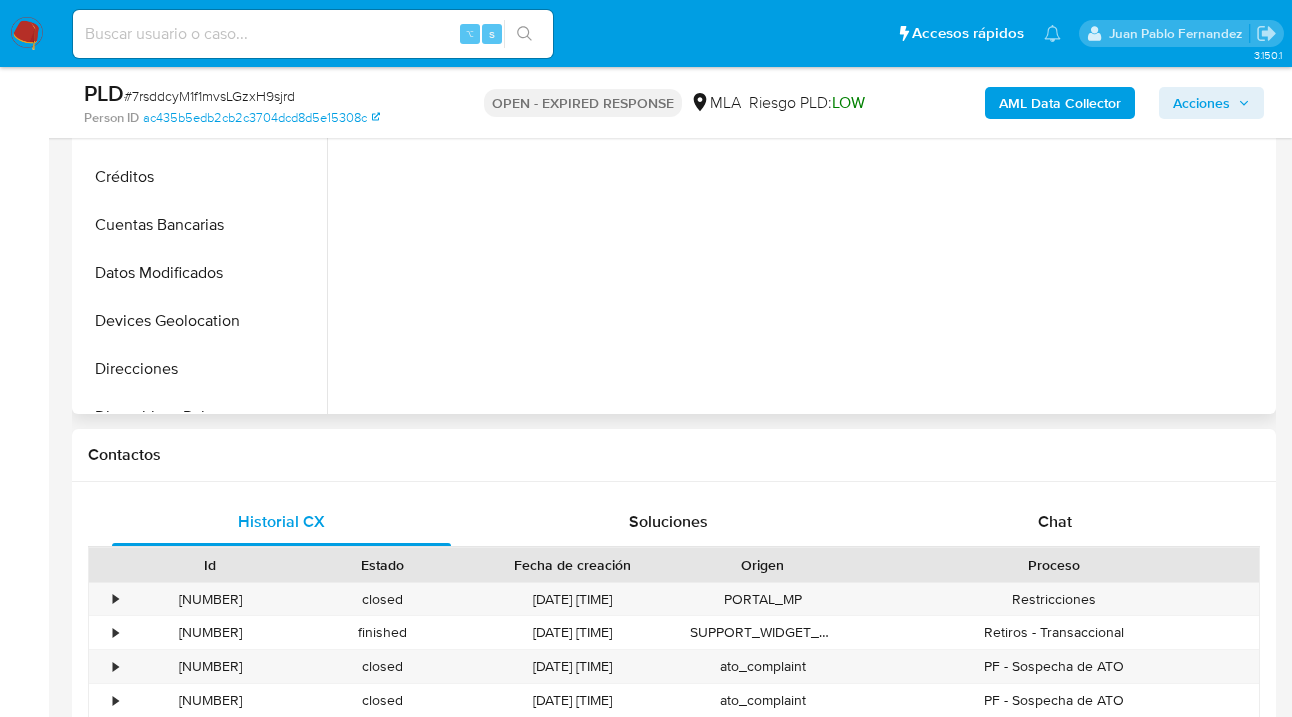 scroll, scrollTop: 494, scrollLeft: 0, axis: vertical 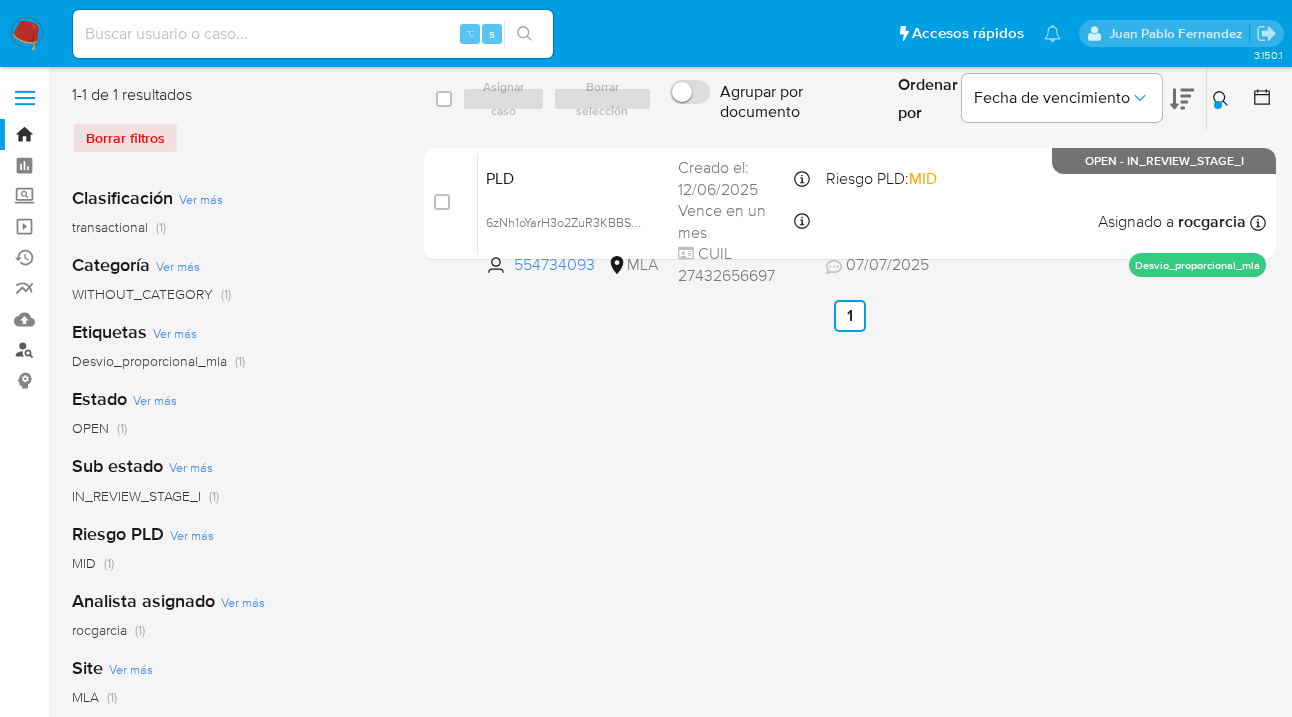 click on "Buscador de personas" at bounding box center (119, 350) 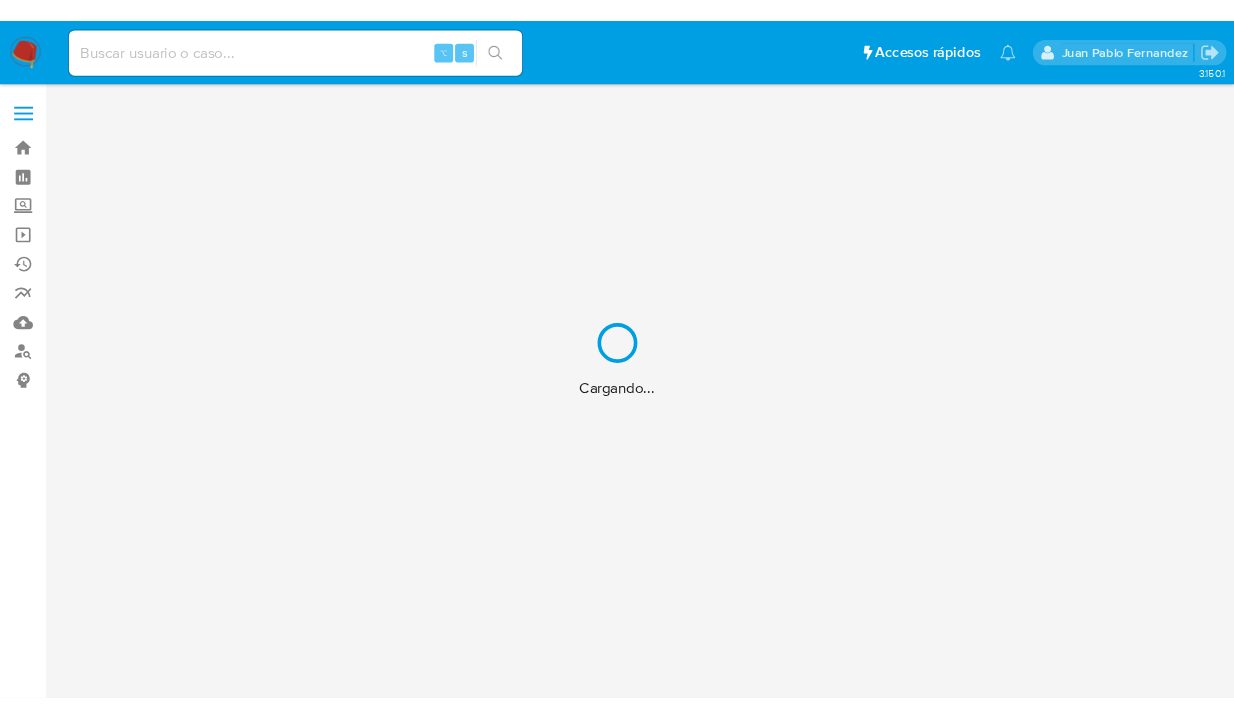 scroll, scrollTop: 0, scrollLeft: 0, axis: both 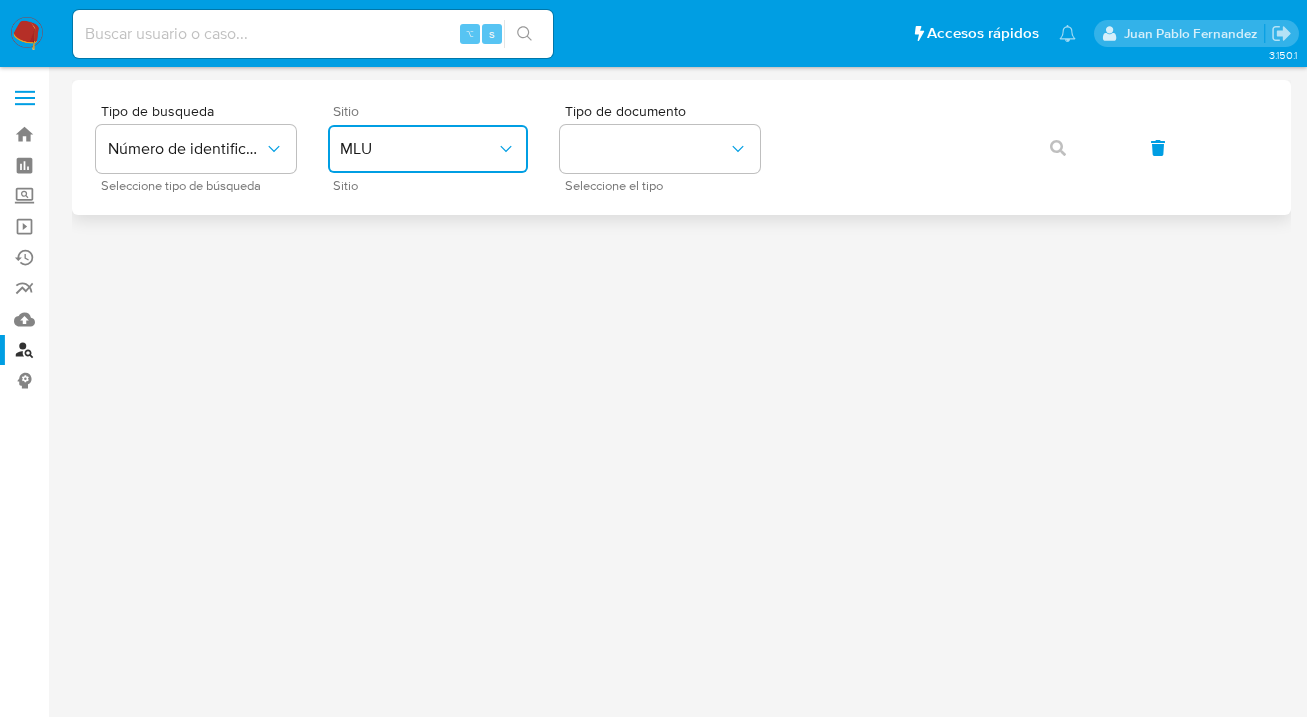 click on "MLU" at bounding box center (418, 149) 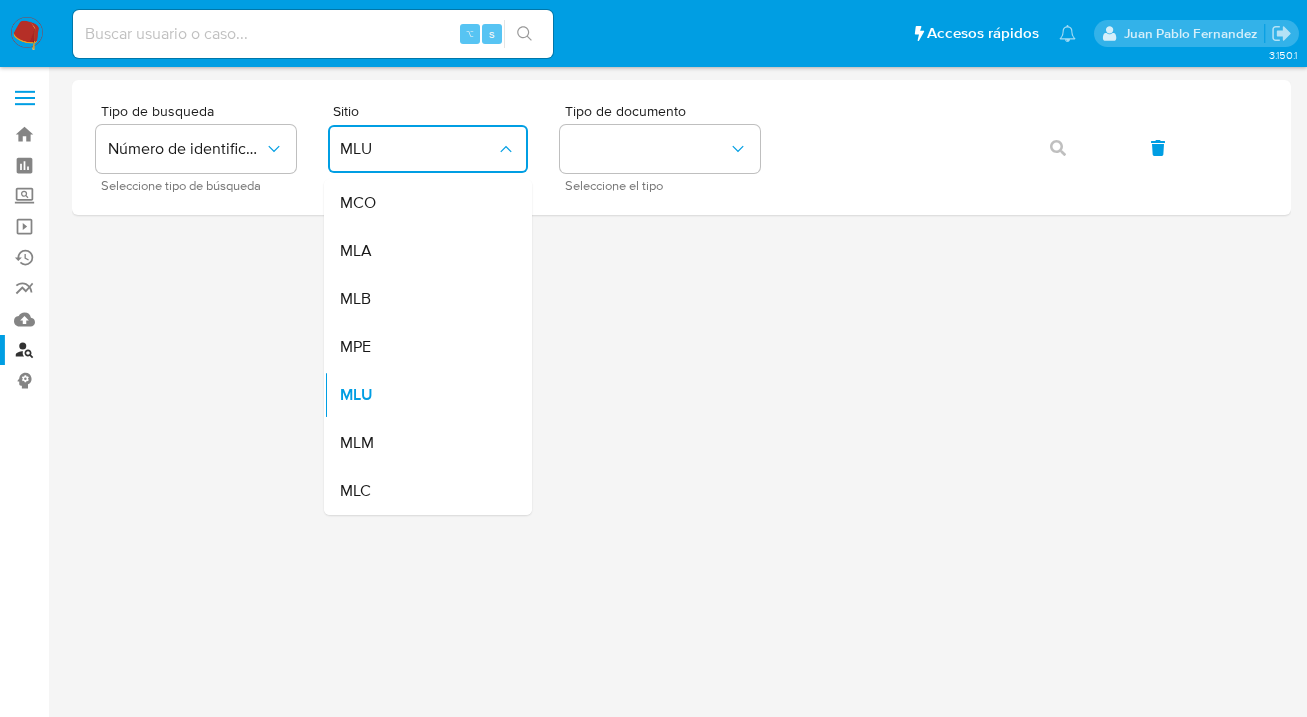 click on "MLA" at bounding box center (422, 251) 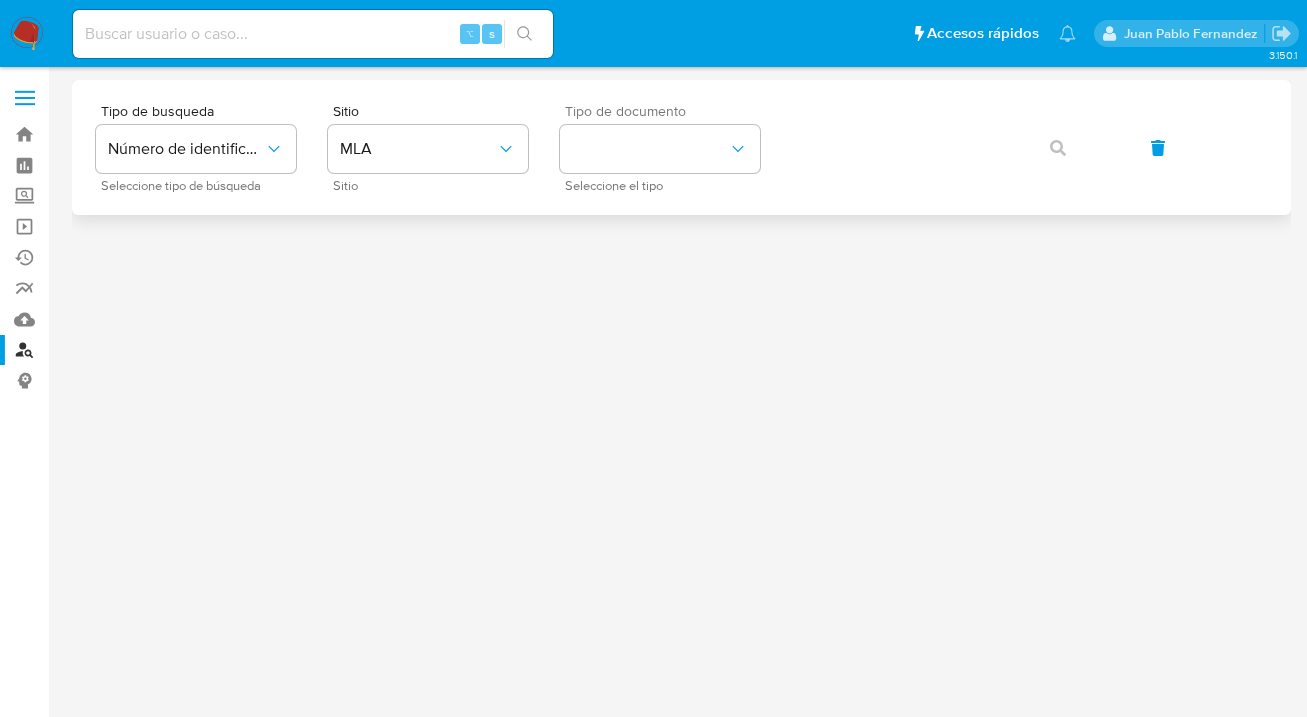 drag, startPoint x: 686, startPoint y: 123, endPoint x: 679, endPoint y: 182, distance: 59.413803 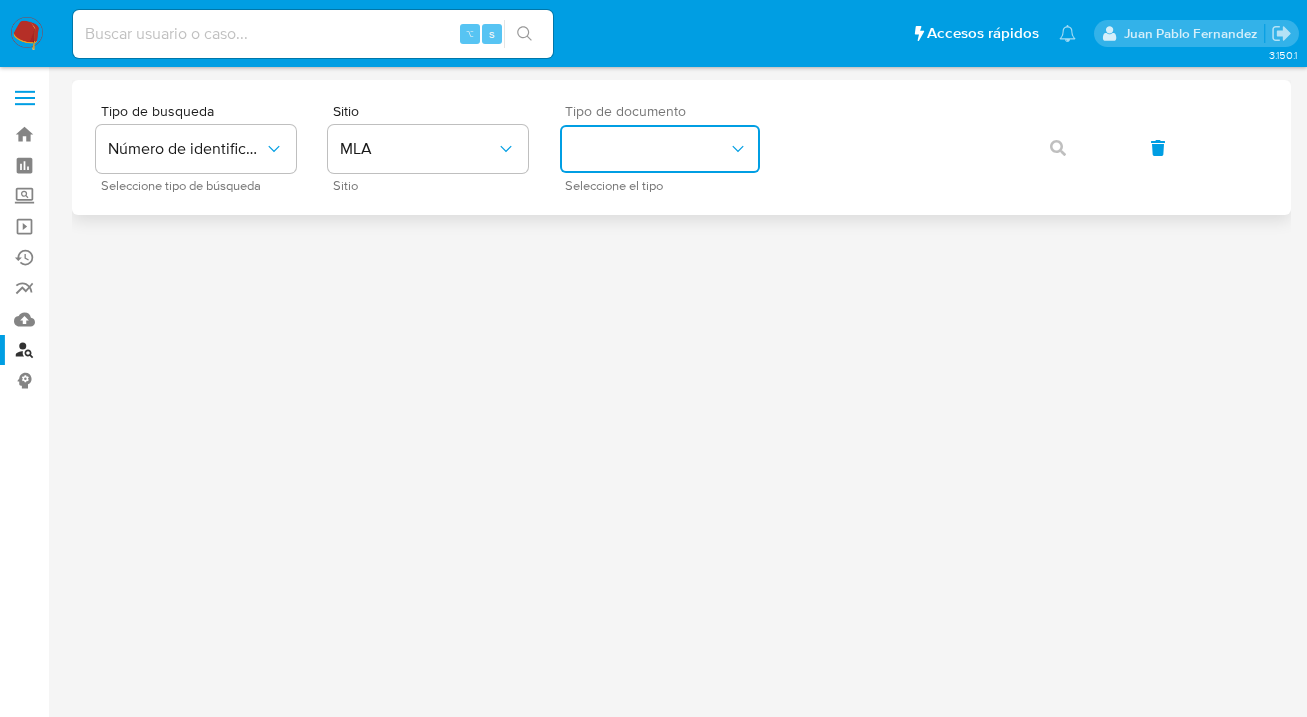 drag, startPoint x: 680, startPoint y: 148, endPoint x: 674, endPoint y: 174, distance: 26.683329 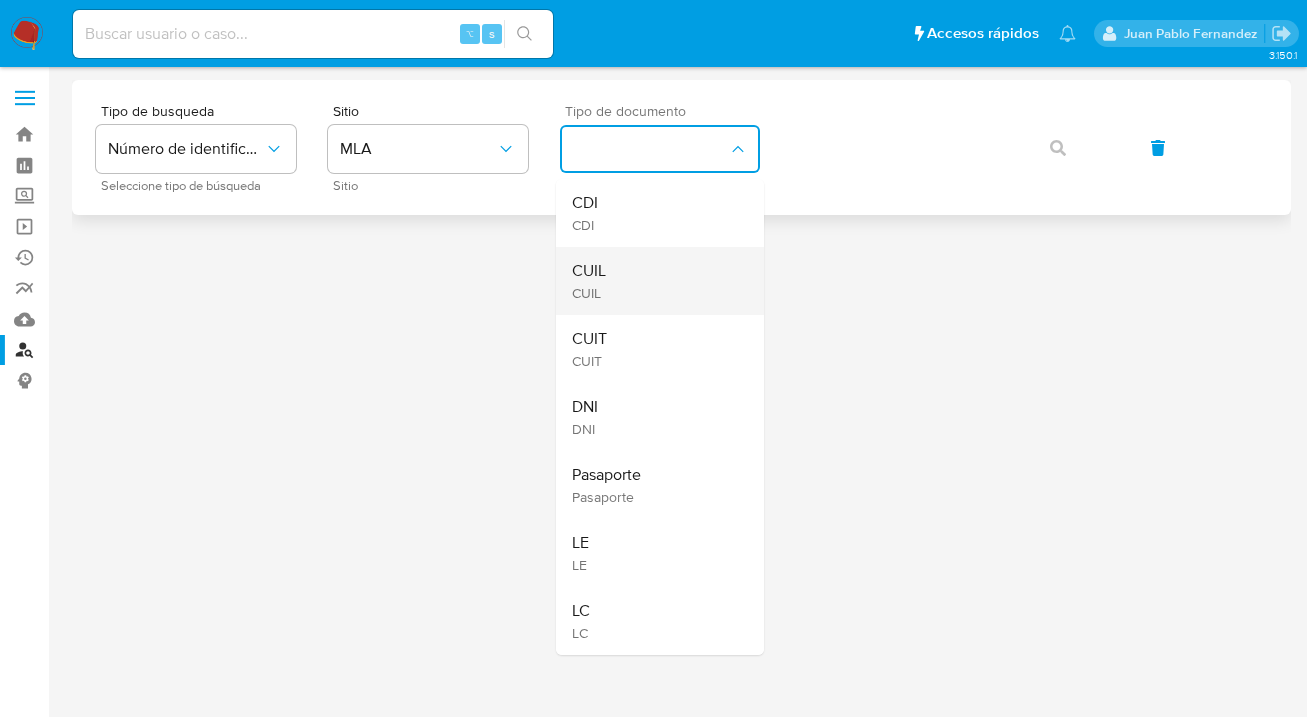 click on "CUIL CUIL" at bounding box center [654, 281] 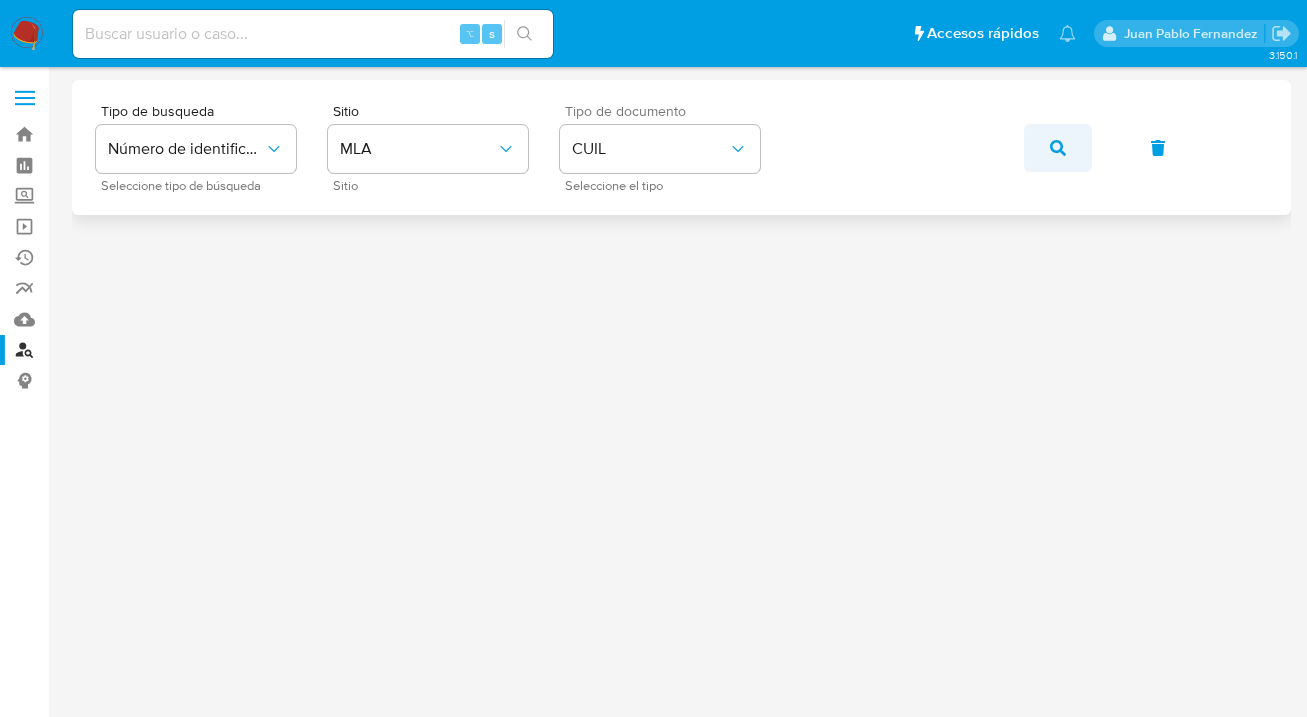 click at bounding box center (1058, 148) 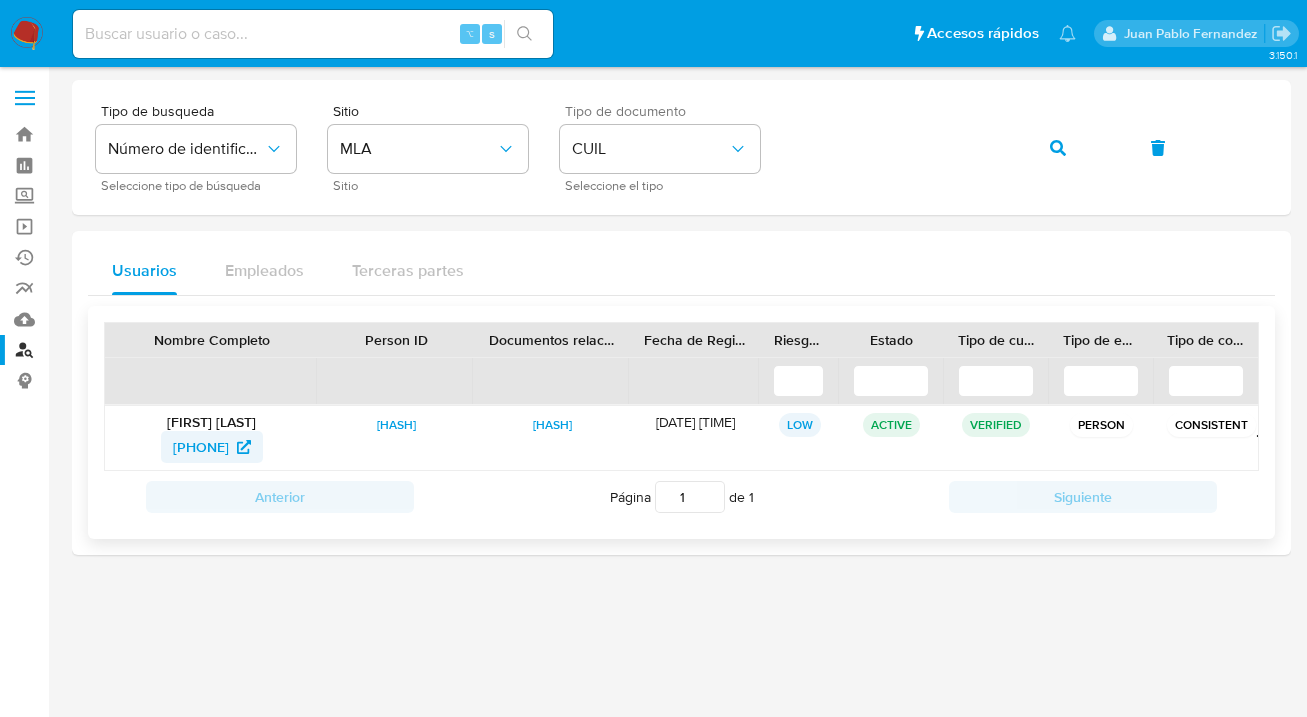 click on "21747618" at bounding box center [201, 447] 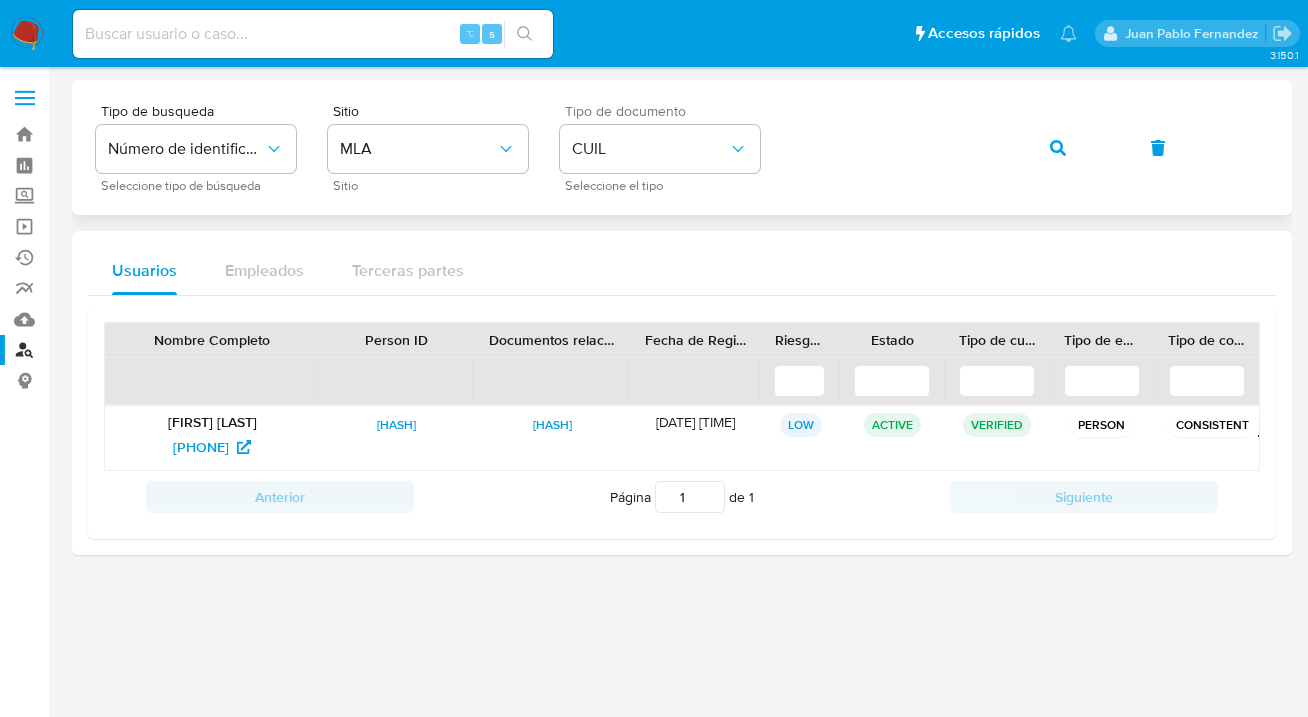 click on "Tipo de busqueda Número de identificación Seleccione tipo de búsqueda Sitio MLA Sitio Tipo de documento CUIL Seleccione el tipo" at bounding box center (682, 147) 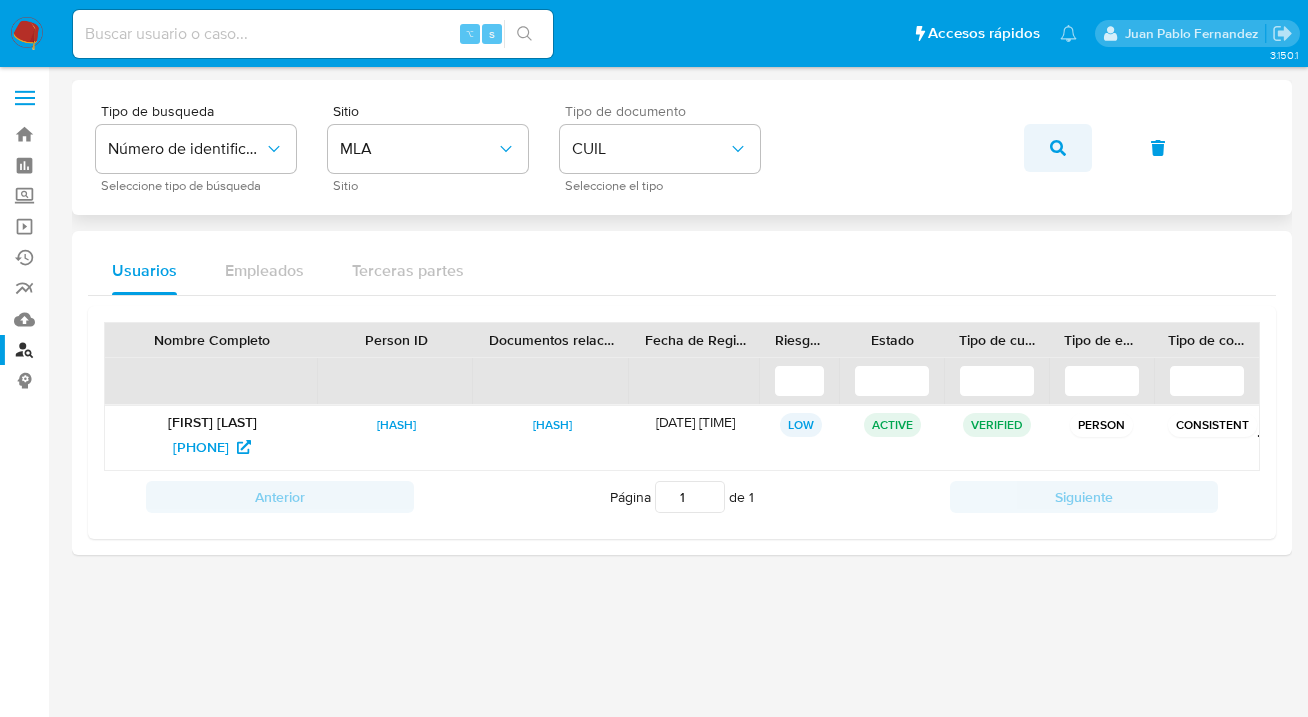click 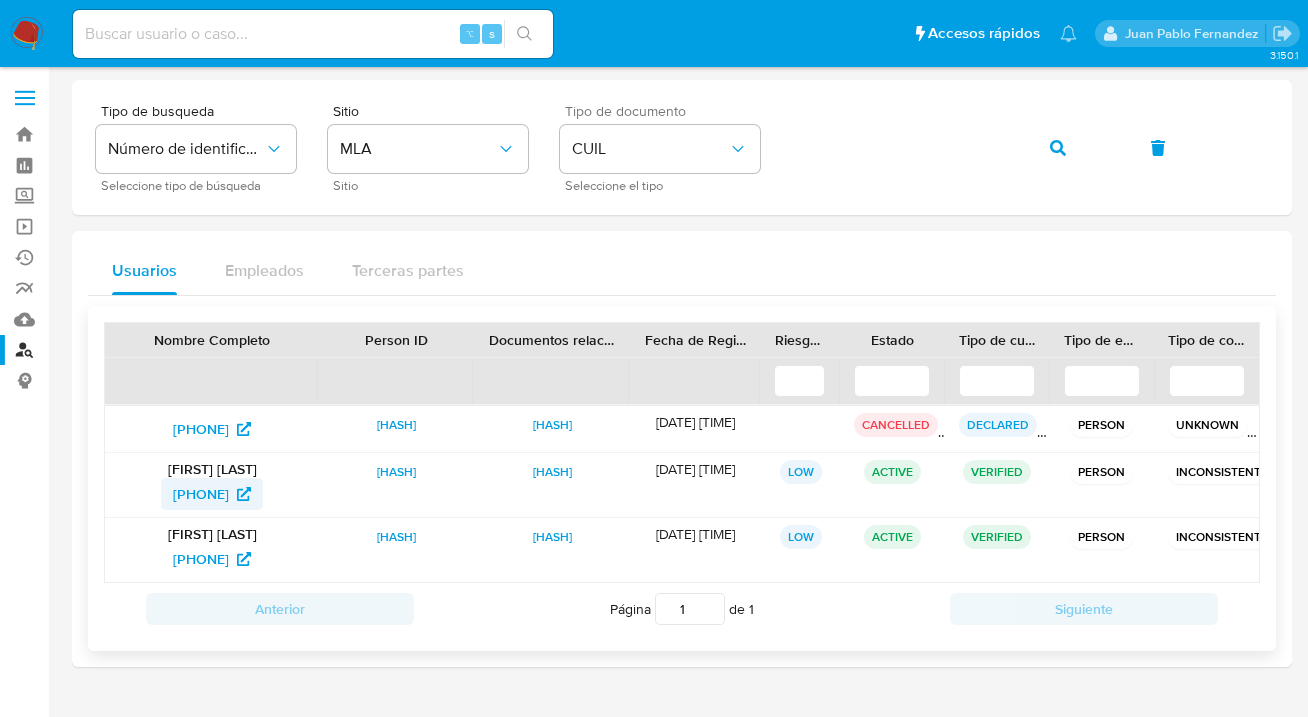 click on "67514163" at bounding box center [201, 494] 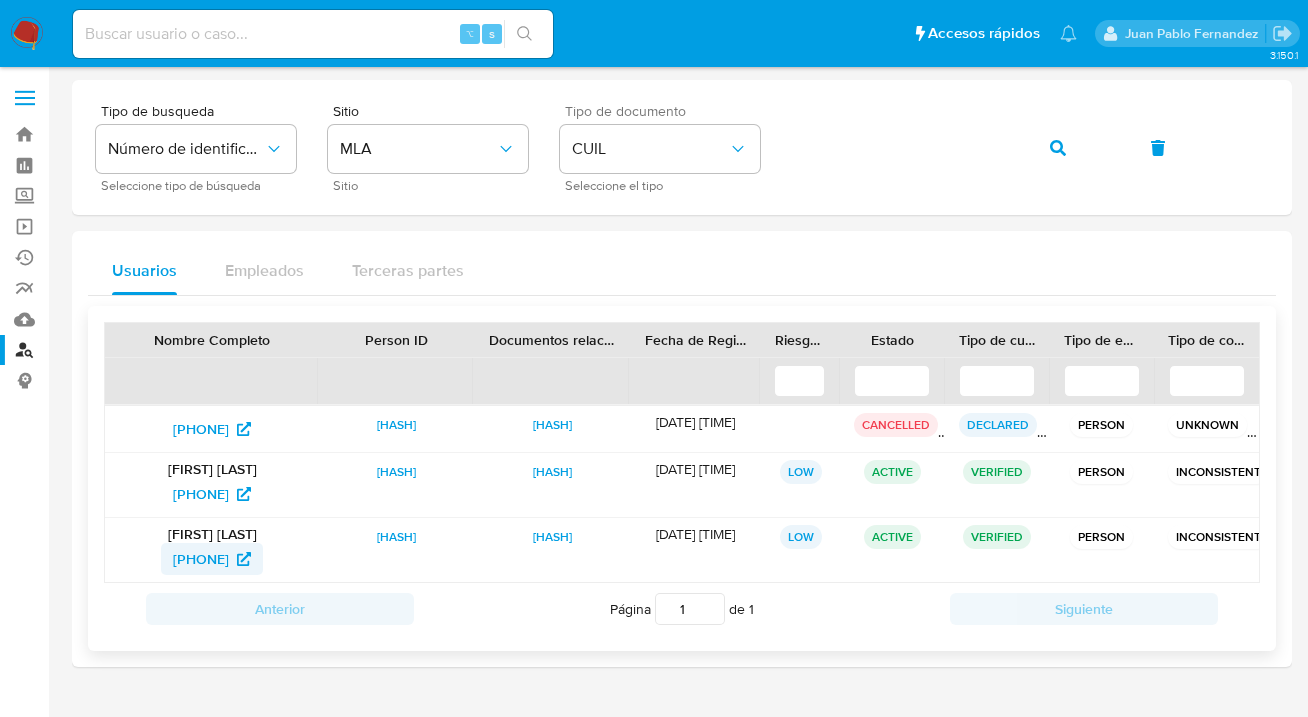 click on "1182542491" at bounding box center [201, 559] 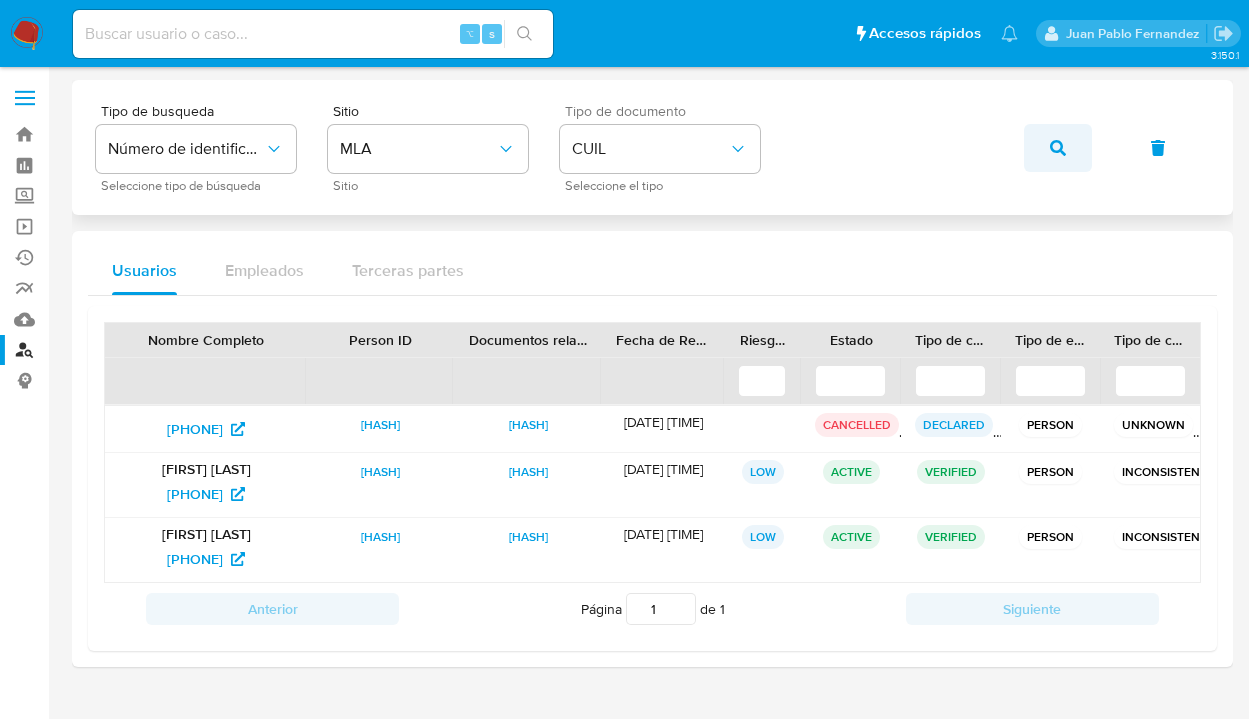 click at bounding box center [1058, 148] 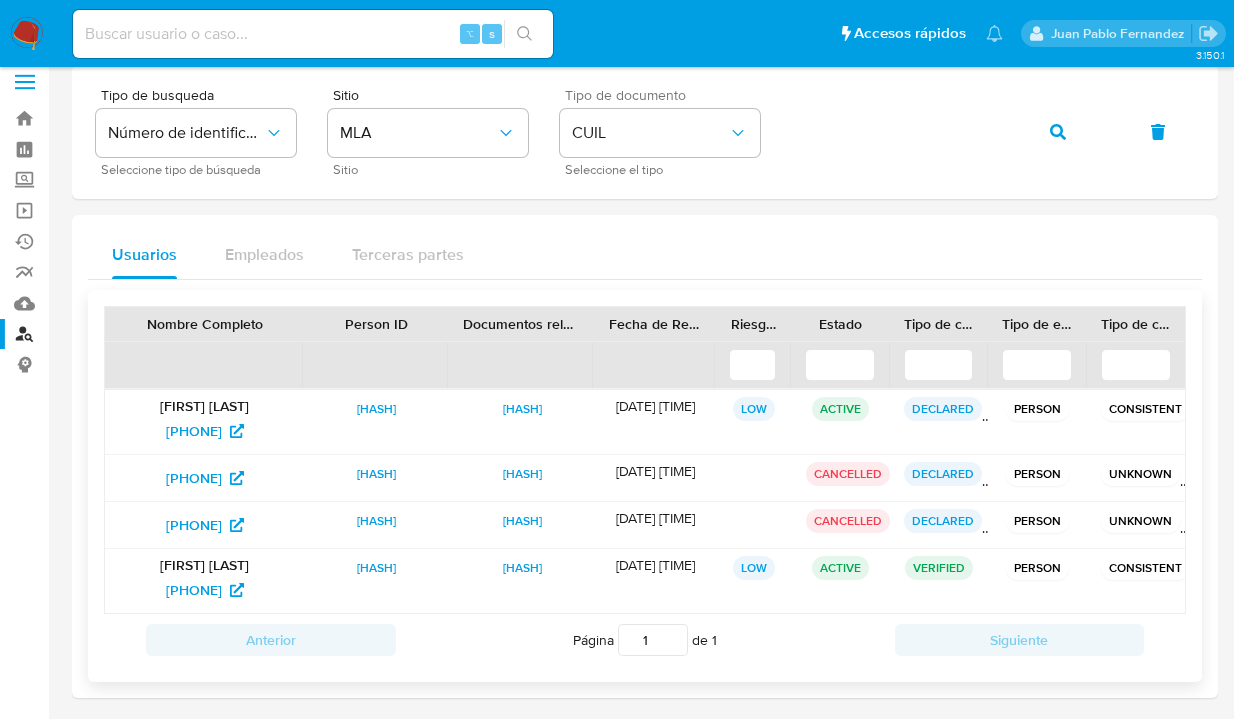 scroll, scrollTop: 24, scrollLeft: 0, axis: vertical 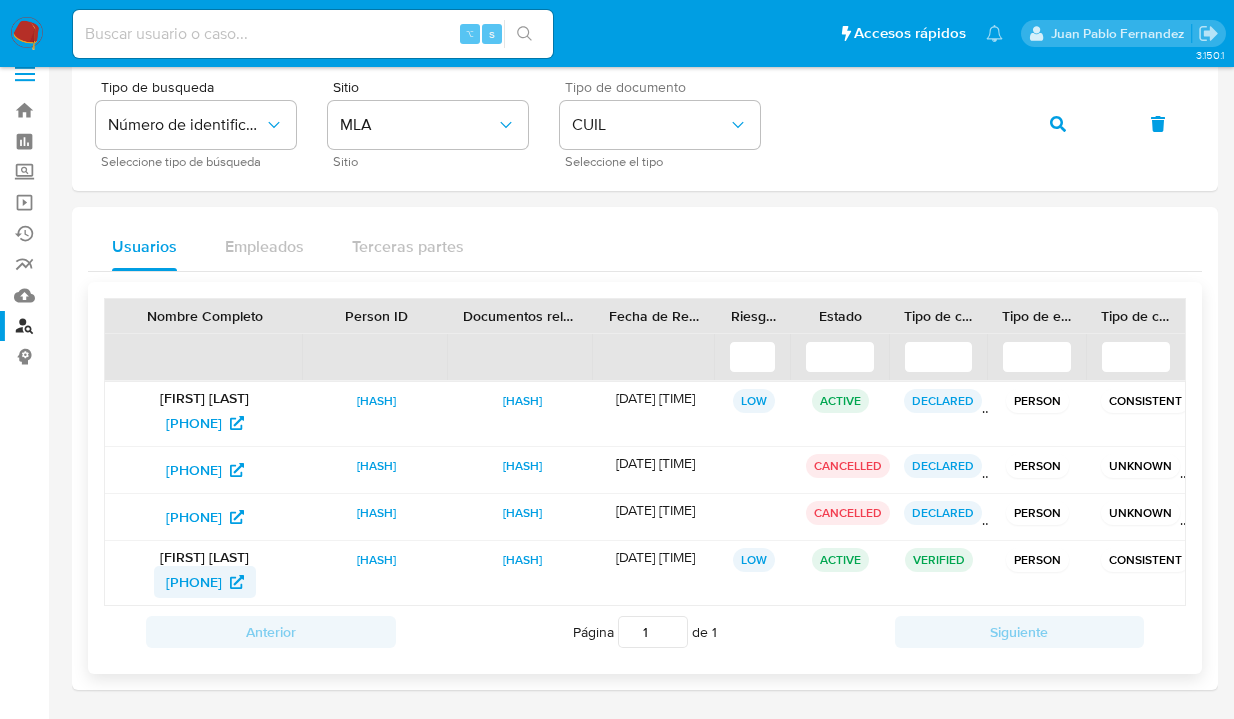 click on "1186744766" at bounding box center (194, 582) 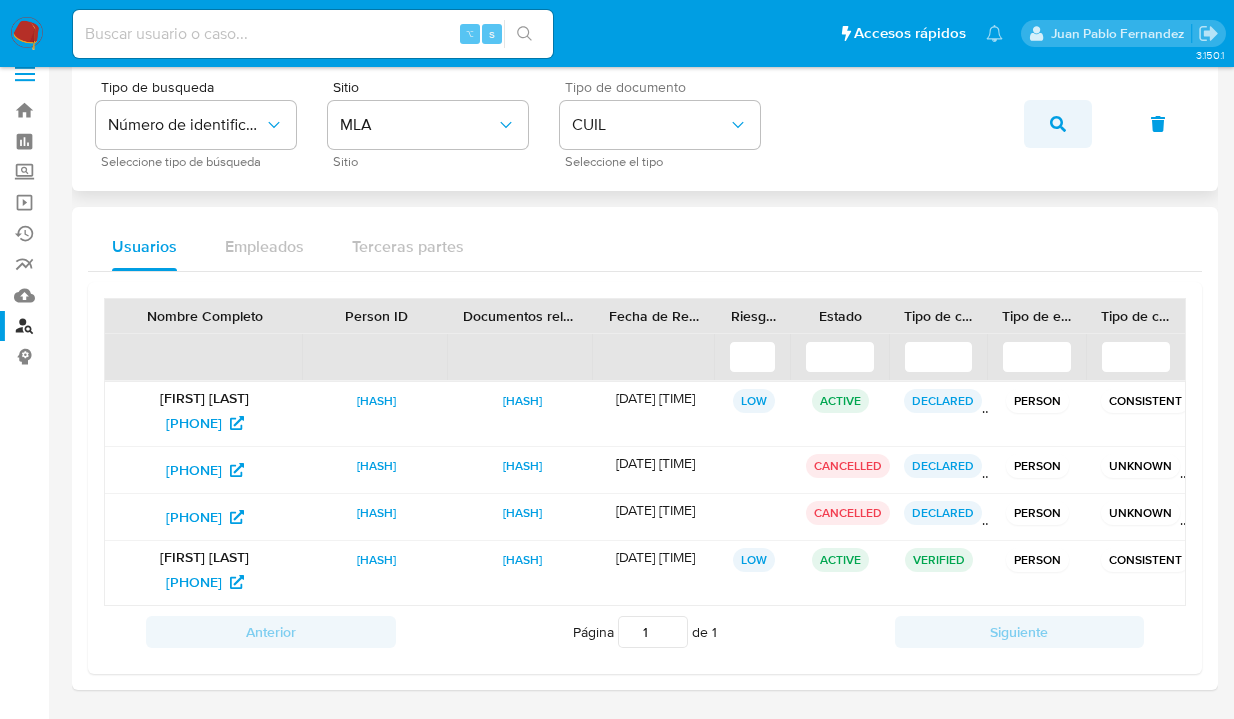 click at bounding box center (1058, 124) 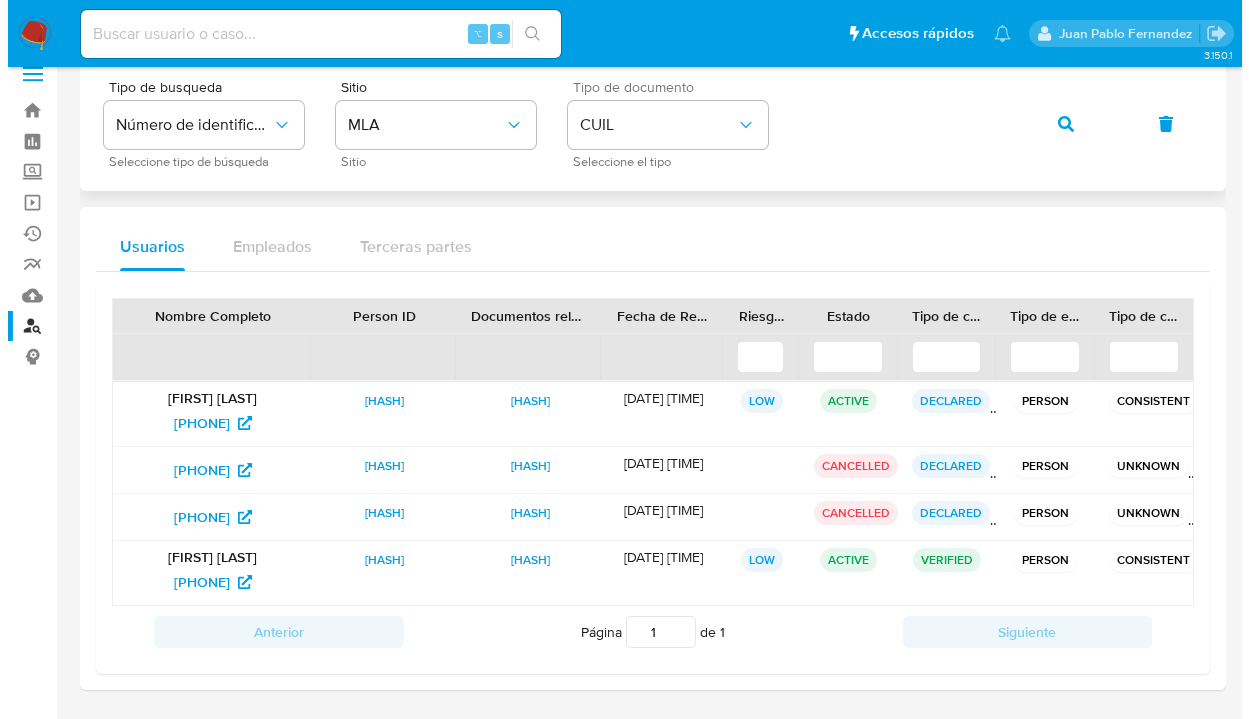 scroll, scrollTop: 0, scrollLeft: 0, axis: both 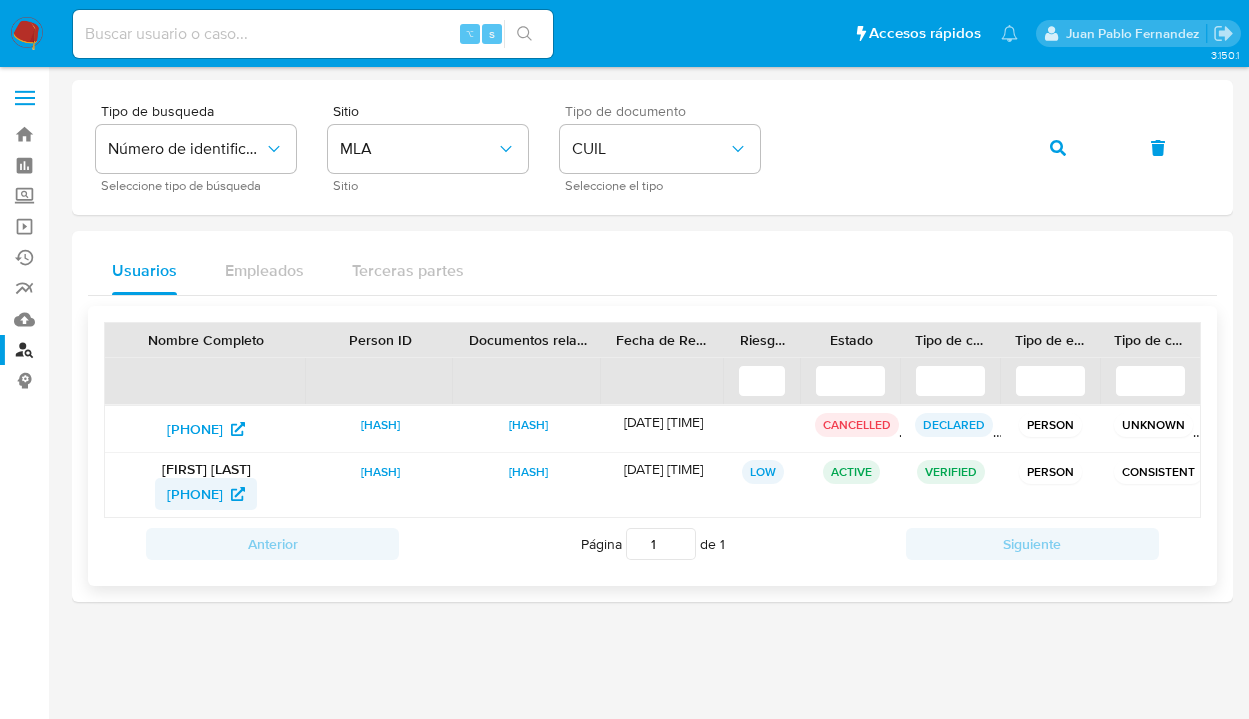 click on "275102666" at bounding box center (195, 494) 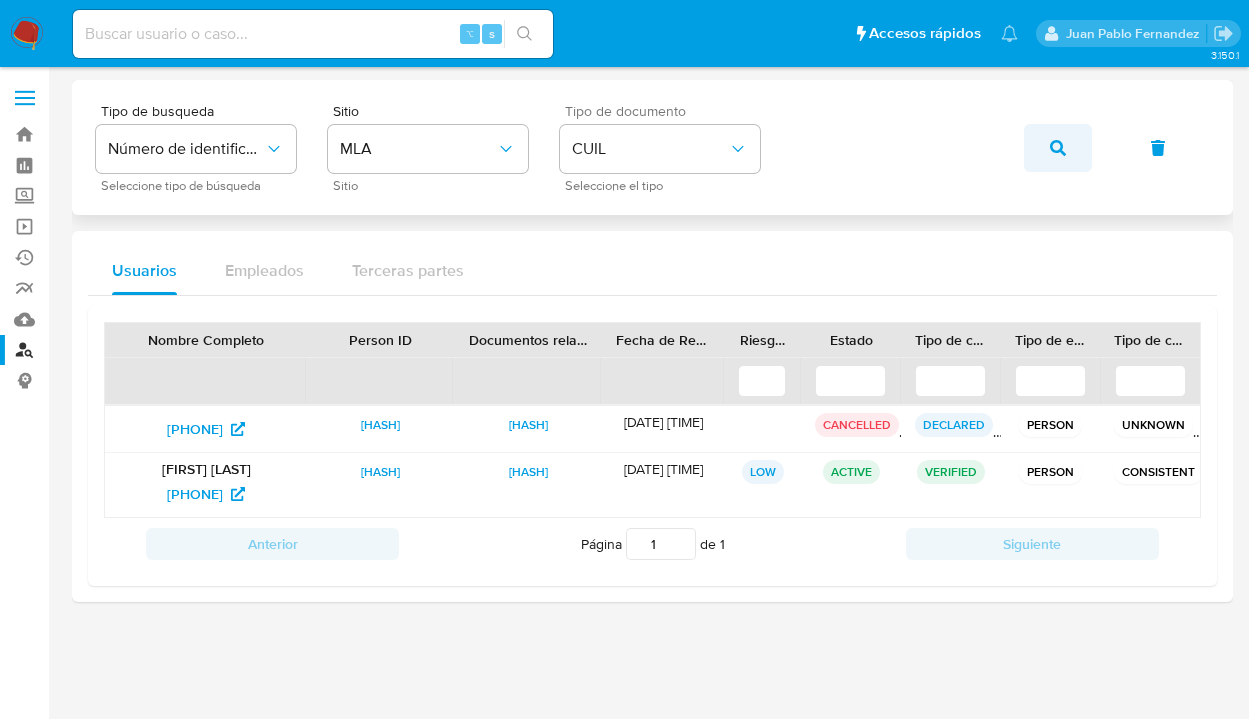 click 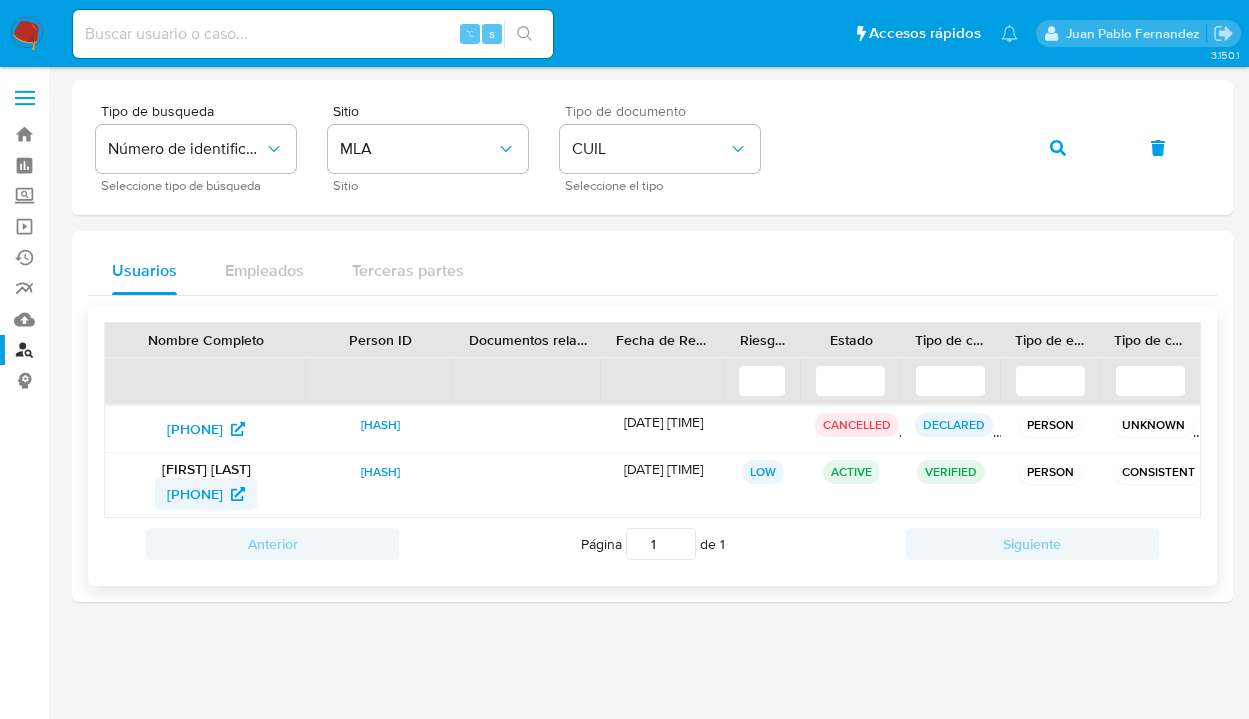 click on "161288421" at bounding box center [195, 494] 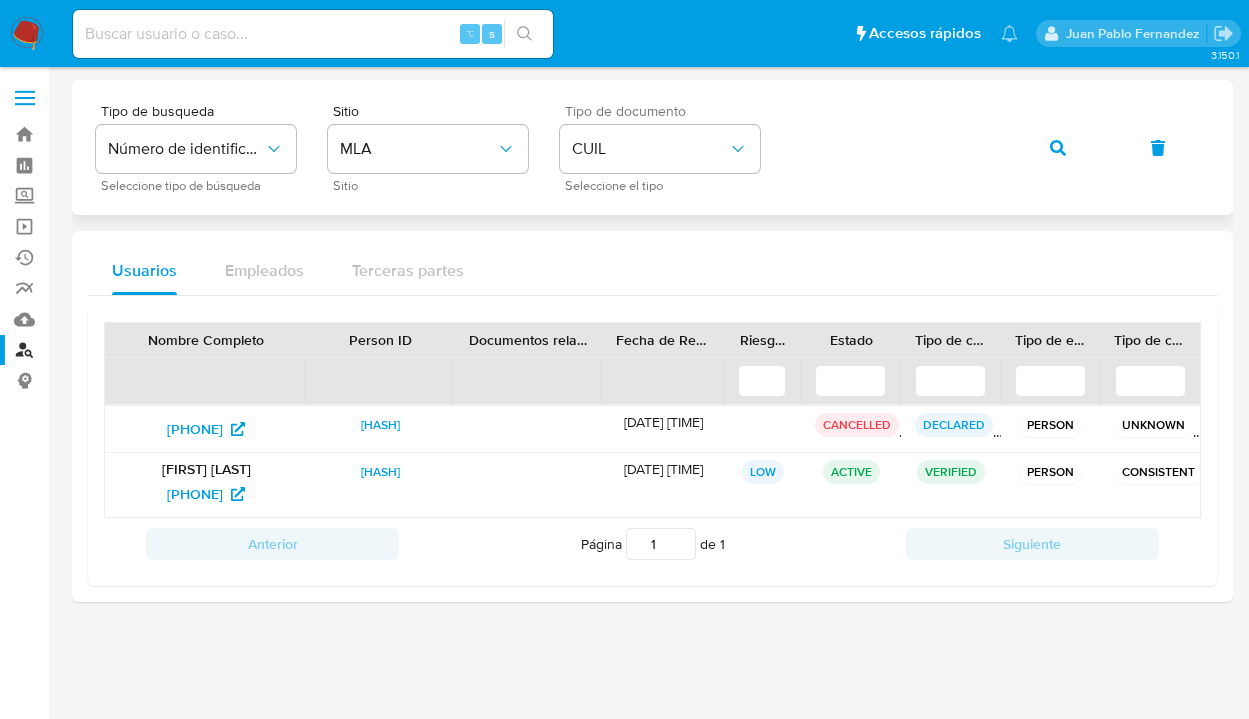 click on "Tipo de busqueda Número de identificación Seleccione tipo de búsqueda Sitio MLA Sitio Tipo de documento CUIL Seleccione el tipo" at bounding box center [652, 147] 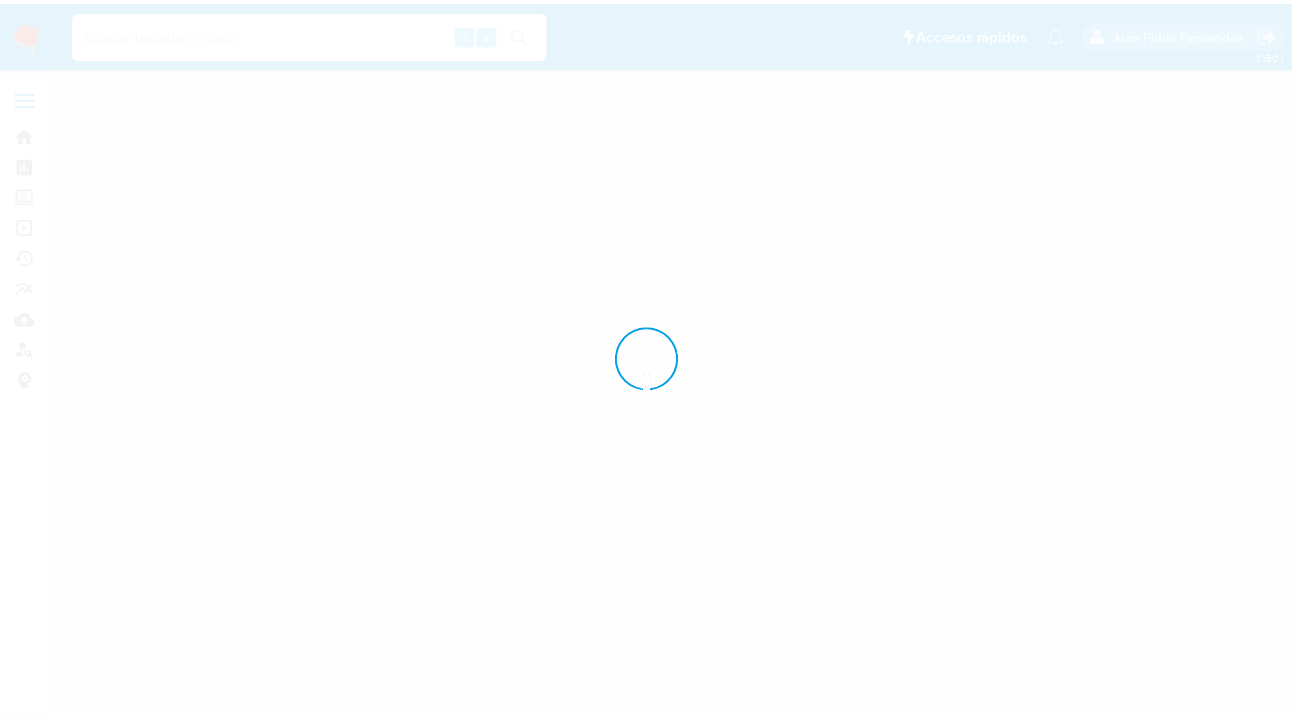 scroll, scrollTop: 0, scrollLeft: 0, axis: both 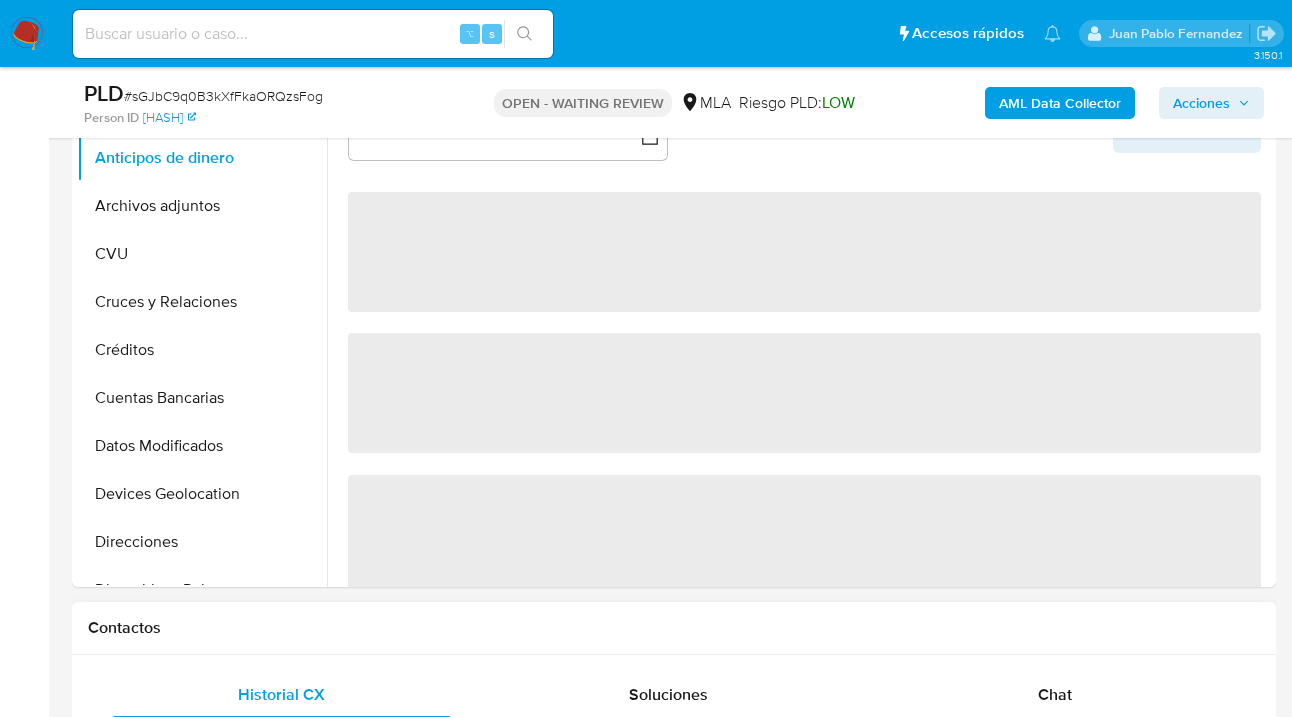 select on "10" 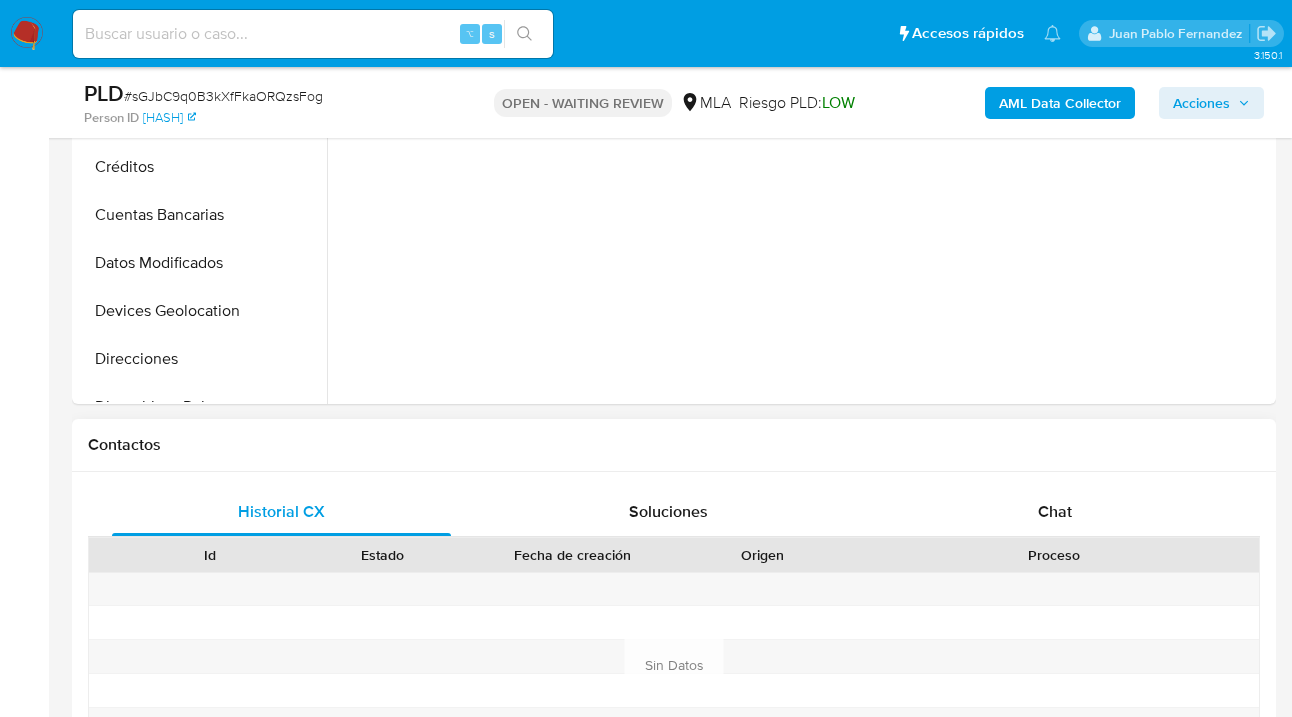 scroll, scrollTop: 838, scrollLeft: 0, axis: vertical 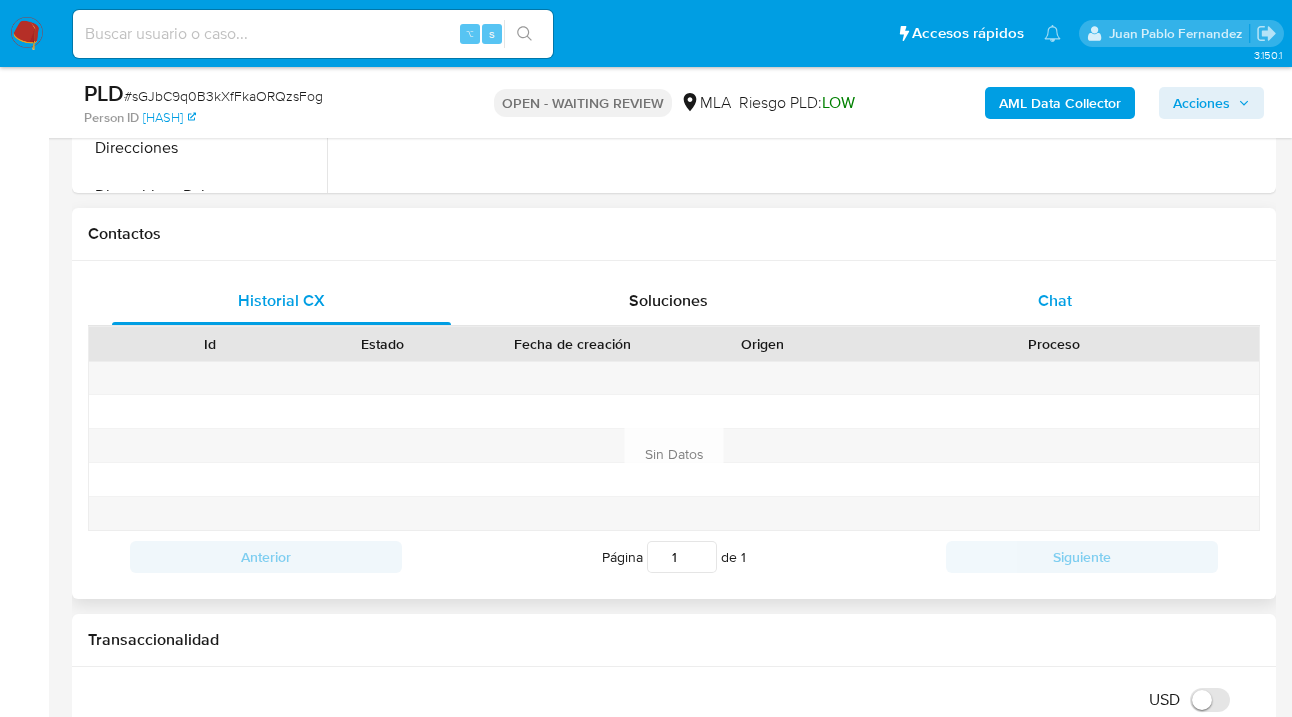 click on "Chat" at bounding box center [1055, 300] 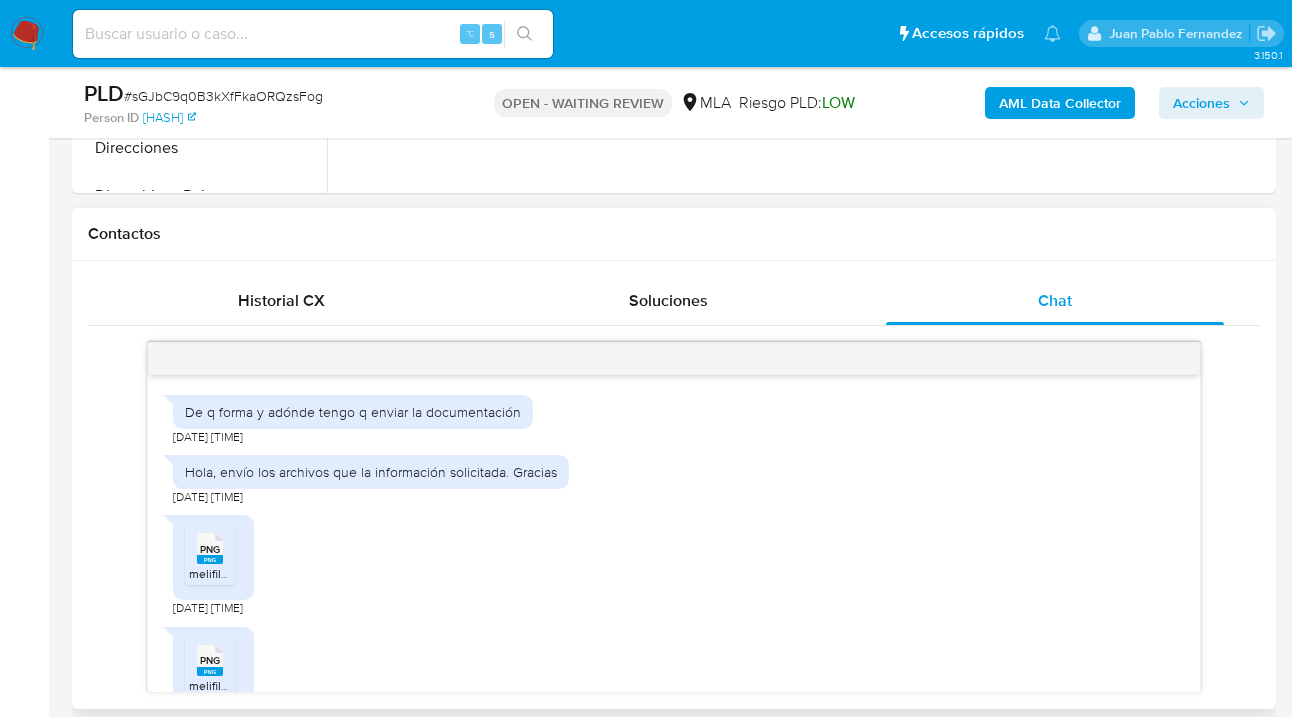 scroll, scrollTop: 713, scrollLeft: 0, axis: vertical 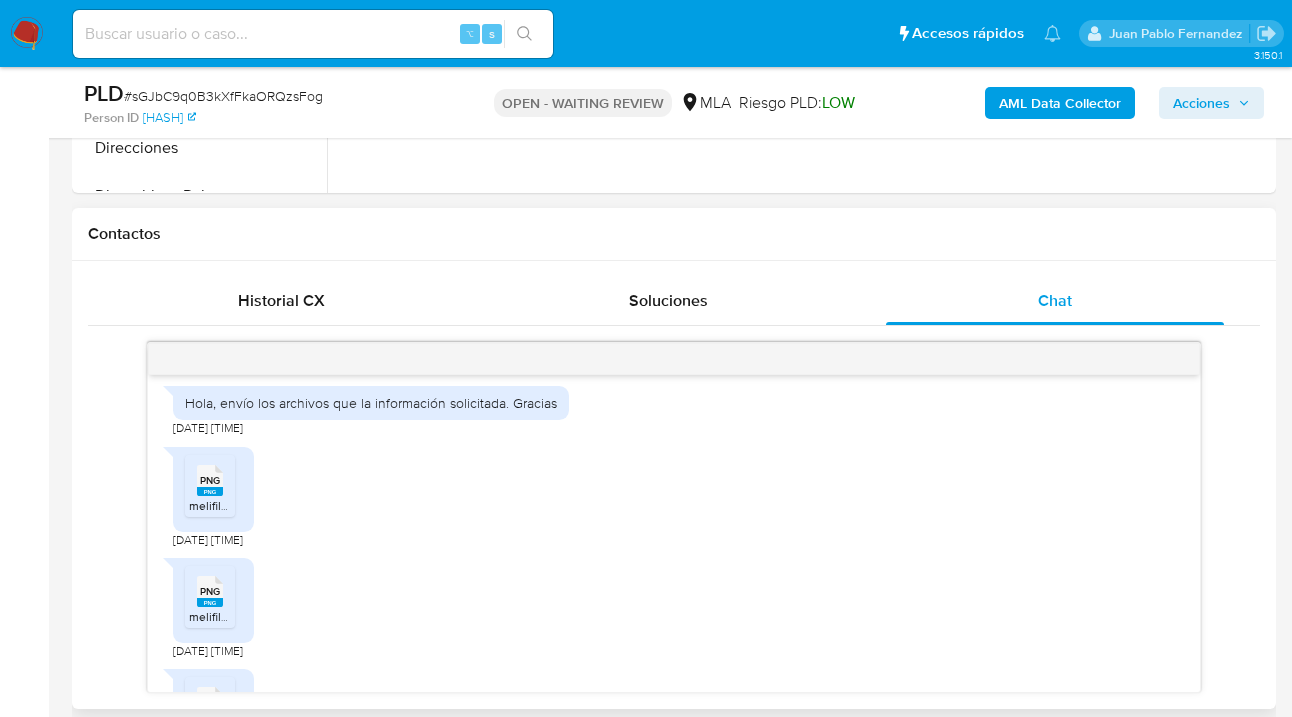 click on "PNG" at bounding box center (210, 480) 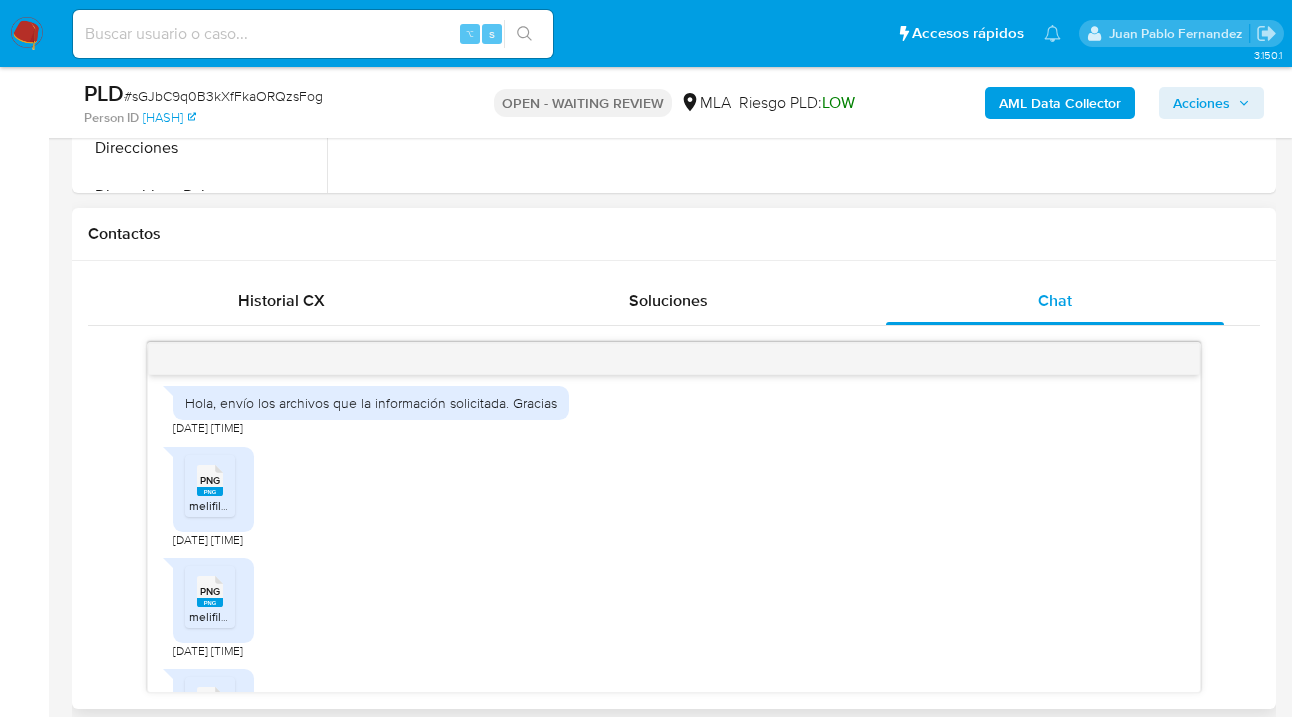click on "PNG" at bounding box center (210, 591) 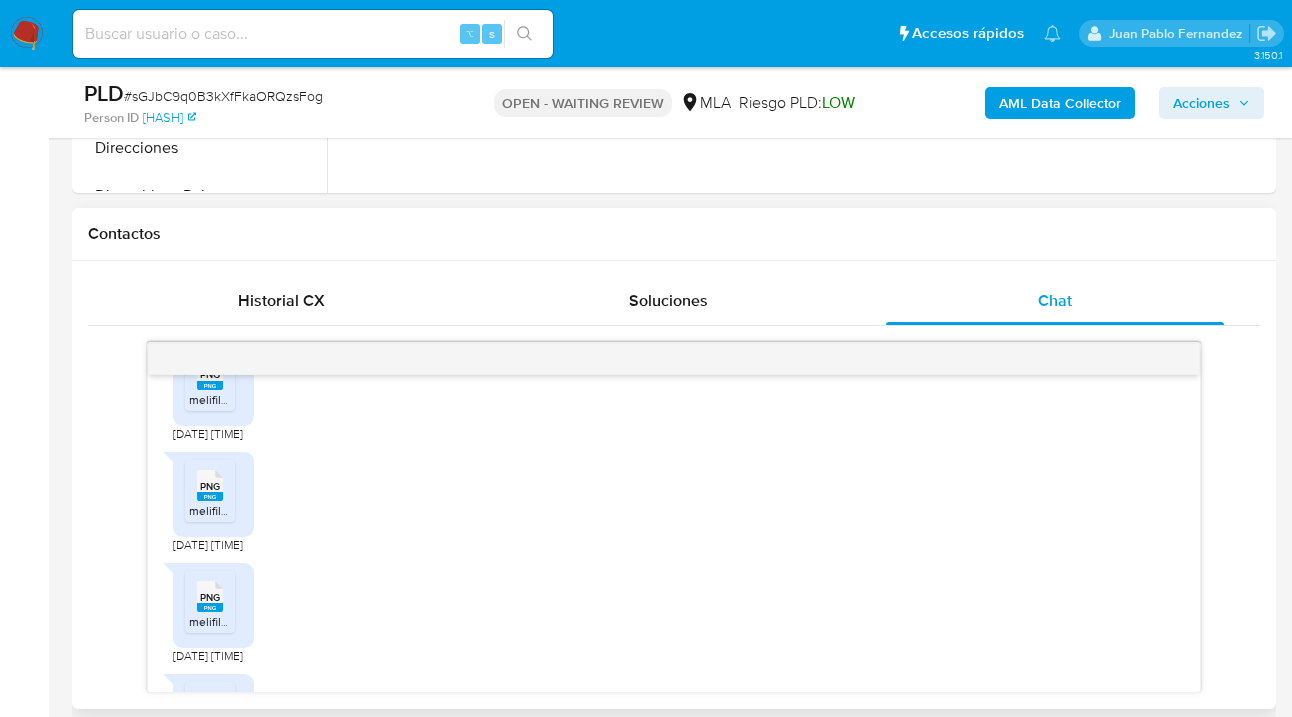 scroll, scrollTop: 1970, scrollLeft: 0, axis: vertical 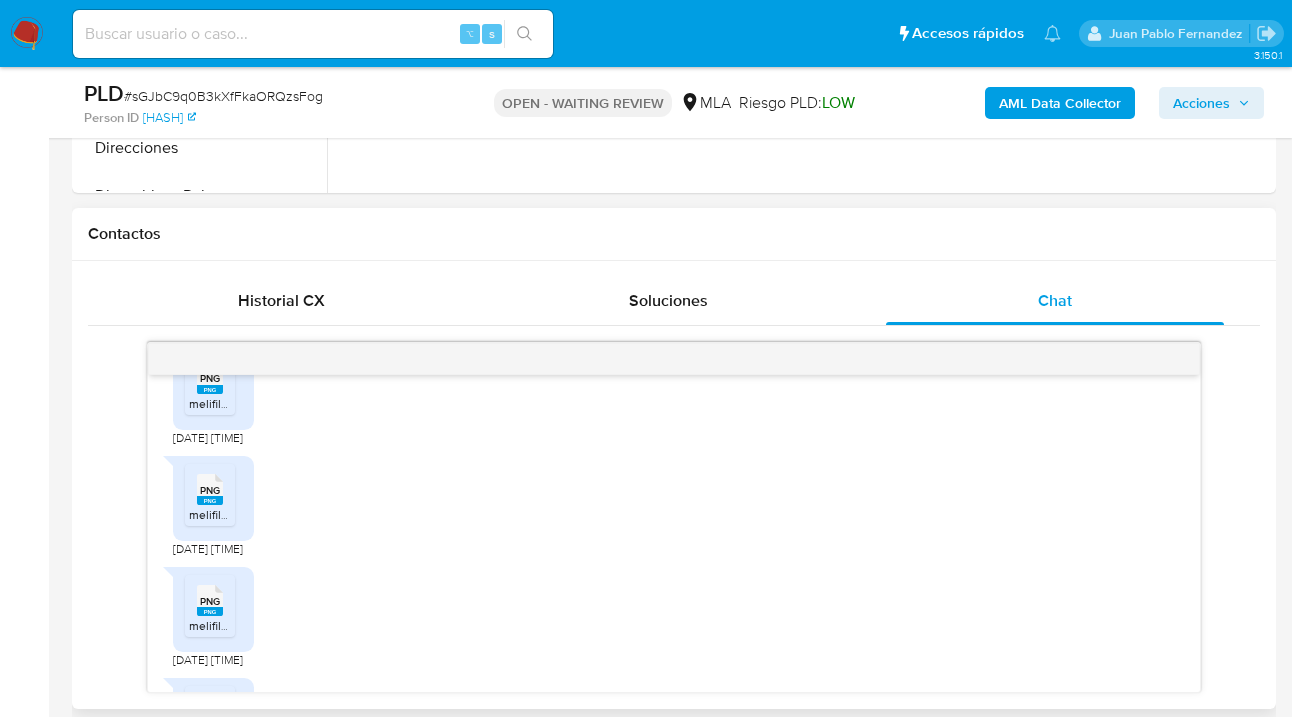 click 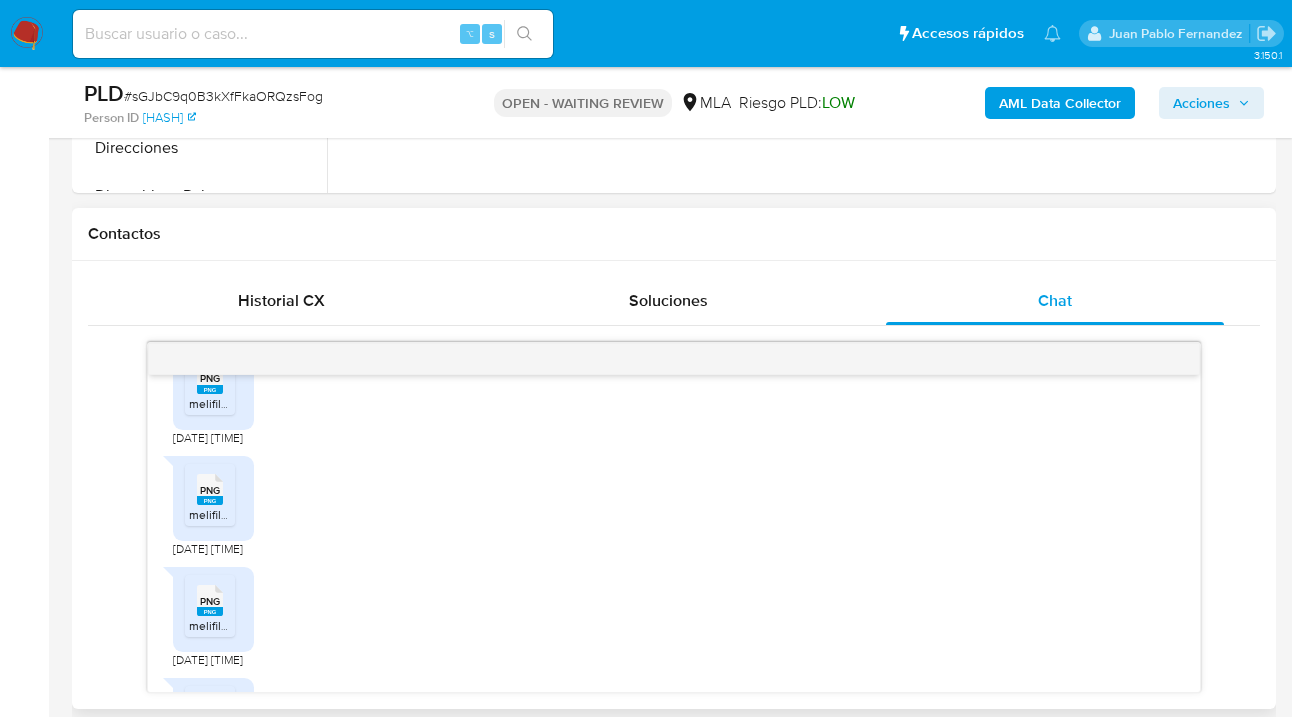 click on "PNG" at bounding box center [210, 490] 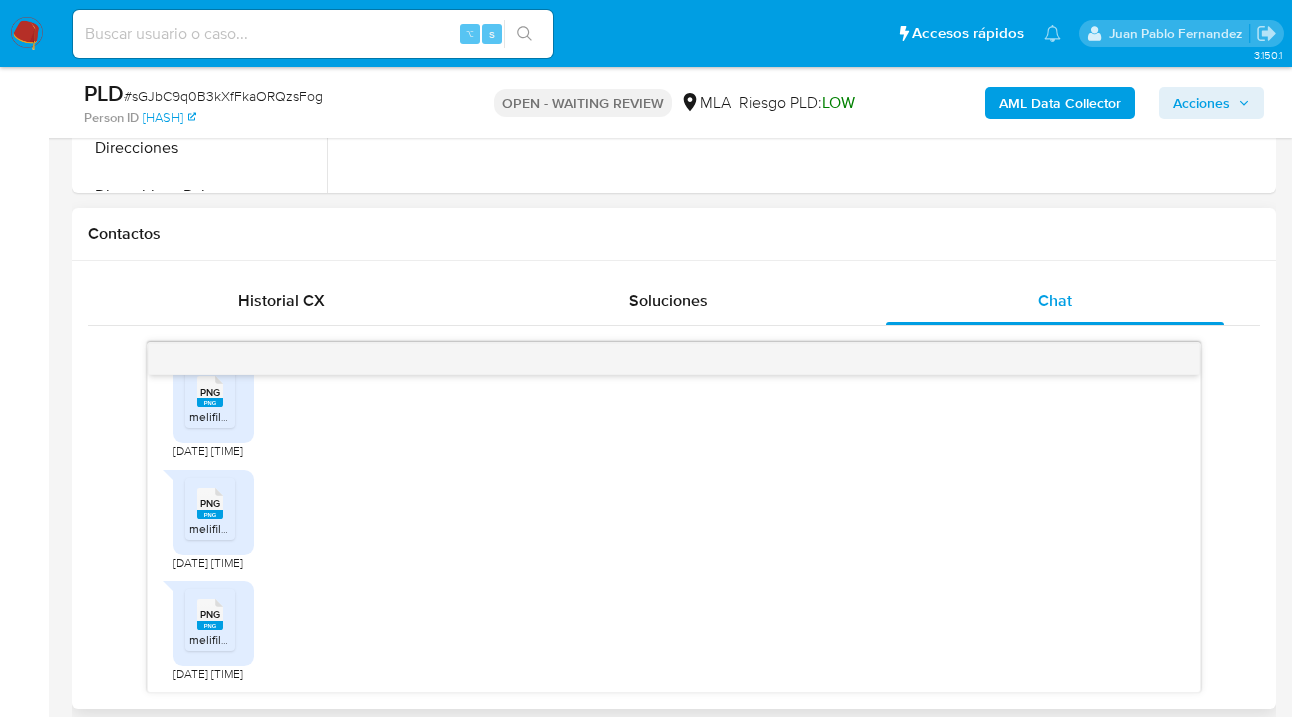 scroll, scrollTop: 2289, scrollLeft: 0, axis: vertical 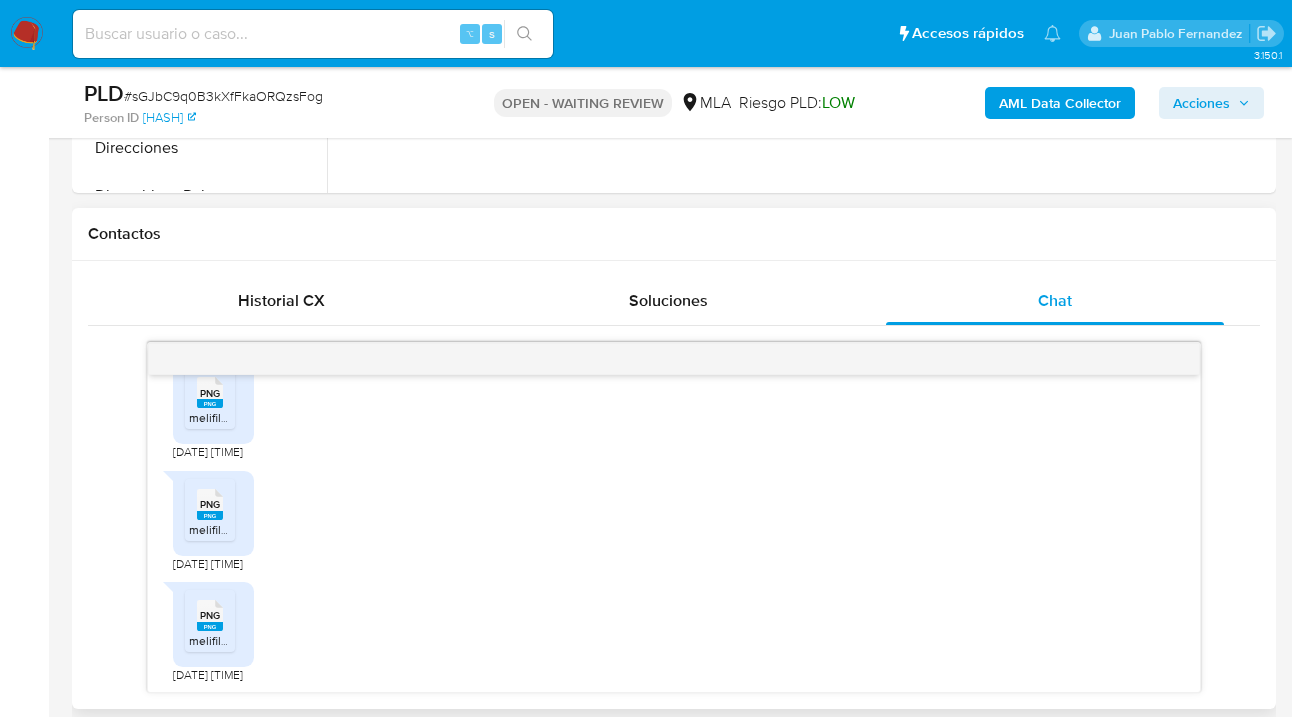 click on "PNG" 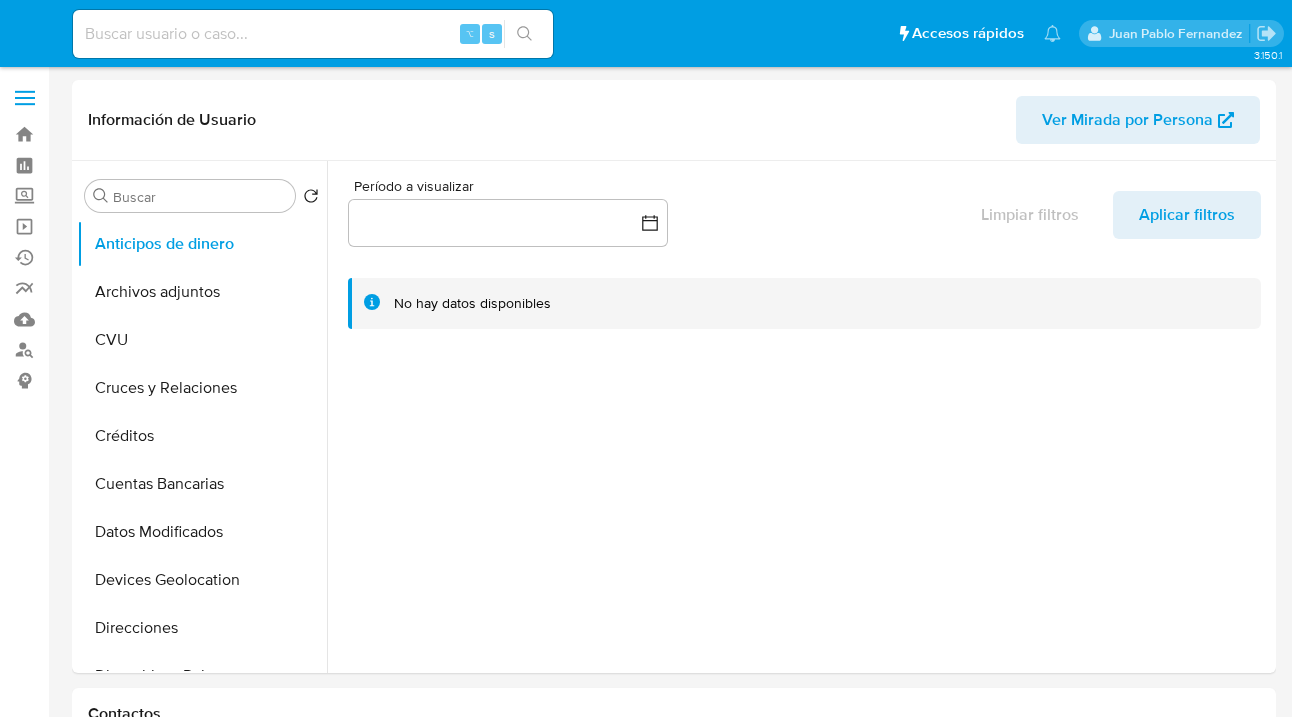 select on "10" 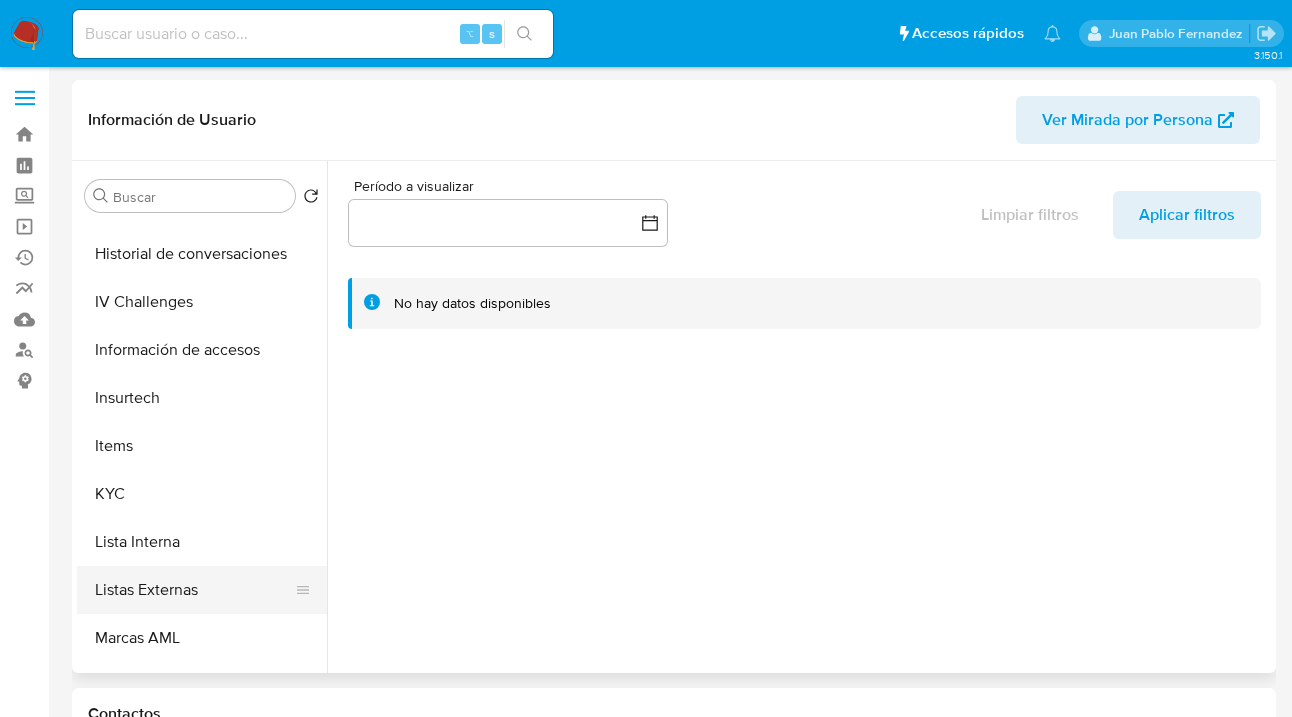 scroll, scrollTop: 820, scrollLeft: 0, axis: vertical 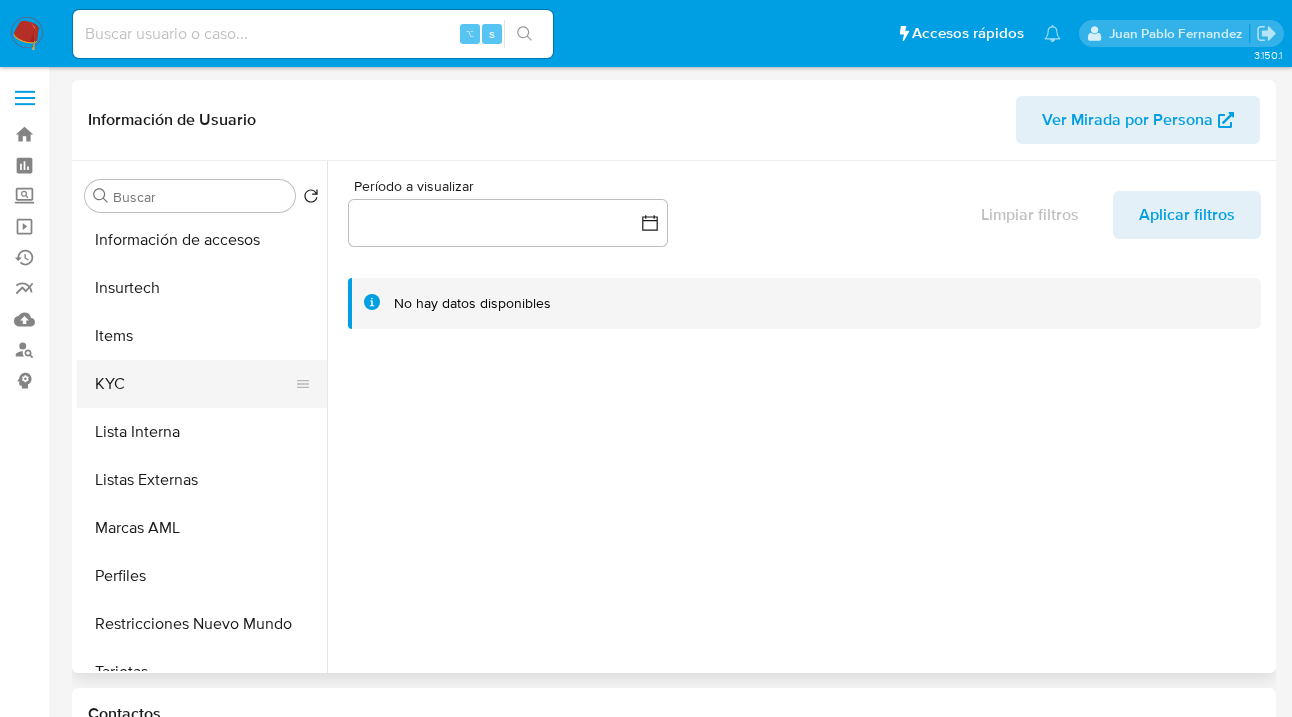 drag, startPoint x: 219, startPoint y: 394, endPoint x: 272, endPoint y: 393, distance: 53.009434 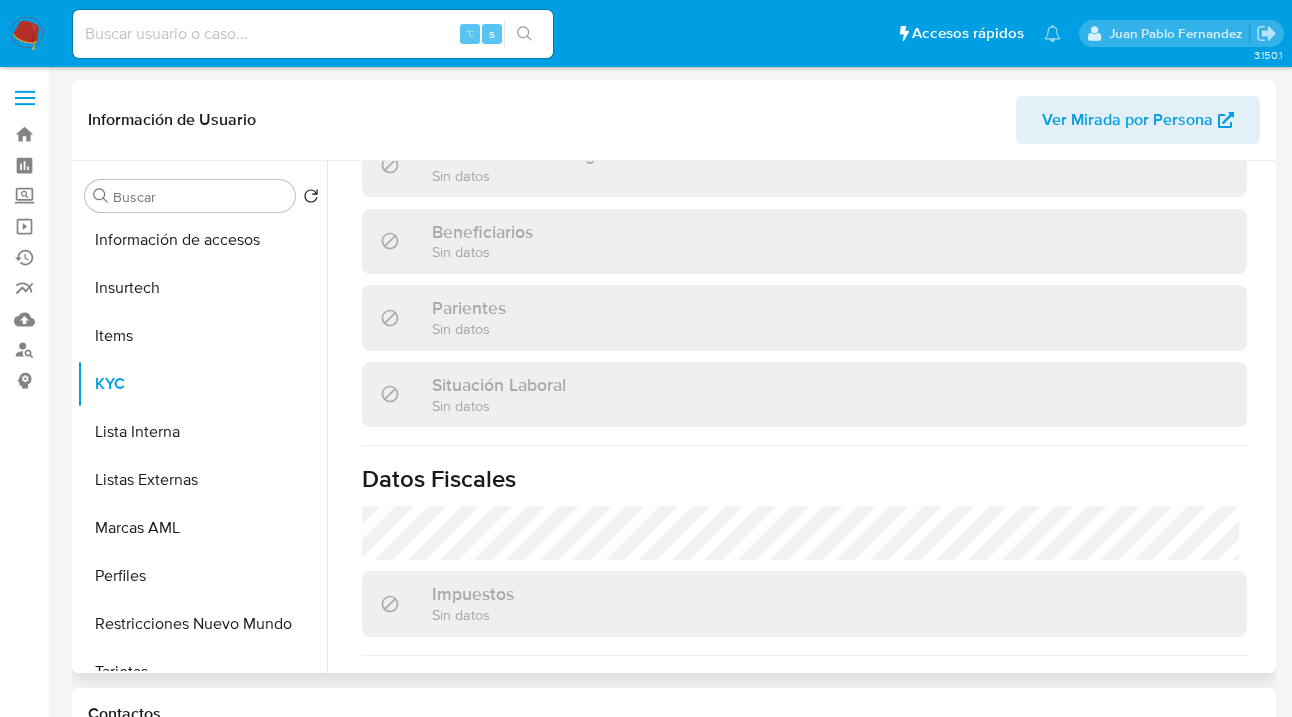 scroll, scrollTop: 697, scrollLeft: 0, axis: vertical 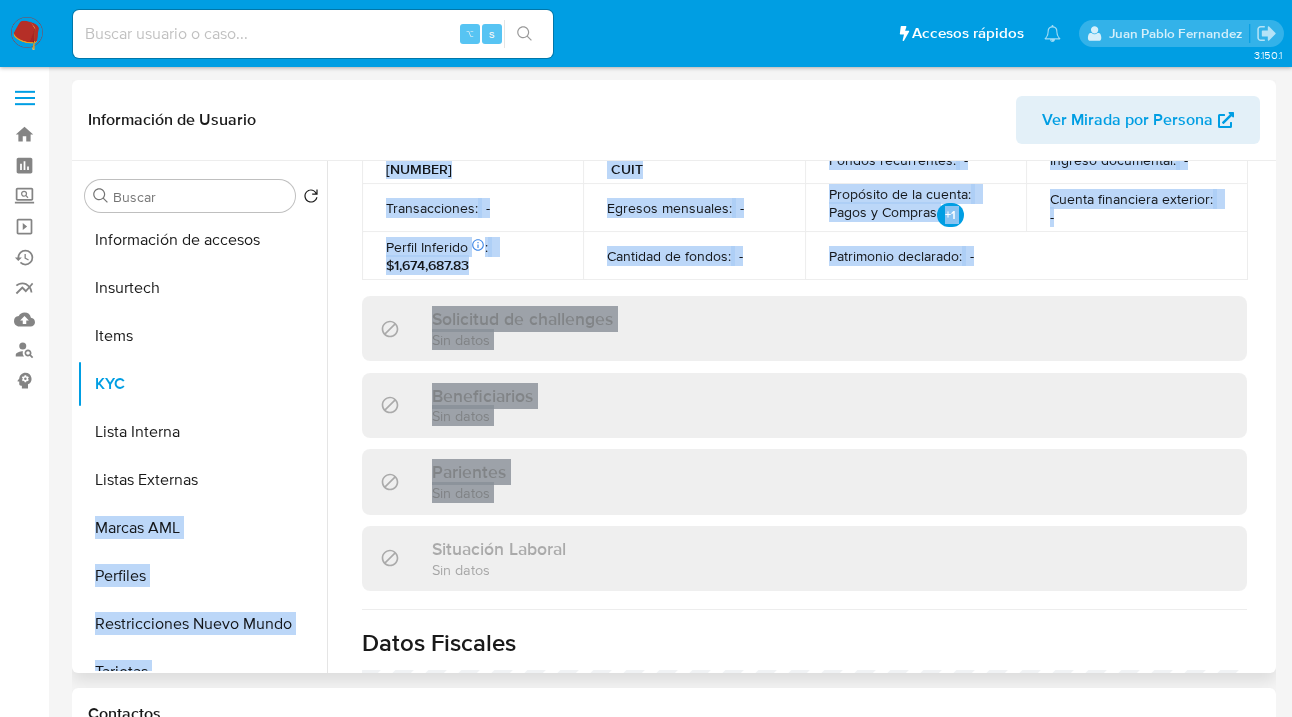 drag, startPoint x: 325, startPoint y: 572, endPoint x: 324, endPoint y: 480, distance: 92.00543 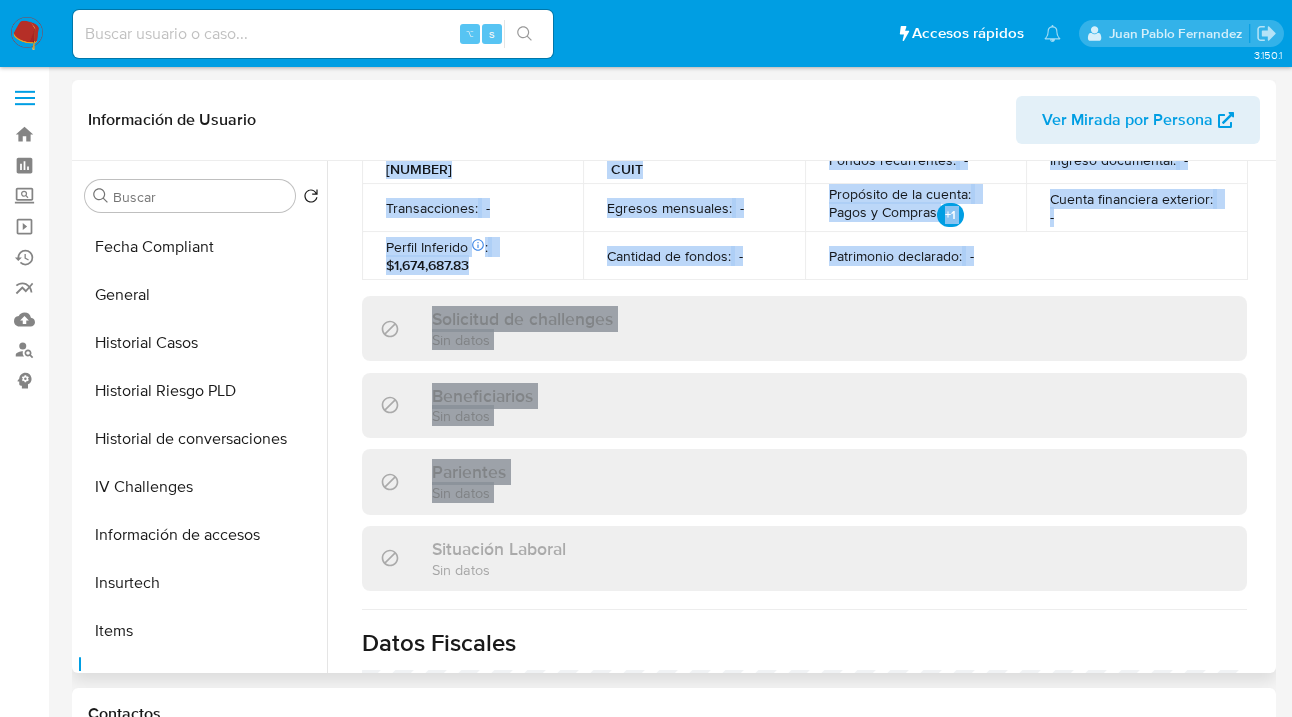 scroll, scrollTop: 280, scrollLeft: 0, axis: vertical 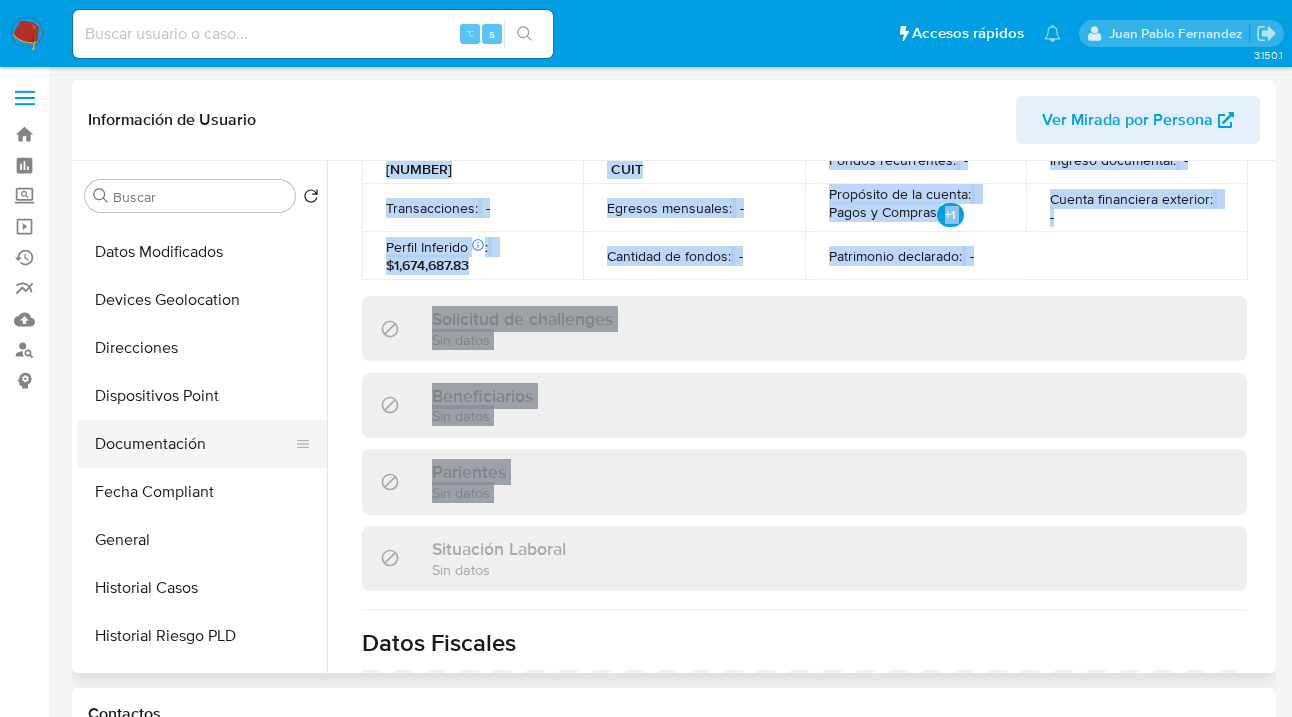 click on "Documentación" at bounding box center (194, 444) 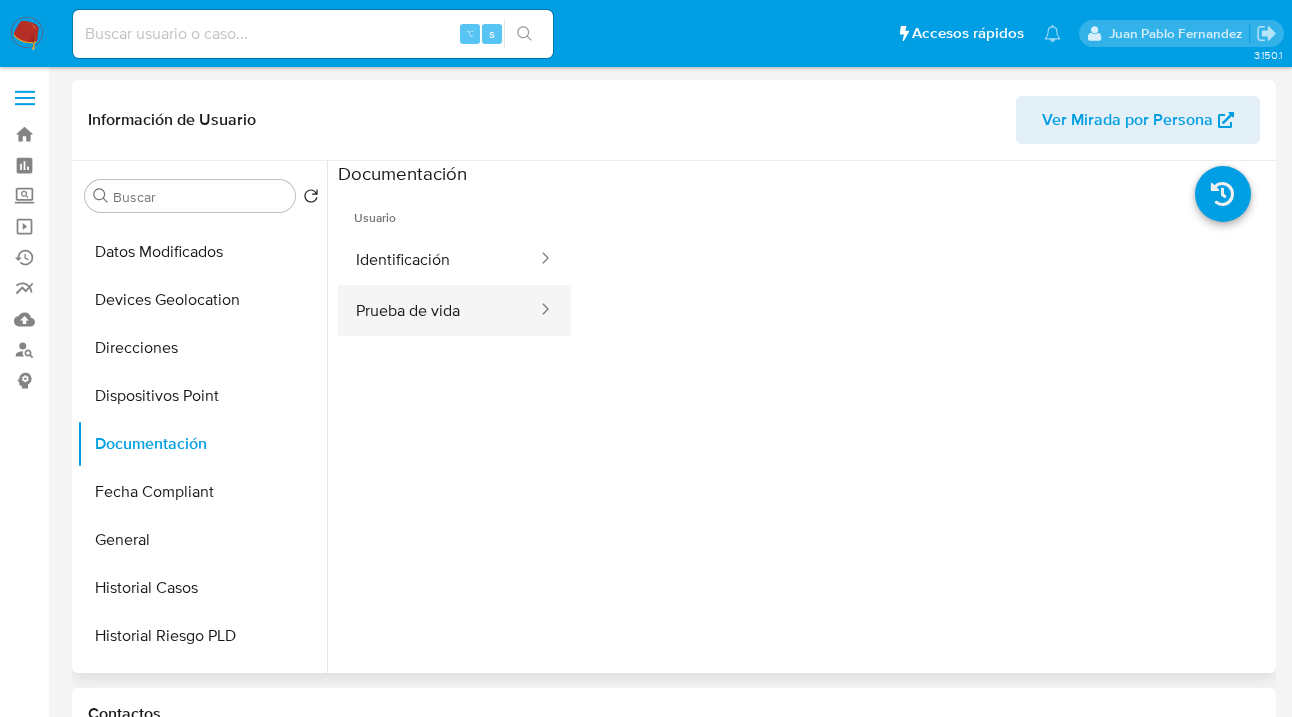 click on "Prueba de vida" at bounding box center [438, 310] 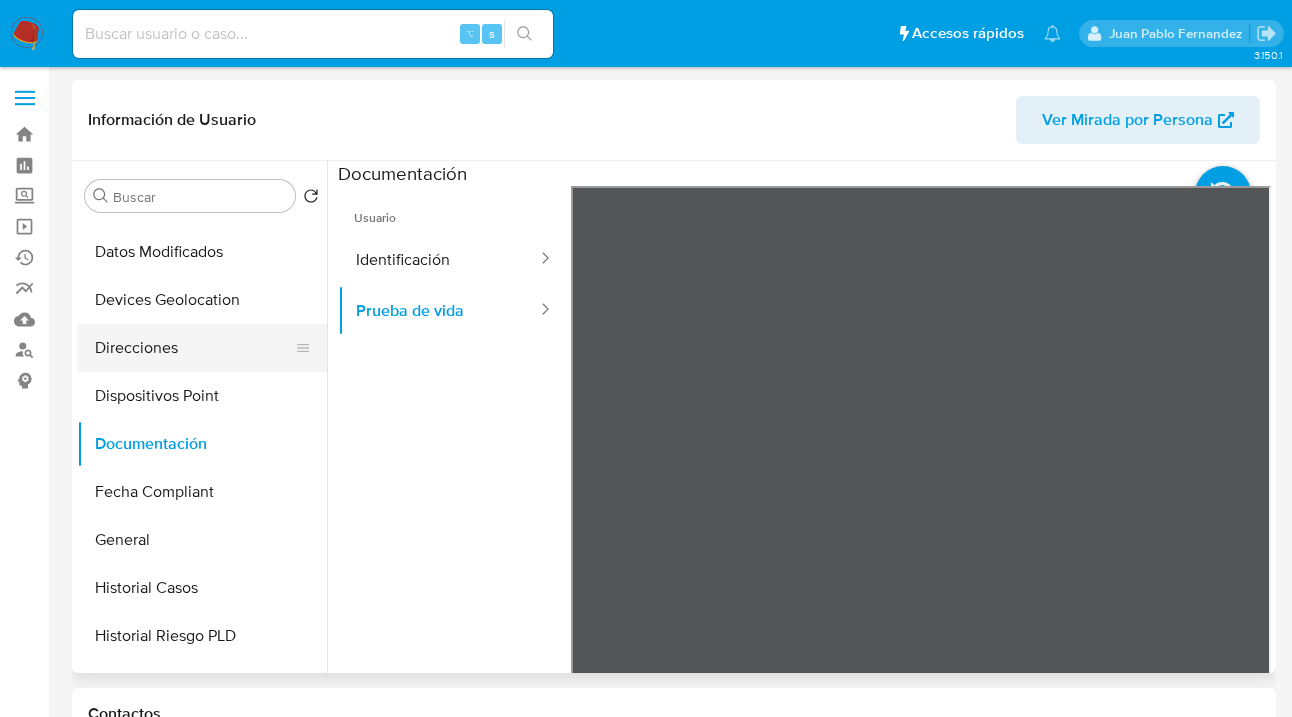 click on "Direcciones" at bounding box center (194, 348) 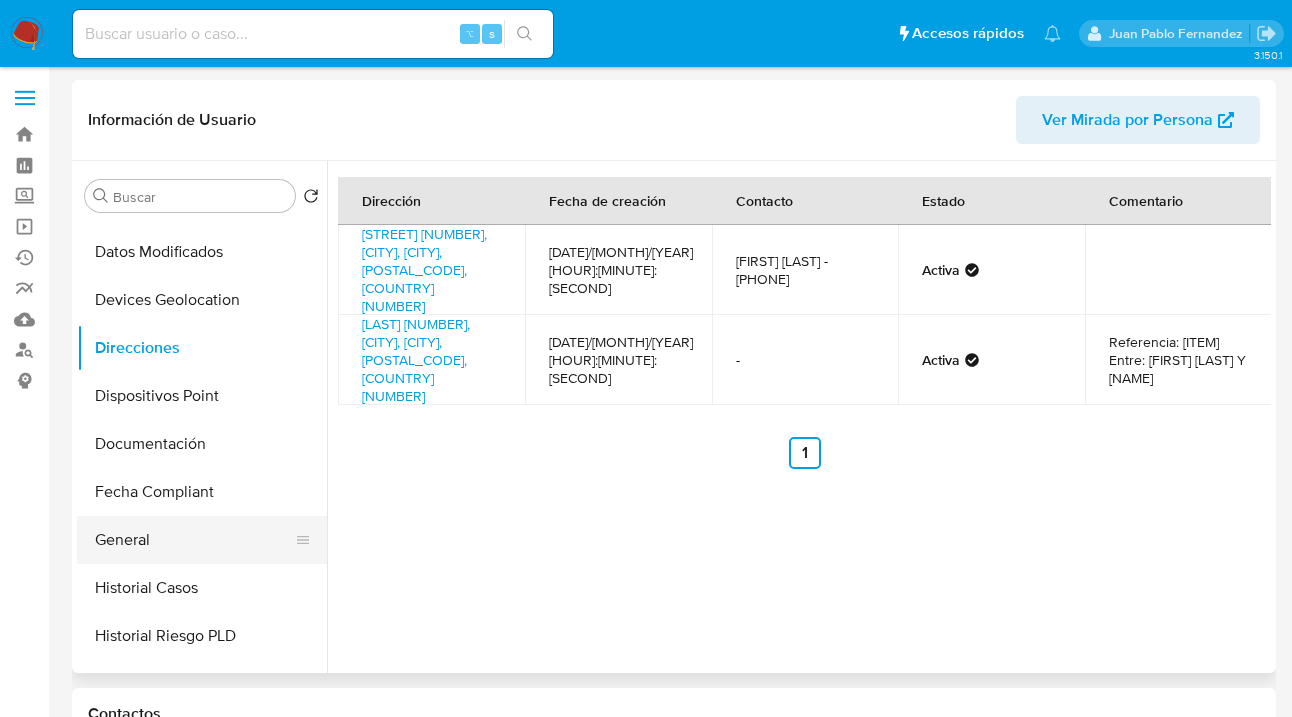 click on "General" at bounding box center (194, 540) 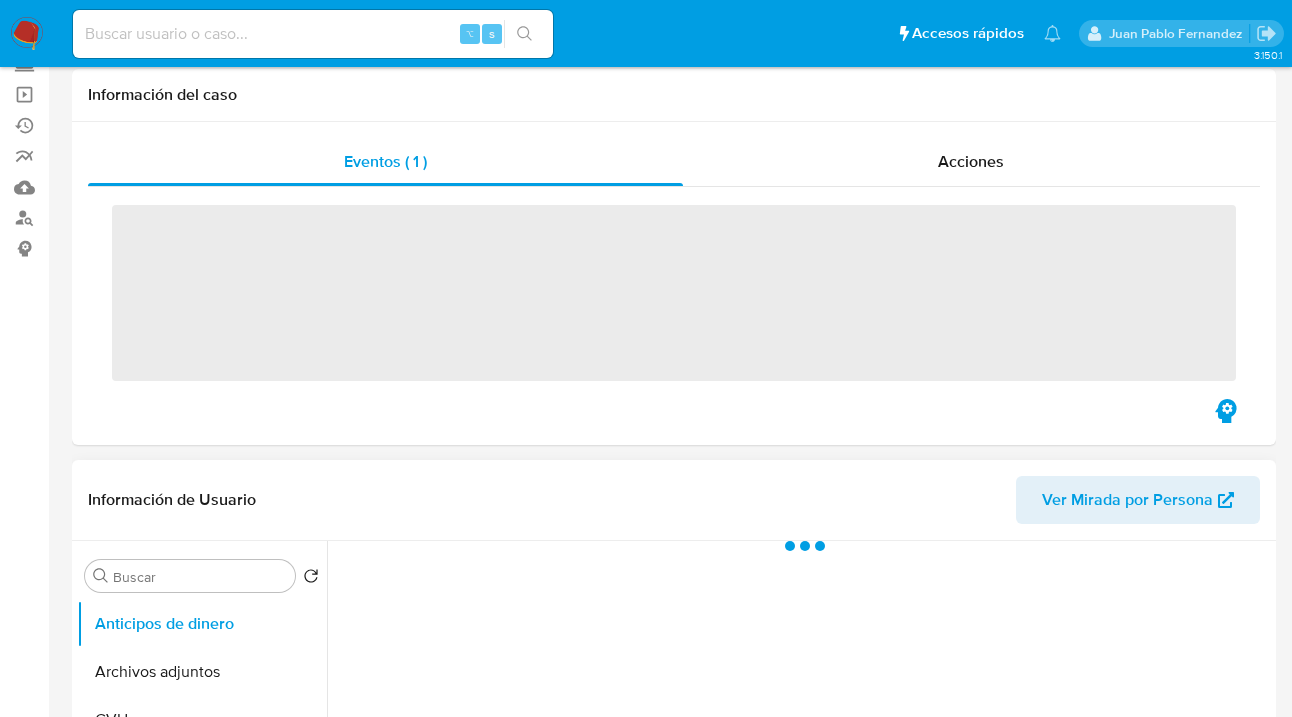 scroll, scrollTop: 403, scrollLeft: 0, axis: vertical 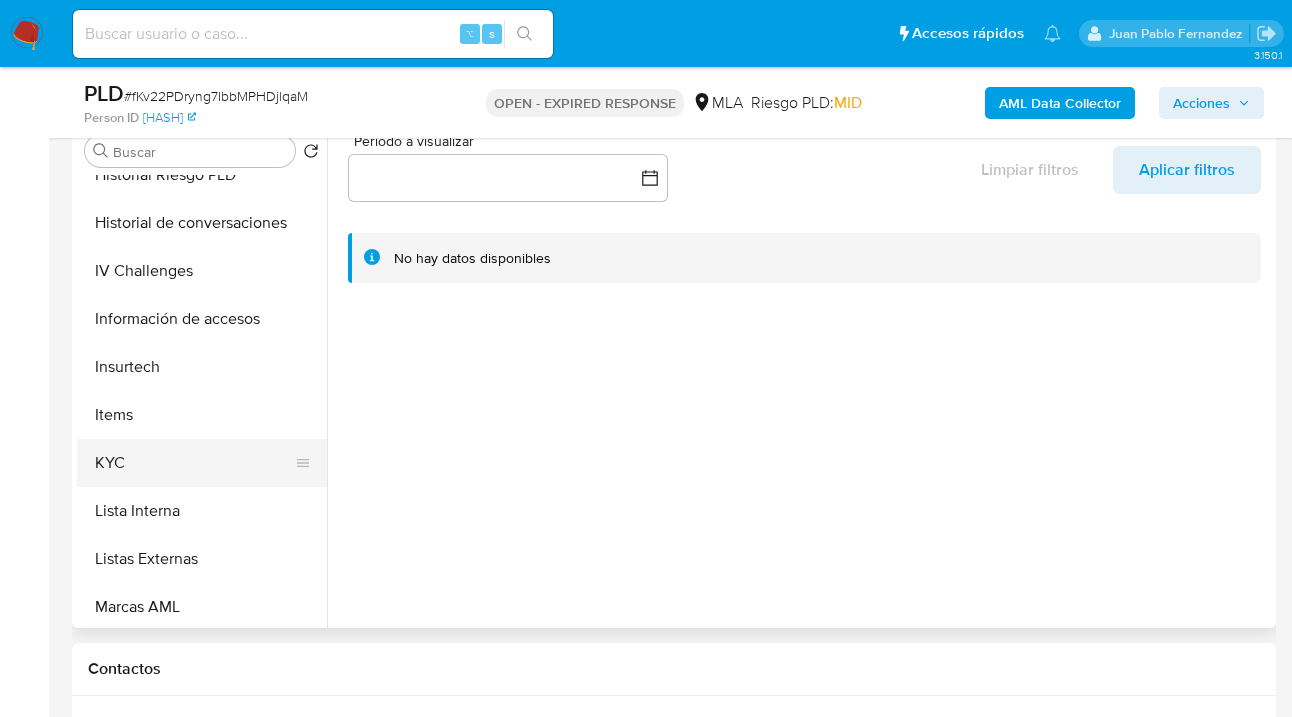 select on "10" 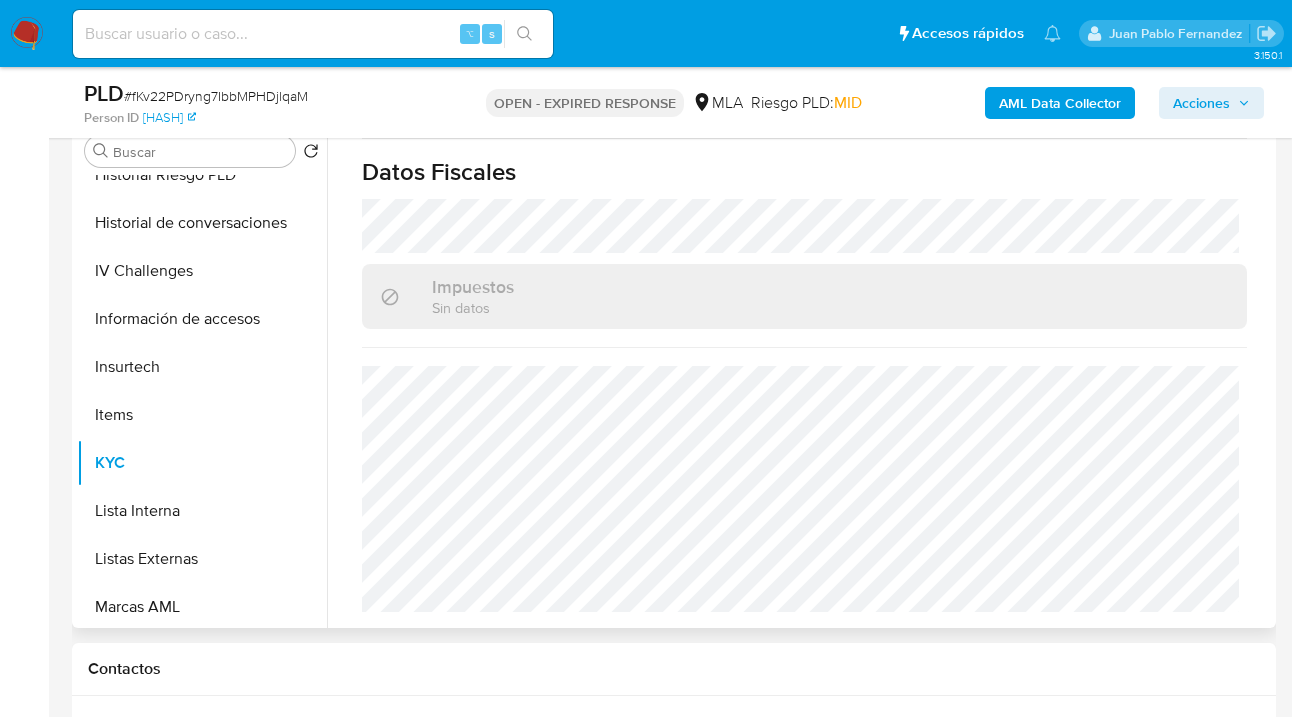 scroll, scrollTop: 1123, scrollLeft: 0, axis: vertical 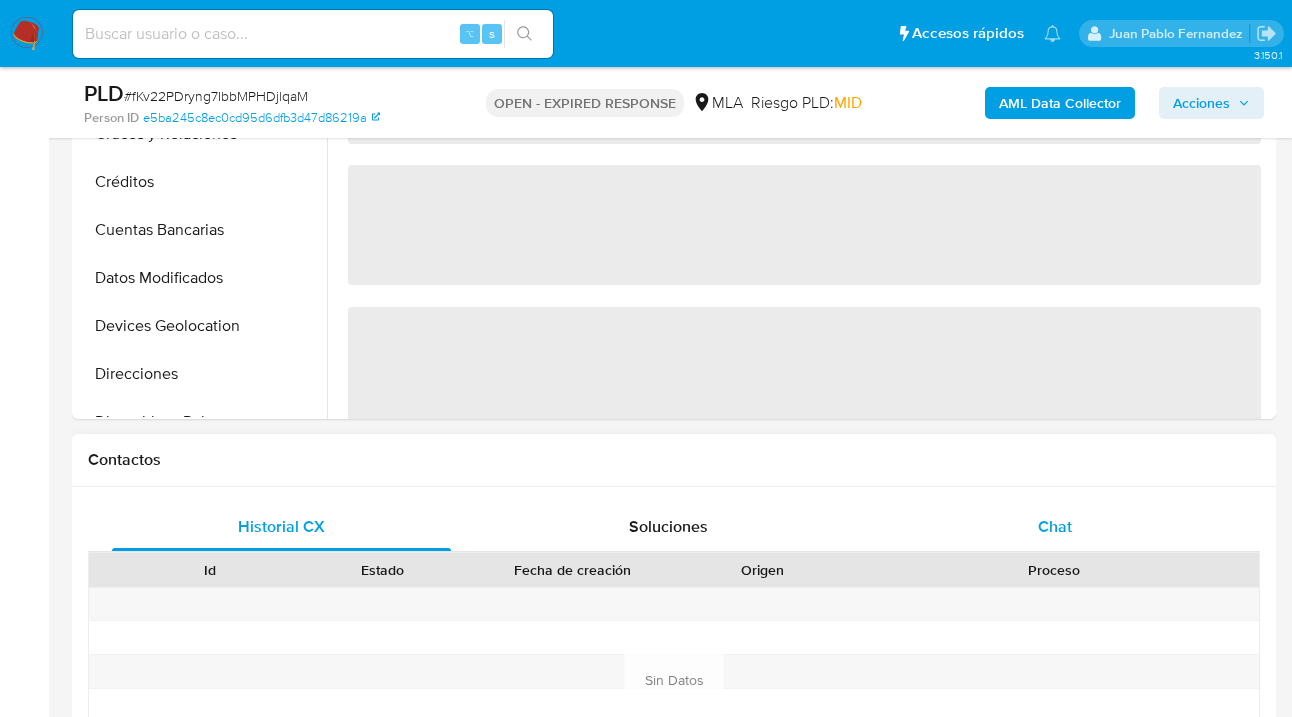 select on "10" 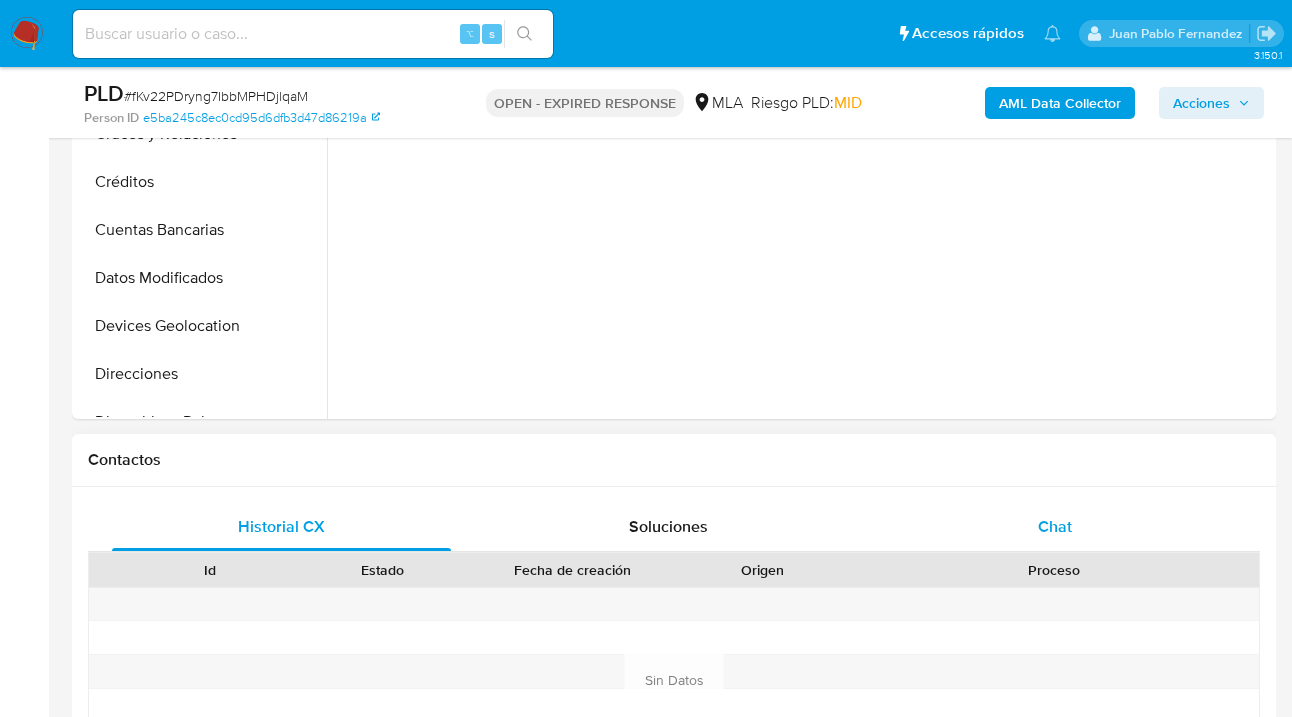 click on "Chat" at bounding box center [1055, 527] 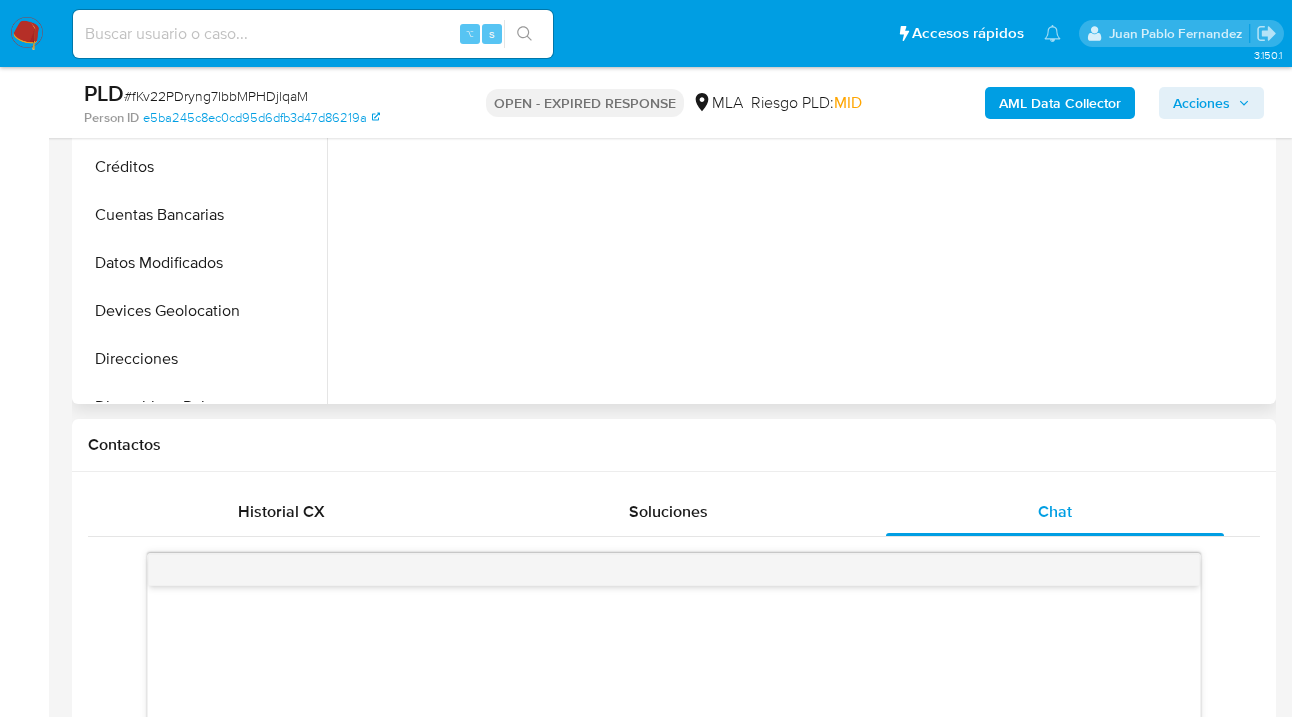 scroll, scrollTop: 1023, scrollLeft: 0, axis: vertical 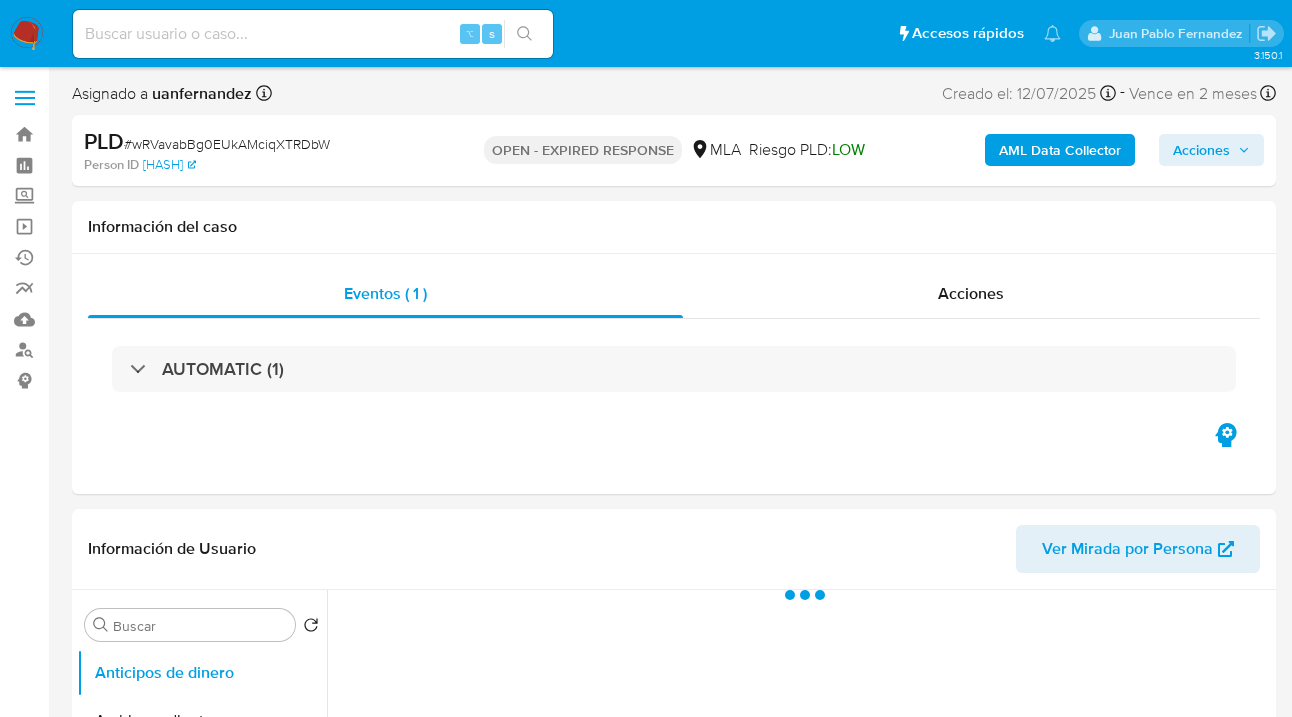 select on "10" 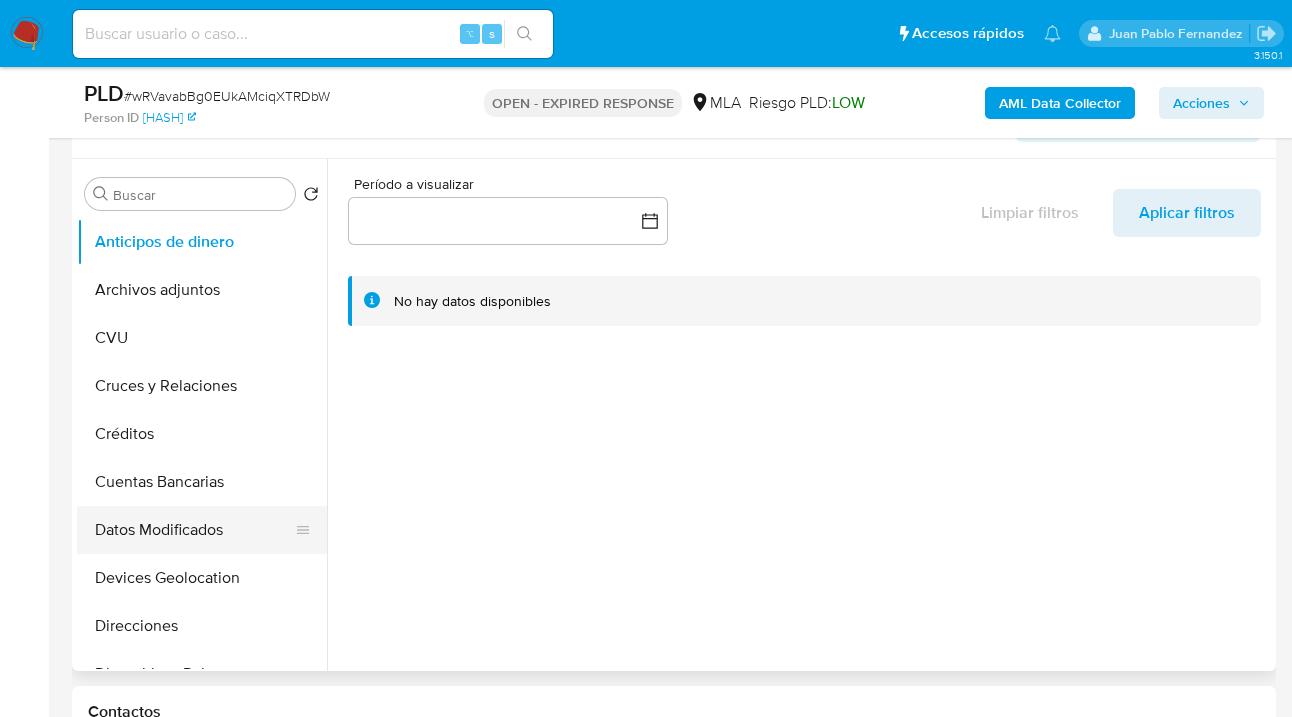 scroll, scrollTop: 445, scrollLeft: 0, axis: vertical 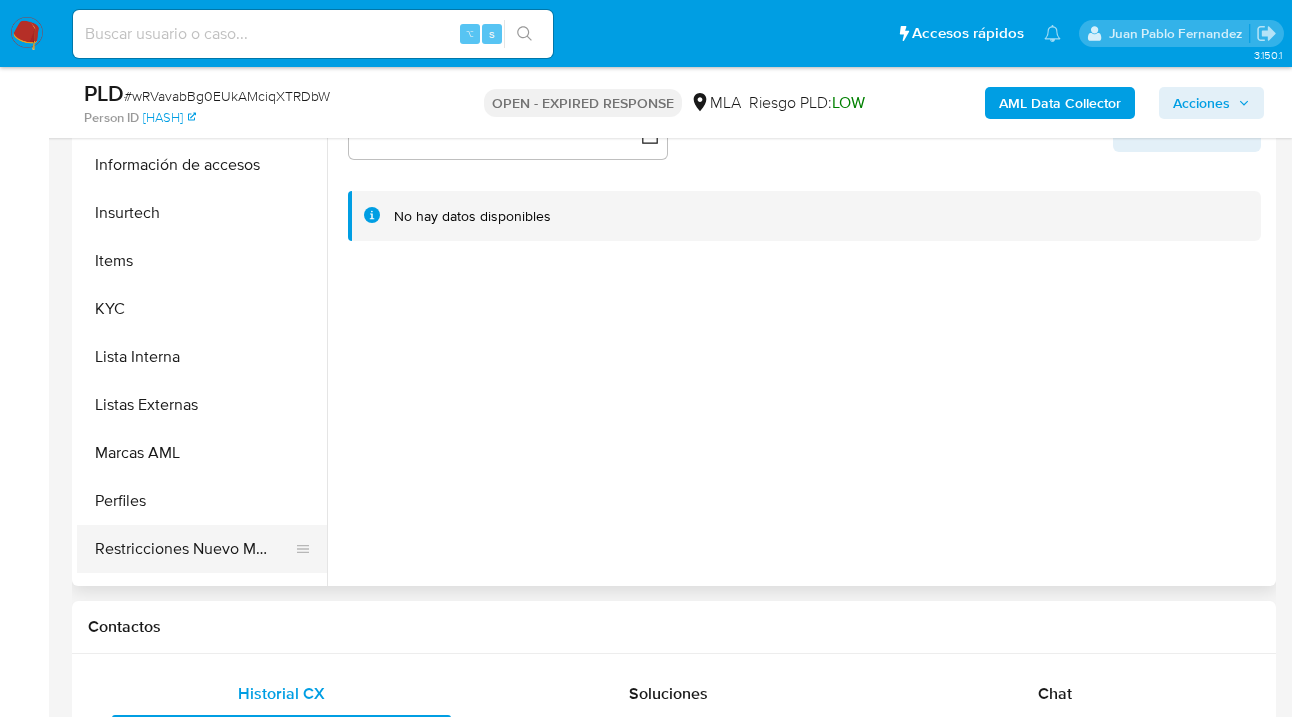 click on "Restricciones Nuevo Mundo" at bounding box center [194, 549] 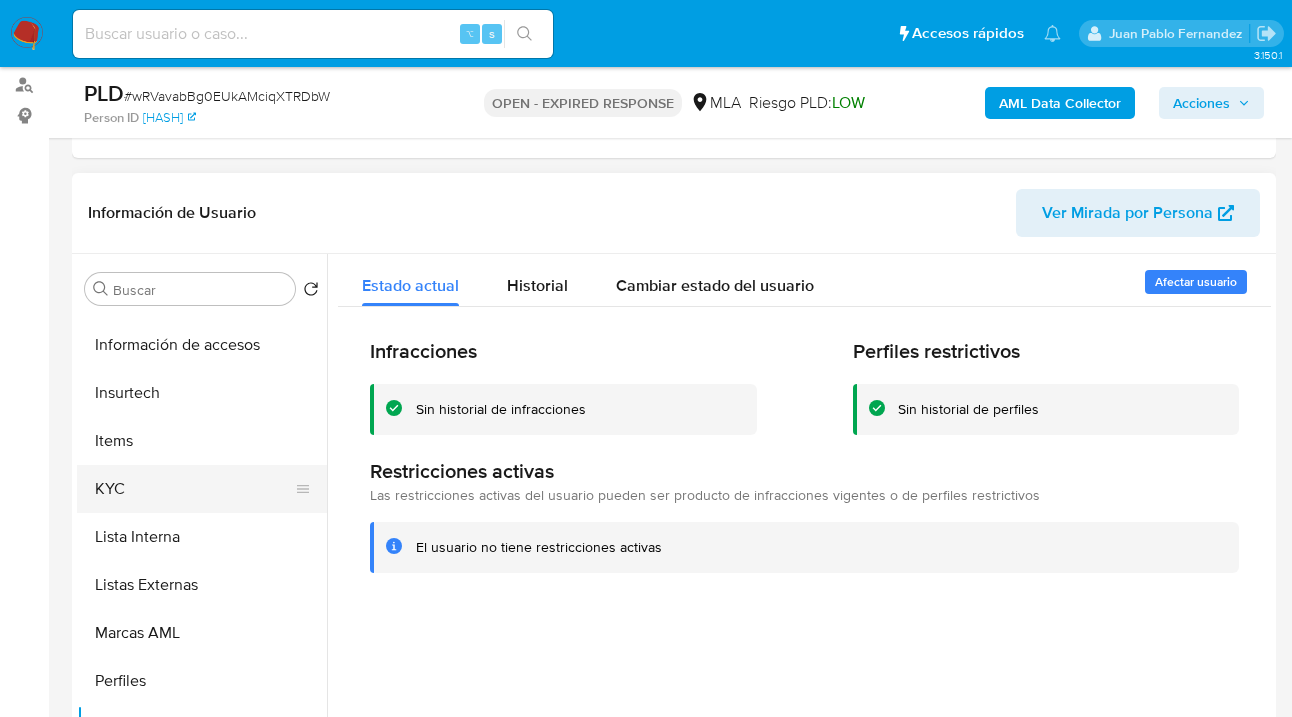 scroll, scrollTop: 264, scrollLeft: 0, axis: vertical 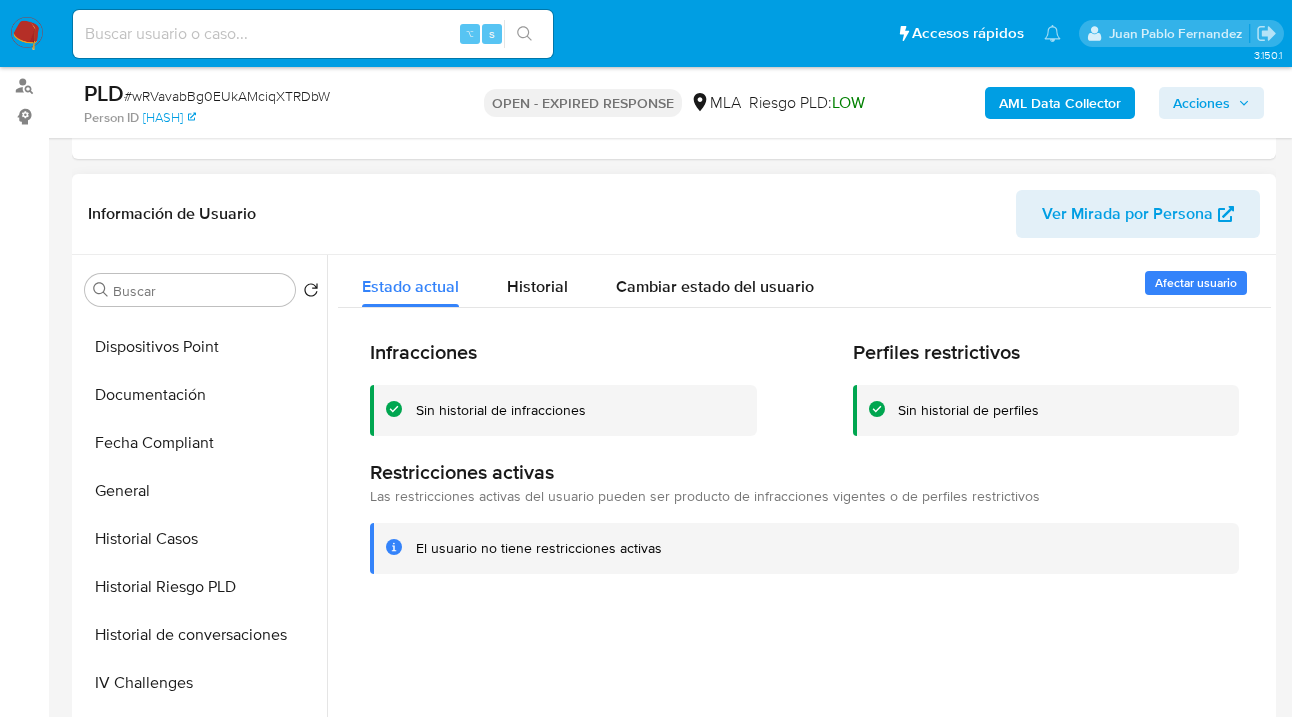 drag, startPoint x: 187, startPoint y: 402, endPoint x: 319, endPoint y: 388, distance: 132.74034 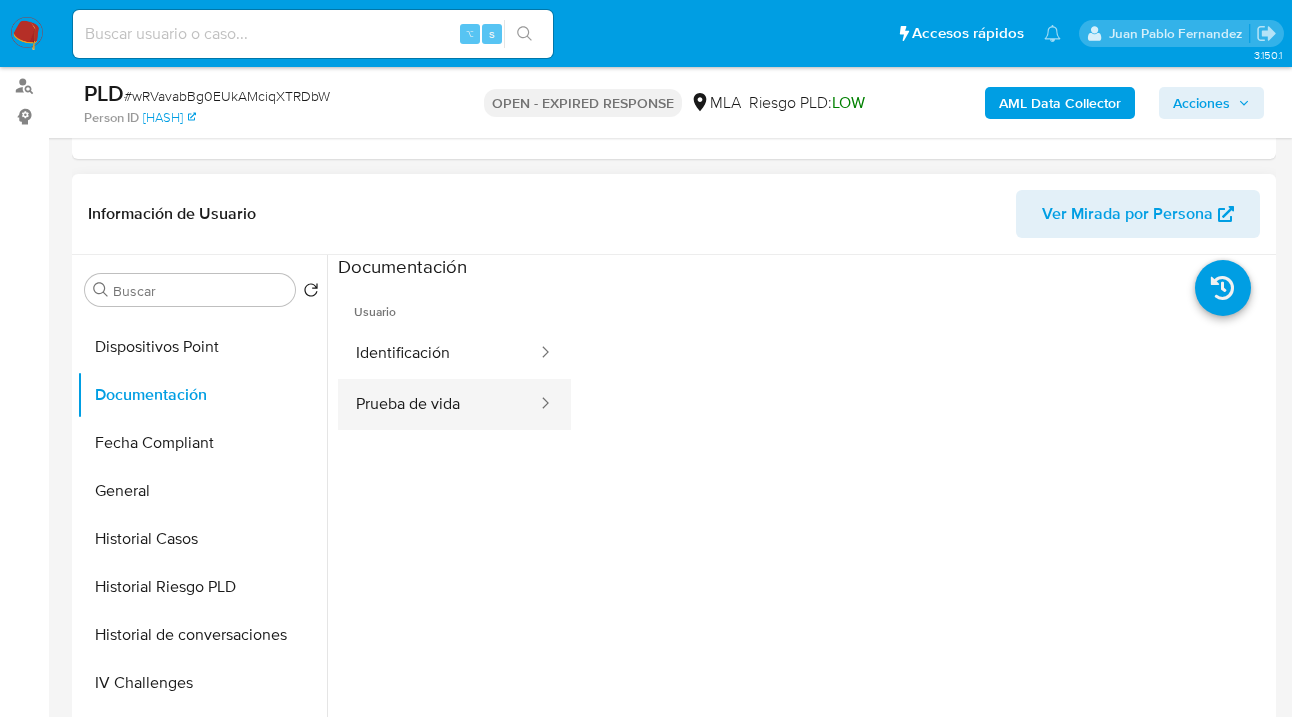 click on "Prueba de vida" at bounding box center [438, 404] 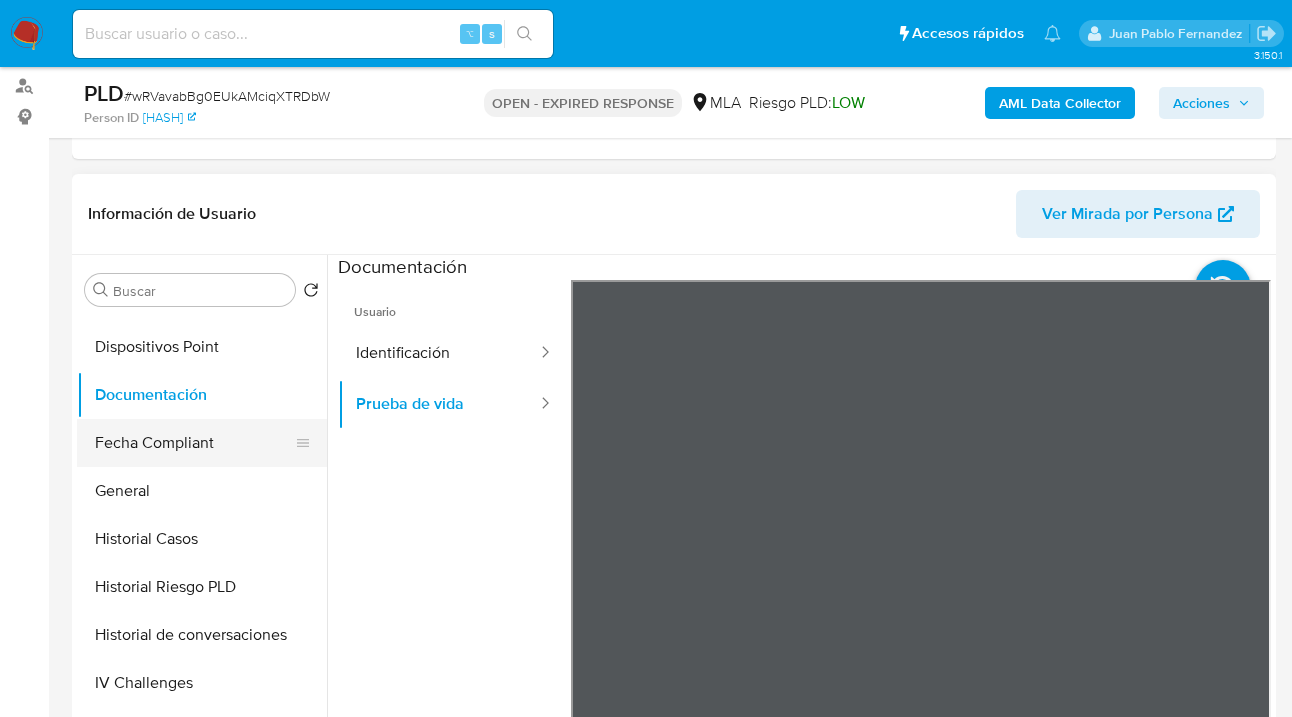 click on "Fecha Compliant" at bounding box center [194, 443] 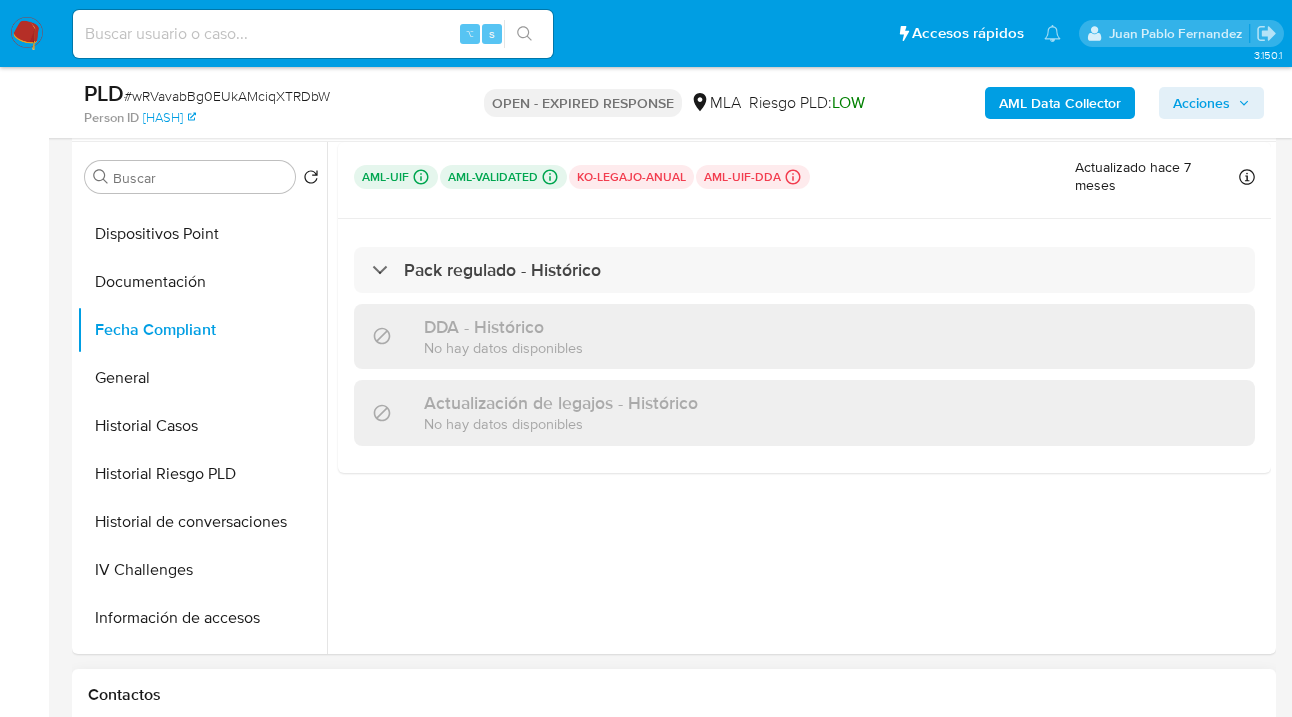 scroll, scrollTop: 710, scrollLeft: 0, axis: vertical 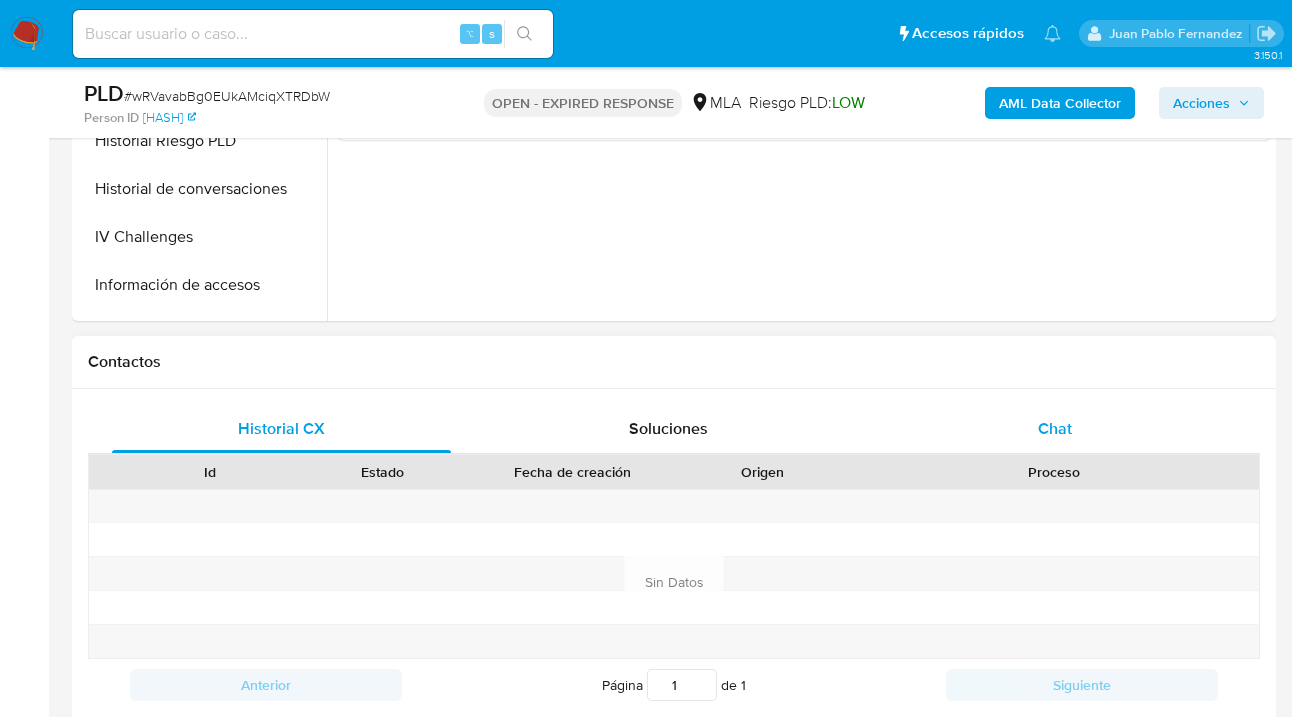 drag, startPoint x: 1062, startPoint y: 445, endPoint x: 1041, endPoint y: 414, distance: 37.44329 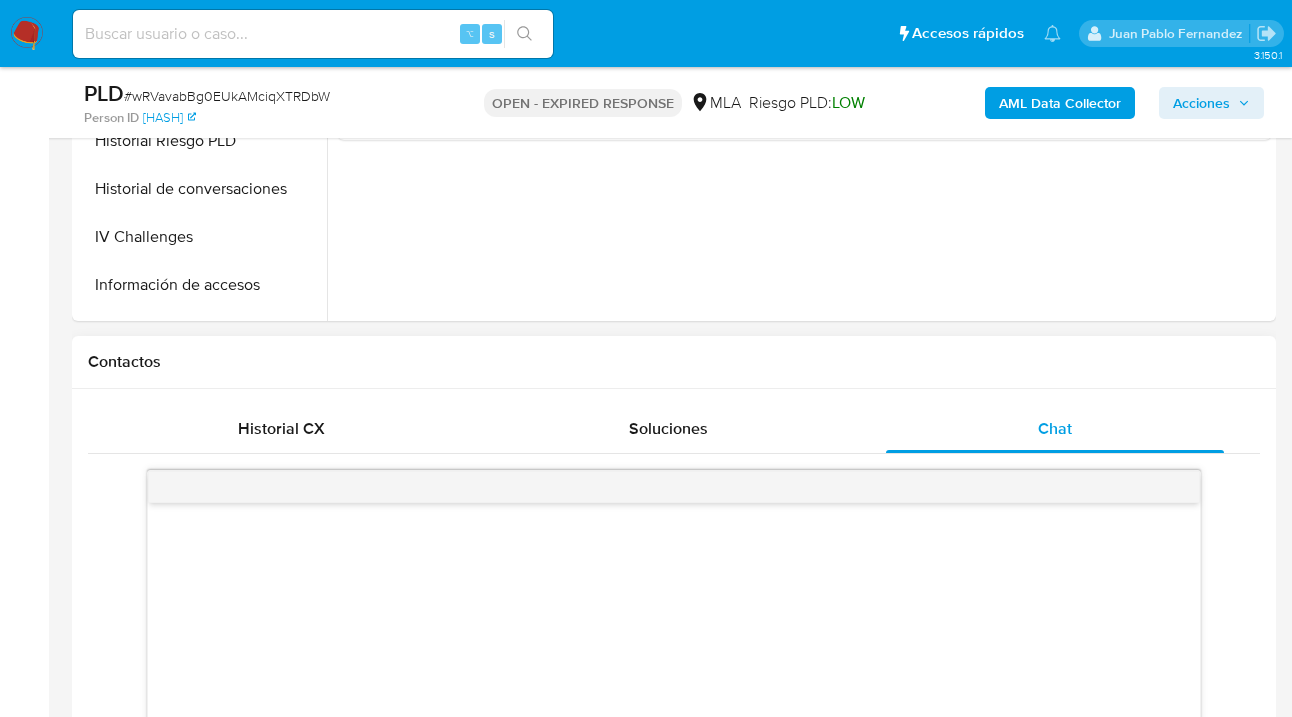 scroll, scrollTop: 1081, scrollLeft: 0, axis: vertical 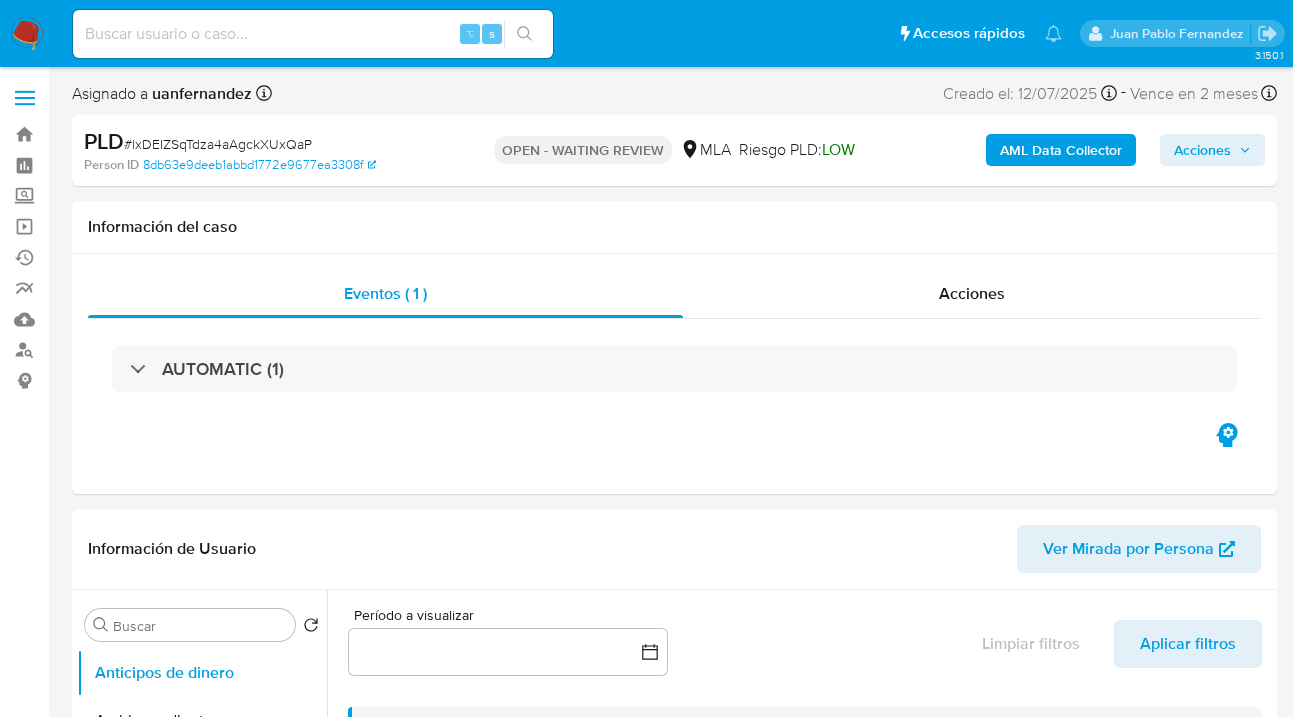 select on "10" 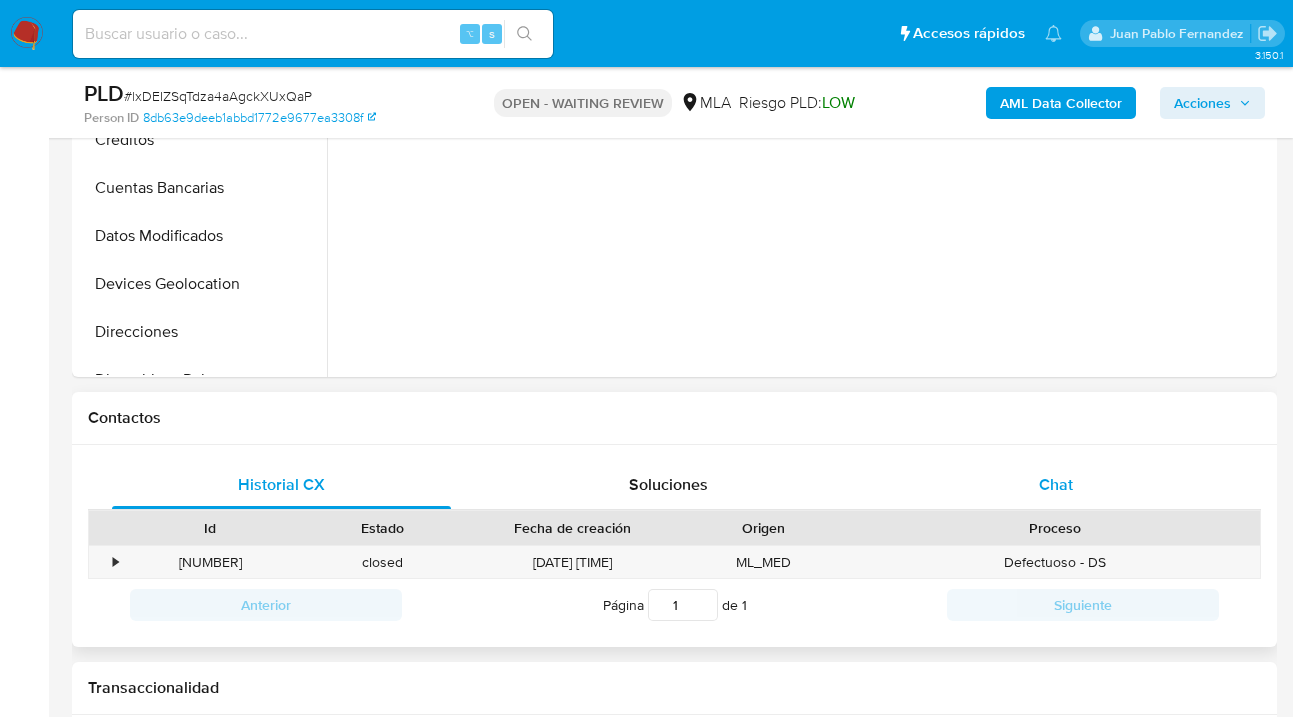 click on "Chat" at bounding box center (1055, 485) 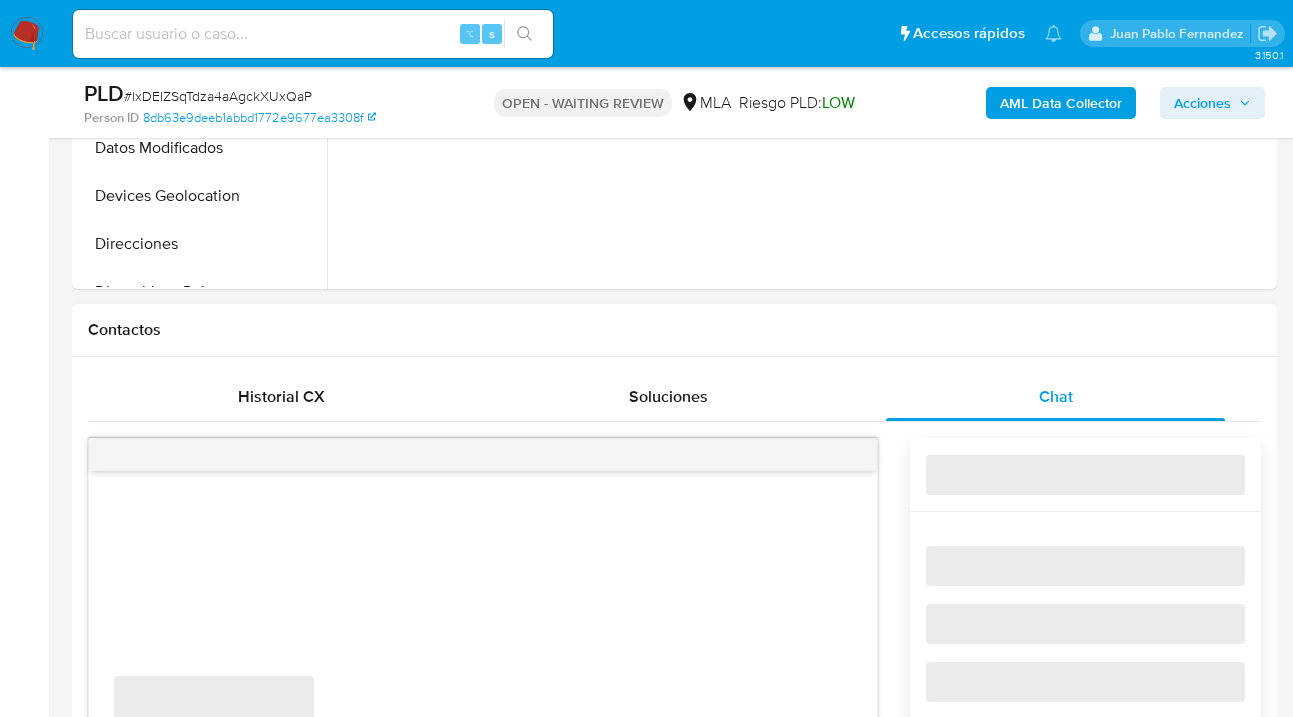 scroll, scrollTop: 825, scrollLeft: 0, axis: vertical 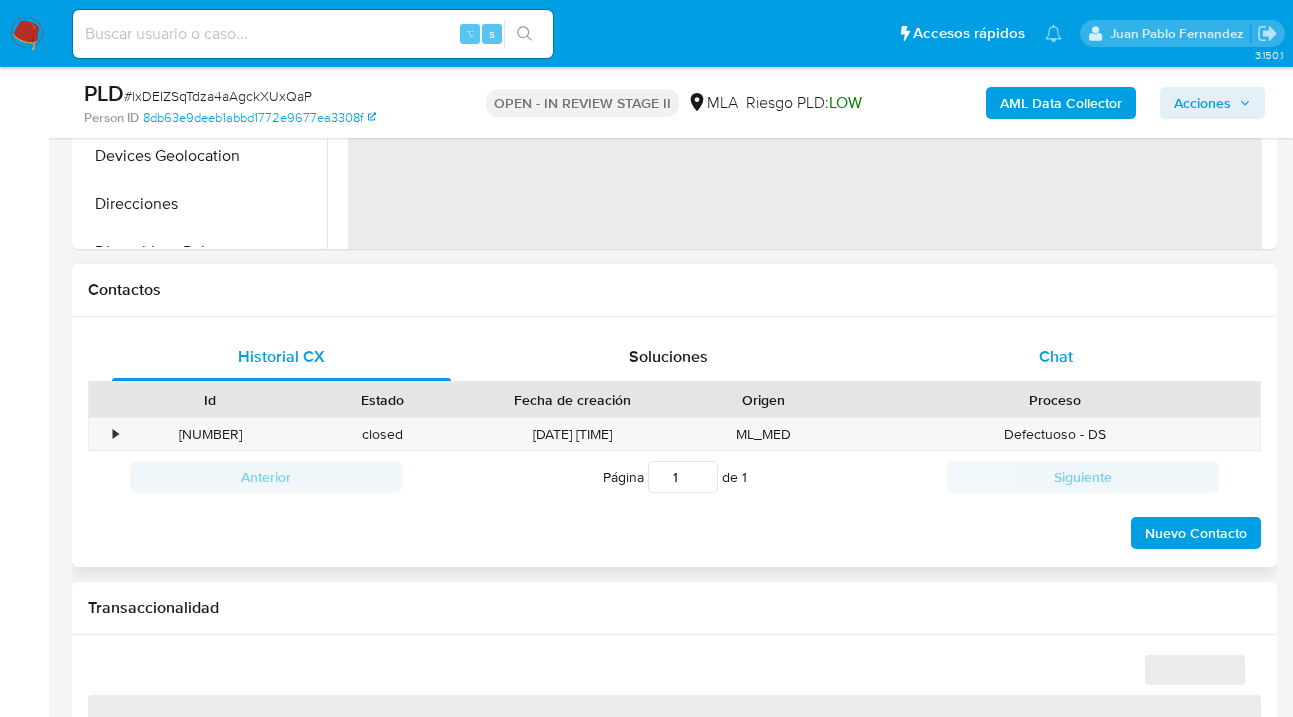 click on "Chat" at bounding box center [1056, 356] 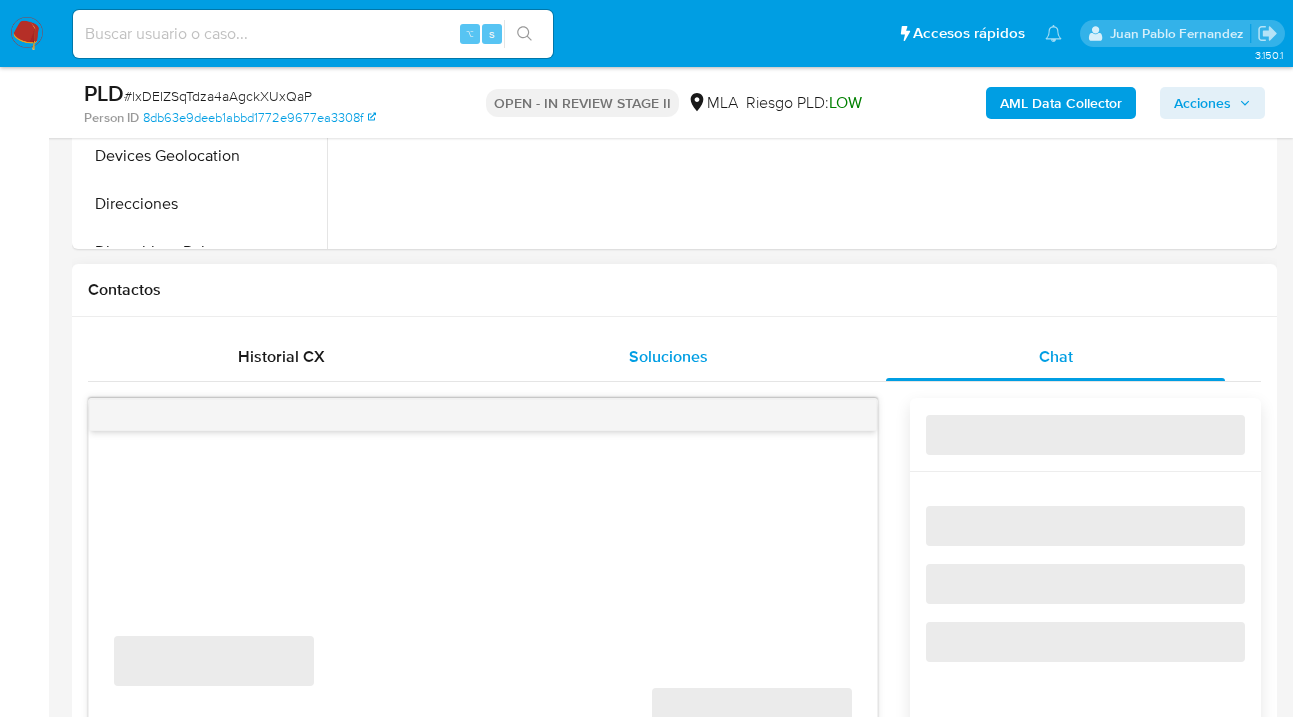 select on "10" 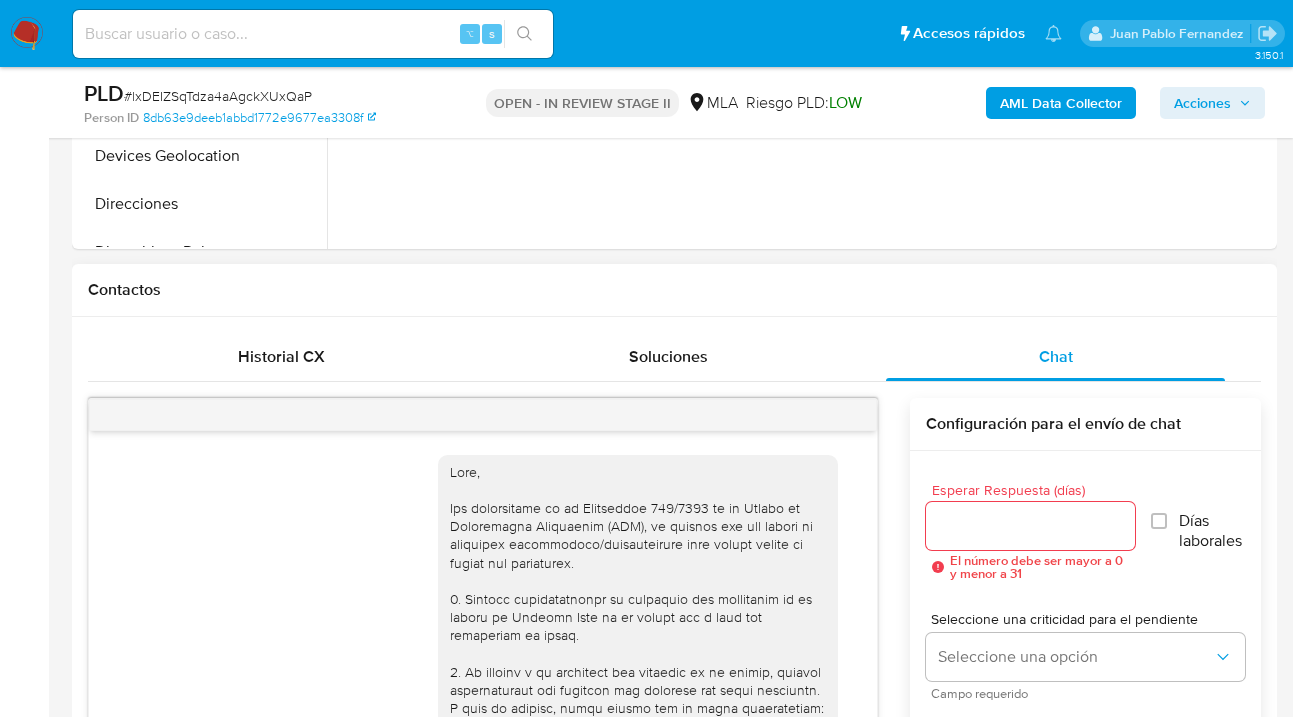 scroll, scrollTop: 1515, scrollLeft: 0, axis: vertical 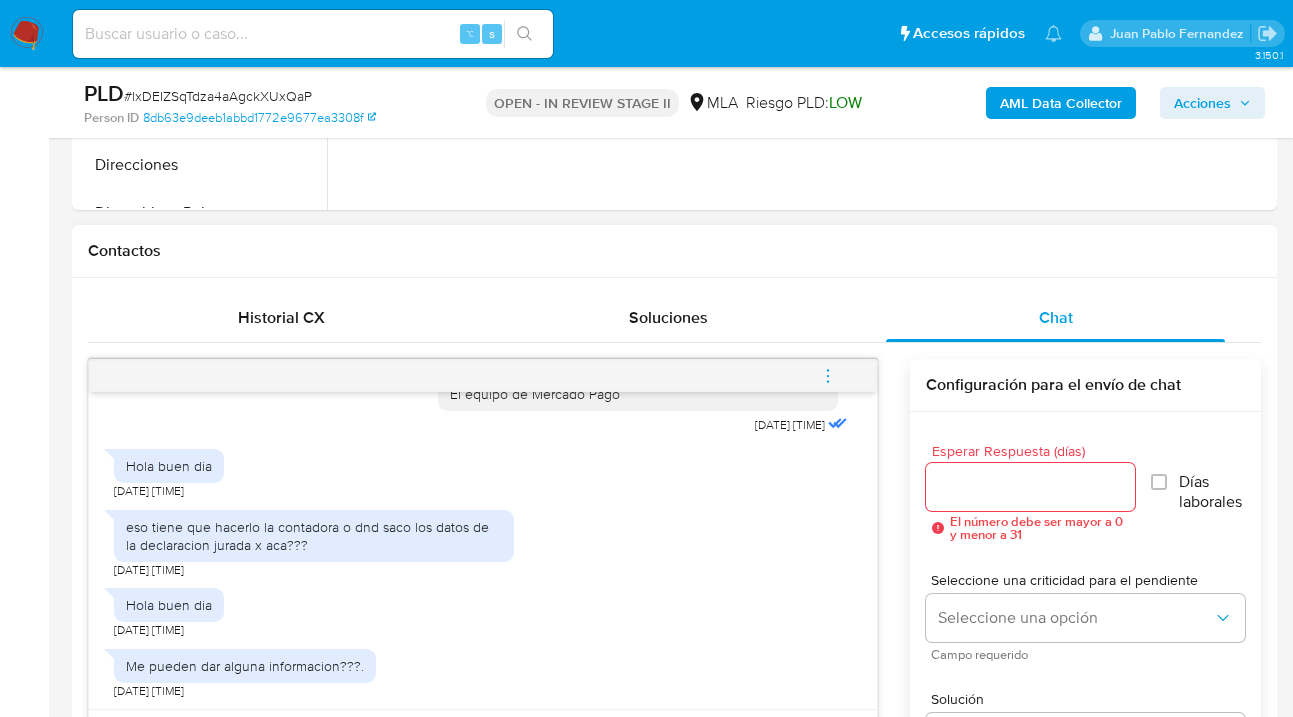 click on "Esperar Respuesta (días)" at bounding box center (1030, 487) 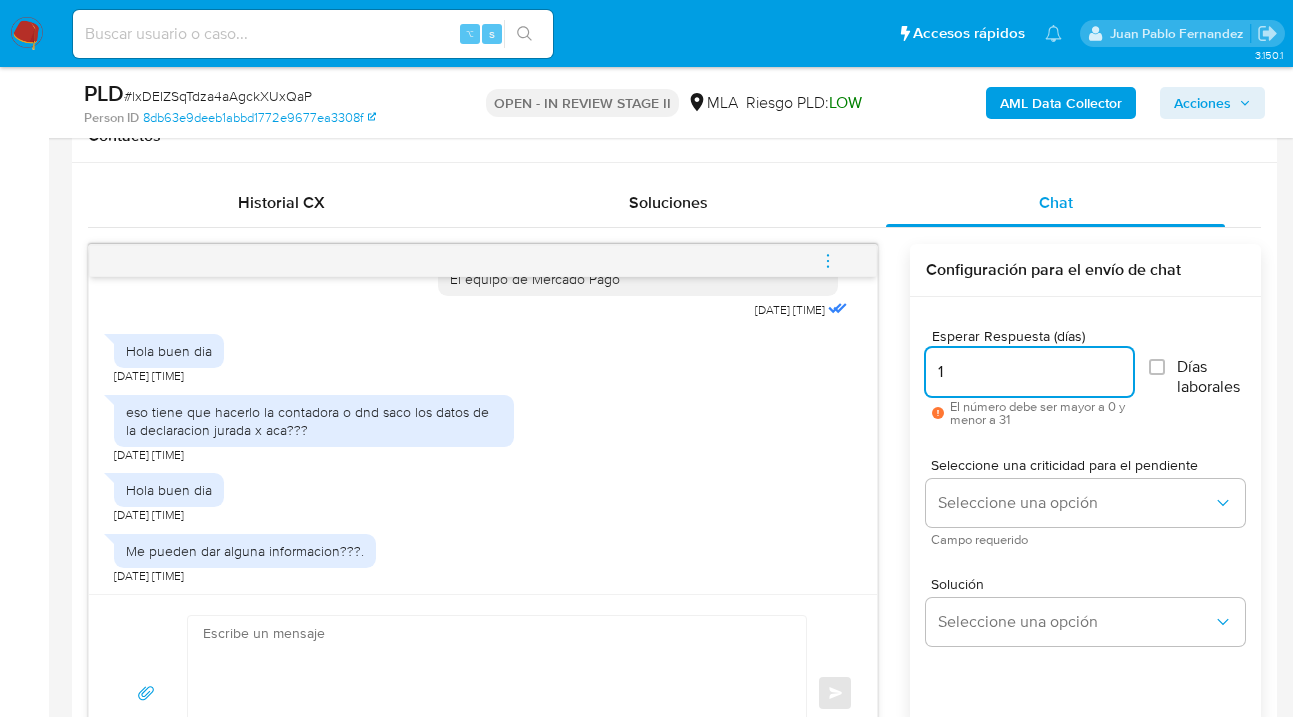 scroll, scrollTop: 944, scrollLeft: 0, axis: vertical 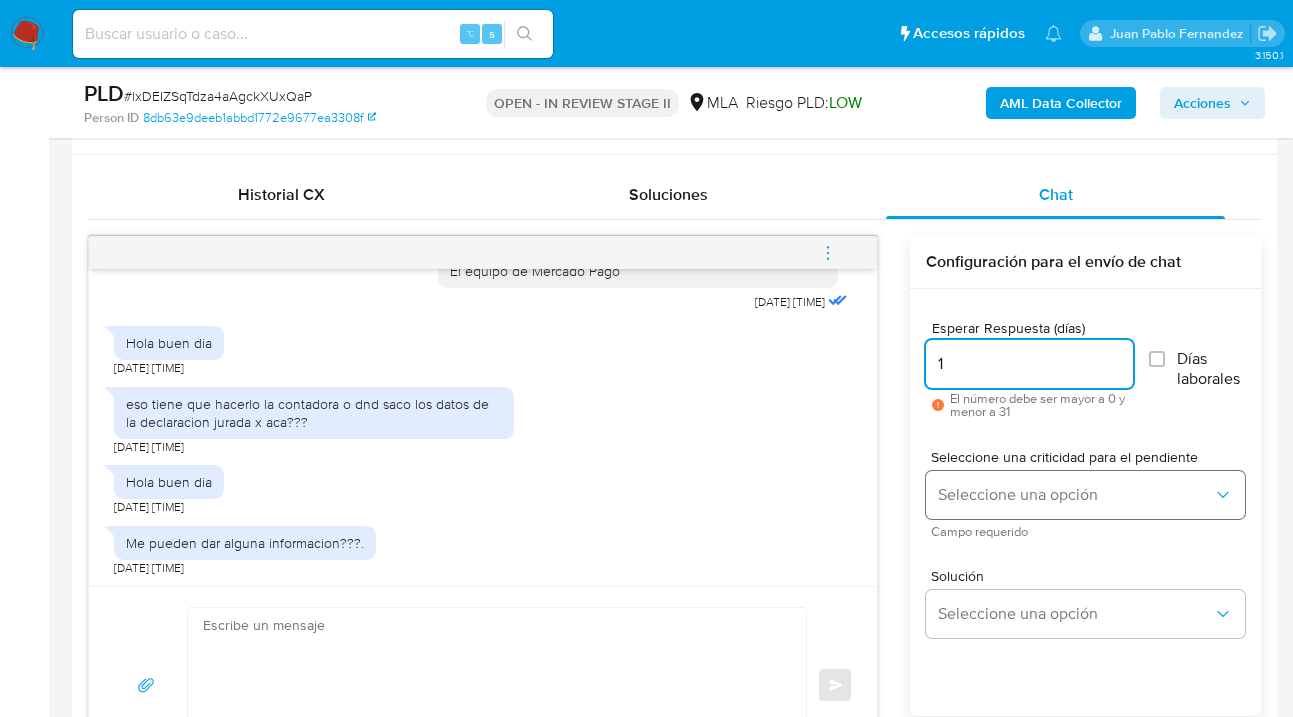 type on "1" 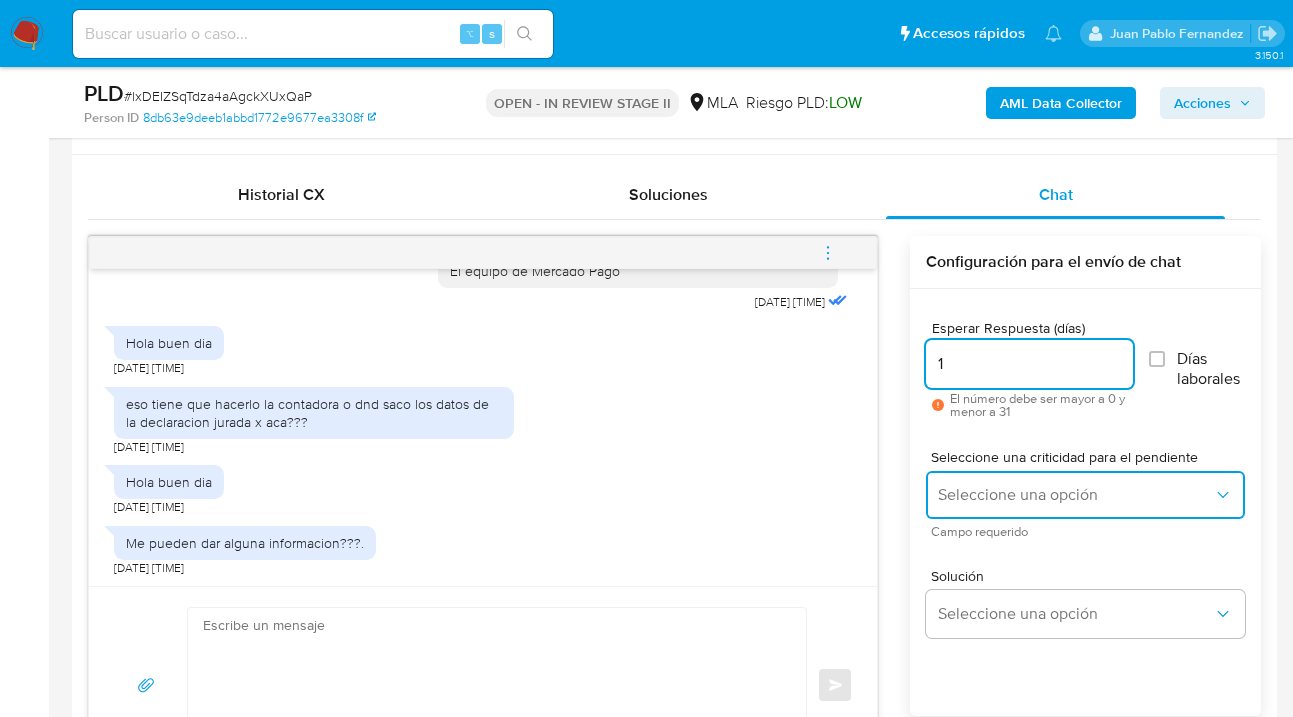 click on "Seleccione una opción" at bounding box center (1075, 495) 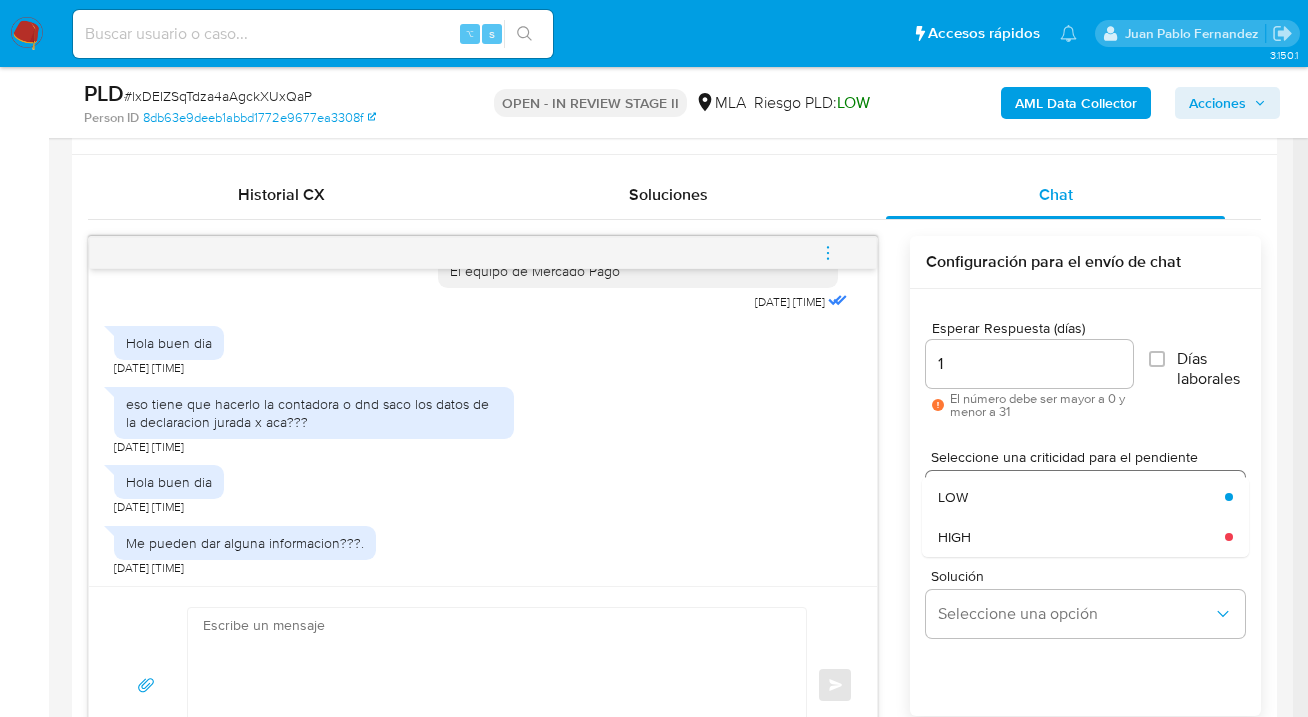 click on "LOW" at bounding box center (1075, 497) 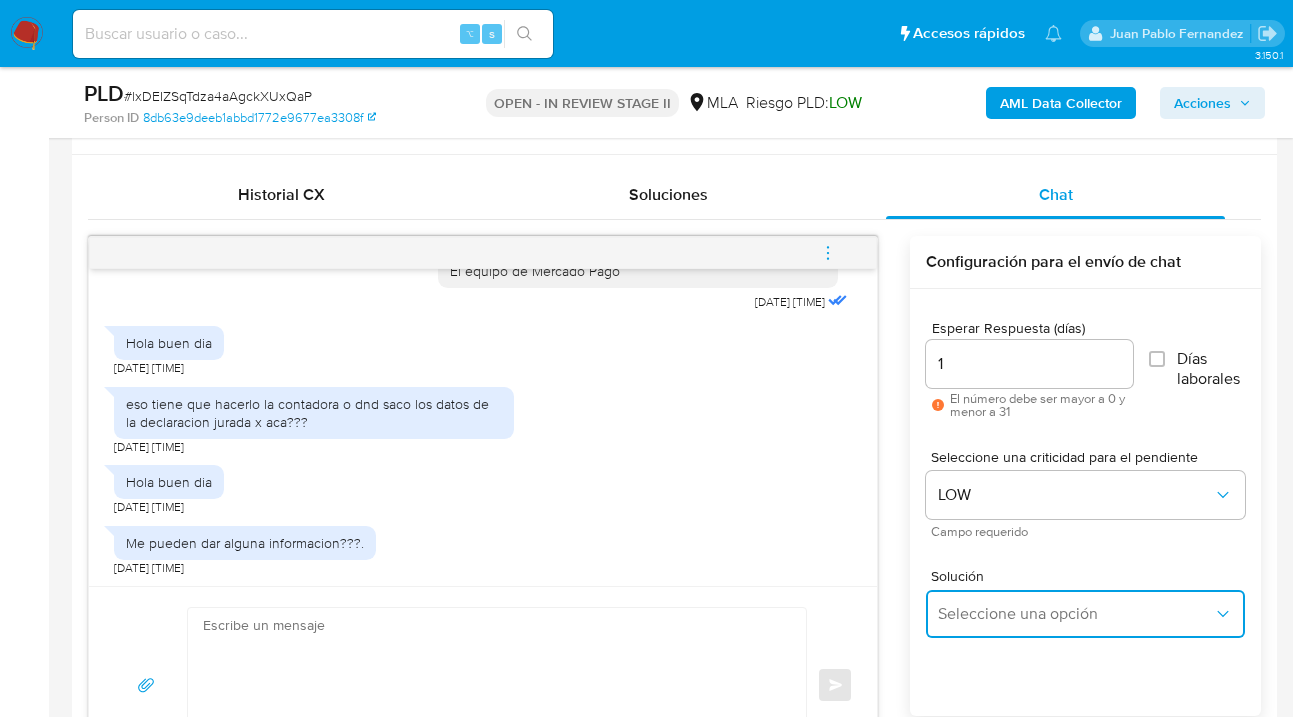 click on "Seleccione una opción" at bounding box center [1075, 614] 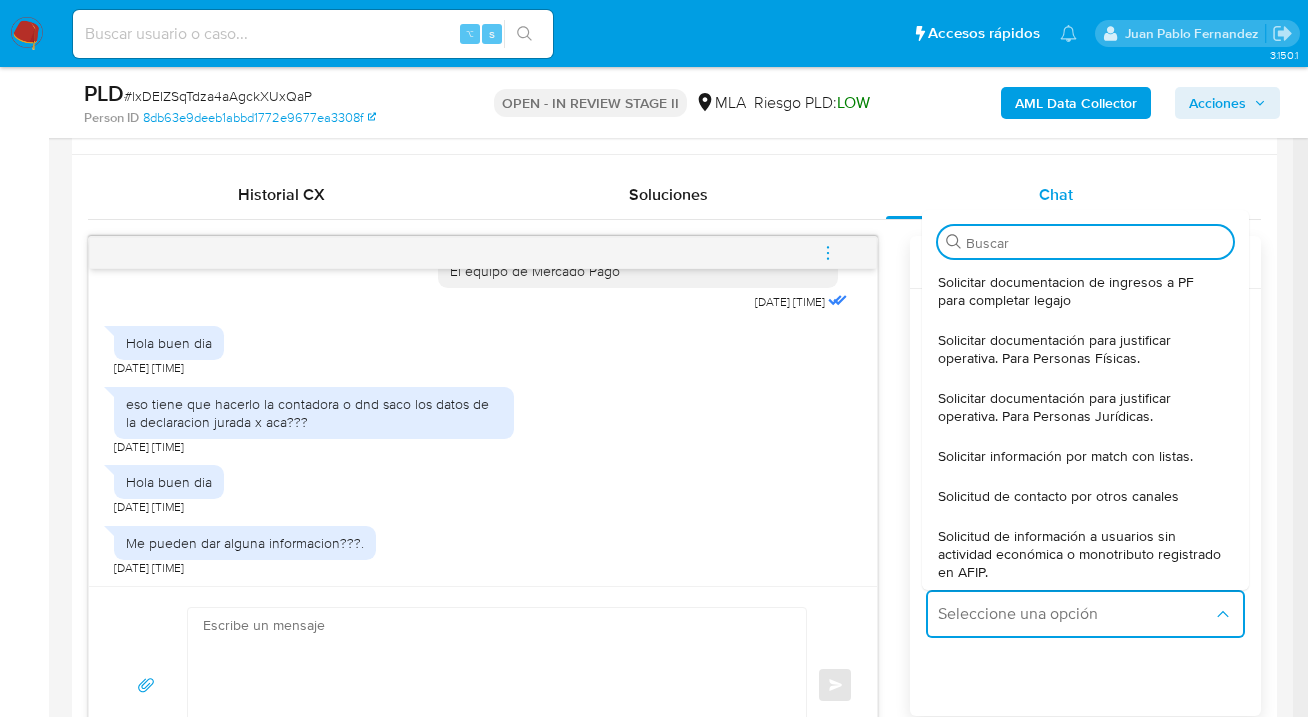 drag, startPoint x: 1028, startPoint y: 360, endPoint x: 754, endPoint y: 395, distance: 276.22635 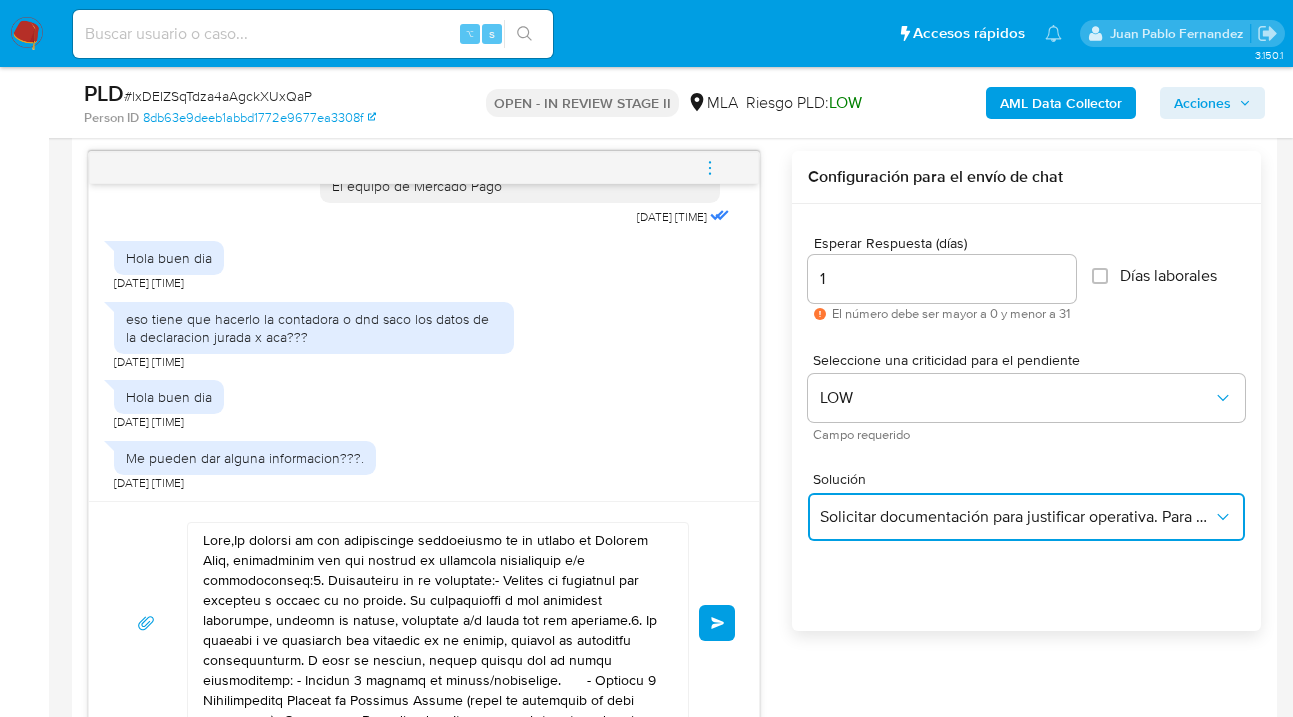 scroll, scrollTop: 1307, scrollLeft: 0, axis: vertical 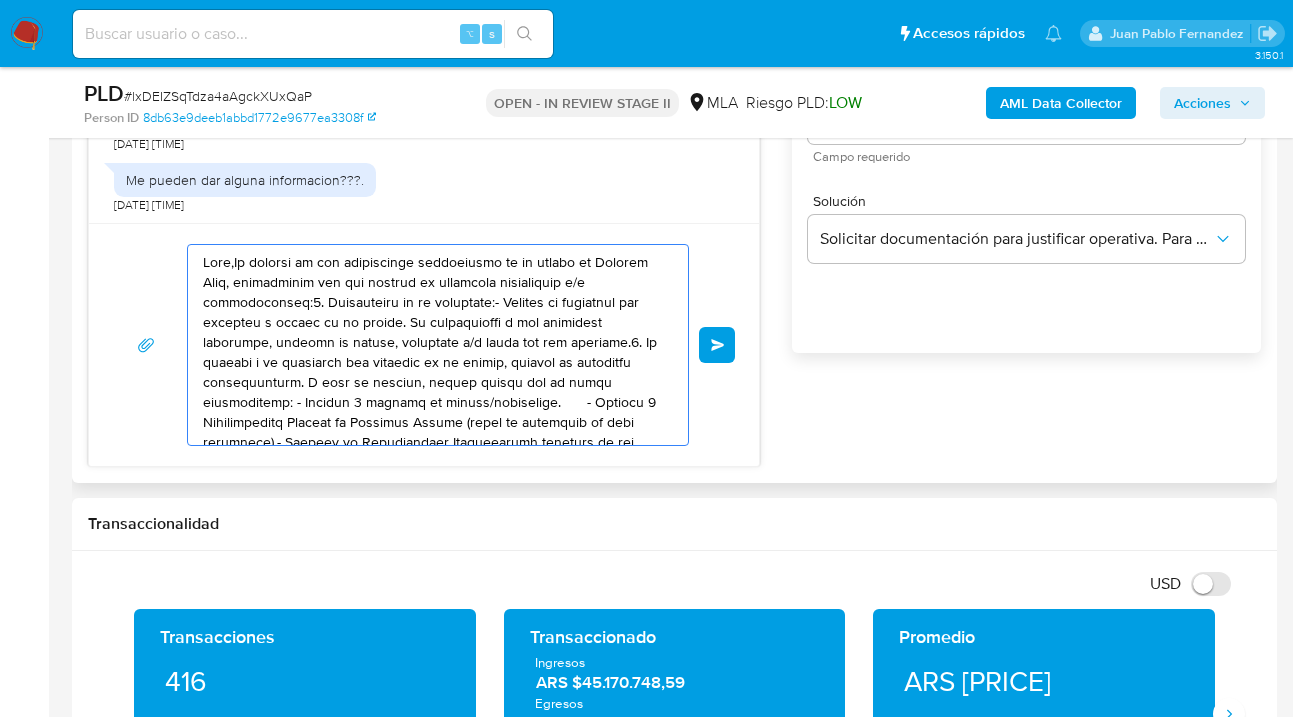 drag, startPoint x: 548, startPoint y: 418, endPoint x: 147, endPoint y: 239, distance: 439.1378 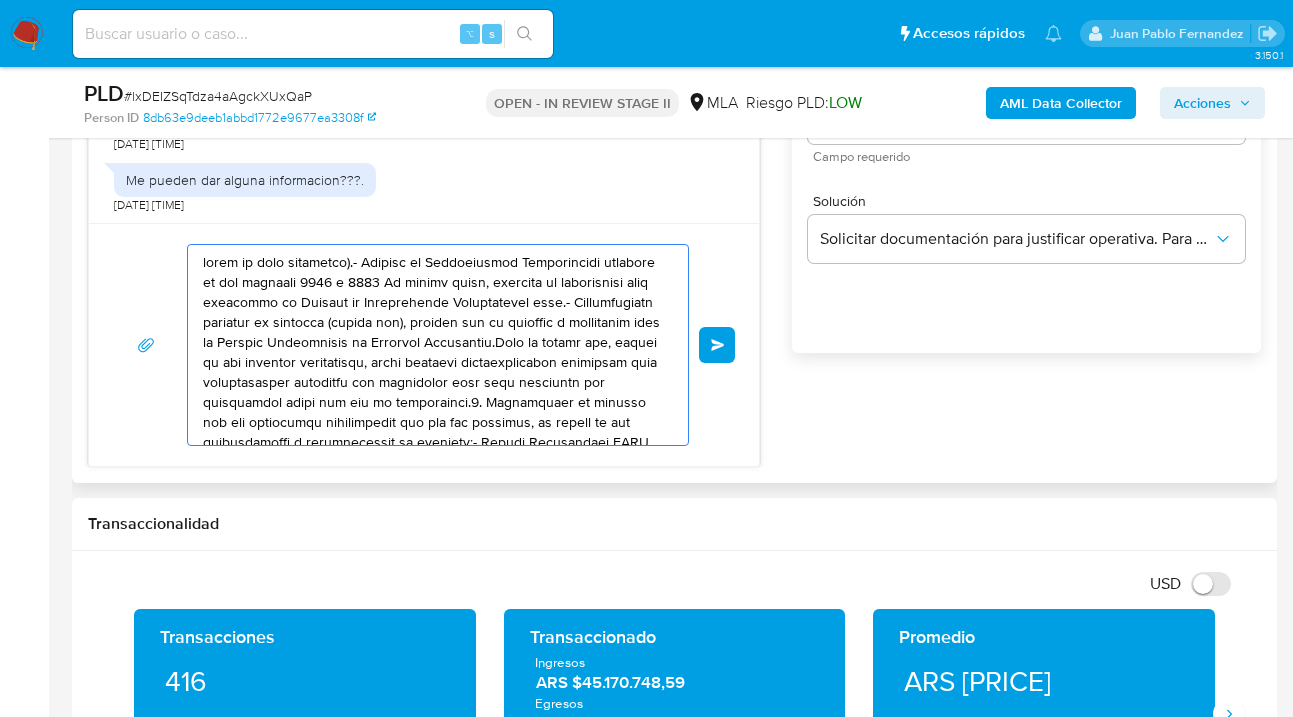 drag, startPoint x: 543, startPoint y: 430, endPoint x: 195, endPoint y: 262, distance: 386.4298 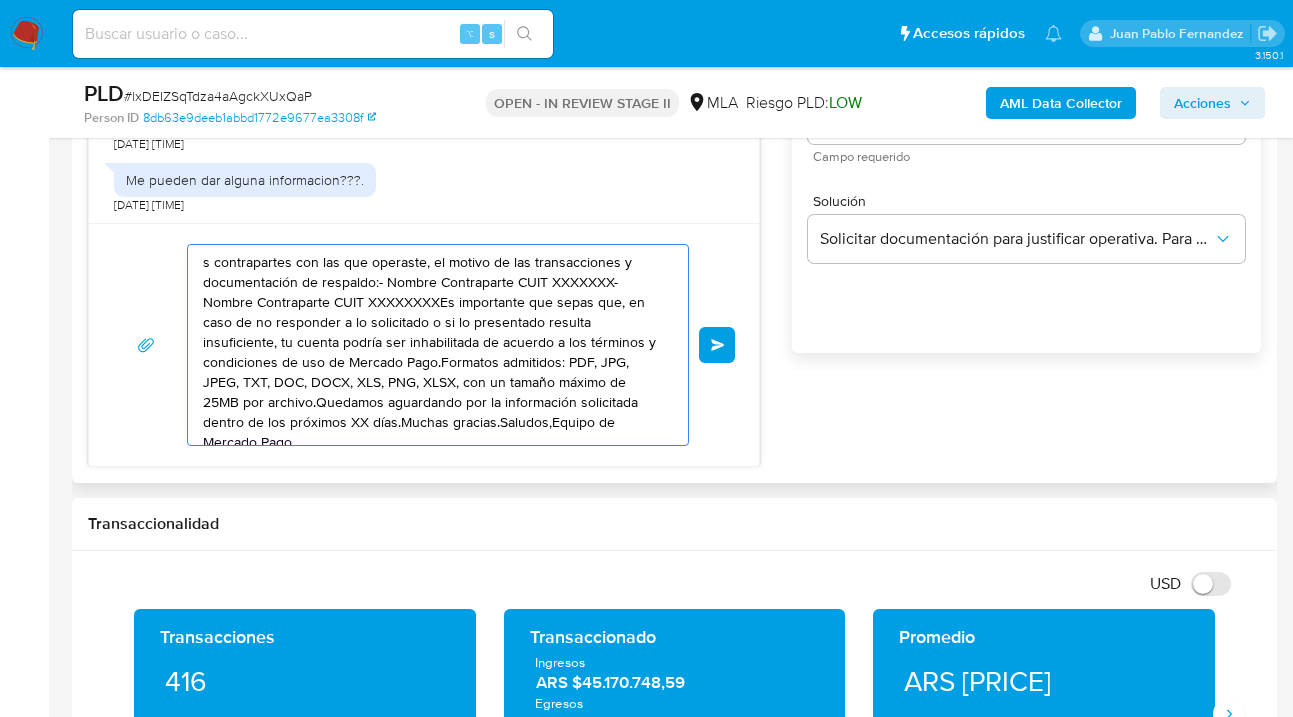 drag, startPoint x: 437, startPoint y: 384, endPoint x: 144, endPoint y: 268, distance: 315.12695 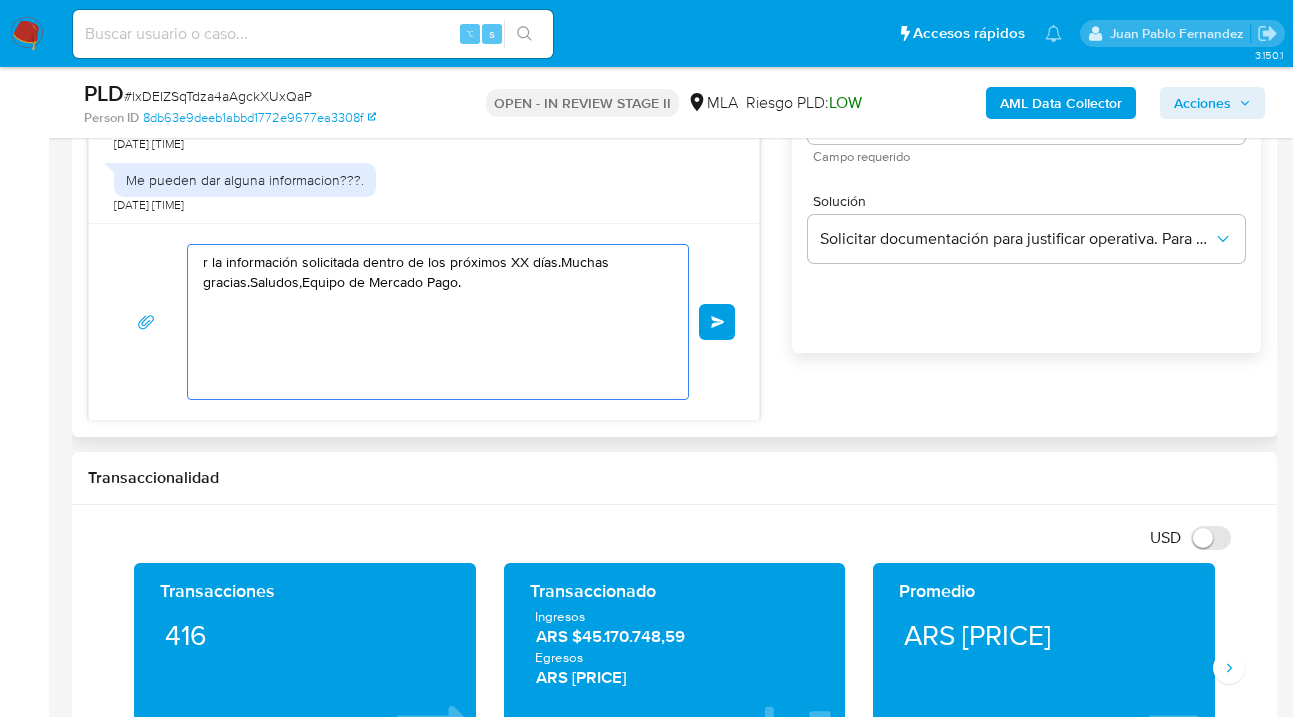 drag, startPoint x: 434, startPoint y: 379, endPoint x: 99, endPoint y: 217, distance: 372.11423 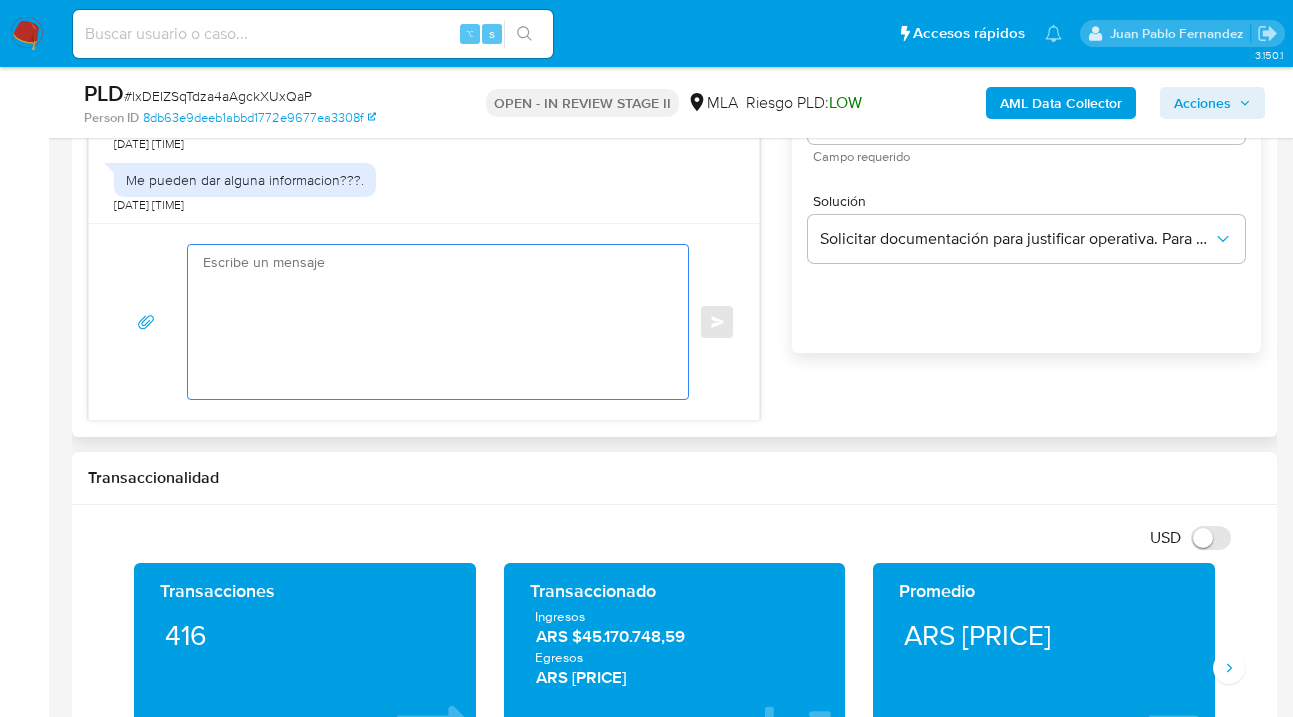 paste on "Ernesto Javier Zuwenger" 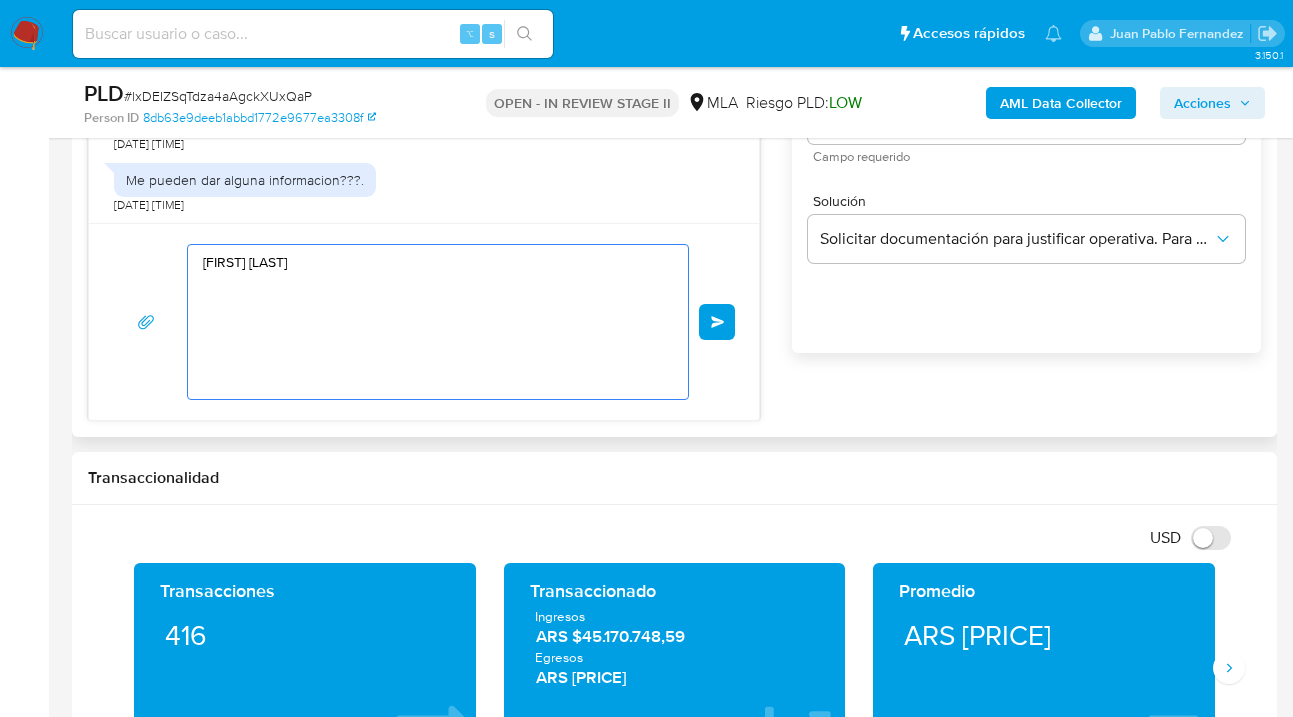 paste on "En función de las operaciones registradas en tu cuenta de Mercado Pago, necesitamos que nos brindes la siguiente información y/o documentación:
1. Descripción de la actividad:
- Detalla la actividad que realizas a través de tu cuenta. De corresponder a una actividad comercial, indicar el nombre, domicilio y/o sitio web del comercio.
2. De acuerdo a la actividad que realices en tu cuenta, adjunta la siguiente documentación. A modo de ejemplo, puedes enviar uno de estos comprobantes:
- Últimos 3 recibos de sueldo/jubilación.
- Últimas 6 Declaraciones Juradas de Ingresos Brutos (donde se visualice la base imponible).
- Resumen de Comprobantes Electrónicos emitidos de los períodos 2024 y 2025 Si tienes dudas, consulta el instructivo para descargar el Resumen de Comprobantes Electrónicos aquí." 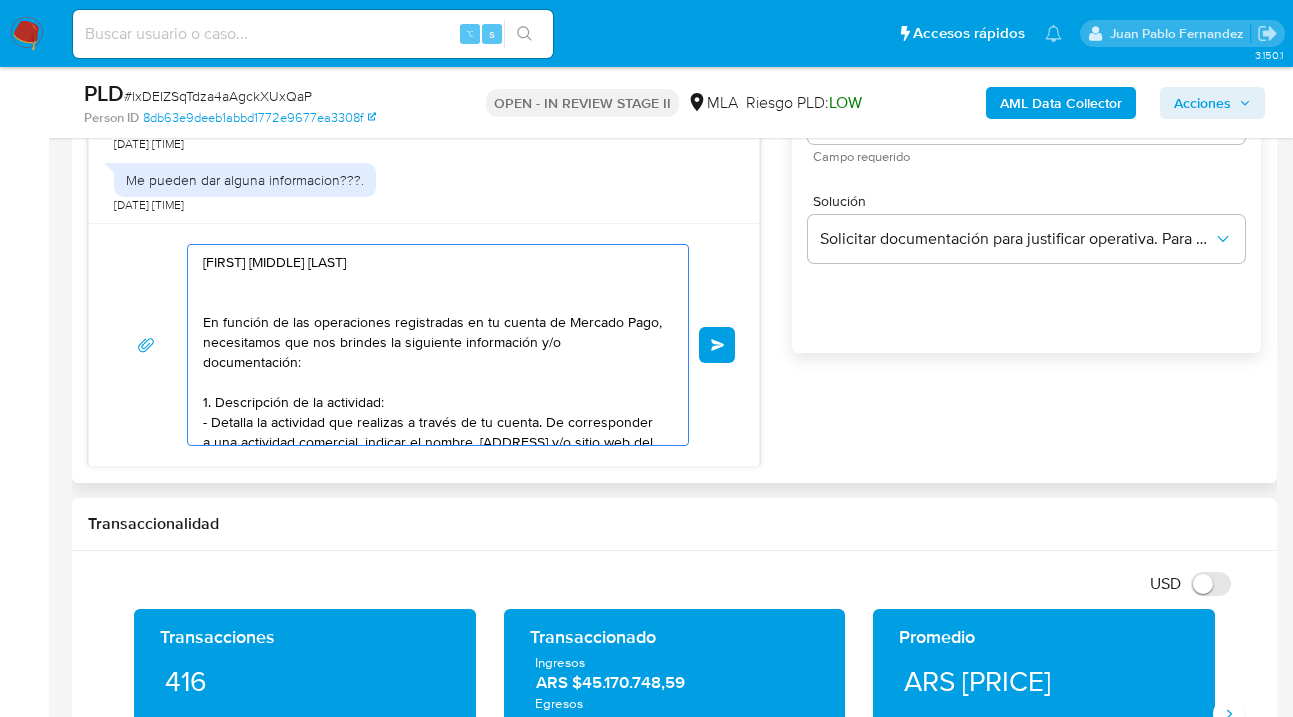 scroll, scrollTop: 1303, scrollLeft: 0, axis: vertical 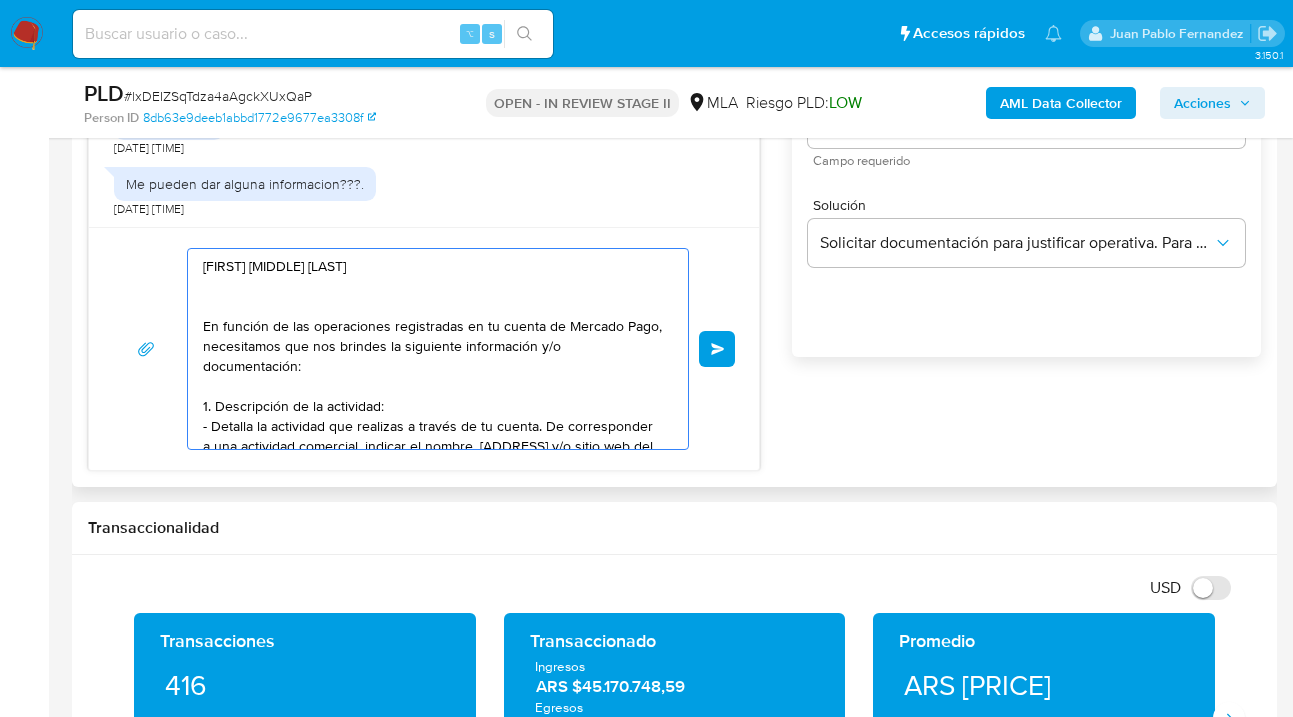 drag, startPoint x: 383, startPoint y: 263, endPoint x: 196, endPoint y: 240, distance: 188.40913 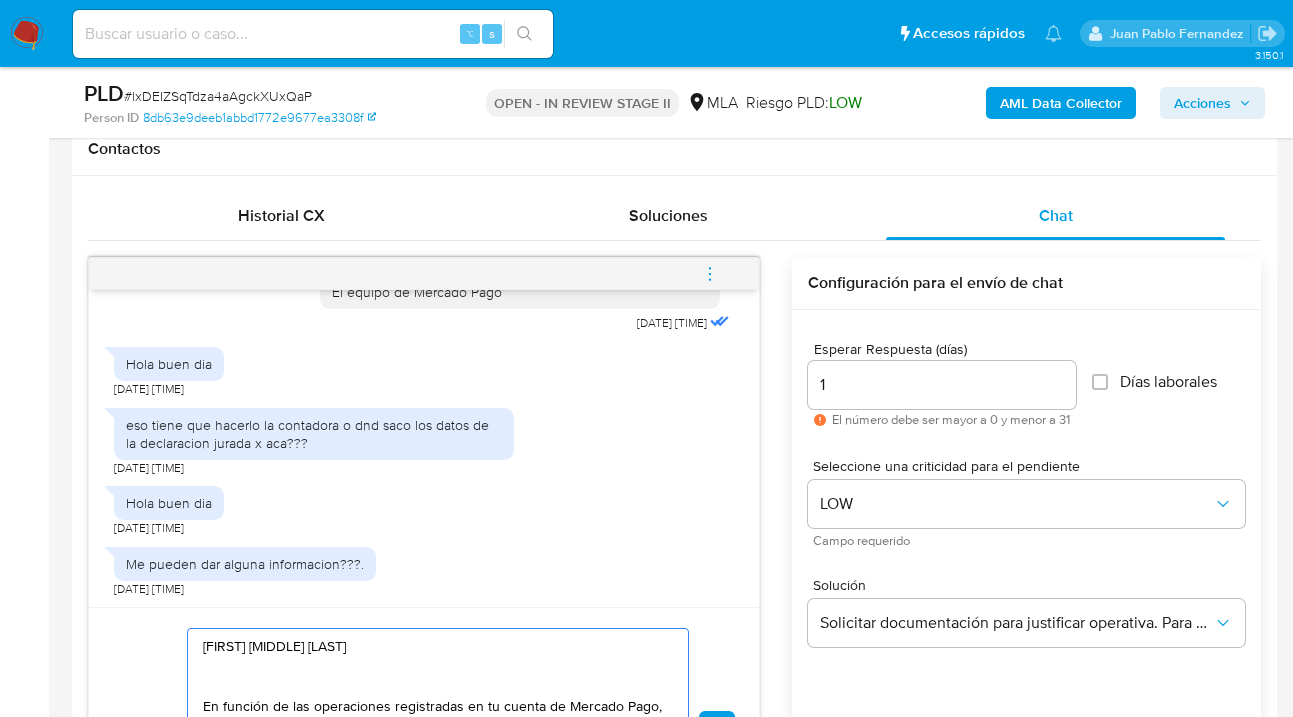 scroll, scrollTop: 1083, scrollLeft: 0, axis: vertical 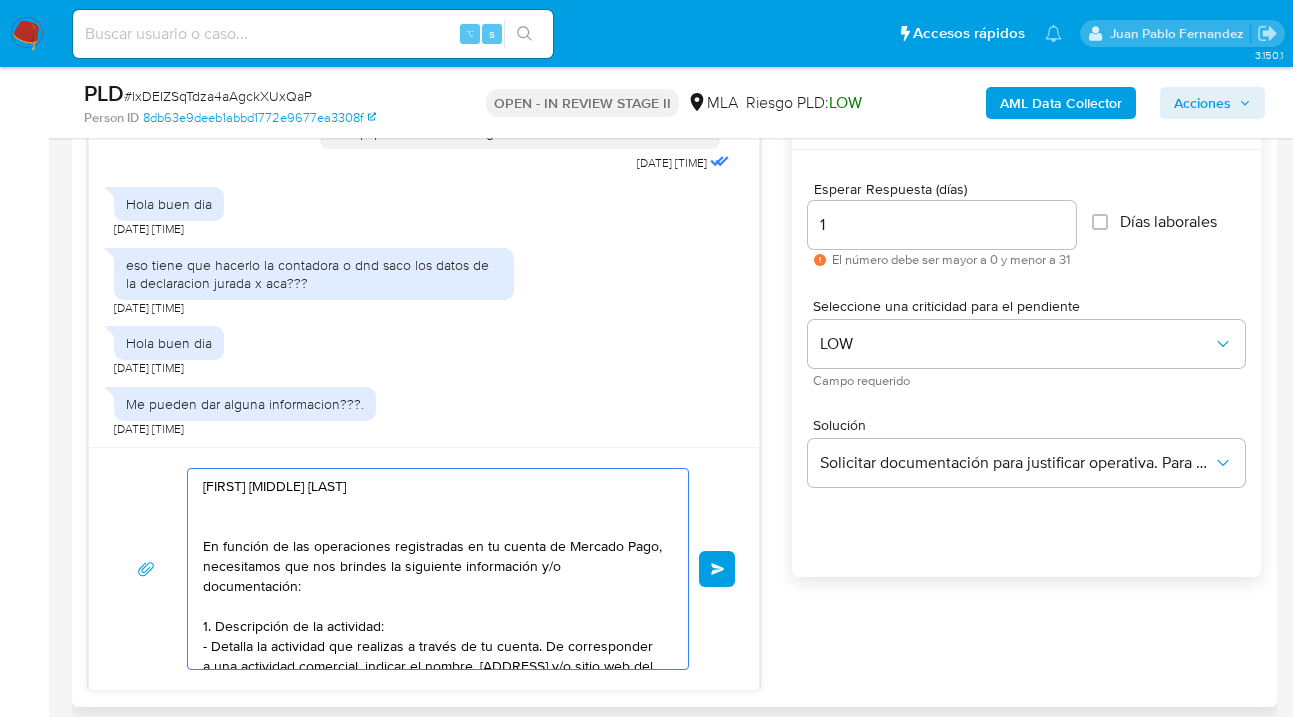 click on "Ernesto Javier Zuwenger
En función de las operaciones registradas en tu cuenta de Mercado Pago, necesitamos que nos brindes la siguiente información y/o documentación:
1. Descripción de la actividad:
- Detalla la actividad que realizas a través de tu cuenta. De corresponder a una actividad comercial, indicar el nombre, domicilio y/o sitio web del comercio.
2. De acuerdo a la actividad que realices en tu cuenta, adjunta la siguiente documentación. A modo de ejemplo, puedes enviar uno de estos comprobantes:
- Últimos 3 recibos de sueldo/jubilación.
- Últimas 6 Declaraciones Juradas de Ingresos Brutos (donde se visualice la base imponible).
- Resumen de Comprobantes Electrónicos emitidos de los períodos 2024 y 2025 Si tienes dudas, consulta el instructivo para descargar el Resumen de Comprobantes Electrónicos aquí." at bounding box center (433, 569) 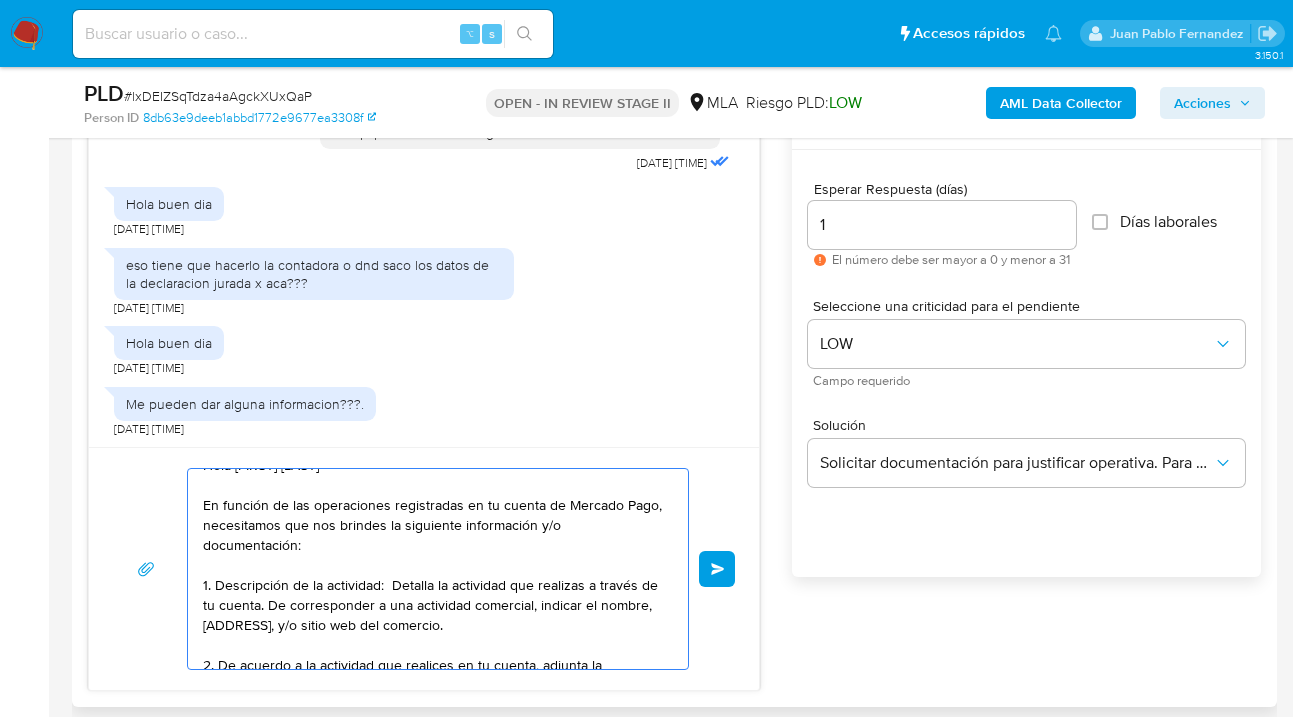 scroll, scrollTop: 39, scrollLeft: 0, axis: vertical 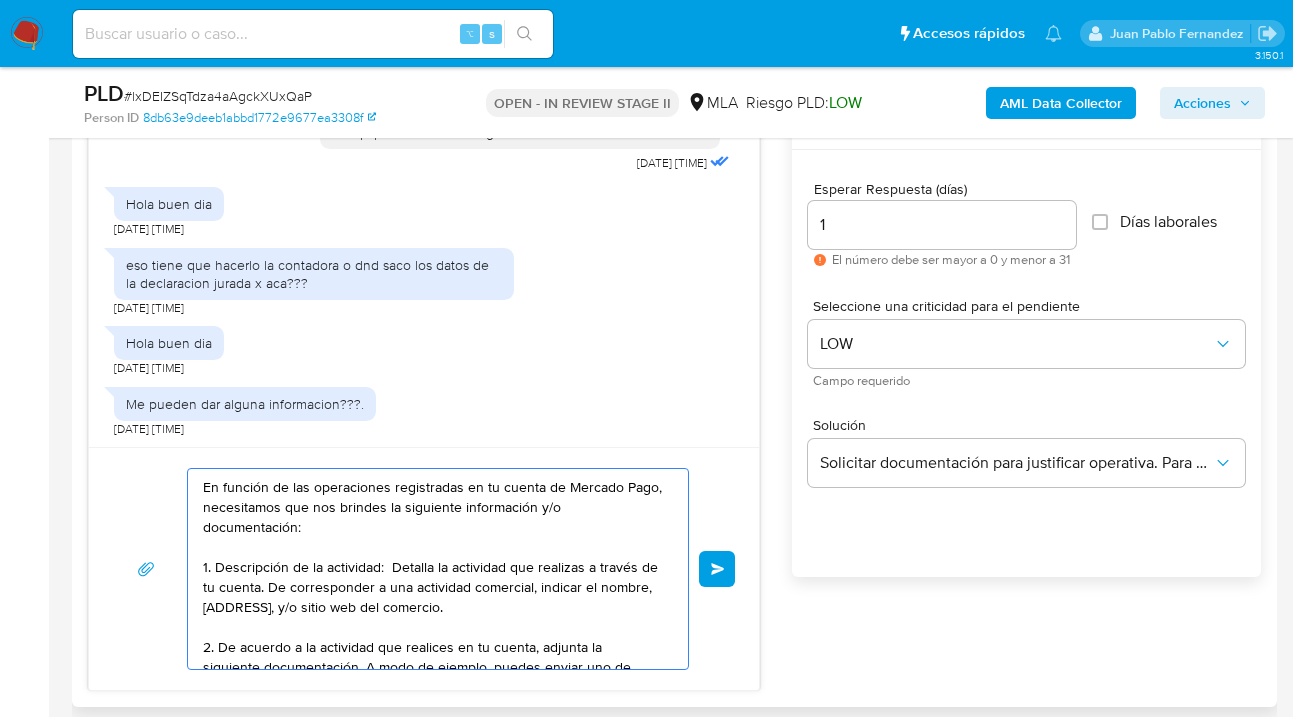 click on "Hola Ernesto Javier Zuwenger
En función de las operaciones registradas en tu cuenta de Mercado Pago, necesitamos que nos brindes la siguiente información y/o documentación:
1. Descripción de la actividad:  Detalla la actividad que realizas a través de tu cuenta. De corresponder a una actividad comercial, indicar el nombre, domicilio y/o sitio web del comercio.
2. De acuerdo a la actividad que realices en tu cuenta, adjunta la siguiente documentación. A modo de ejemplo, puedes enviar uno de estos comprobantes:
- Últimos 3 recibos de sueldo/jubilación.
- Últimas 6 Declaraciones Juradas de Ingresos Brutos (donde se visualice la base imponible).
- Resumen de Comprobantes Electrónicos emitidos de los períodos 2024 y 2025 Si tienes dudas, consulta el instructivo para descargar el Resumen de Comprobantes Electrónicos aquí." at bounding box center [433, 569] 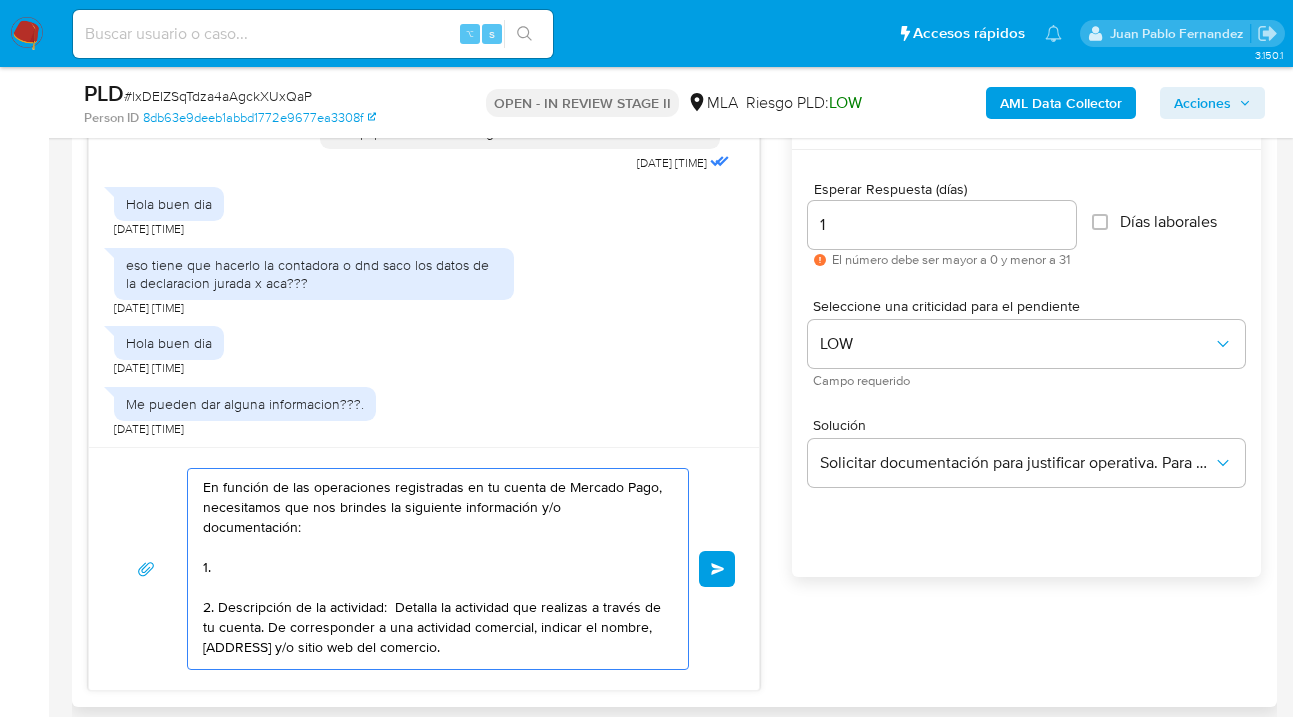 click on "Hola Ernesto Javier Zuwenger
En función de las operaciones registradas en tu cuenta de Mercado Pago, necesitamos que nos brindes la siguiente información y/o documentación:
1.
2. Descripción de la actividad:  Detalla la actividad que realizas a través de tu cuenta. De corresponder a una actividad comercial, indicar el nombre, domicilio y/o sitio web del comercio.
2. De acuerdo a la actividad que realices en tu cuenta, adjunta la siguiente documentación. A modo de ejemplo, puedes enviar uno de estos comprobantes:
- Últimos 3 recibos de sueldo/jubilación.
- Últimas 6 Declaraciones Juradas de Ingresos Brutos (donde se visualice la base imponible).
- Resumen de Comprobantes Electrónicos emitidos de los períodos 2024 y 2025 Si tienes dudas, consulta el instructivo para descargar el Resumen de Comprobantes Electrónicos aquí." at bounding box center [433, 569] 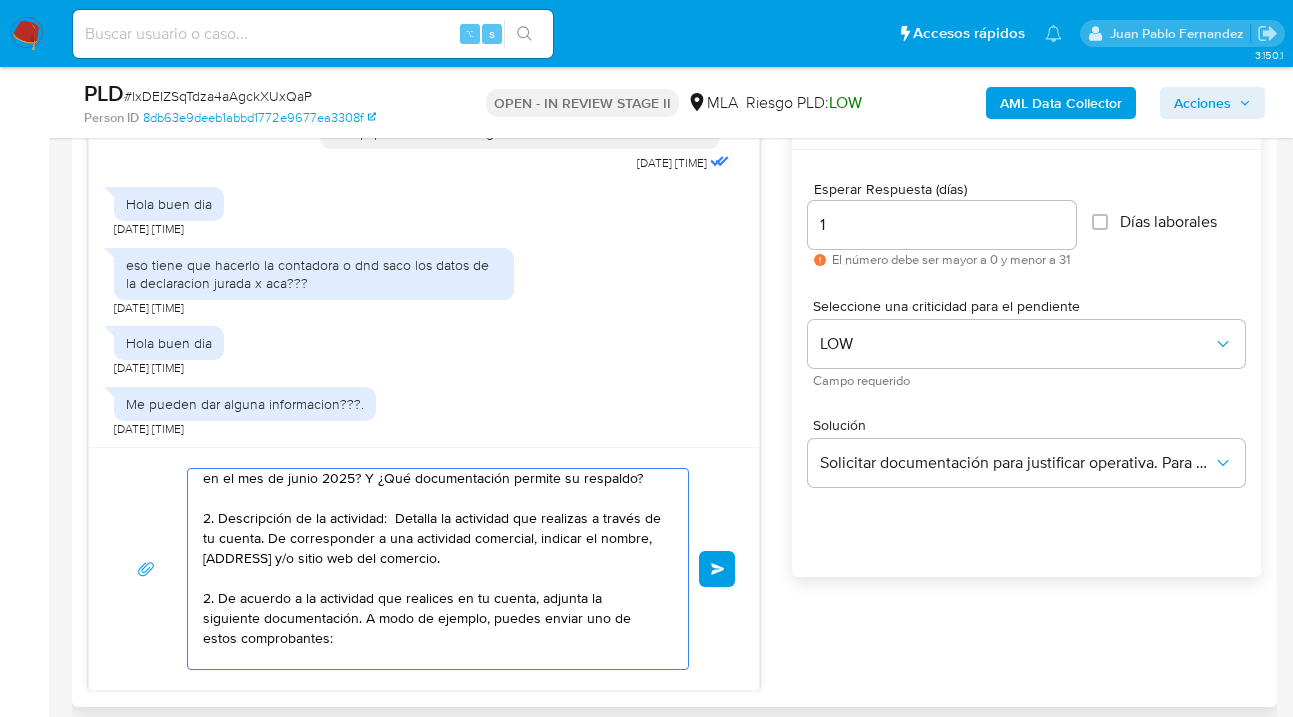 scroll, scrollTop: 194, scrollLeft: 0, axis: vertical 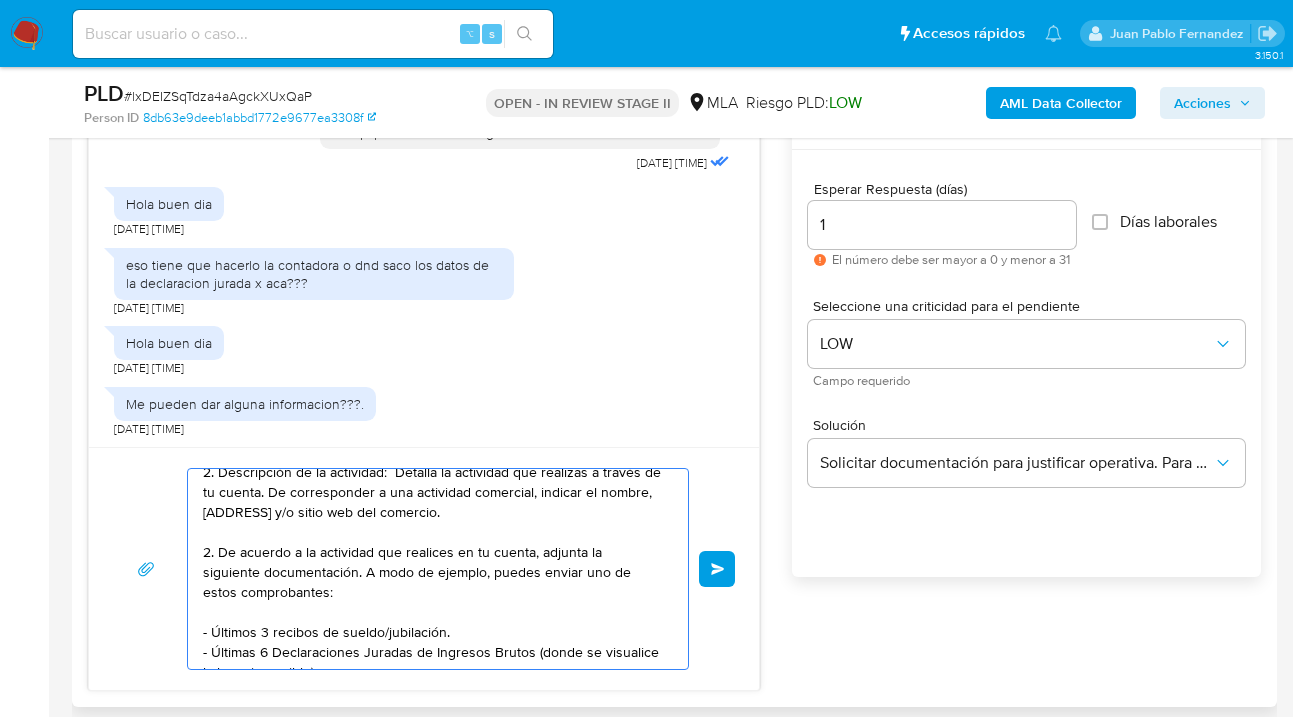 click on "Hola Ernesto Javier Zuwenger
En función de las operaciones registradas en tu cuenta de Mercado Pago, necesitamos que nos brindes la siguiente información y/o documentación:
1. ¿A qué corresponde el incremento significativo de fondos en tu cuenta en el mes de junio 2025? Y ¿Qué documentación permite su respaldo?
2. Descripción de la actividad:  Detalla la actividad que realizas a través de tu cuenta. De corresponder a una actividad comercial, indicar el nombre, domicilio y/o sitio web del comercio.
2. De acuerdo a la actividad que realices en tu cuenta, adjunta la siguiente documentación. A modo de ejemplo, puedes enviar uno de estos comprobantes:
- Últimos 3 recibos de sueldo/jubilación.
- Últimas 6 Declaraciones Juradas de Ingresos Brutos (donde se visualice la base imponible).
- Resumen de Comprobantes Electrónicos emitidos de los períodos 2024 y 2025 Si tienes dudas, consulta el instructivo para descargar el Resumen de Comprobantes Electrónicos aquí." at bounding box center [433, 569] 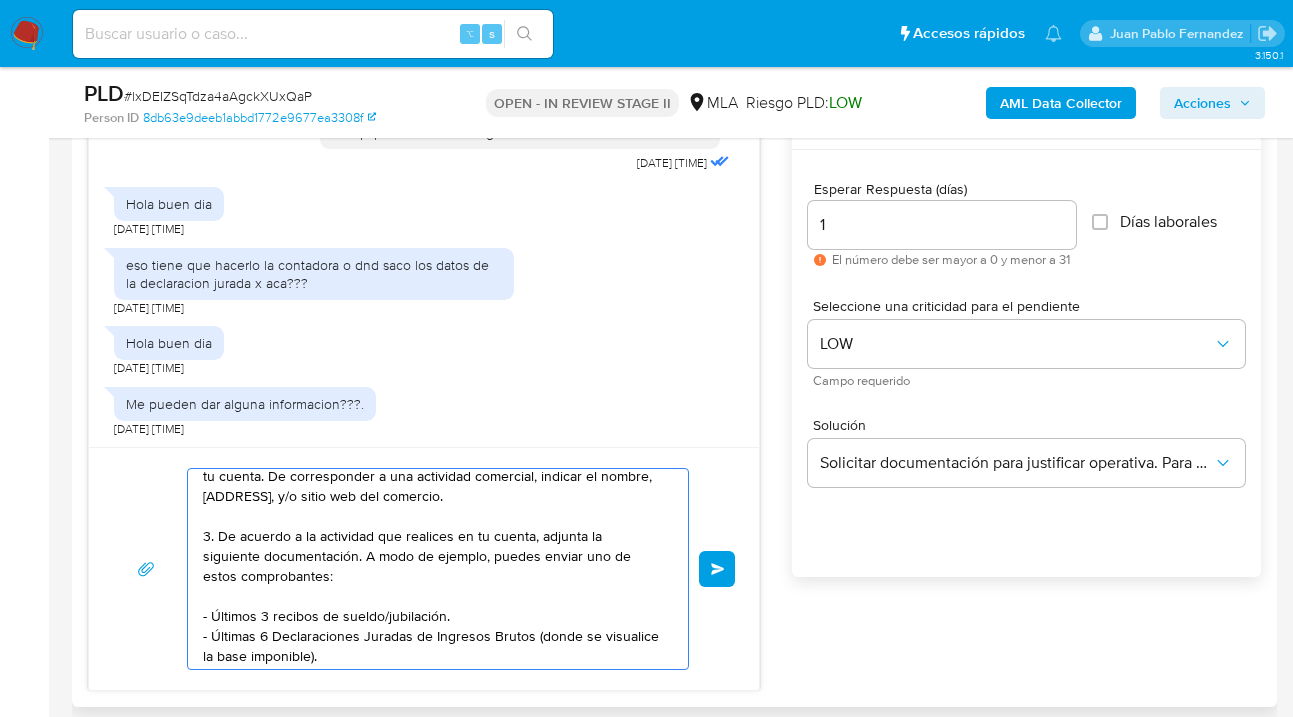 scroll, scrollTop: 223, scrollLeft: 0, axis: vertical 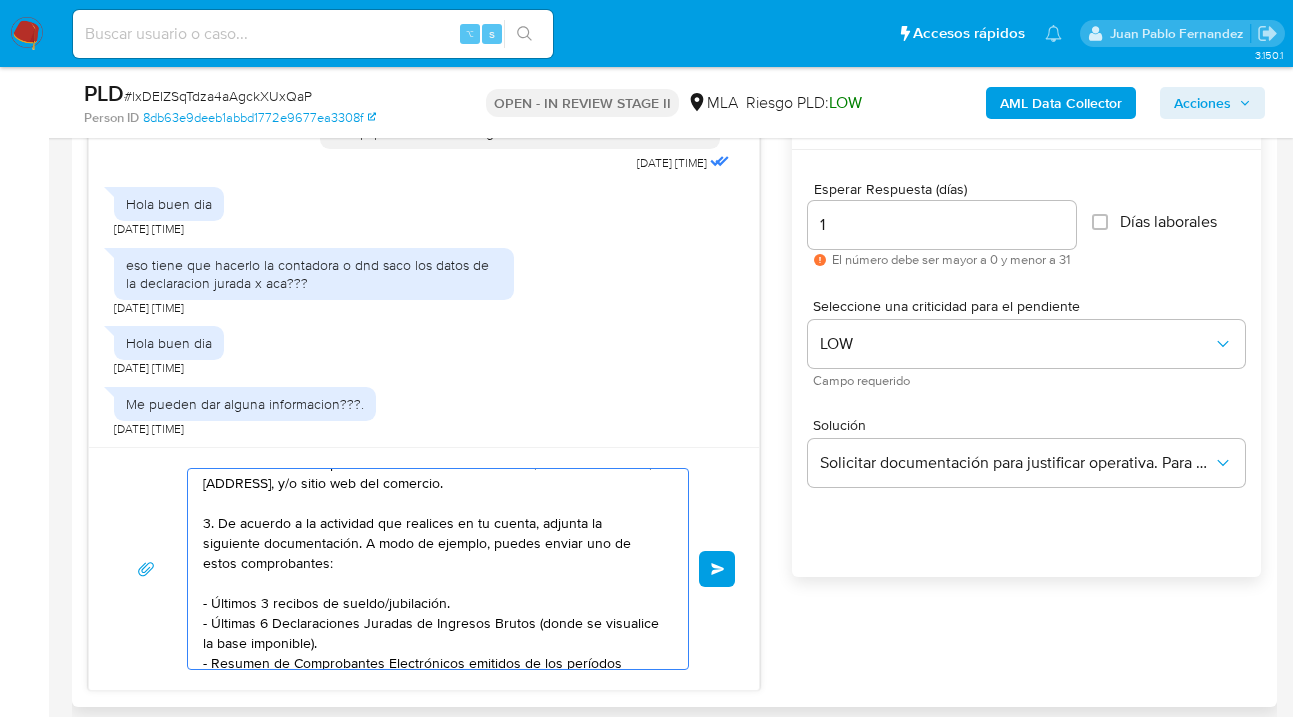 drag, startPoint x: 446, startPoint y: 598, endPoint x: 193, endPoint y: 608, distance: 253.19756 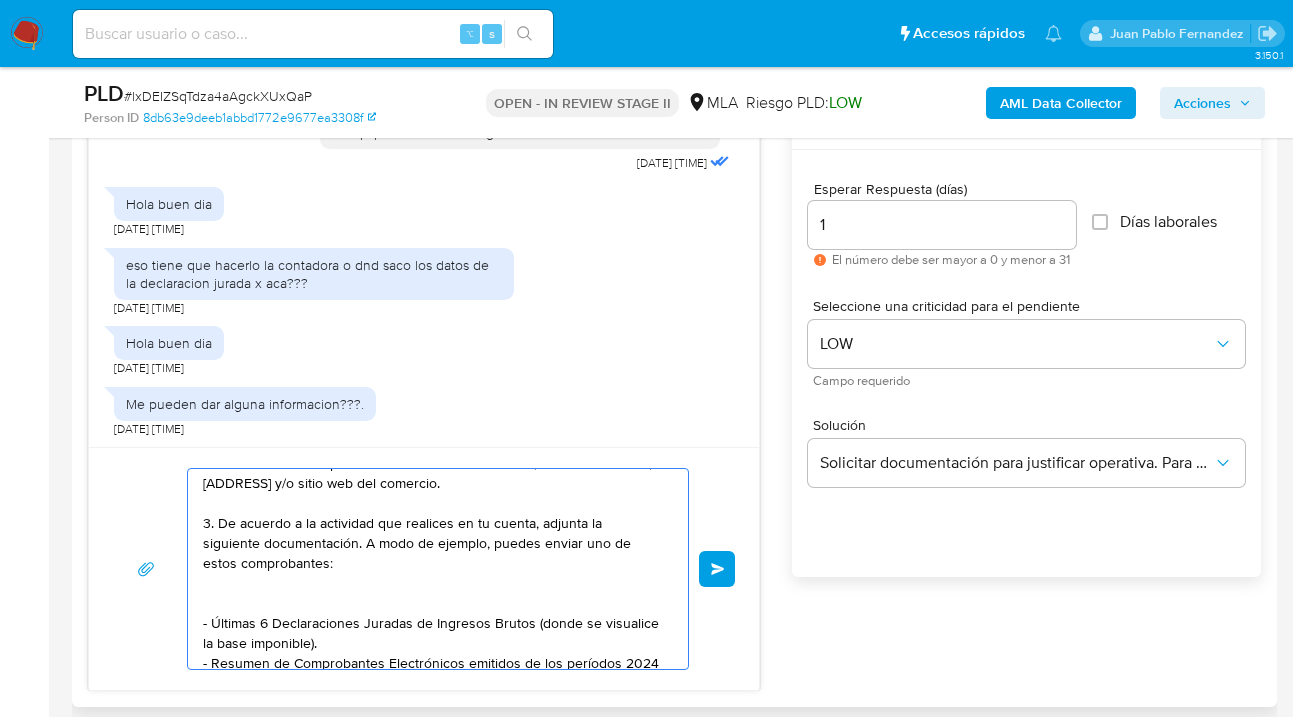 scroll, scrollTop: 227, scrollLeft: 0, axis: vertical 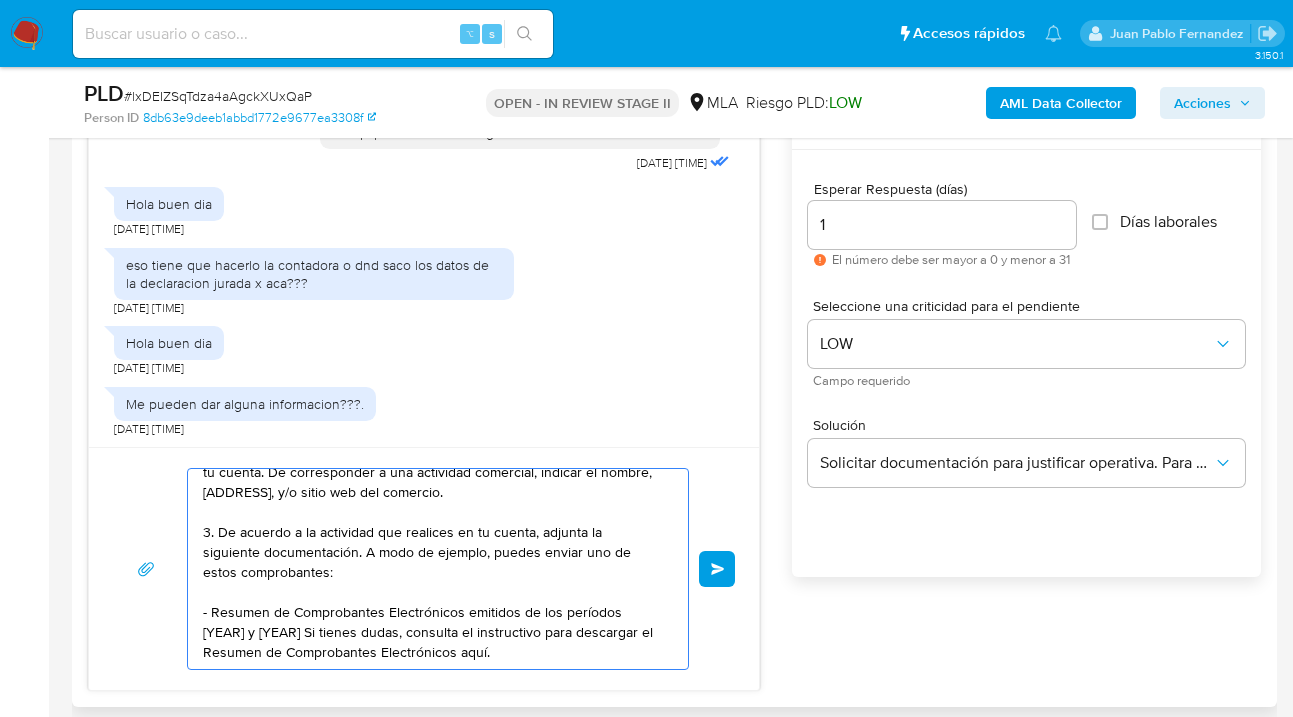 click on "Hola Ernesto Javier Zuwenger
En función de las operaciones registradas en tu cuenta de Mercado Pago, necesitamos que nos brindes la siguiente información y/o documentación:
1. ¿A qué corresponde el incremento significativo de fondos en tu cuenta en el mes de junio 2025? Y ¿Qué documentación permite su respaldo?
2. Descripción de la actividad:  Detalla la actividad que realizas a través de tu cuenta. De corresponder a una actividad comercial, indicar el nombre, domicilio y/o sitio web del comercio.
3. De acuerdo a la actividad que realices en tu cuenta, adjunta la siguiente documentación. A modo de ejemplo, puedes enviar uno de estos comprobantes:
- Resumen de Comprobantes Electrónicos emitidos de los períodos 2024 y 2025 Si tienes dudas, consulta el instructivo para descargar el Resumen de Comprobantes Electrónicos aquí." at bounding box center (433, 569) 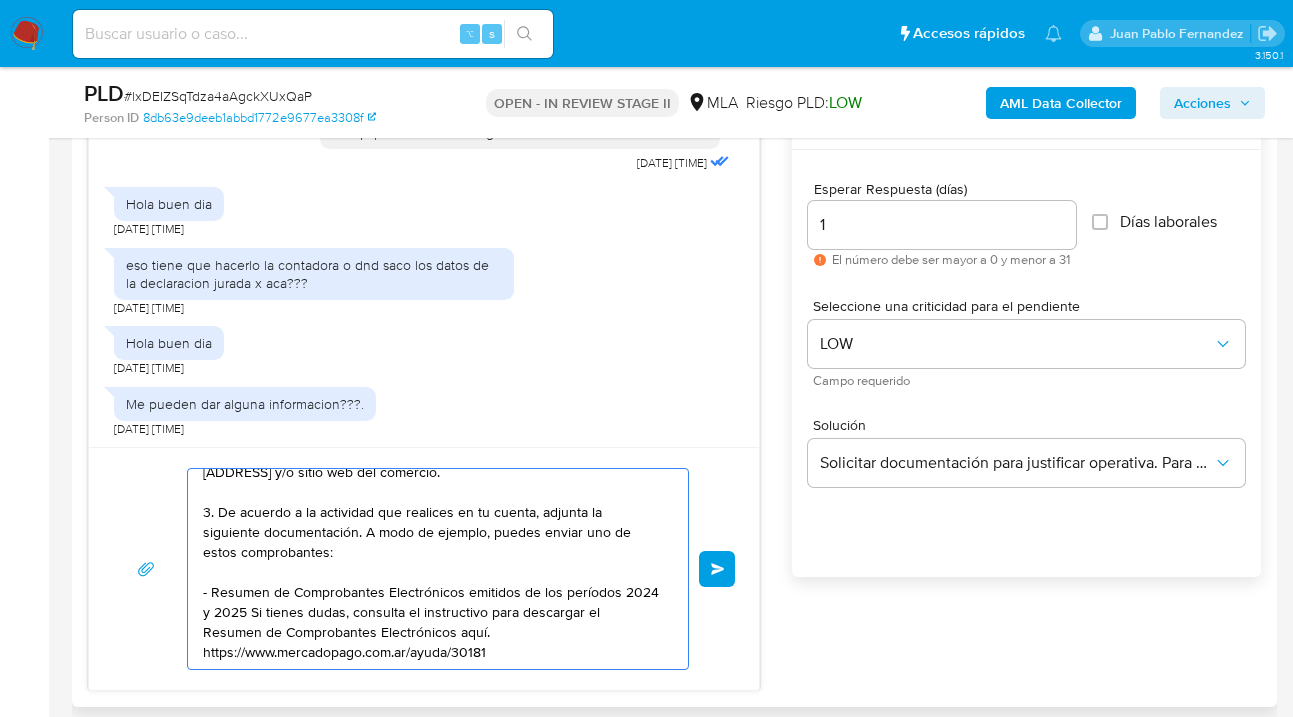 scroll, scrollTop: 294, scrollLeft: 0, axis: vertical 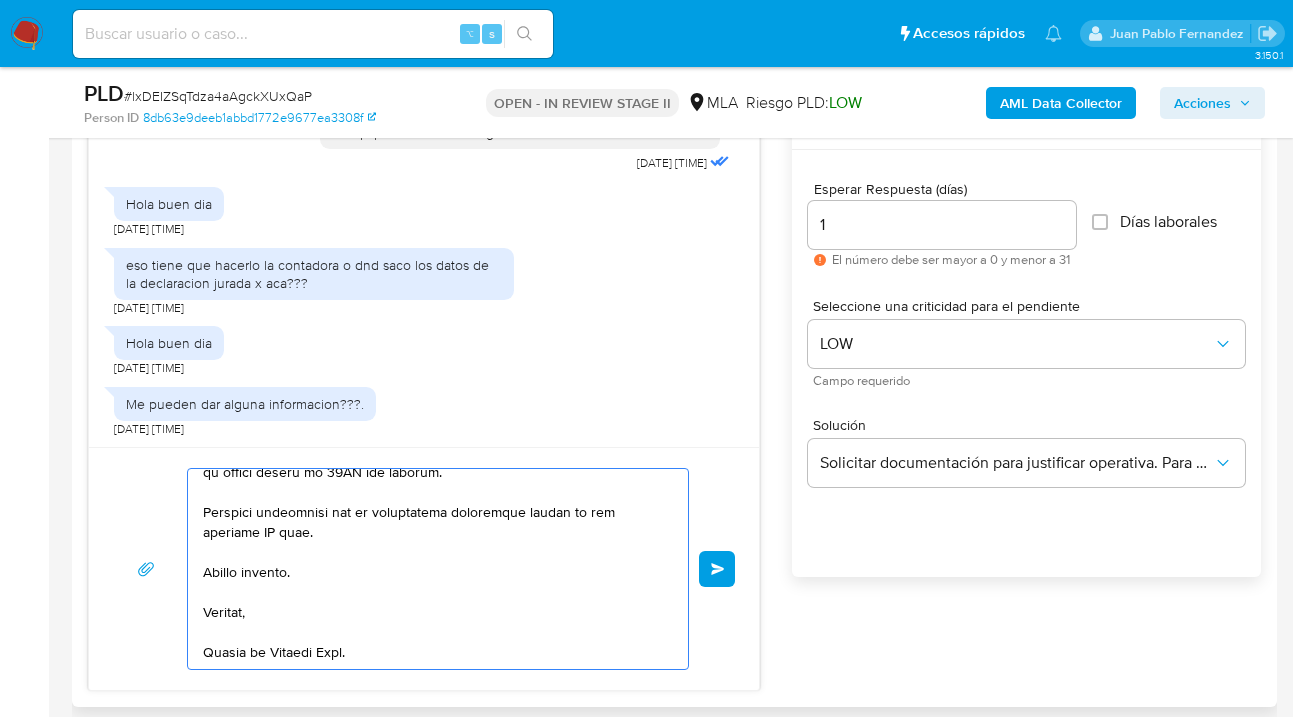 click at bounding box center [433, 569] 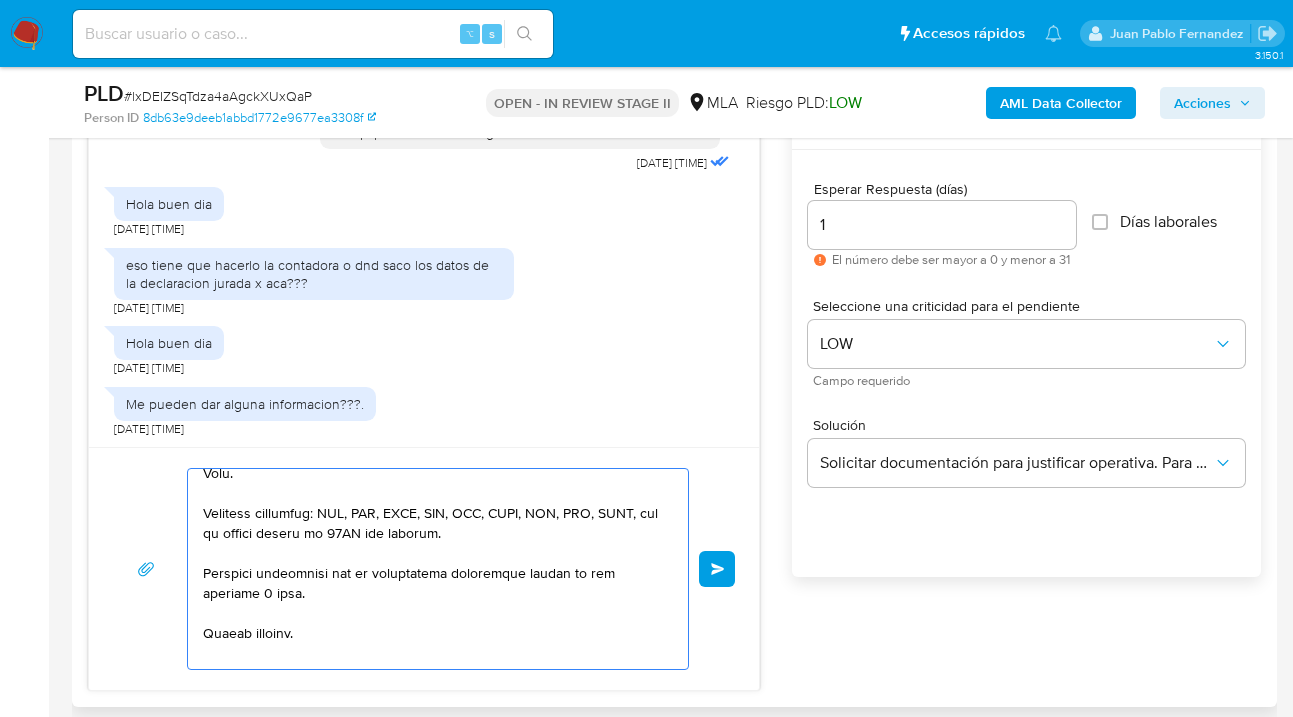 scroll, scrollTop: 492, scrollLeft: 0, axis: vertical 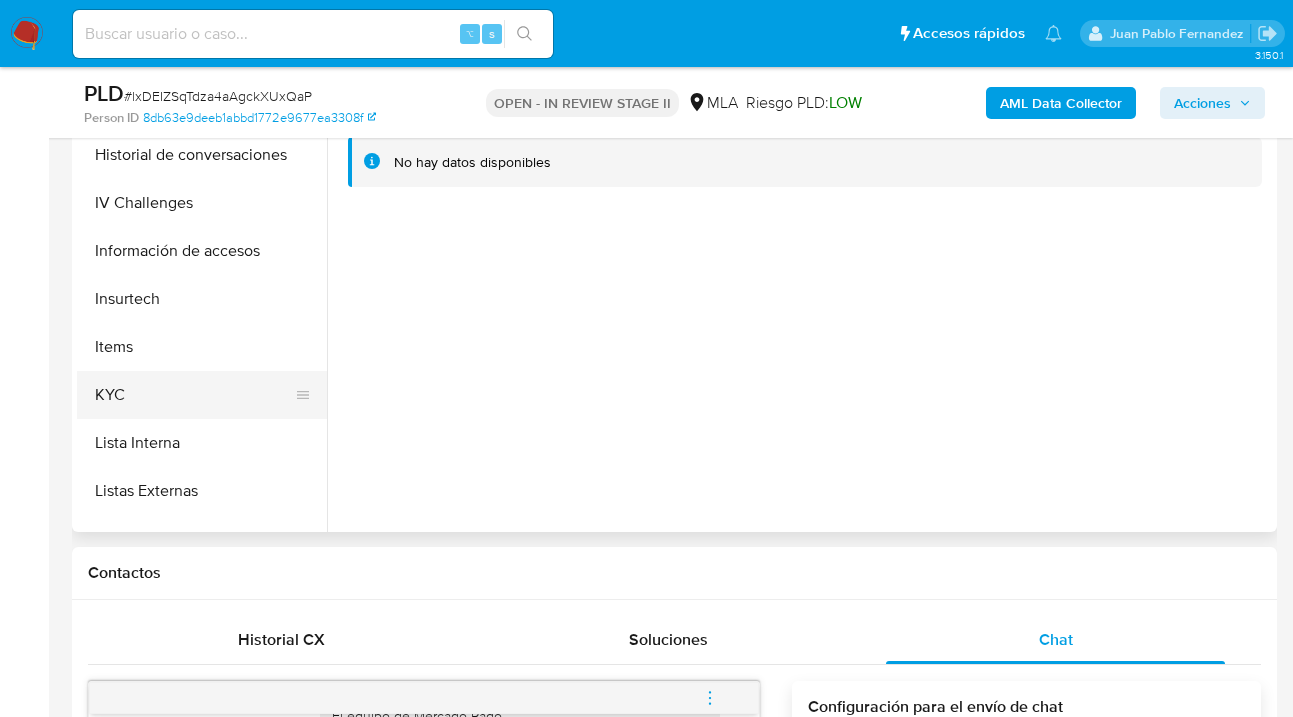 click on "KYC" at bounding box center [194, 395] 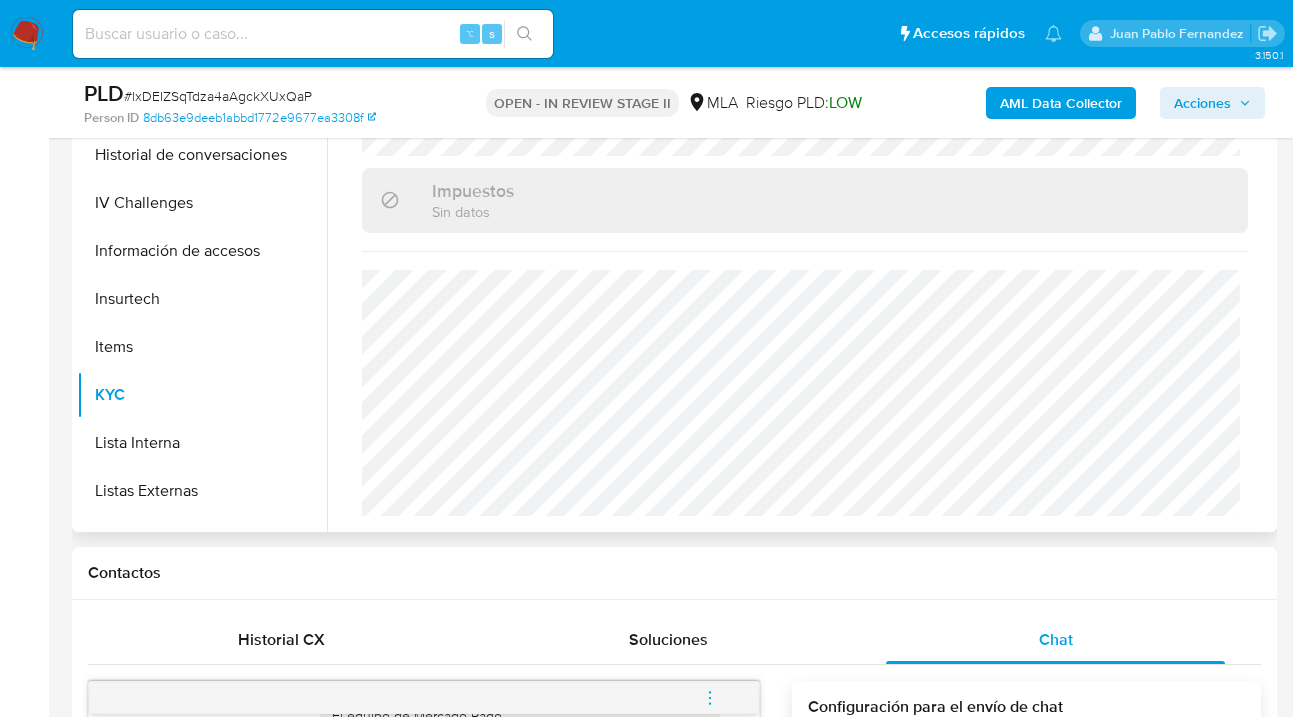 scroll, scrollTop: 1104, scrollLeft: 0, axis: vertical 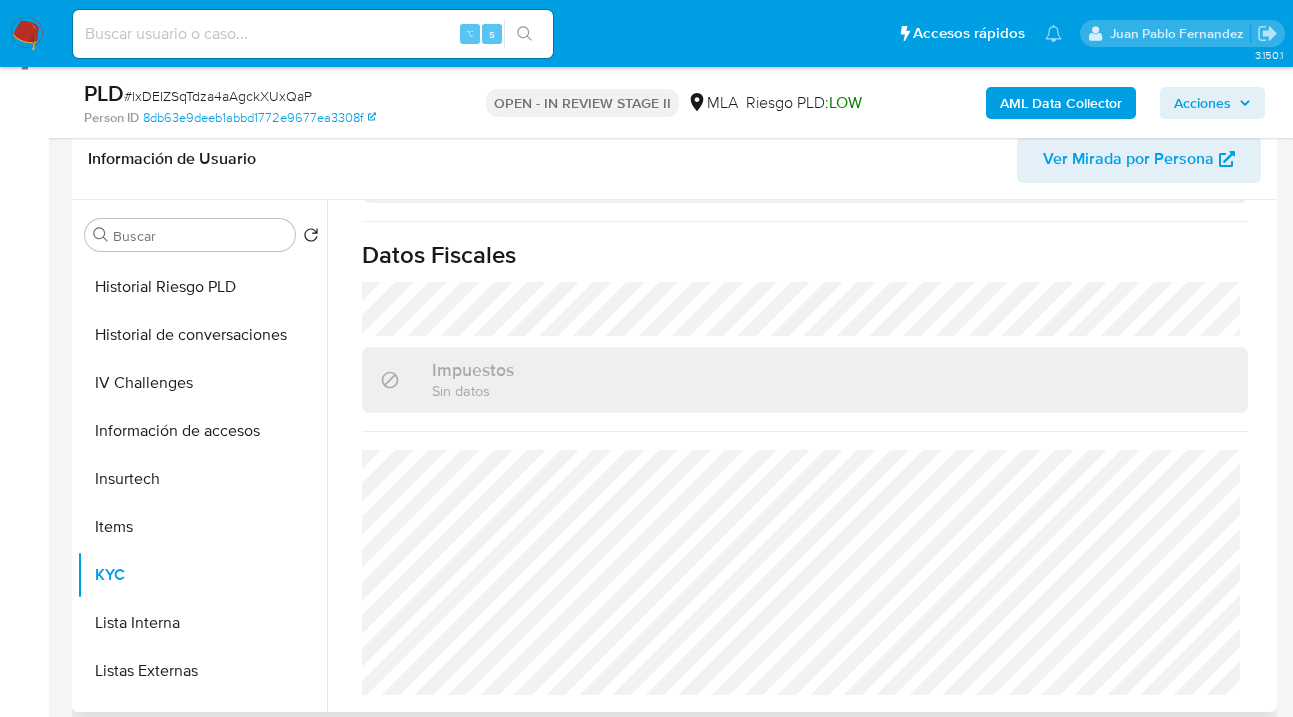 drag, startPoint x: 316, startPoint y: 539, endPoint x: 331, endPoint y: 460, distance: 80.411446 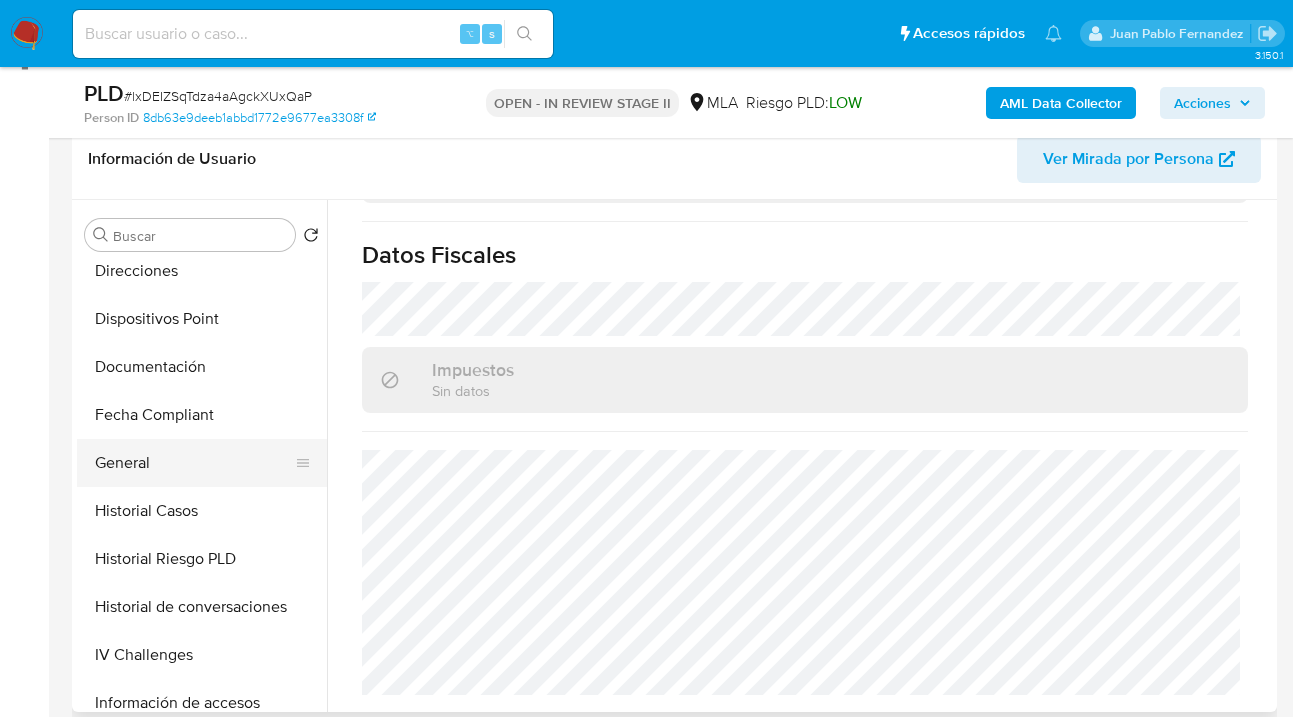 scroll, scrollTop: 393, scrollLeft: 0, axis: vertical 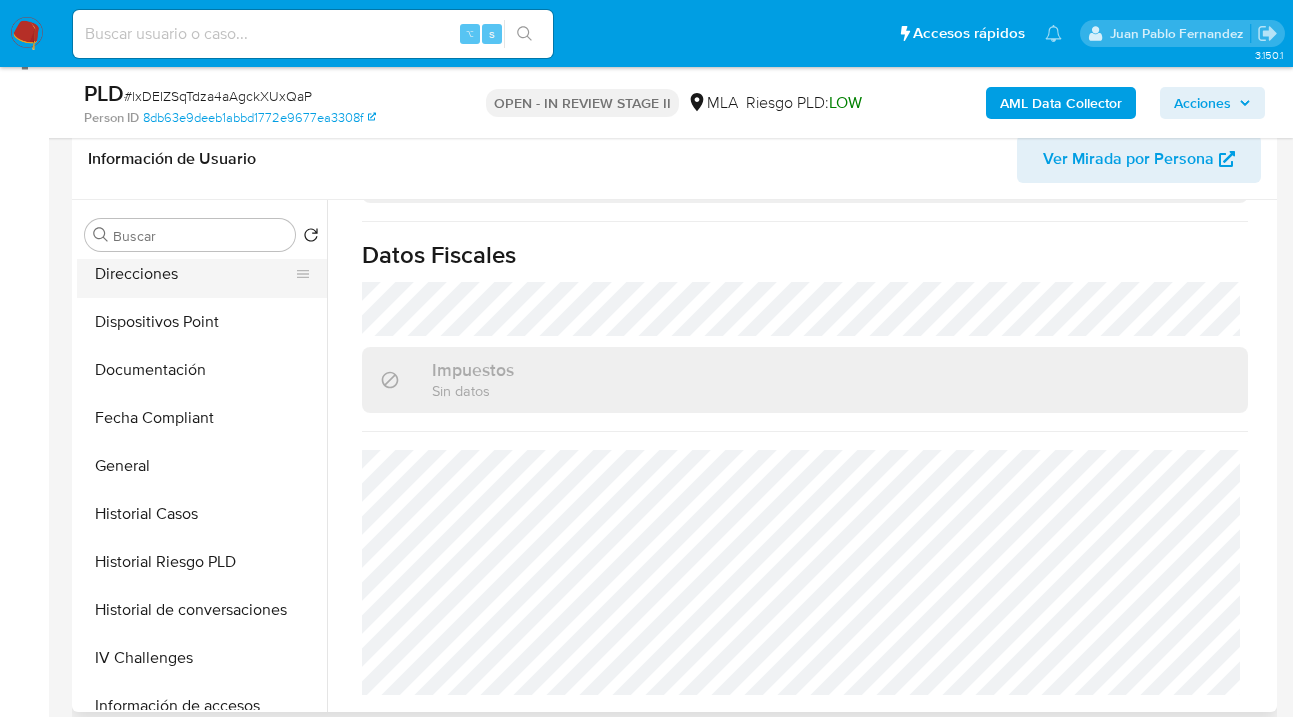 click on "Direcciones" at bounding box center (194, 274) 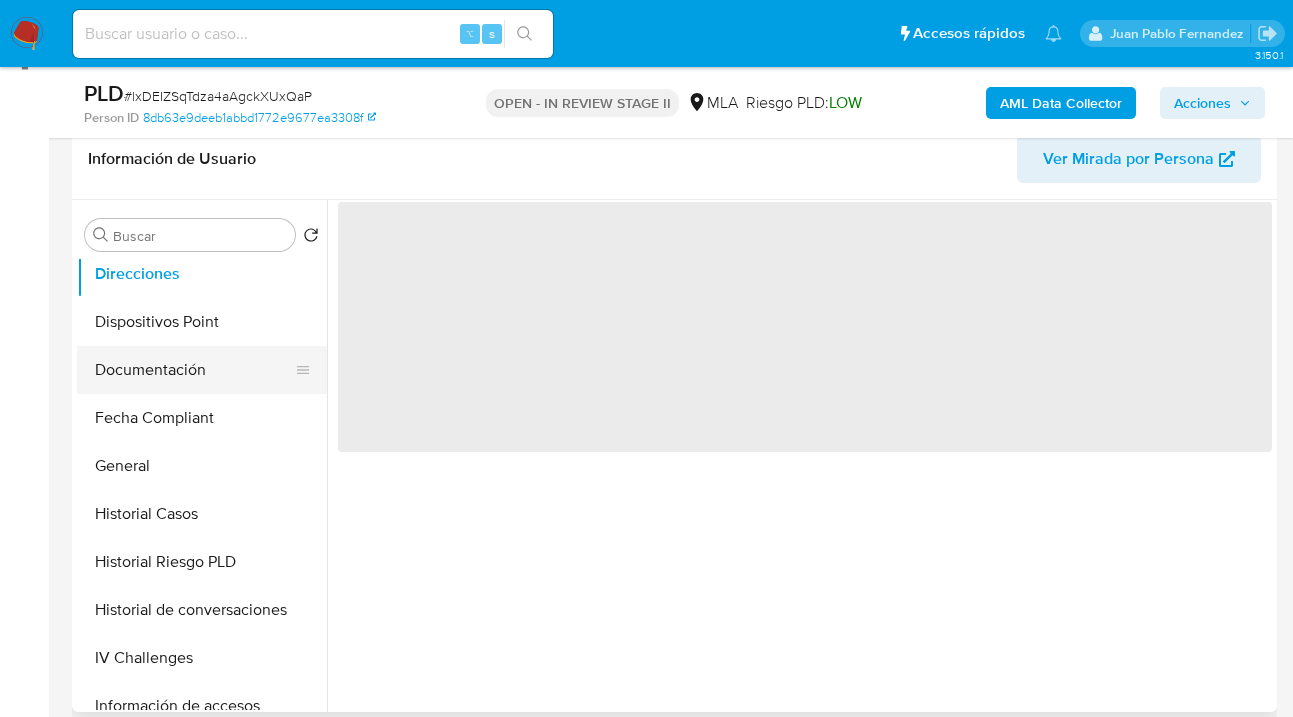 scroll, scrollTop: 0, scrollLeft: 0, axis: both 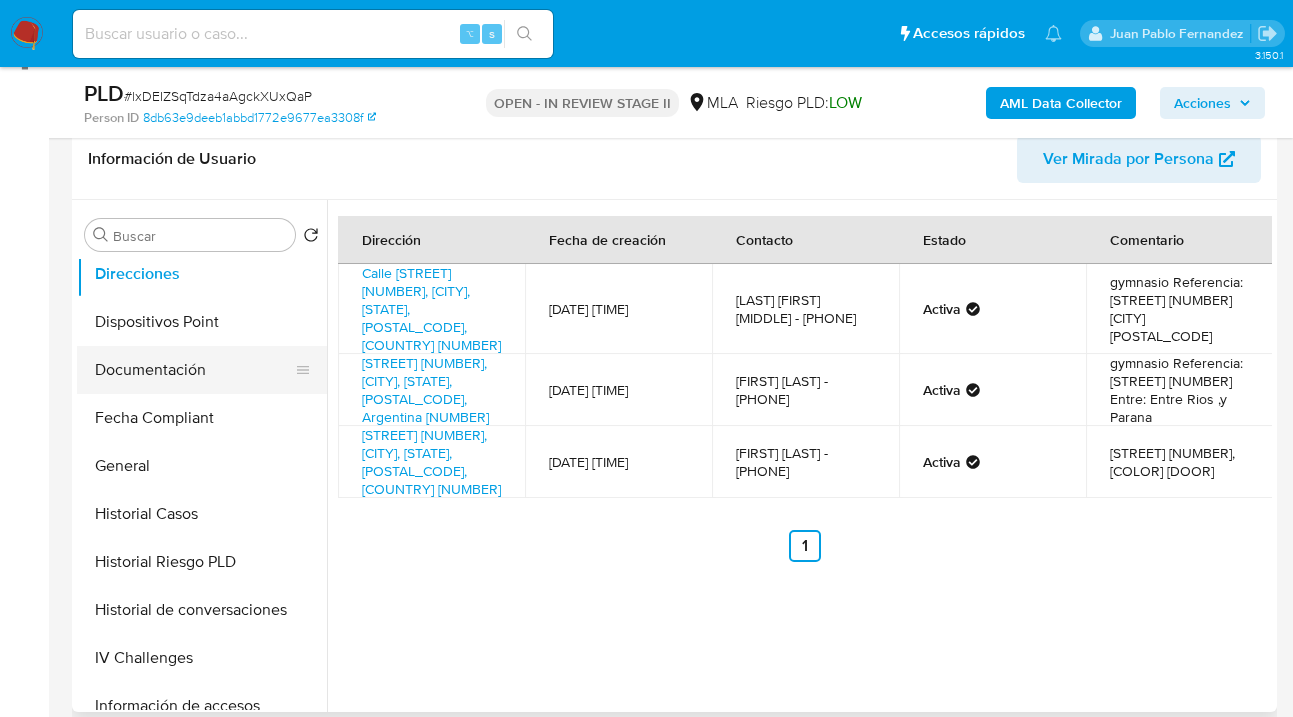 click on "Documentación" at bounding box center [194, 370] 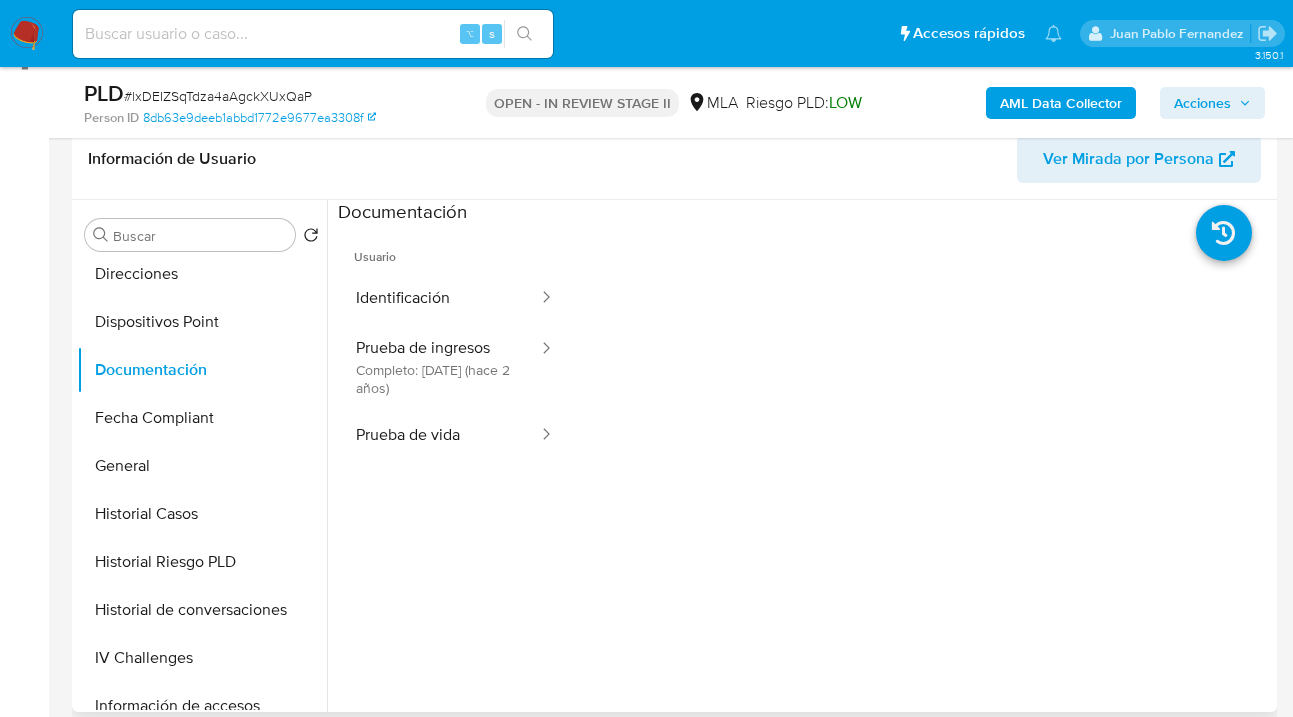 click on "Usuario Identificación Prueba de ingresos Completo: 15/09/2023 (hace 2 años) Prueba de vida" at bounding box center [455, 513] 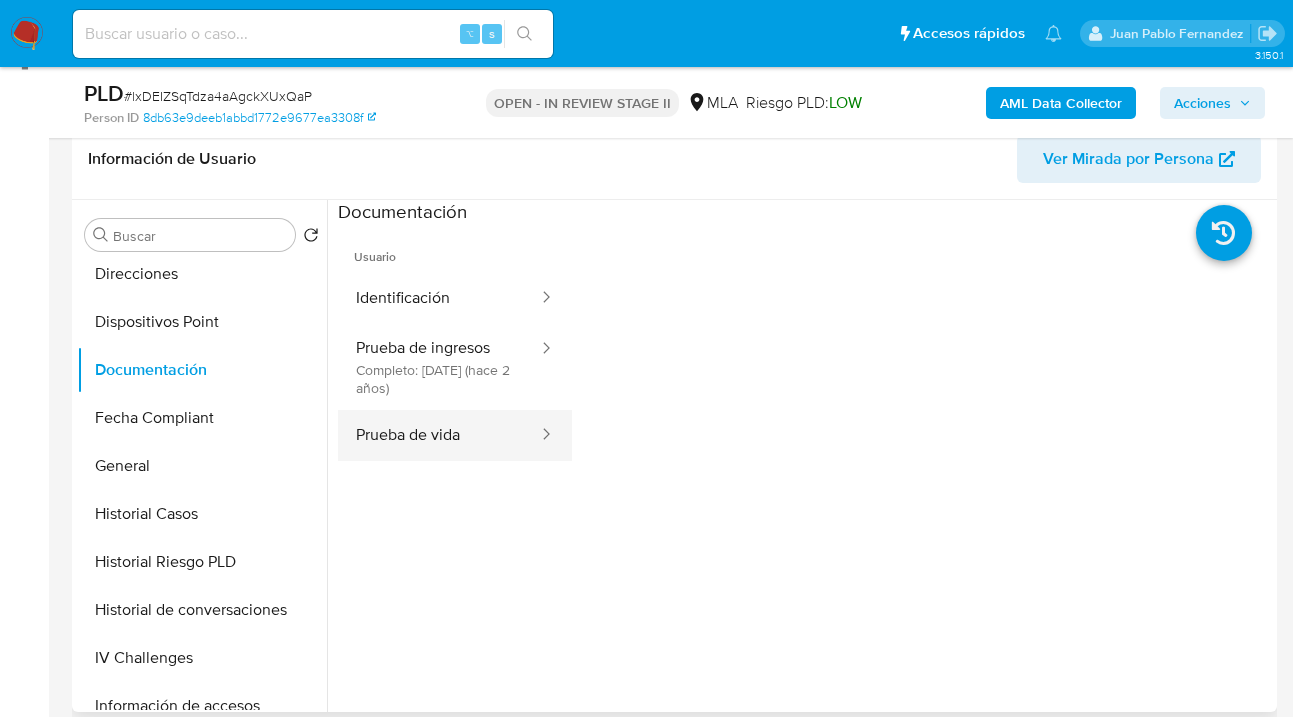 click on "Prueba de vida" at bounding box center (439, 435) 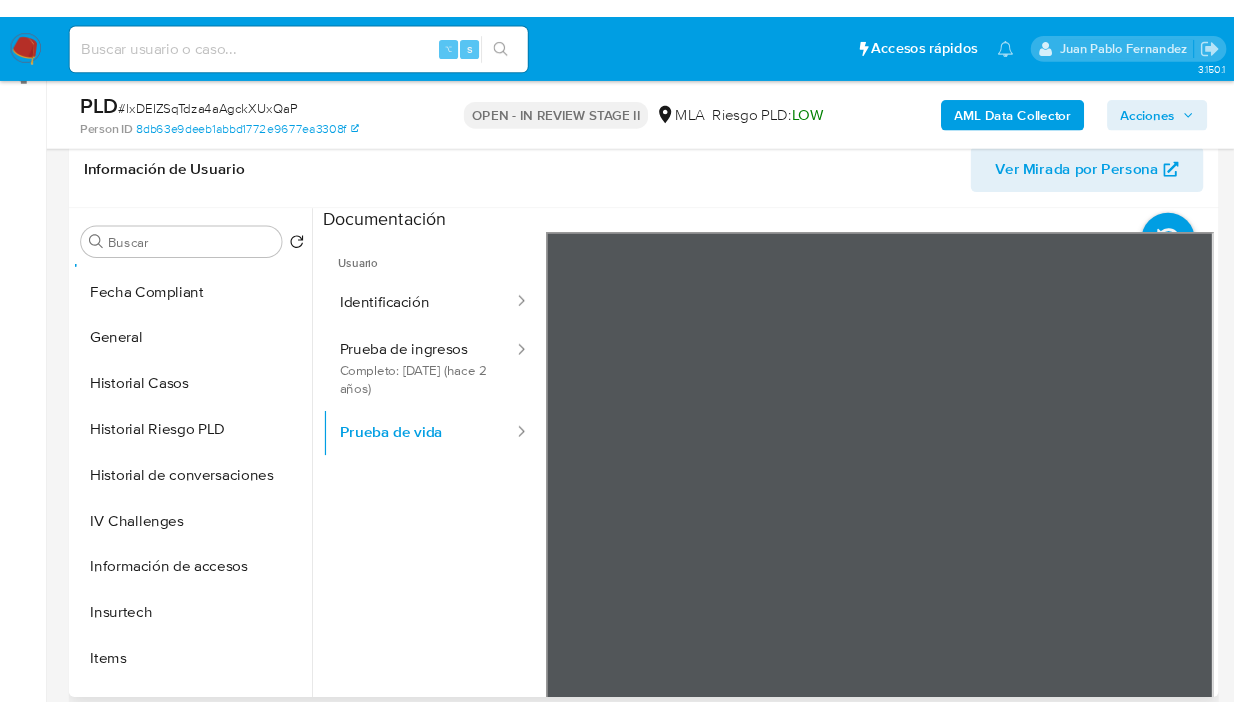 scroll, scrollTop: 542, scrollLeft: 0, axis: vertical 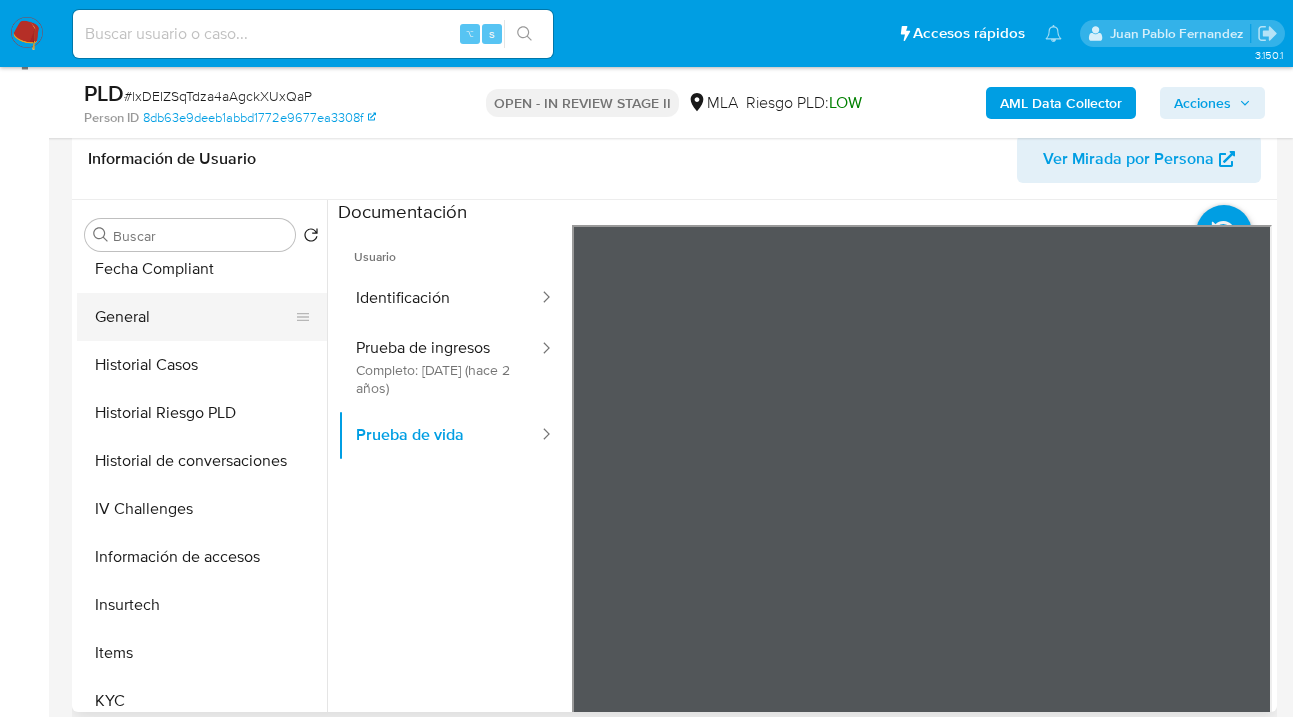 click on "General" at bounding box center [194, 317] 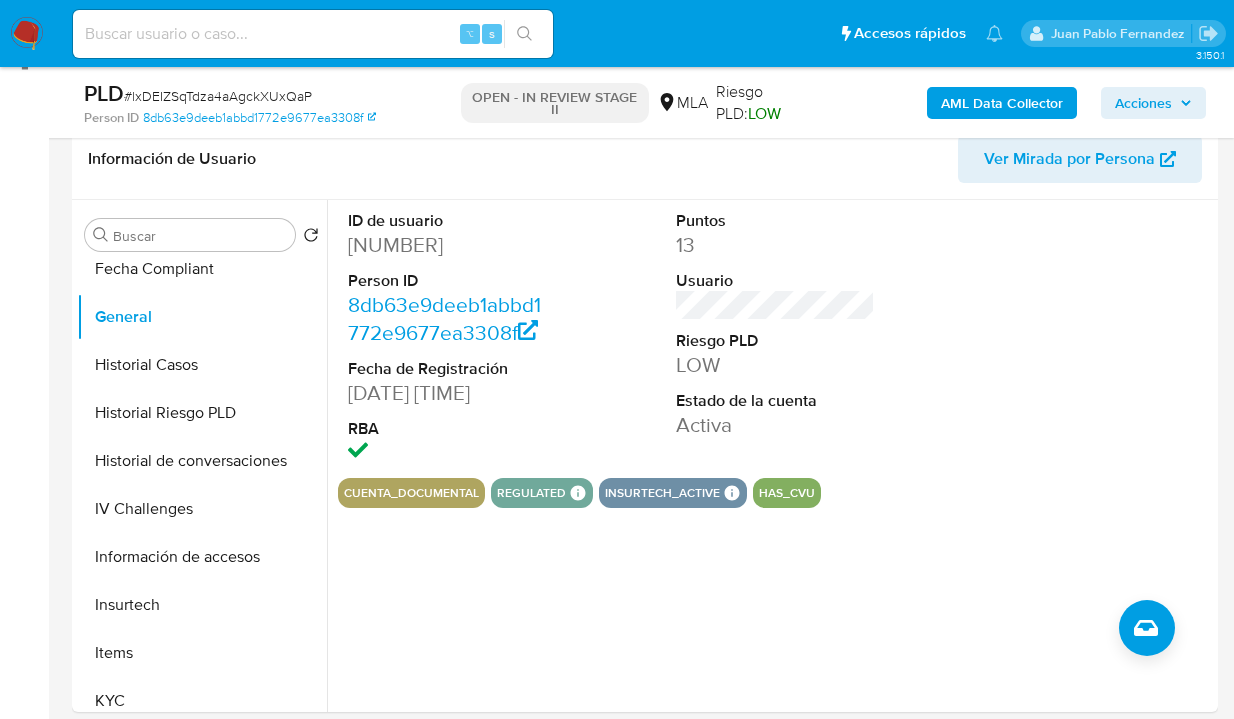 scroll, scrollTop: 1513, scrollLeft: 0, axis: vertical 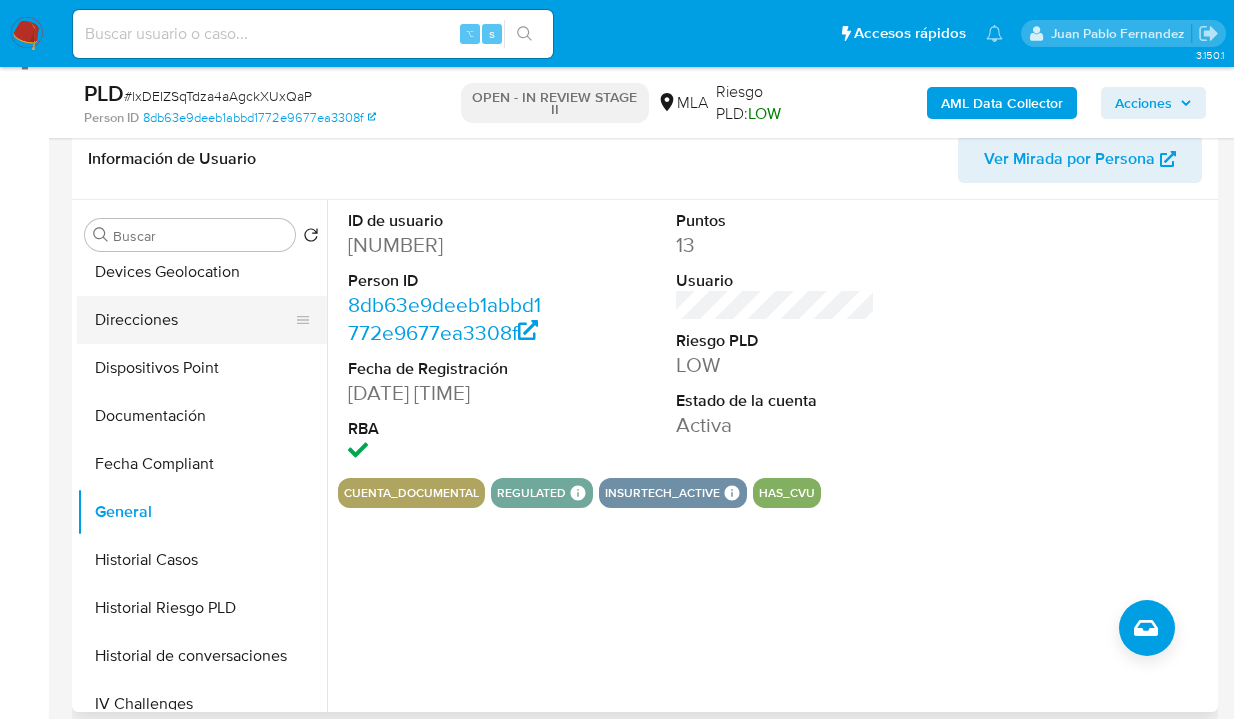 drag, startPoint x: 176, startPoint y: 320, endPoint x: 231, endPoint y: 318, distance: 55.03635 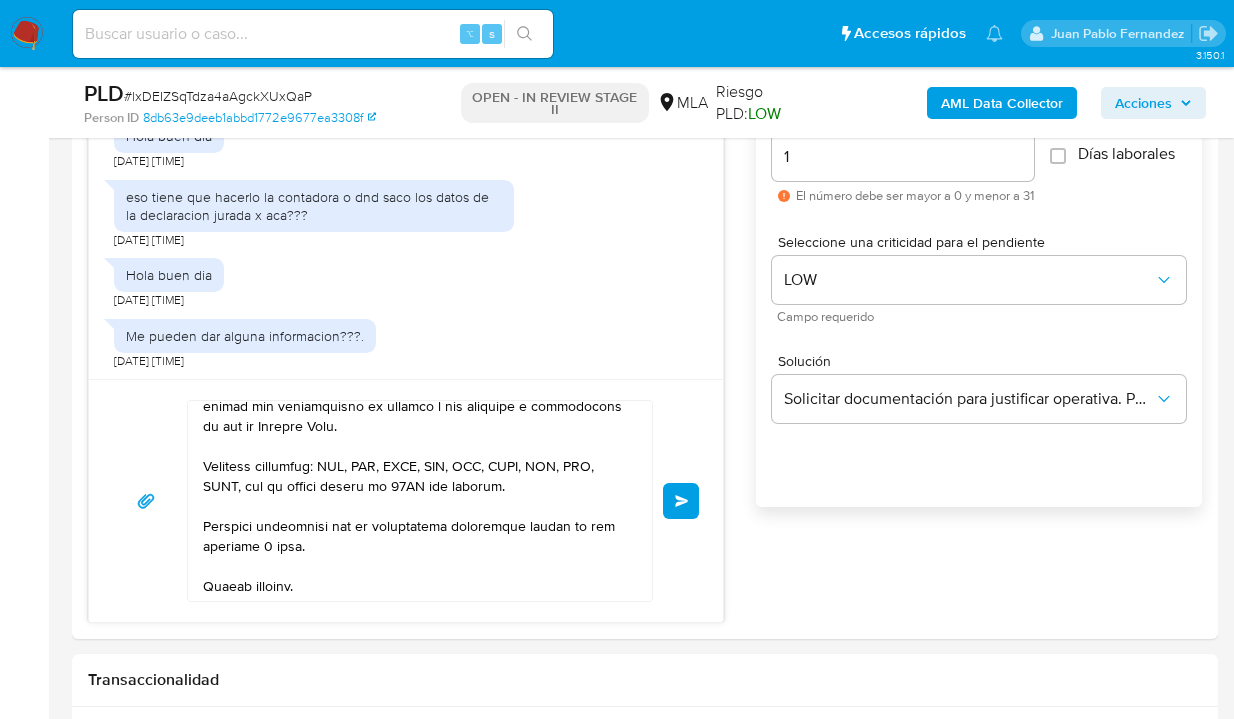 scroll, scrollTop: 1154, scrollLeft: 0, axis: vertical 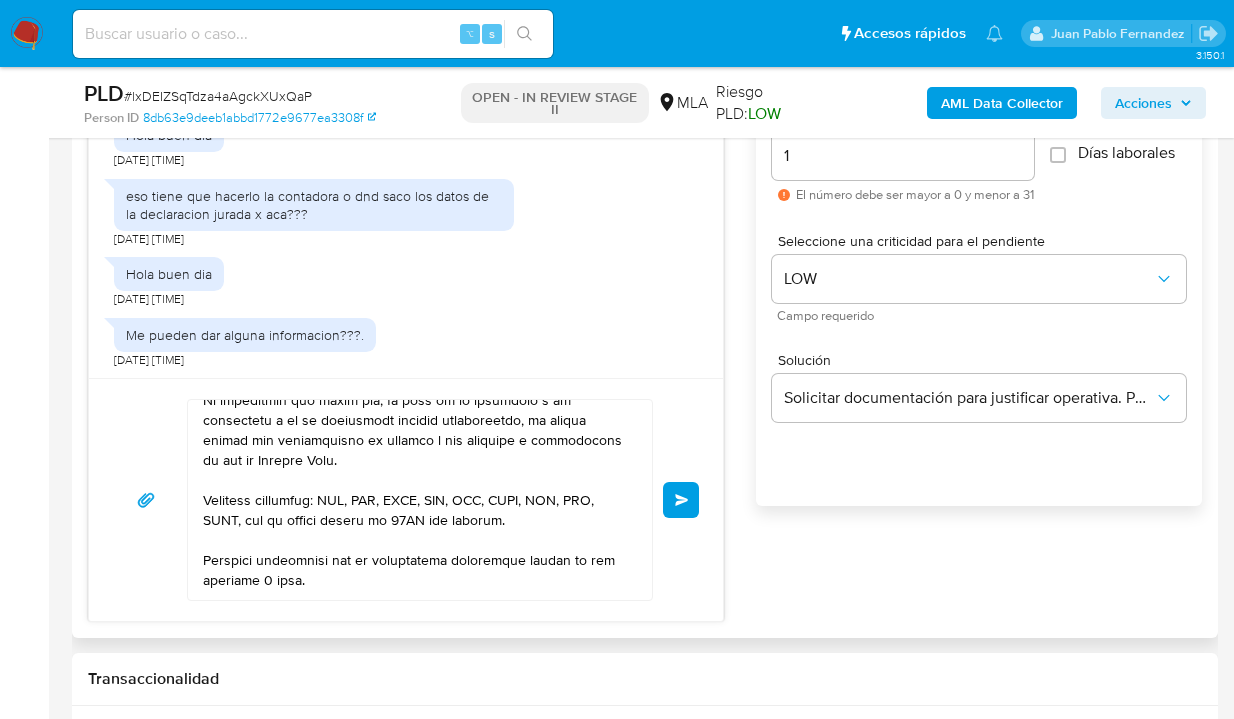 click at bounding box center (415, 500) 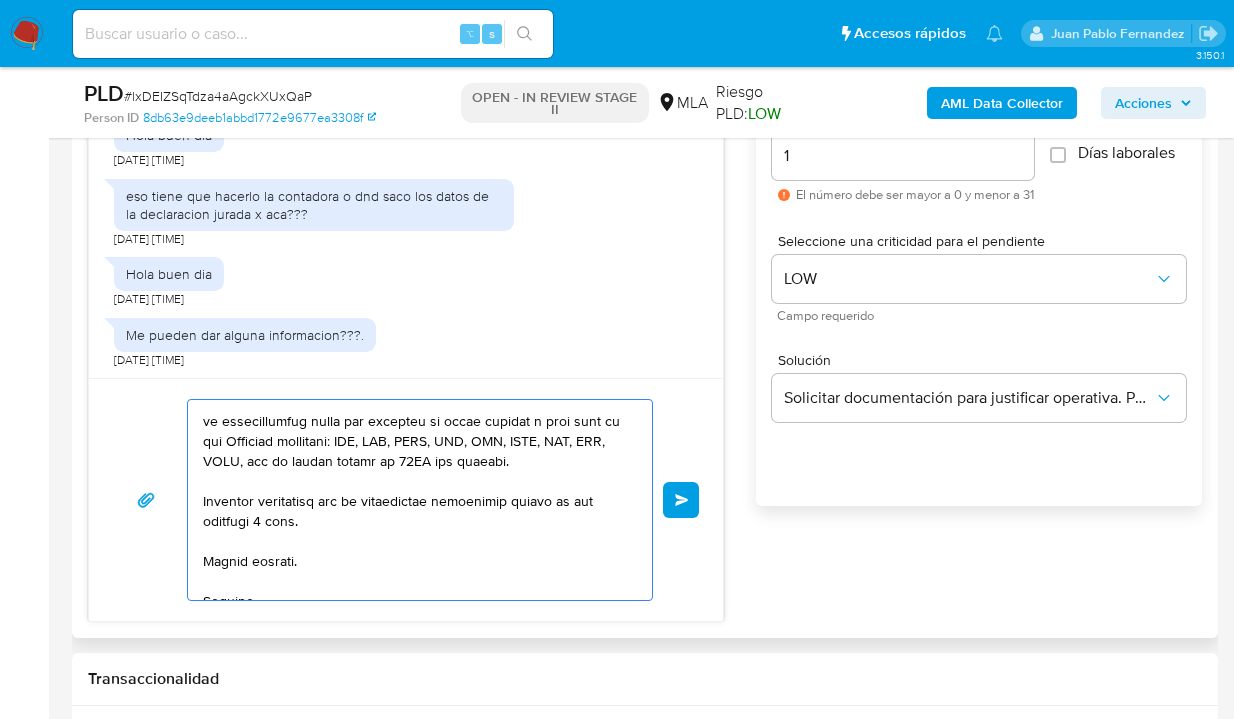 scroll, scrollTop: 634, scrollLeft: 0, axis: vertical 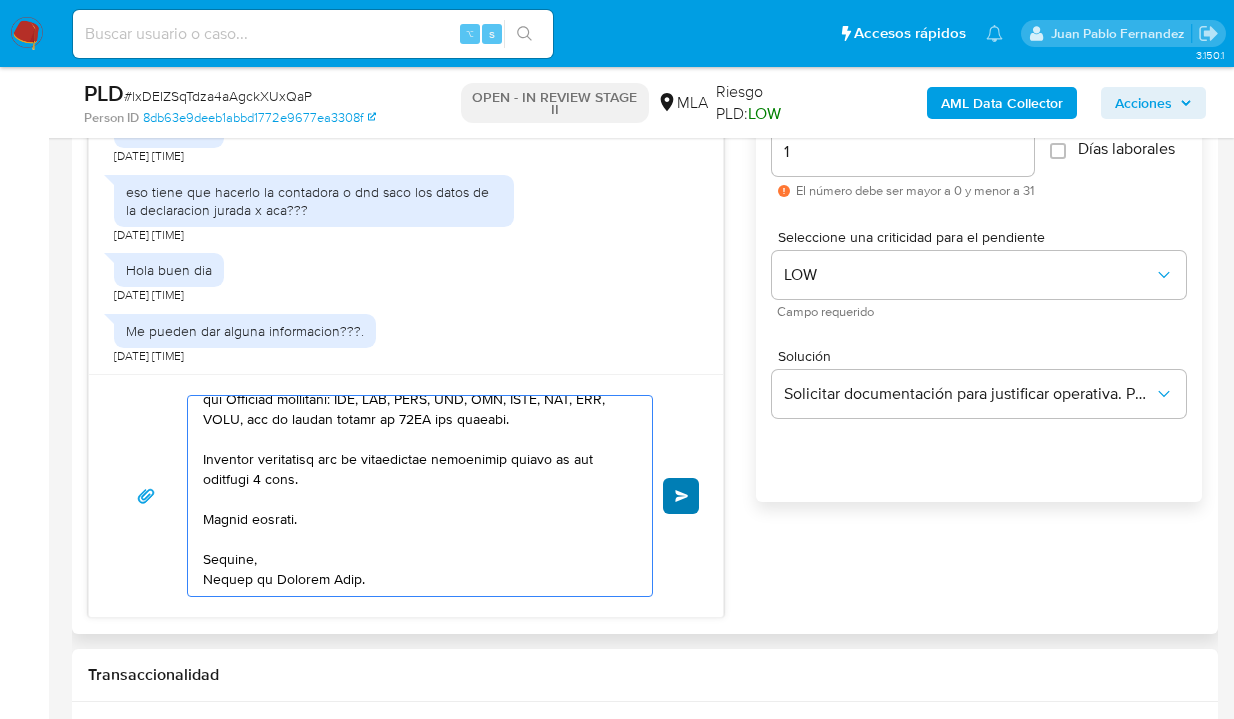 type on "Hola Ernesto Javier Zuwenger
En función de las operaciones registradas en tu cuenta de Mercado Pago, necesitamos que nos brindes la siguiente información y/o documentación:
1. ¿A qué corresponde el incremento significativo de fondos en tu cuenta en el mes de junio 2025? Y ¿Qué documentación permite su respaldo?
2. Descripción de la actividad:  Detalla la actividad que realizas a través de tu cuenta. De corresponder a una actividad comercial, indicar el nombre, domicilio y/o sitio web del comercio.
3. De acuerdo a la actividad que realices en tu cuenta, adjunta la siguiente documentación. A modo de ejemplo, puedes enviar uno de estos comprobantes:
- Resumen de Comprobantes Electrónicos emitidos de los períodos 2024 y 2025 Si tienes dudas, consulta el instructivo para descargar el Resumen de Comprobantes Electrónicos aquí. https://www.mercadopago.com.ar/ayuda/30181
Es importante que sepas que, en caso de no responder a lo solicitado o si lo presentado resulta insuficiente, tu cuenta podría ser inhabil..." 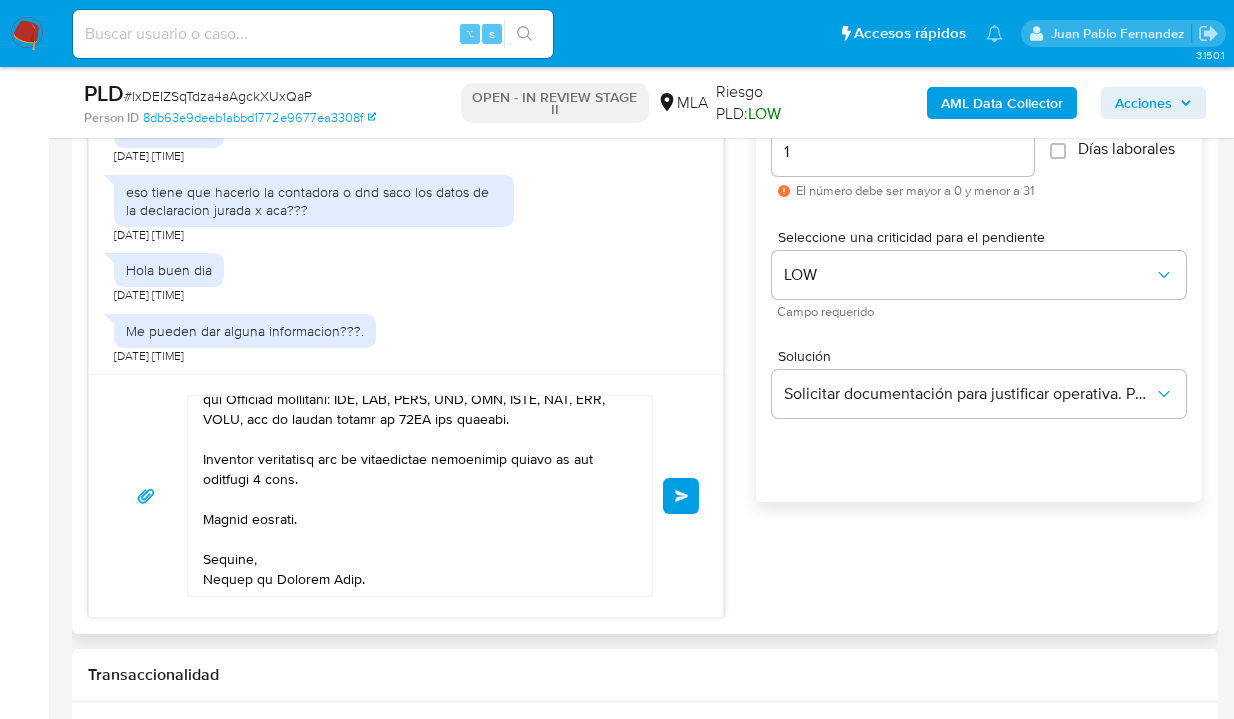 click on "Enviar" at bounding box center [682, 496] 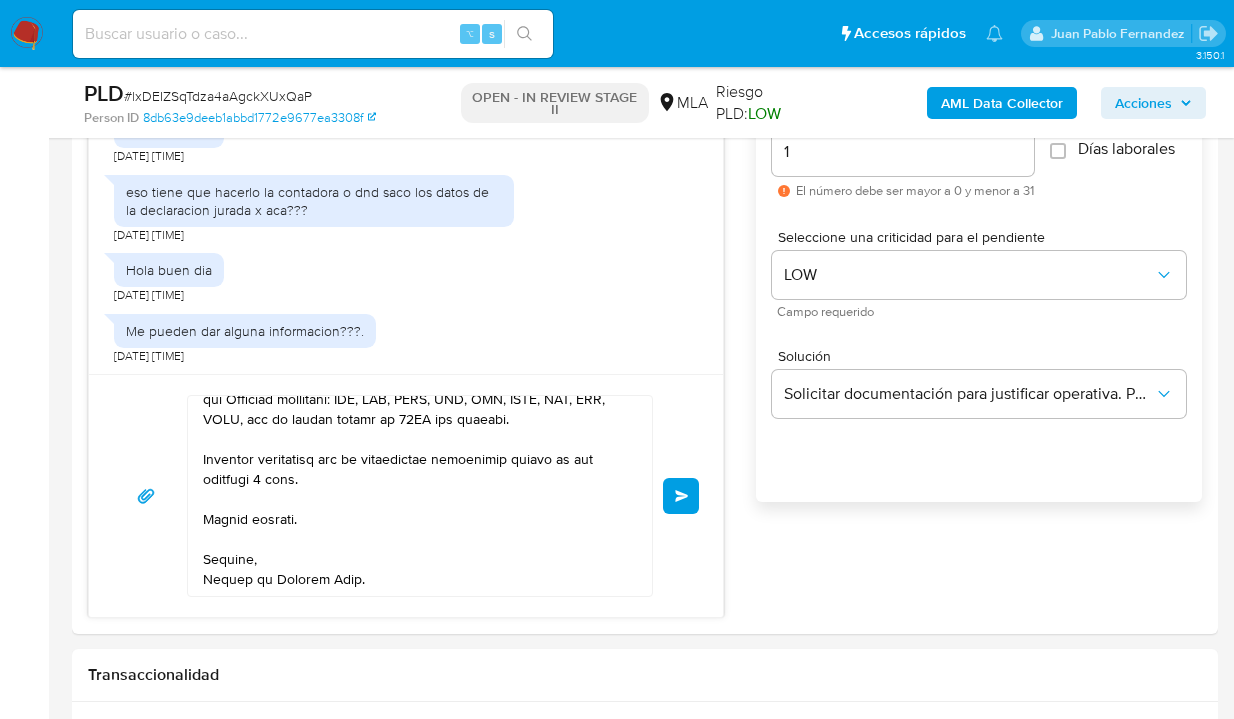 type 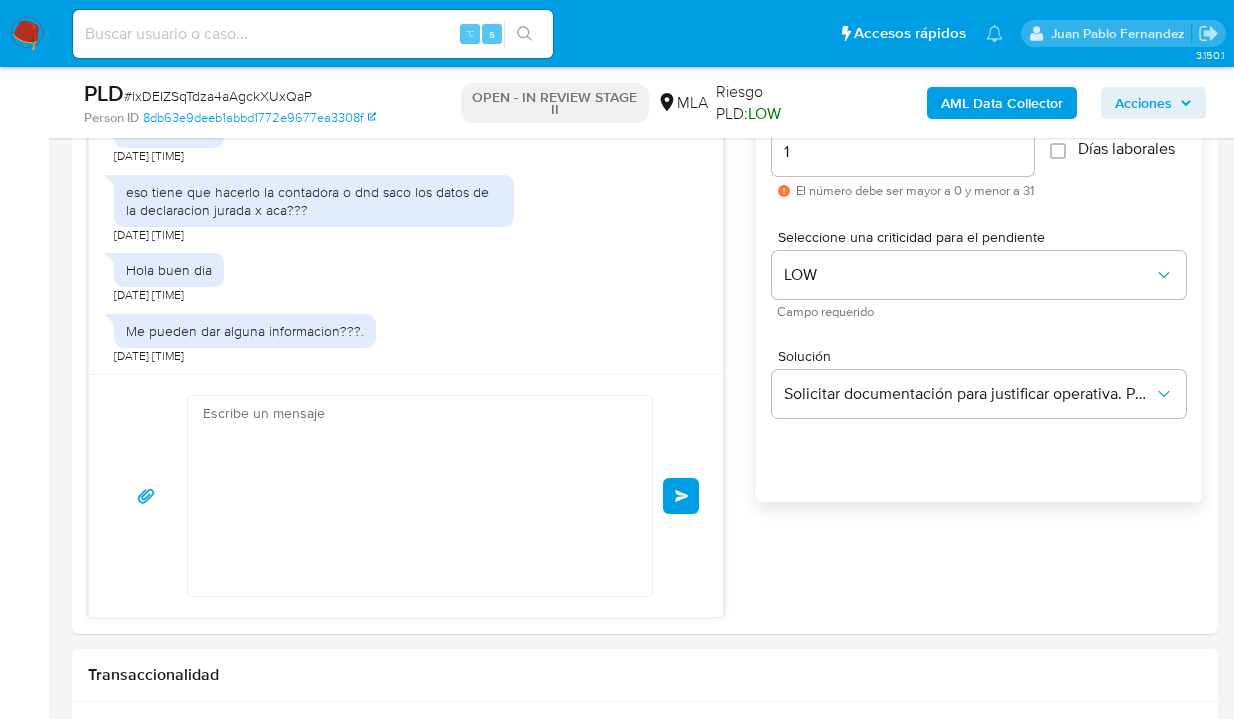 scroll, scrollTop: 0, scrollLeft: 0, axis: both 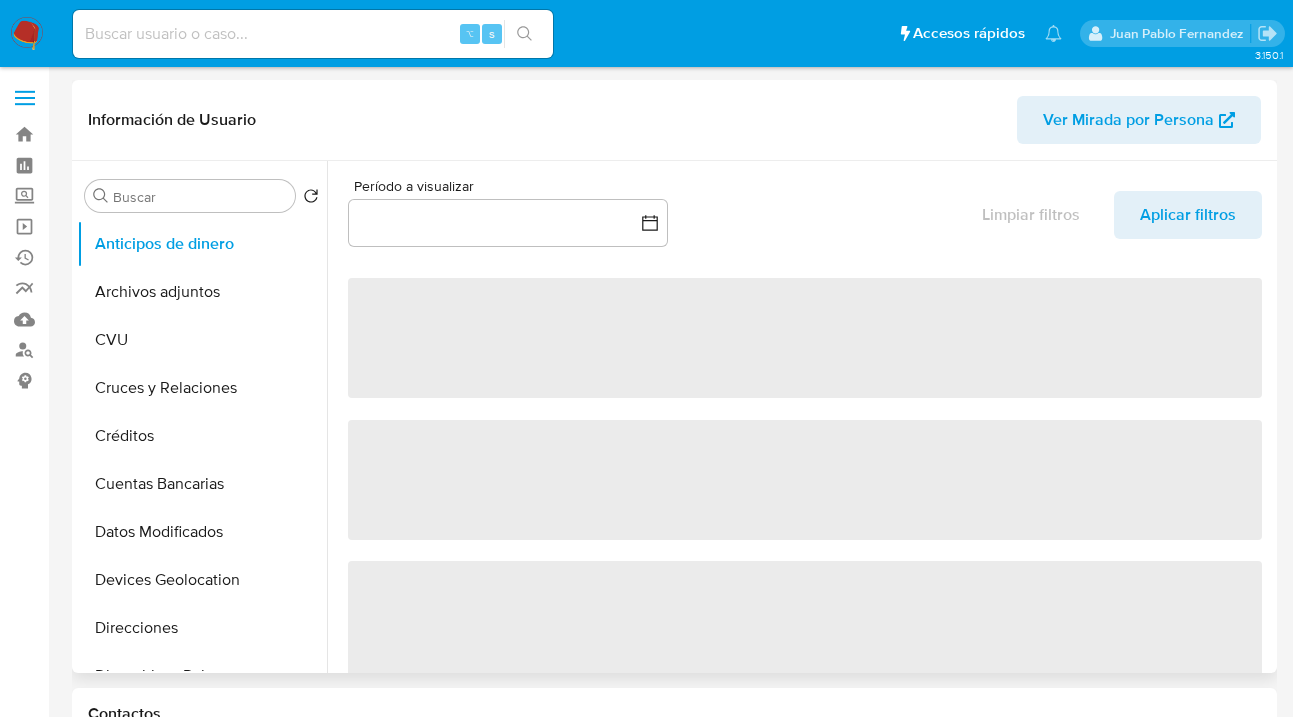 select on "10" 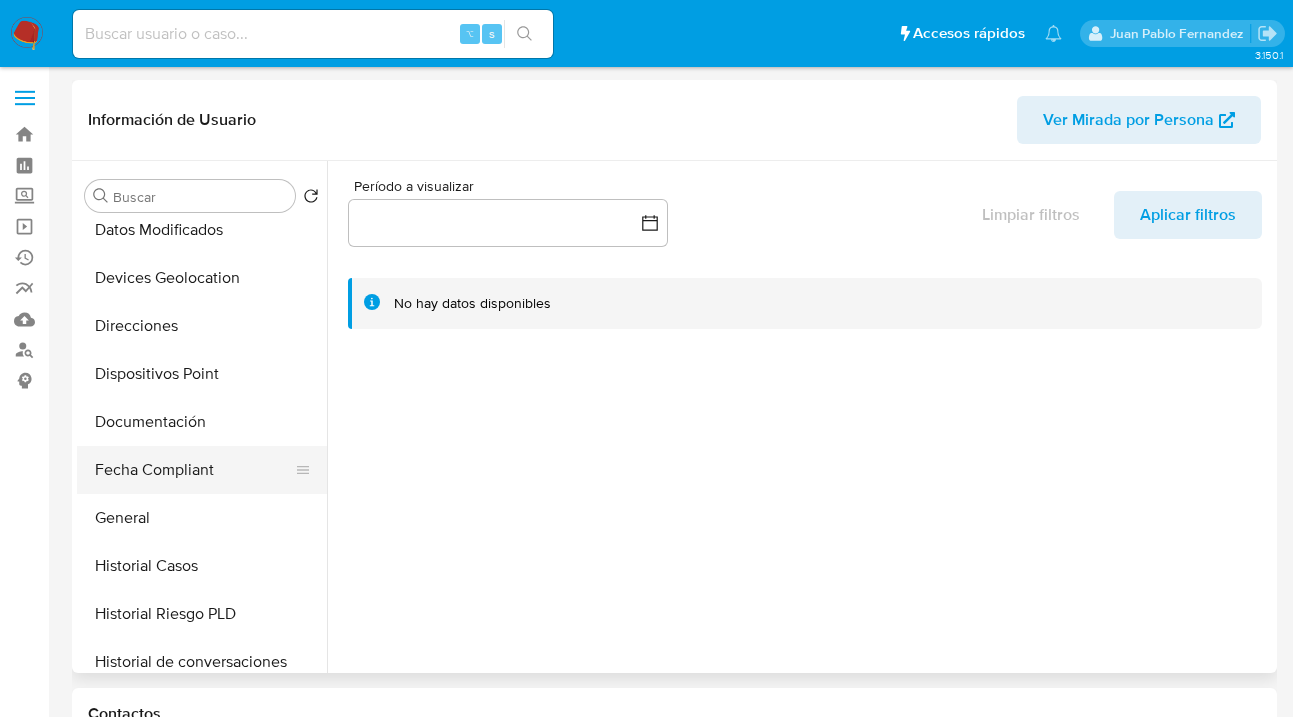scroll, scrollTop: 313, scrollLeft: 0, axis: vertical 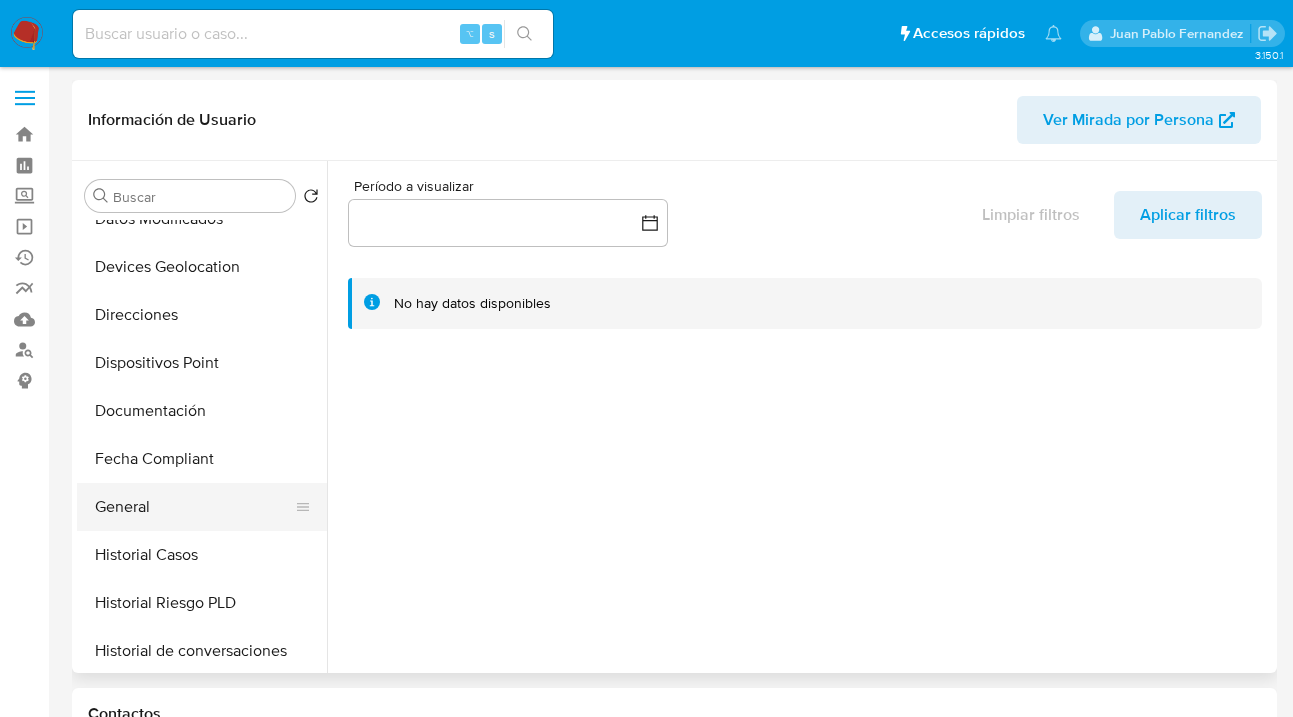 click on "General" at bounding box center (194, 507) 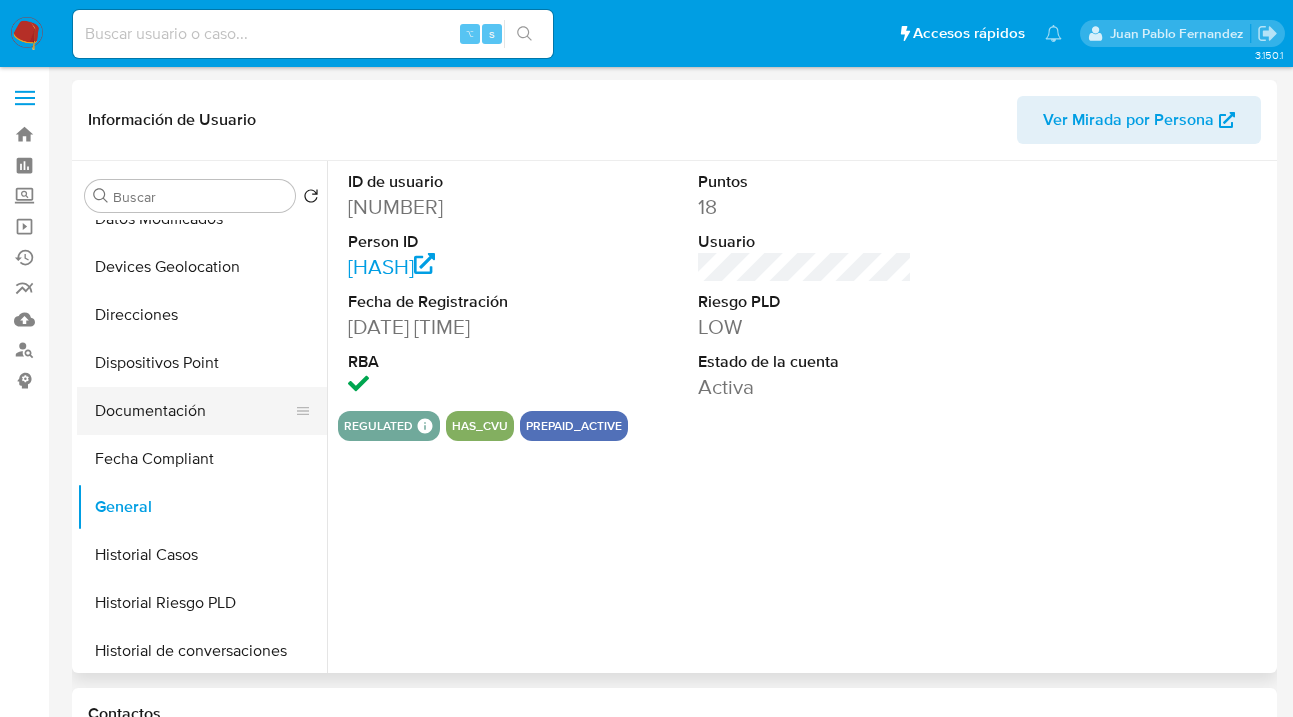 click on "Documentación" at bounding box center [194, 411] 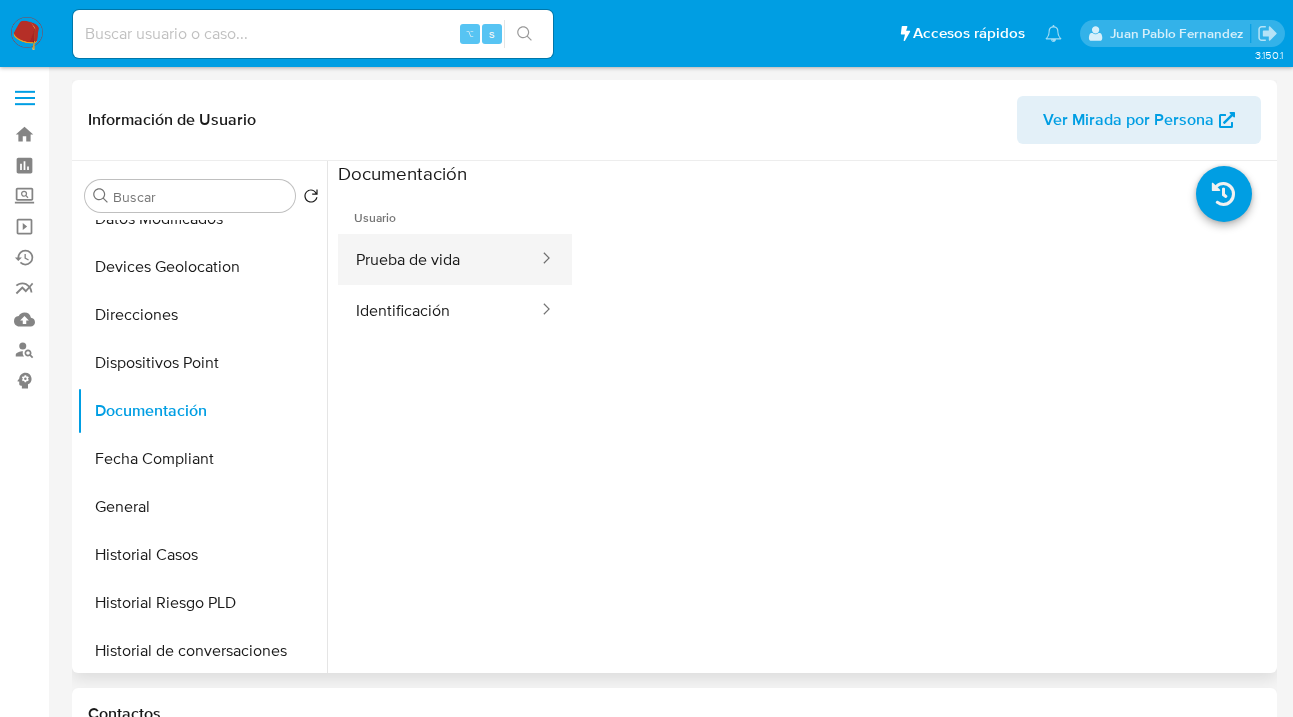 click on "Prueba de vida" at bounding box center (439, 259) 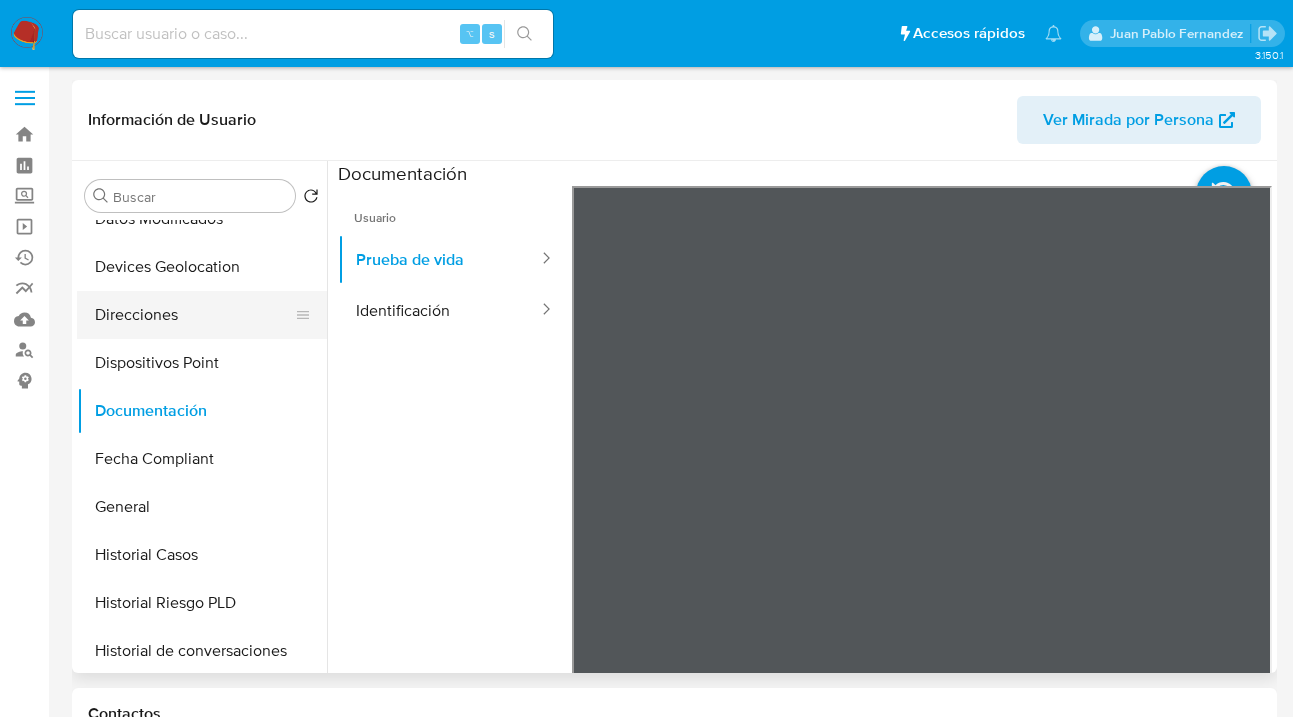 click on "Direcciones" at bounding box center [194, 315] 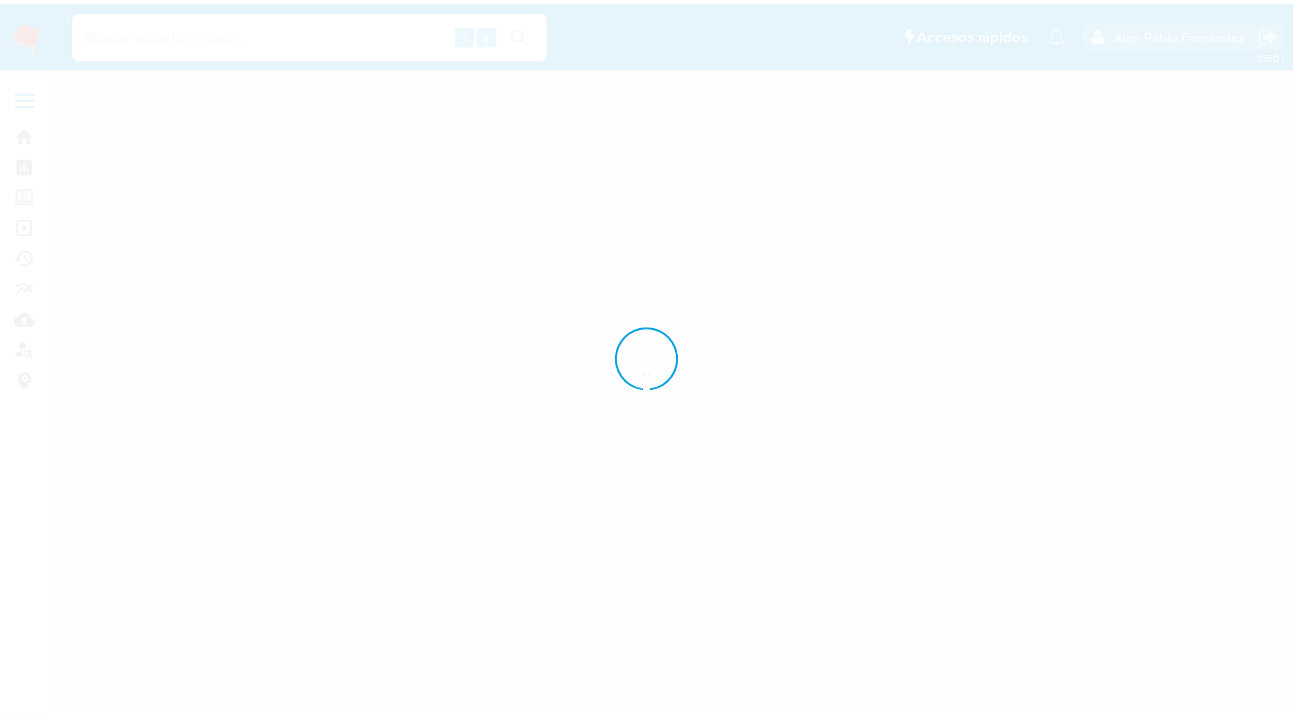 scroll, scrollTop: 0, scrollLeft: 0, axis: both 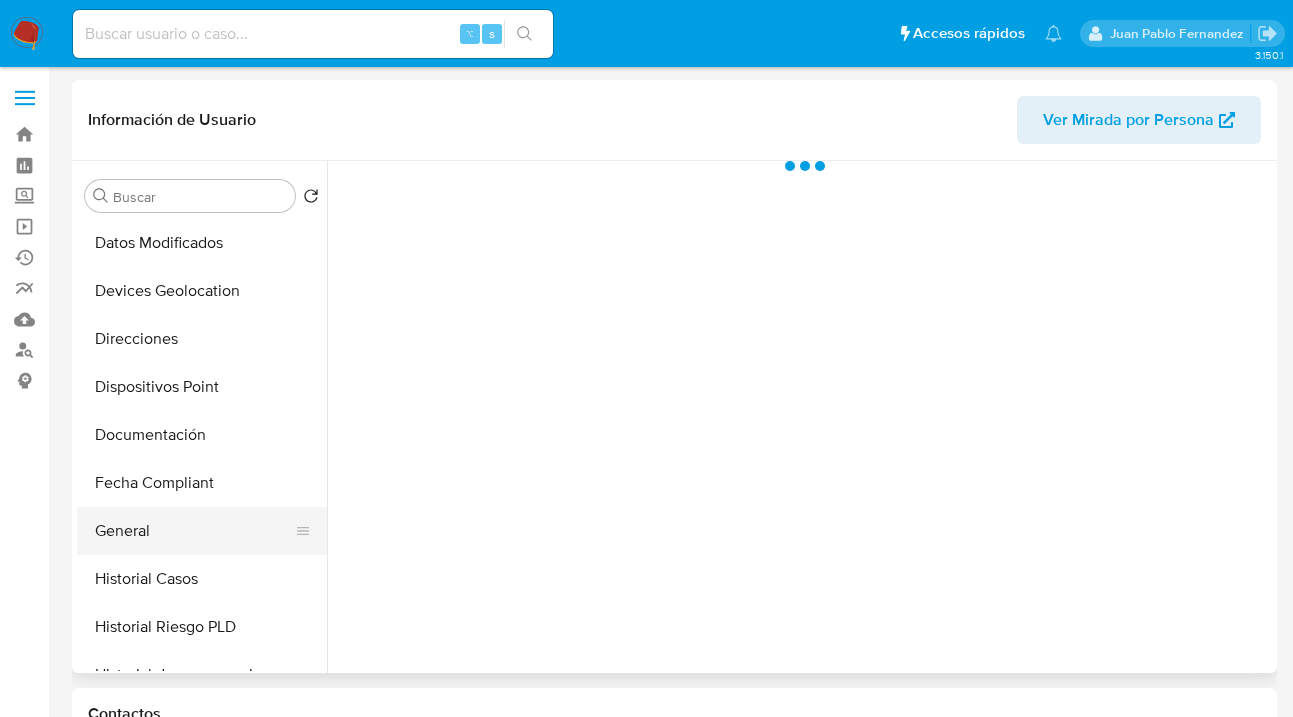 click on "General" at bounding box center [194, 531] 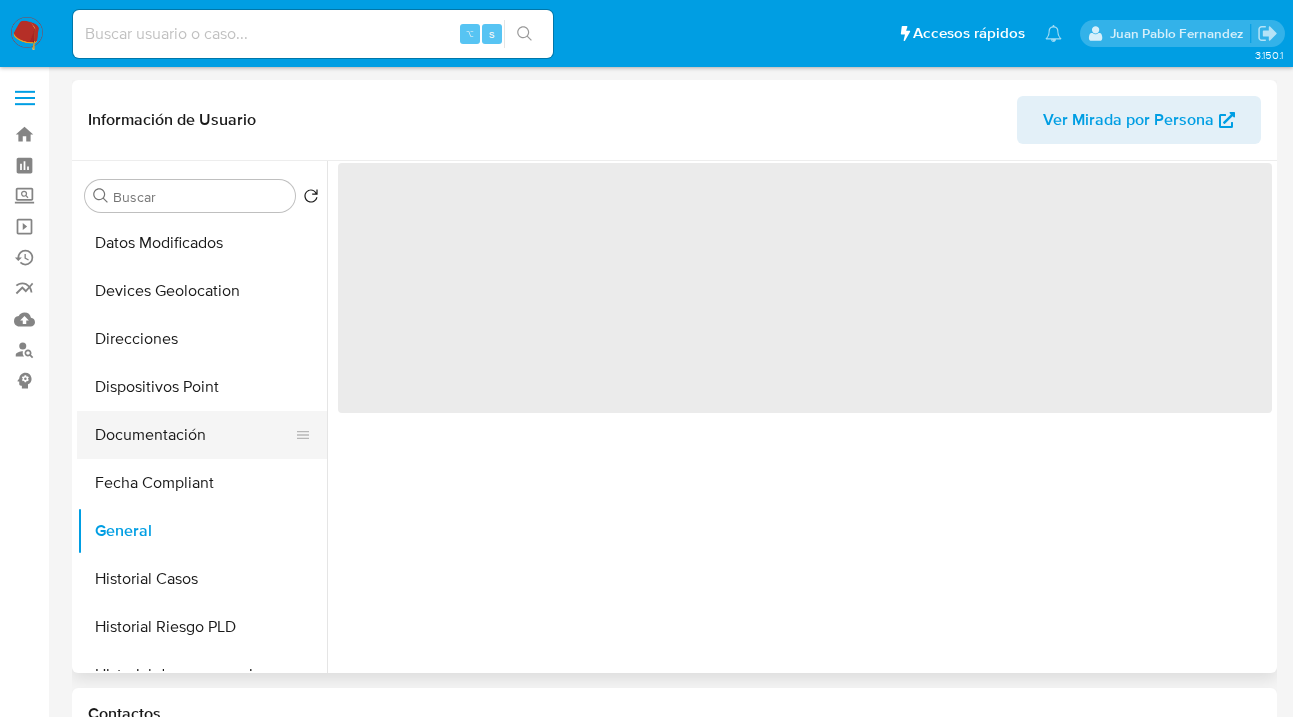 select on "10" 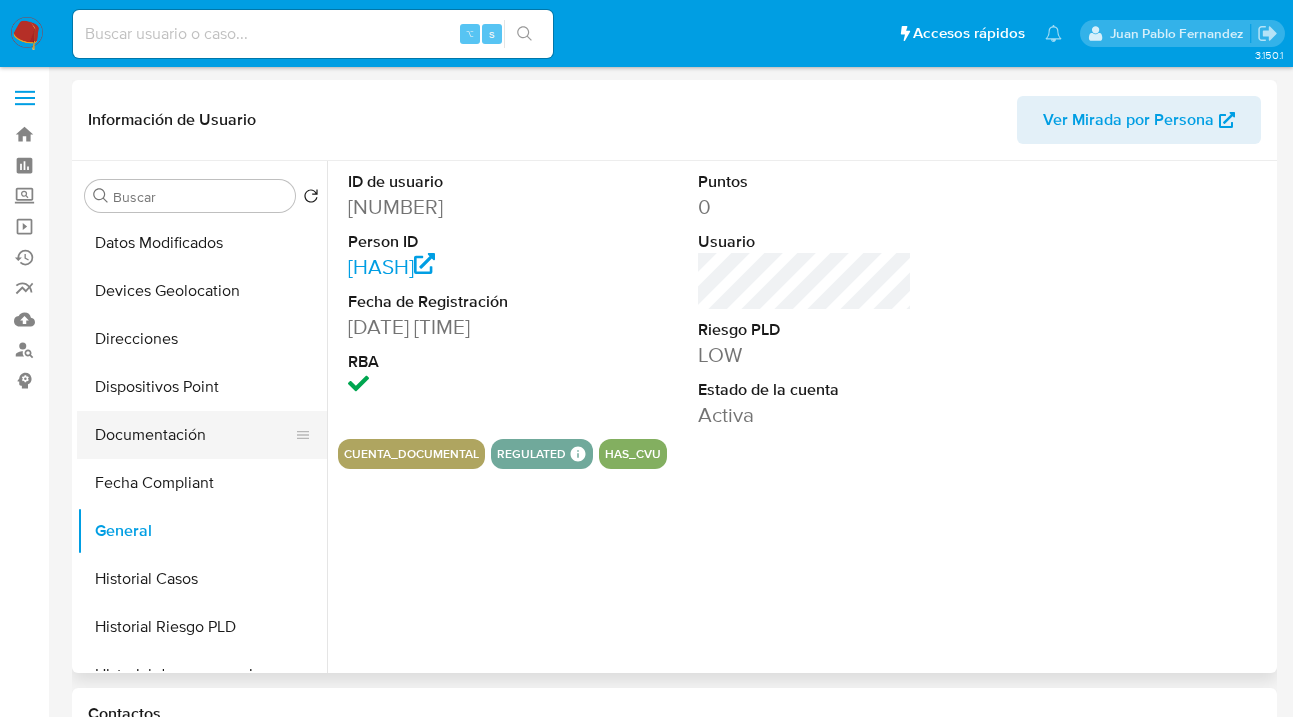 click on "Documentación" at bounding box center [194, 435] 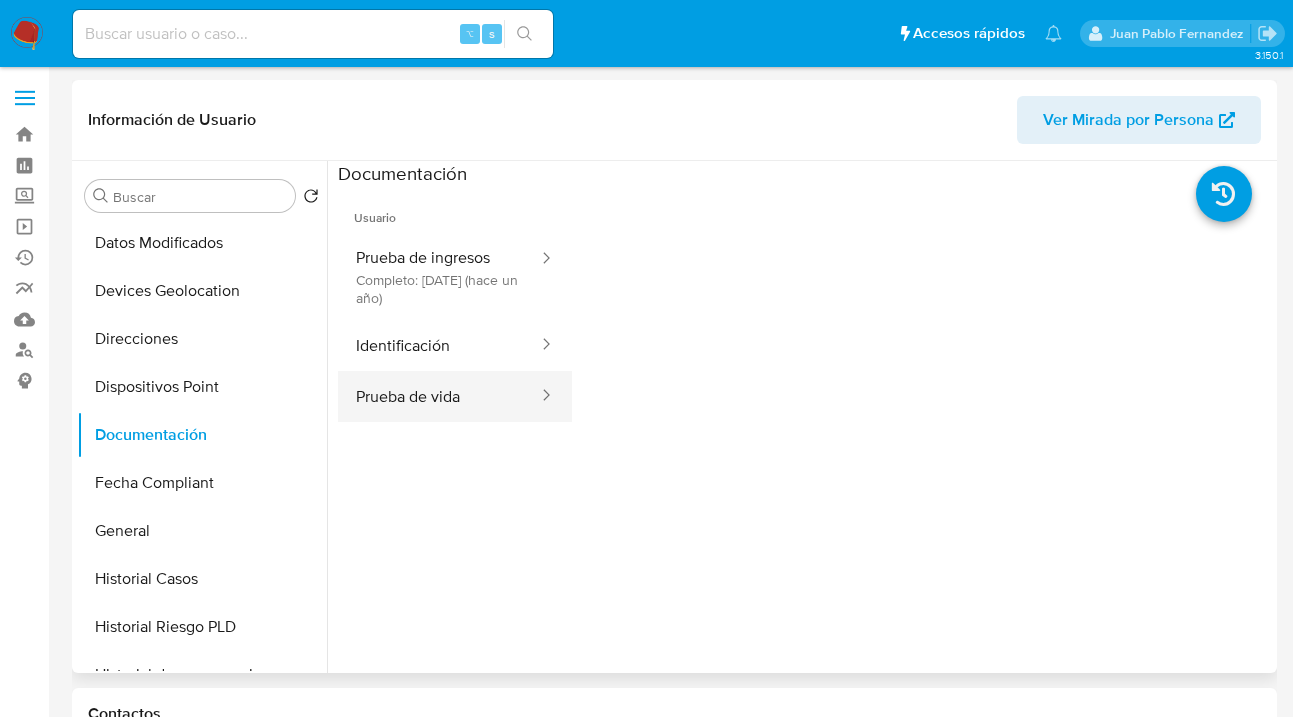 drag, startPoint x: 455, startPoint y: 402, endPoint x: 432, endPoint y: 401, distance: 23.021729 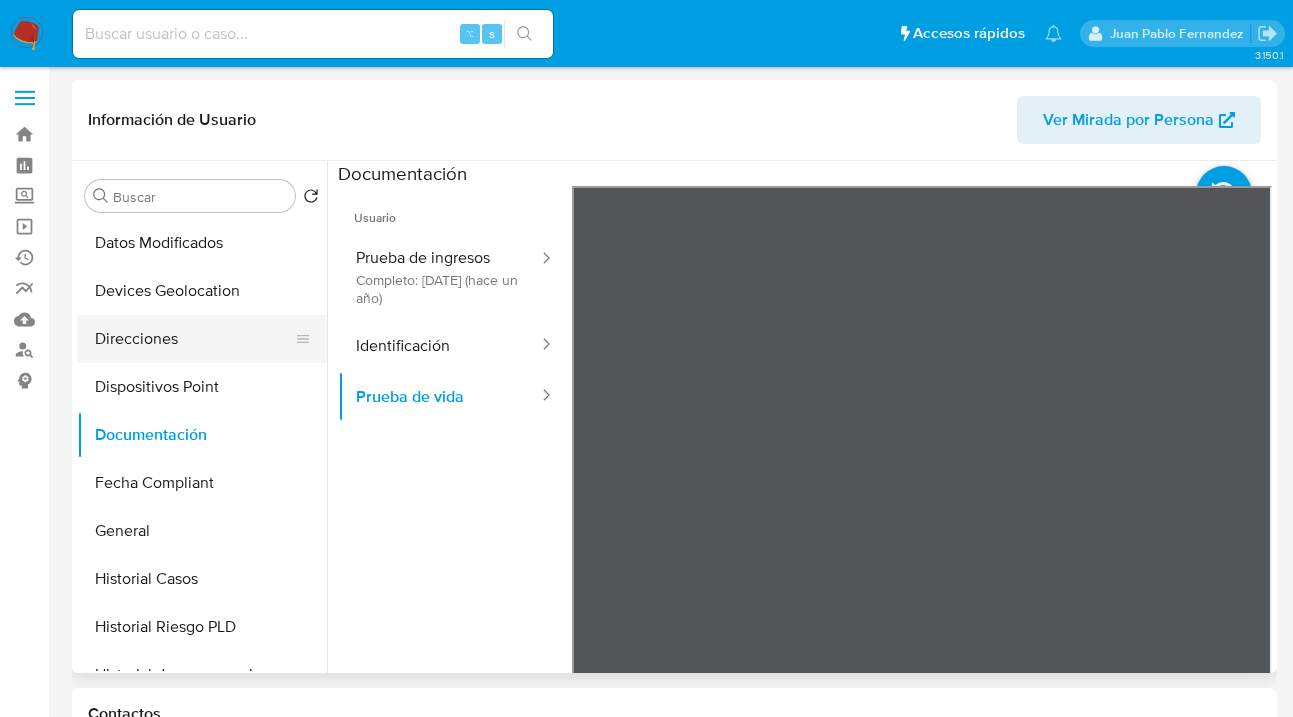 click on "Direcciones" at bounding box center (194, 339) 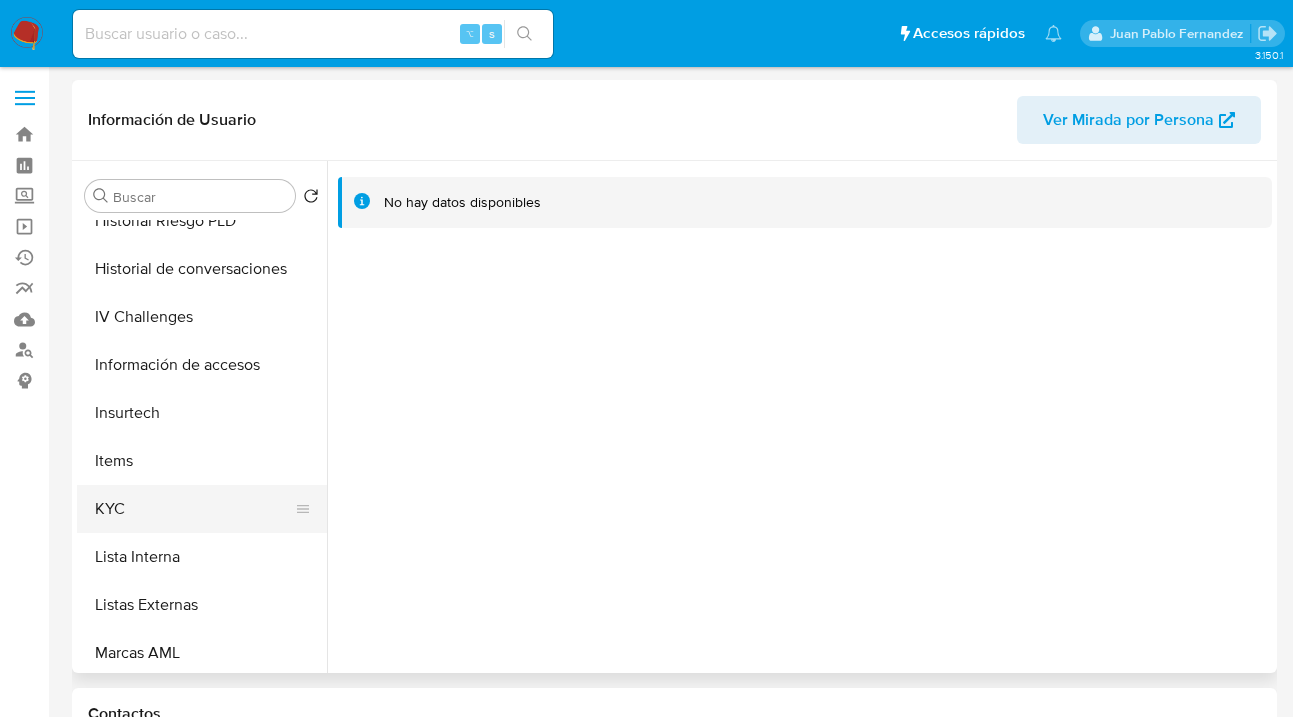 scroll, scrollTop: 713, scrollLeft: 0, axis: vertical 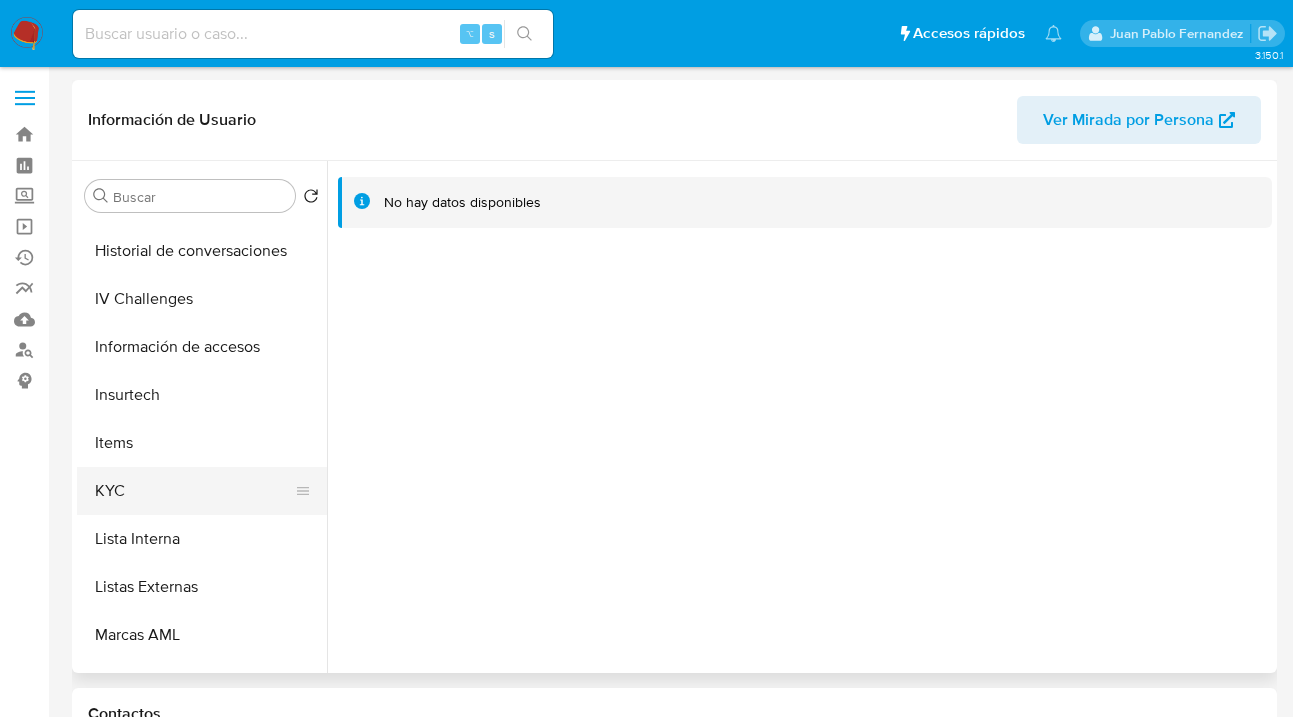 drag, startPoint x: 201, startPoint y: 487, endPoint x: 224, endPoint y: 476, distance: 25.495098 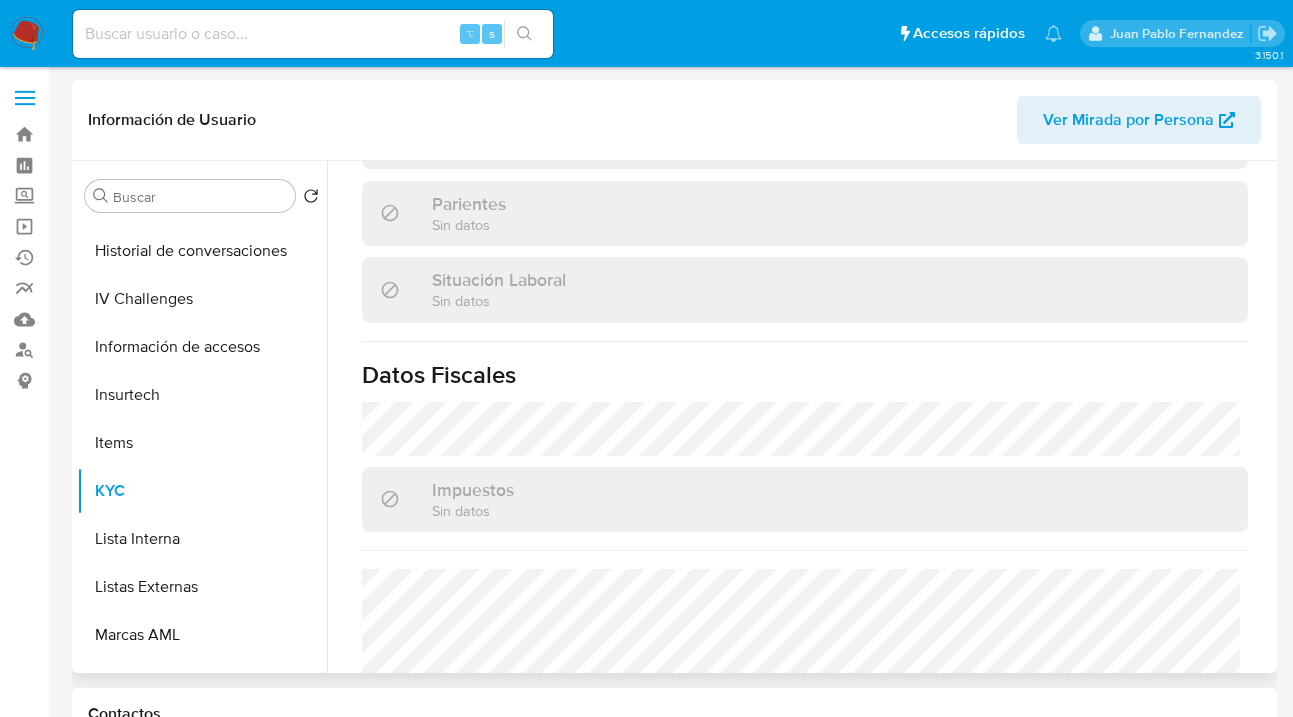 scroll, scrollTop: 1104, scrollLeft: 0, axis: vertical 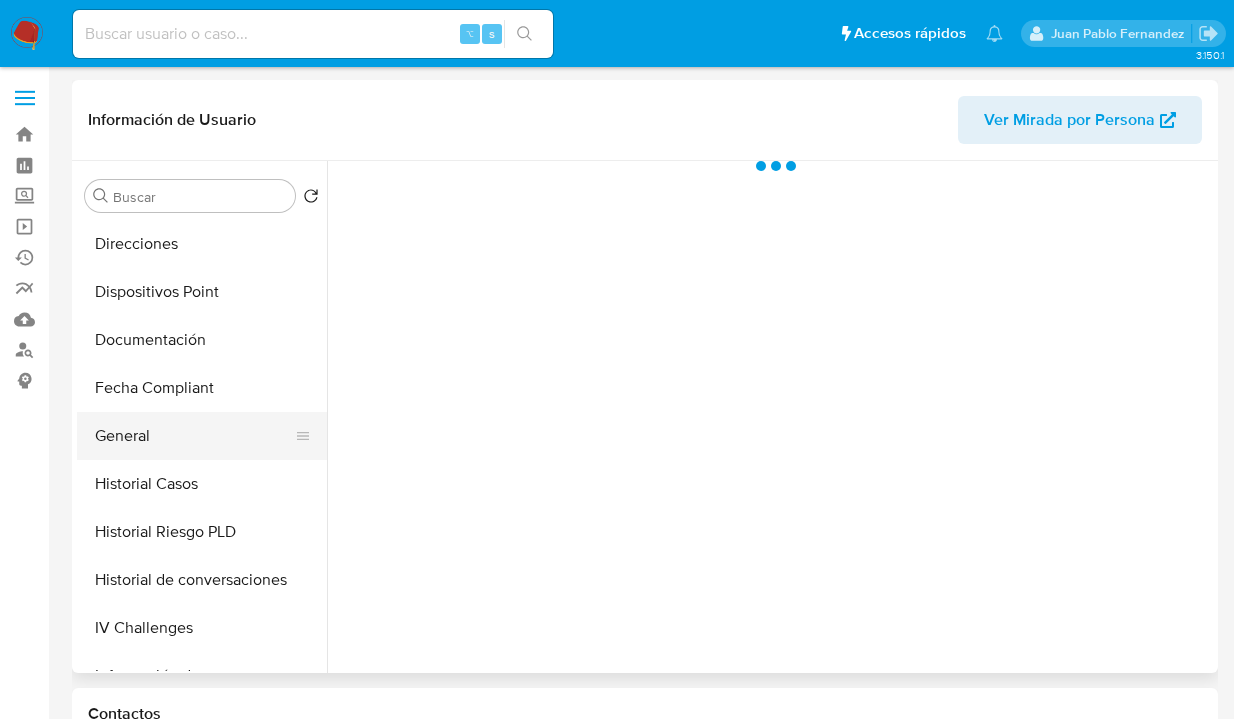 click on "General" at bounding box center (194, 436) 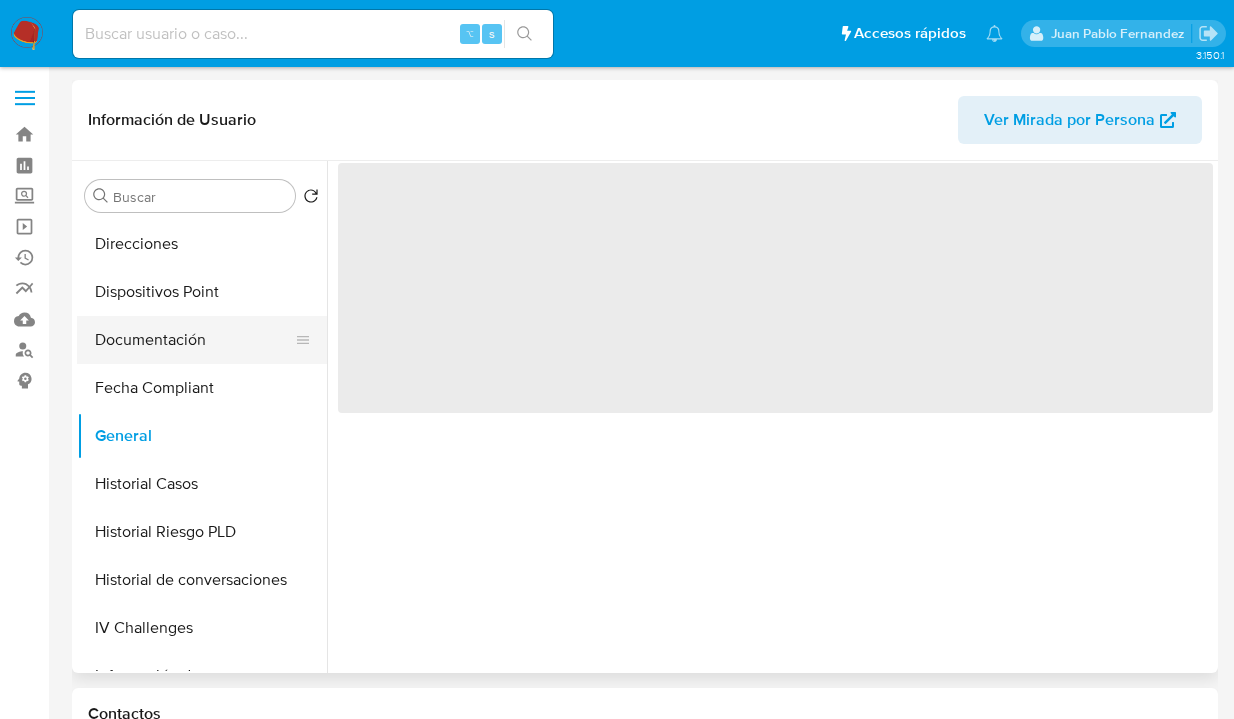 select on "10" 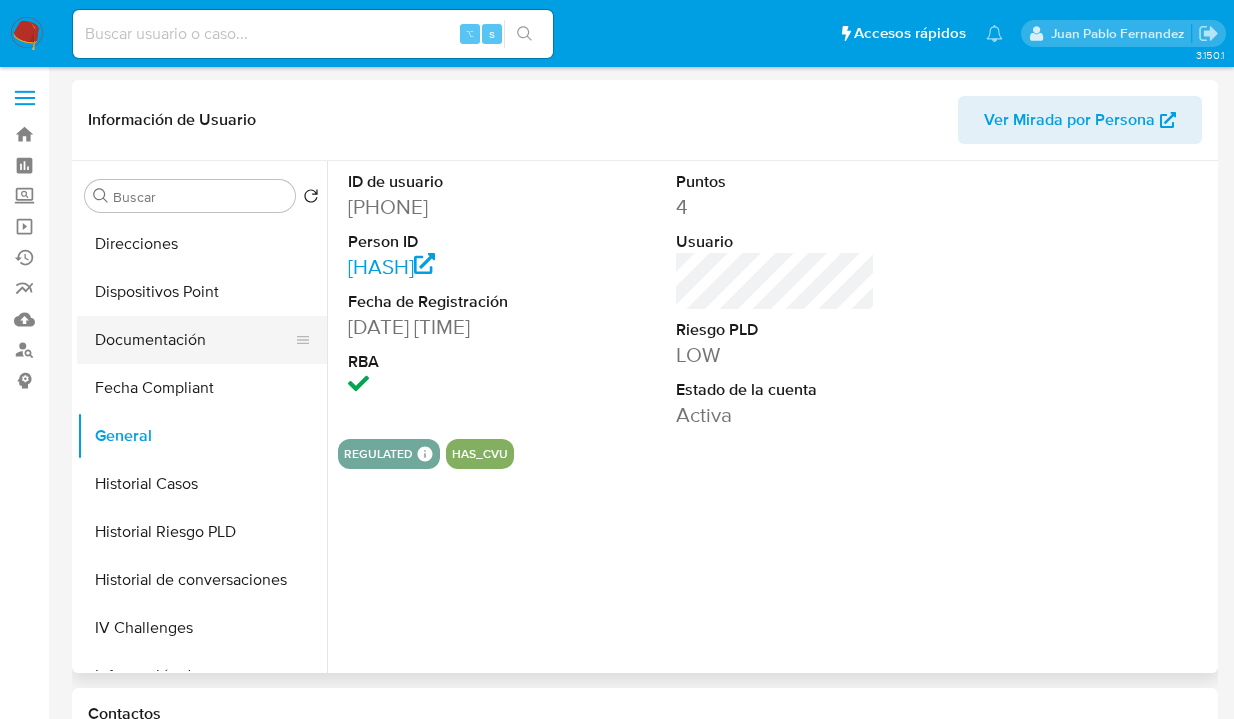 click on "Documentación" at bounding box center [194, 340] 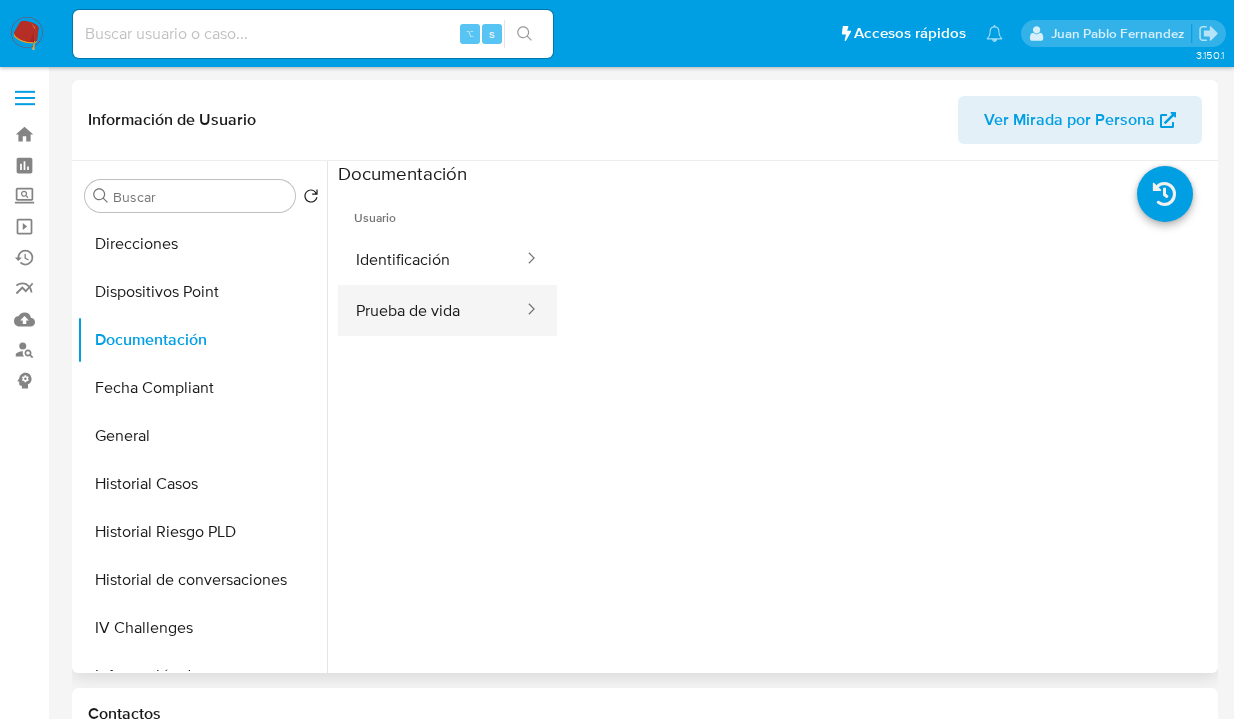 drag, startPoint x: 408, startPoint y: 311, endPoint x: 384, endPoint y: 314, distance: 24.186773 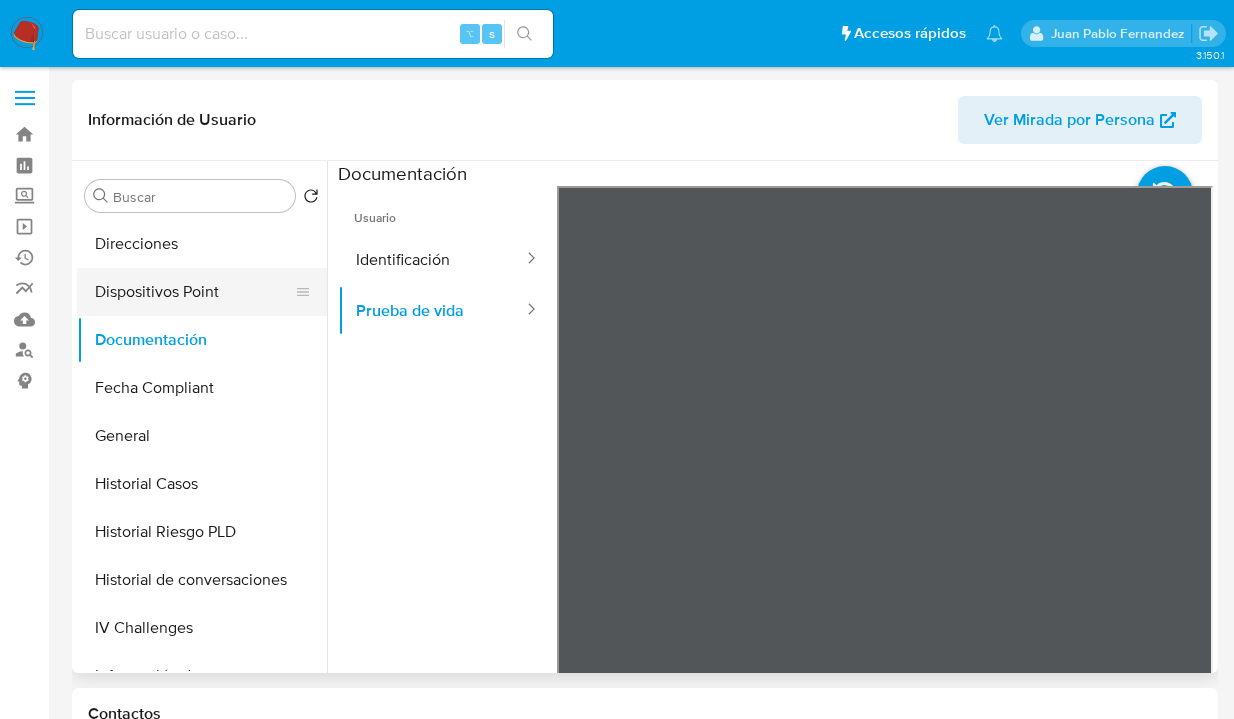 drag, startPoint x: 228, startPoint y: 260, endPoint x: 243, endPoint y: 269, distance: 17.492855 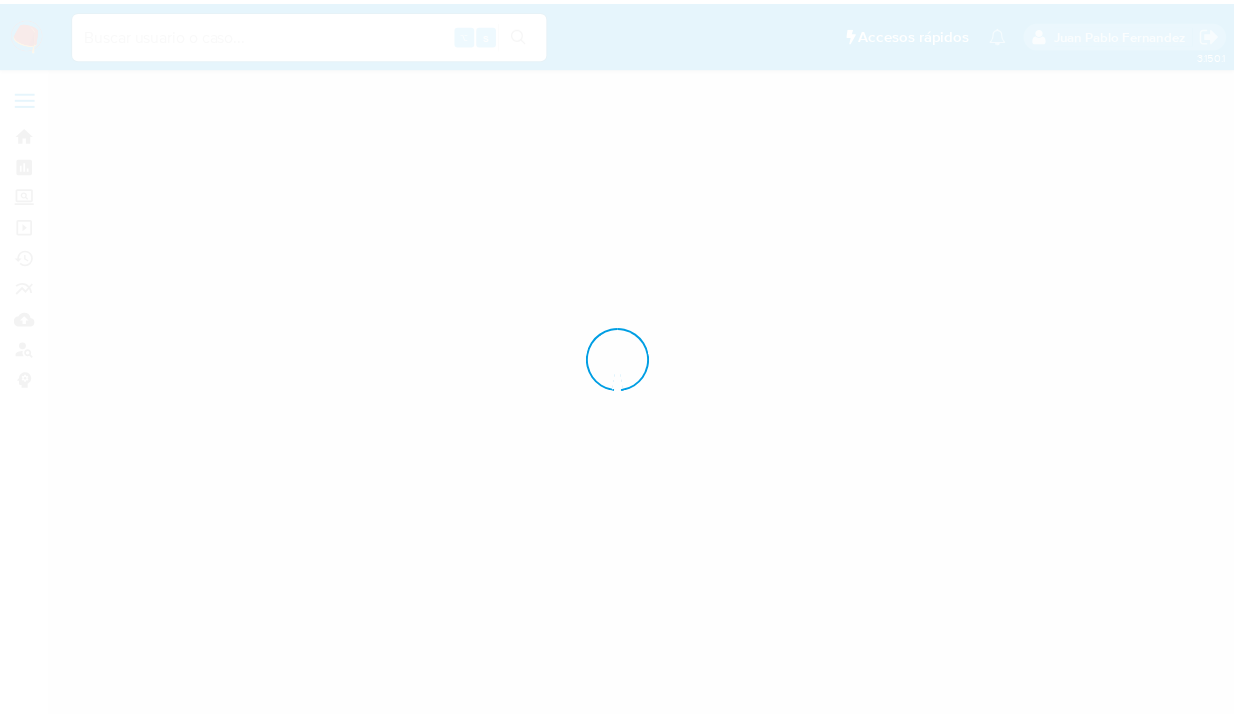 scroll, scrollTop: 0, scrollLeft: 0, axis: both 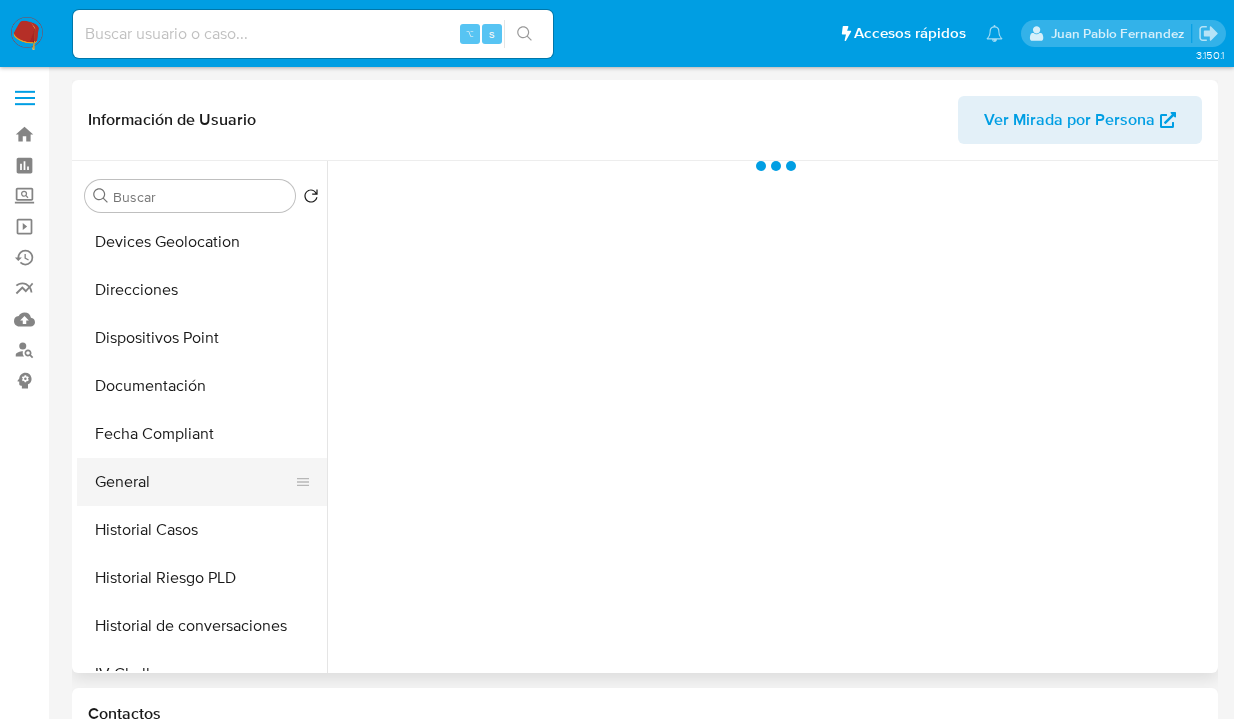 click on "General" at bounding box center (194, 482) 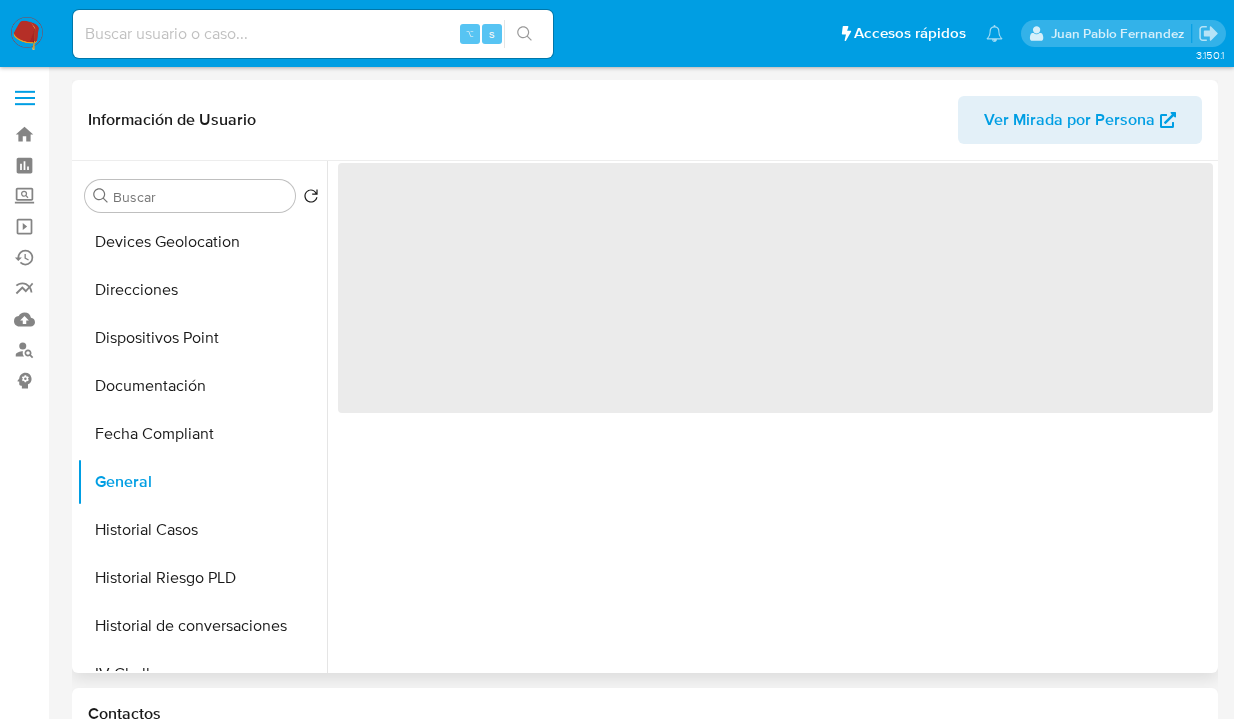 select on "10" 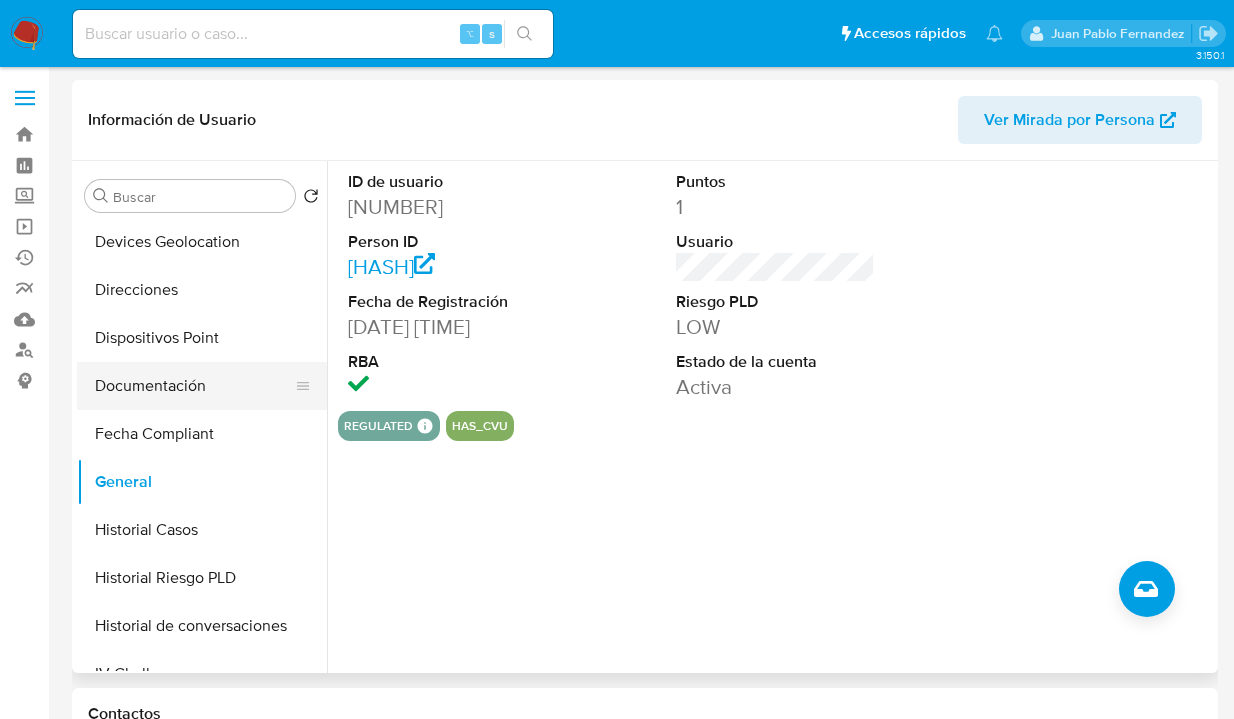 click on "Documentación" at bounding box center (194, 386) 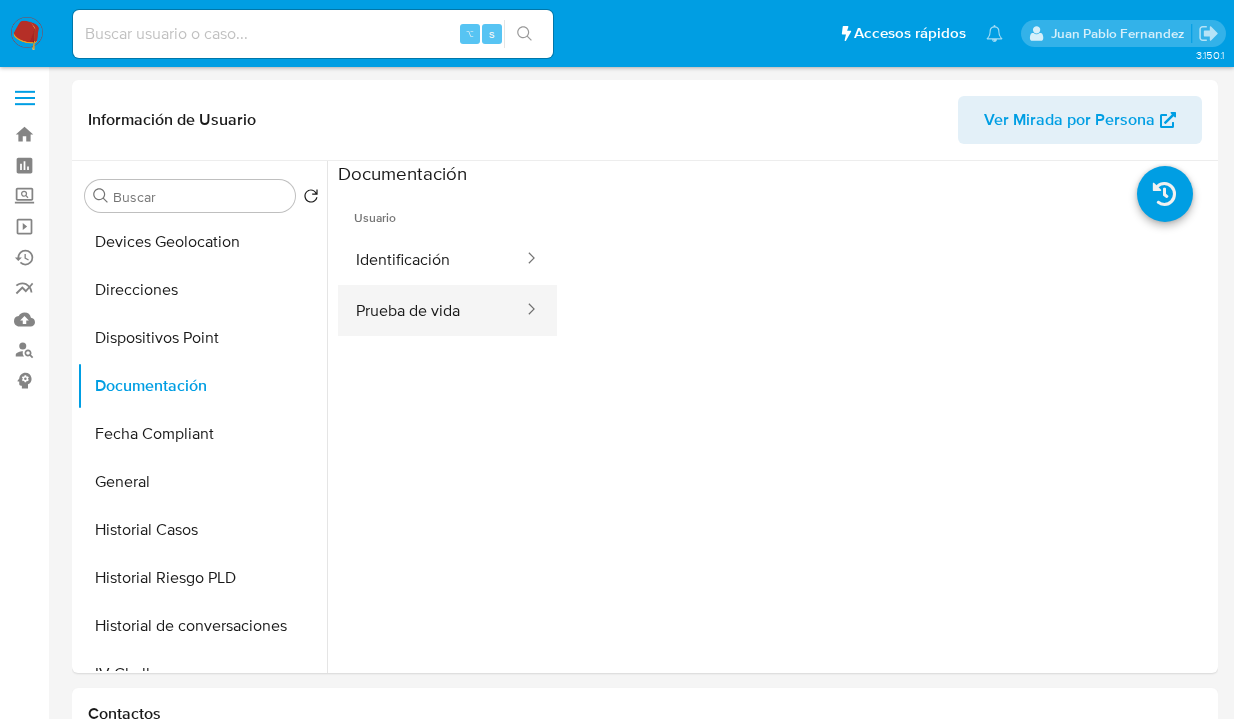 click on "Prueba de vida" at bounding box center [431, 310] 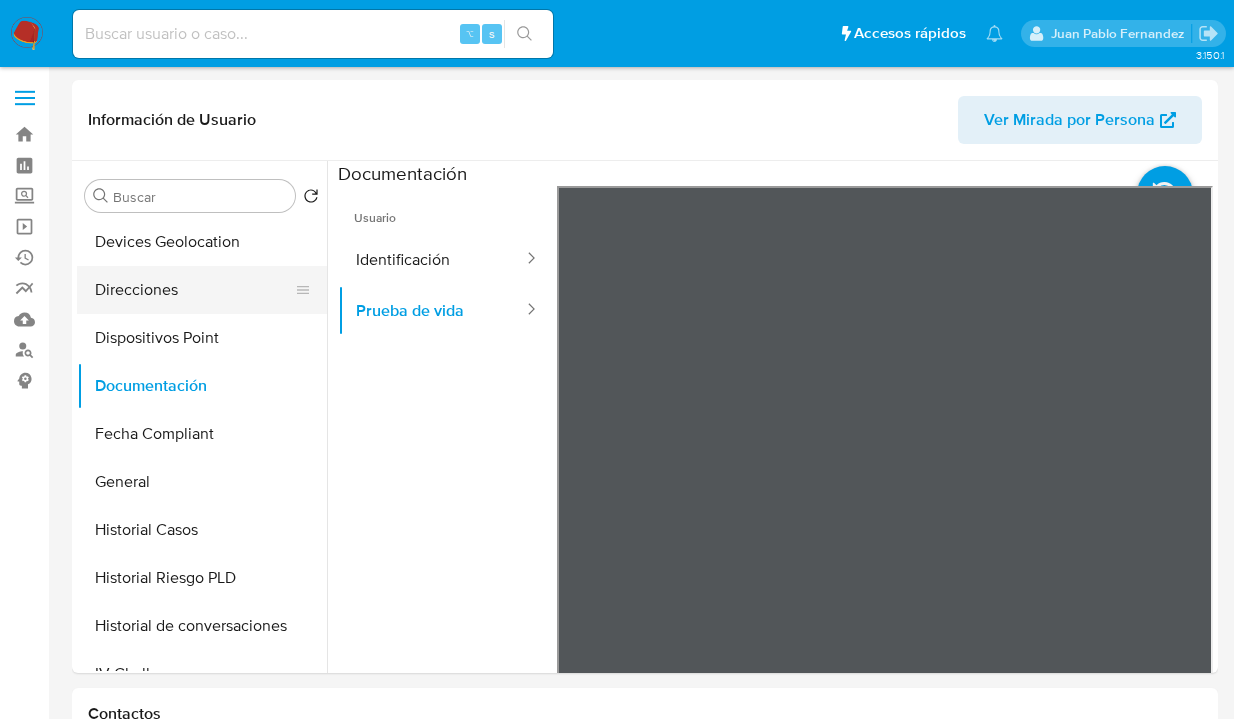 click on "Direcciones" at bounding box center [194, 290] 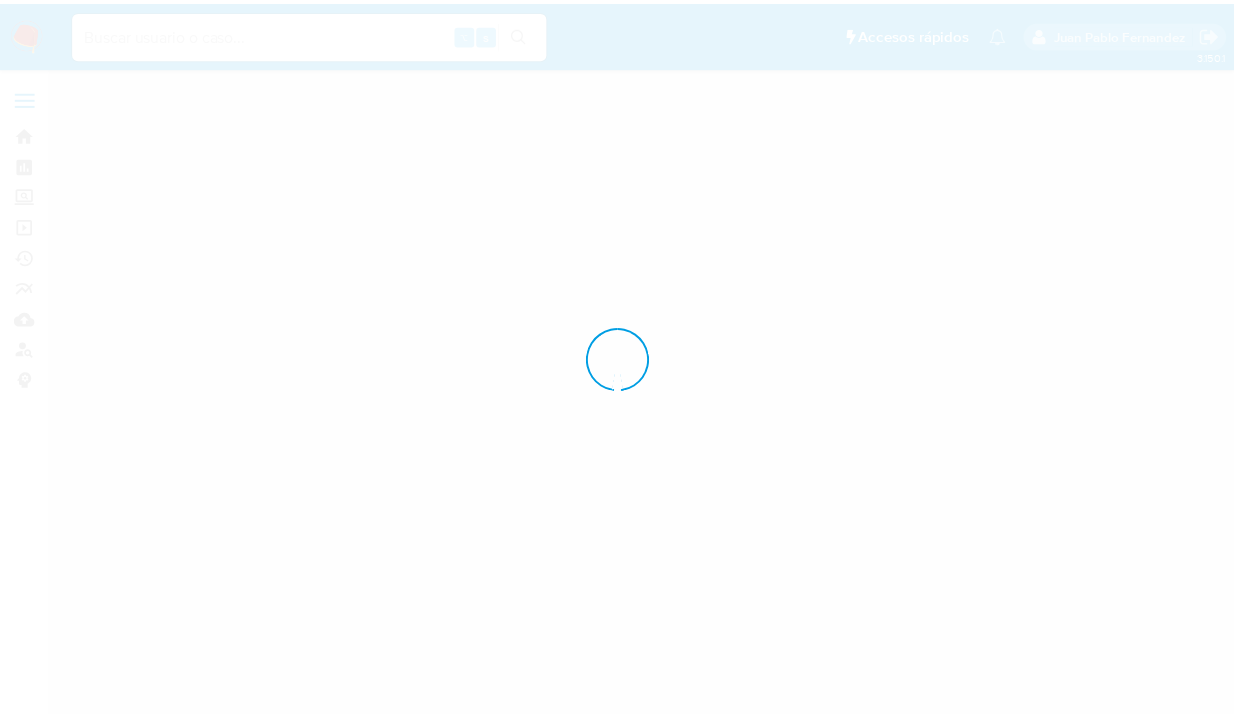 scroll, scrollTop: 0, scrollLeft: 0, axis: both 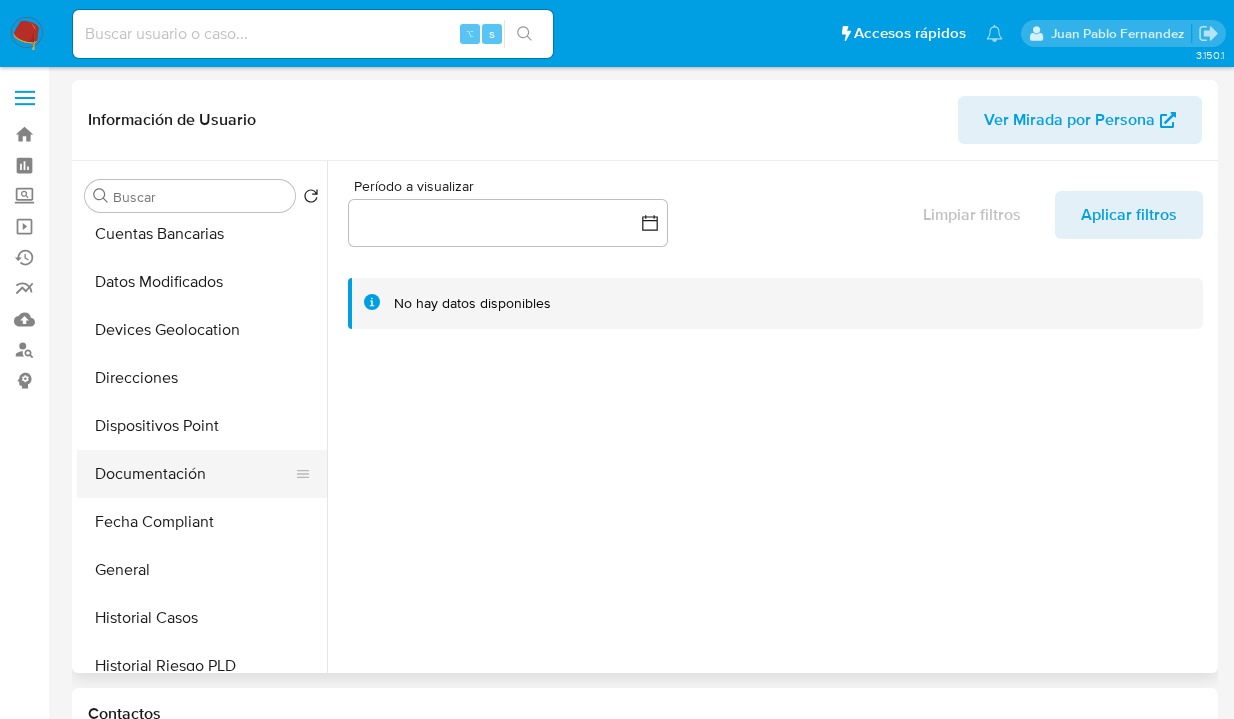 drag, startPoint x: 204, startPoint y: 565, endPoint x: 221, endPoint y: 483, distance: 83.74366 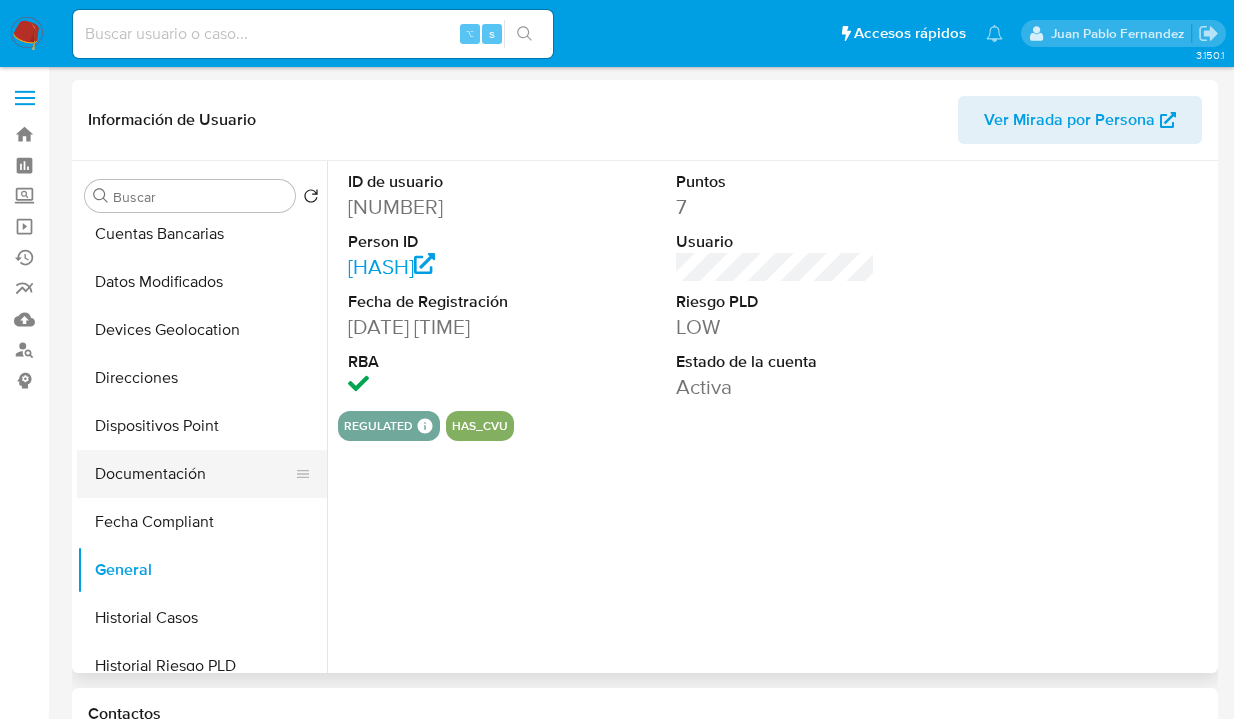 drag, startPoint x: 220, startPoint y: 487, endPoint x: 249, endPoint y: 485, distance: 29.068884 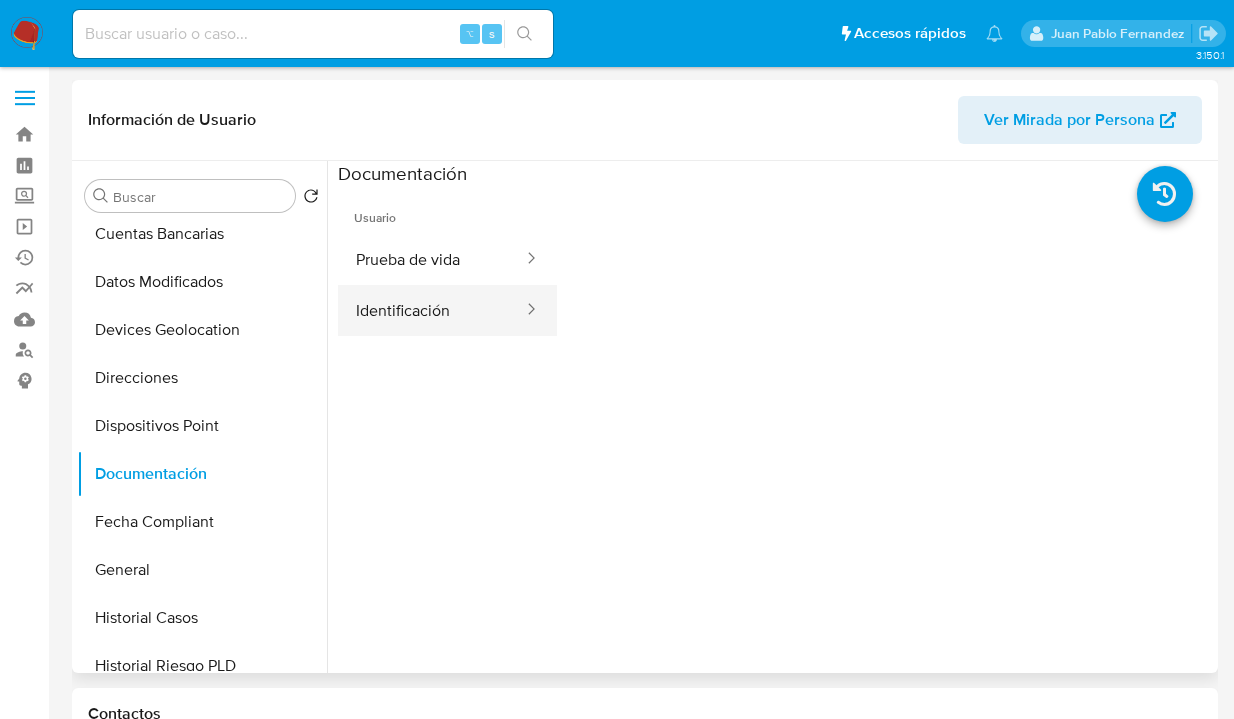 click on "Identificación" at bounding box center (431, 310) 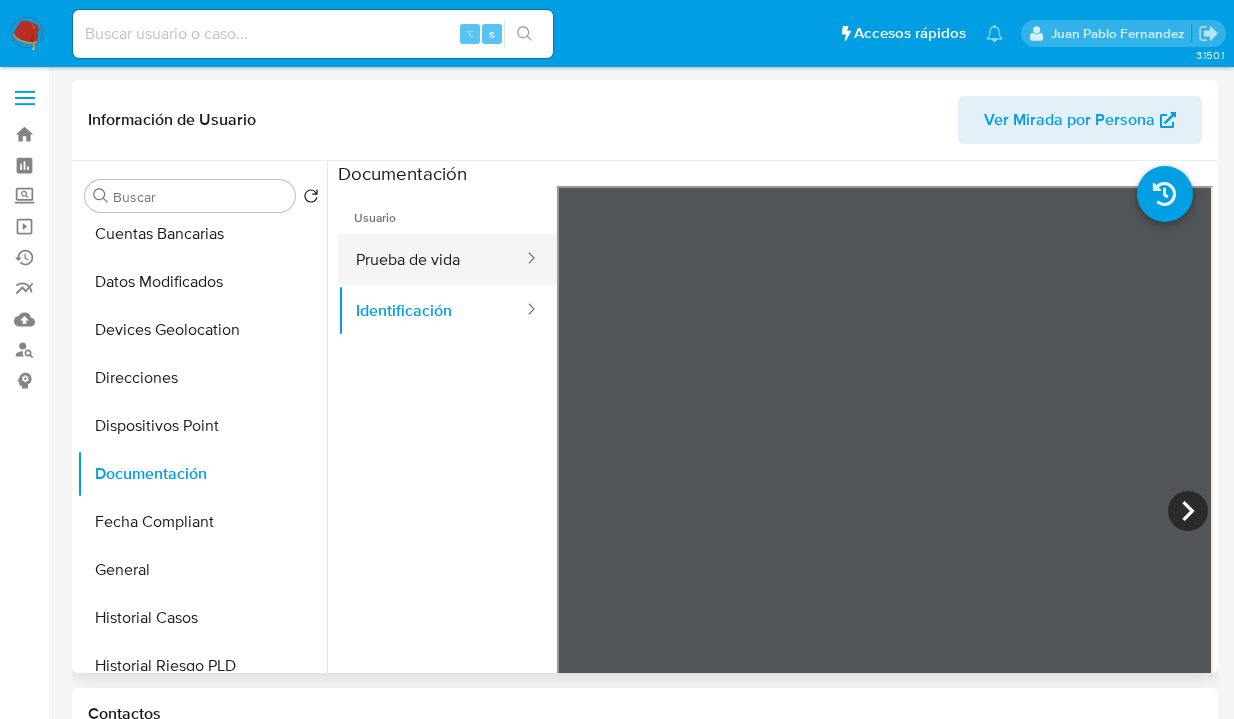 click on "Prueba de vida" at bounding box center [431, 259] 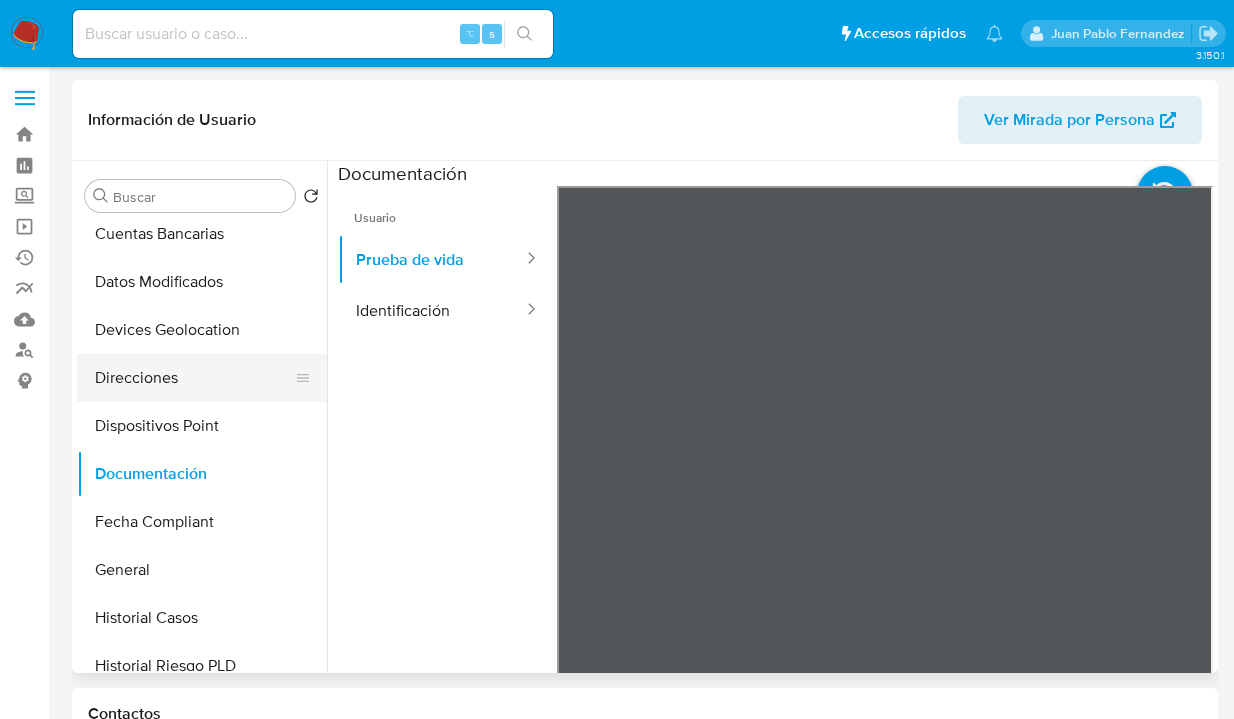 click on "Direcciones" at bounding box center [194, 378] 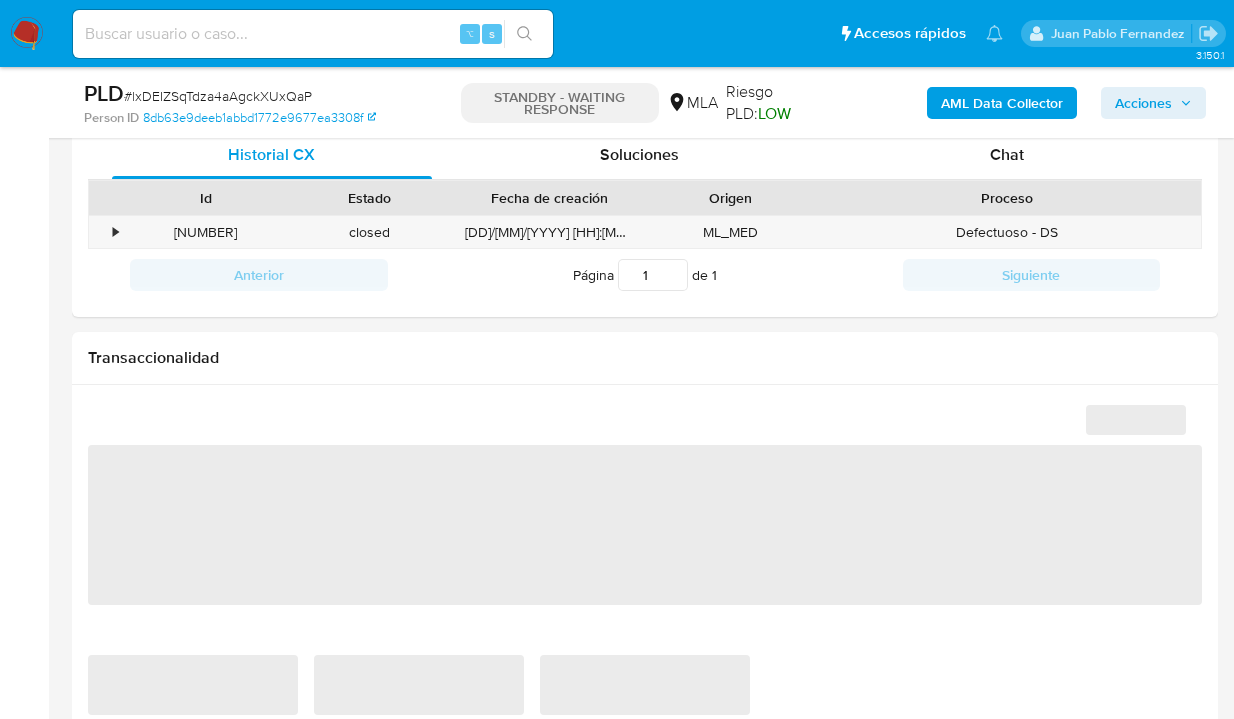 scroll, scrollTop: 0, scrollLeft: 0, axis: both 